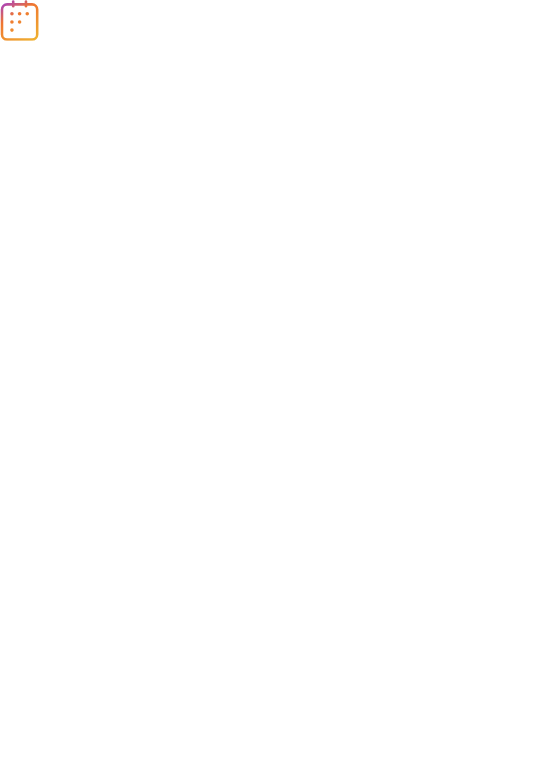 scroll, scrollTop: 0, scrollLeft: 0, axis: both 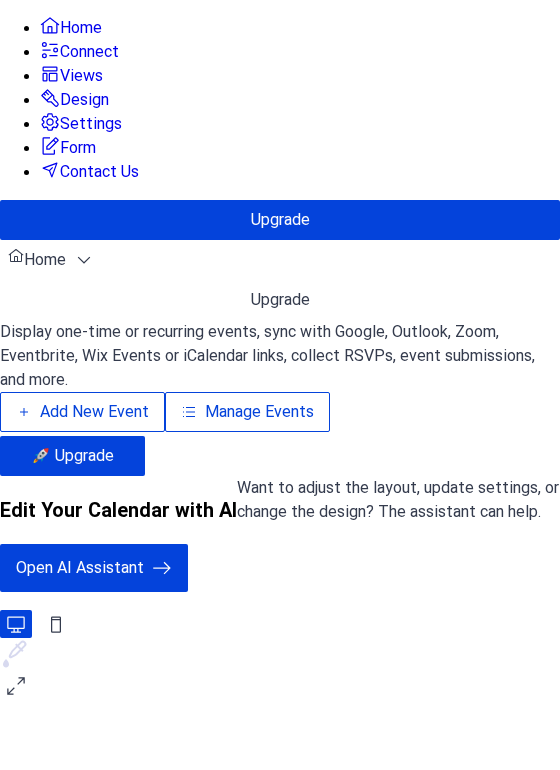 click on "Add New Event" at bounding box center (94, 412) 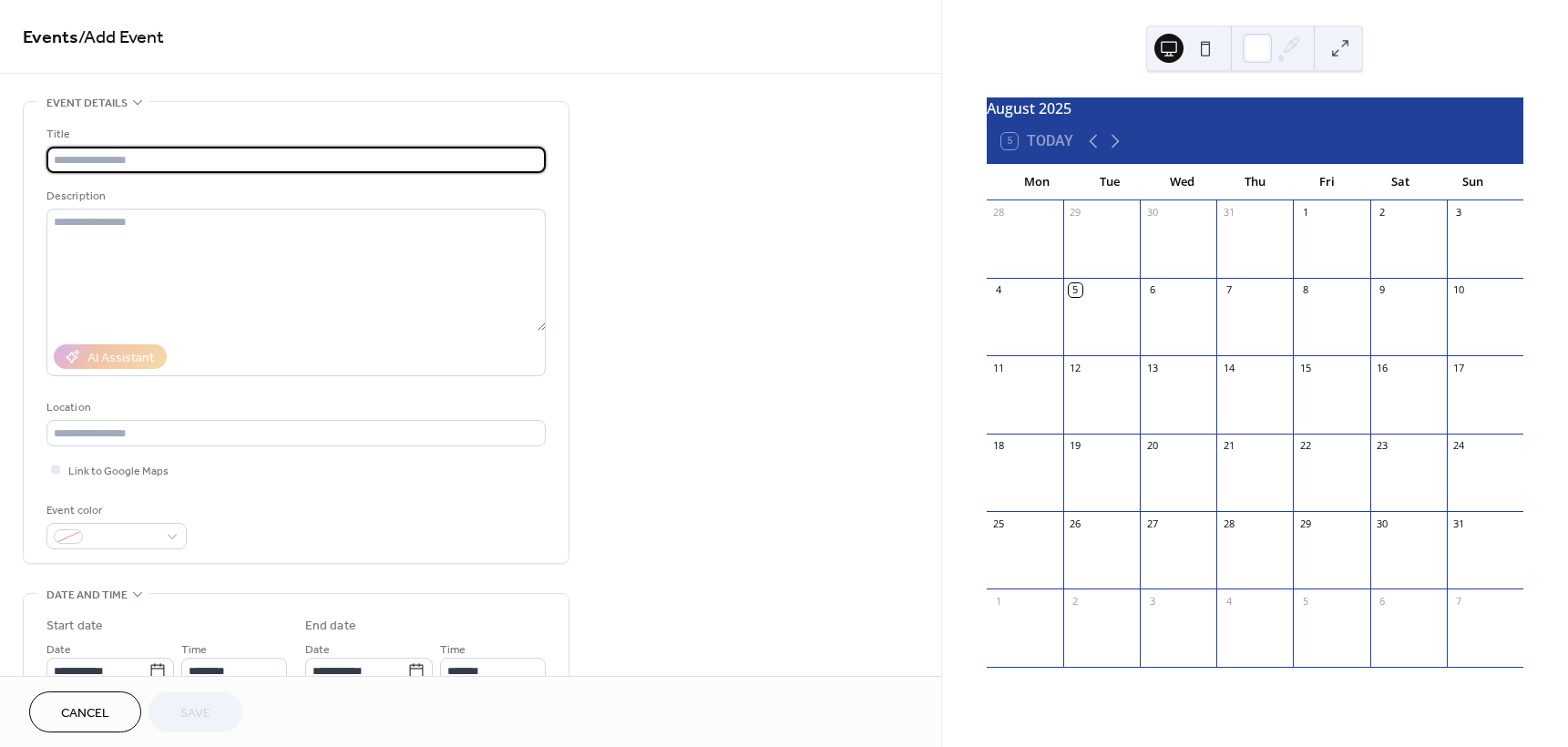 scroll, scrollTop: 0, scrollLeft: 0, axis: both 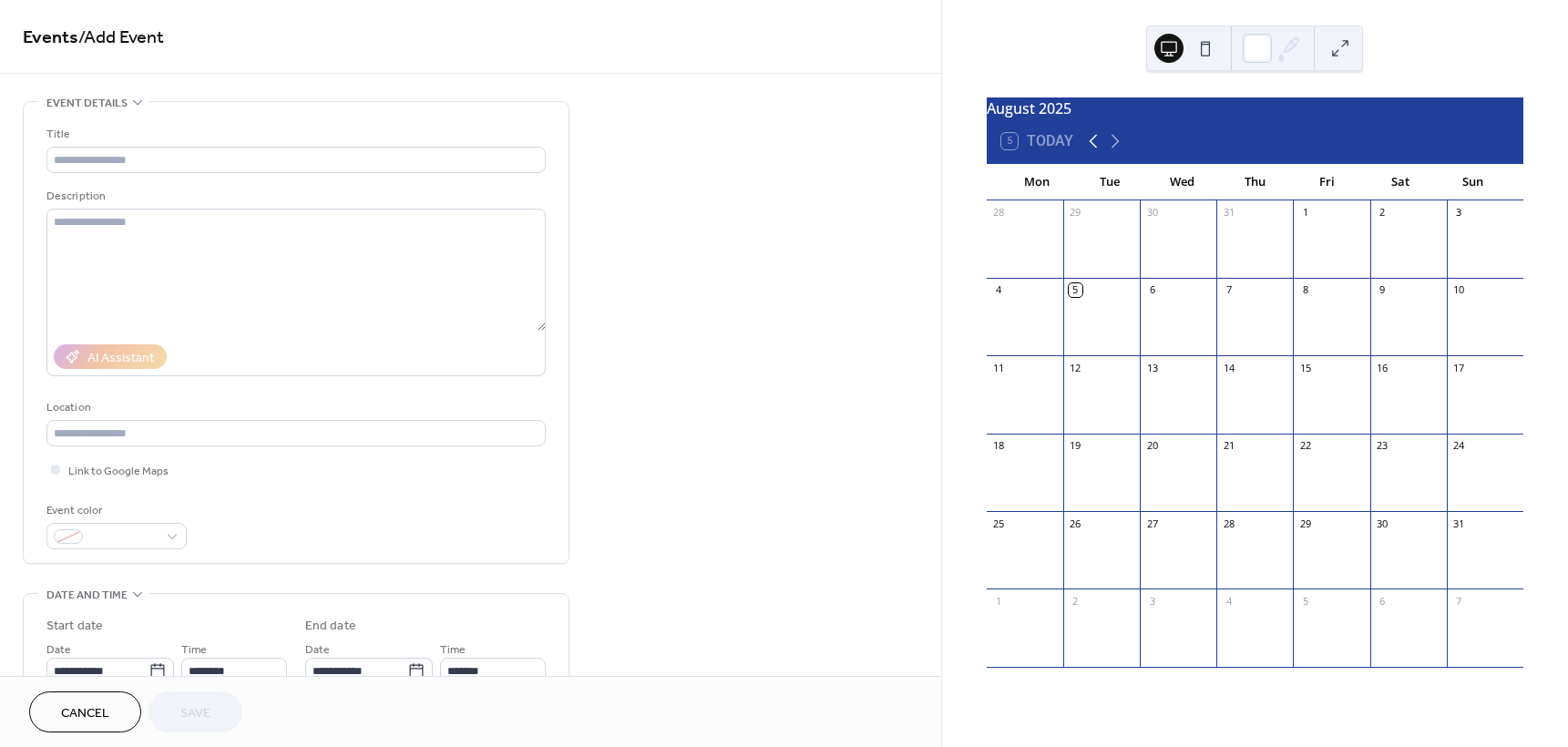 click 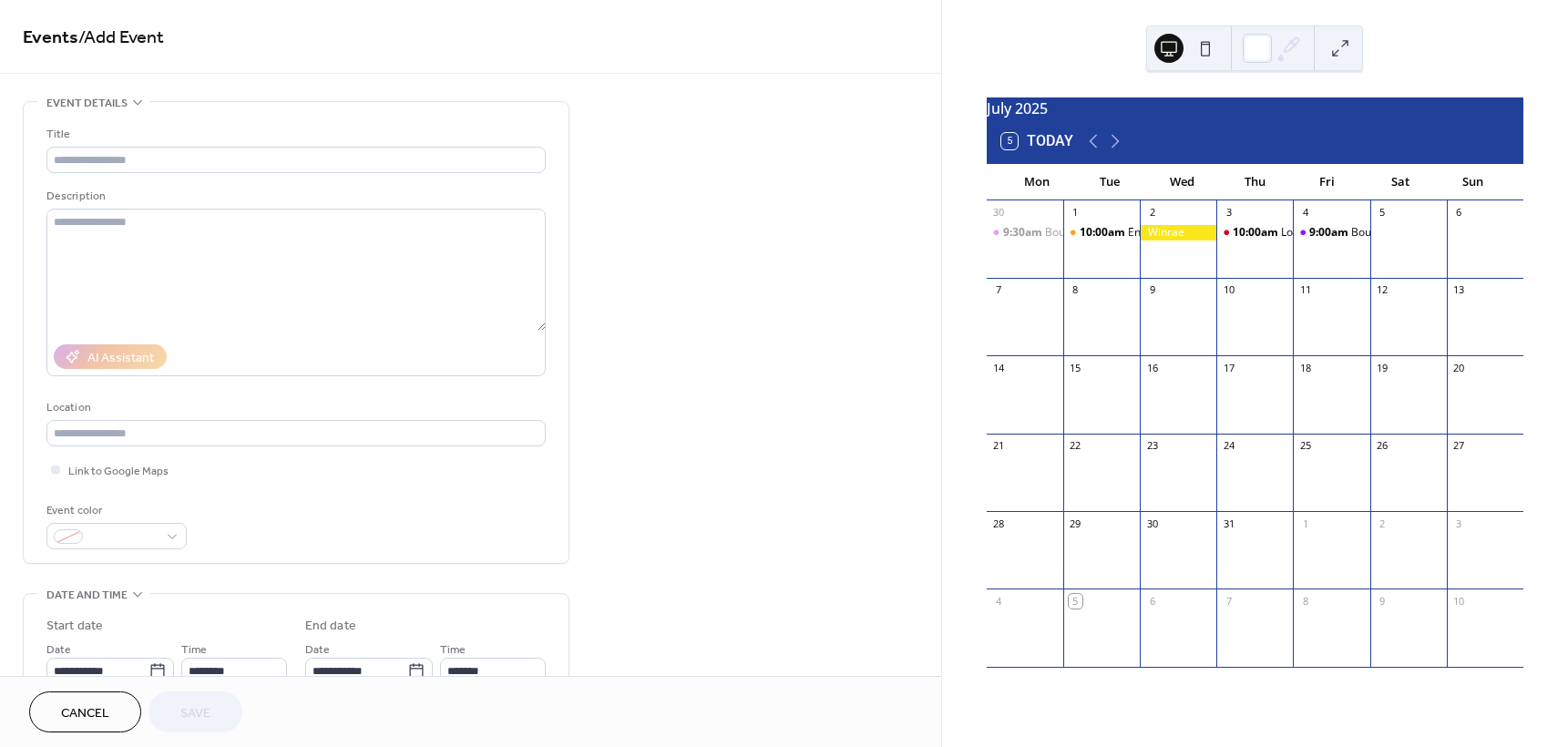 click at bounding box center (1025, 481) 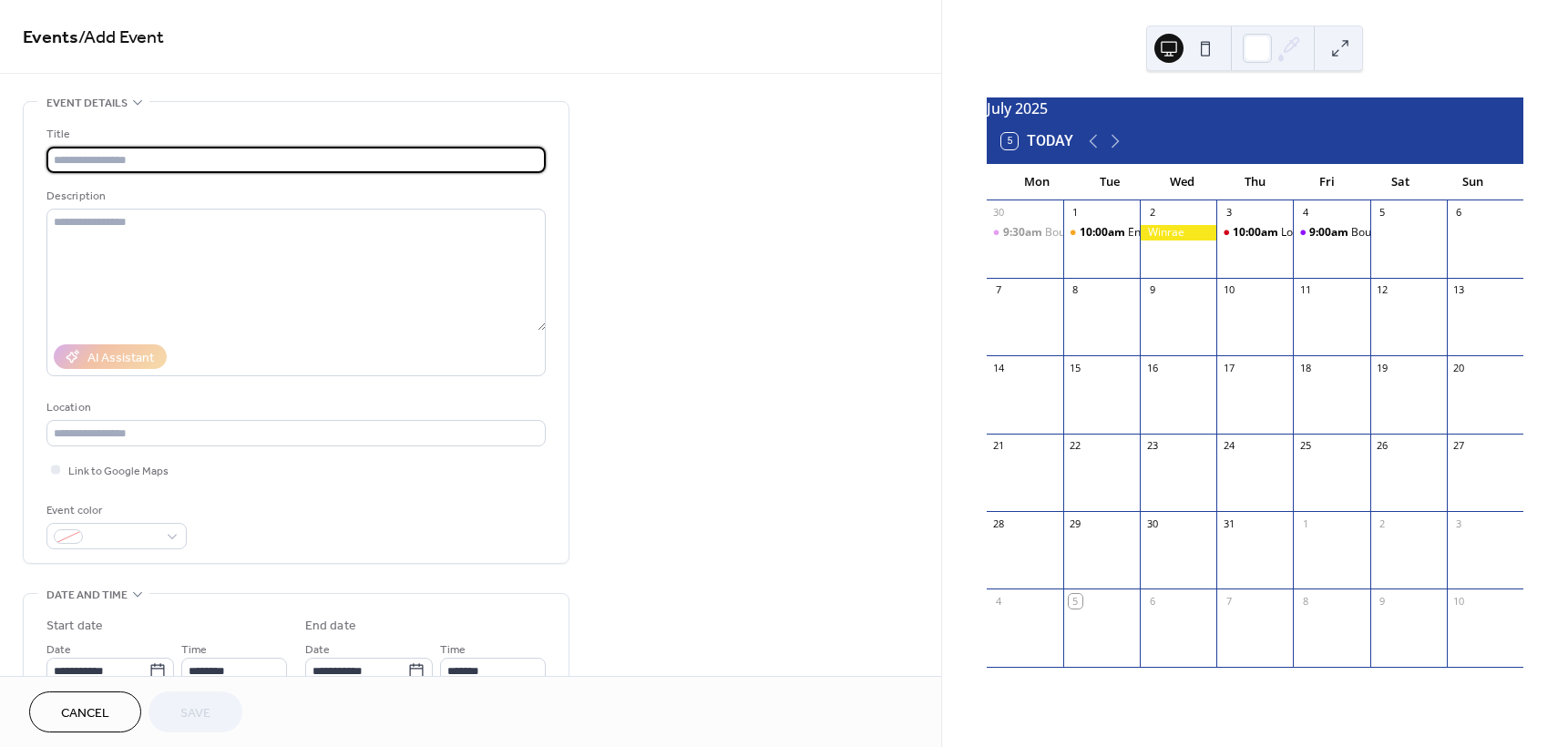 click at bounding box center (296, 159) 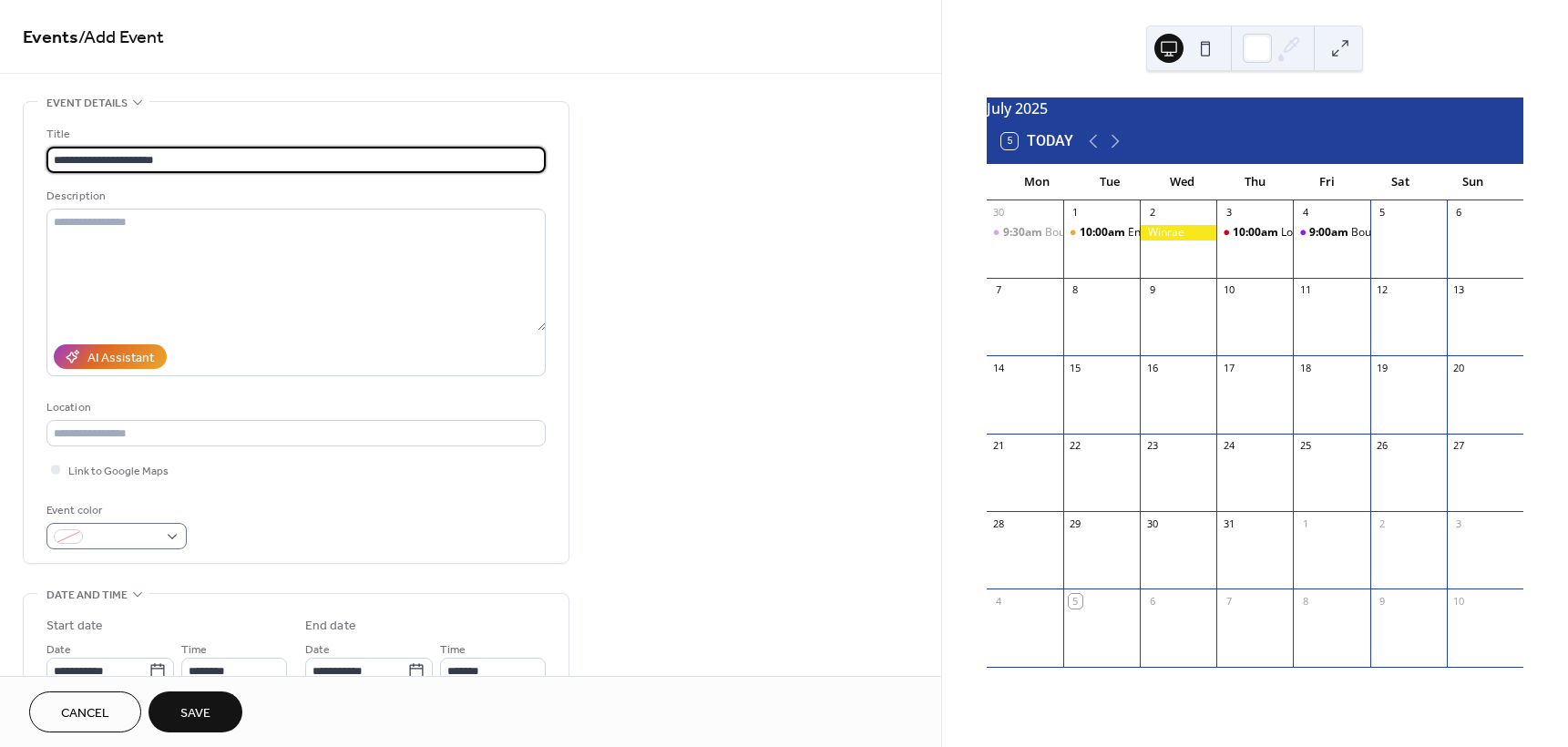 type on "**********" 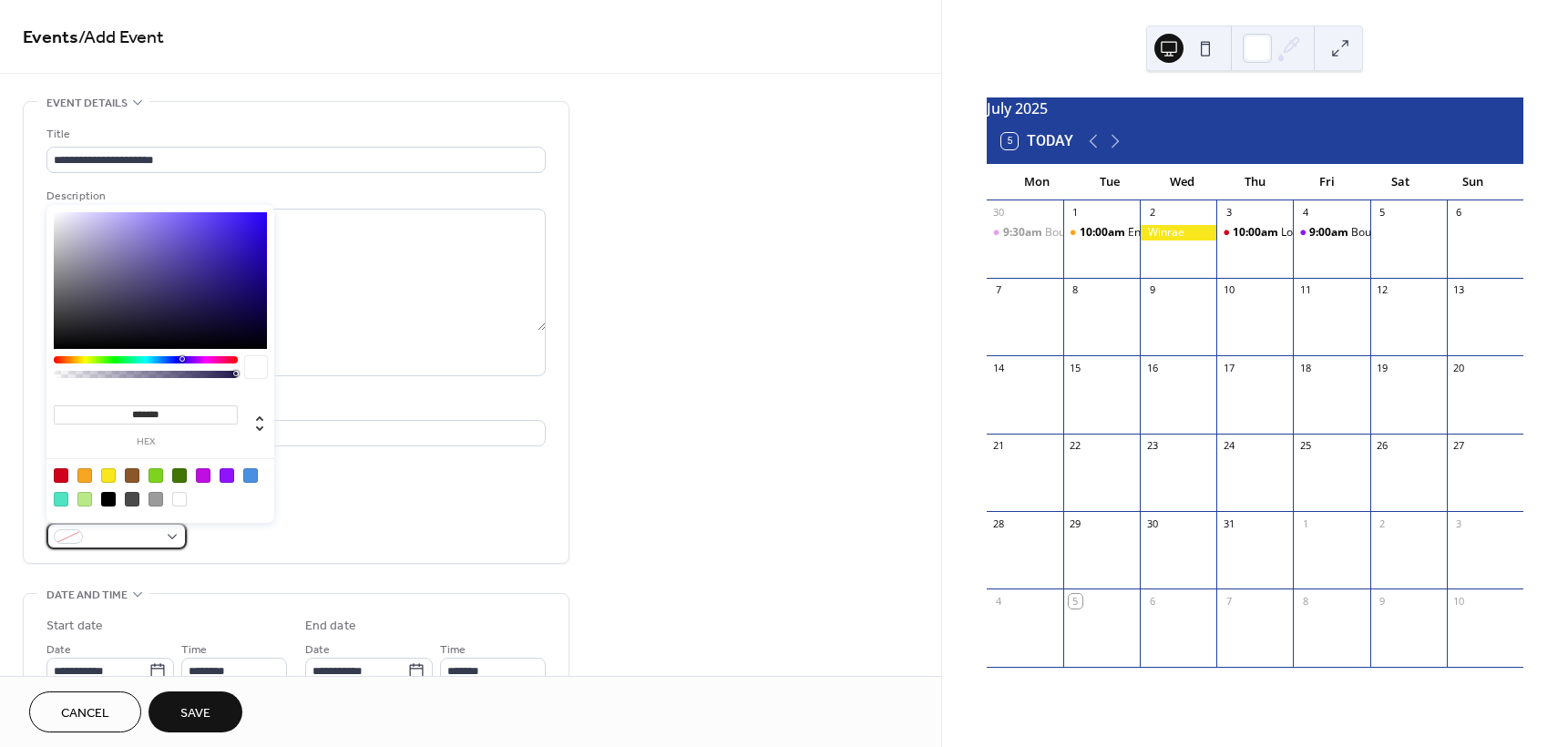 click at bounding box center [124, 537] 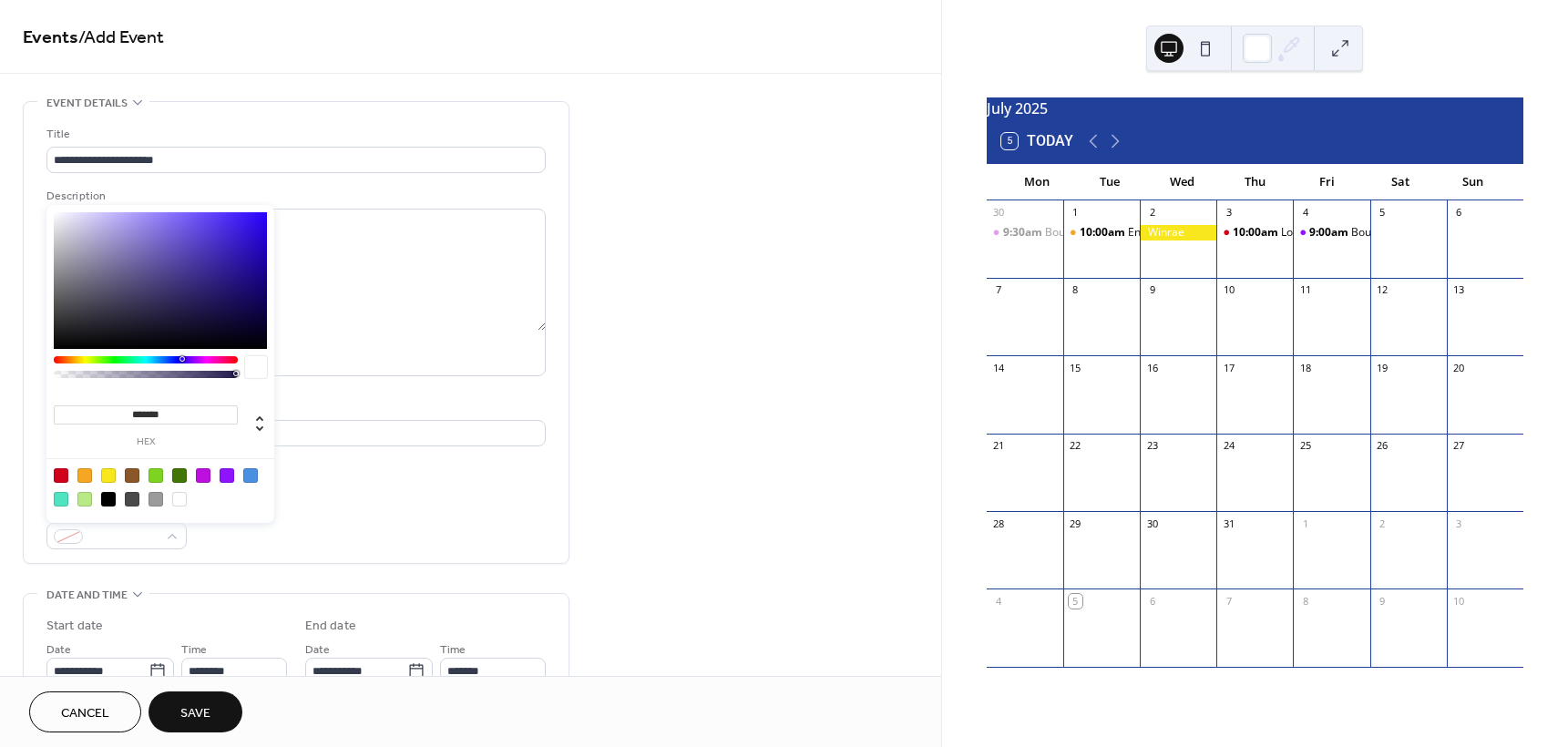 click at bounding box center (85, 476) 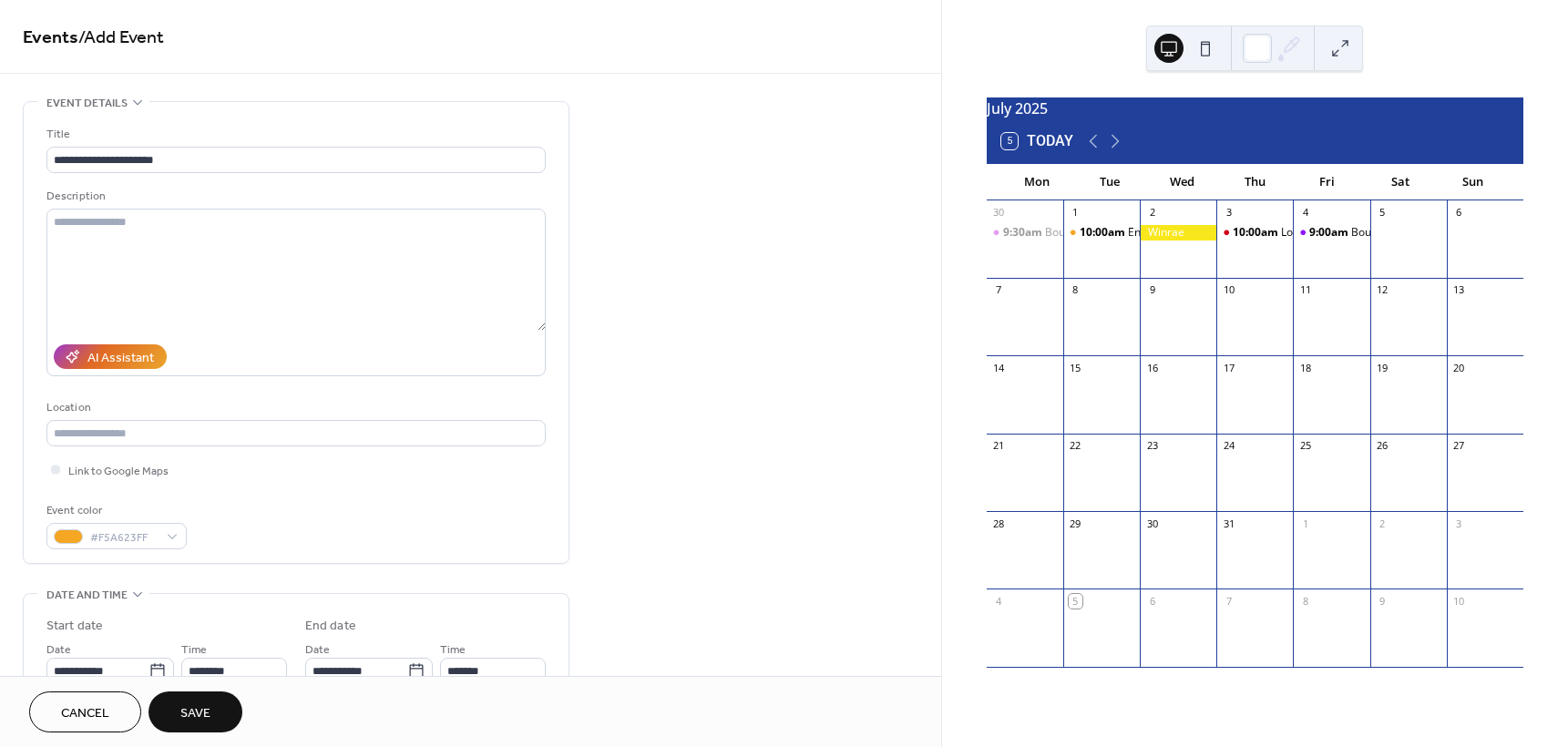 drag, startPoint x: 935, startPoint y: 238, endPoint x: 930, endPoint y: 281, distance: 43.28972 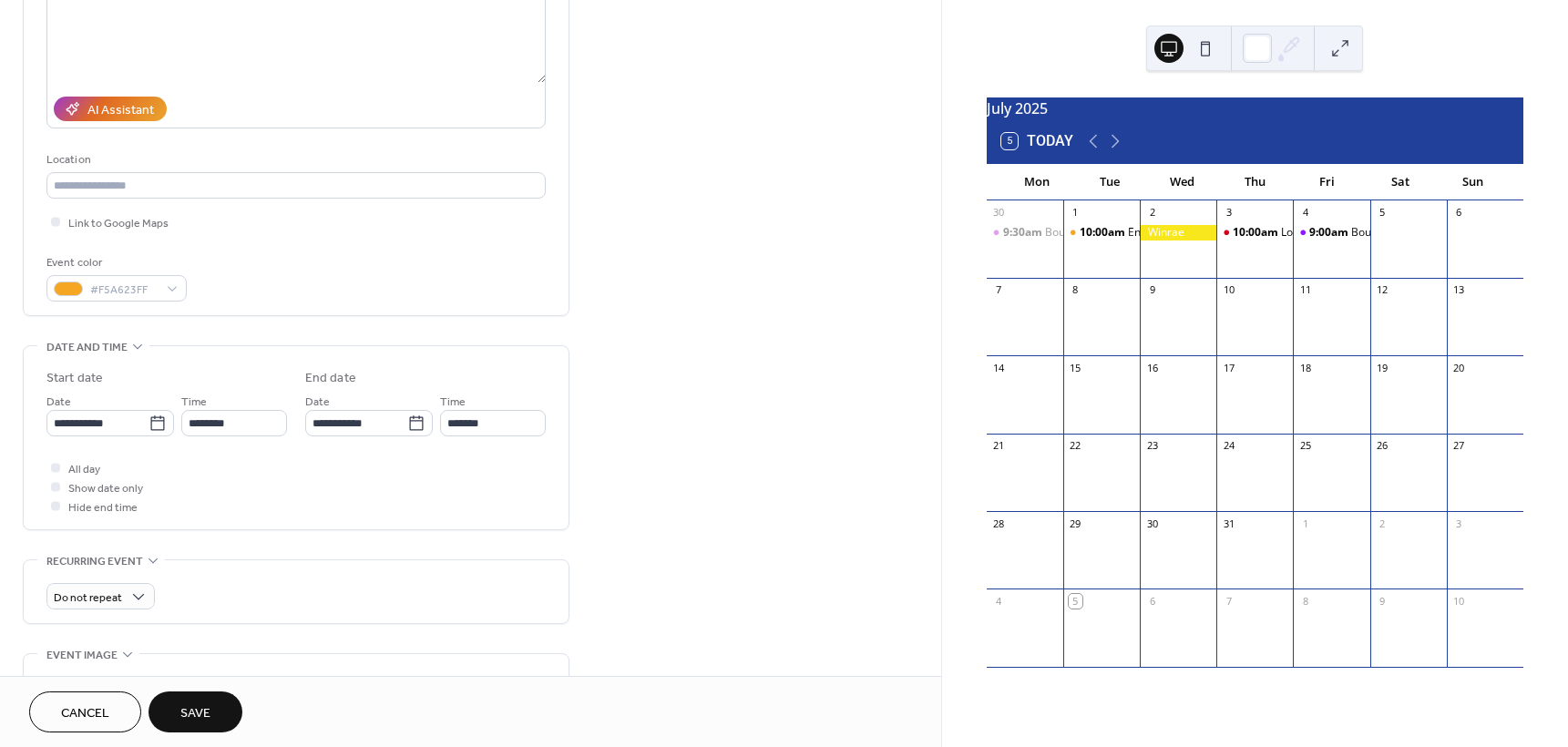 scroll, scrollTop: 256, scrollLeft: 0, axis: vertical 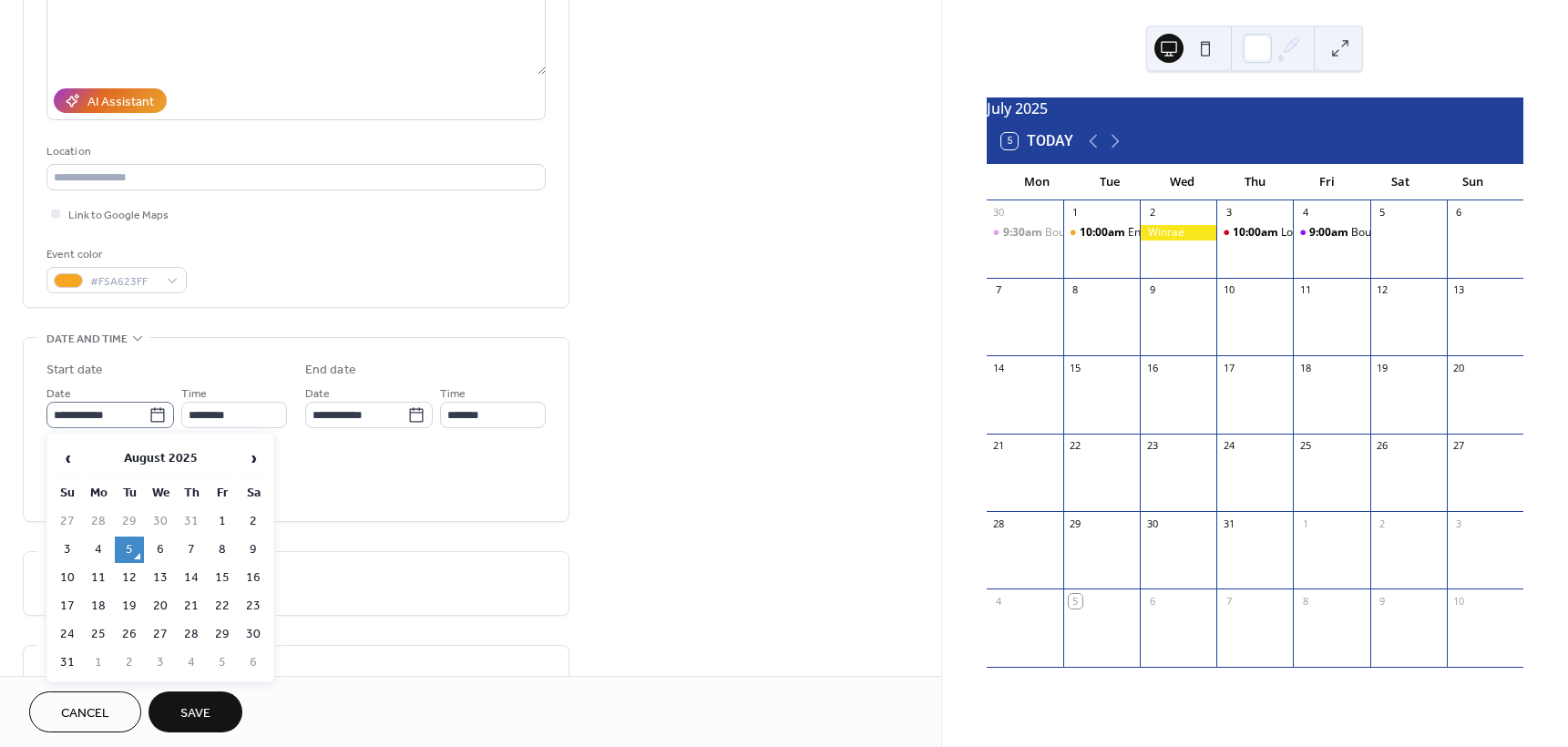 click 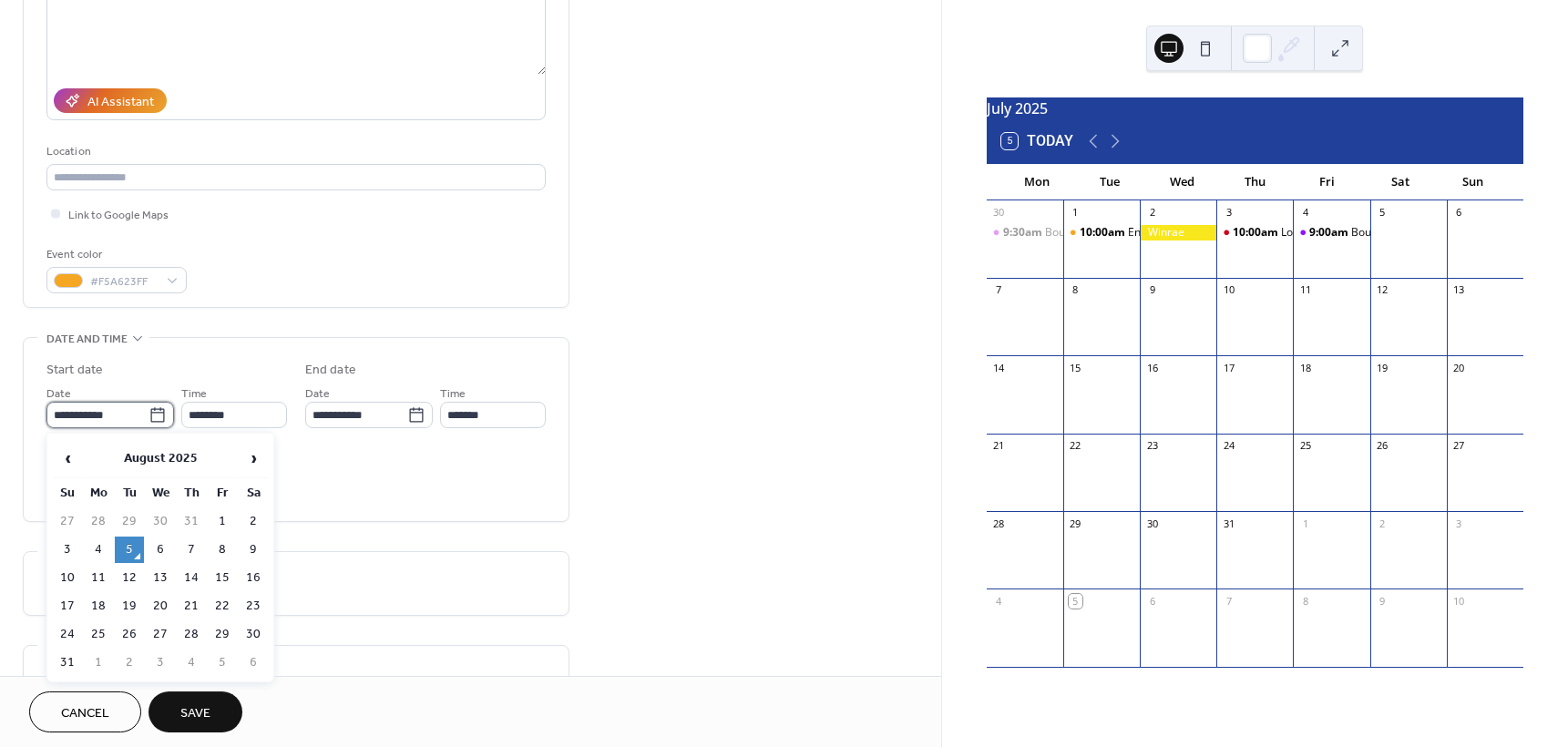 click on "**********" at bounding box center (97, 414) 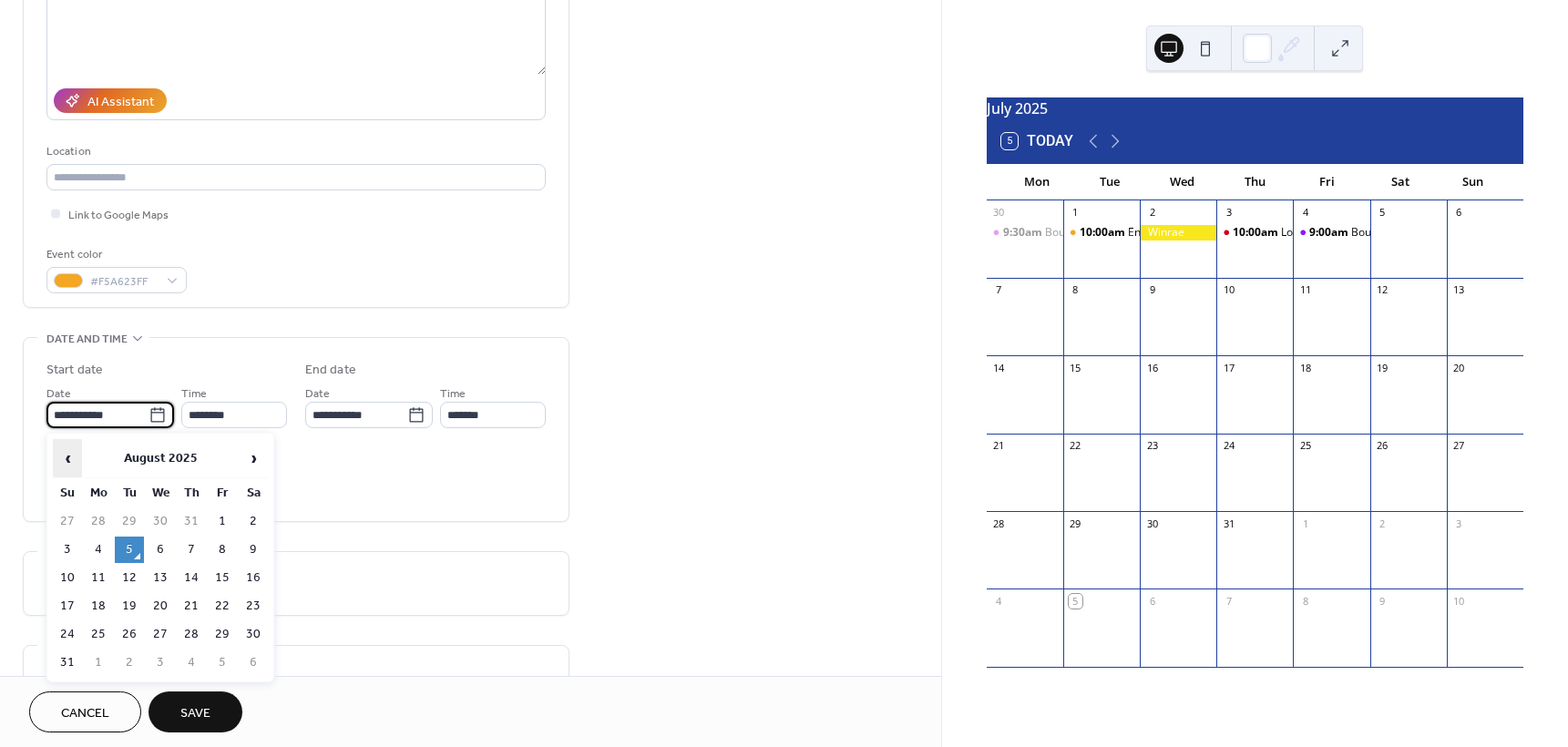 click on "‹" at bounding box center (67, 458) 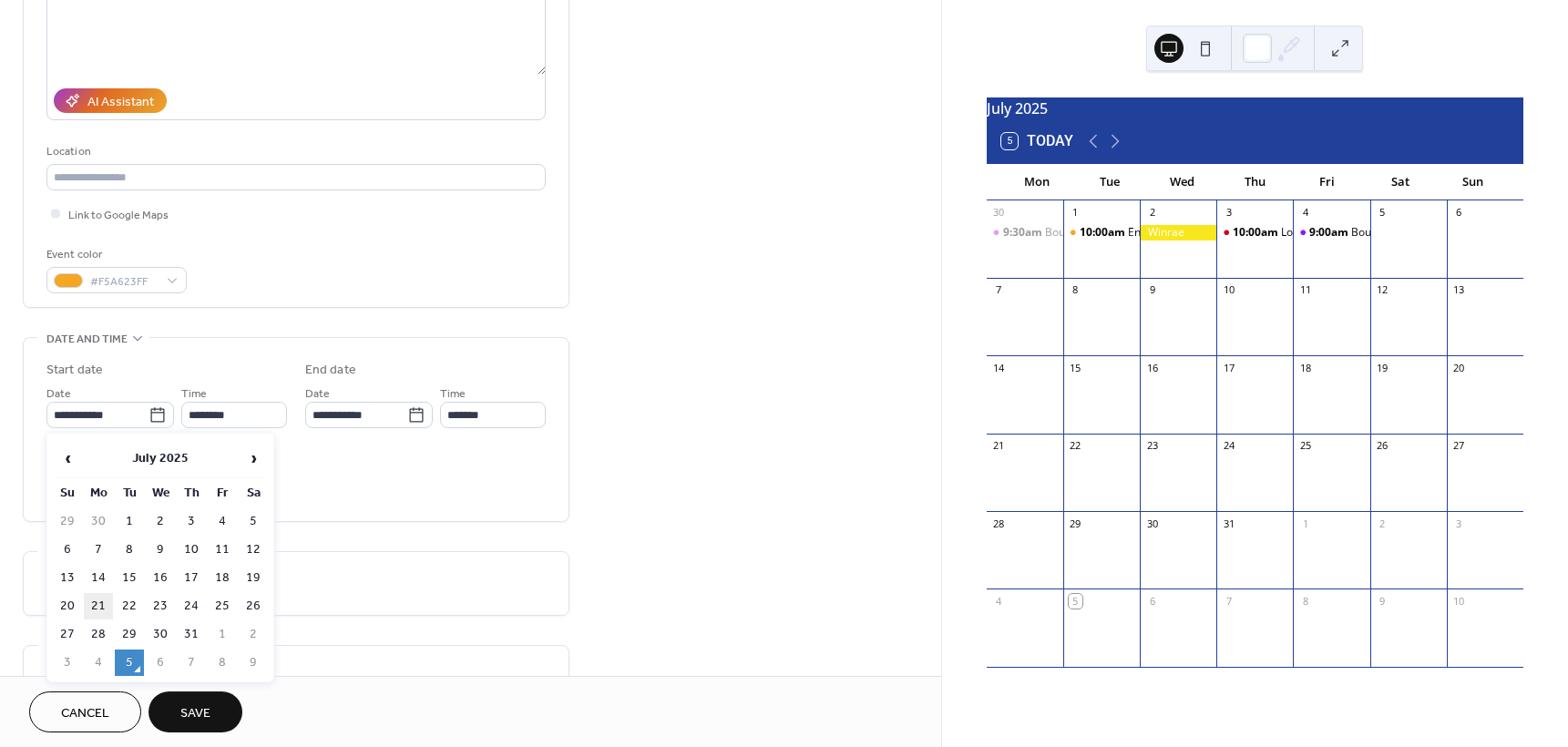 click on "21" at bounding box center [98, 606] 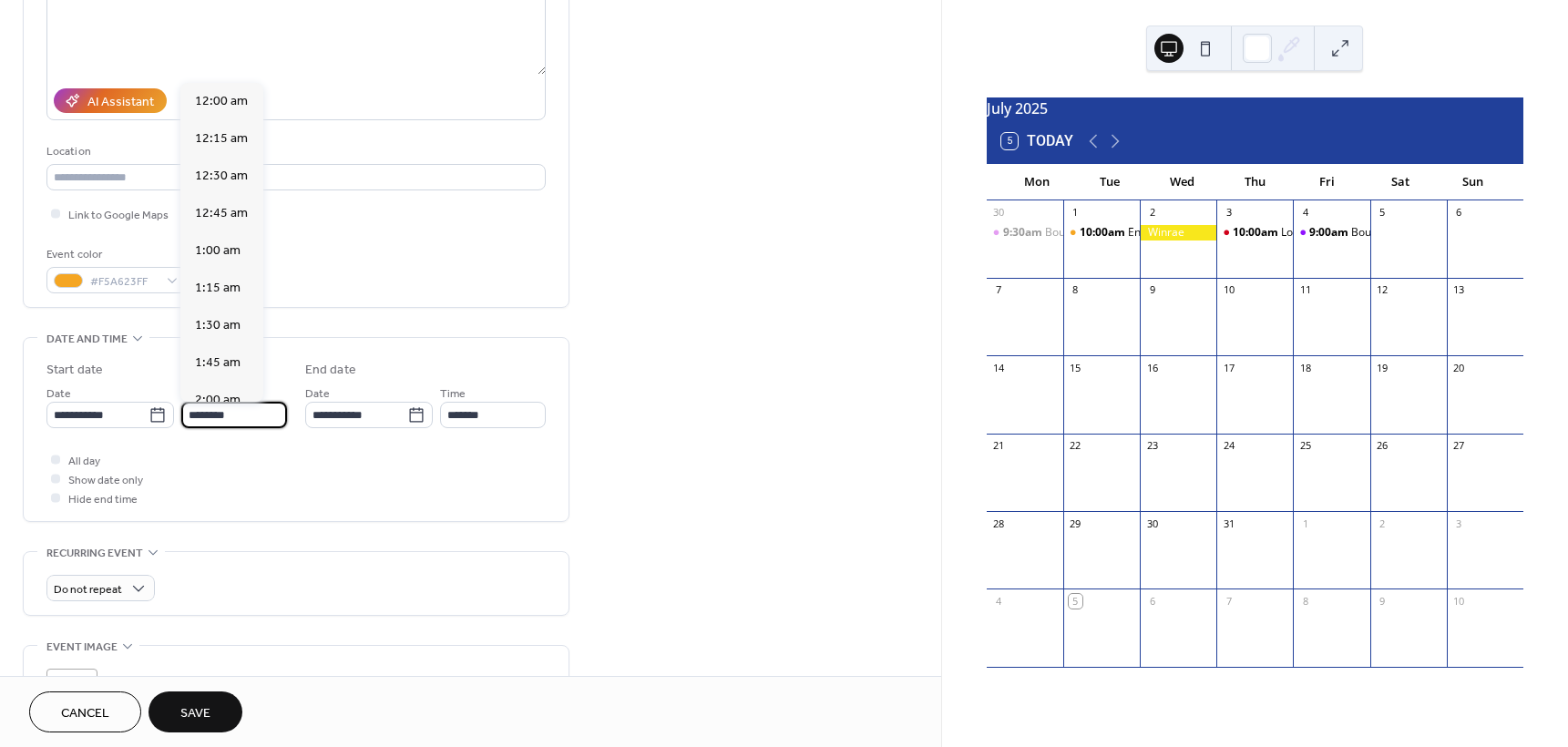 click on "********" at bounding box center (234, 414) 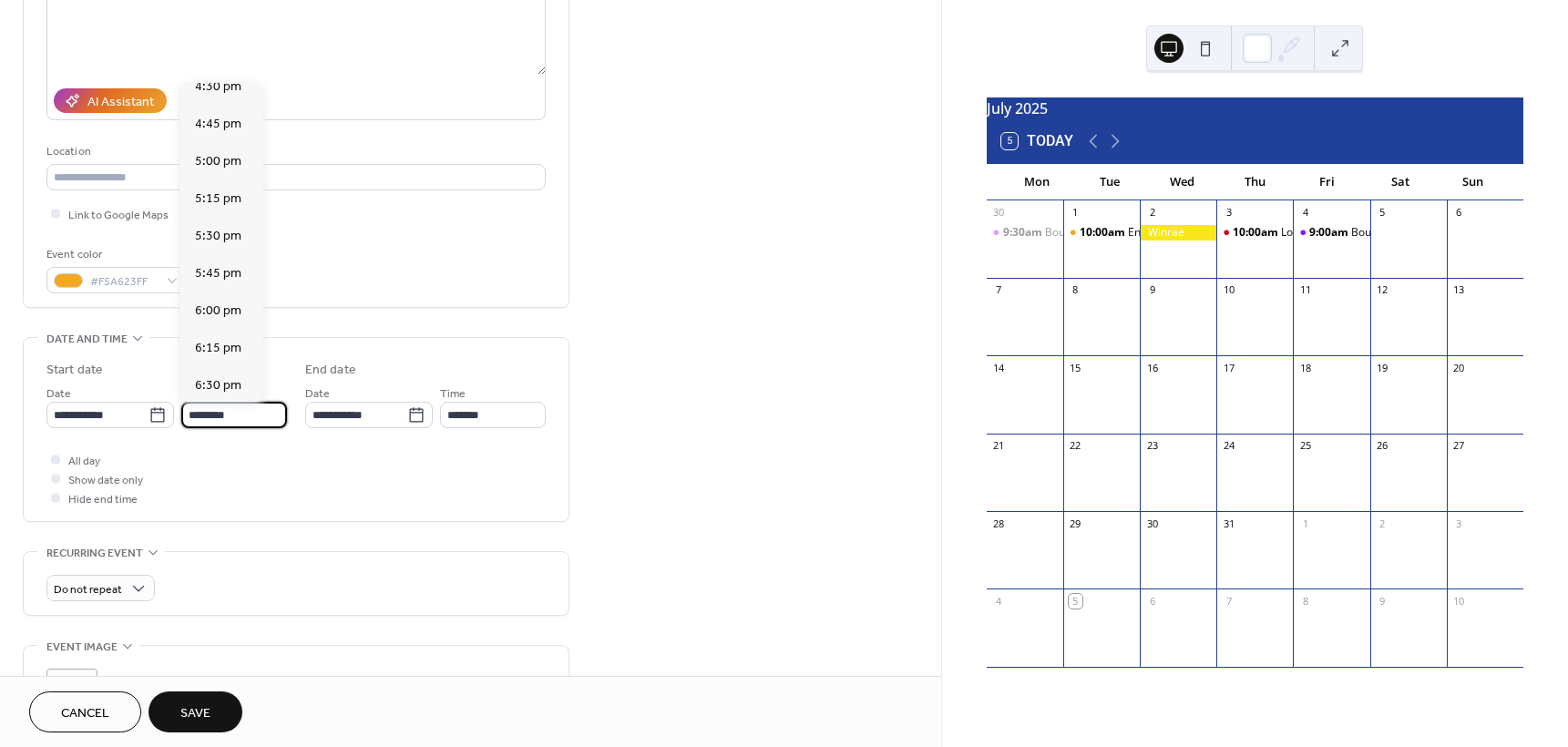 drag, startPoint x: 251, startPoint y: 406, endPoint x: 164, endPoint y: 401, distance: 87.14356 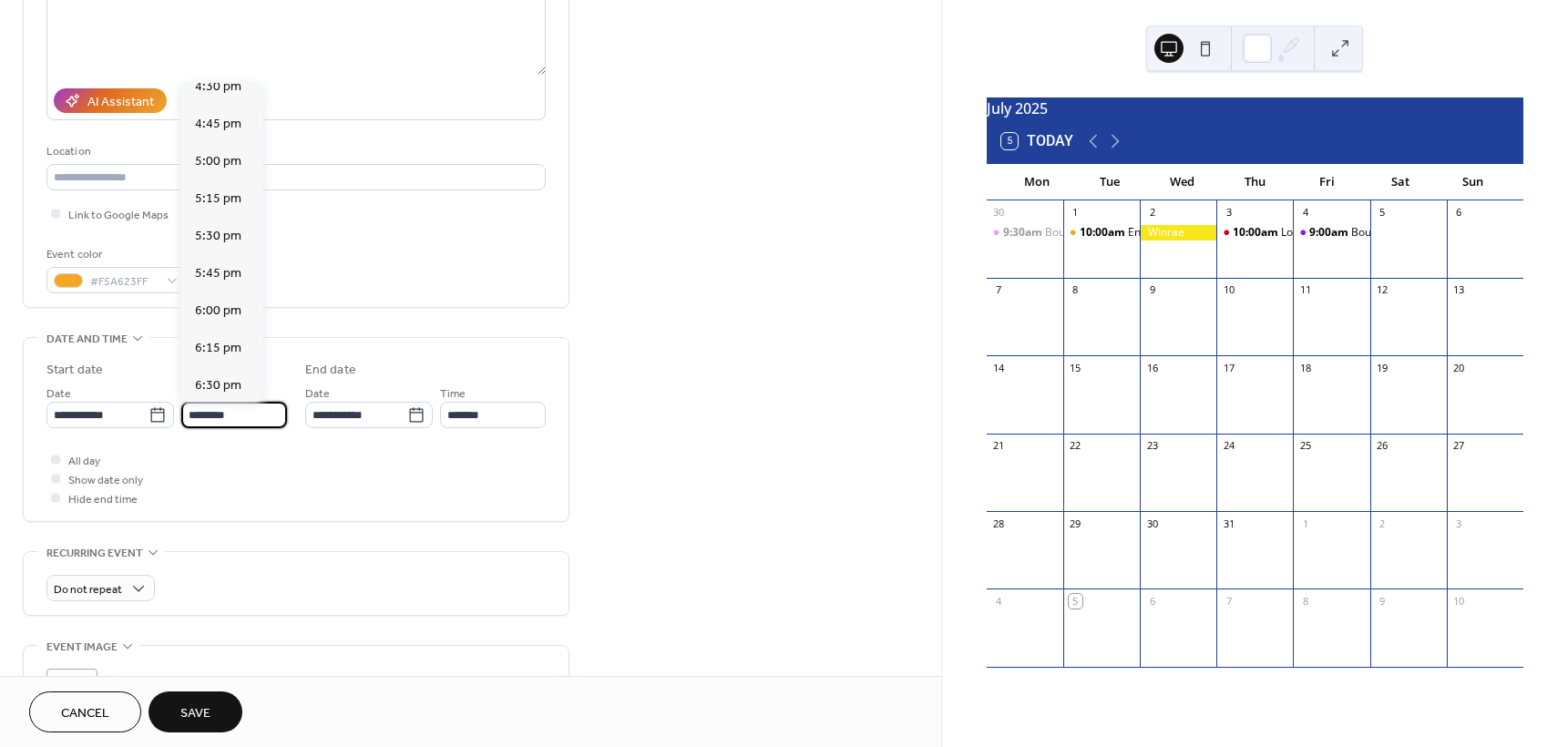 click on "**********" at bounding box center (167, 405) 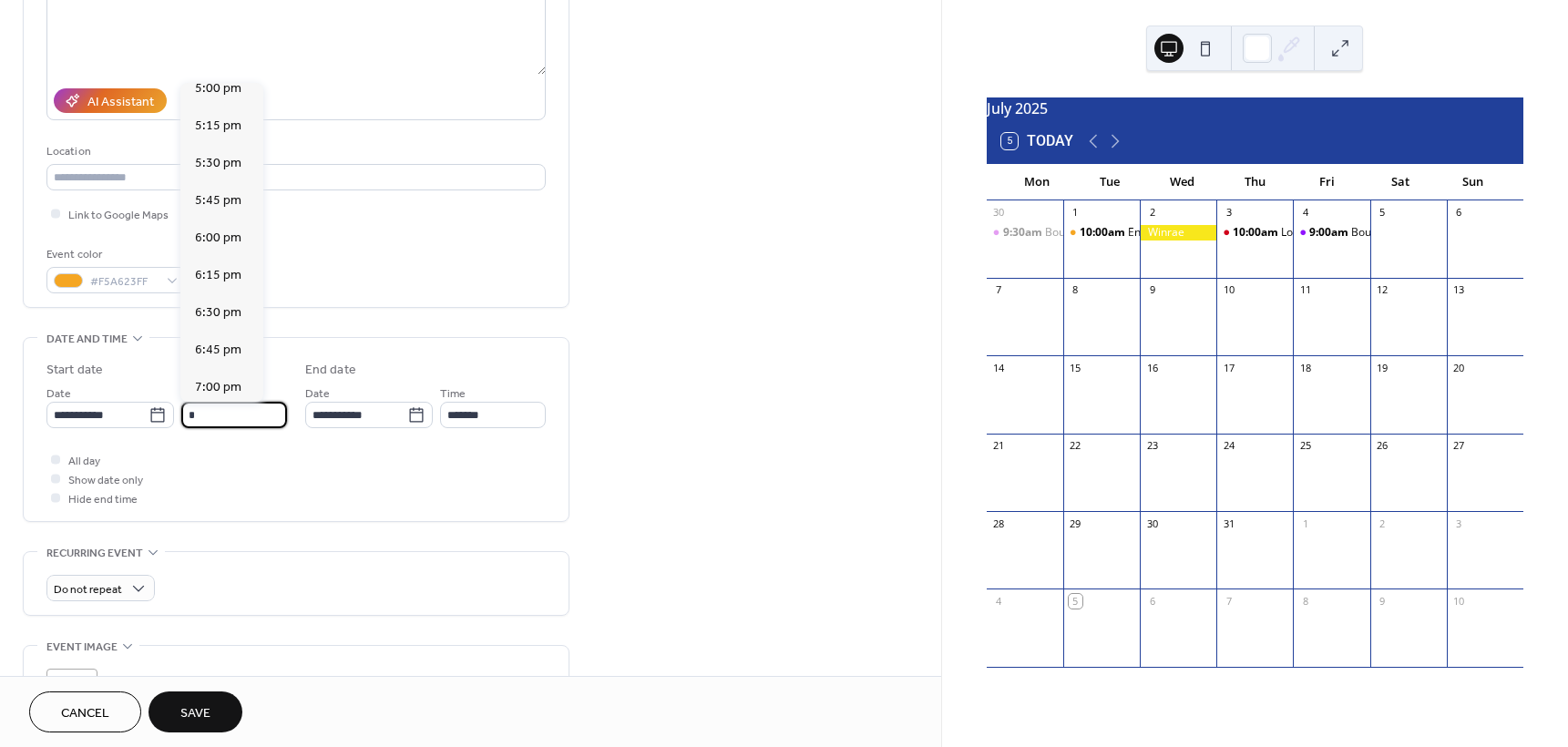 scroll, scrollTop: 1345, scrollLeft: 0, axis: vertical 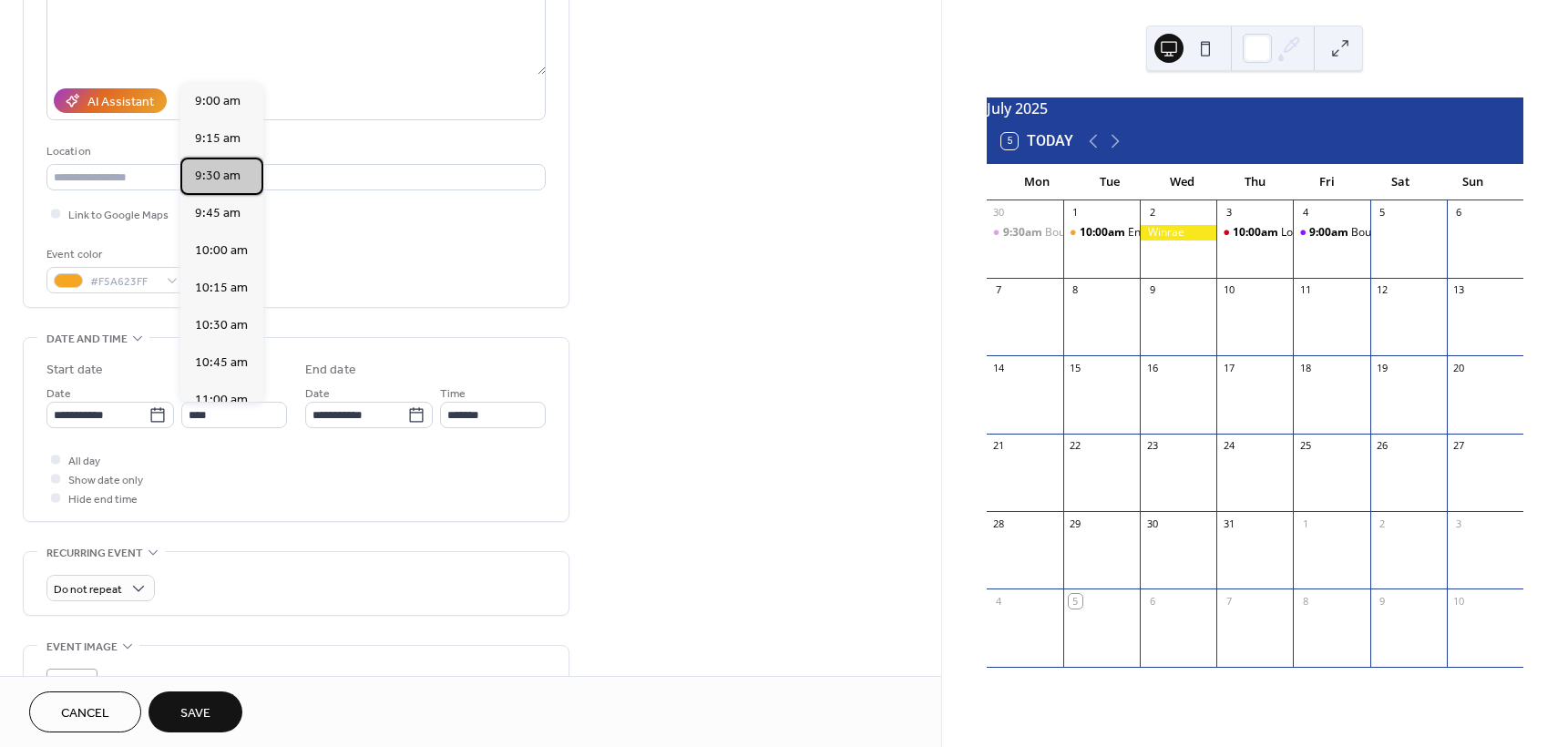 click on "9:30 am" at bounding box center [218, 176] 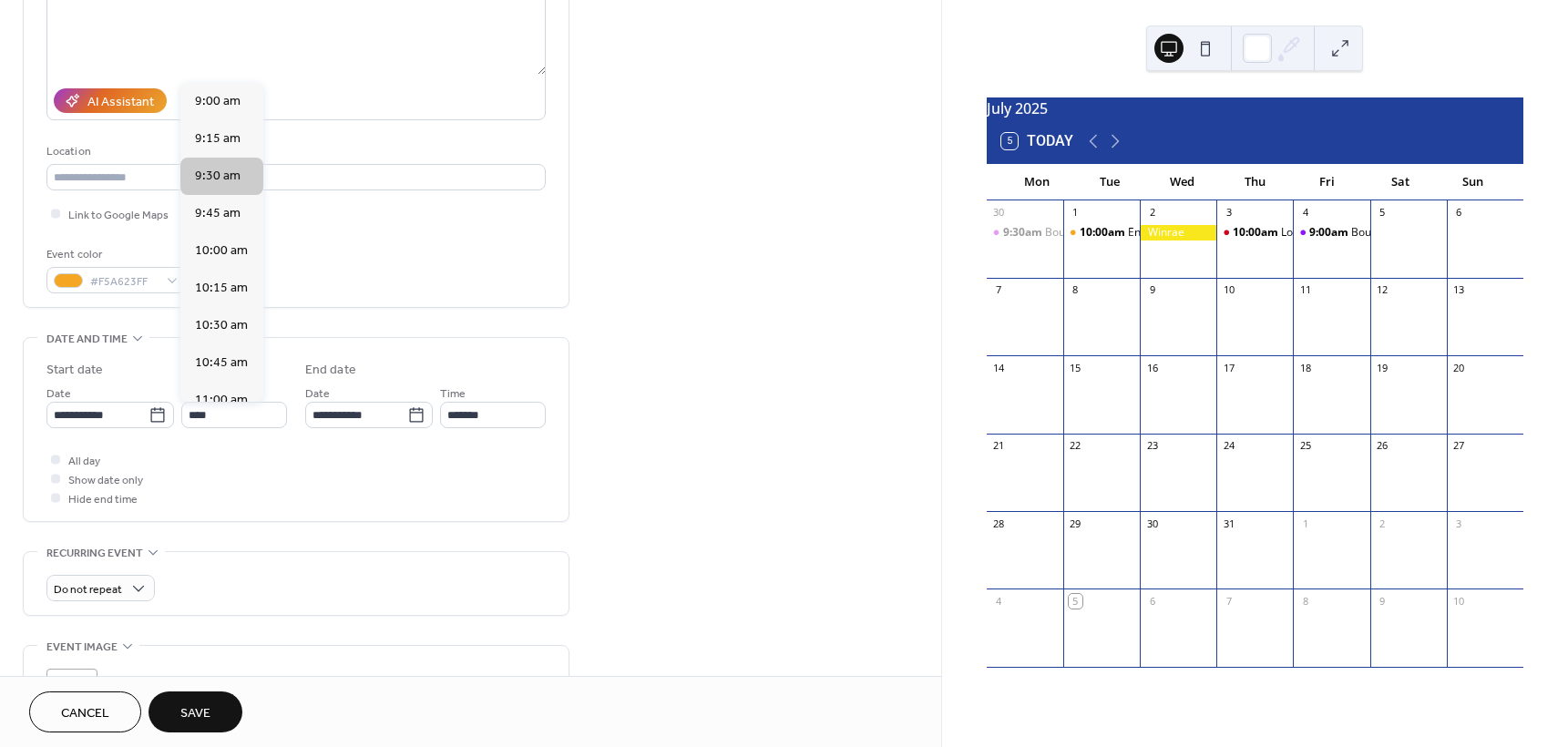 type on "*******" 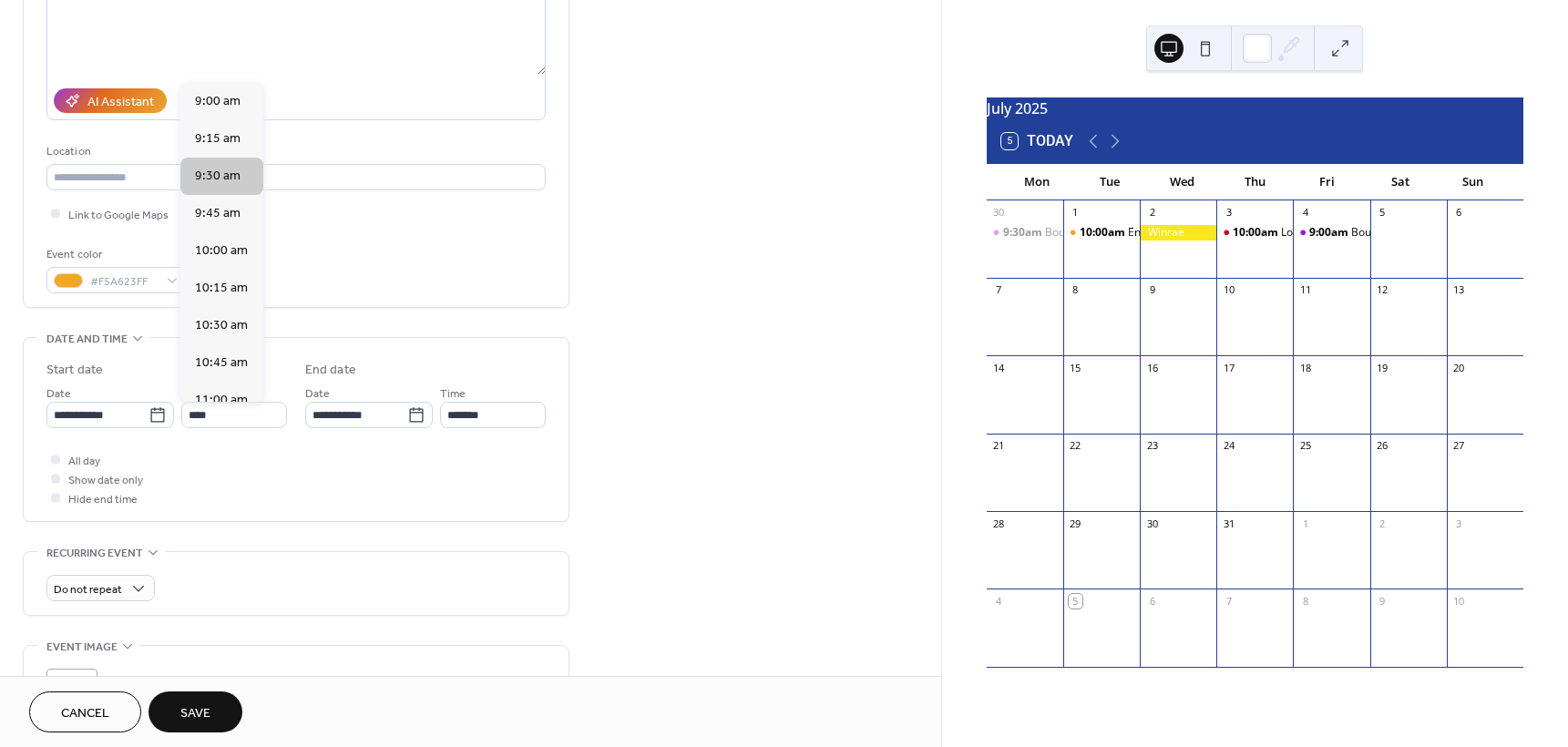 type on "********" 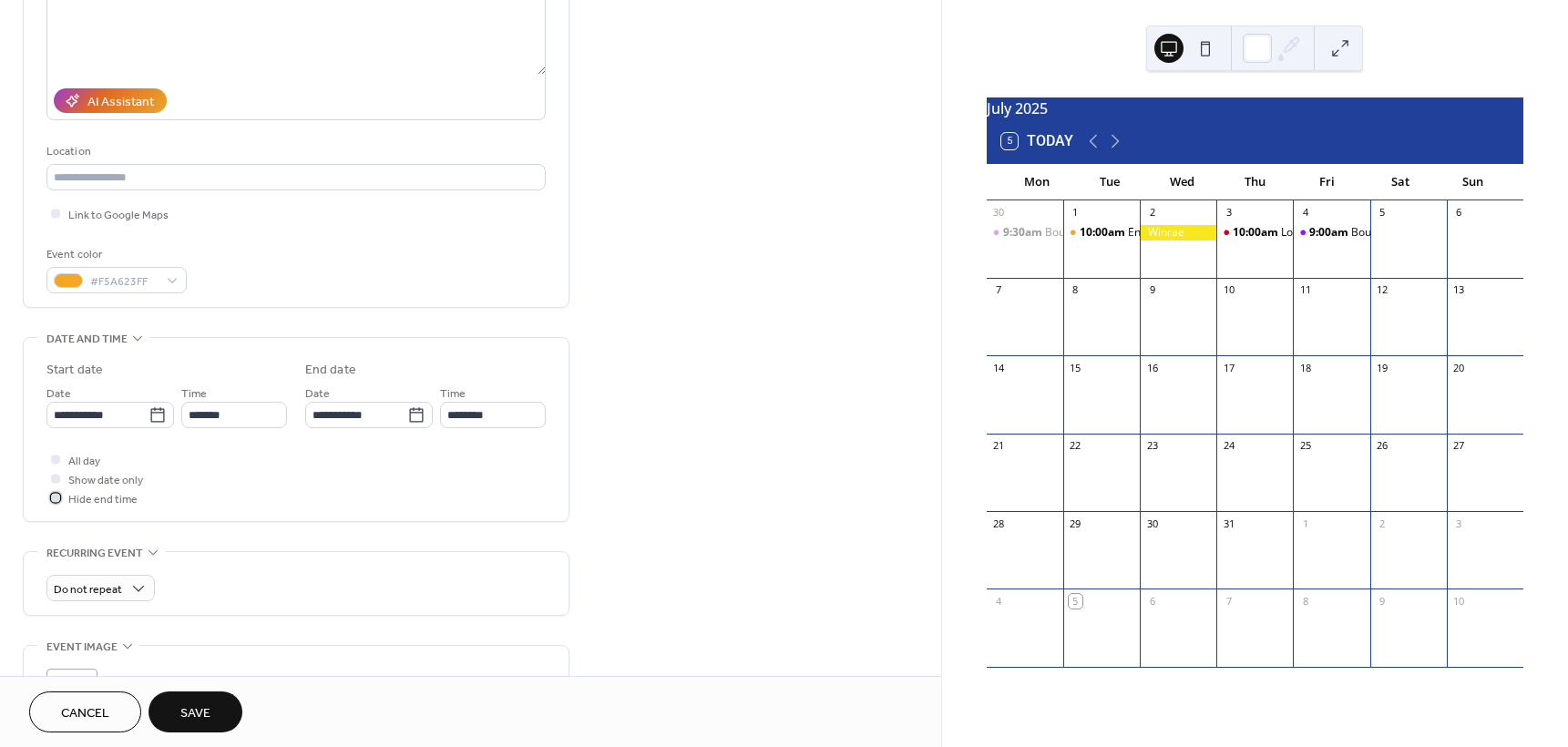 click at bounding box center (56, 497) 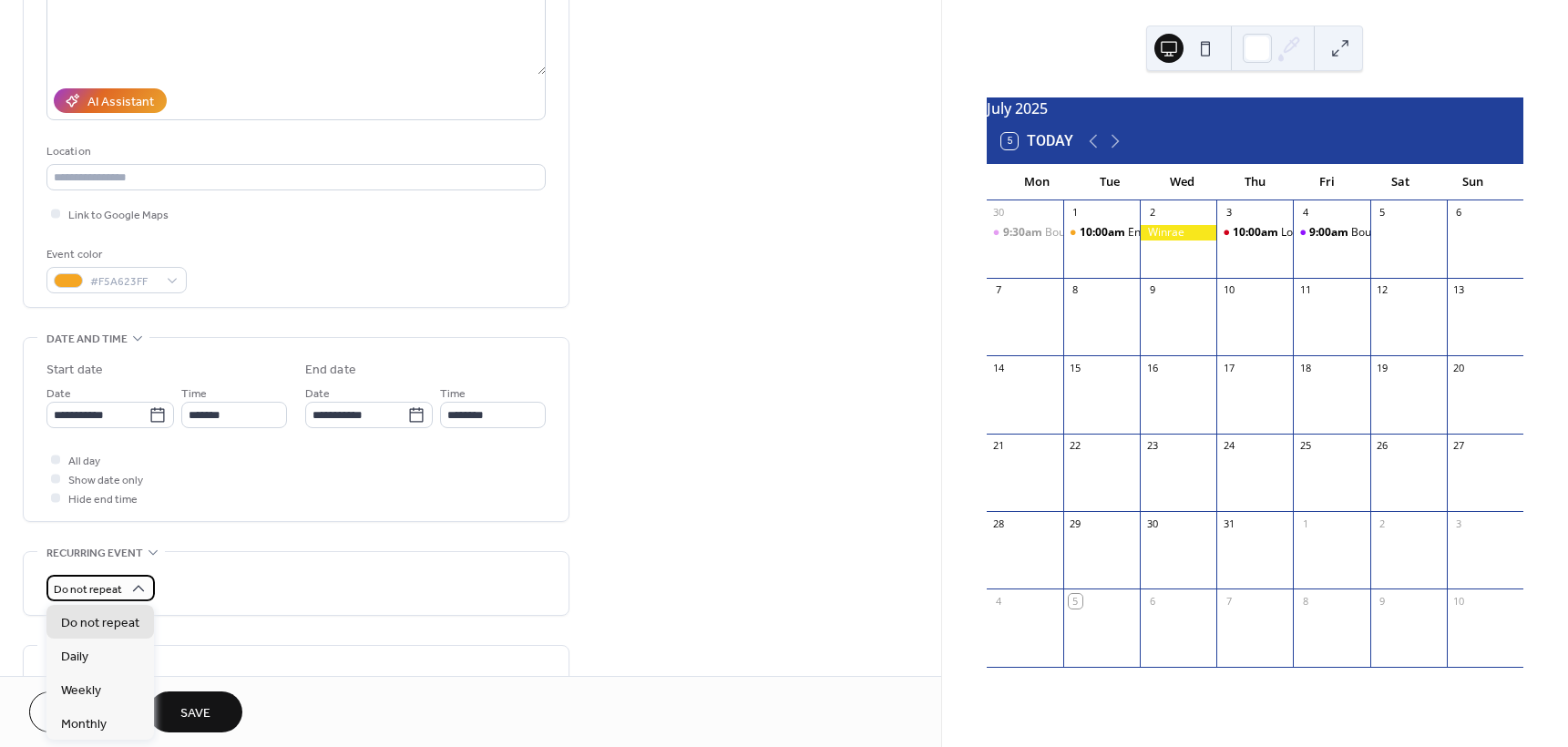 click on "Do not repeat" at bounding box center (100, 588) 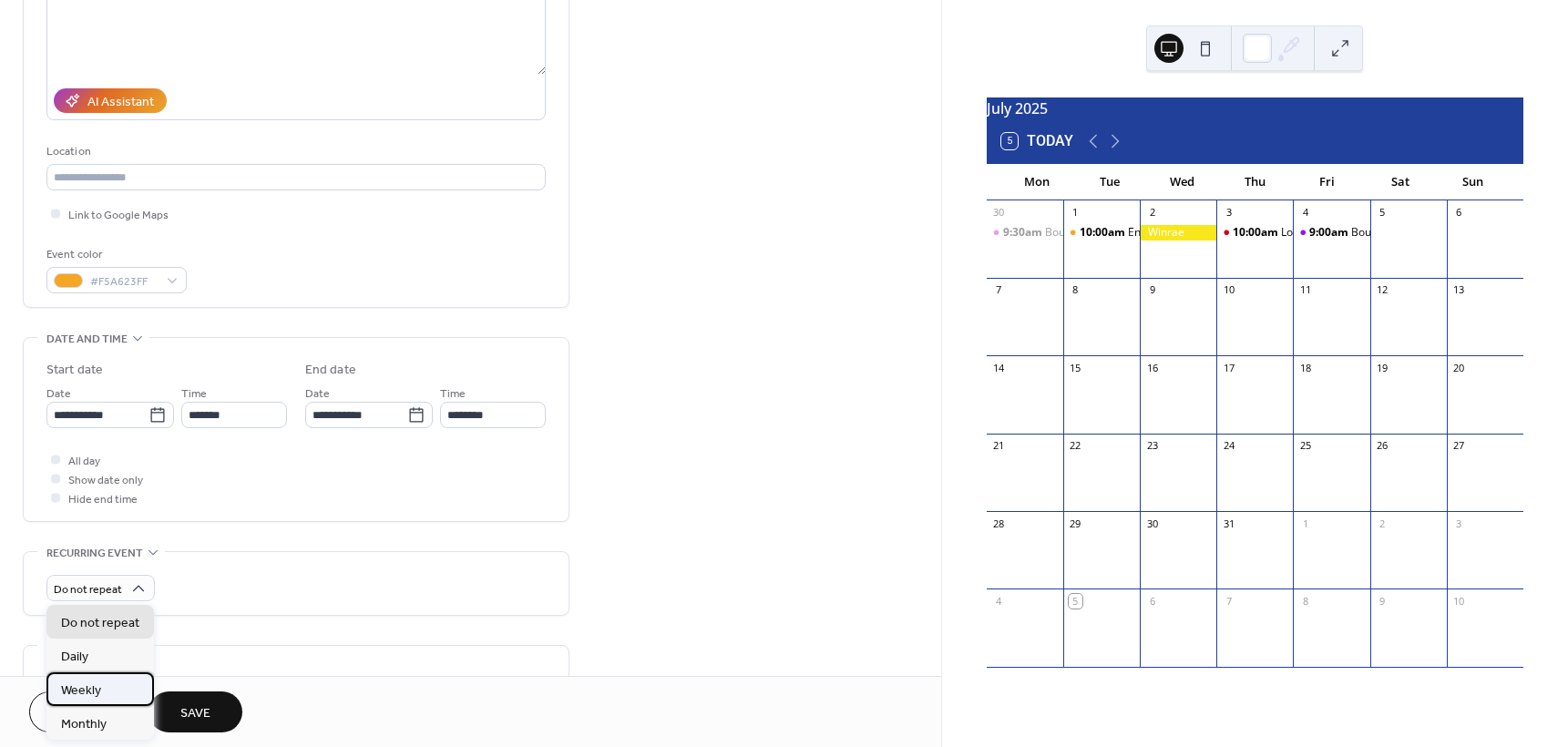 click on "Weekly" at bounding box center (81, 691) 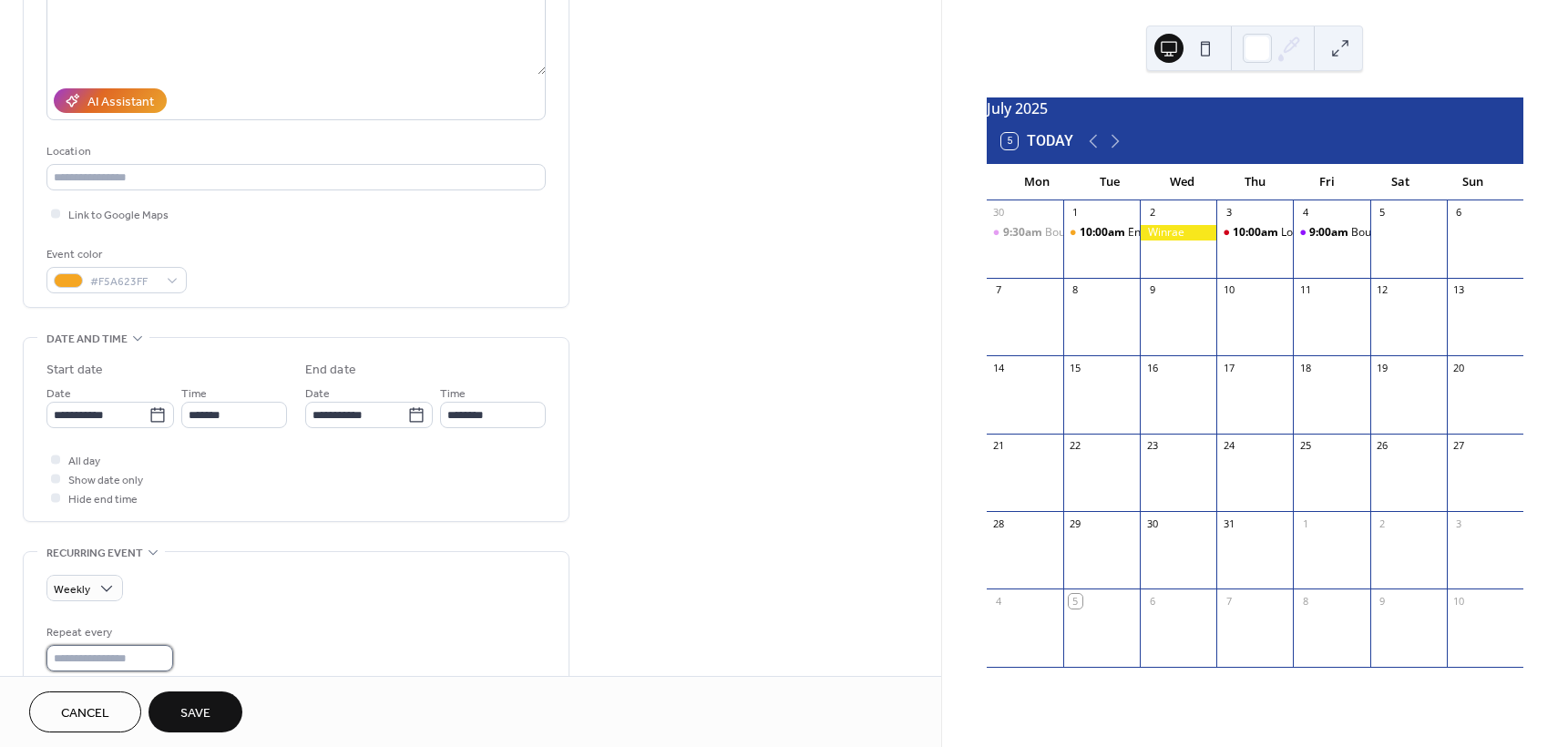 click on "*" at bounding box center (109, 658) 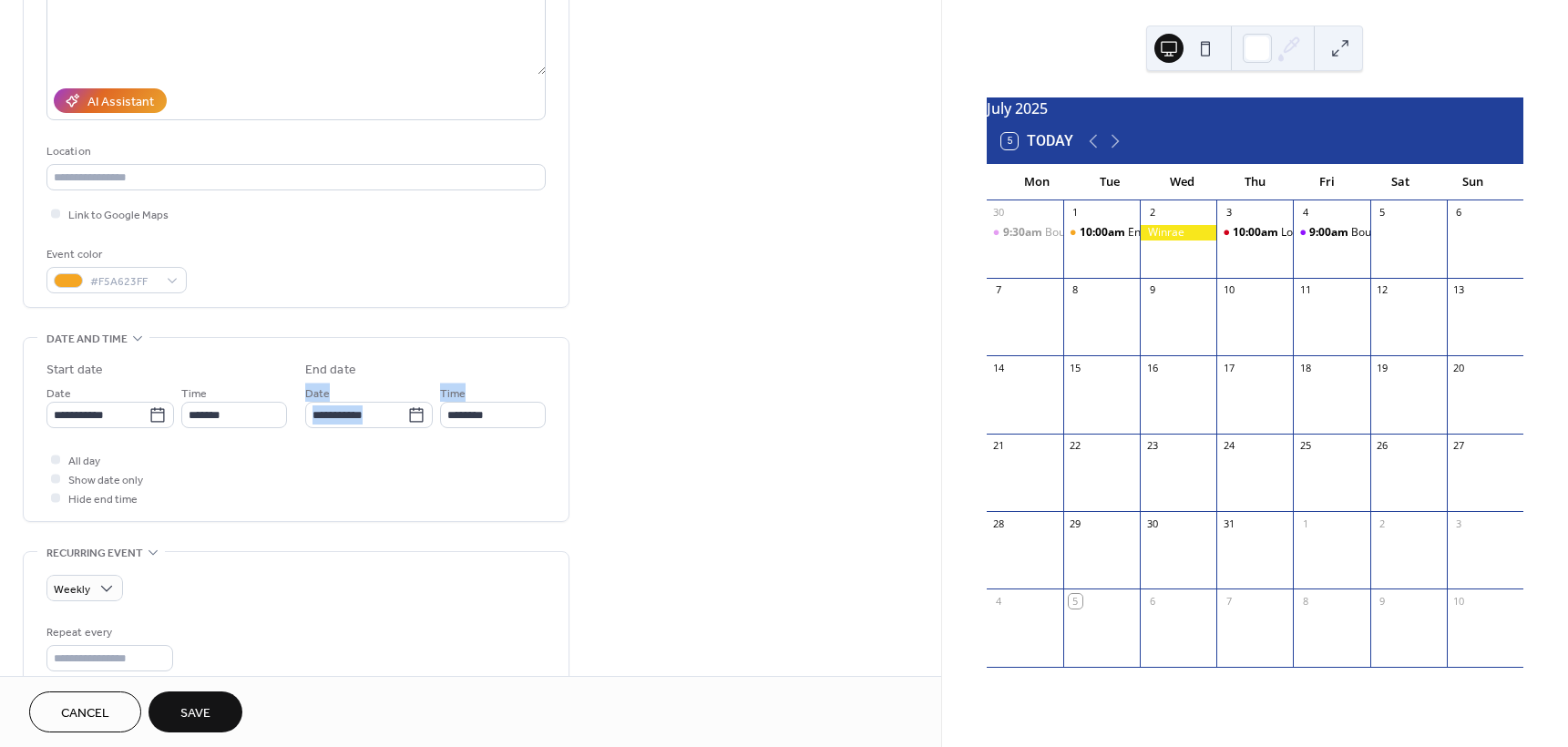 drag, startPoint x: 932, startPoint y: 355, endPoint x: 917, endPoint y: 407, distance: 54.12024 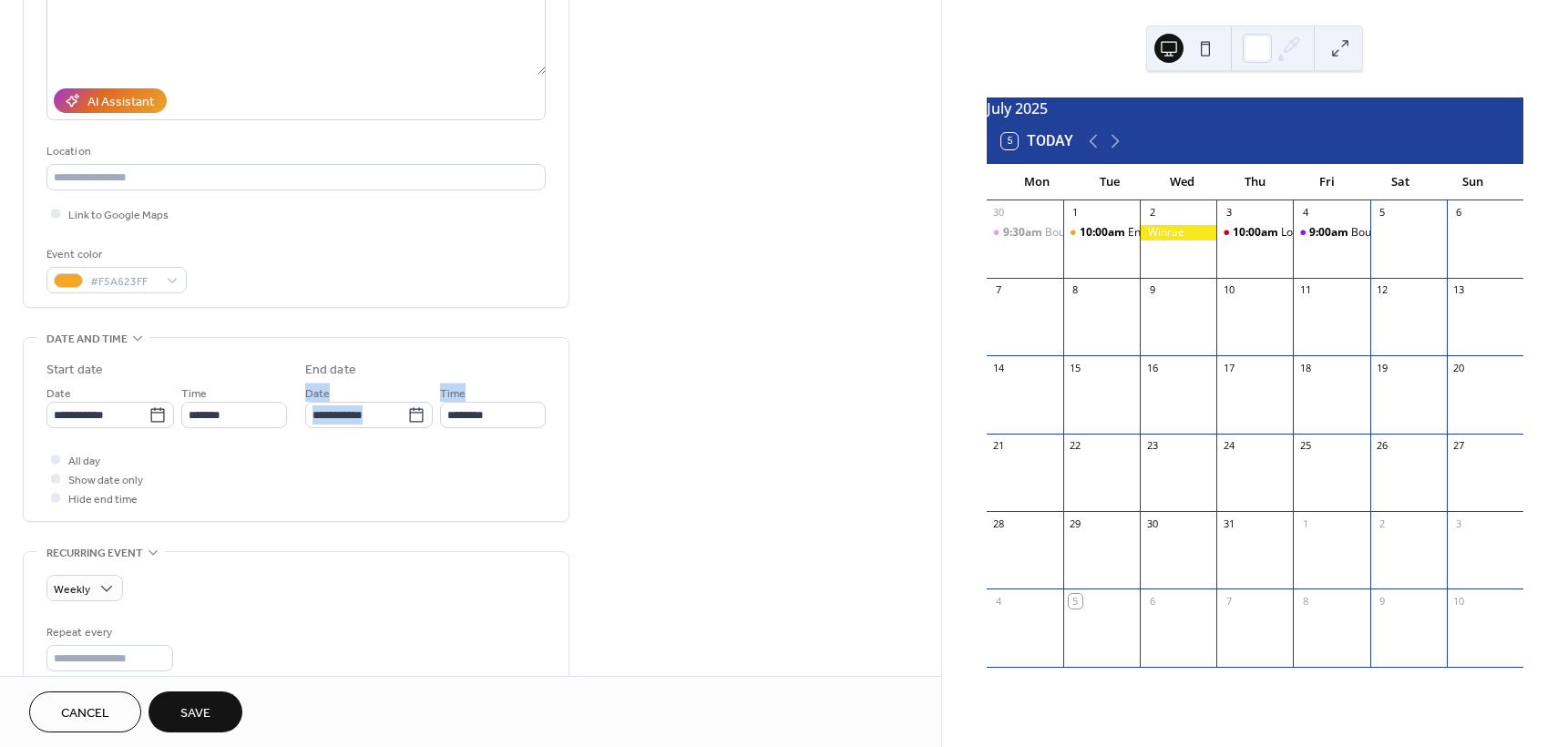 click on "**********" at bounding box center (470, 558) 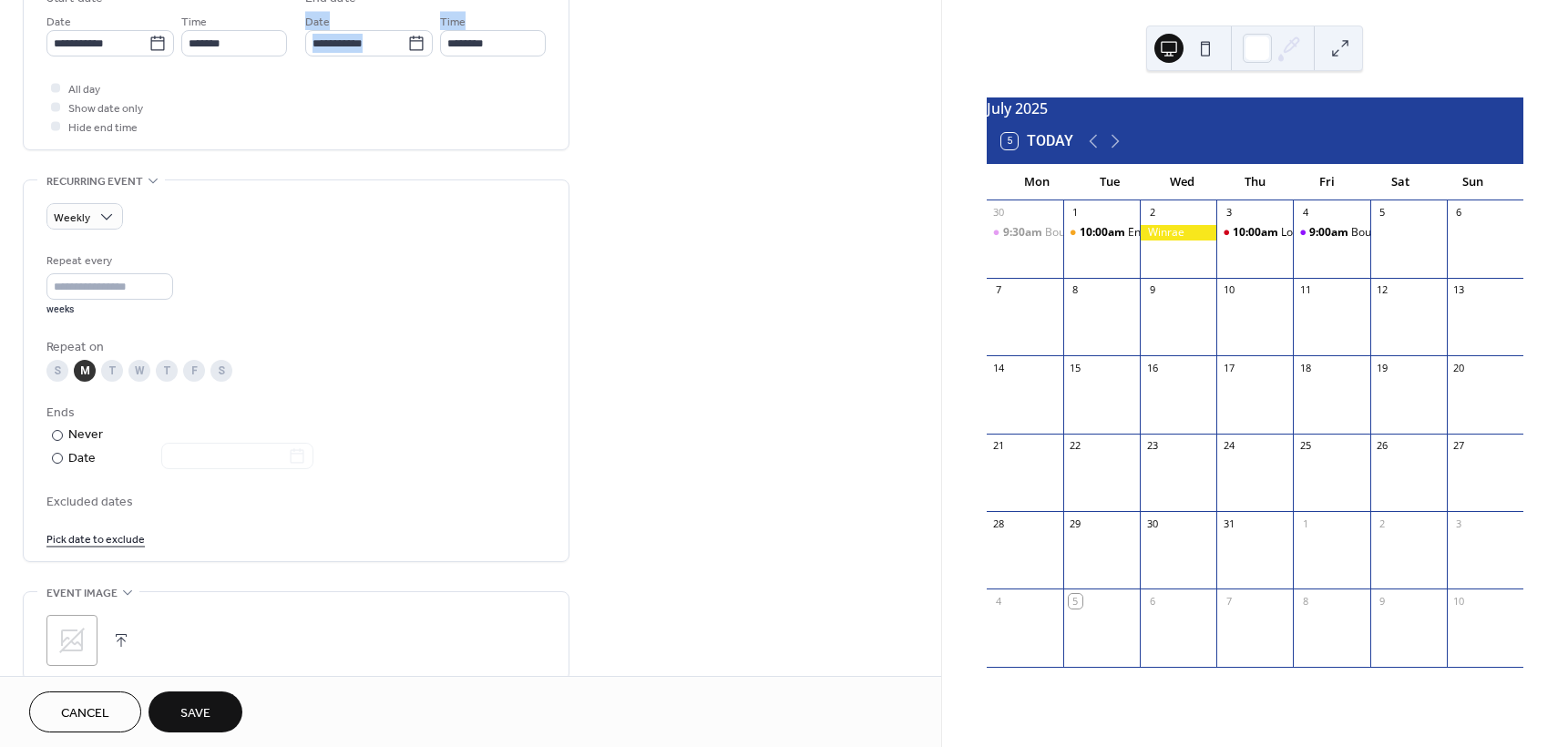 scroll, scrollTop: 633, scrollLeft: 0, axis: vertical 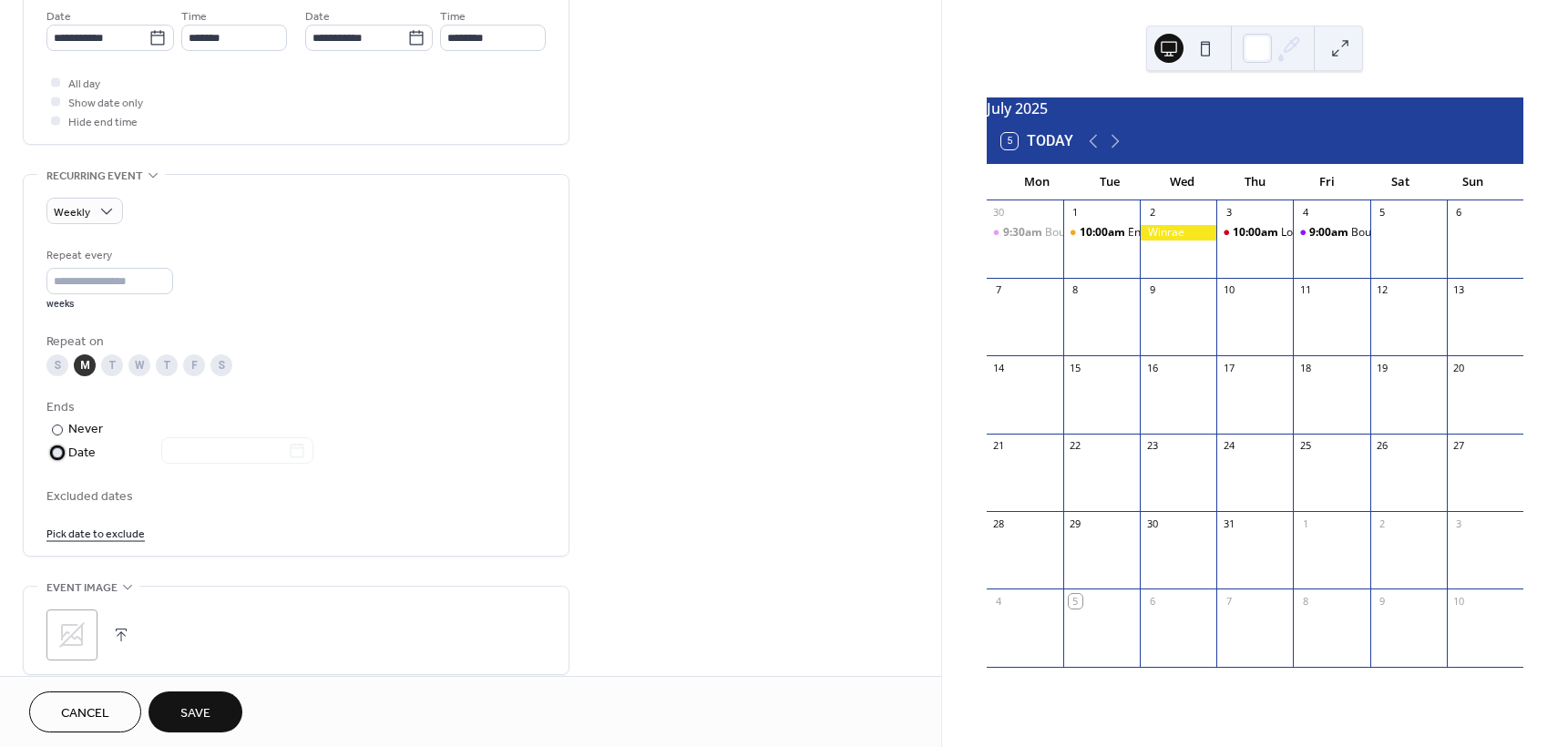 click at bounding box center [226, 452] 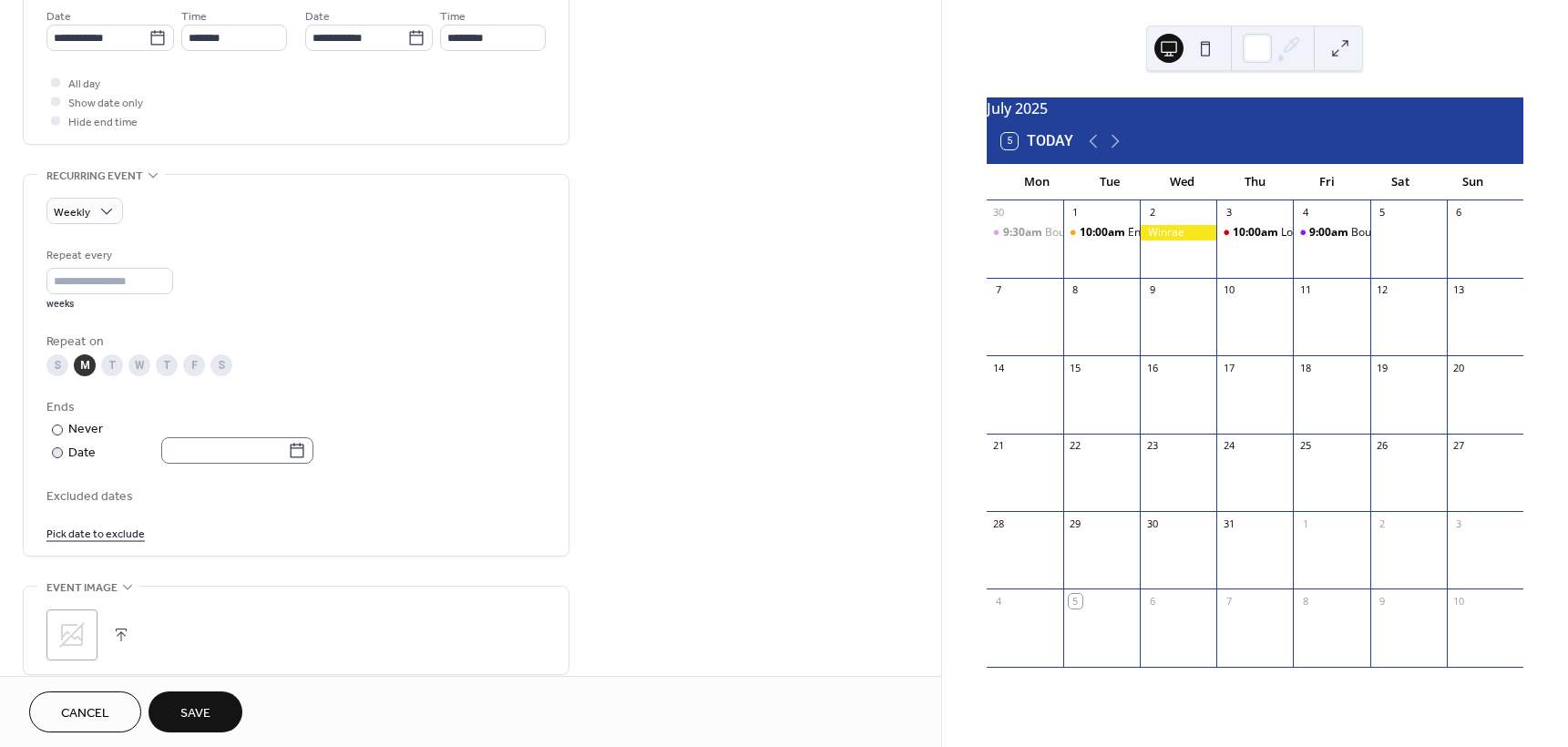 click 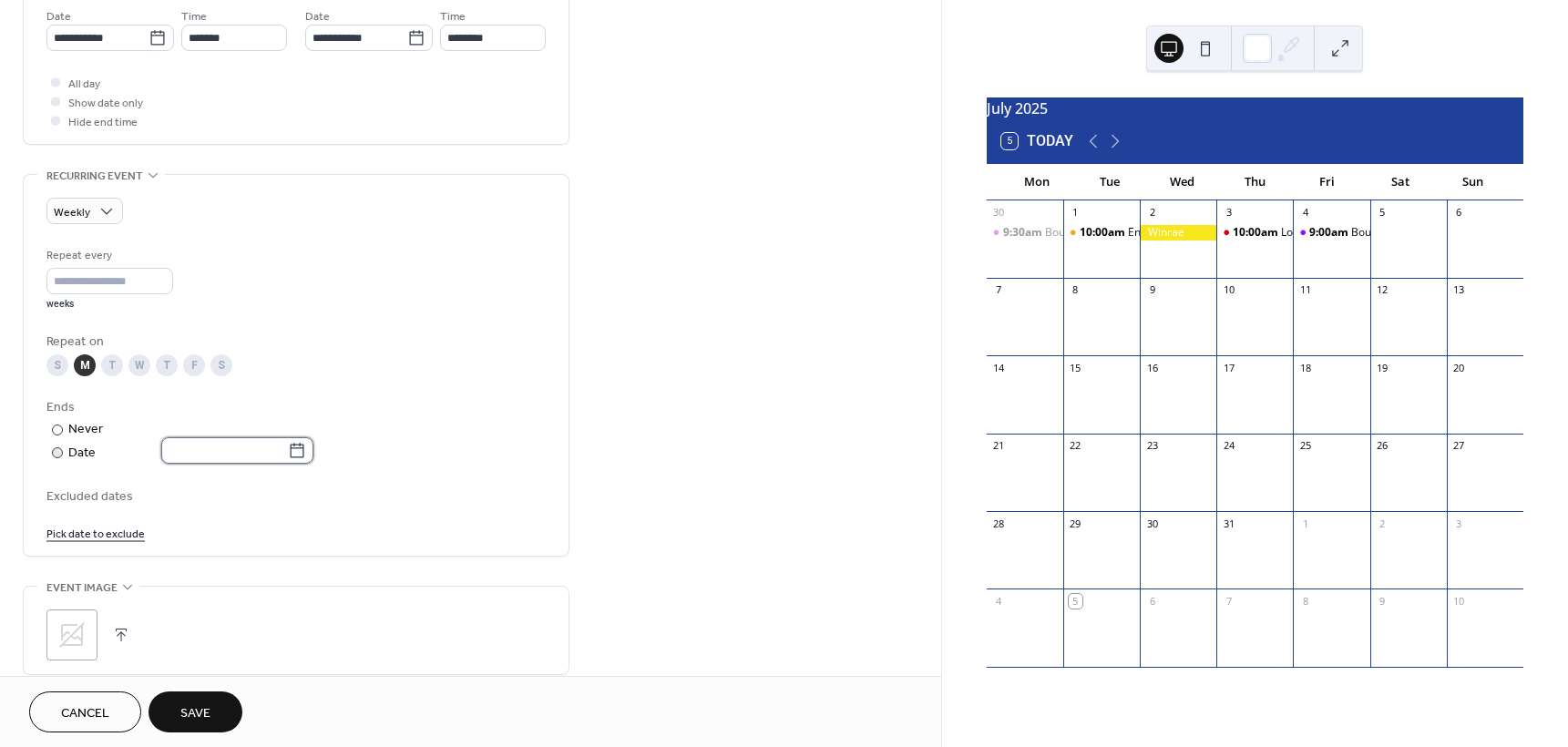 click at bounding box center [224, 450] 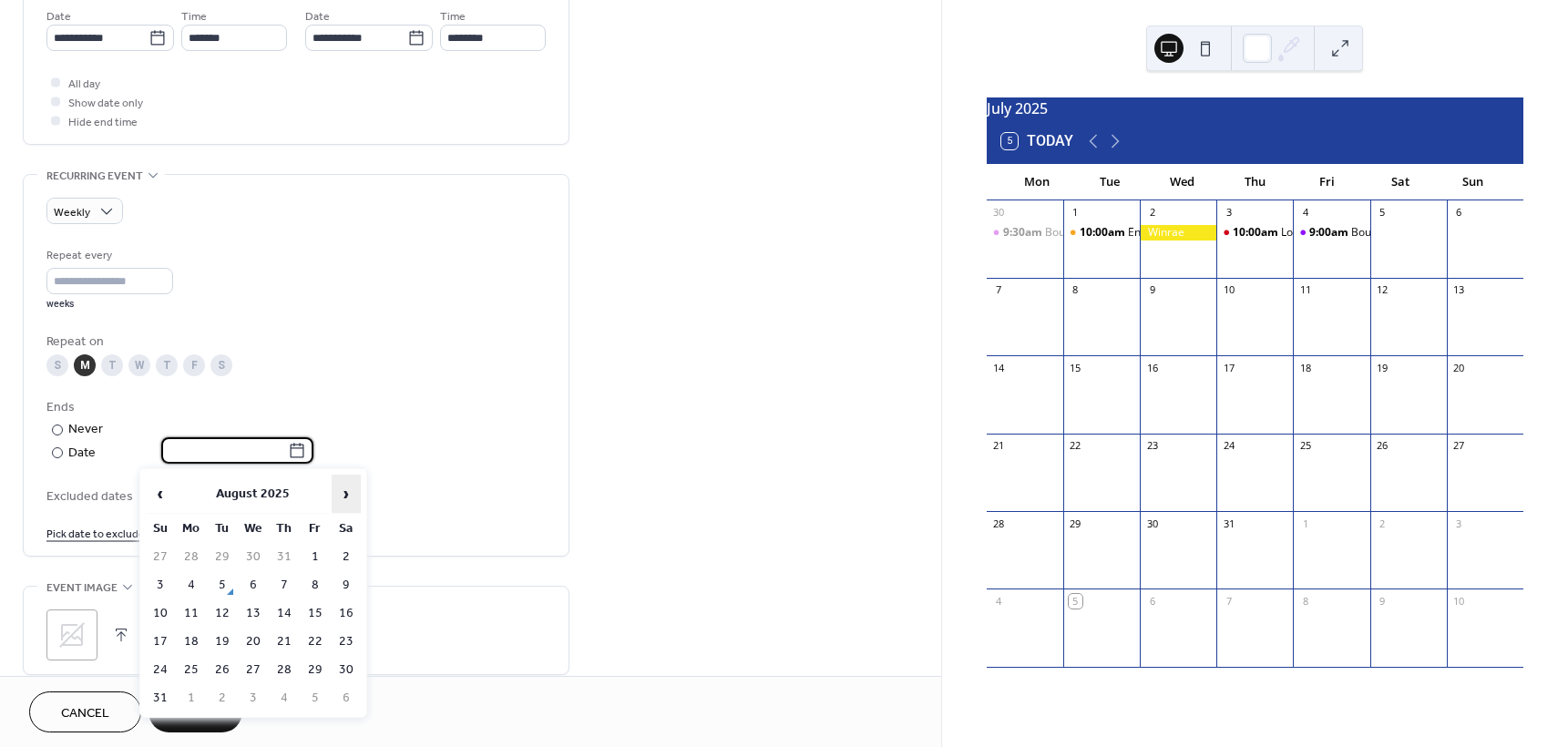 click on "›" at bounding box center [346, 494] 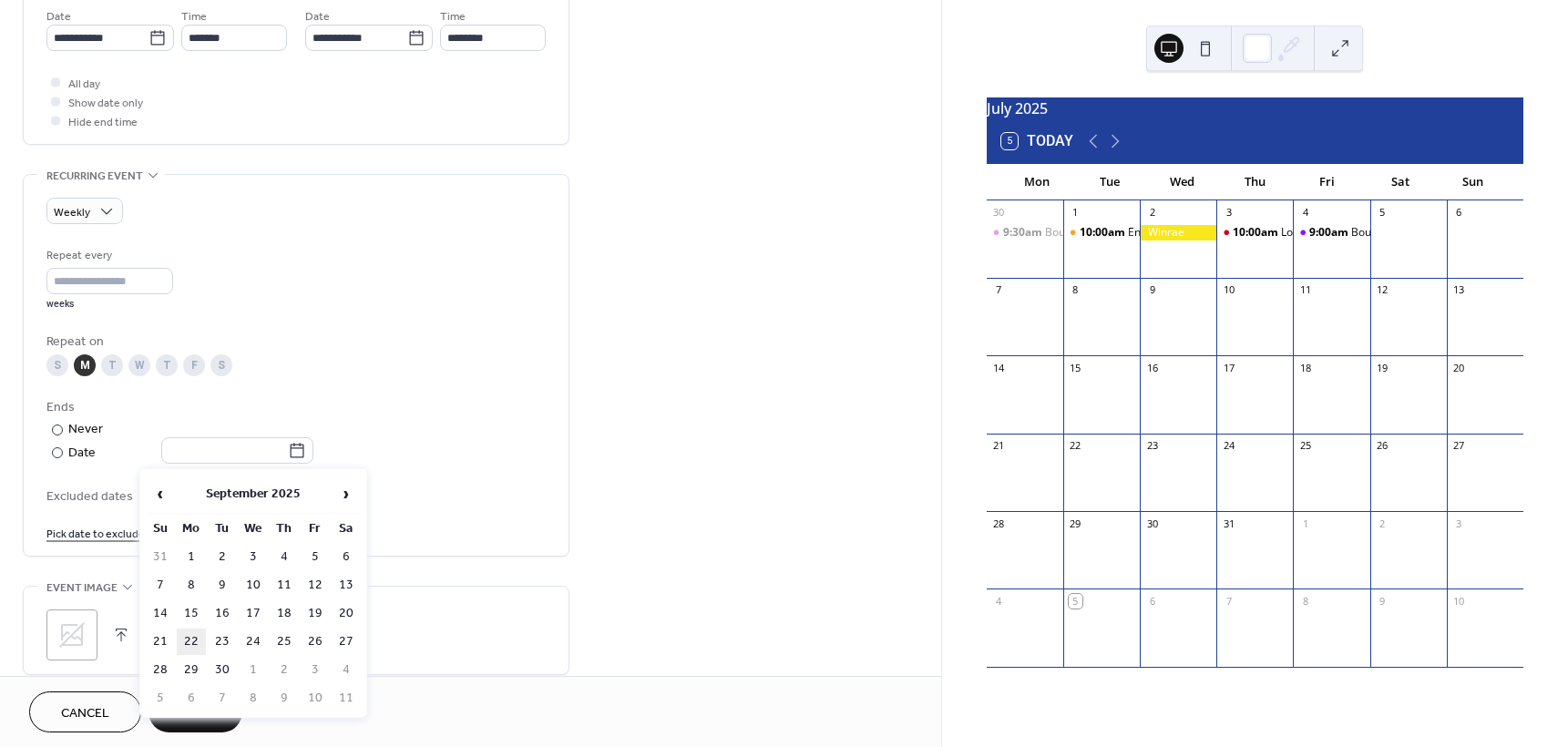 click on "22" at bounding box center (191, 641) 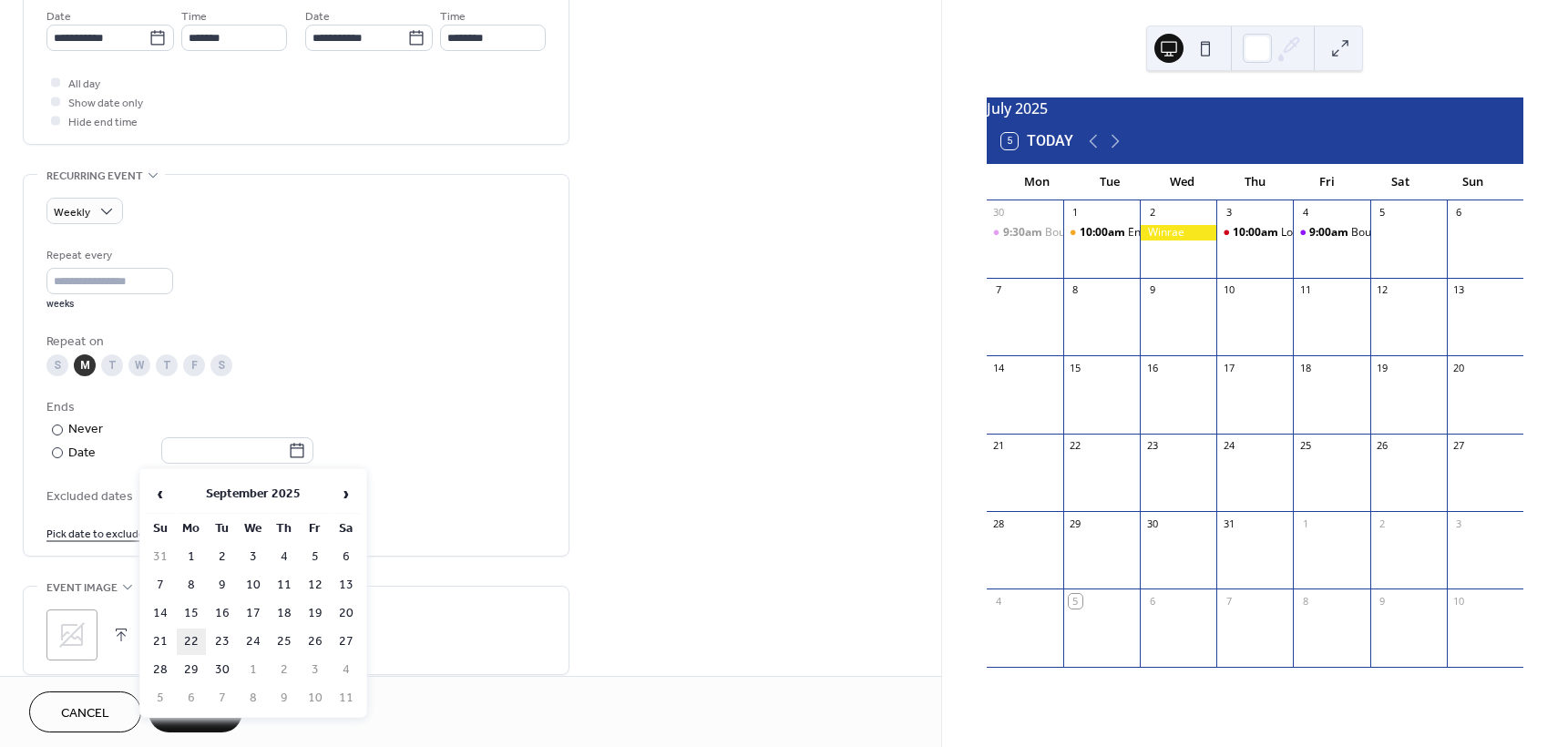 type on "**********" 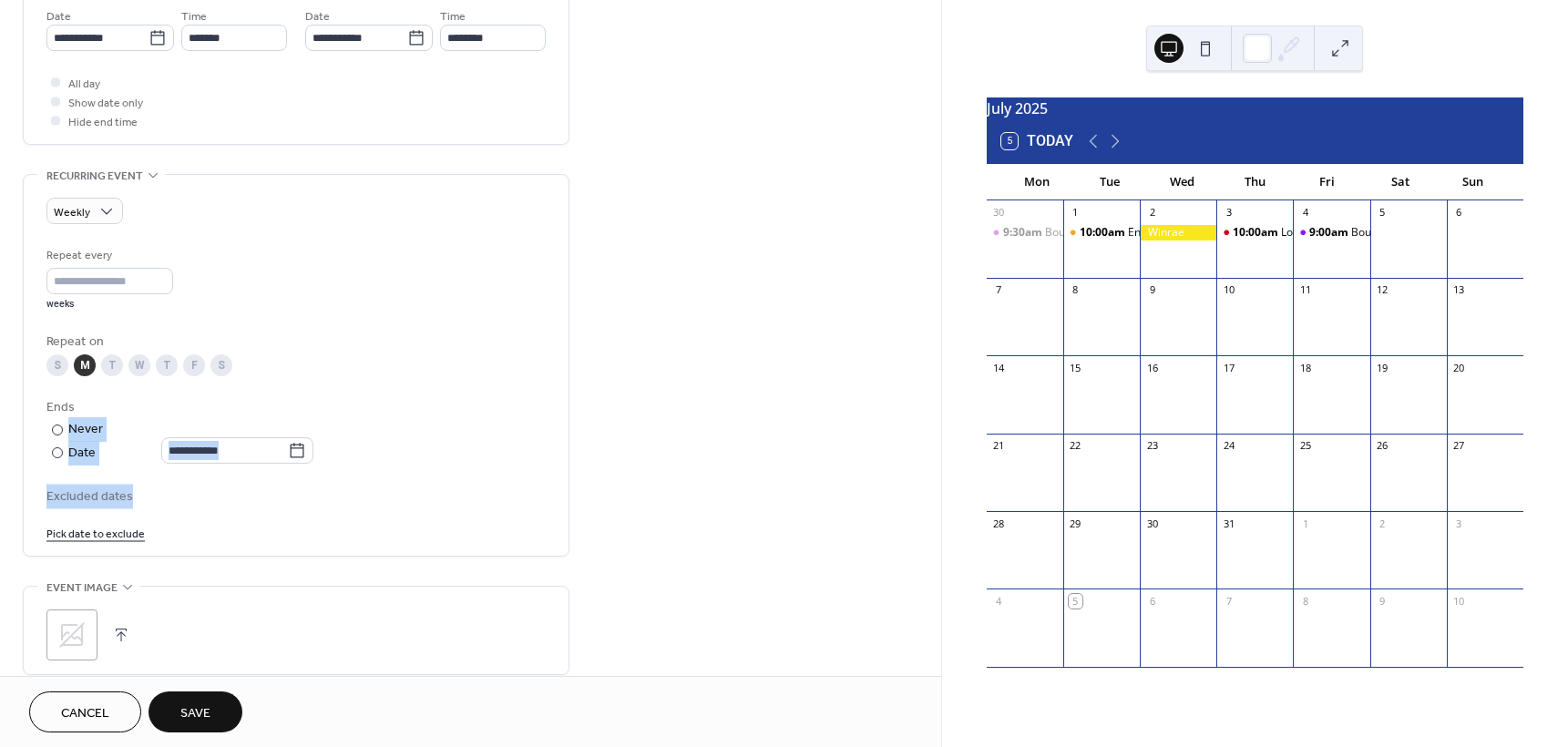 drag, startPoint x: 935, startPoint y: 403, endPoint x: 918, endPoint y: 478, distance: 76.90254 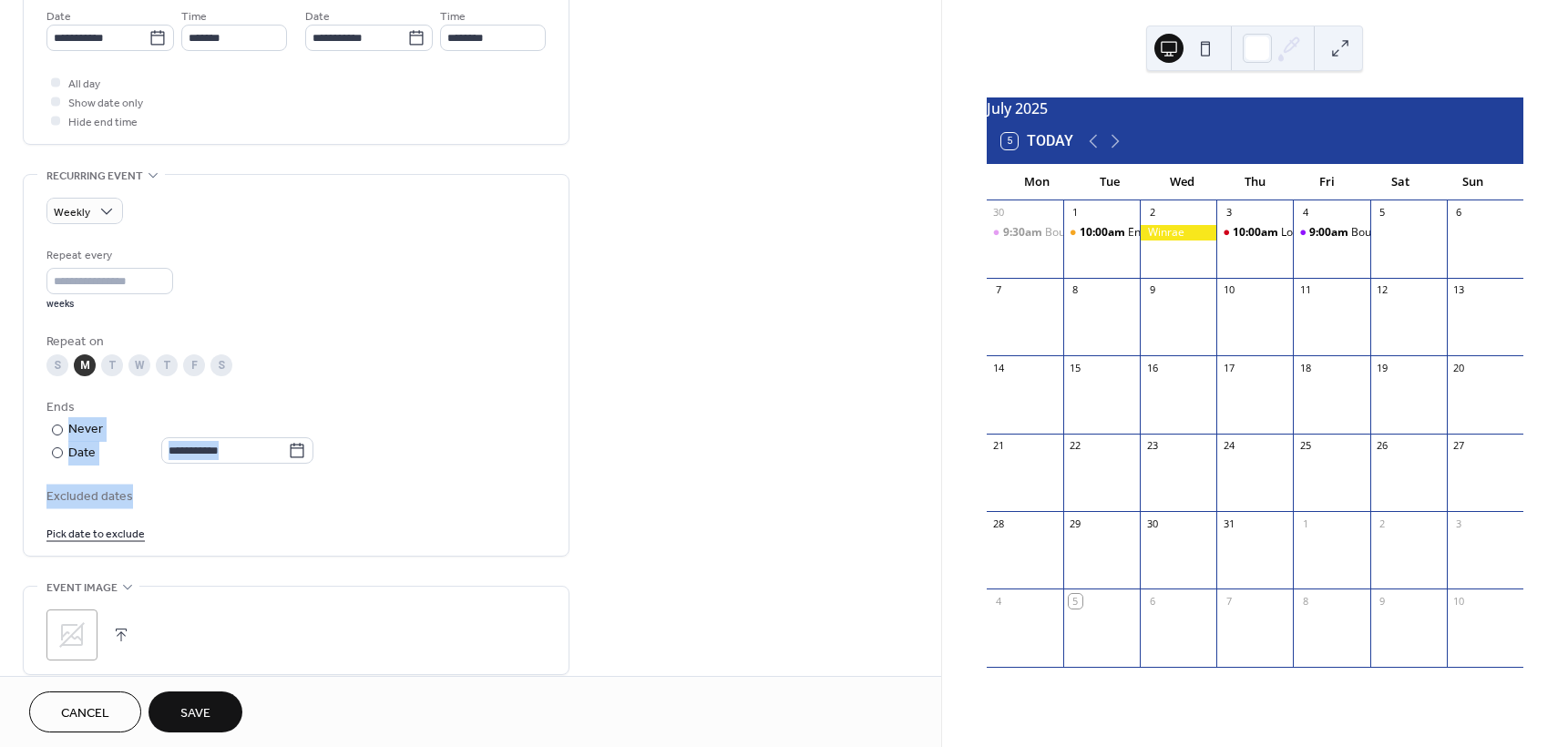 click on "**********" at bounding box center (470, 181) 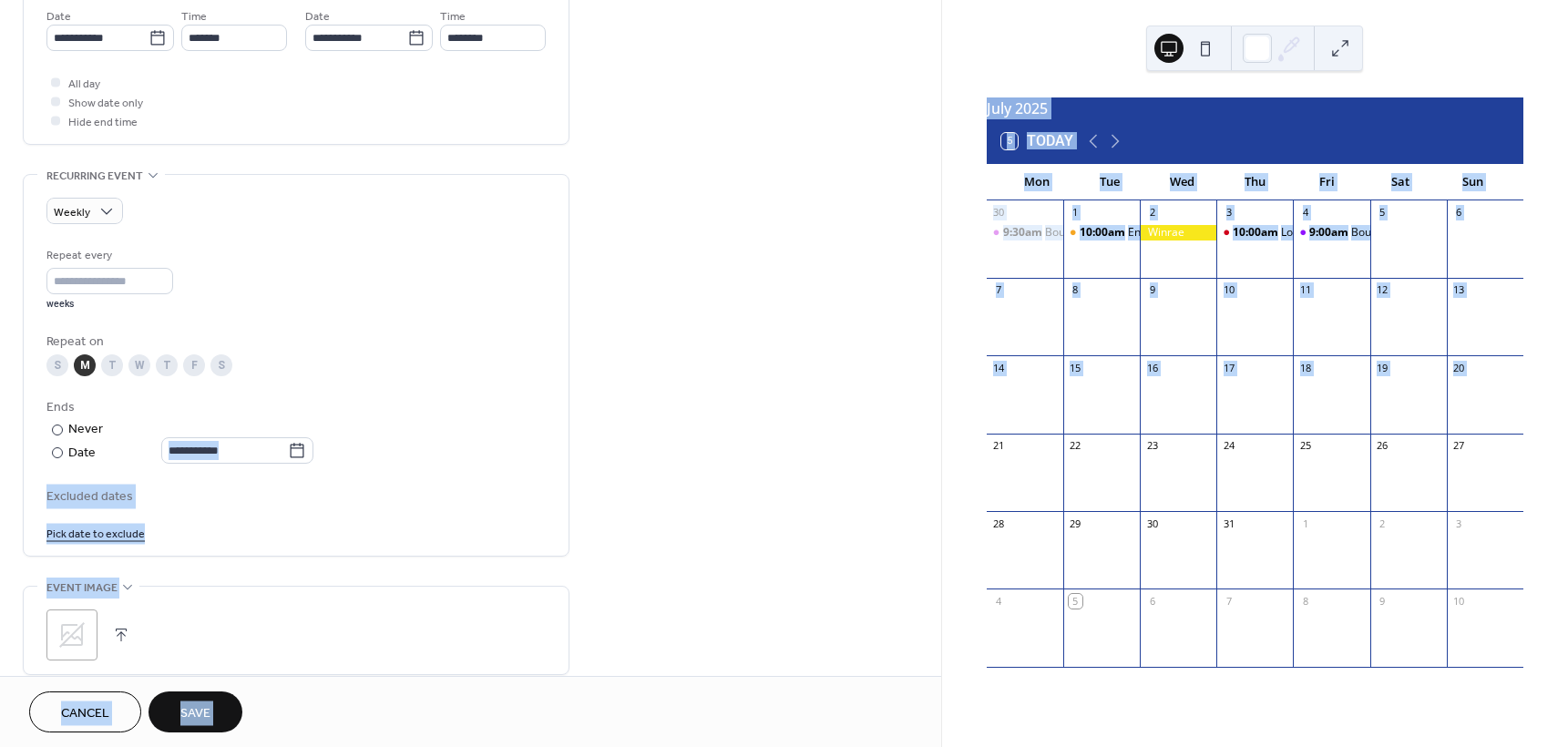click on "**********" at bounding box center [784, 374] 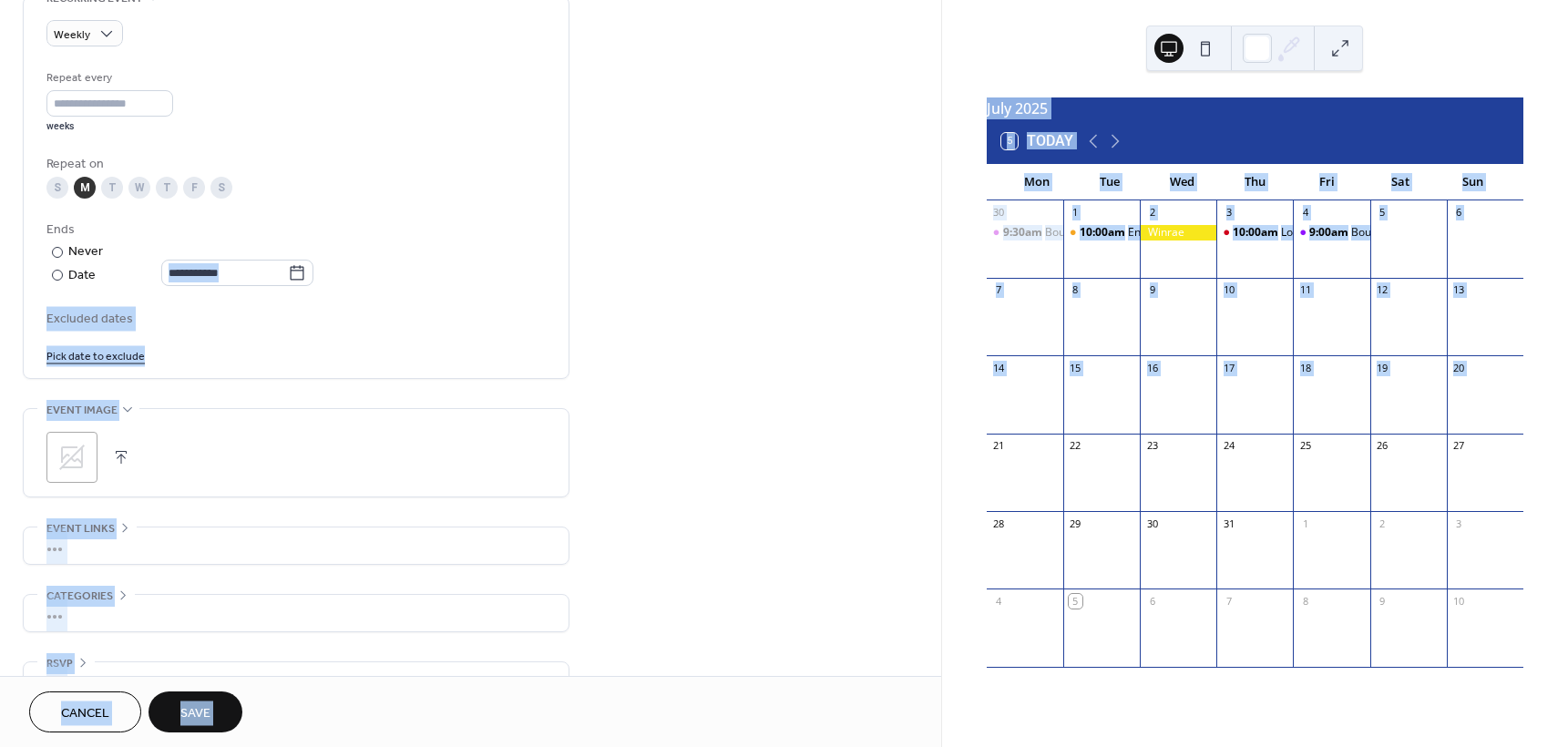 scroll, scrollTop: 853, scrollLeft: 0, axis: vertical 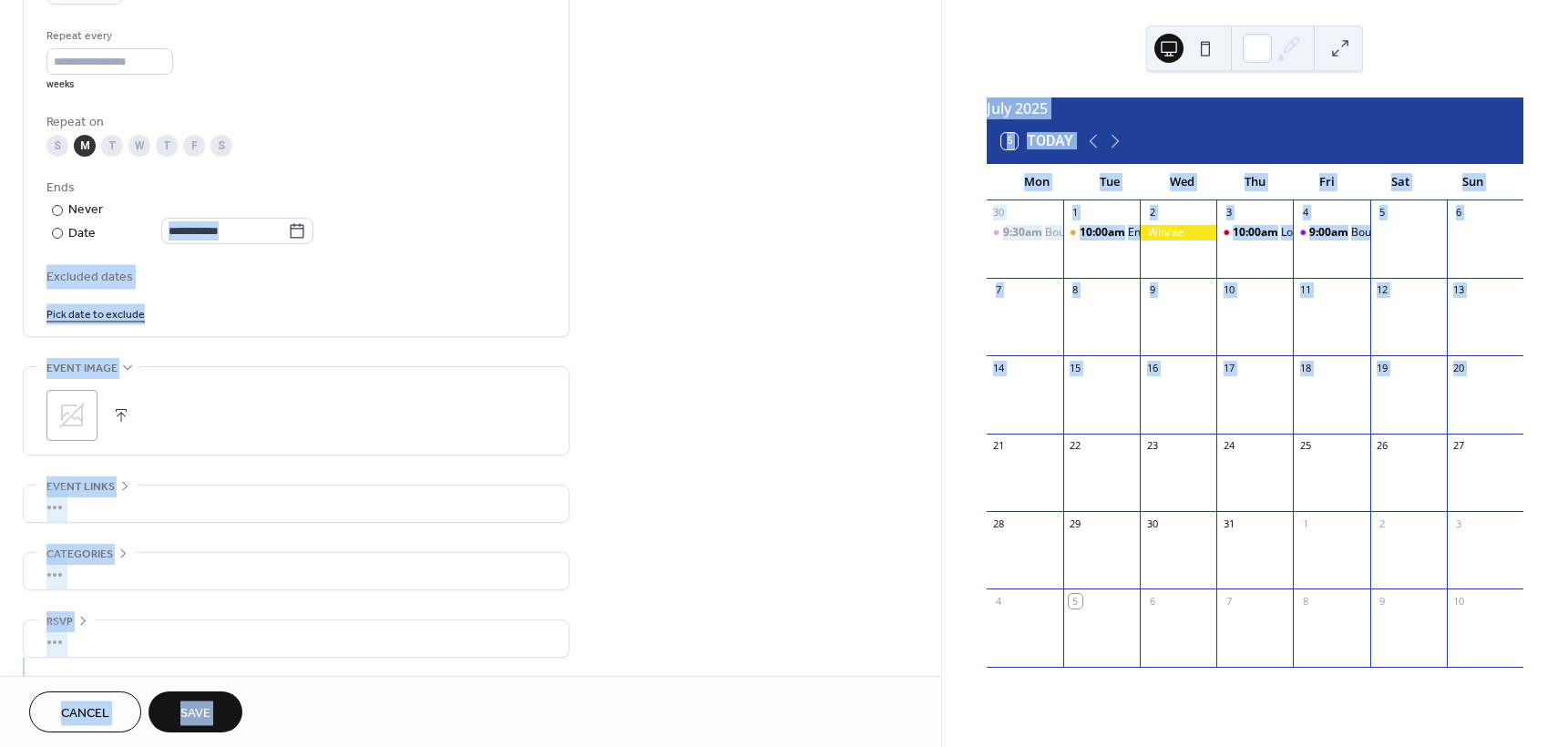 click on "**********" at bounding box center [470, -38] 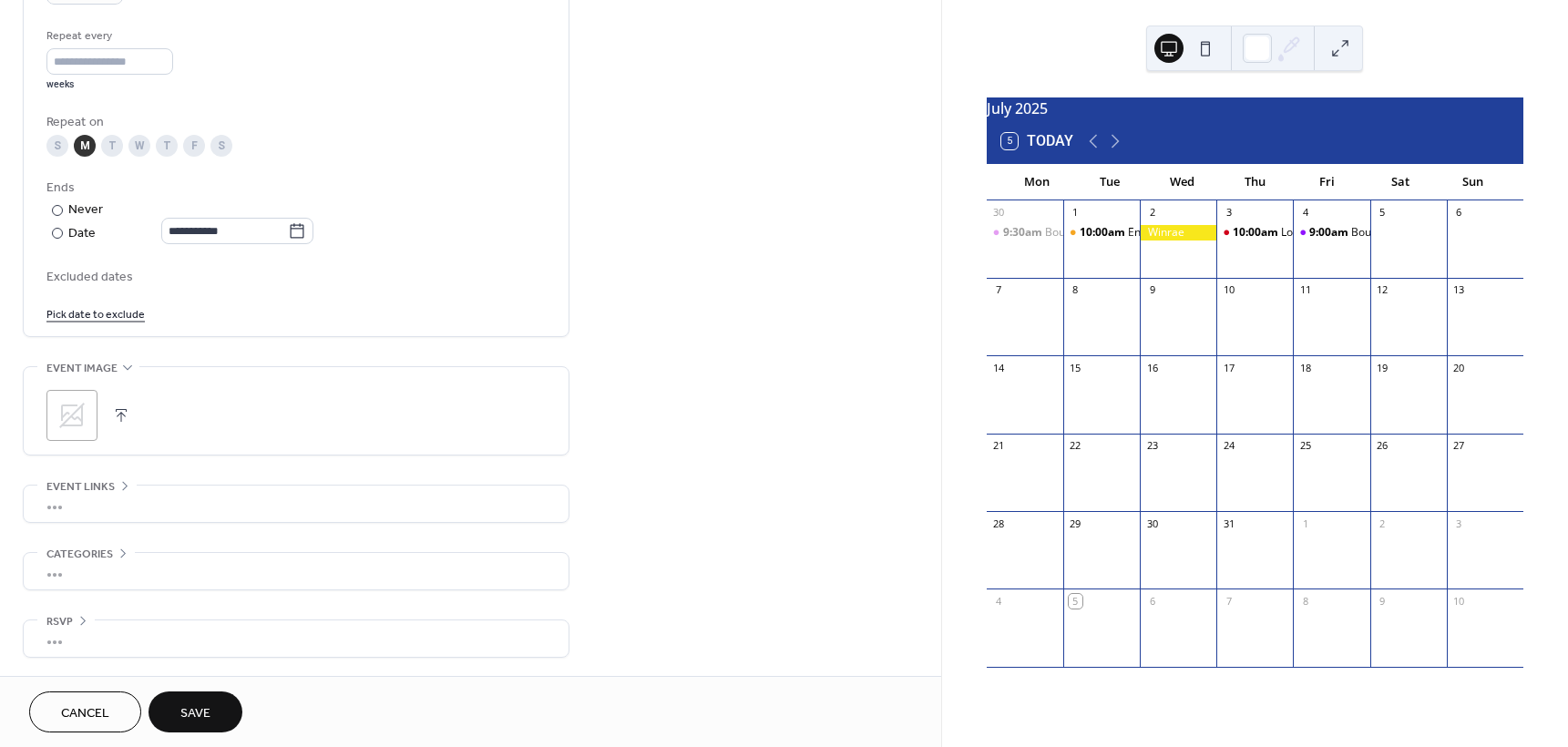 click on "Save" at bounding box center [195, 713] 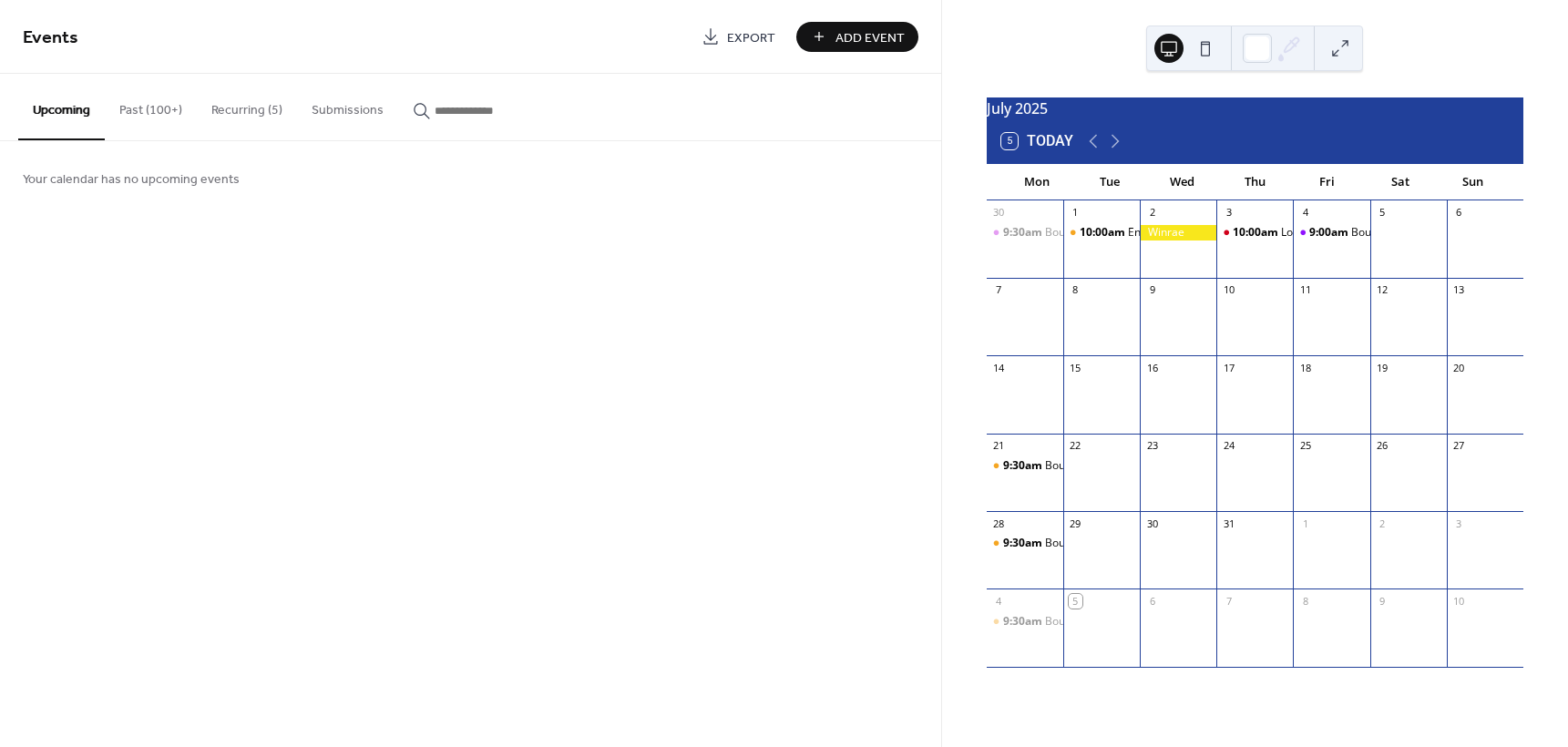 click on "Add Event" at bounding box center (870, 37) 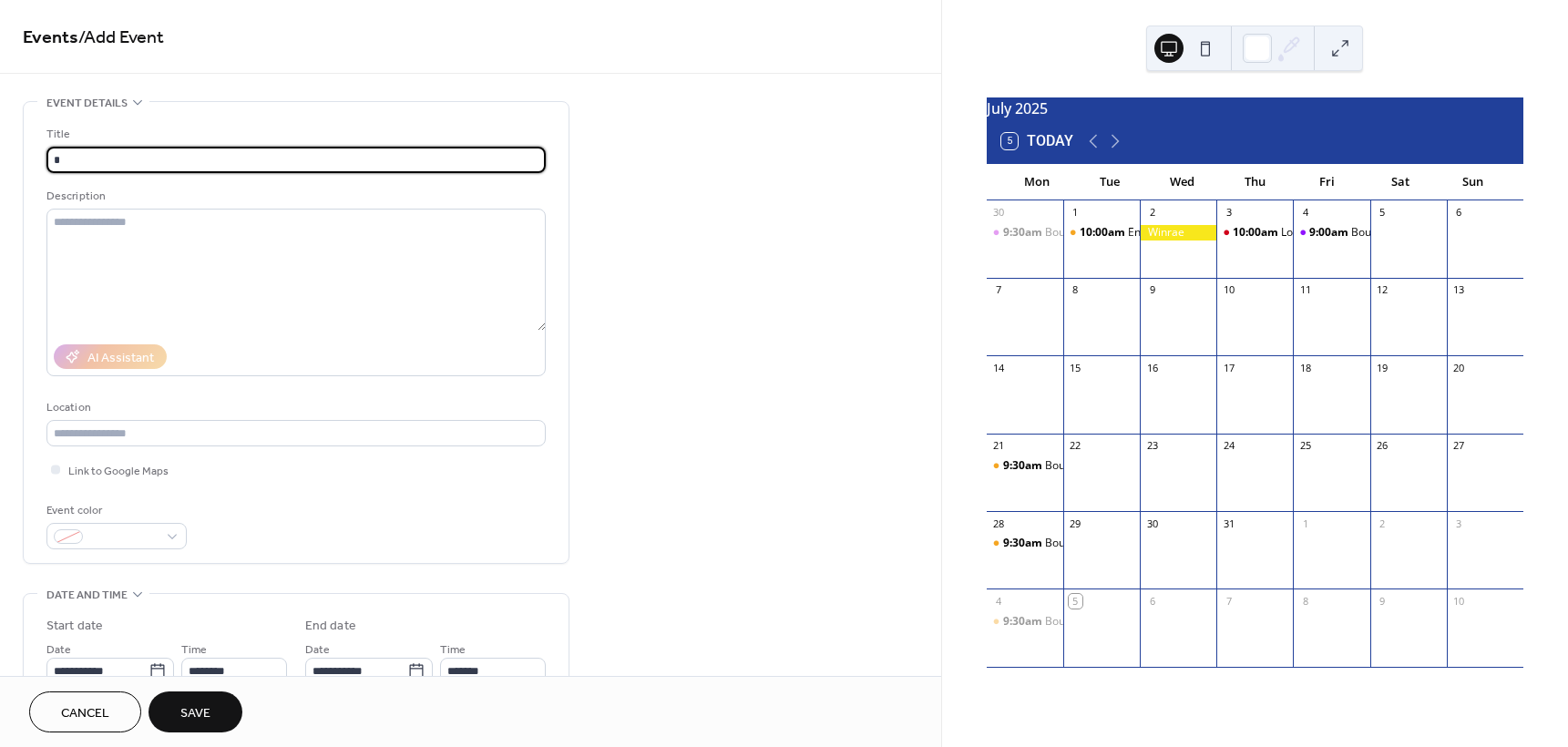 type on "**********" 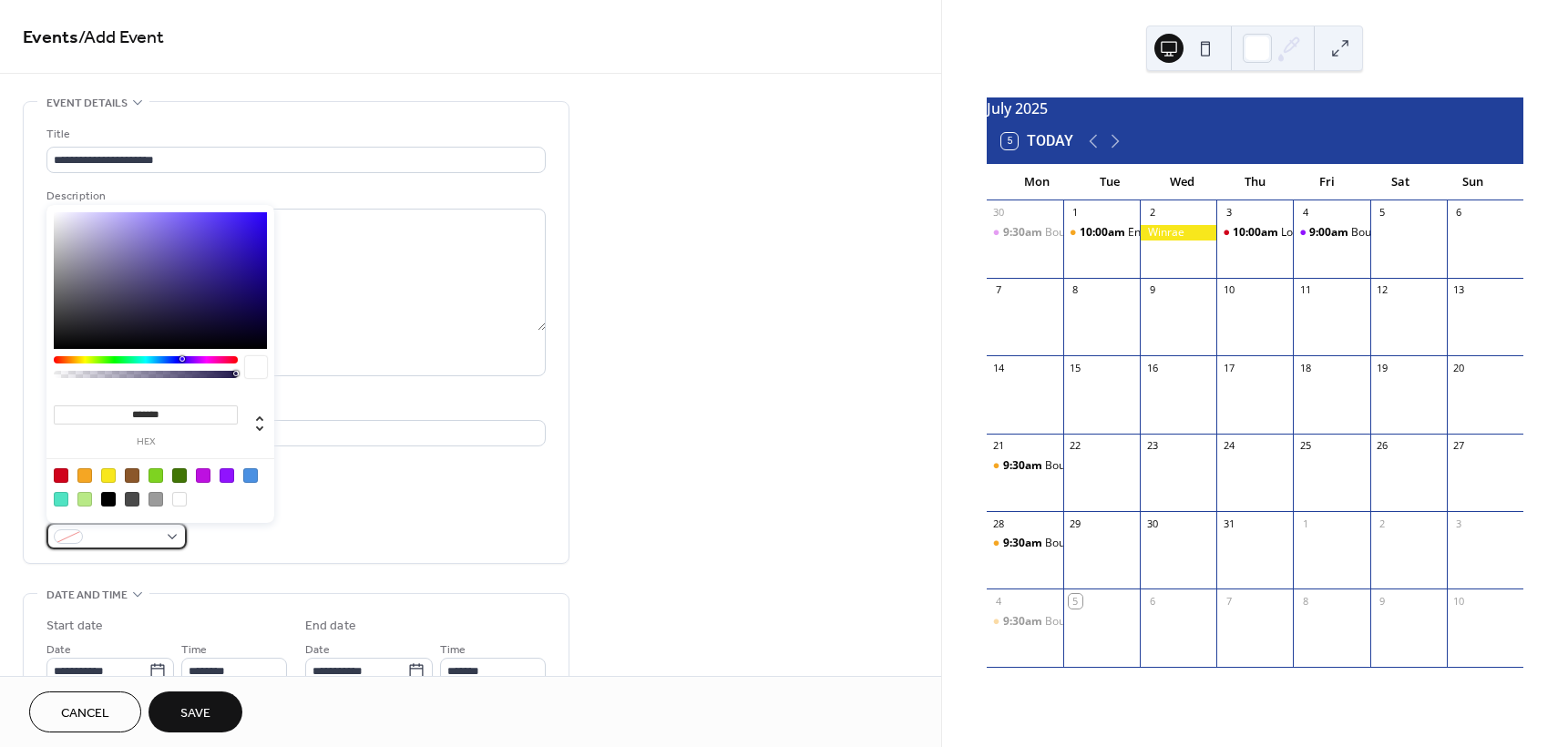 click at bounding box center [124, 537] 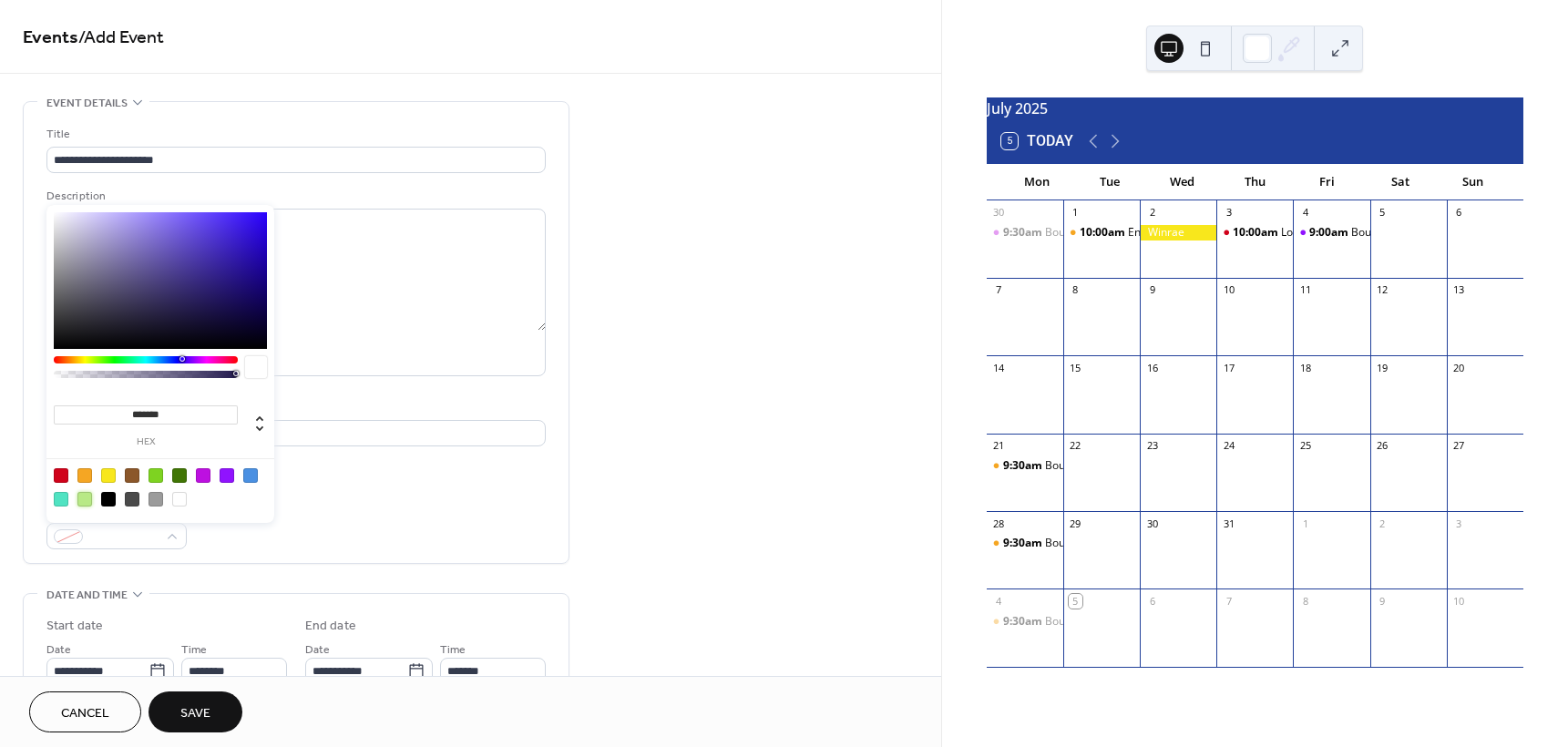 click at bounding box center [85, 499] 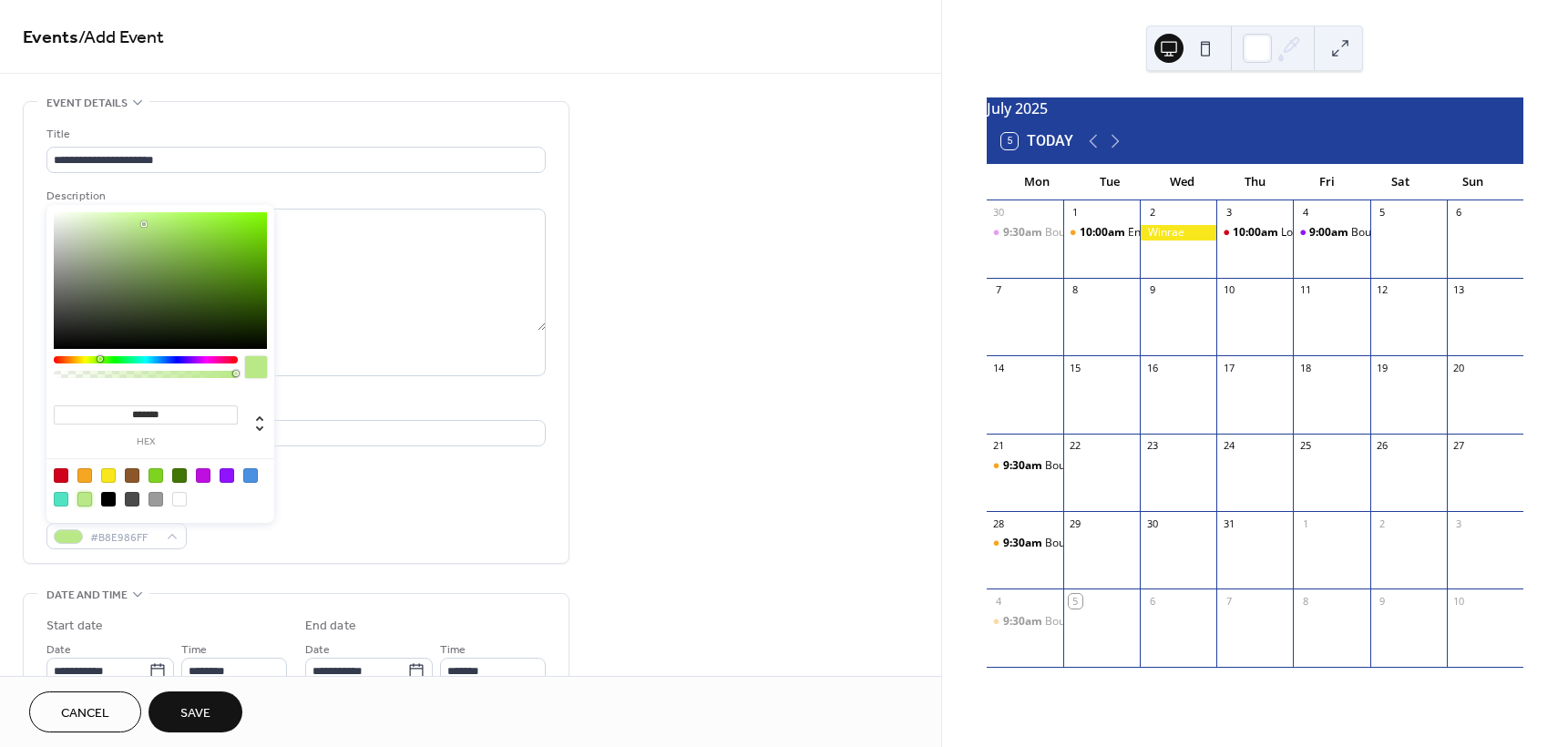 type on "*******" 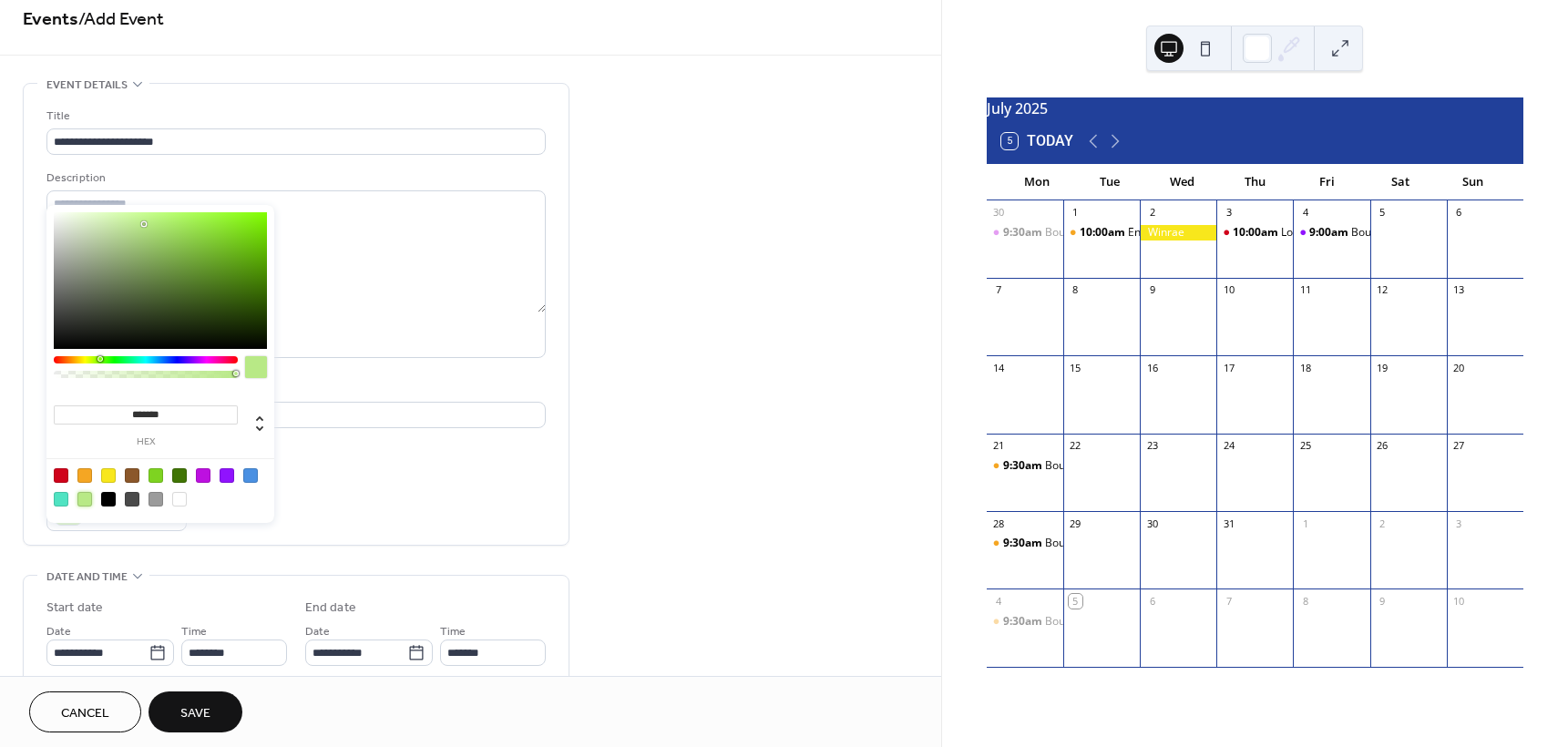 scroll, scrollTop: 19, scrollLeft: 0, axis: vertical 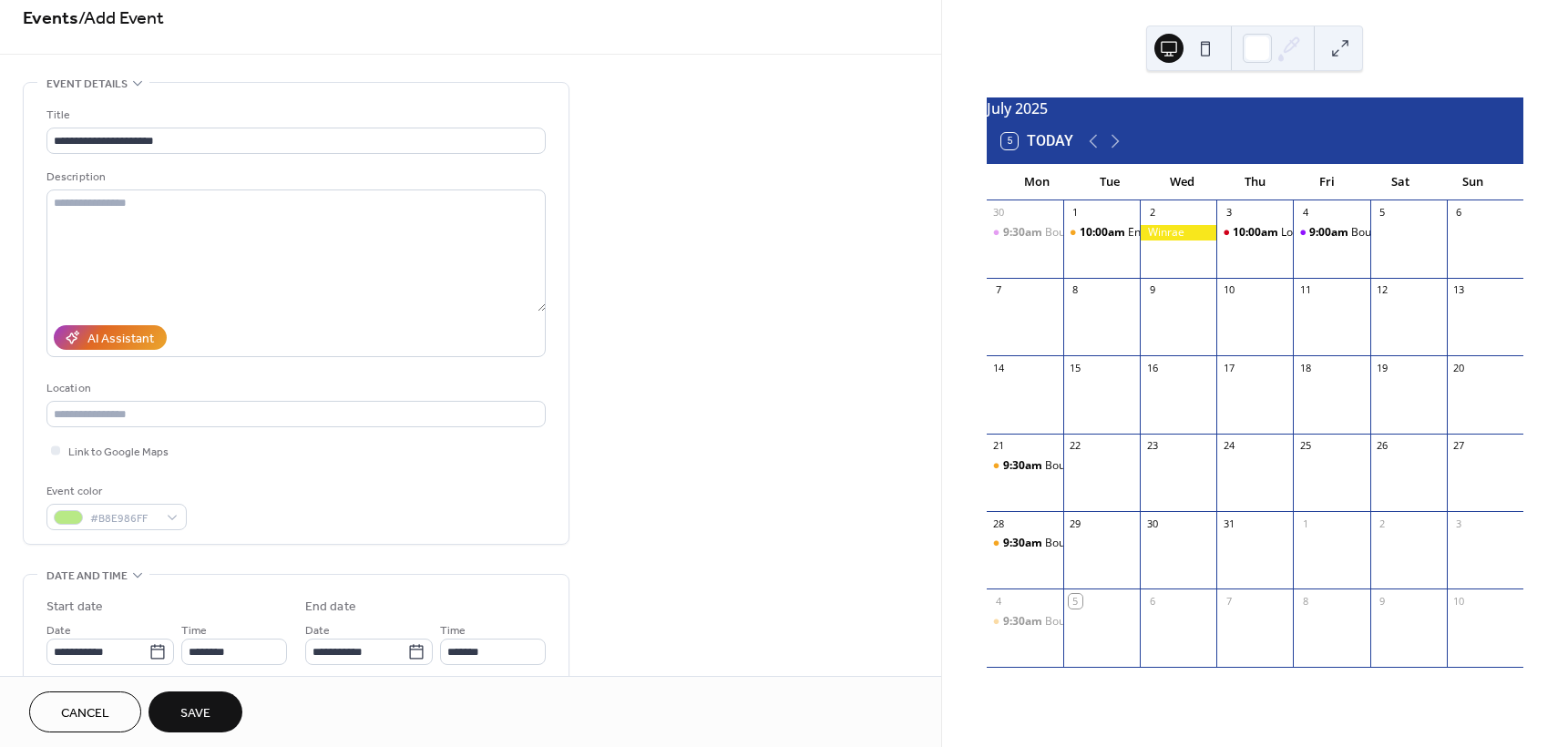 drag, startPoint x: 935, startPoint y: 256, endPoint x: 929, endPoint y: 308, distance: 52.34501 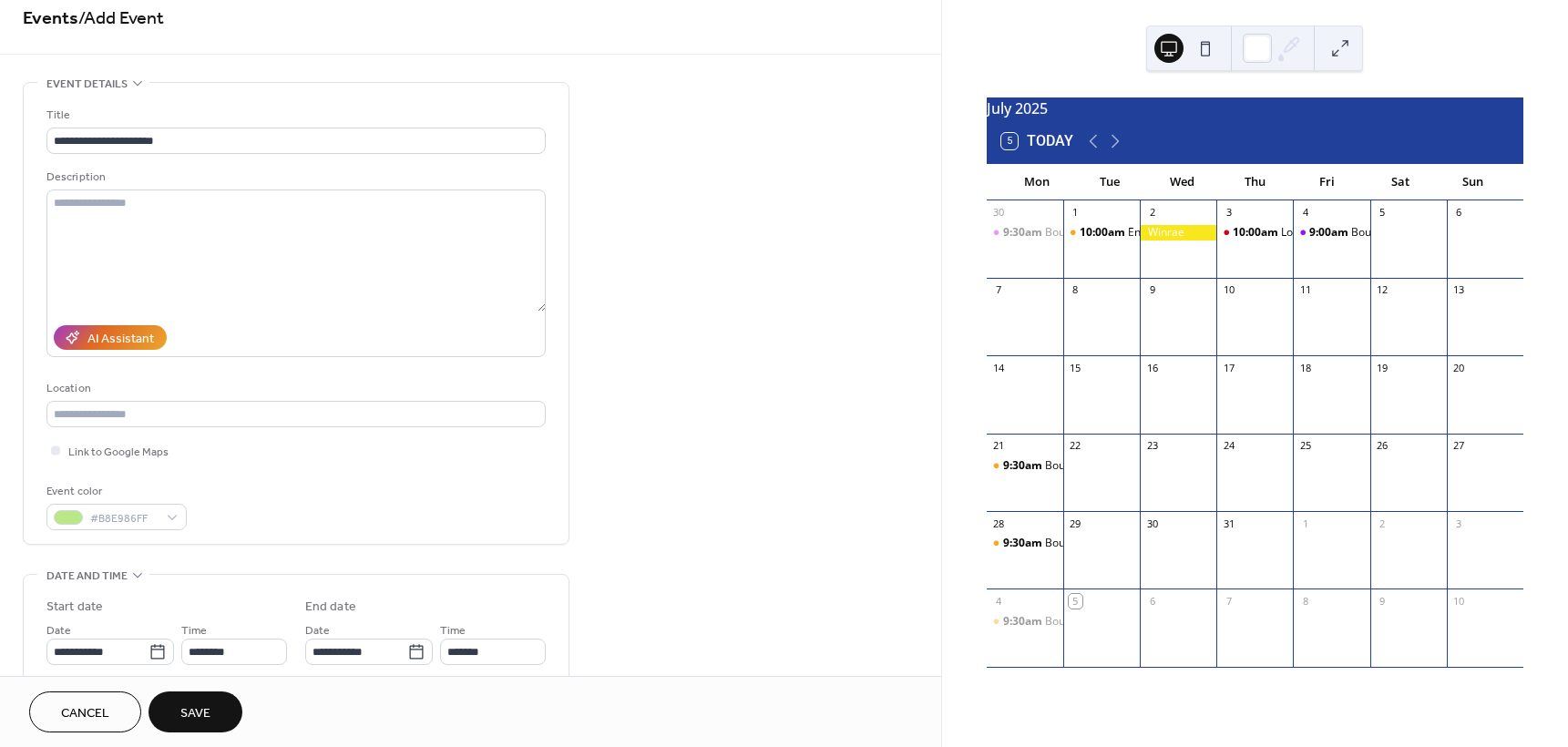 click on "**********" at bounding box center (470, 637) 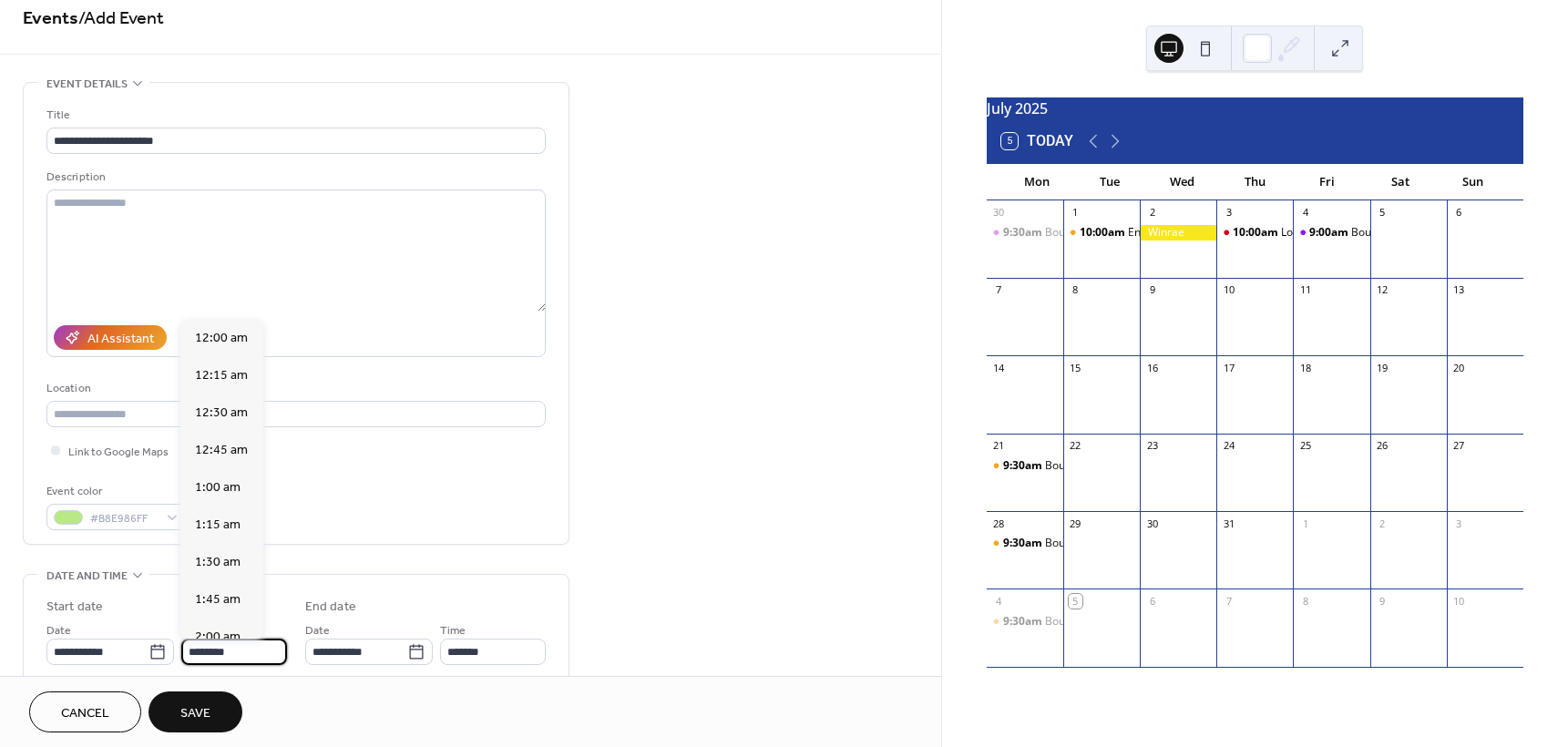 click on "********" at bounding box center (234, 651) 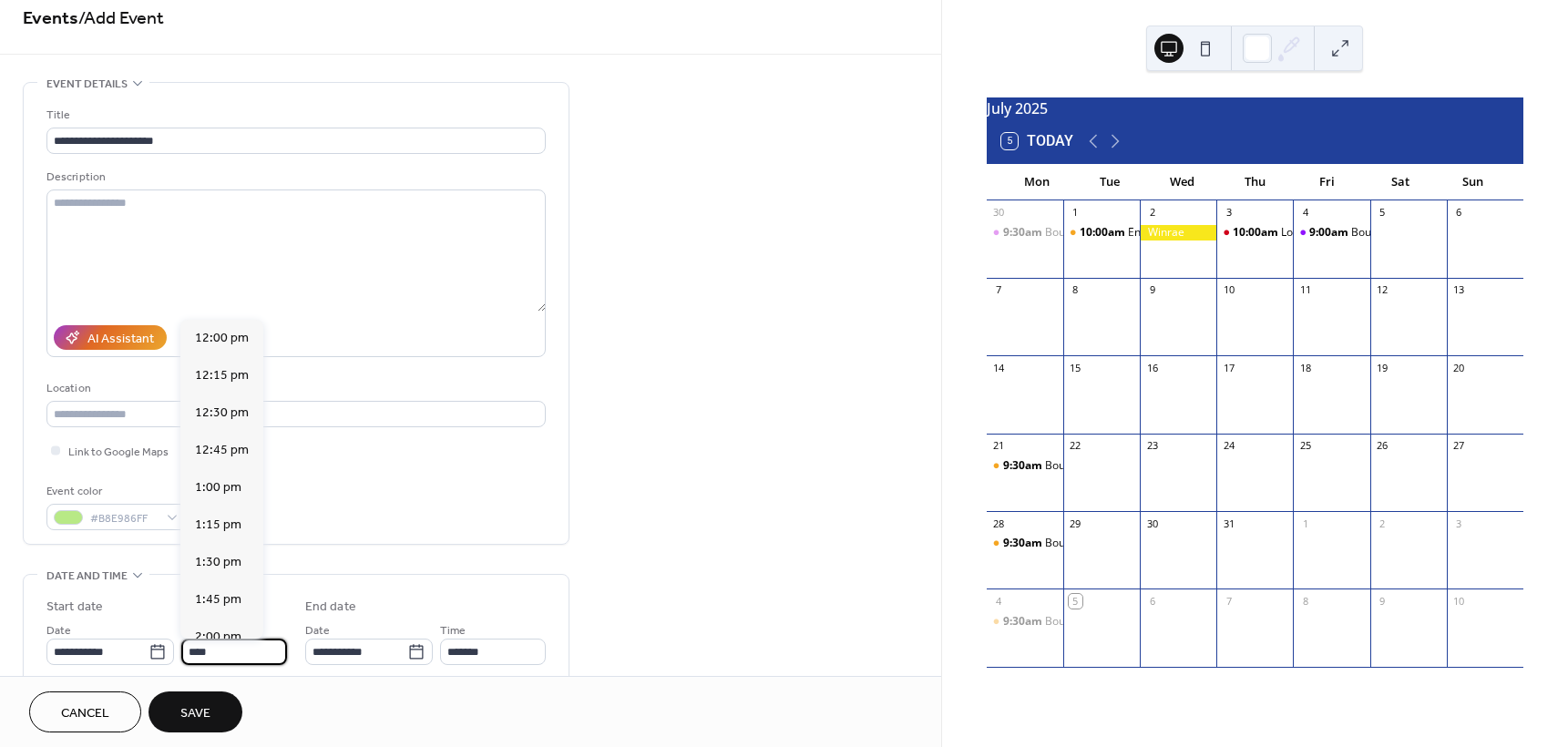 scroll, scrollTop: 0, scrollLeft: 0, axis: both 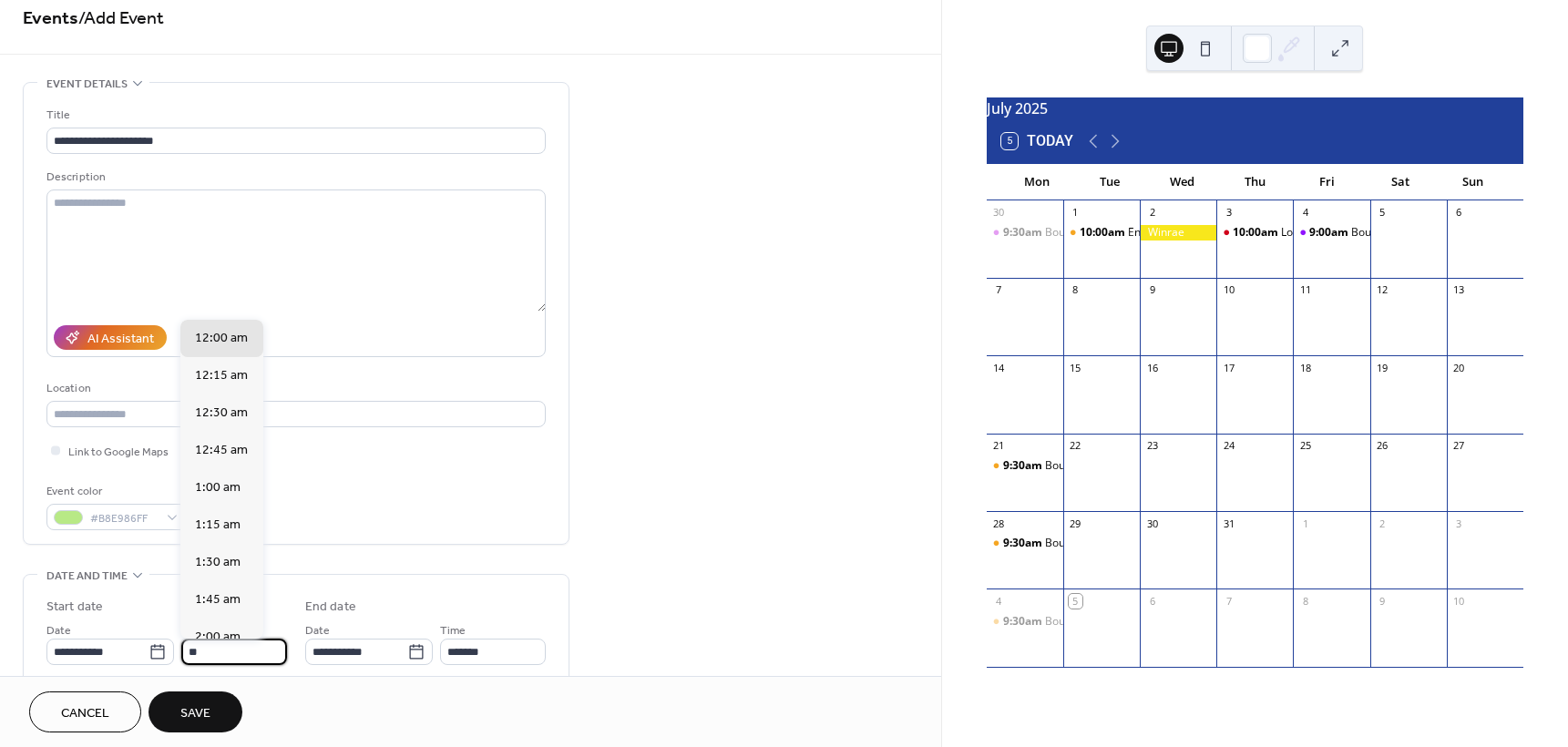 type on "*" 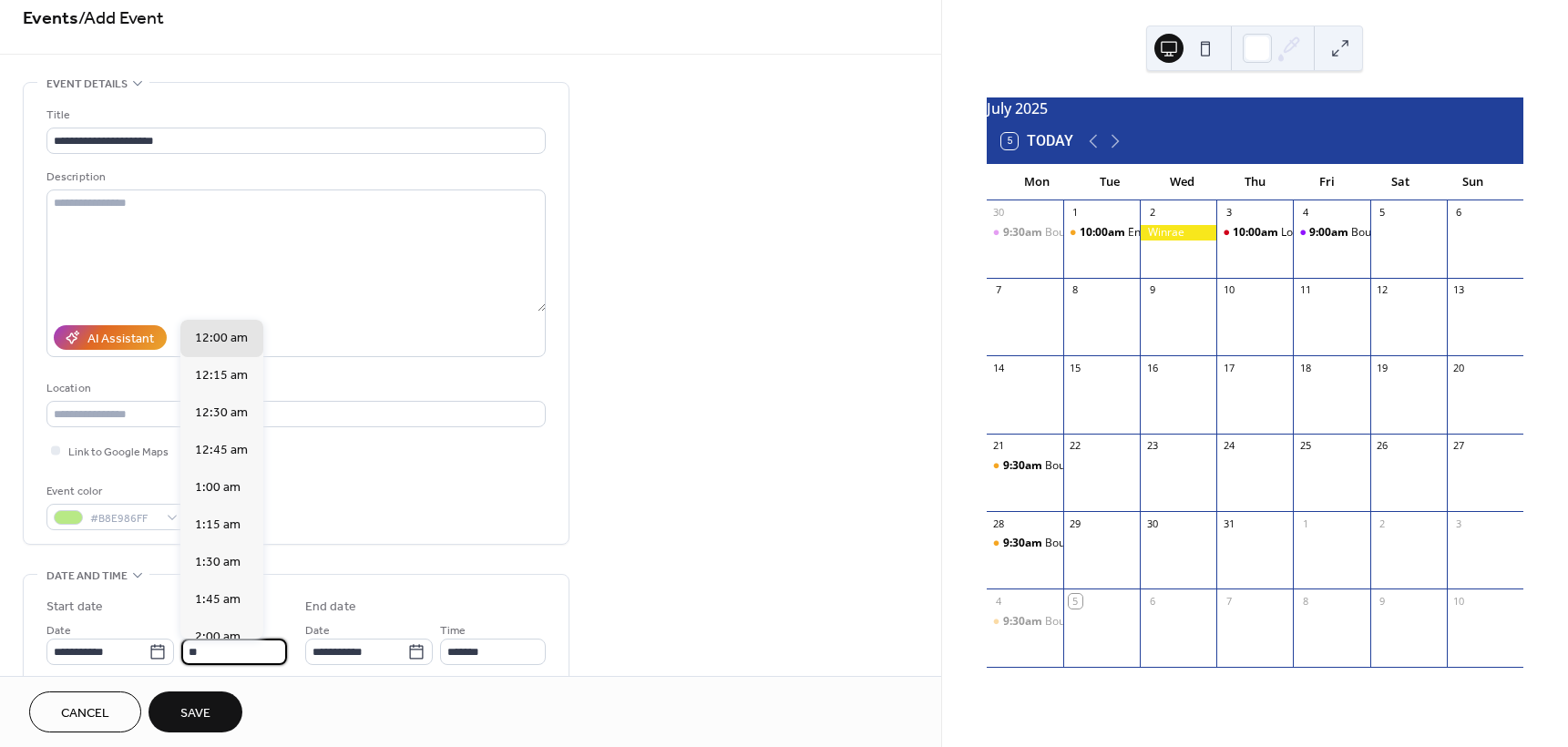 scroll, scrollTop: 1494, scrollLeft: 0, axis: vertical 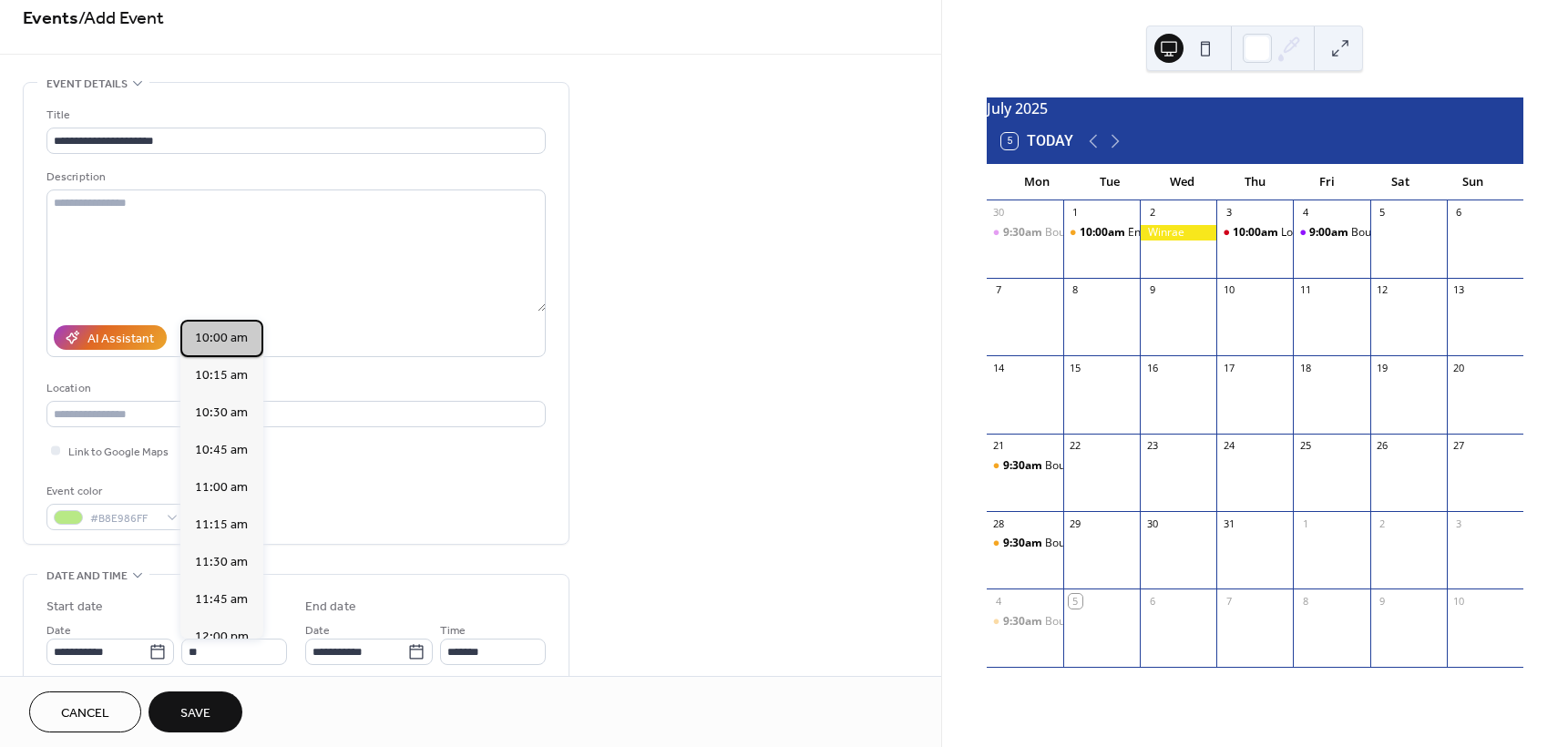 click on "10:00 am" at bounding box center [221, 338] 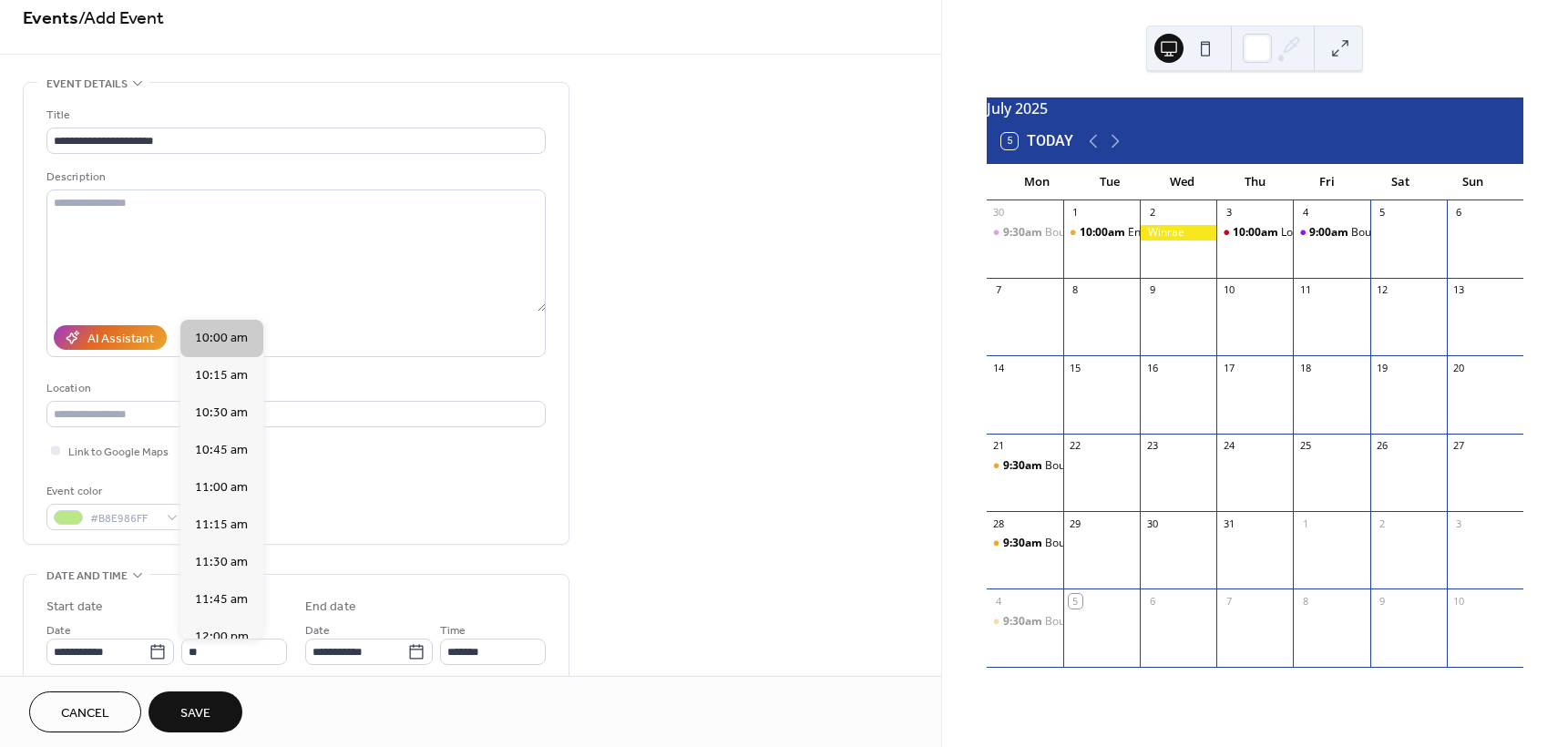 type on "********" 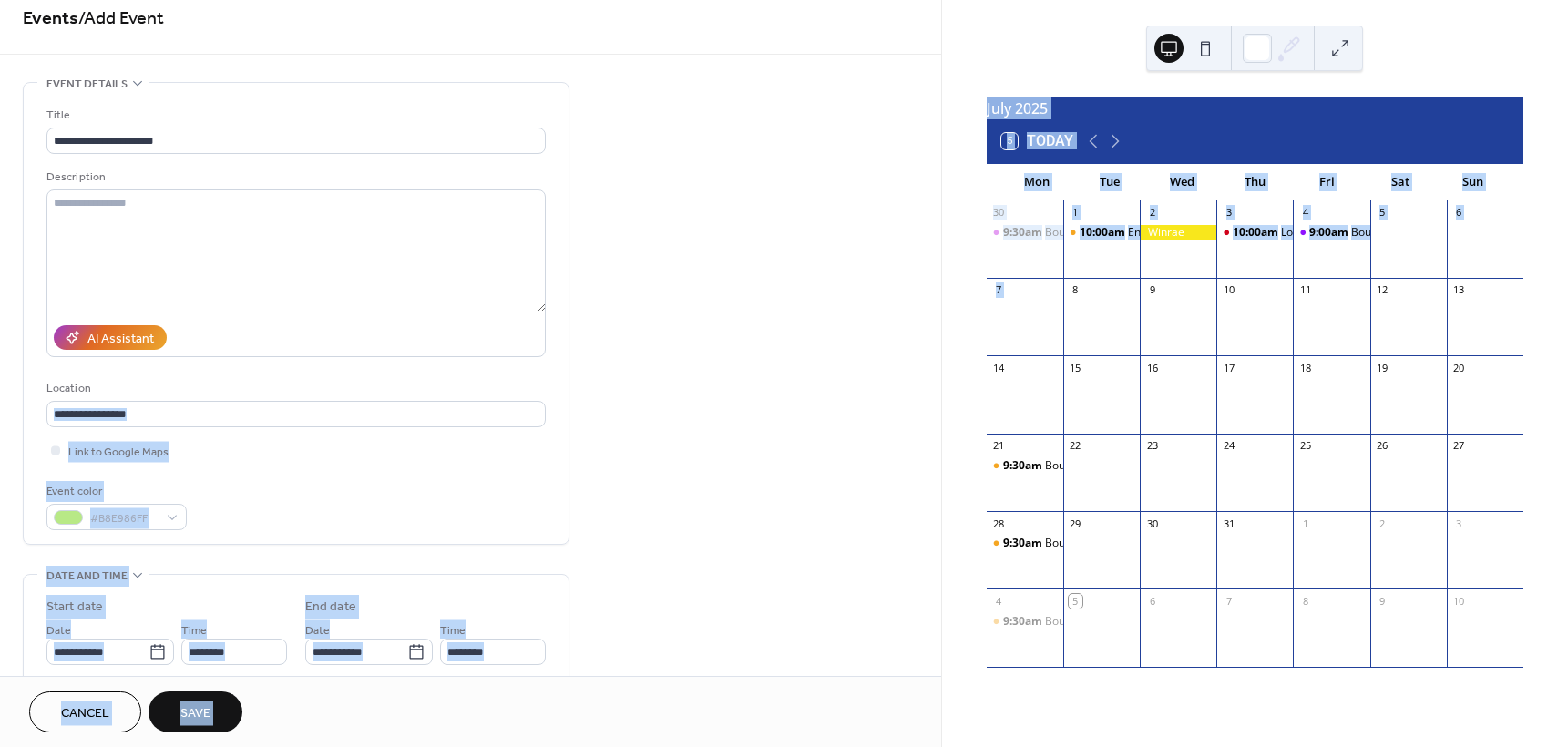 drag, startPoint x: 941, startPoint y: 348, endPoint x: 938, endPoint y: 374, distance: 26.172505 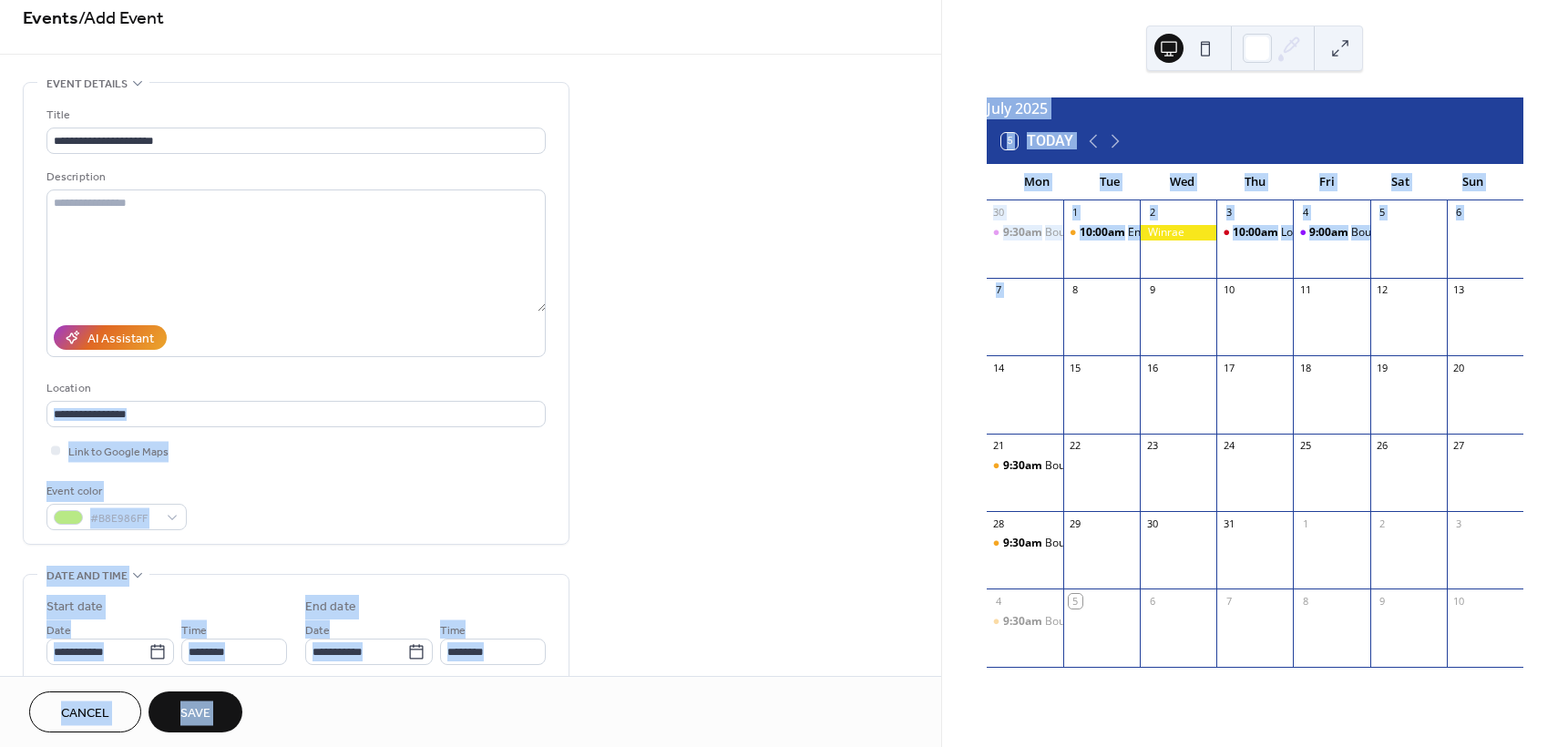 click on "**********" at bounding box center [784, 374] 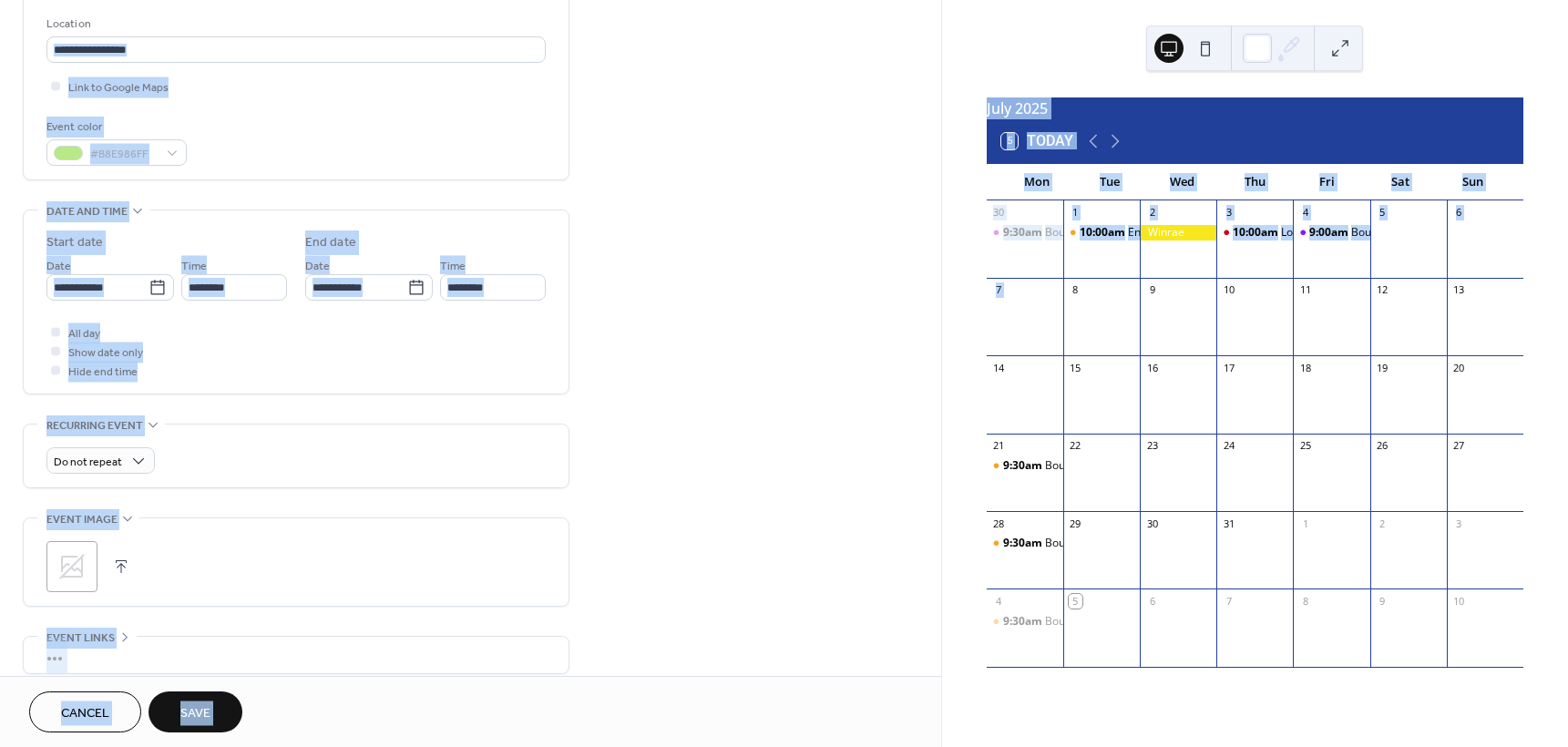 scroll, scrollTop: 393, scrollLeft: 0, axis: vertical 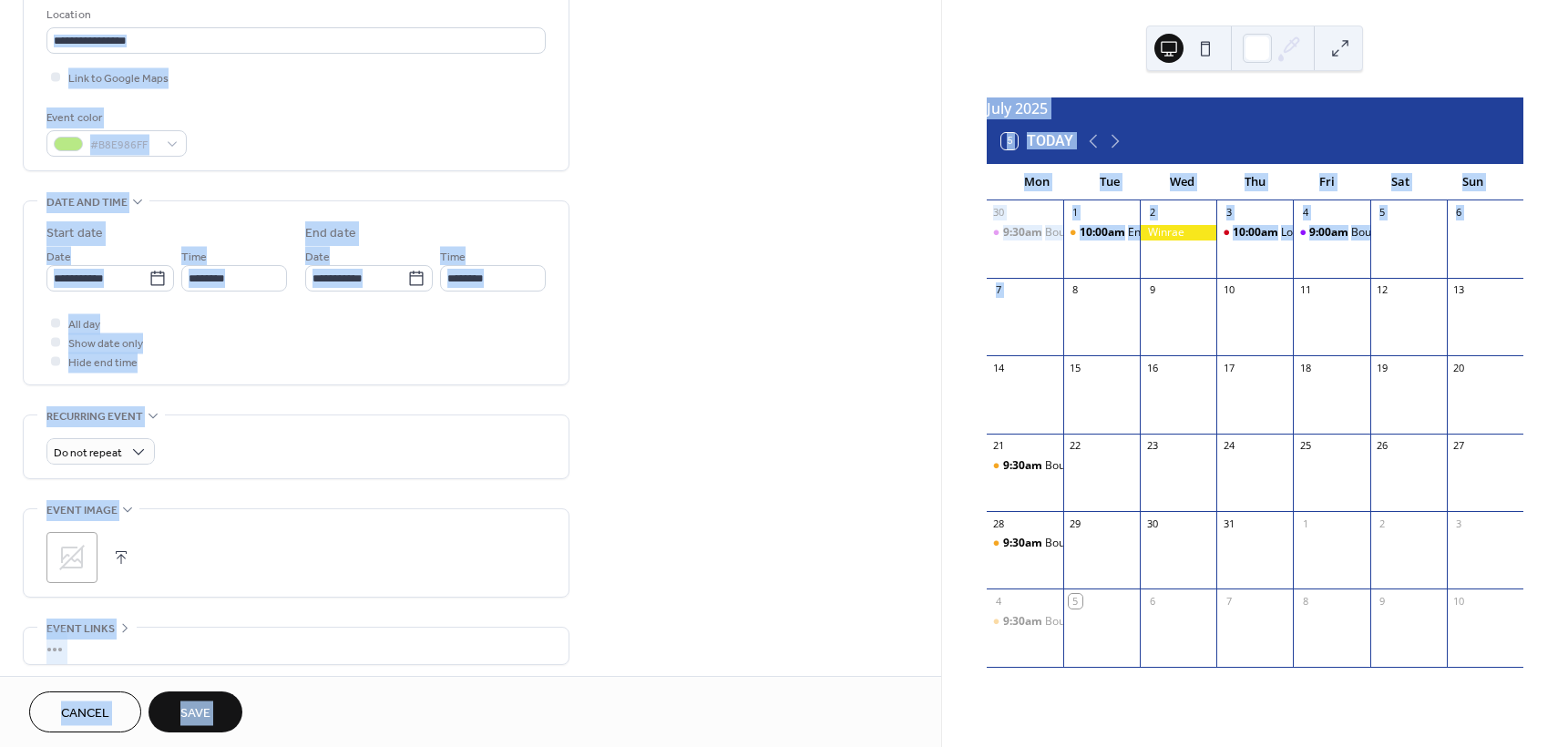 click on "**********" at bounding box center (470, 263) 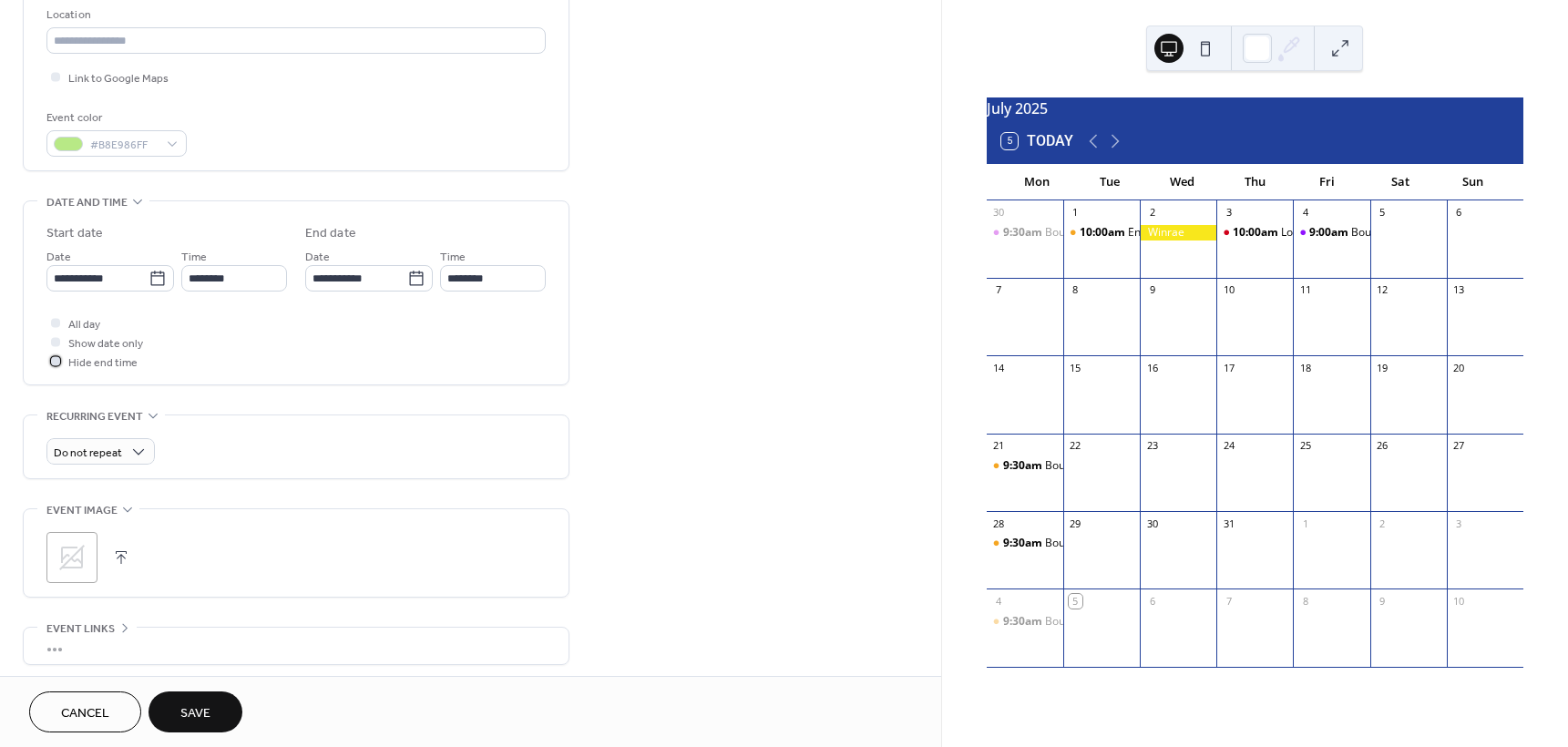 click at bounding box center (56, 361) 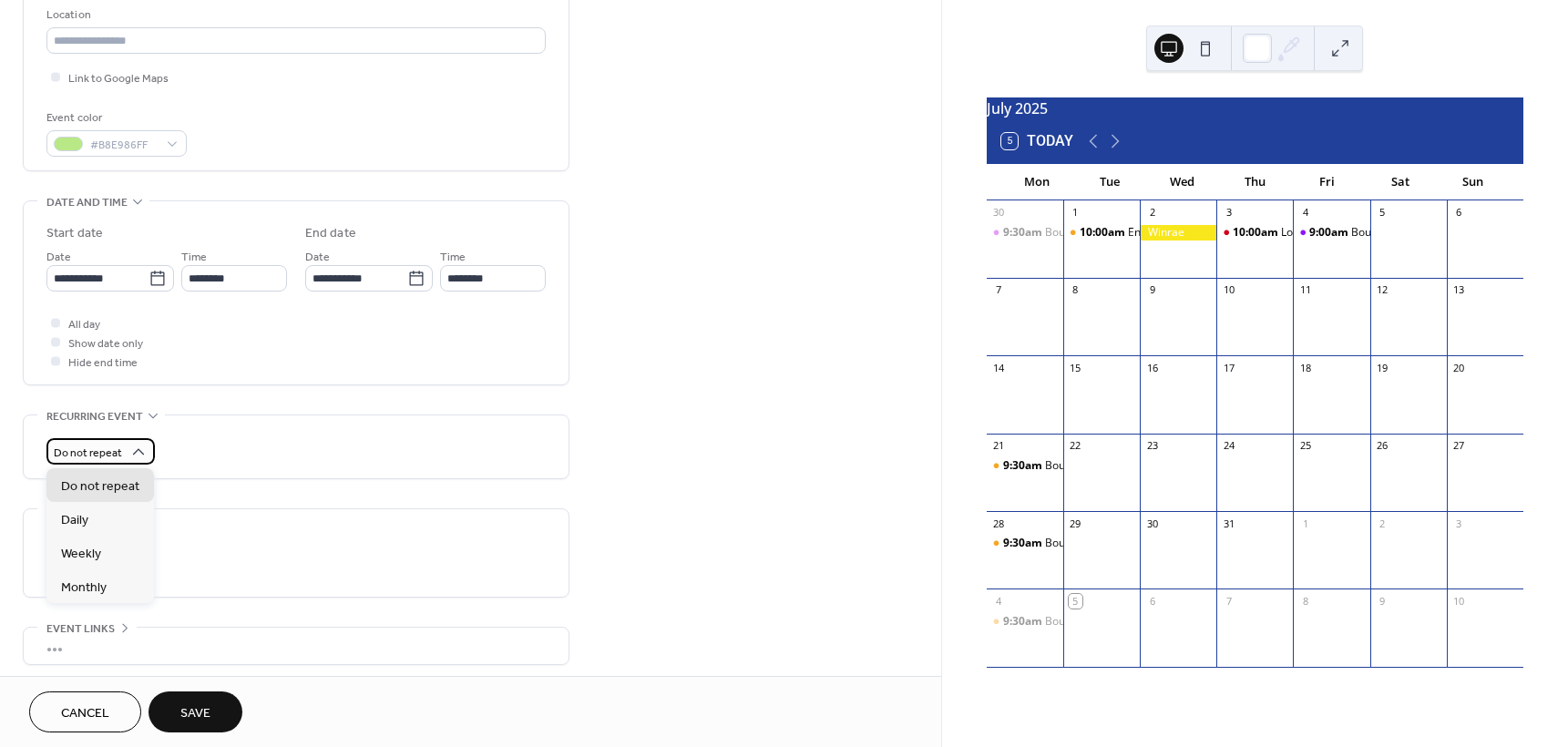 click on "Do not repeat" at bounding box center (87, 453) 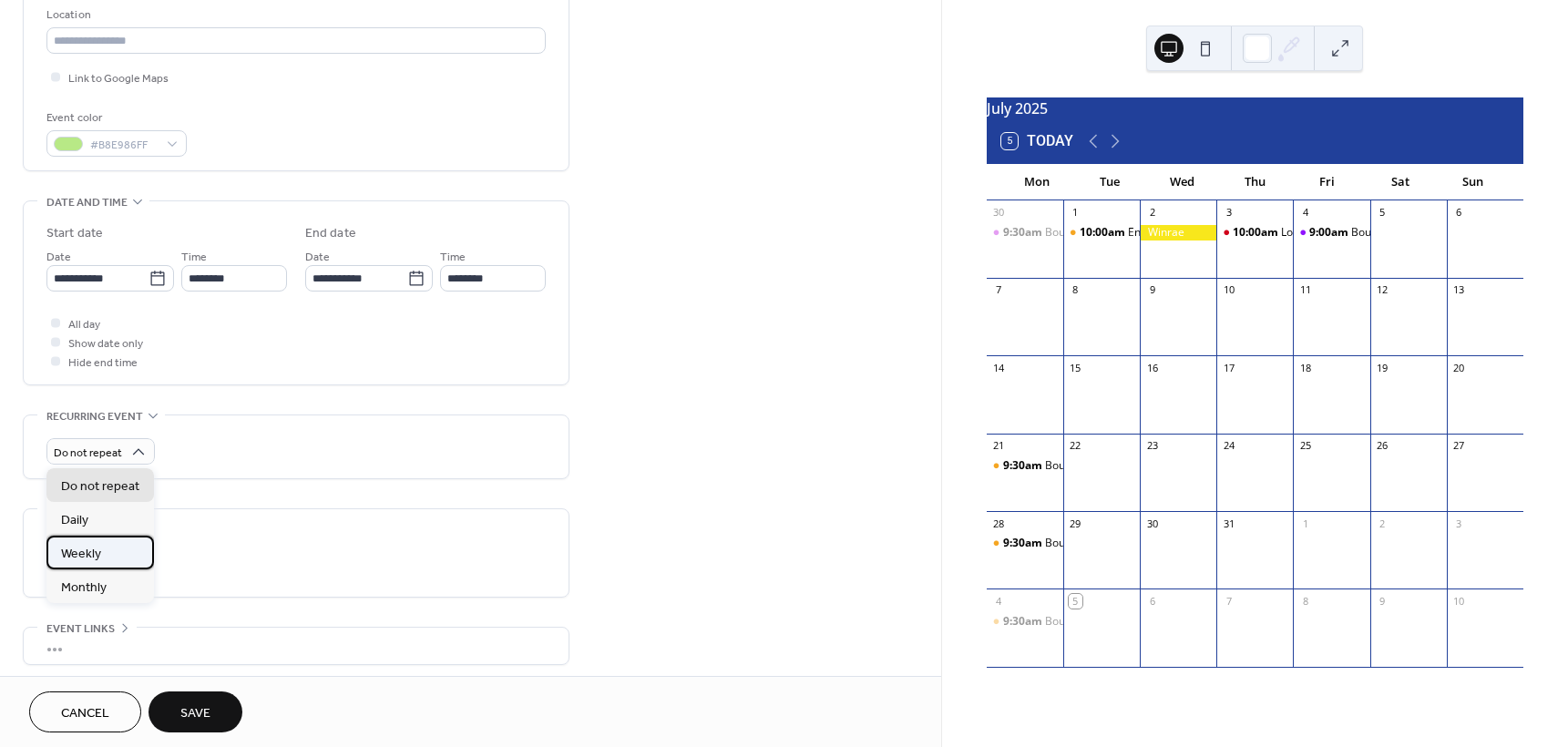 click on "Weekly" at bounding box center [81, 554] 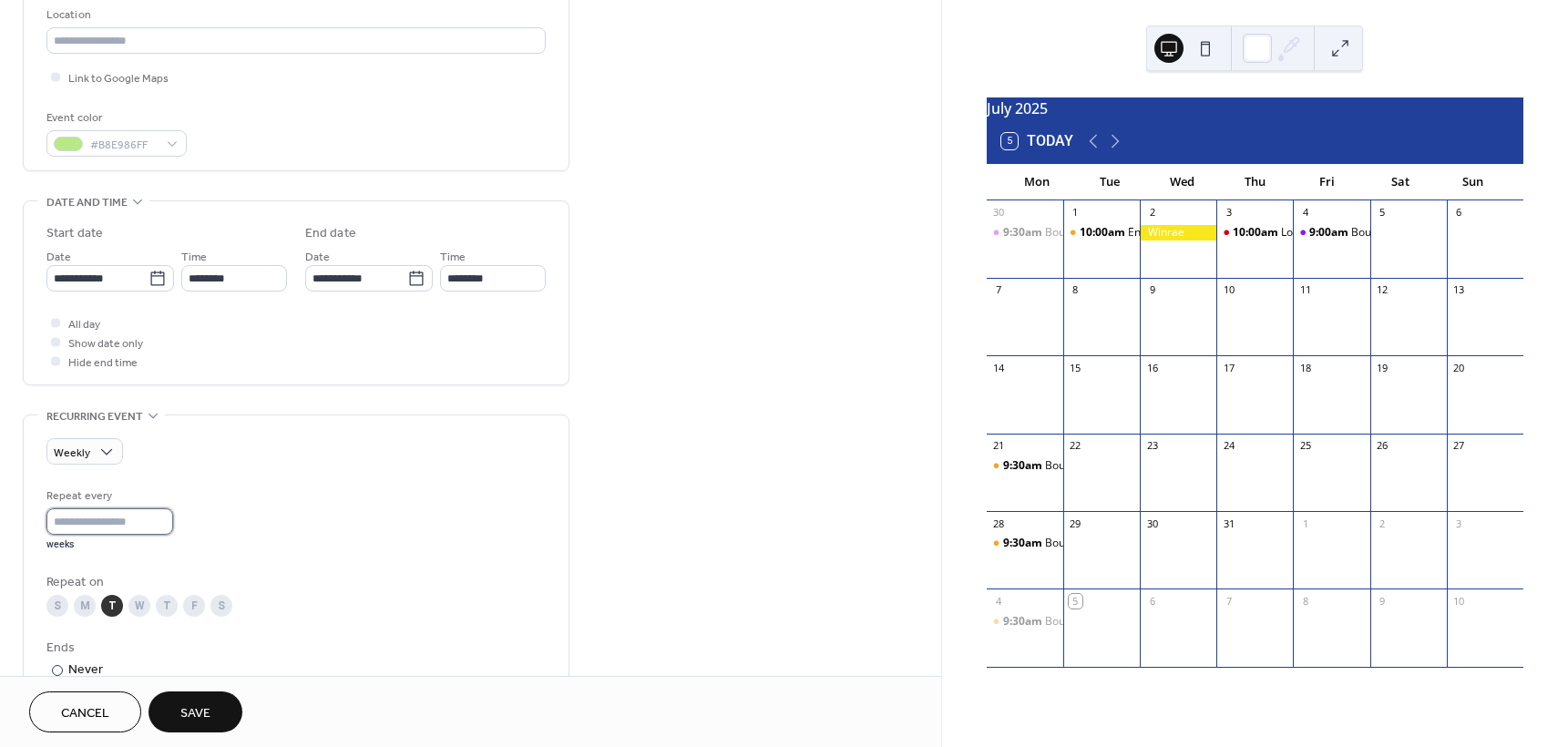 click on "*" at bounding box center (109, 521) 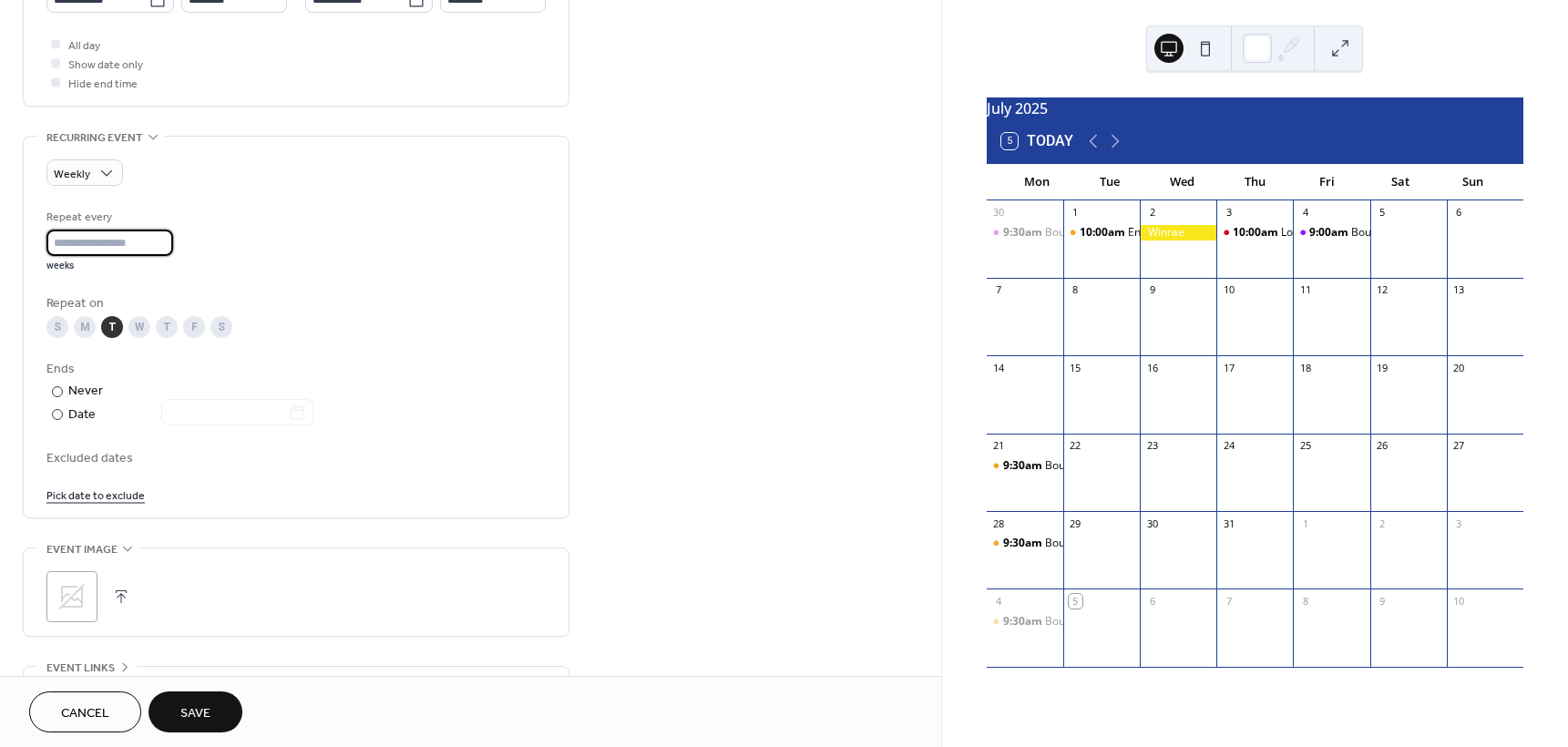 scroll, scrollTop: 673, scrollLeft: 0, axis: vertical 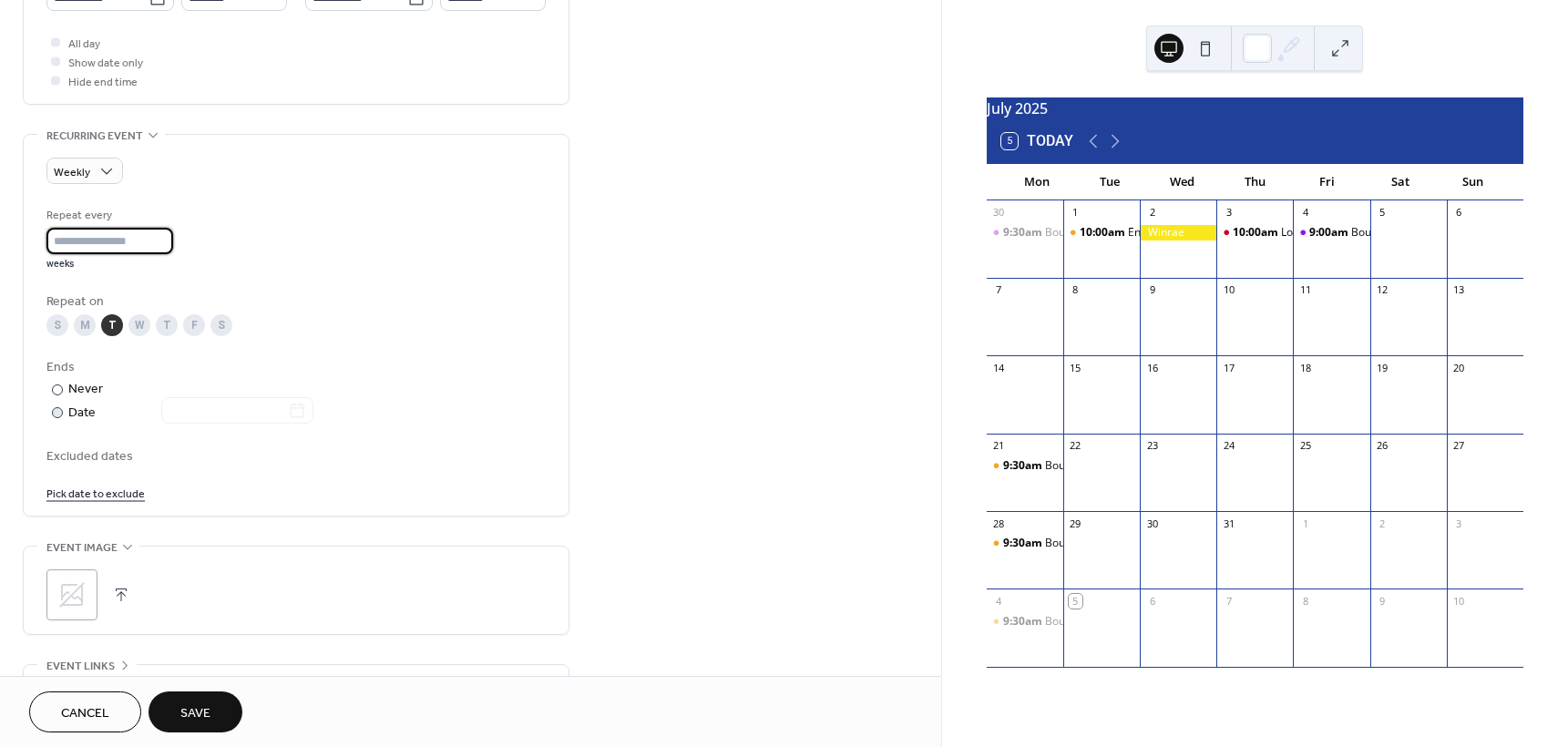 type on "*" 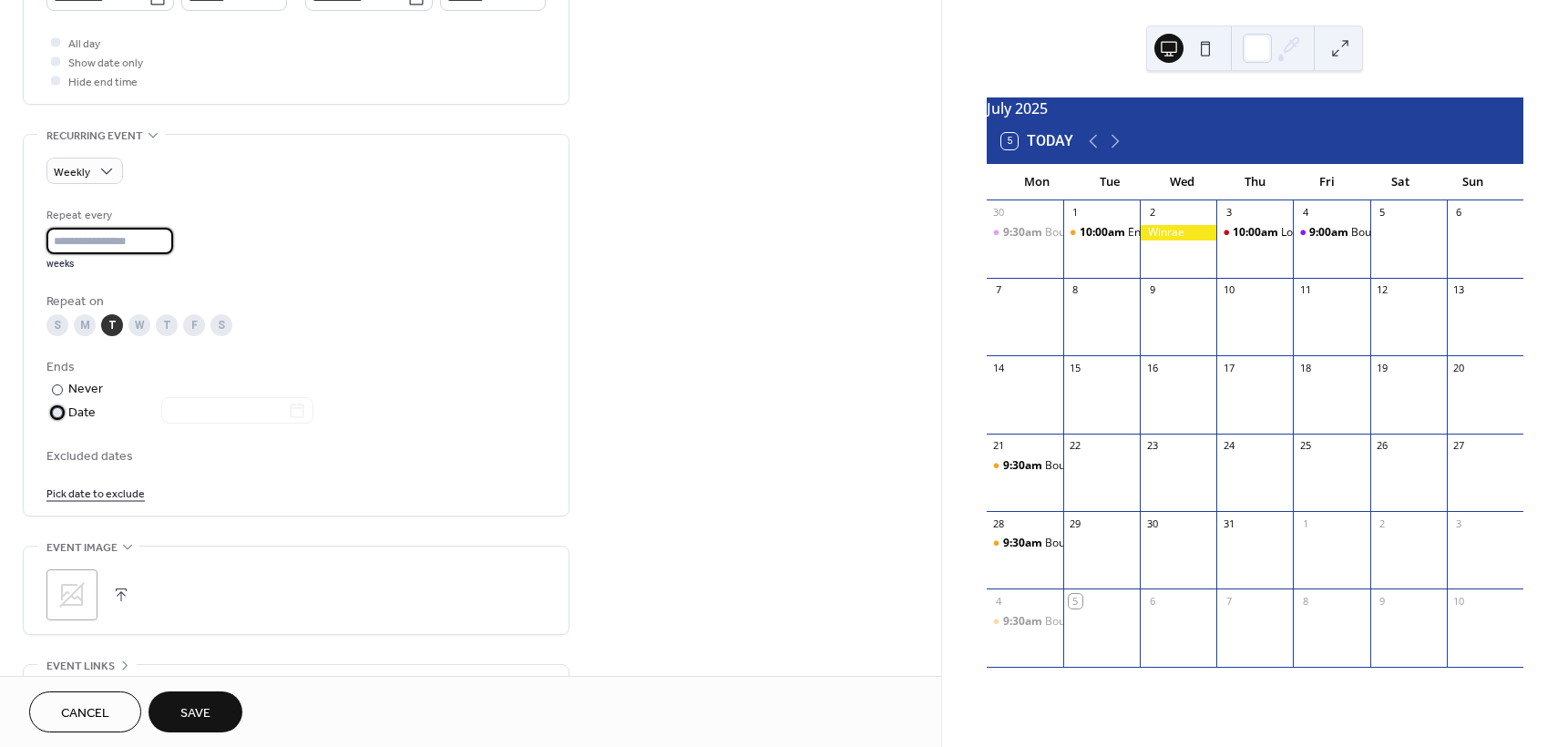 click on "​" at bounding box center [56, 412] 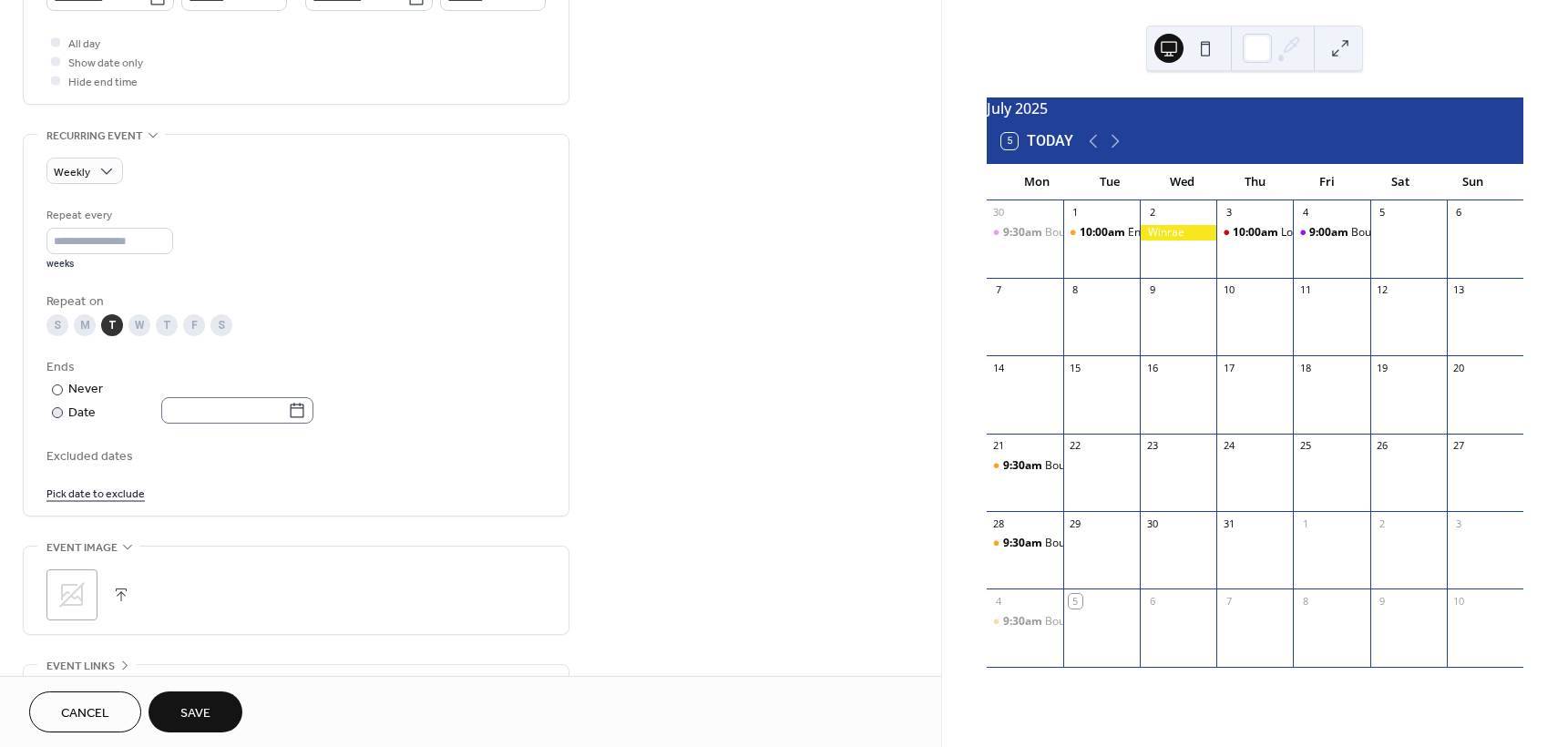 click 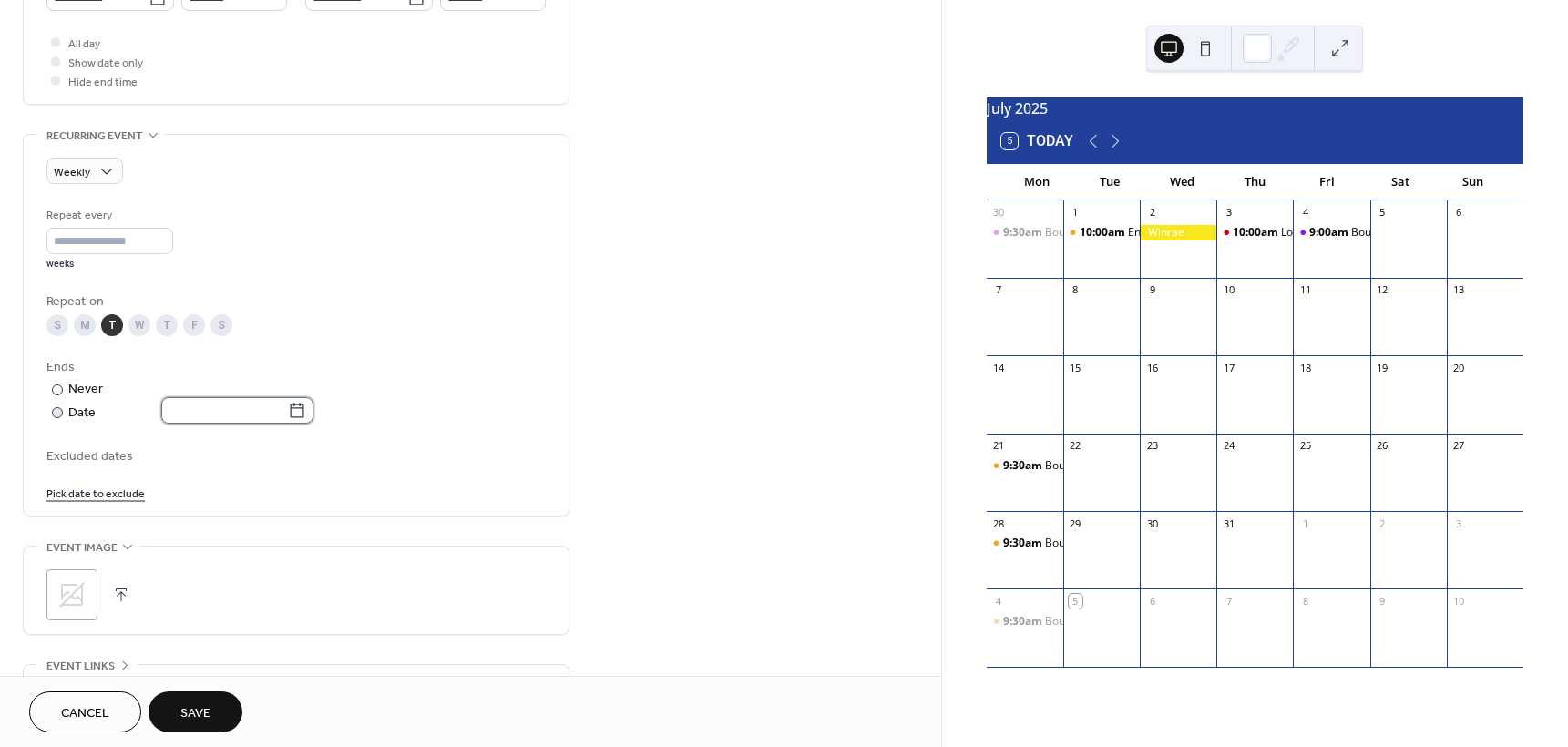 click at bounding box center [224, 410] 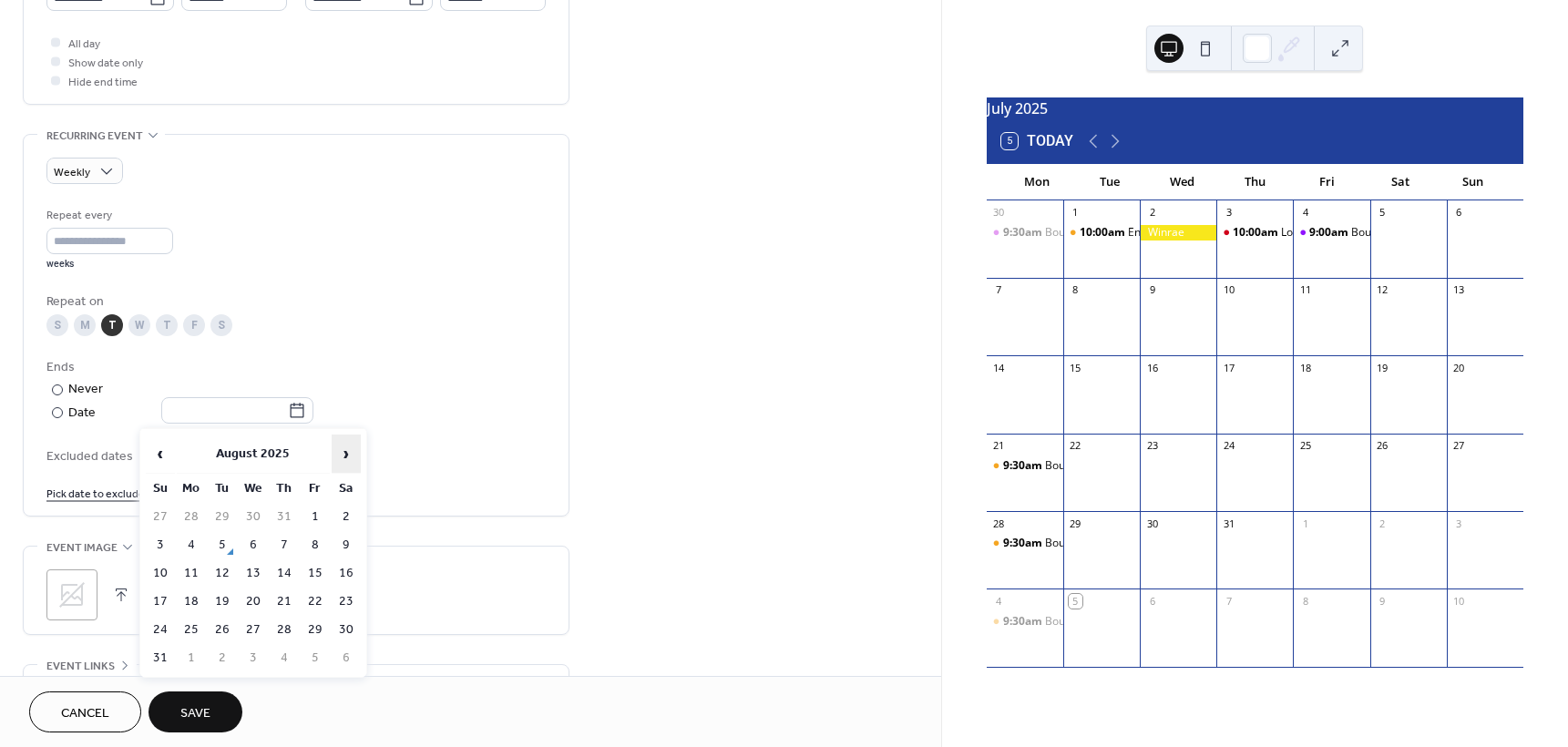 click on "›" at bounding box center [346, 454] 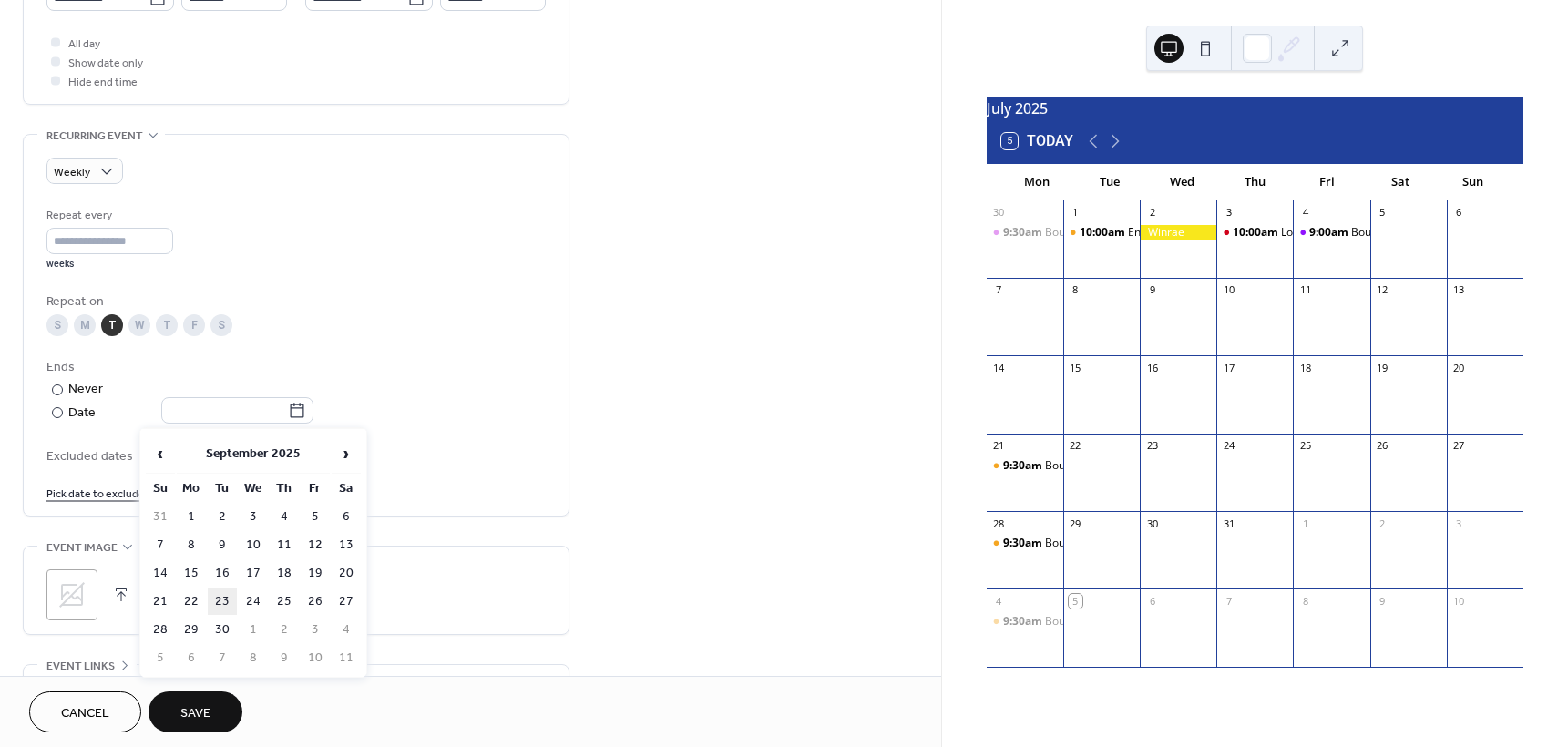 click on "23" at bounding box center (222, 601) 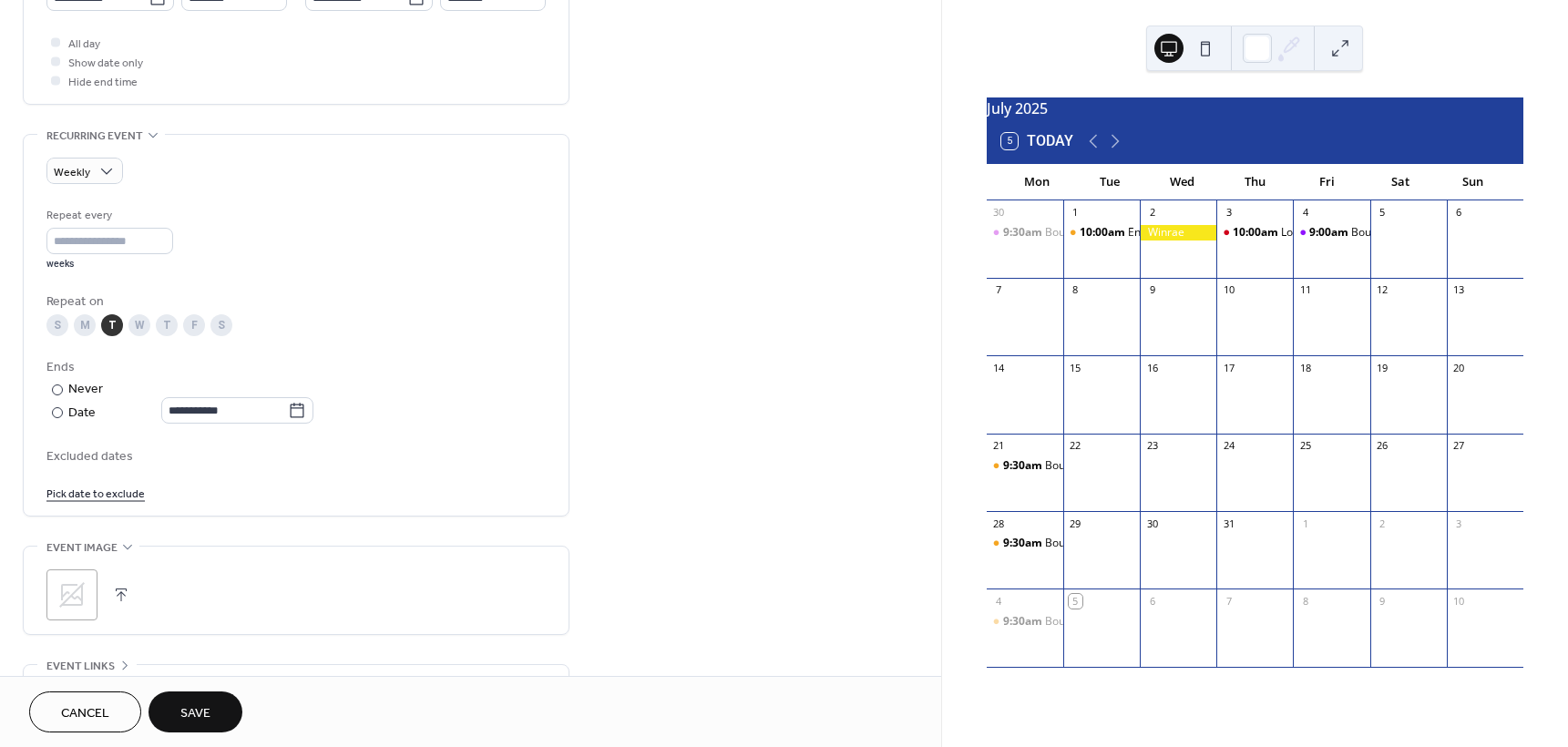 click on "Save" at bounding box center (195, 713) 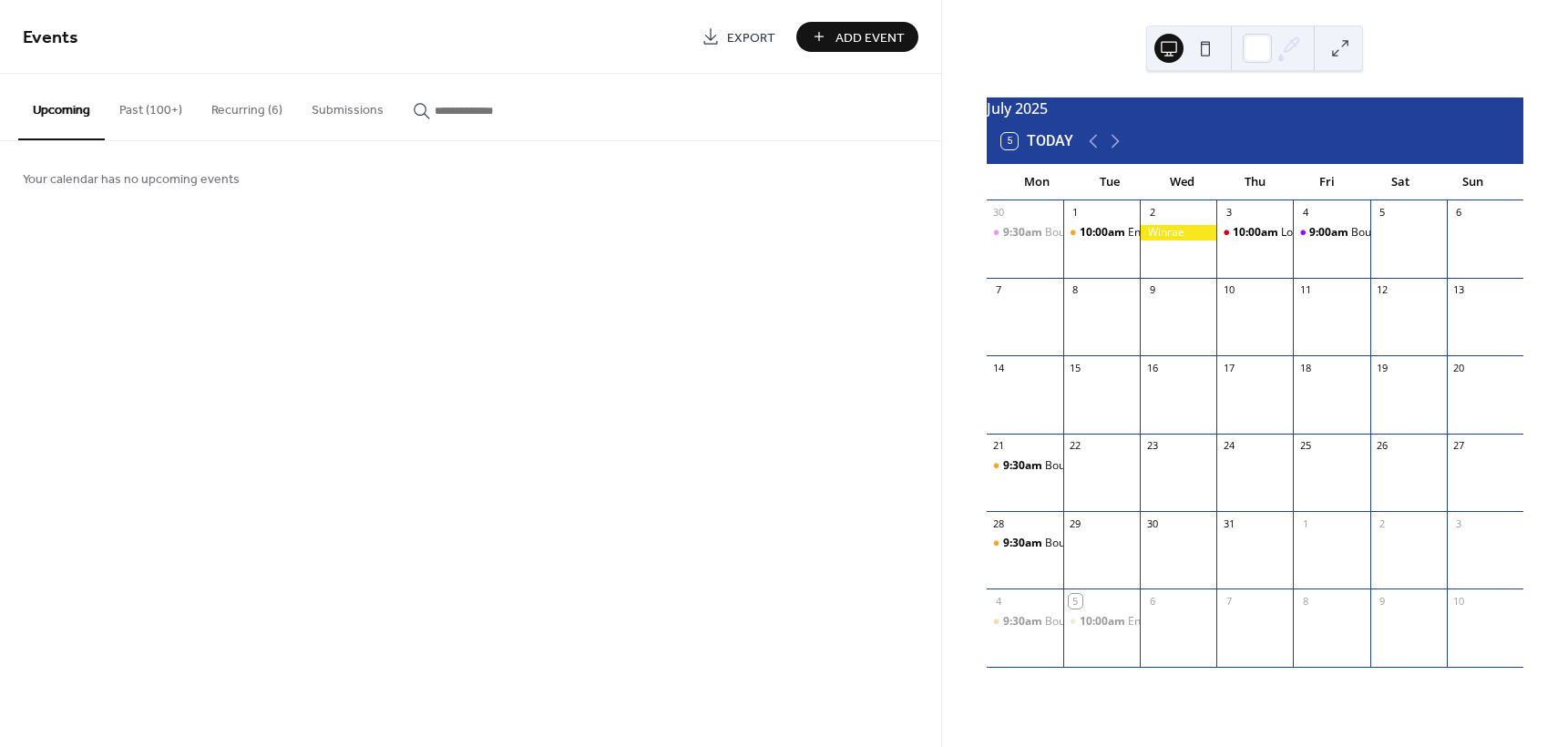 click on "Recurring (6)" at bounding box center (247, 106) 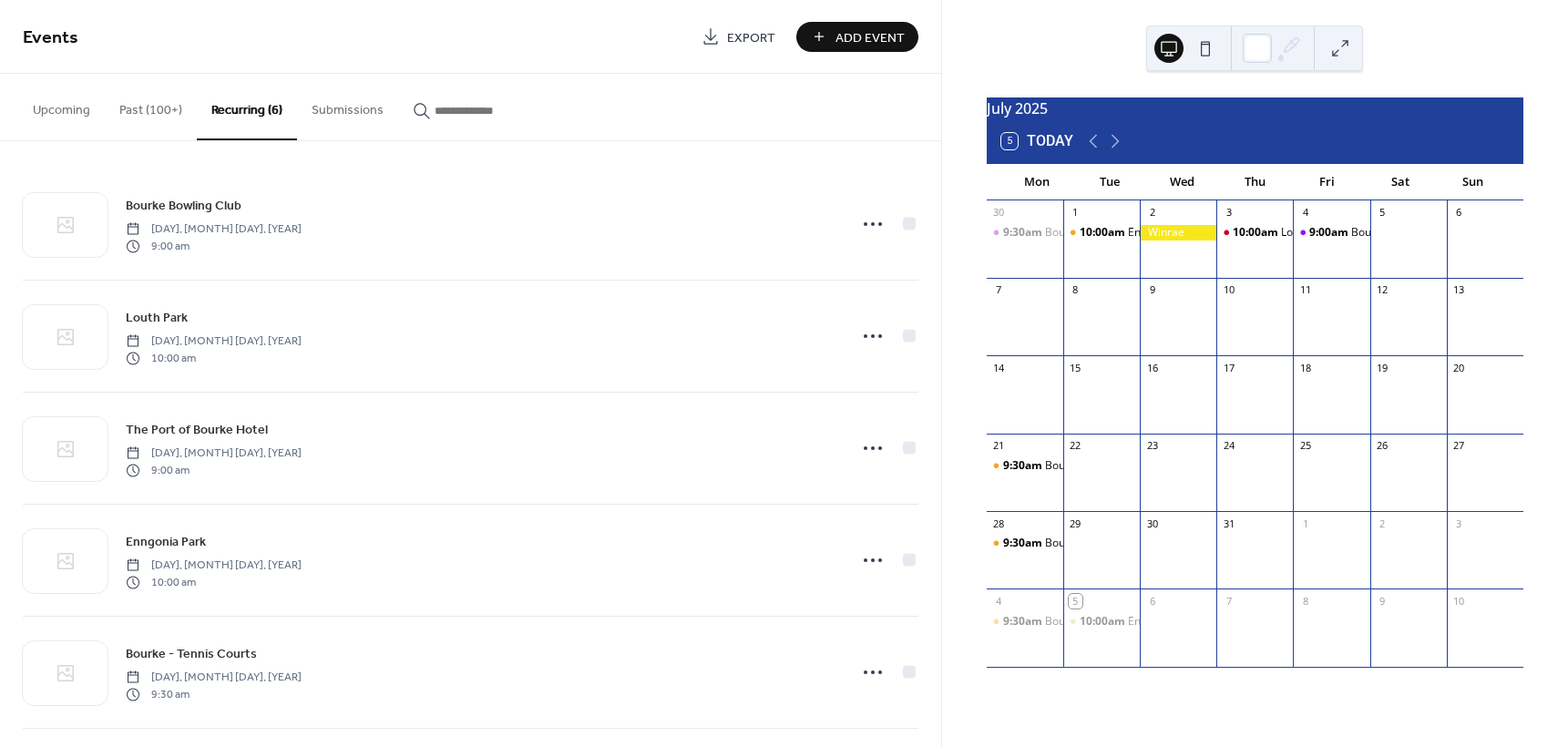click at bounding box center (489, 110) 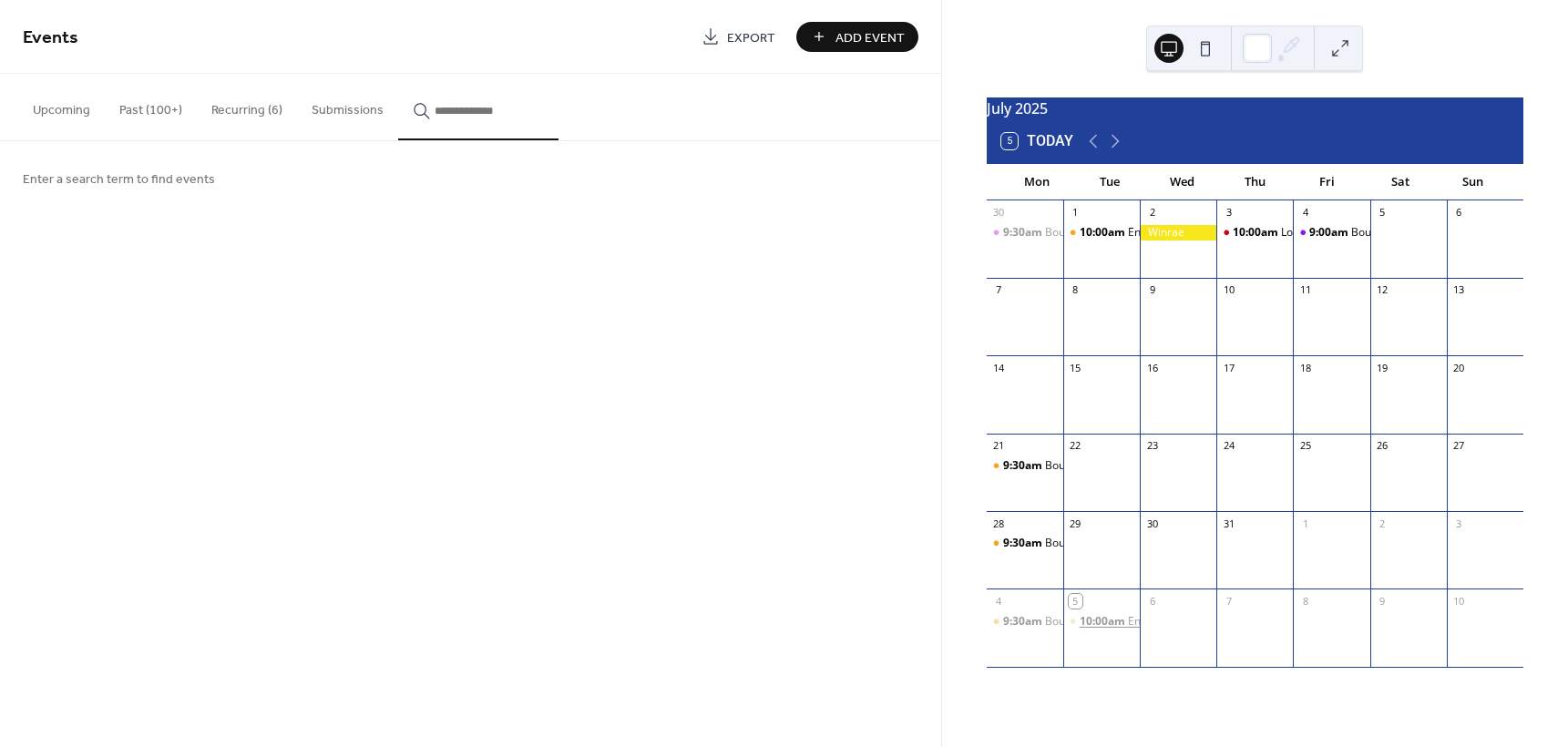 click on "10:00am" at bounding box center [1103, 621] 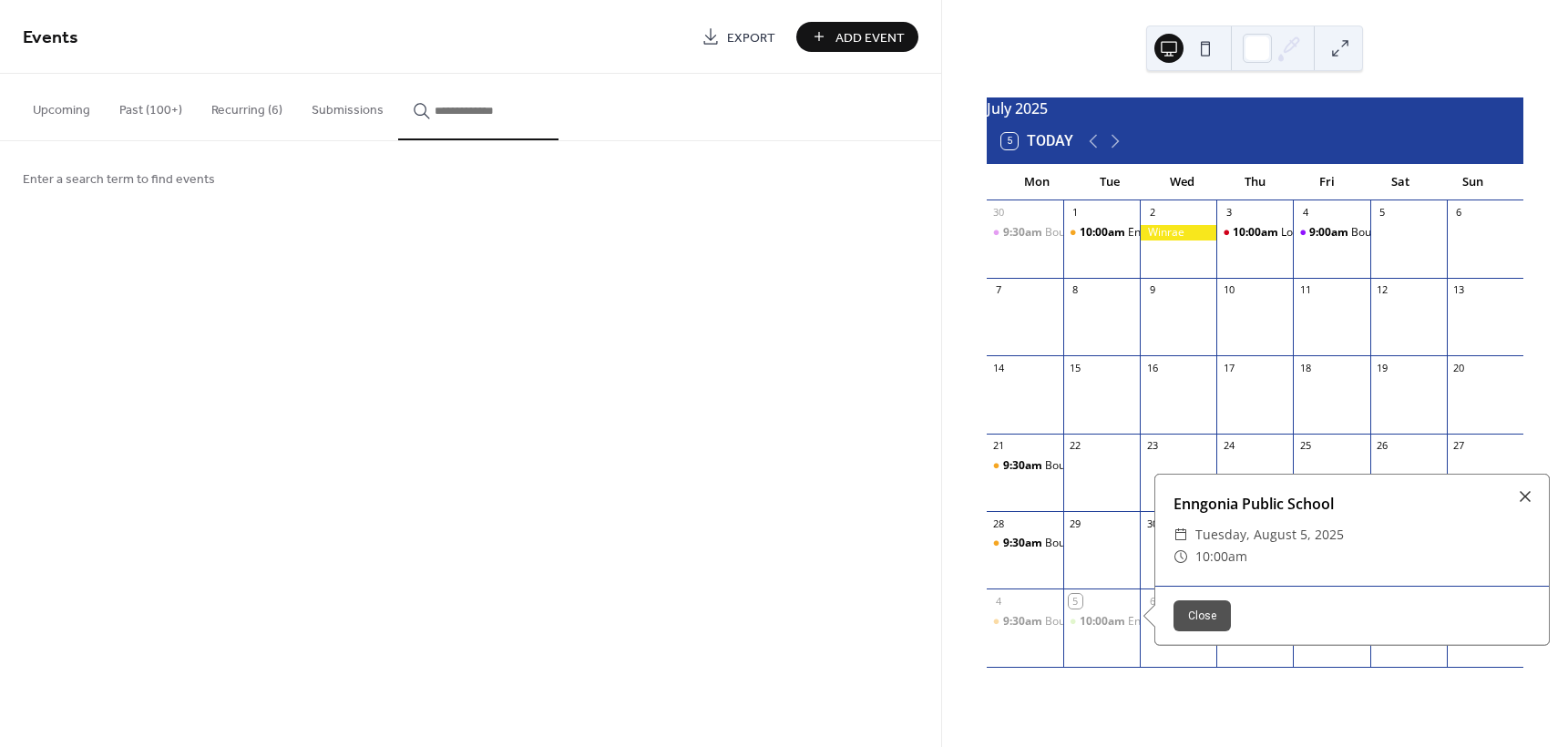 click on "Enngonia Public School" at bounding box center [1352, 504] 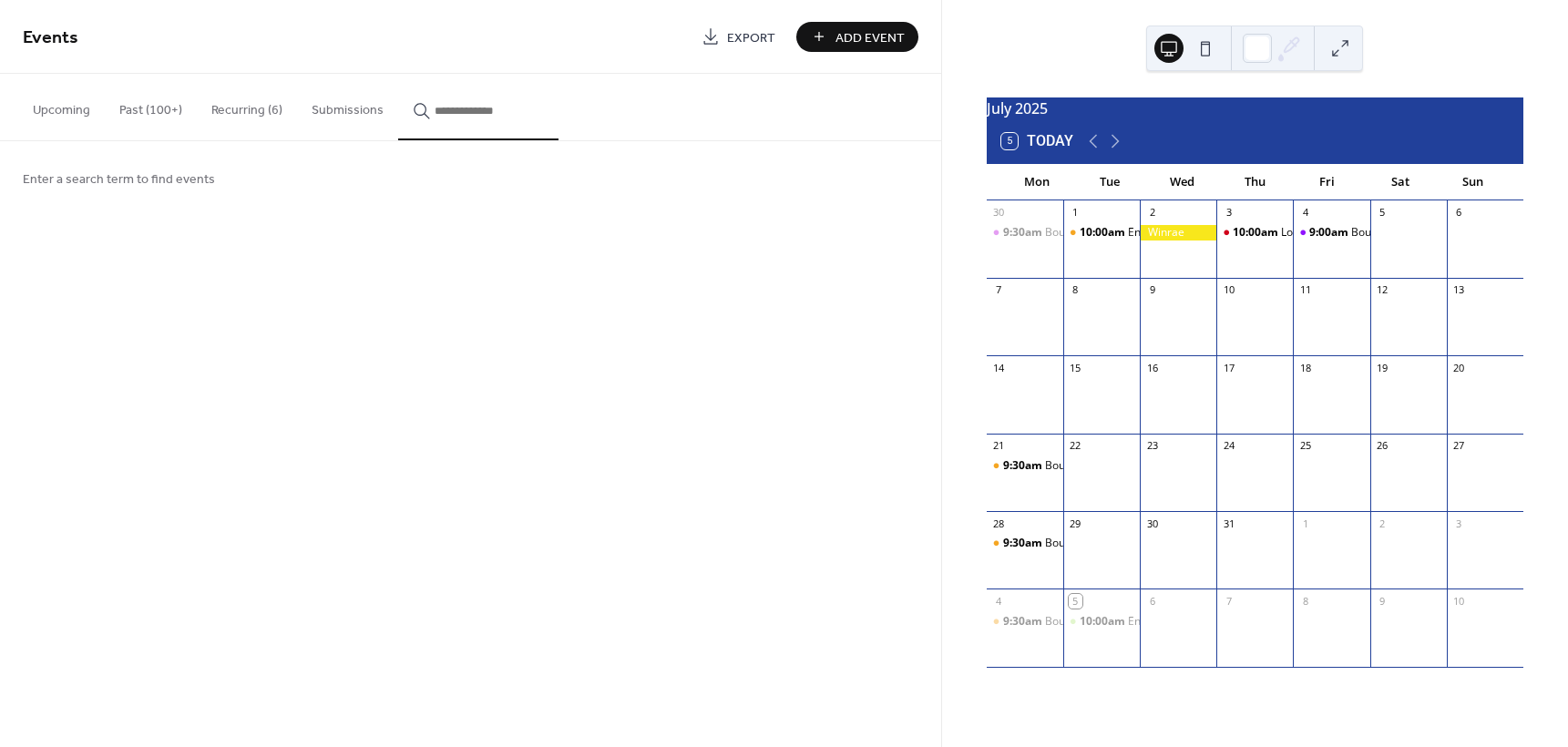 click on "Upcoming" at bounding box center [61, 106] 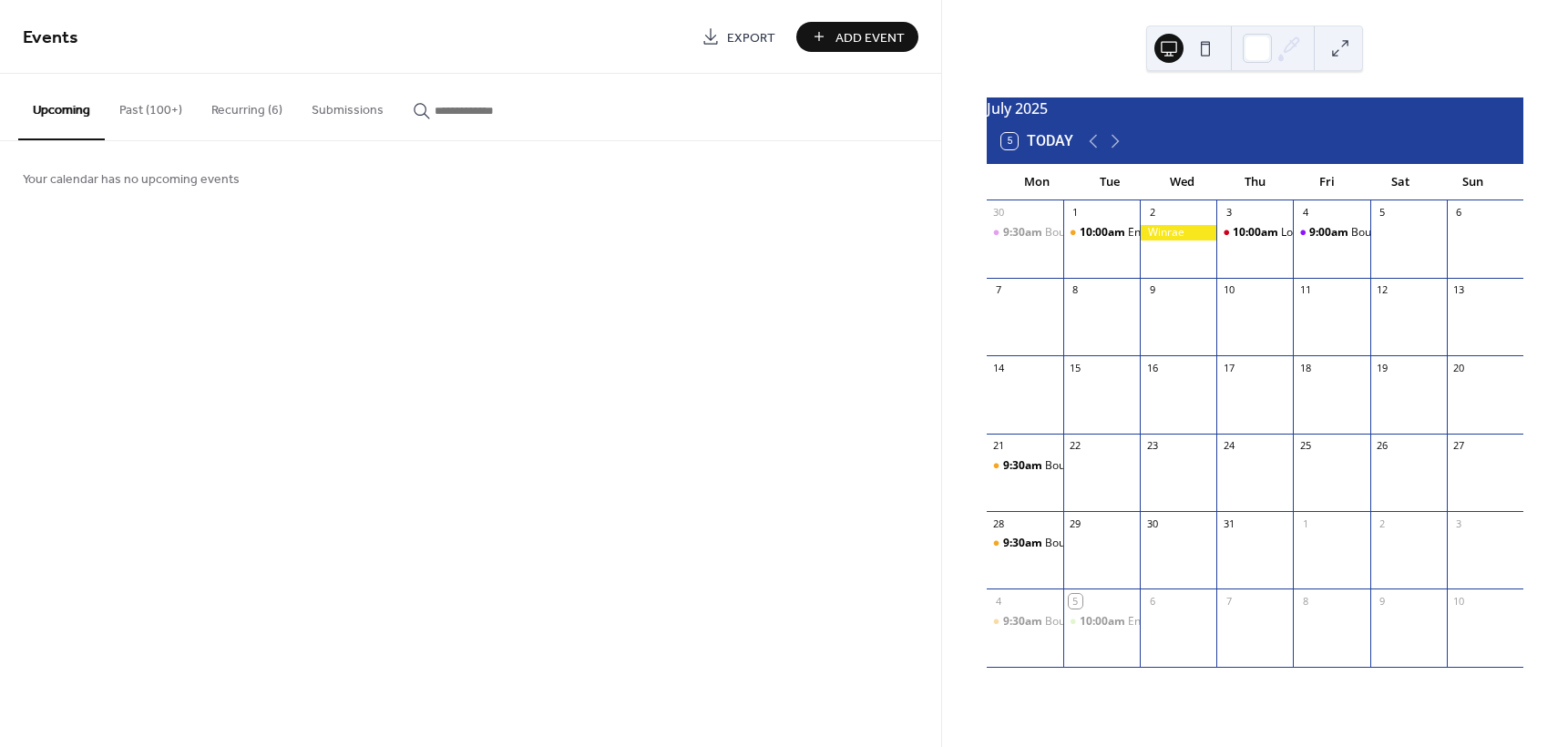 click on "Past (100+)" at bounding box center (150, 106) 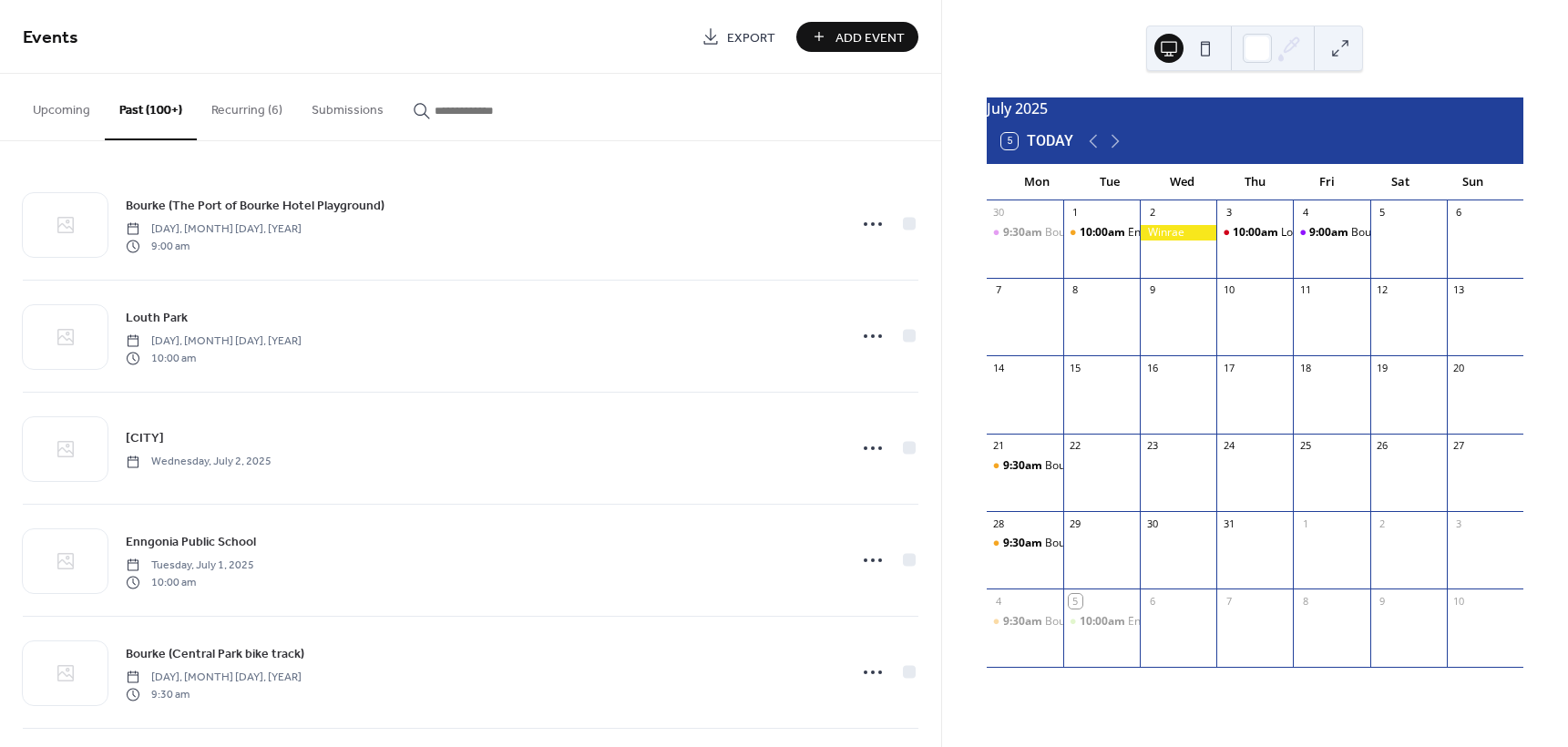 click on "Recurring (6)" at bounding box center [247, 106] 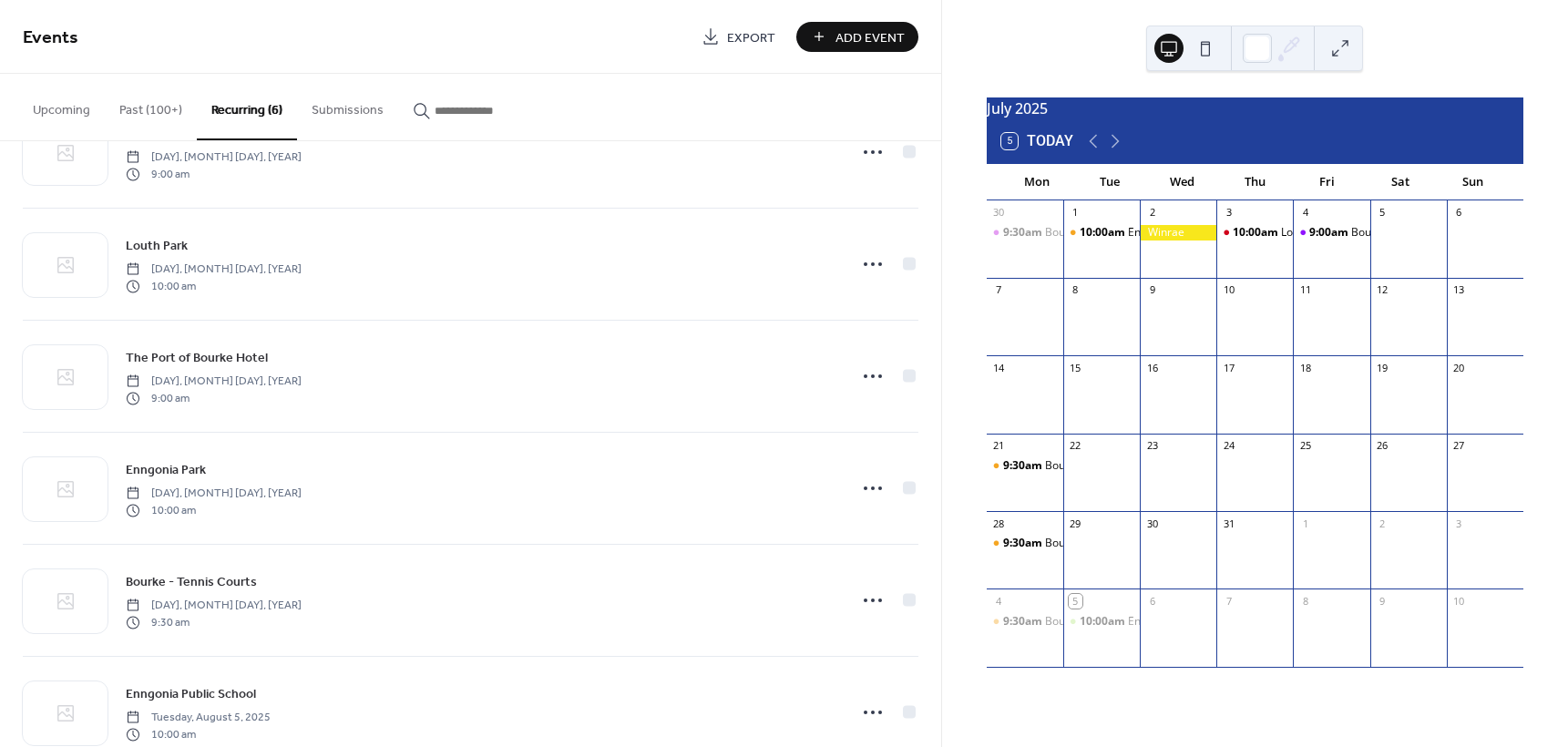 scroll, scrollTop: 120, scrollLeft: 0, axis: vertical 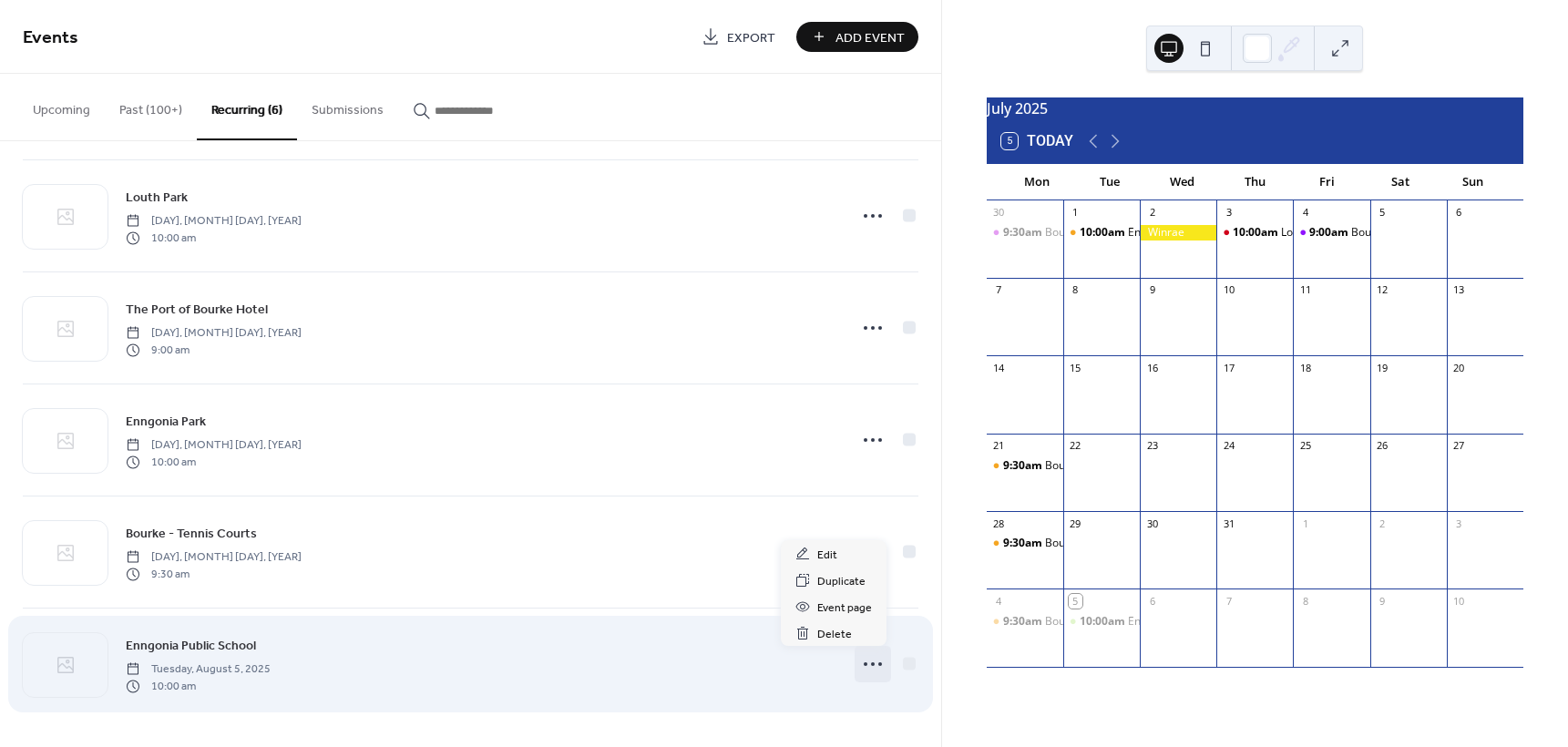 click 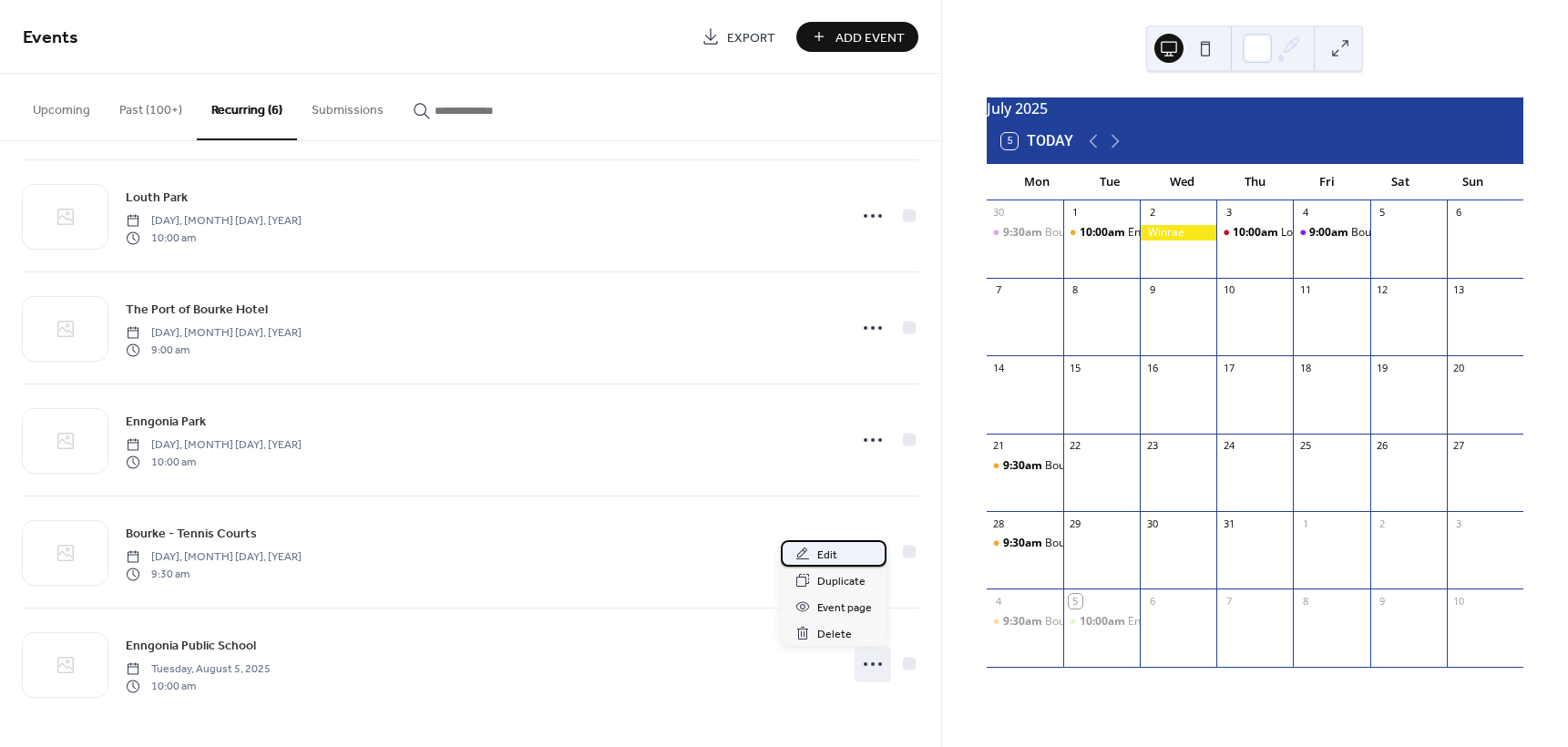 click on "Edit" at bounding box center [827, 555] 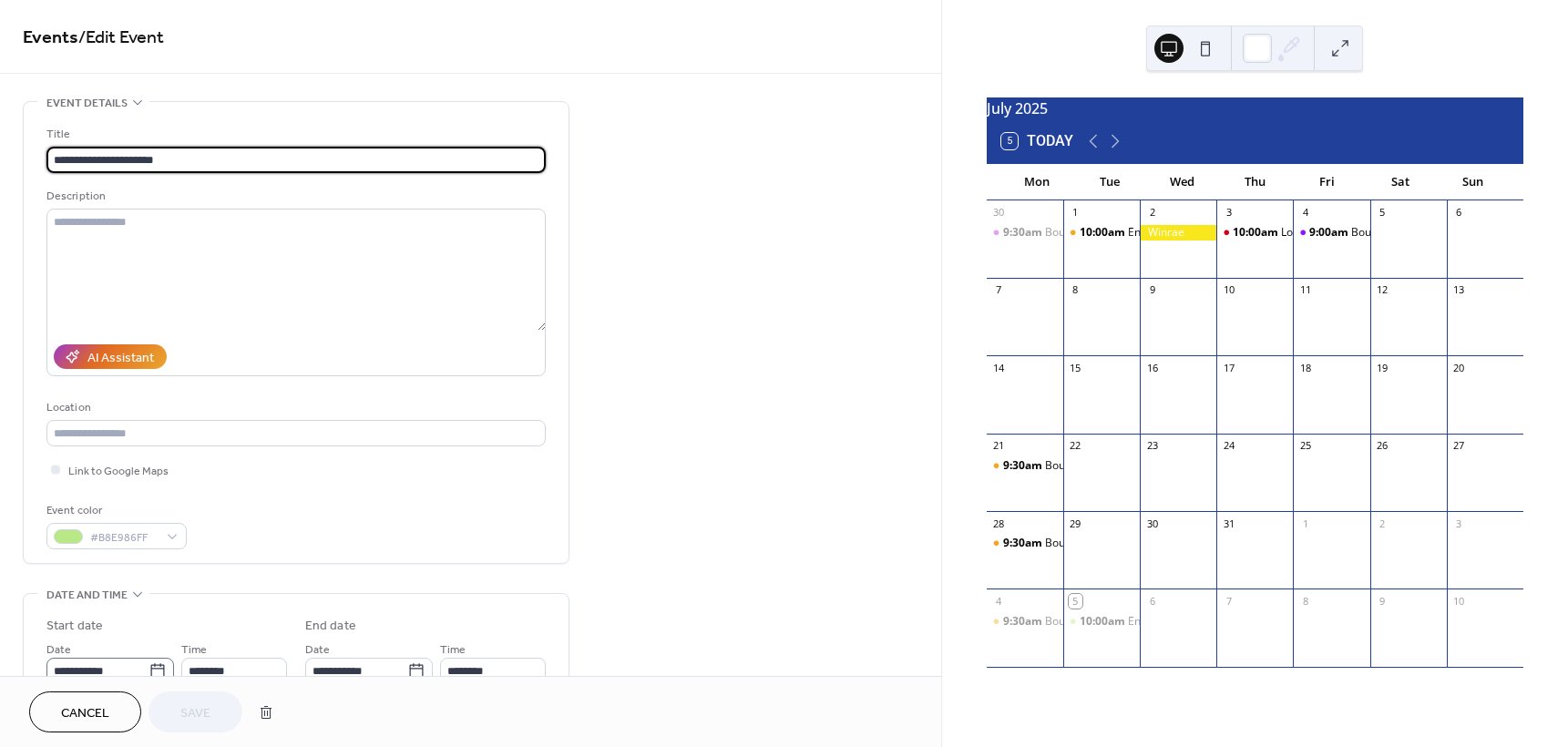 click 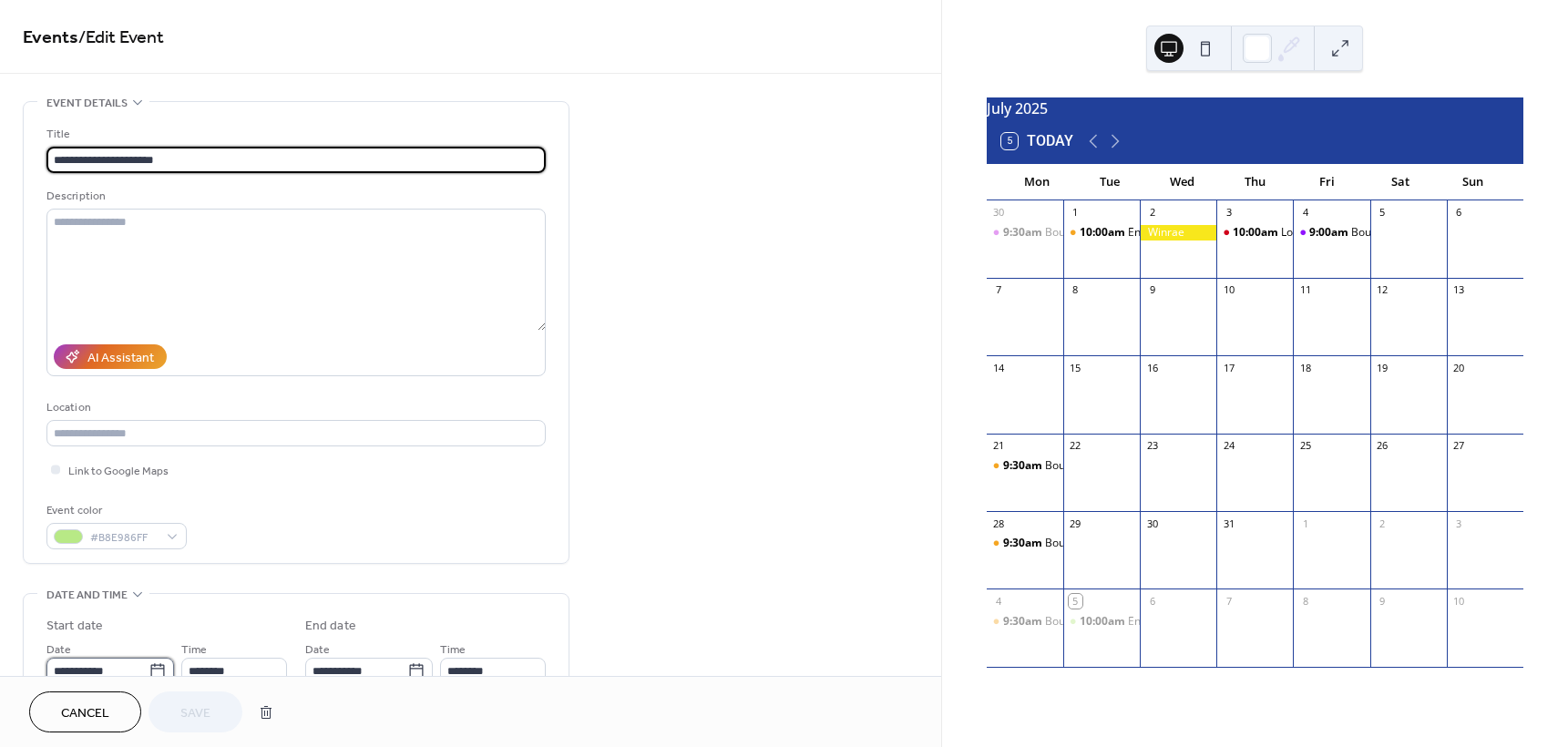 click on "**********" at bounding box center [97, 670] 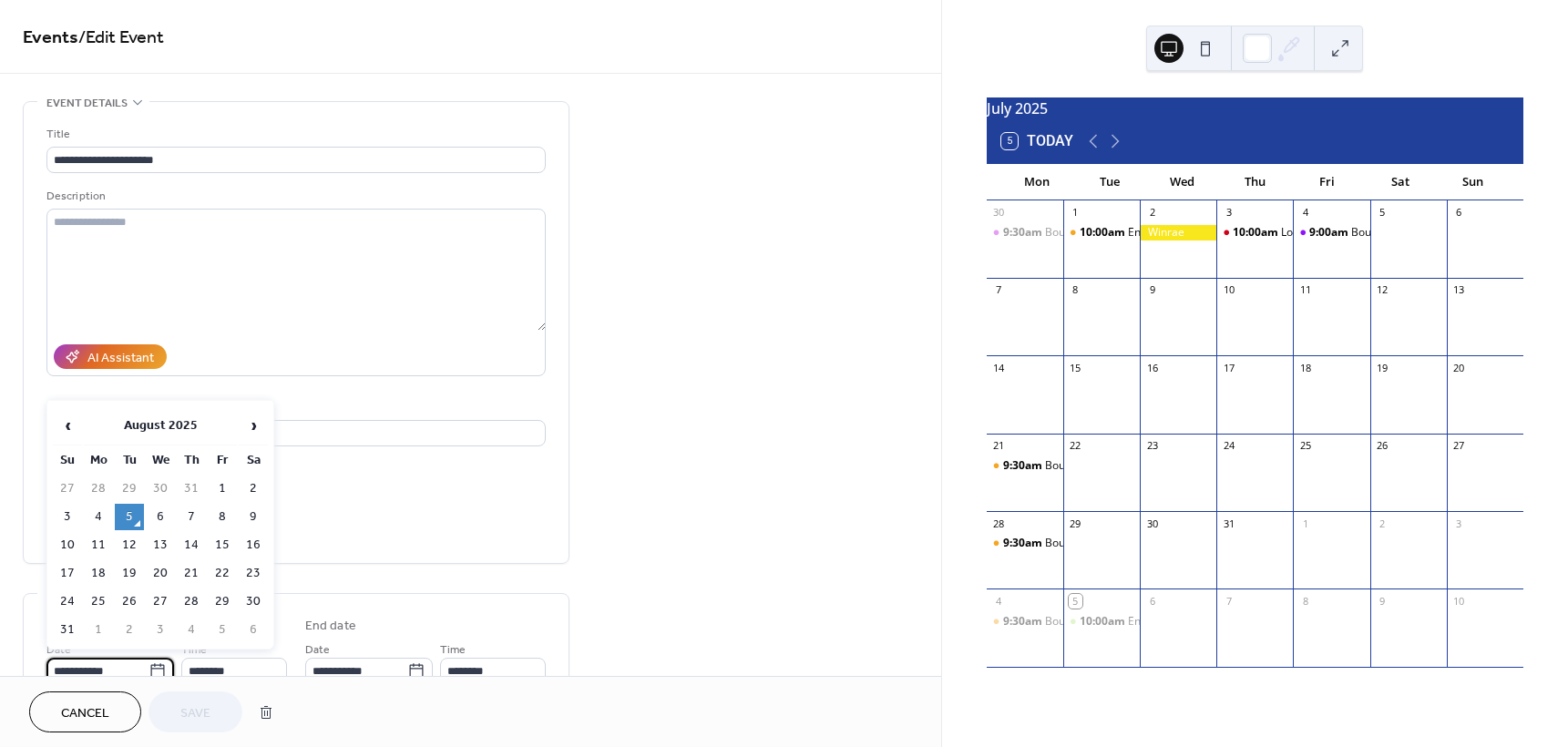 scroll, scrollTop: 8, scrollLeft: 0, axis: vertical 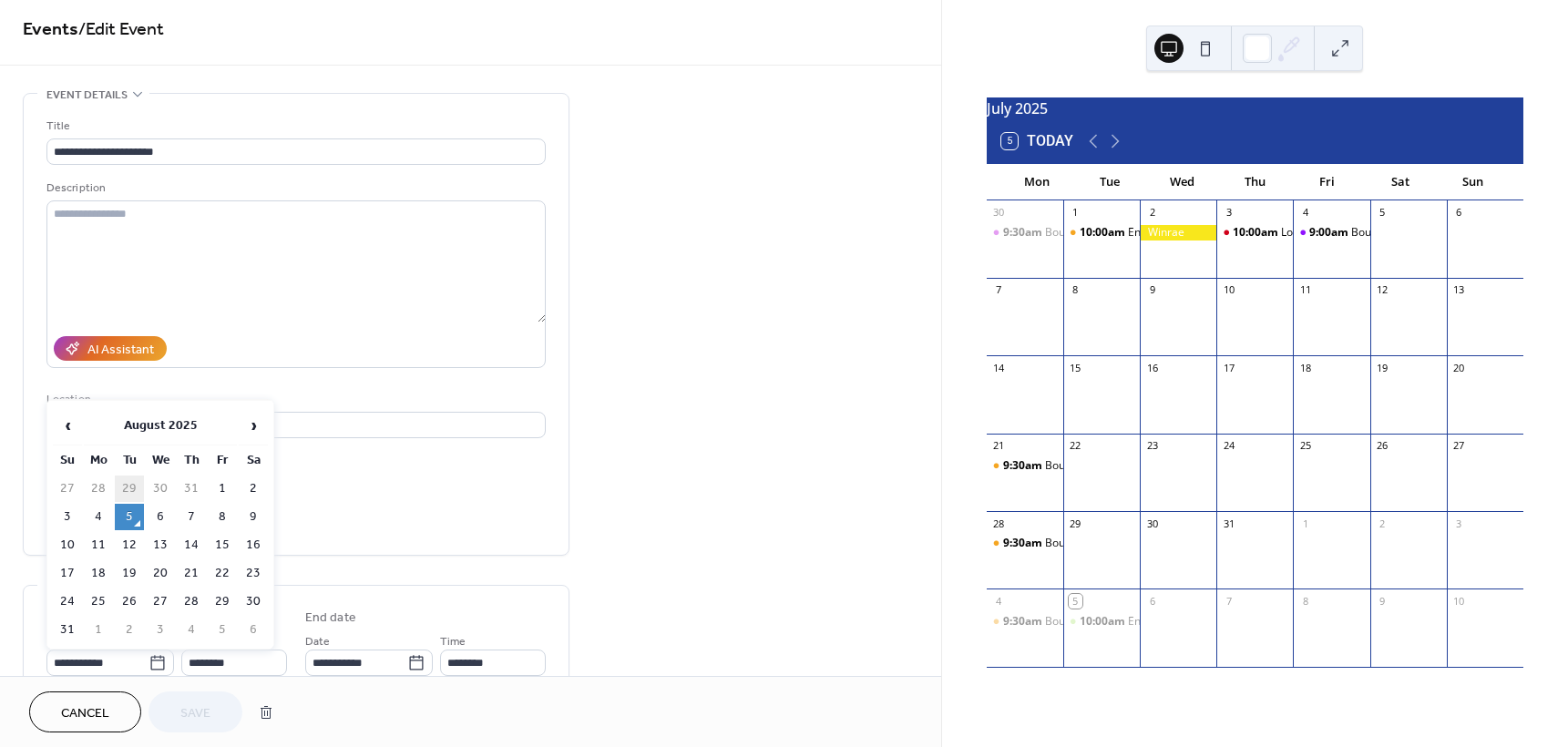click on "29" at bounding box center [129, 488] 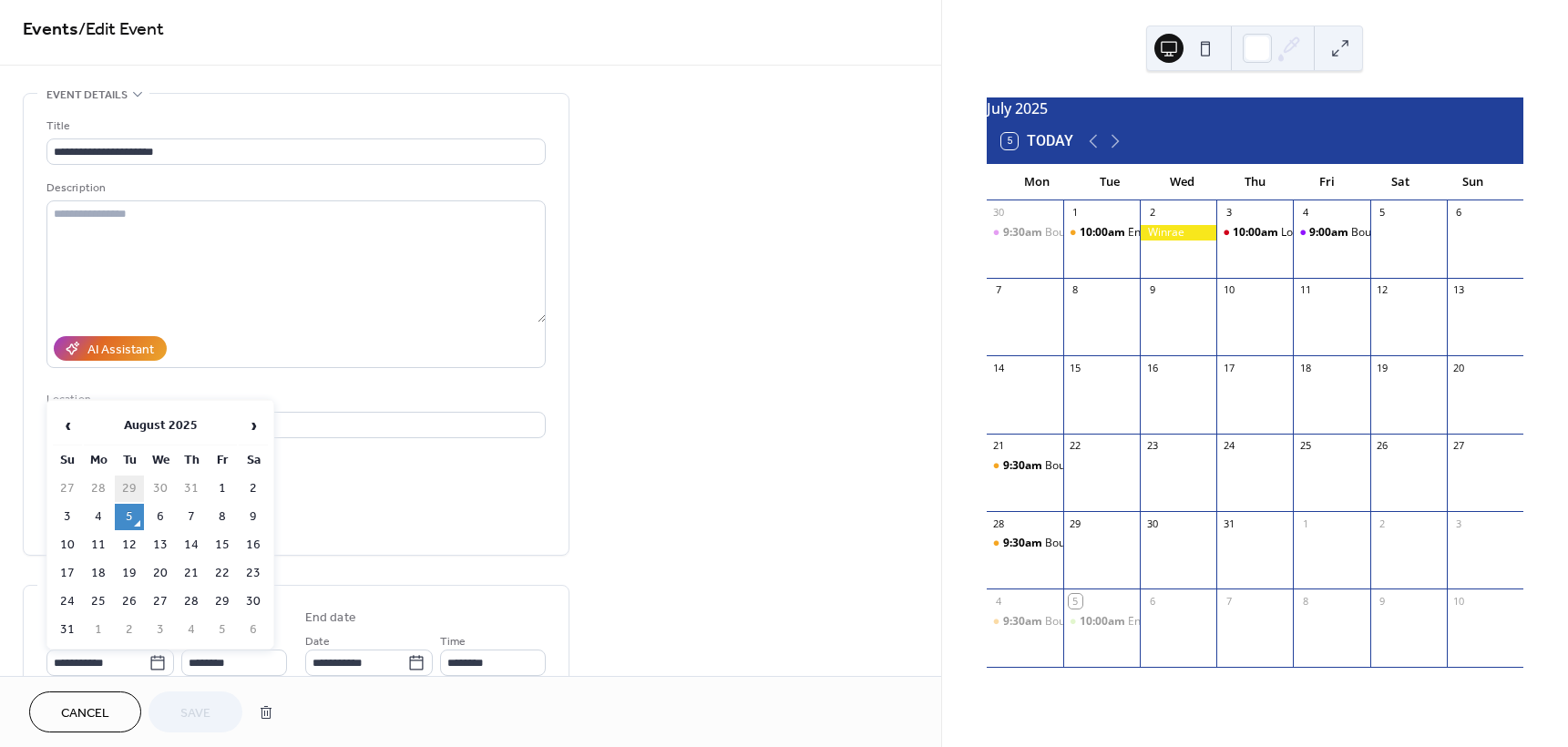 type on "**********" 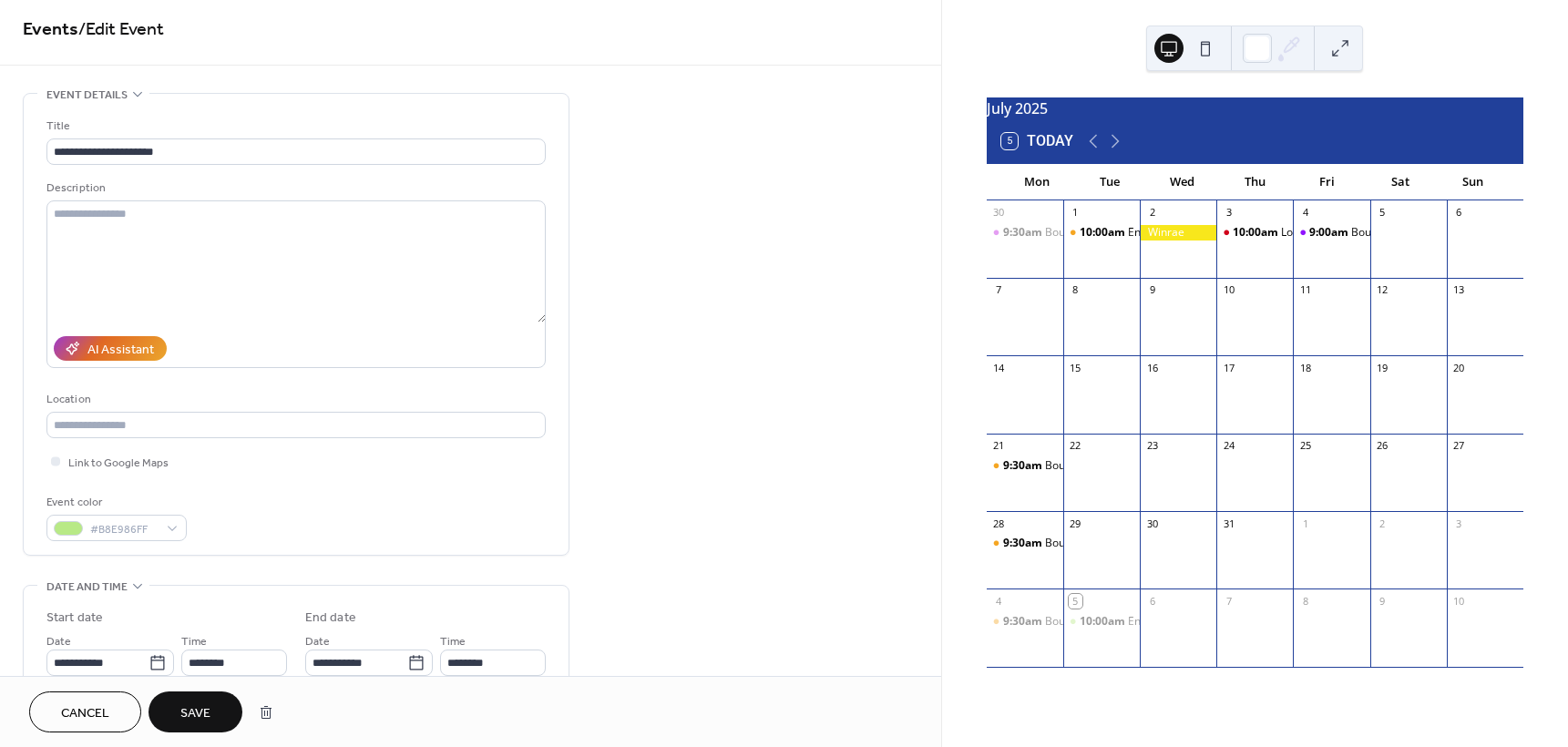click on "Save" at bounding box center [195, 713] 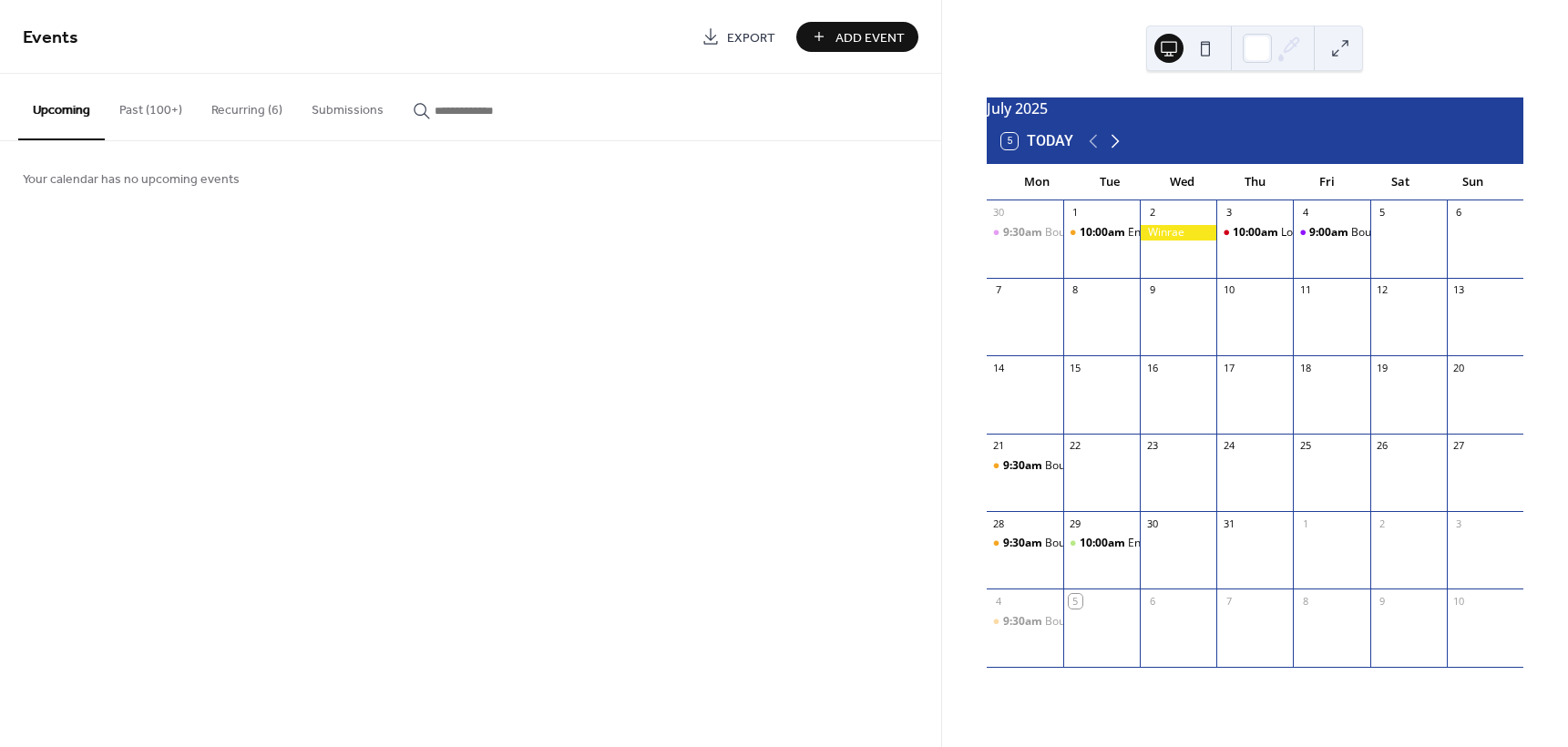 click 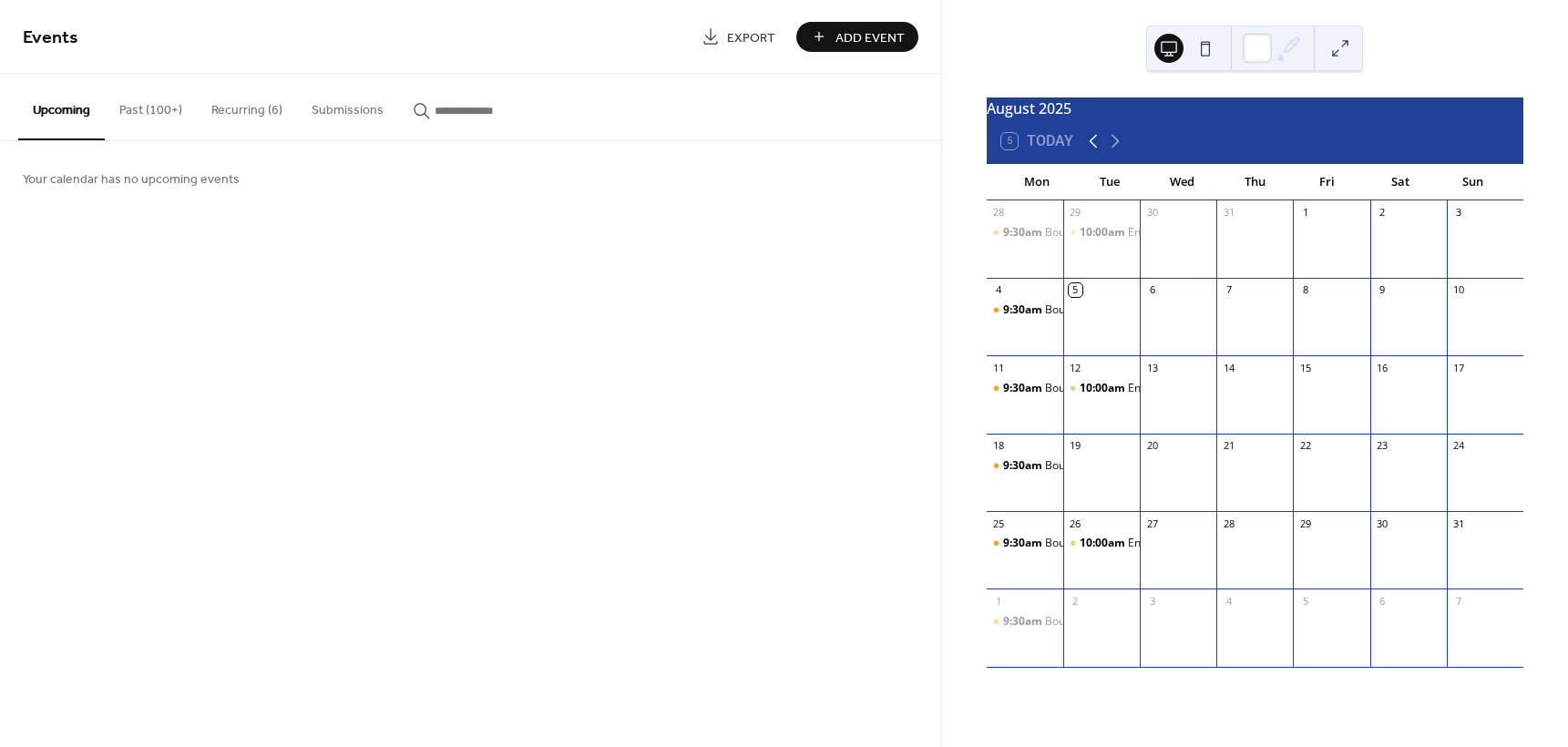 click 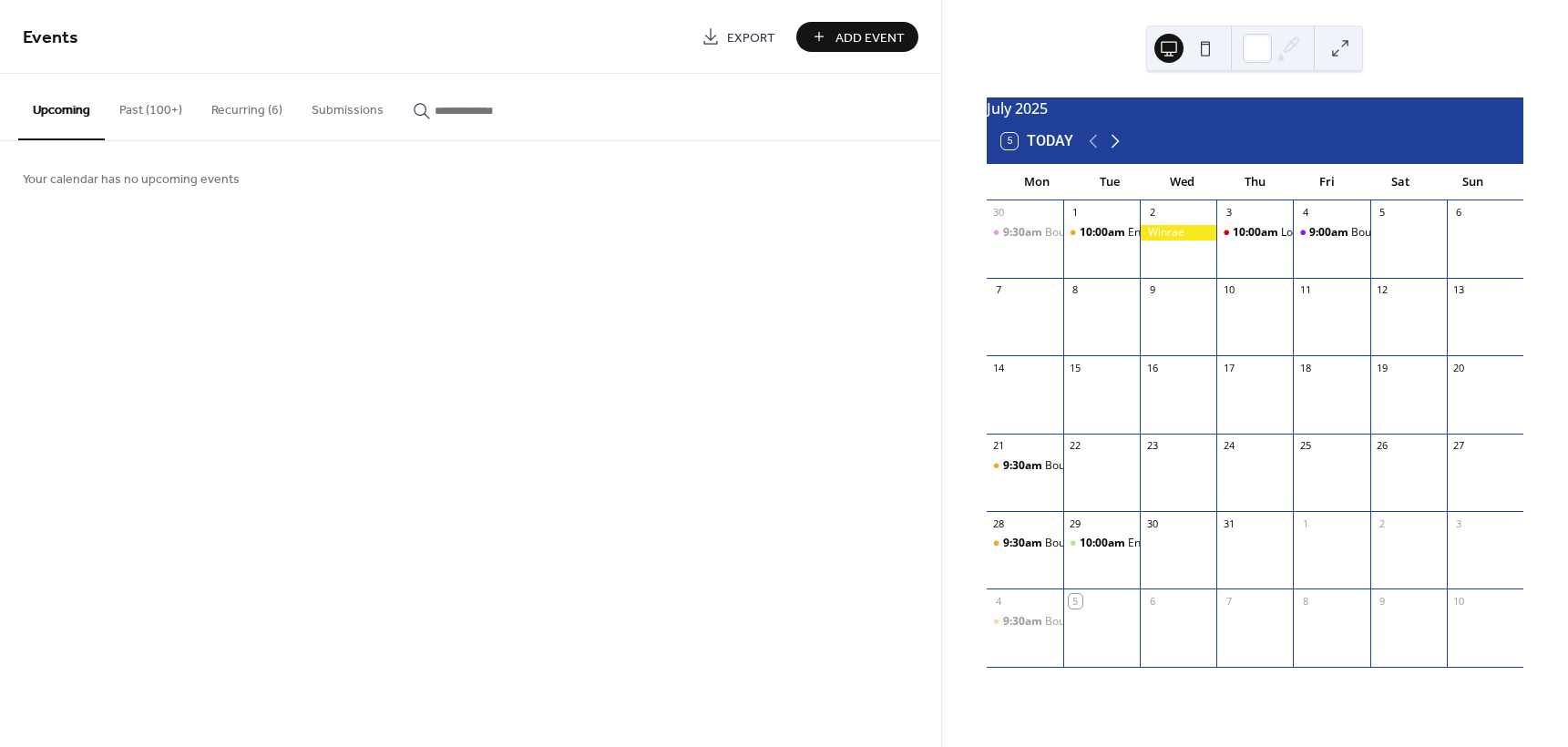 click 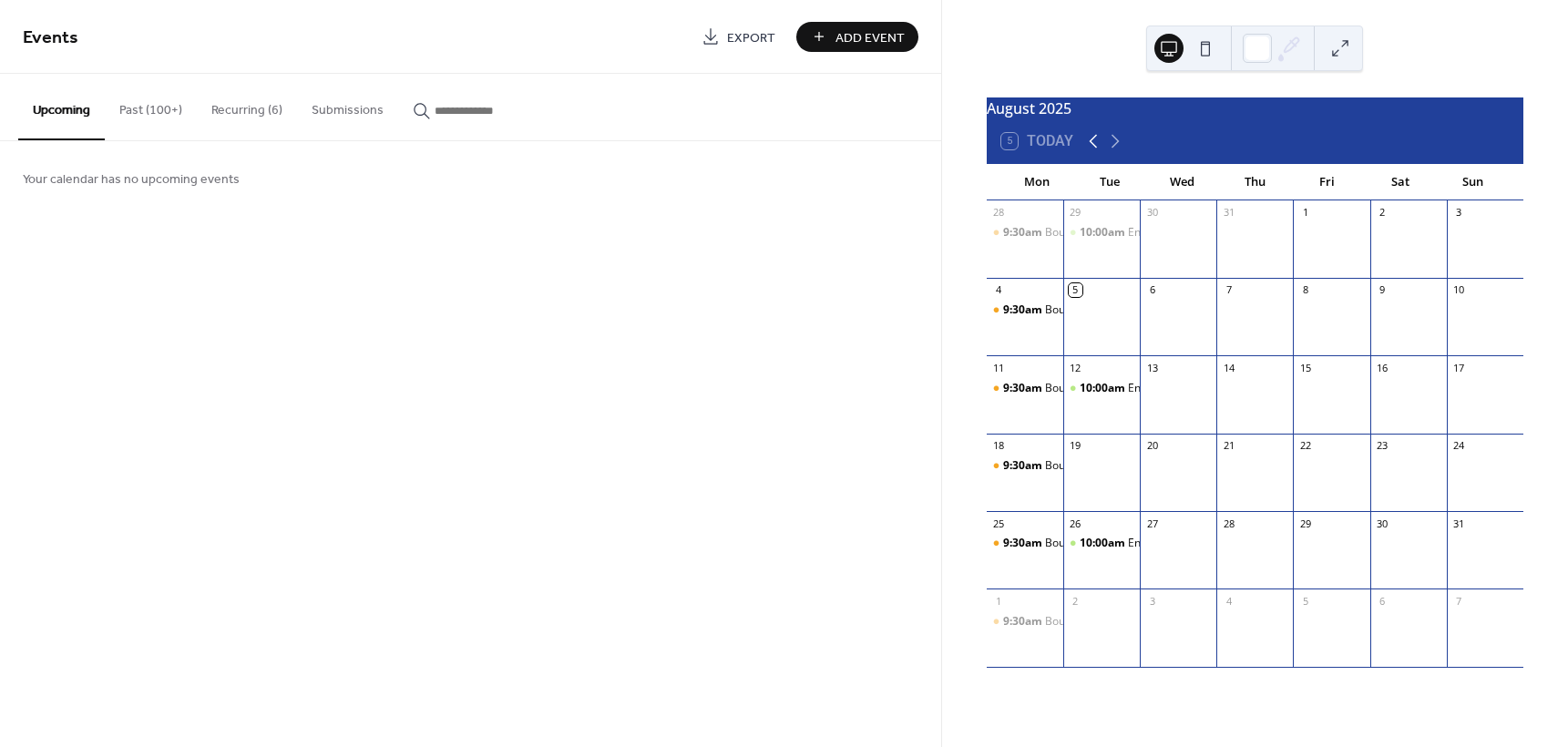 click 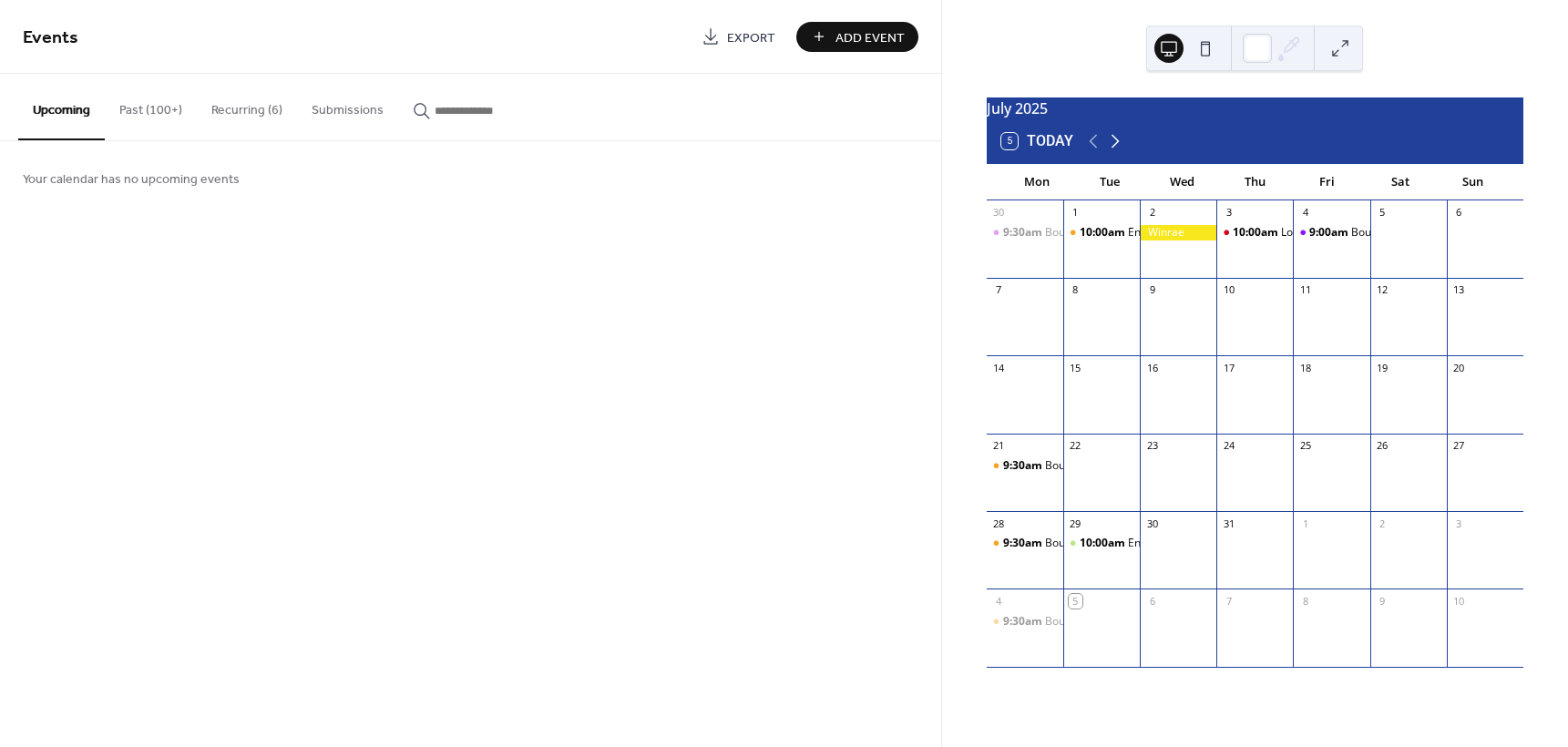 click 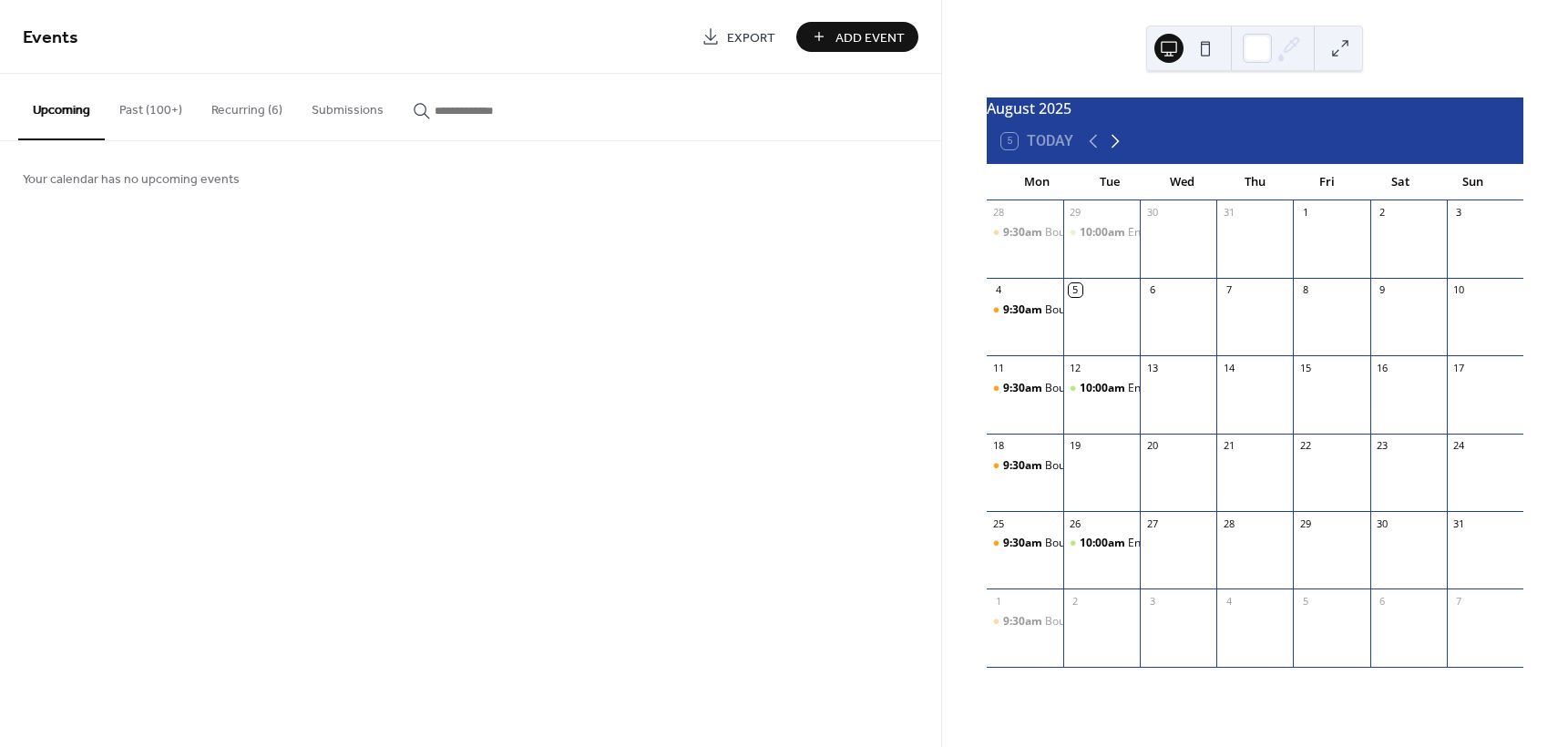 click 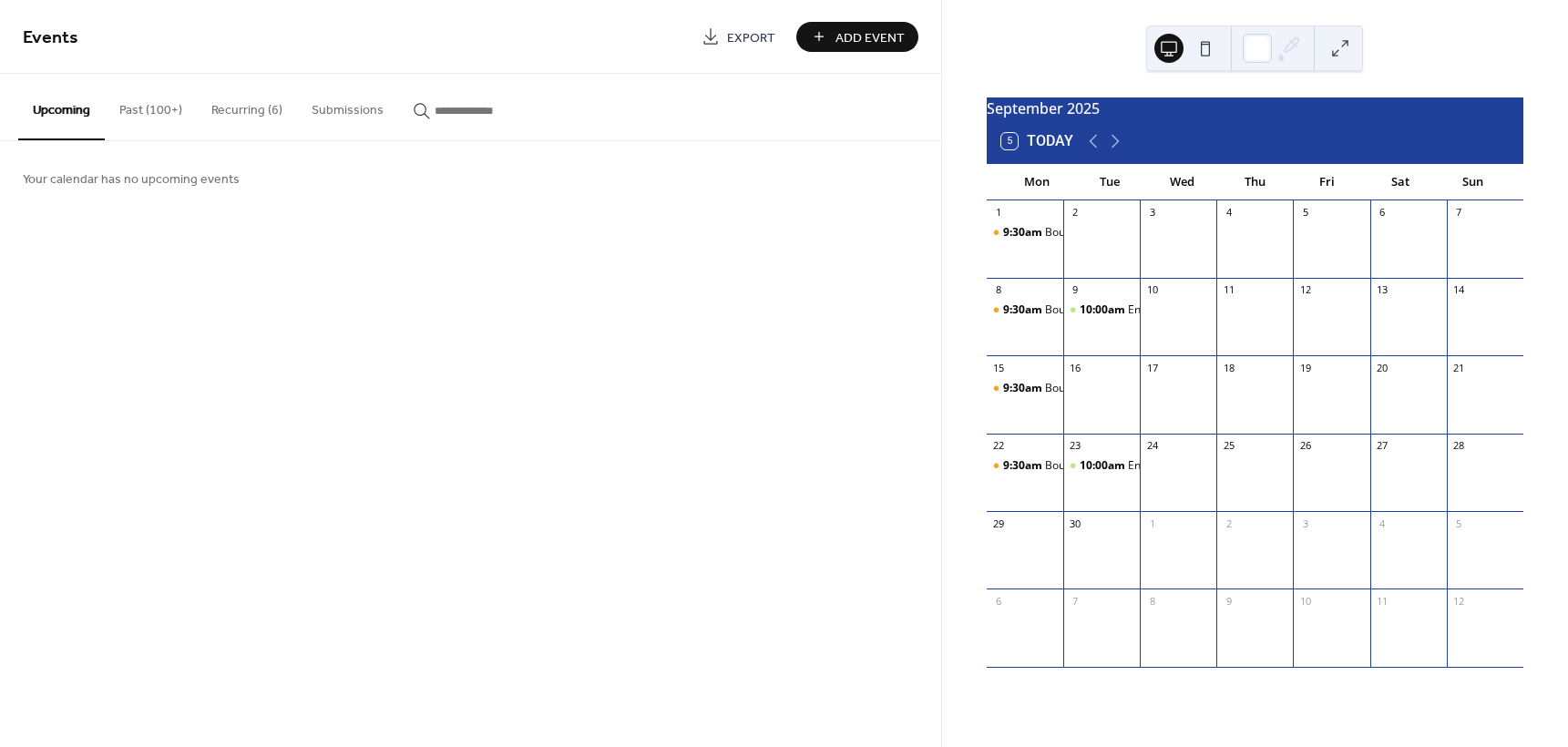 click on "Add Event" at bounding box center [870, 37] 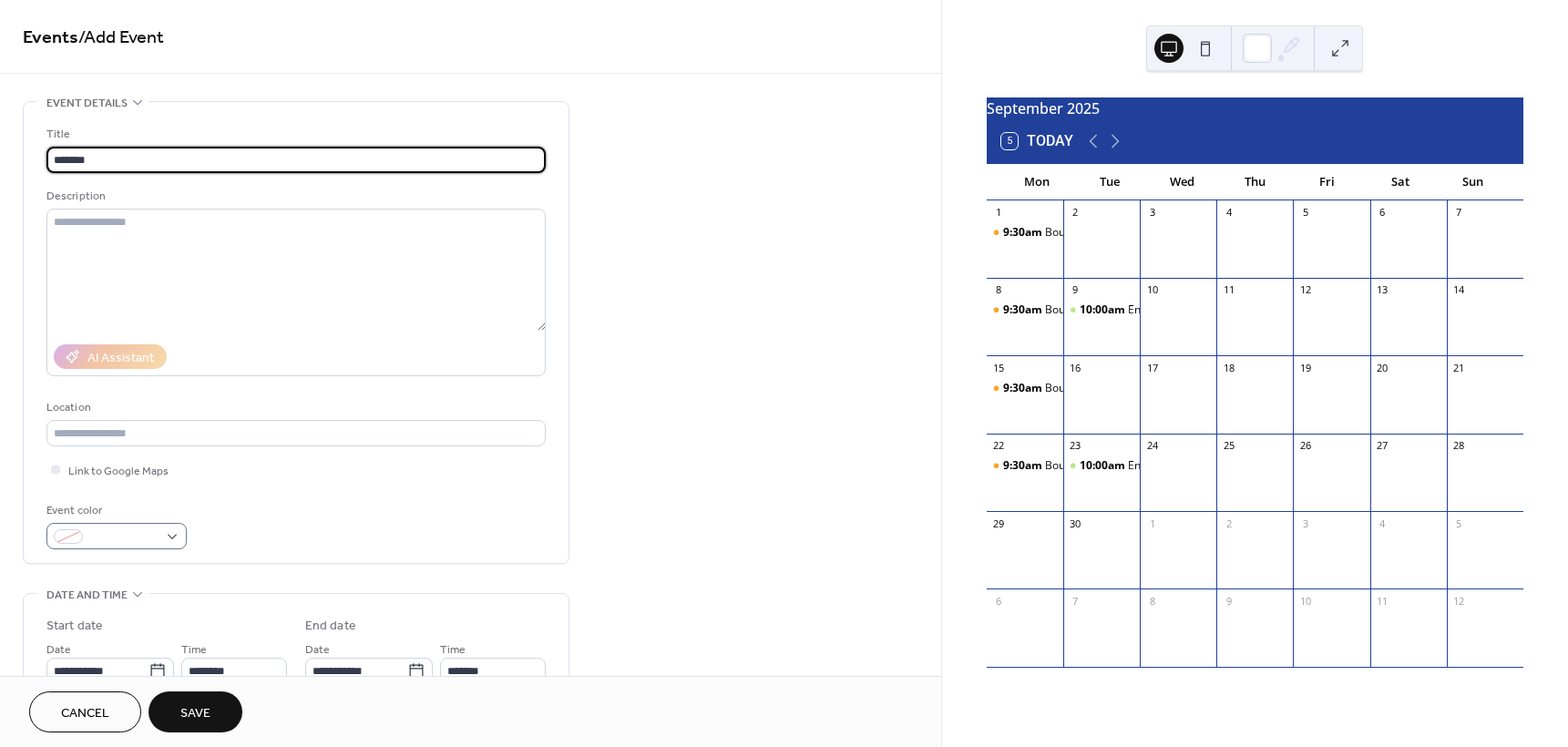 type on "*******" 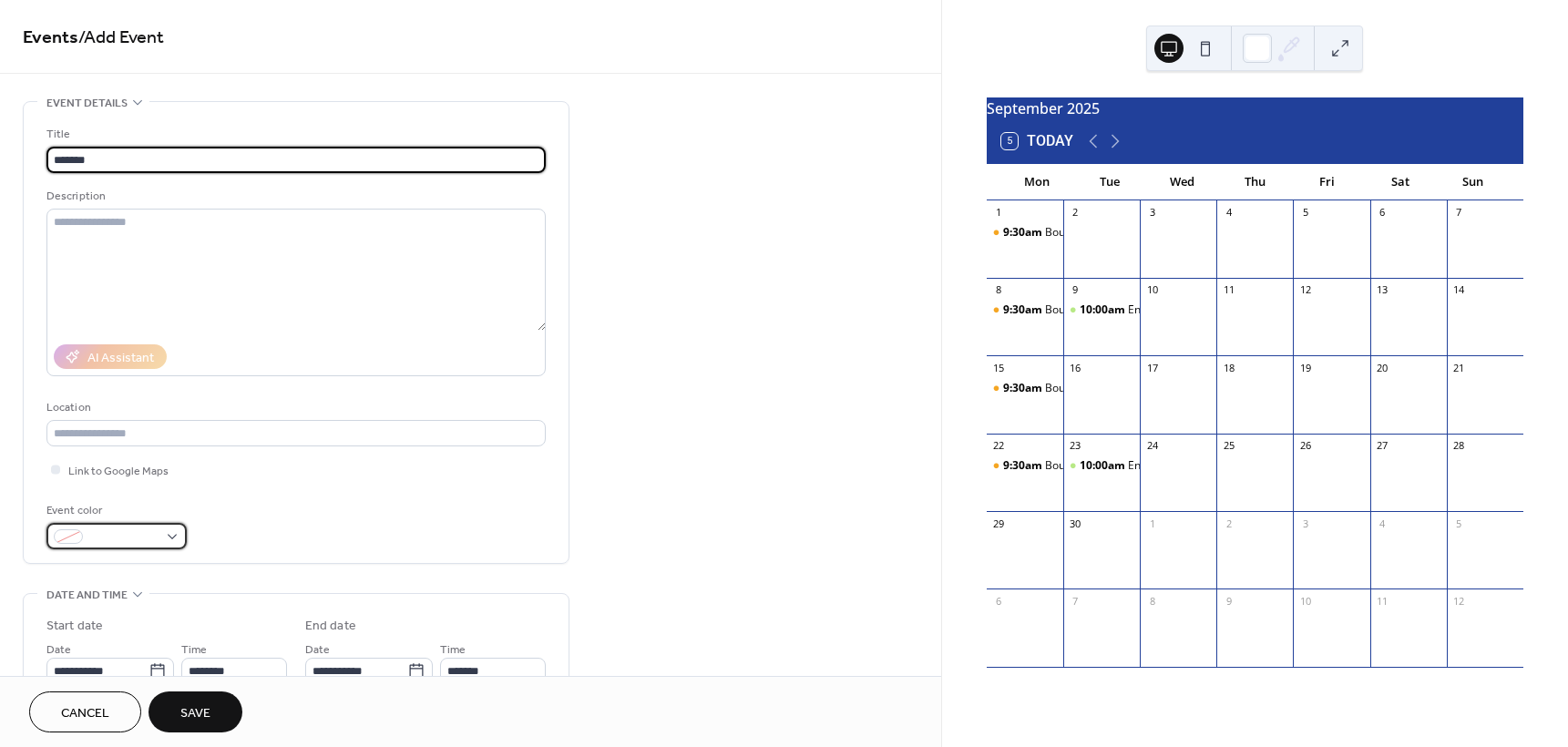 click at bounding box center [117, 536] 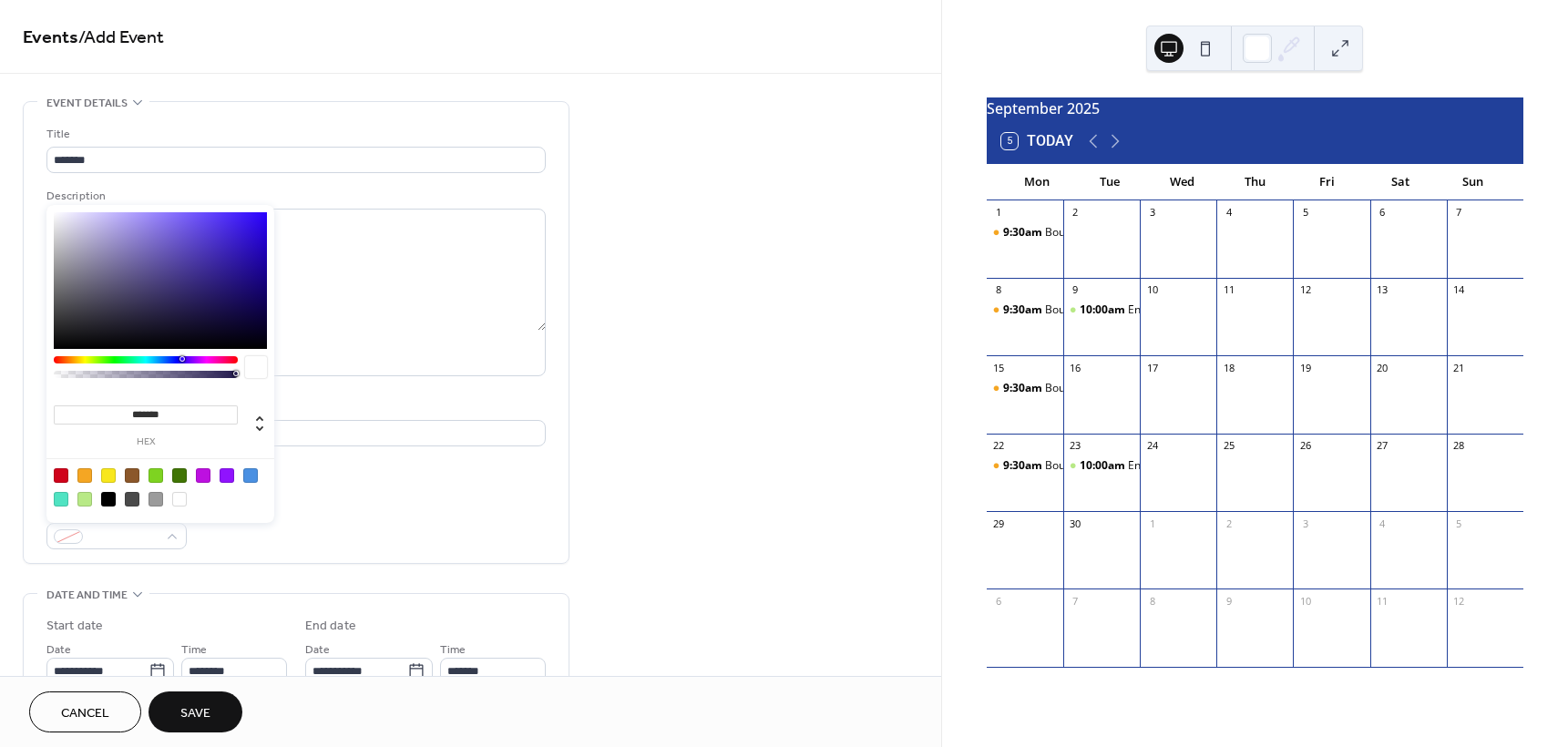click at bounding box center [251, 476] 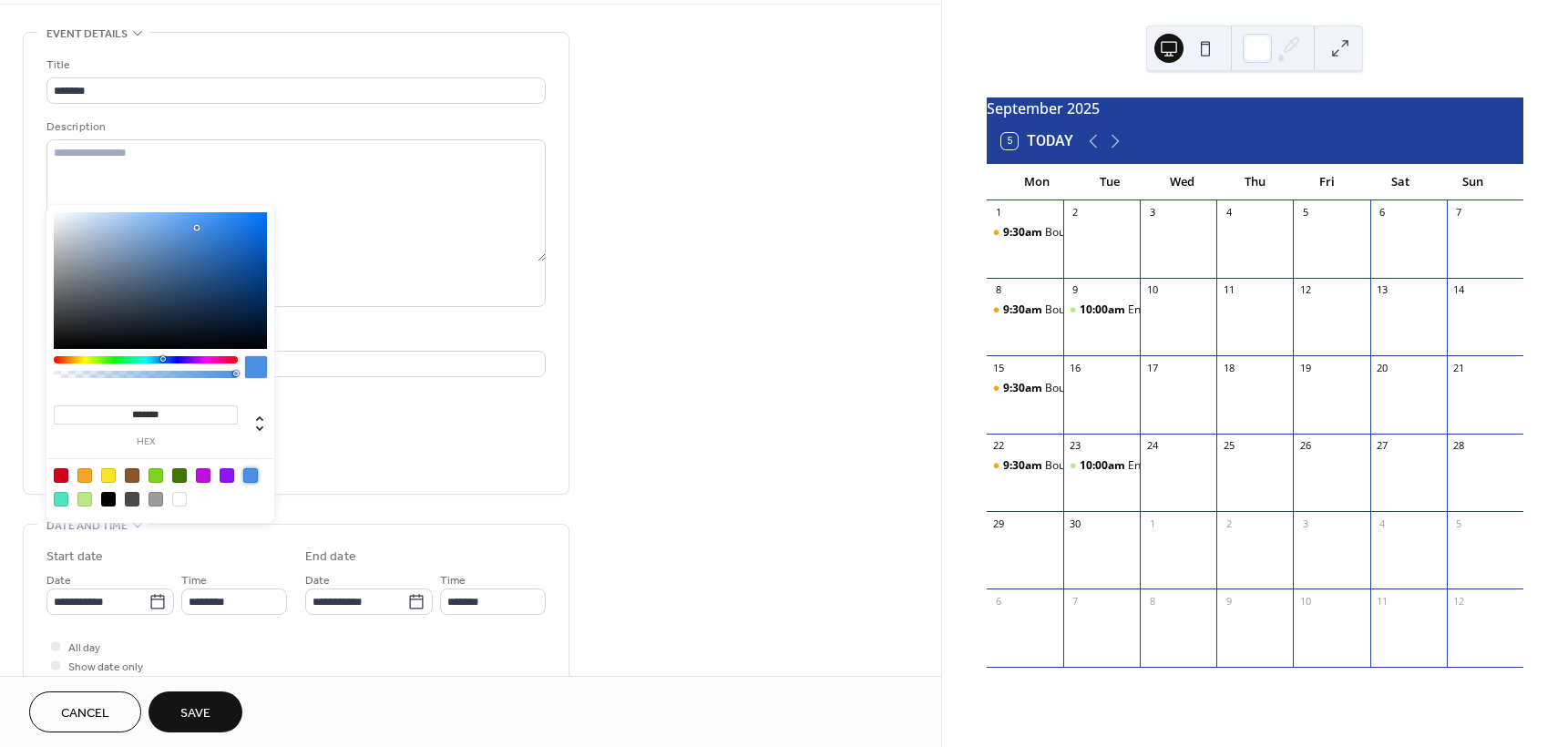 scroll, scrollTop: 75, scrollLeft: 0, axis: vertical 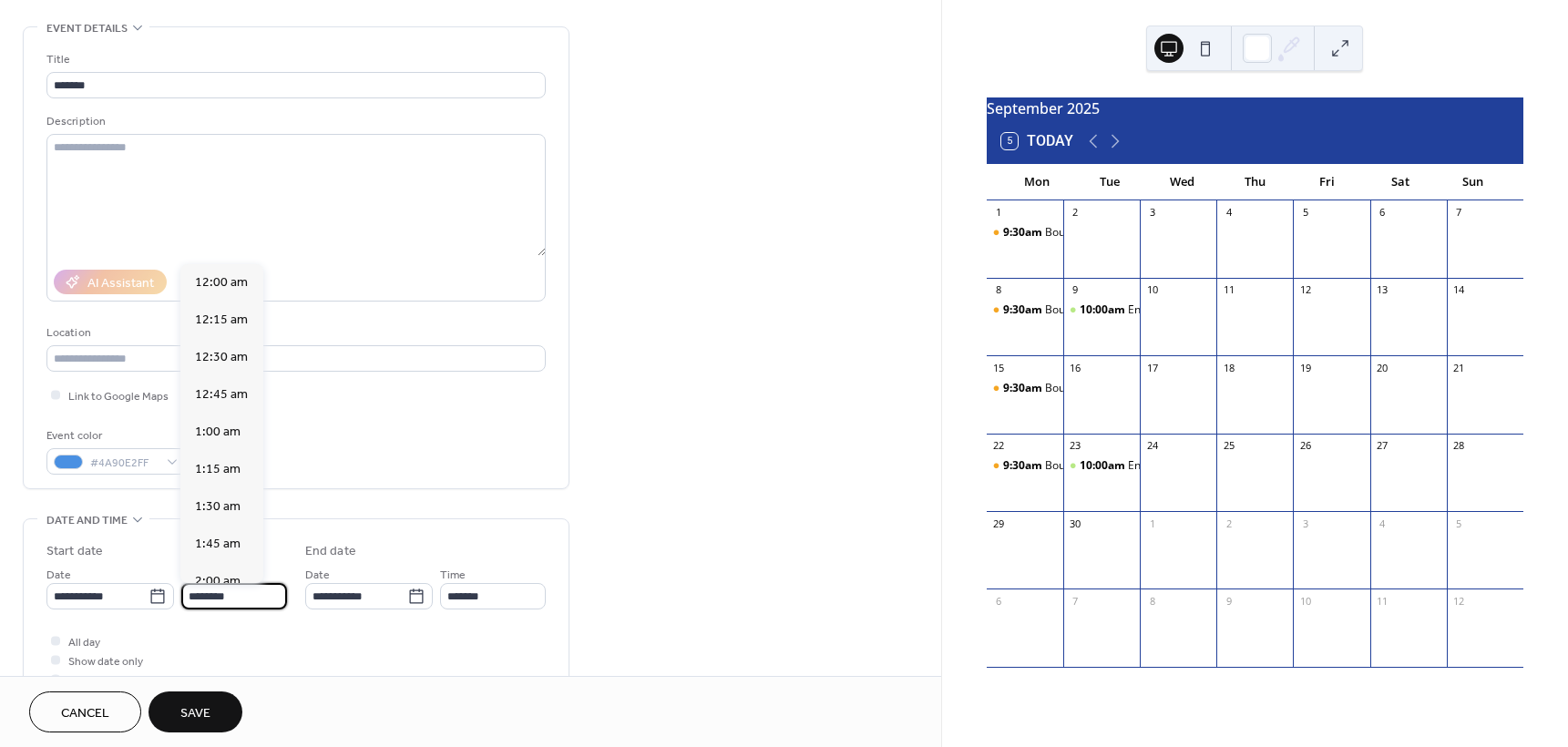 click on "********" at bounding box center [234, 596] 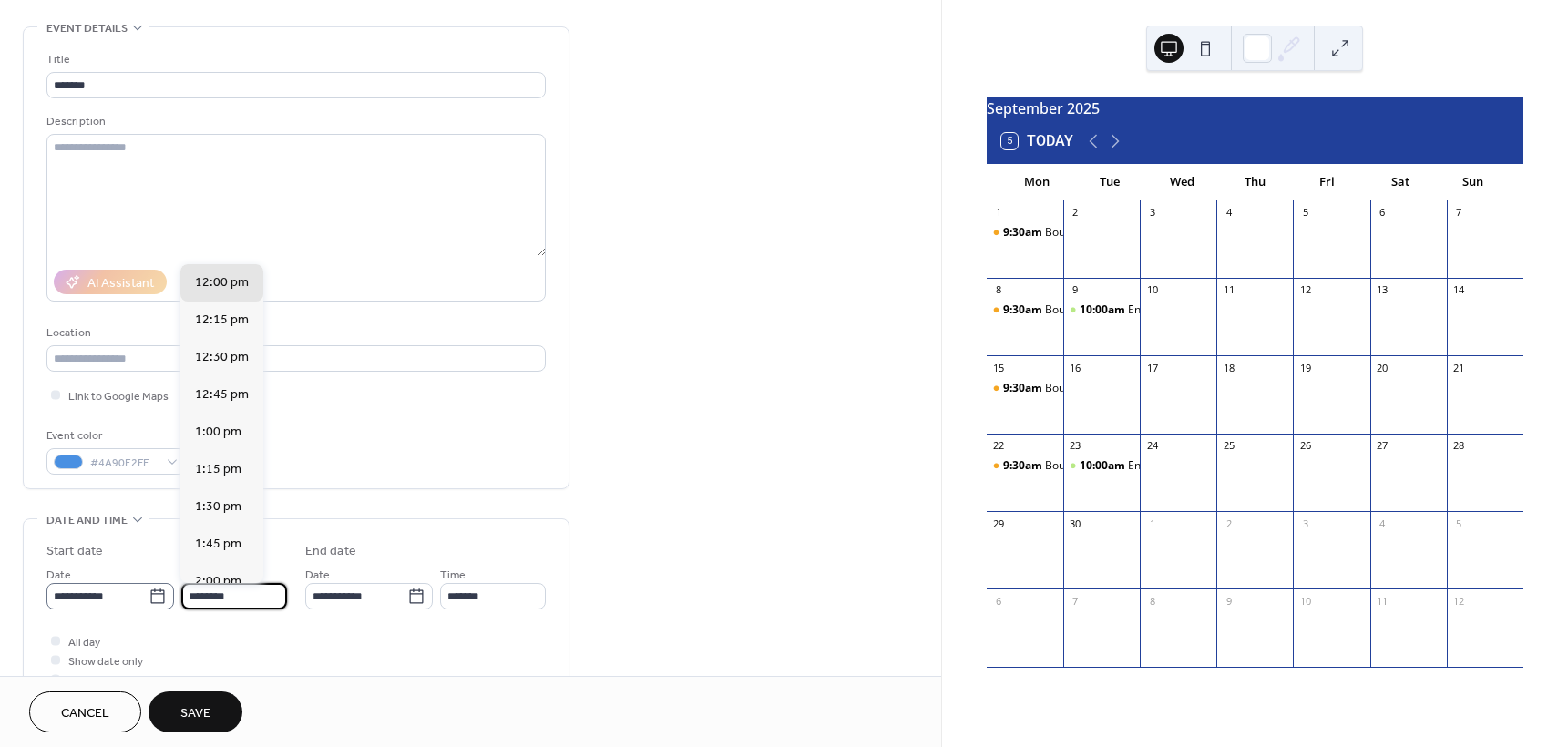 drag, startPoint x: 244, startPoint y: 598, endPoint x: 95, endPoint y: 588, distance: 149.3352 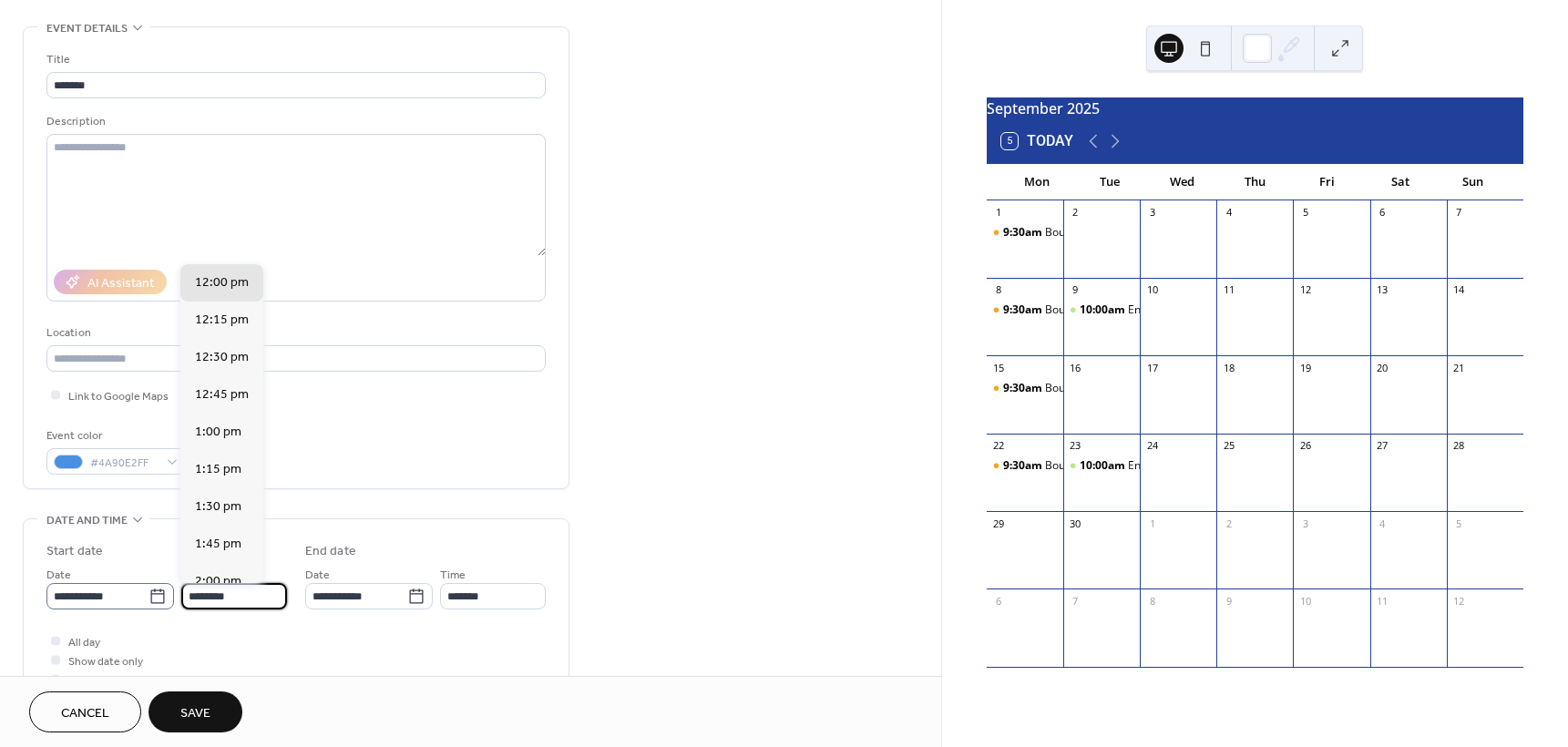 click on "**********" at bounding box center (167, 587) 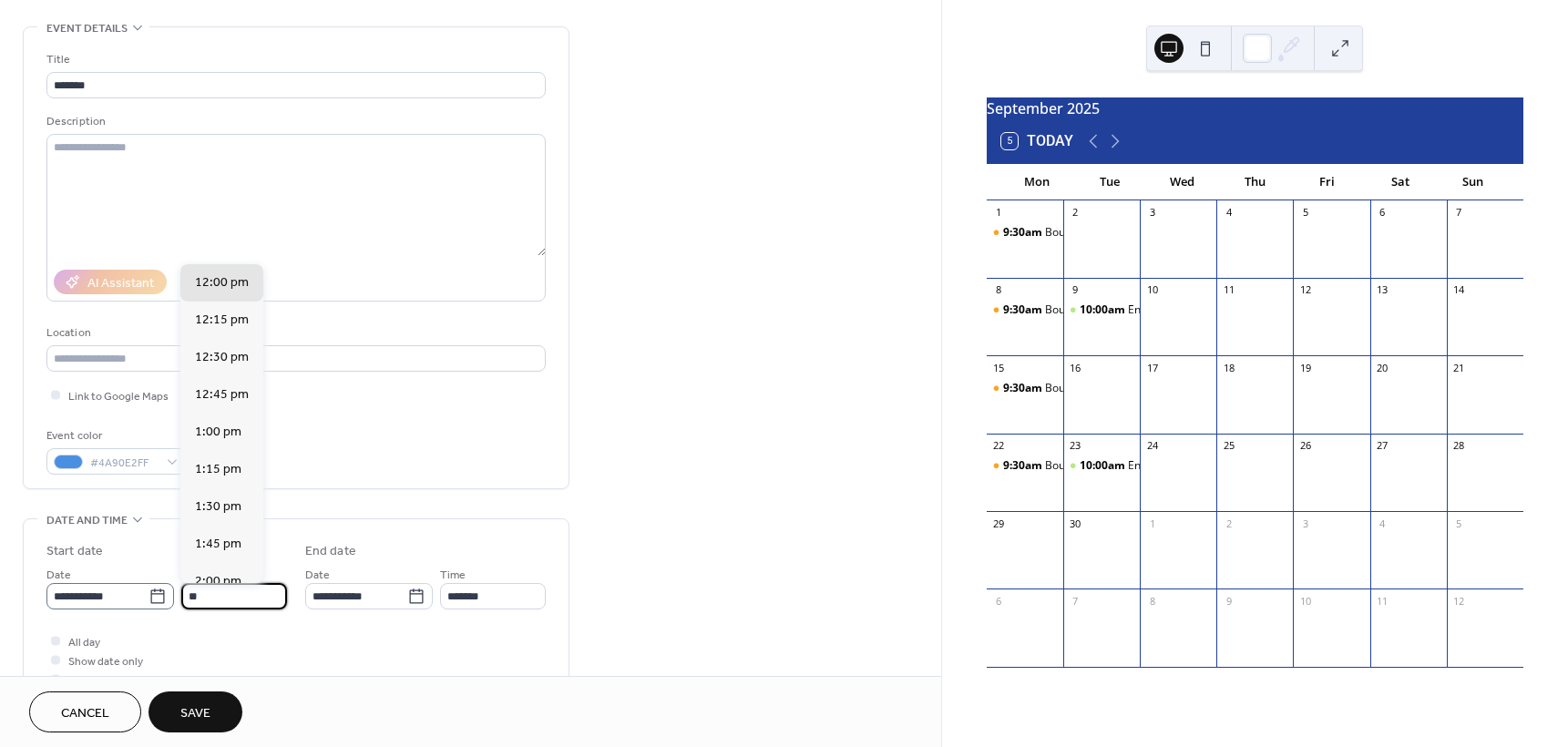 scroll, scrollTop: 1494, scrollLeft: 0, axis: vertical 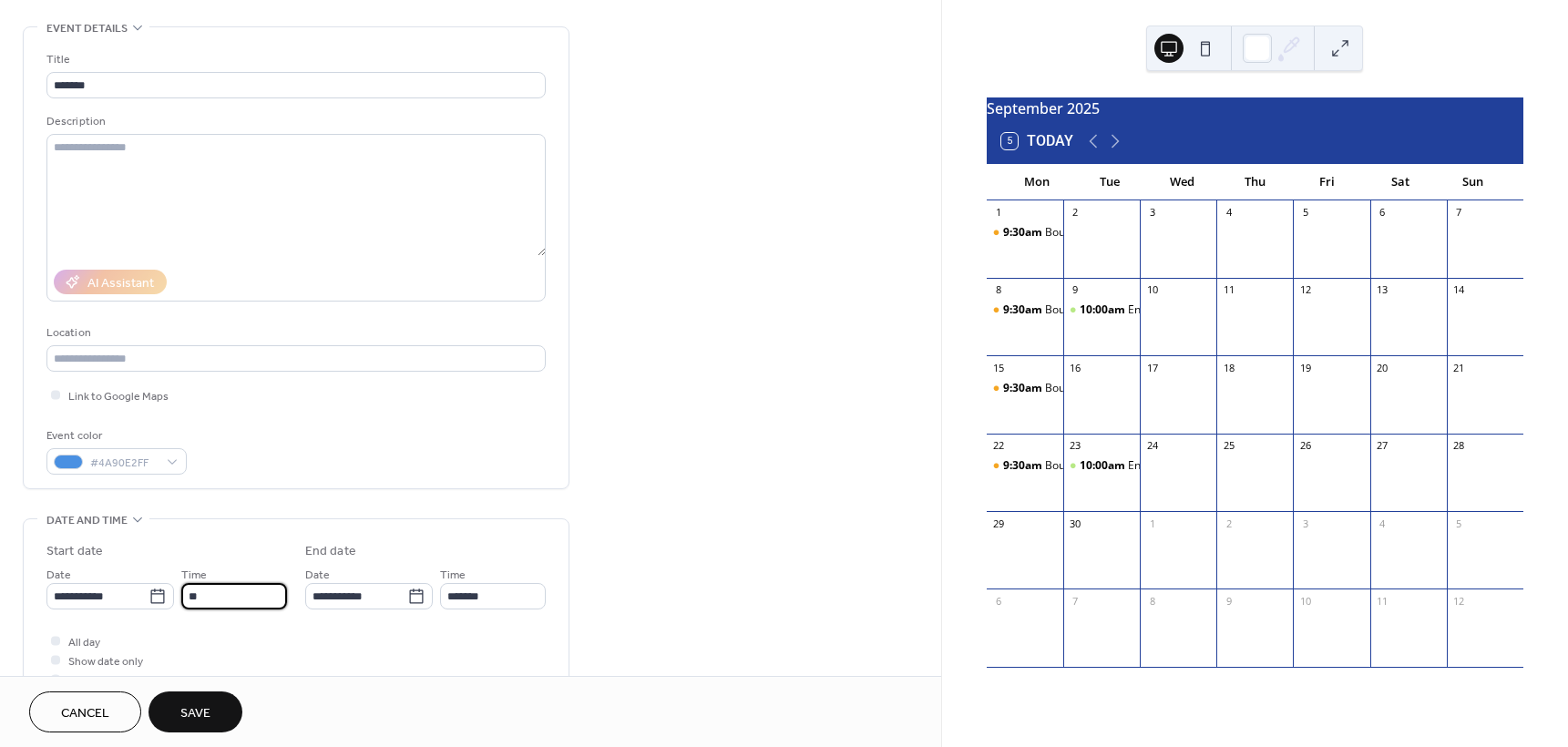 type on "*" 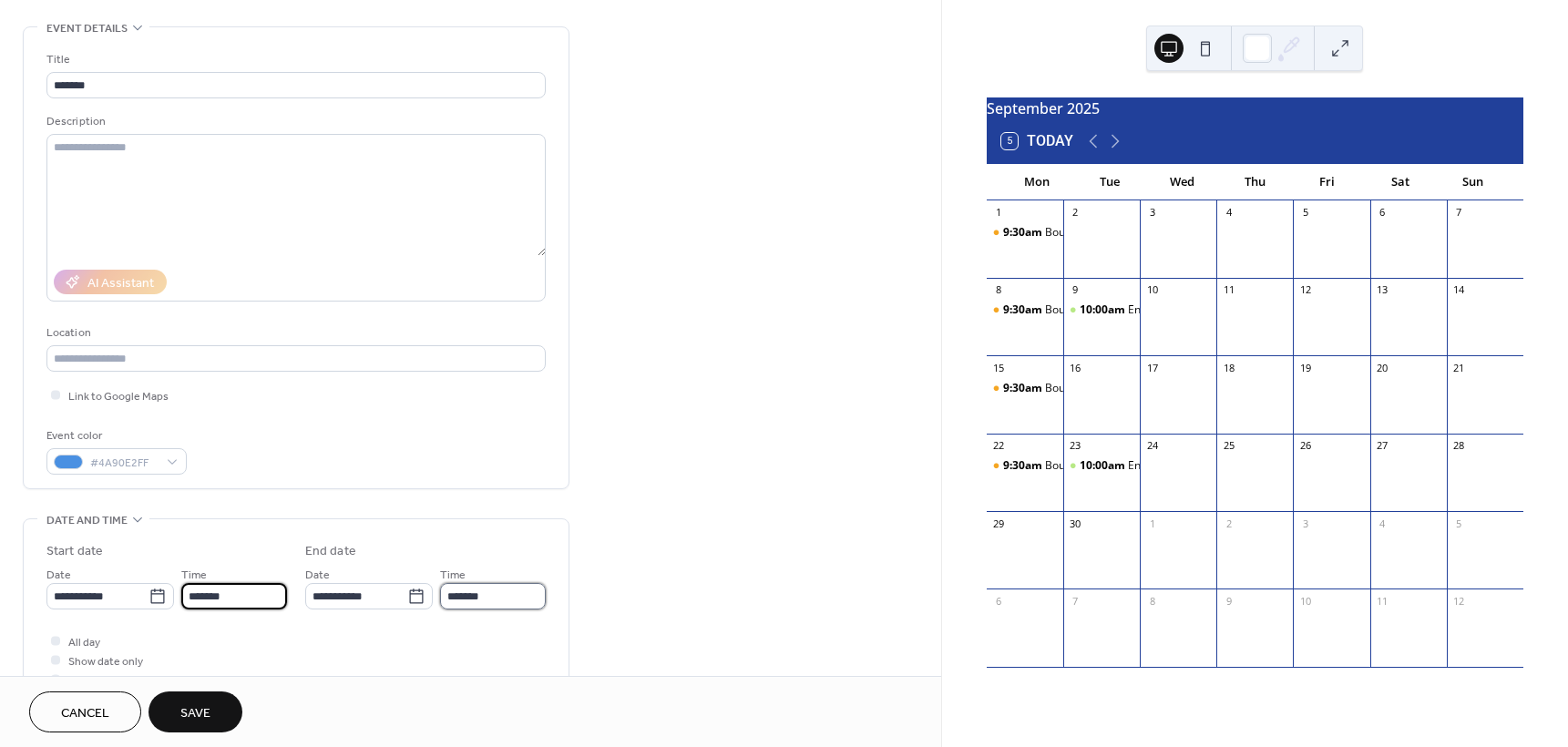 type on "********" 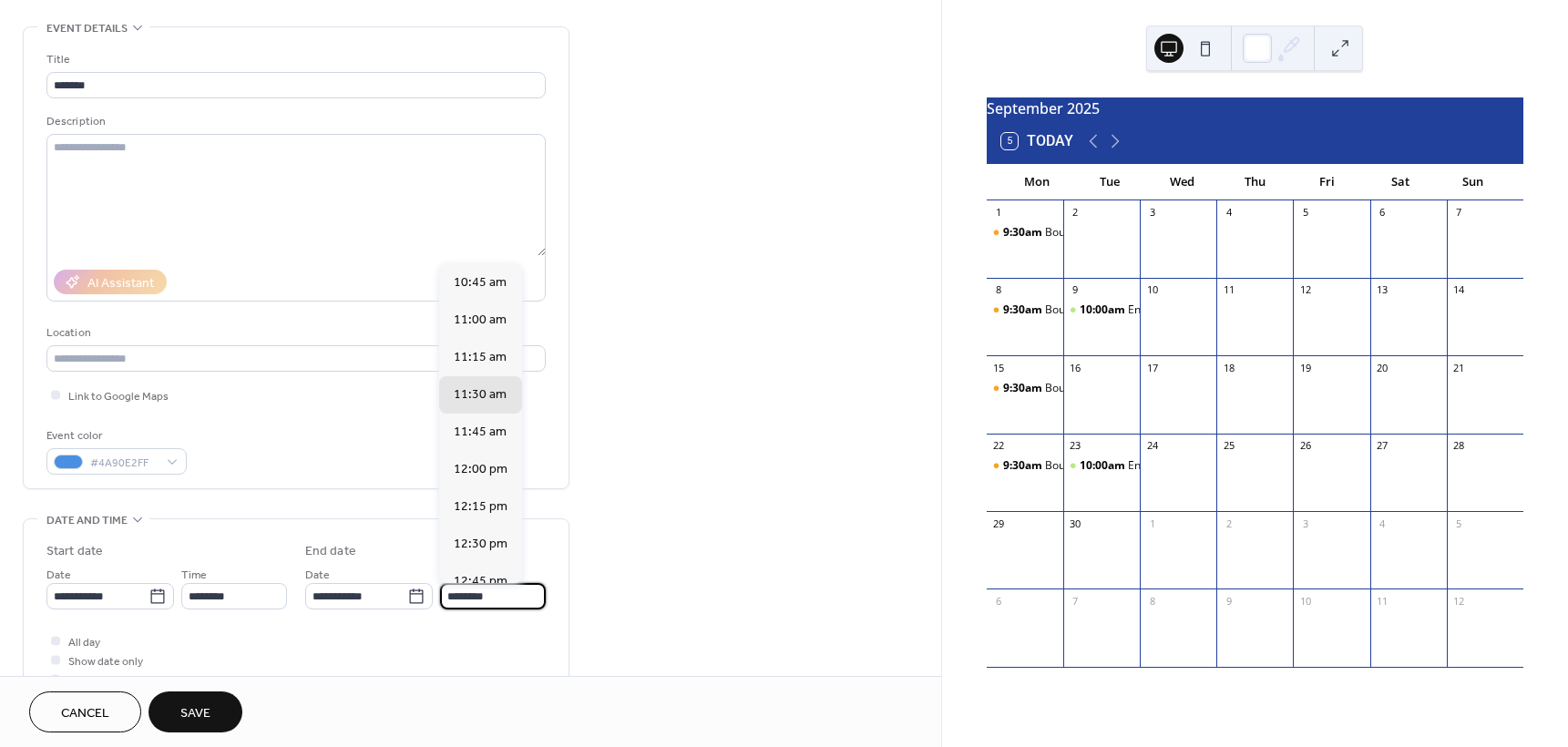 click on "********" at bounding box center (493, 596) 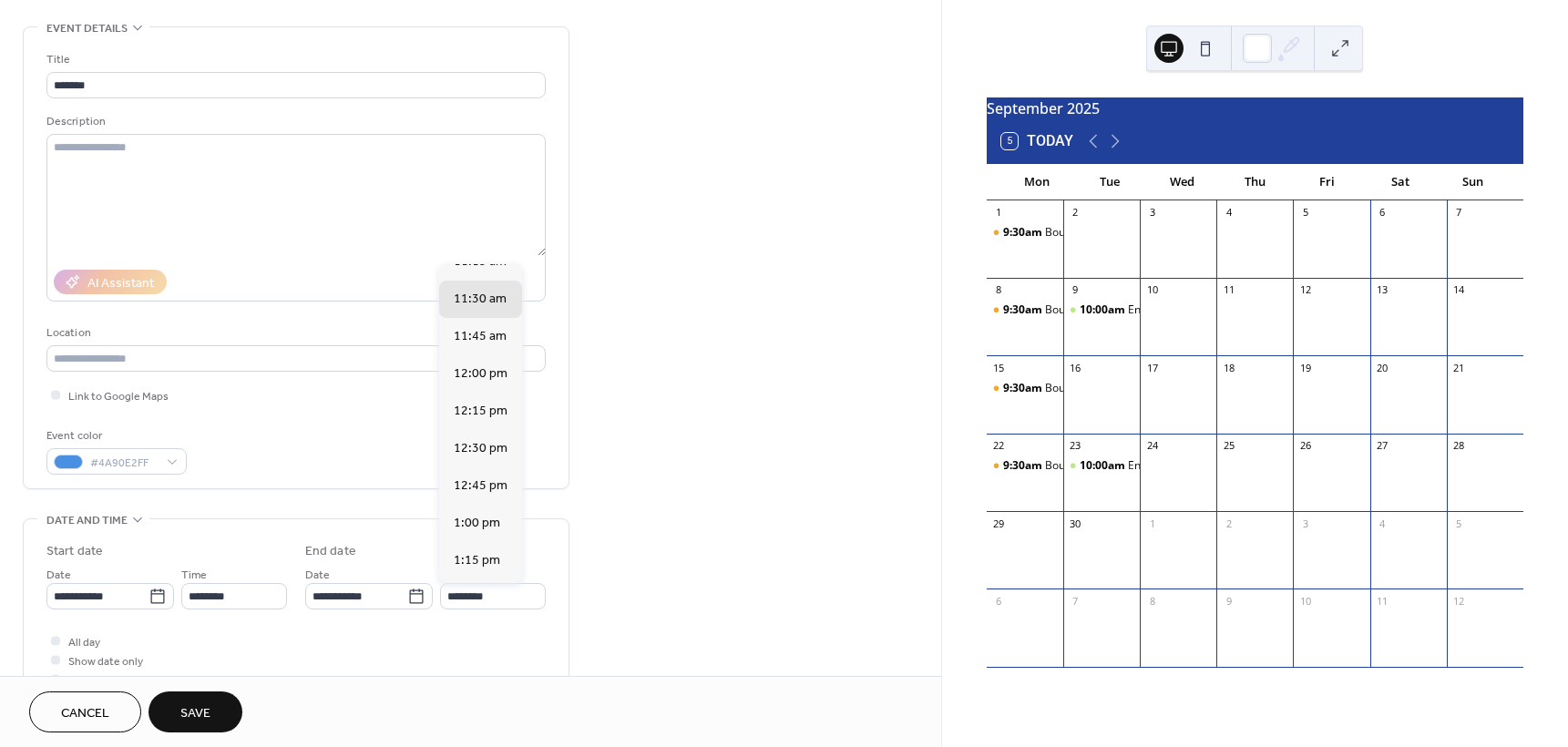 scroll, scrollTop: 141, scrollLeft: 0, axis: vertical 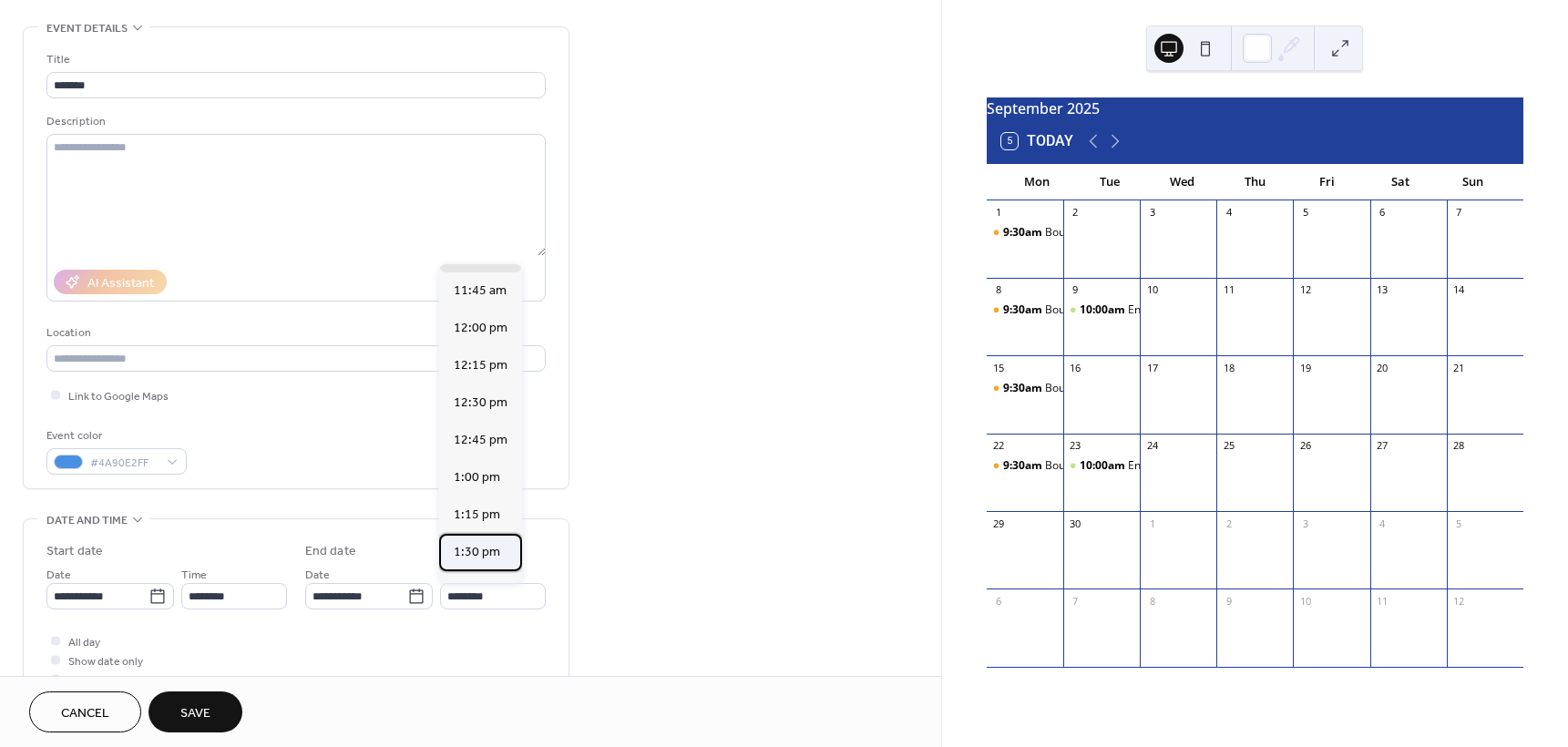 click on "1:30 pm" at bounding box center [477, 552] 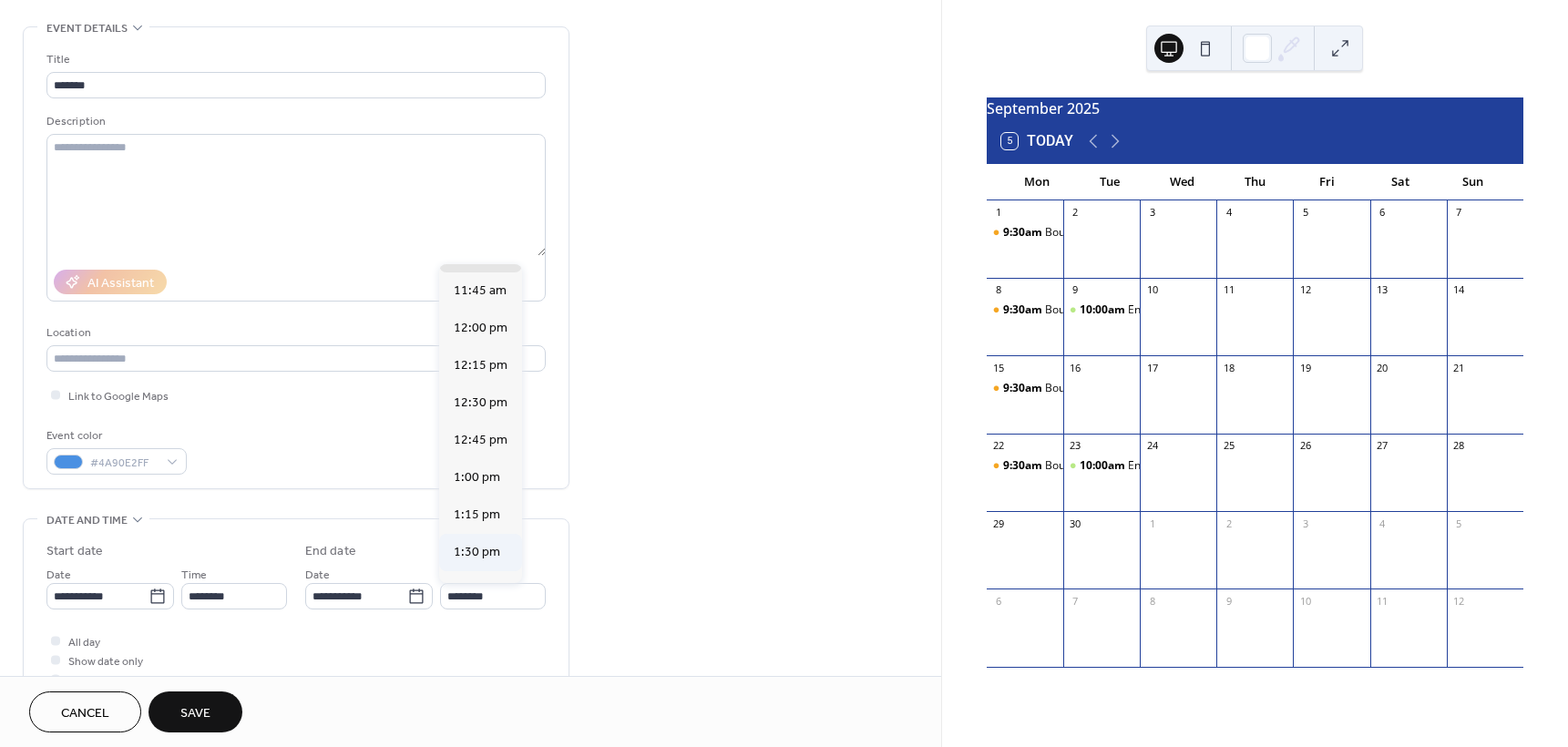 type on "*******" 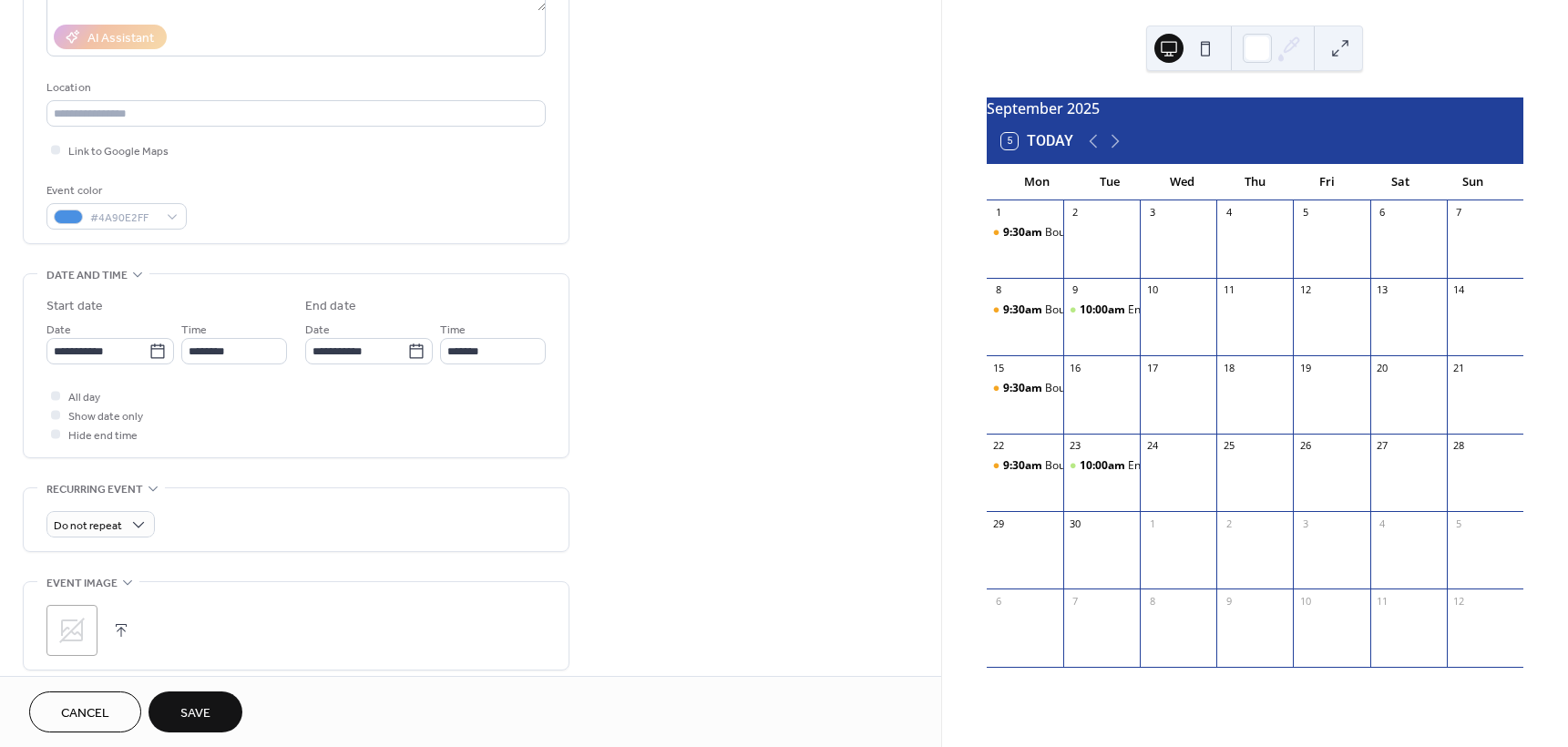 scroll, scrollTop: 327, scrollLeft: 0, axis: vertical 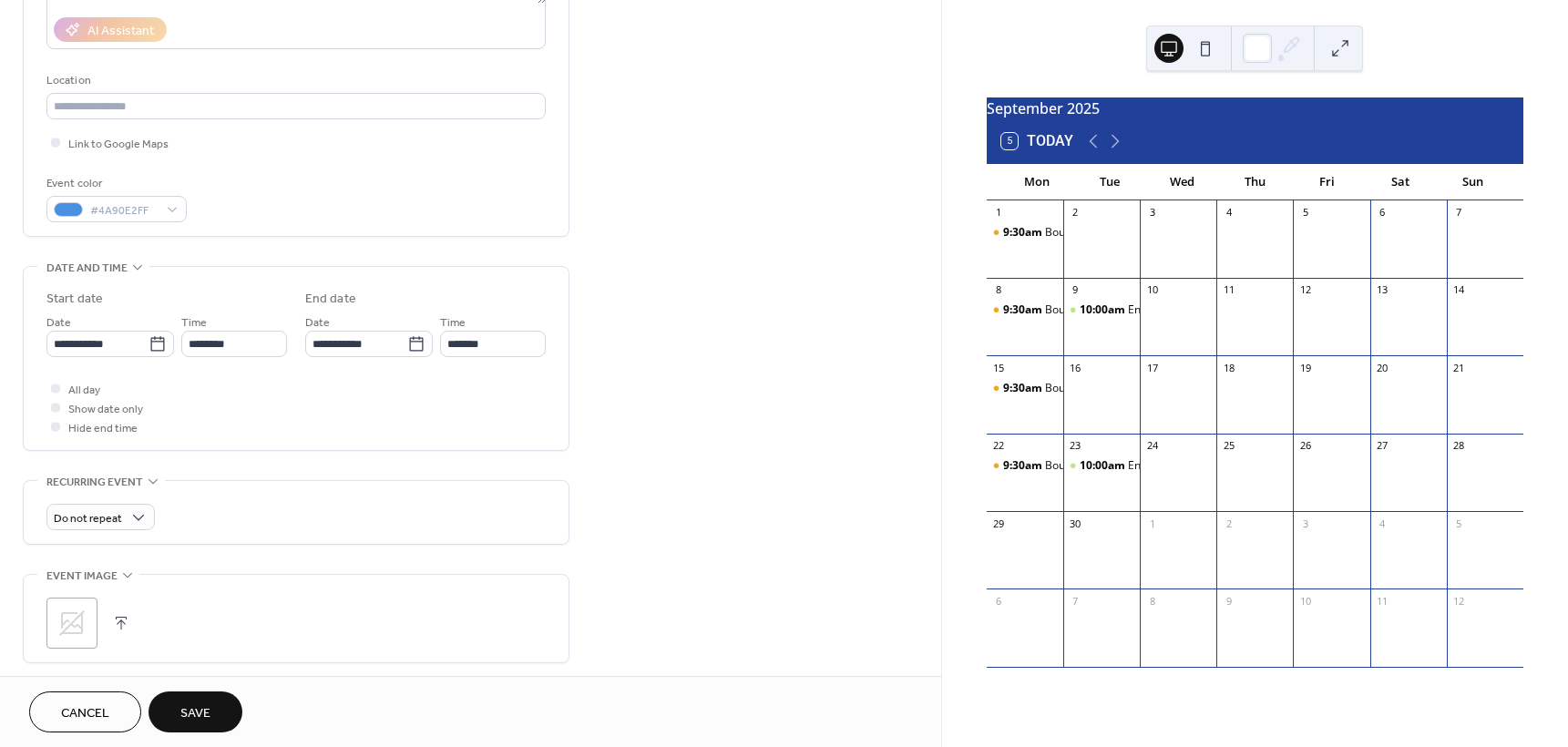 click on "Save" at bounding box center [195, 713] 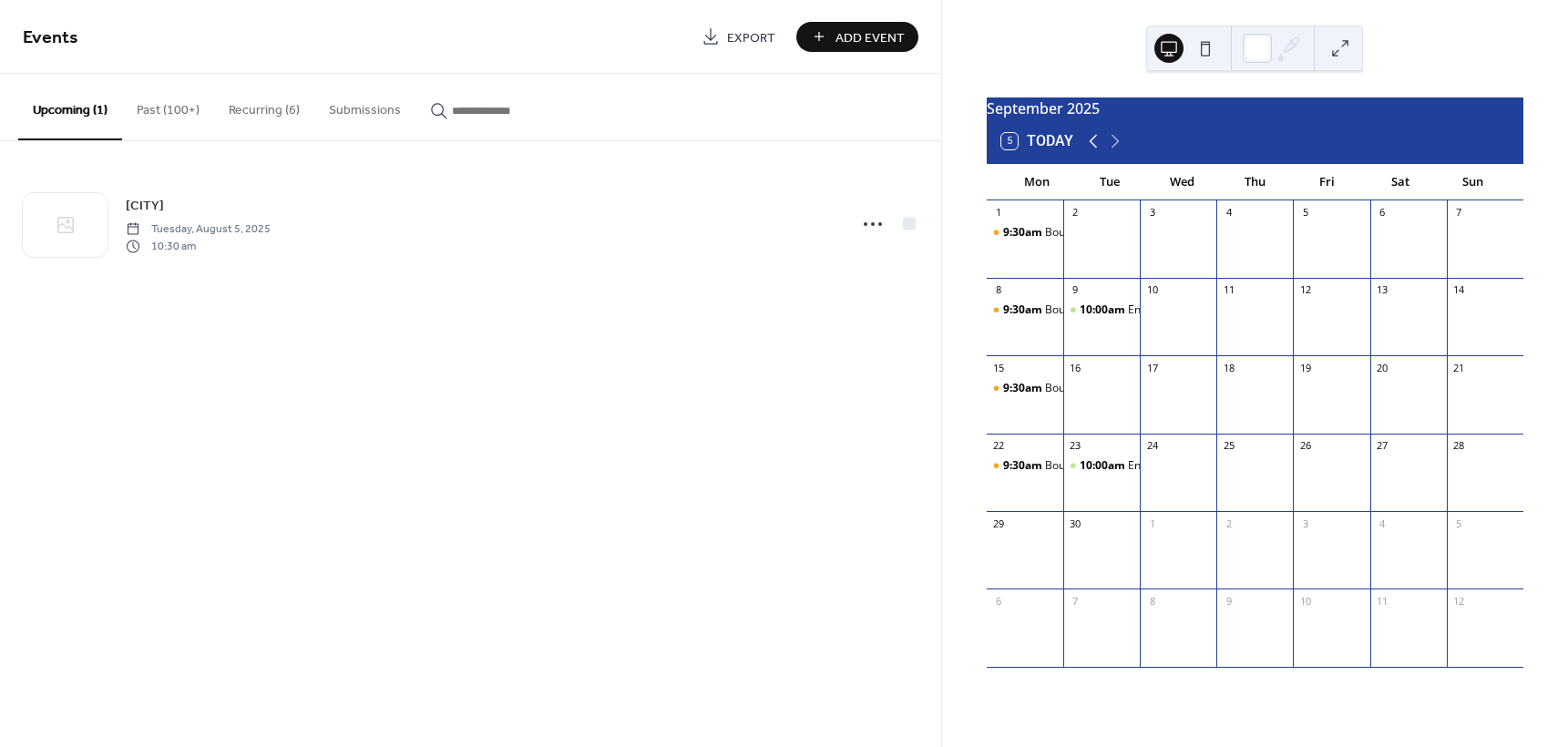 click 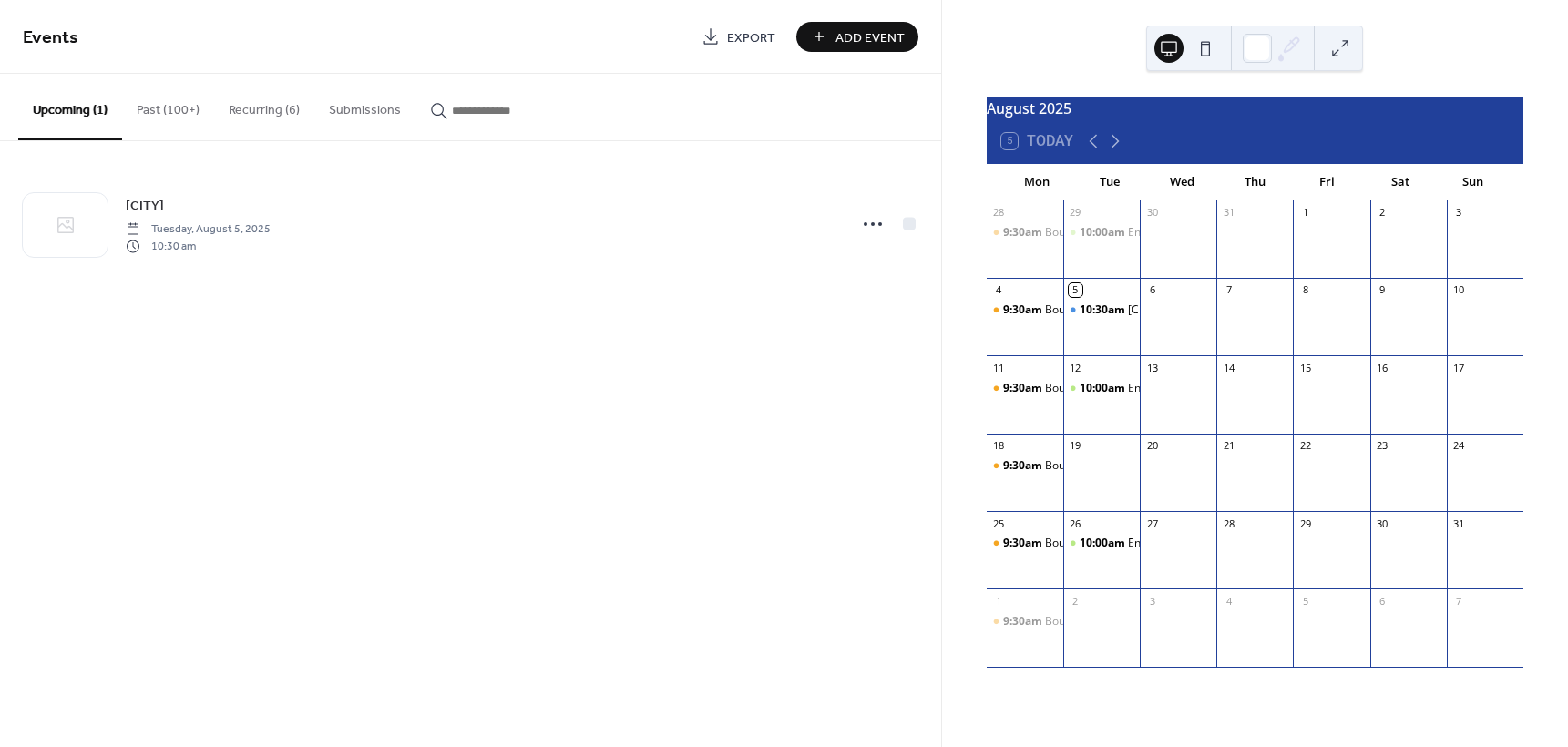 click on "Add Event" at bounding box center (870, 37) 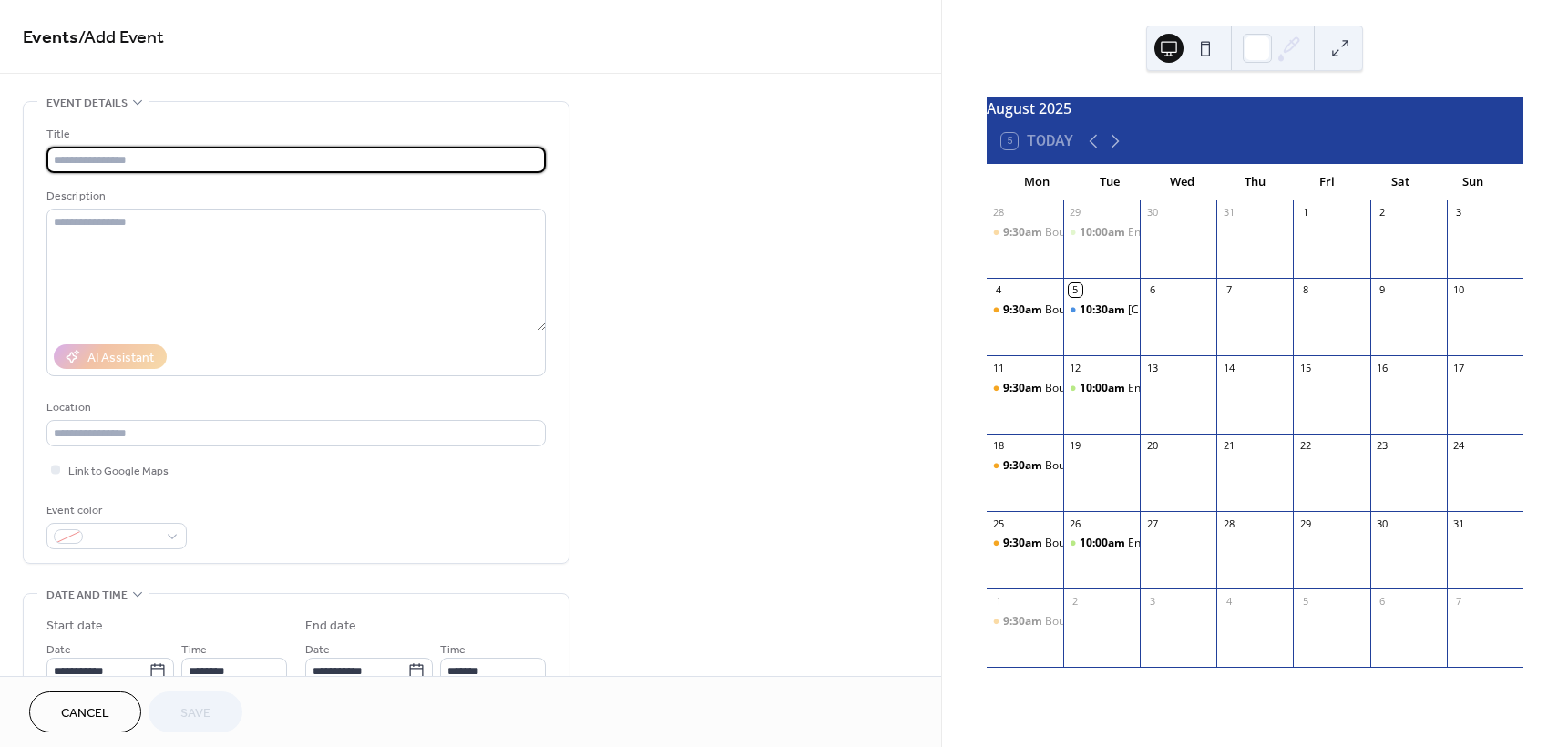 click at bounding box center [296, 159] 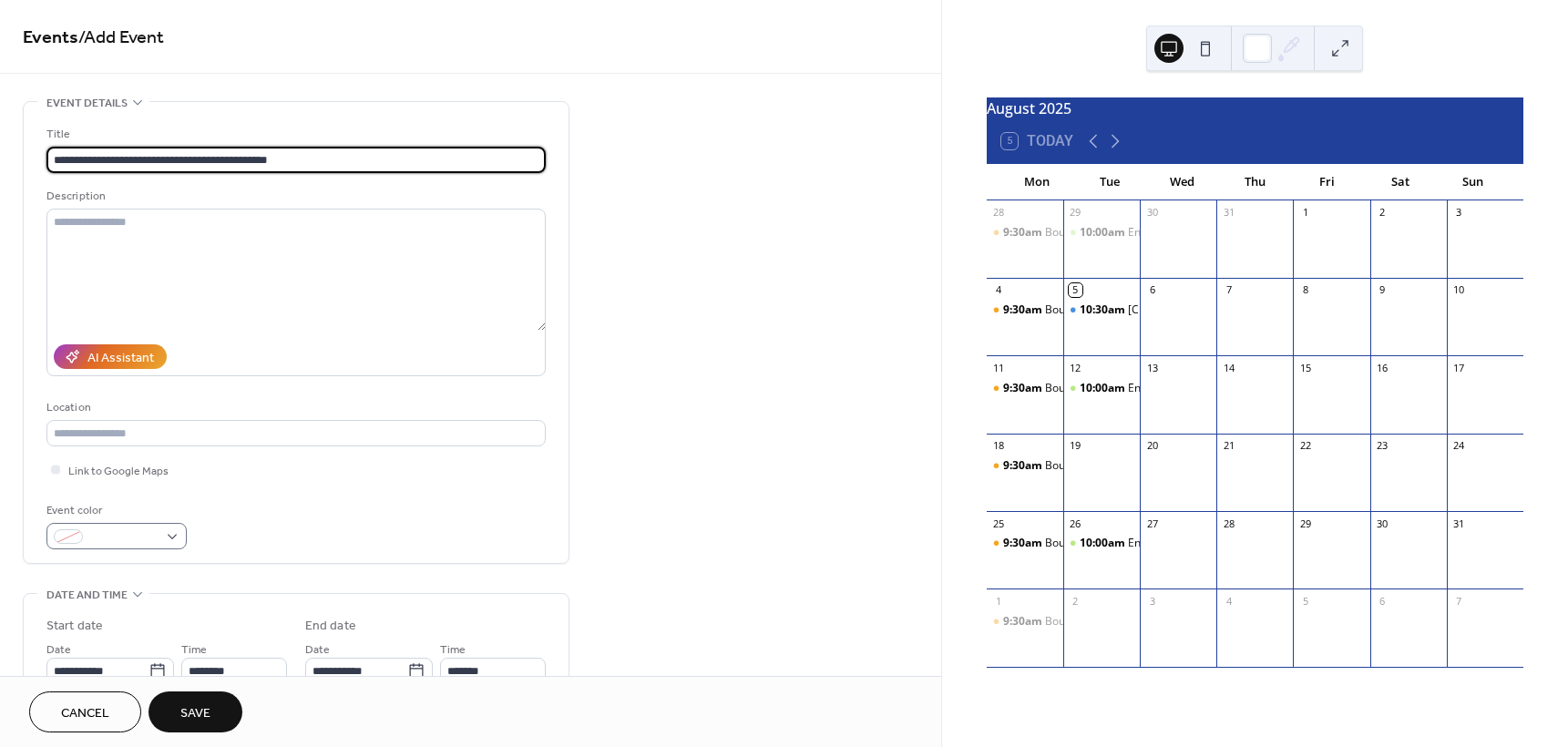 type on "**********" 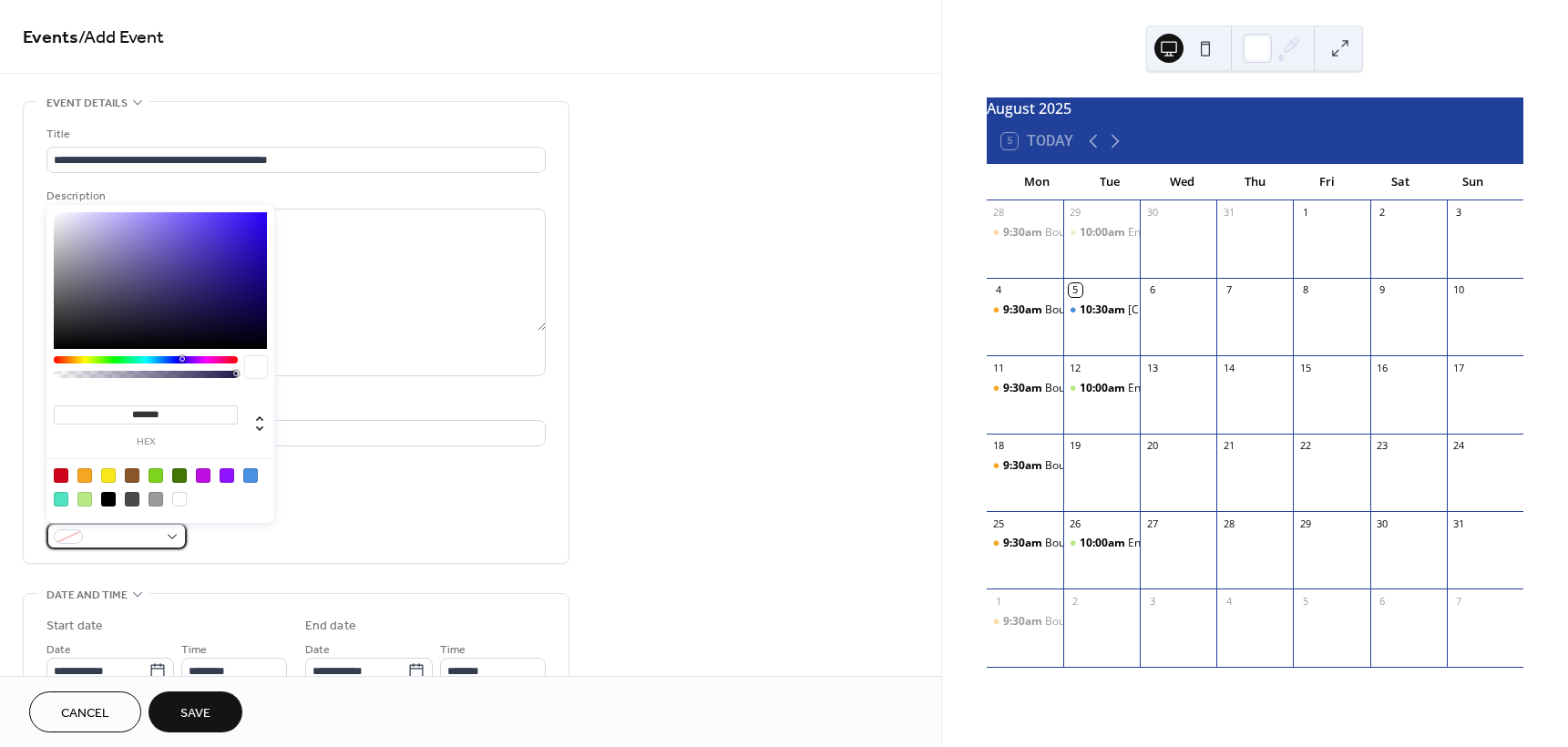 click at bounding box center (117, 536) 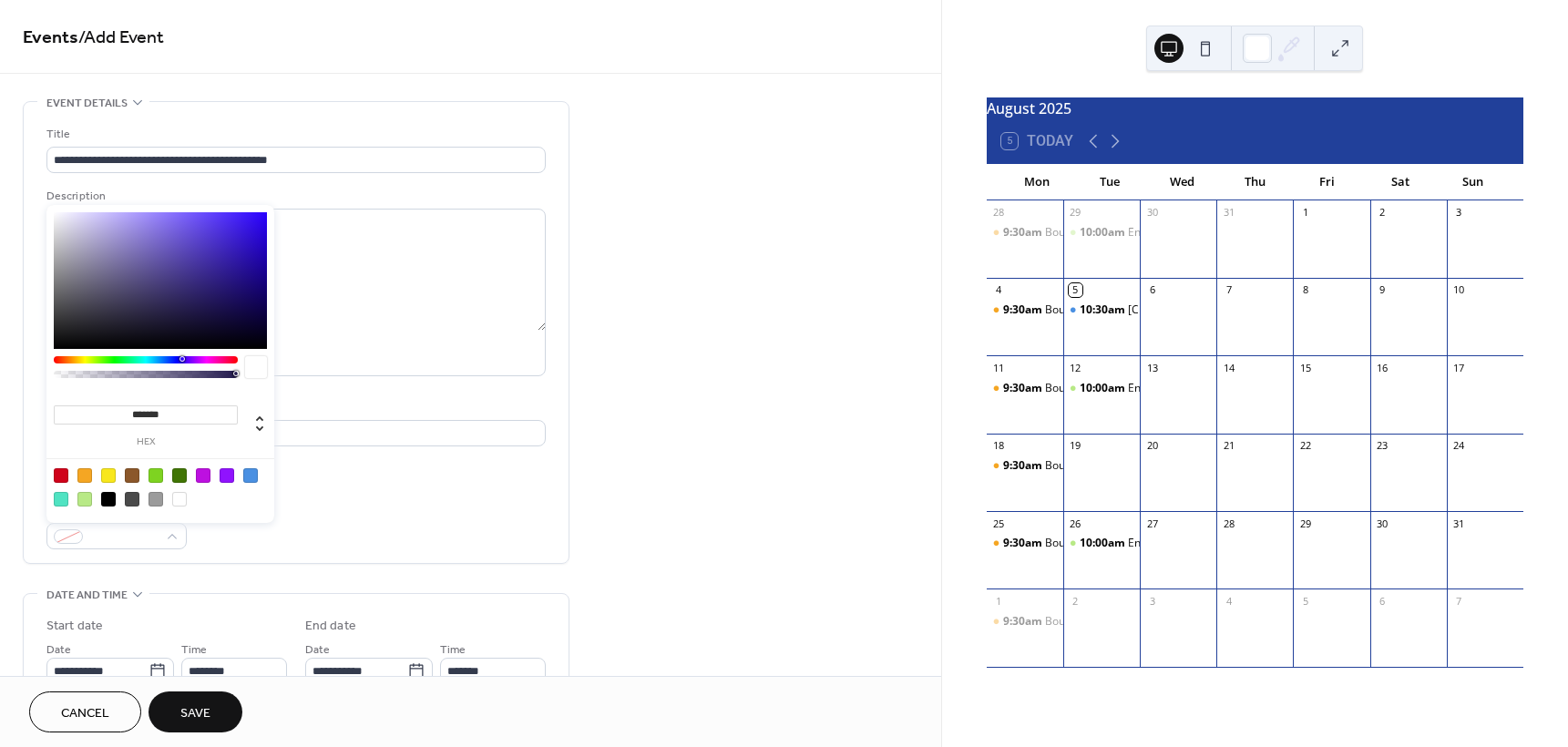 click at bounding box center (251, 476) 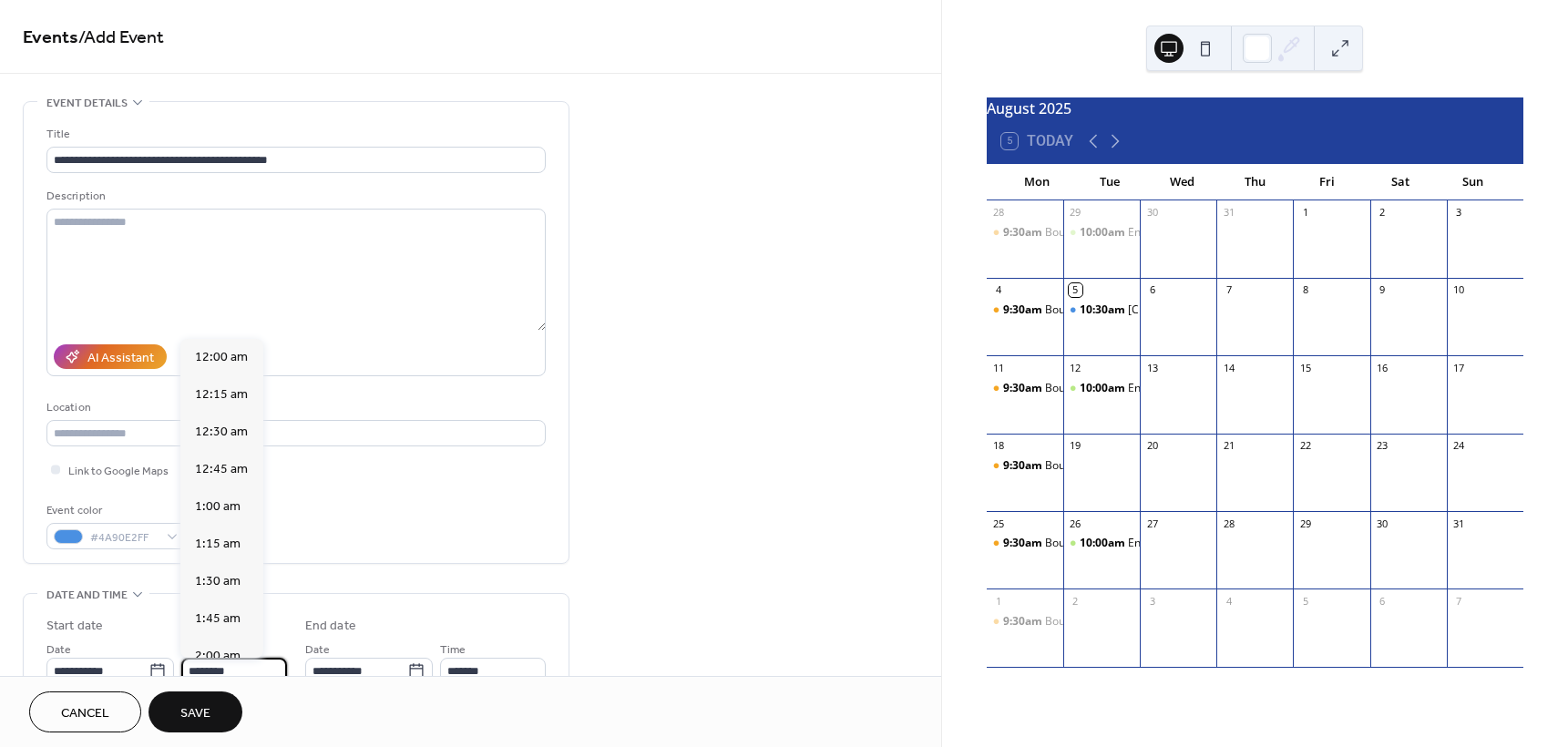 click on "********" at bounding box center (234, 670) 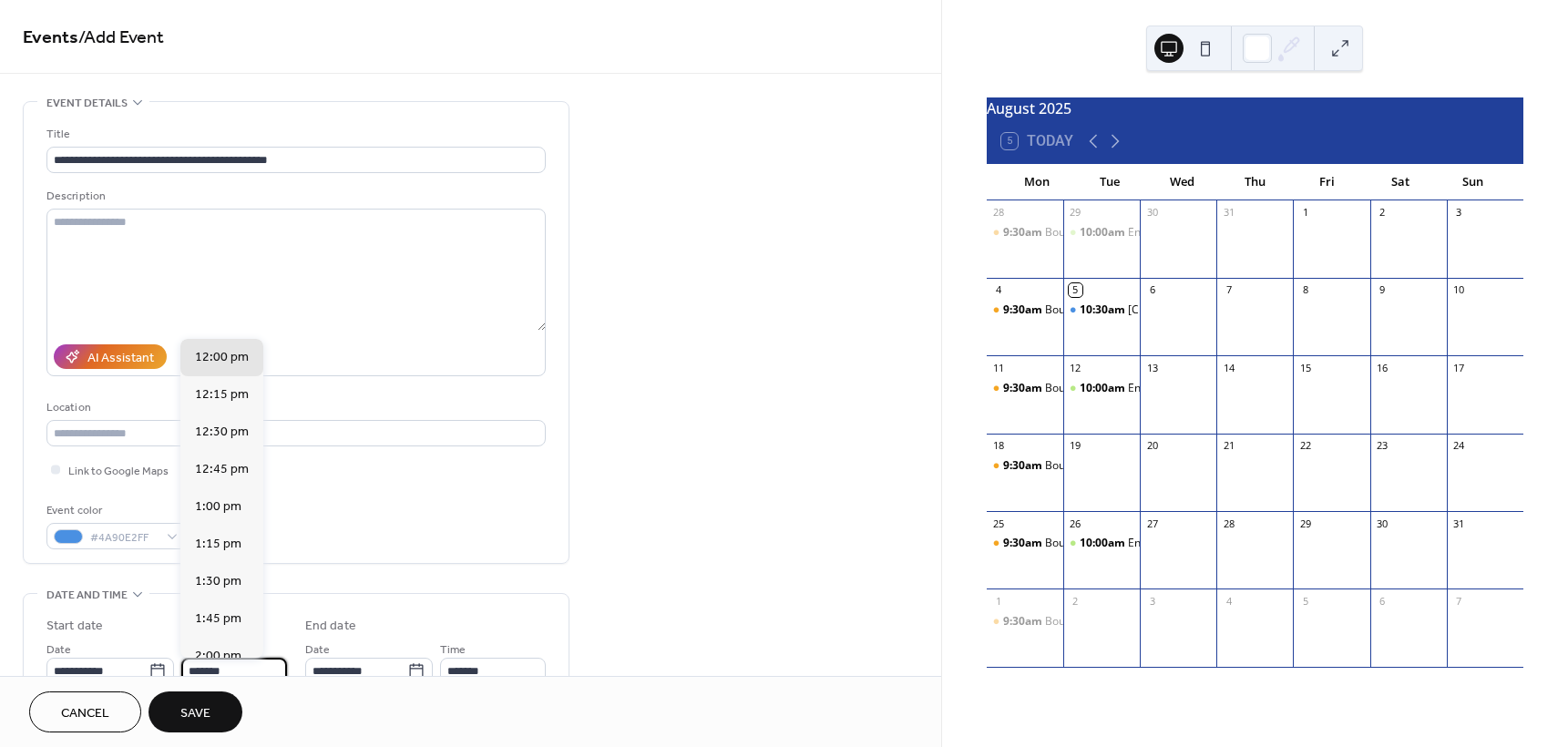 scroll, scrollTop: 5, scrollLeft: 0, axis: vertical 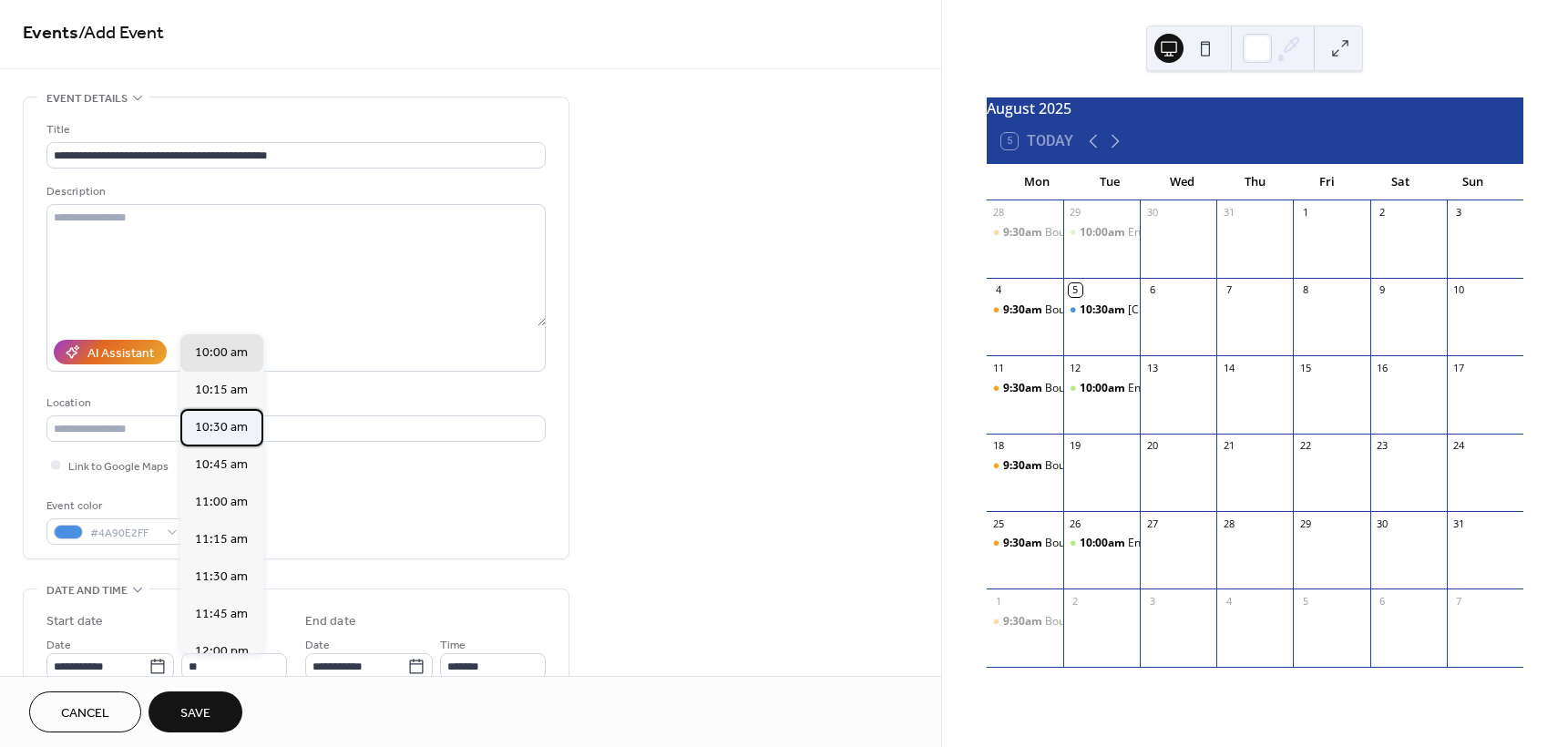 click on "10:30 am" at bounding box center (221, 427) 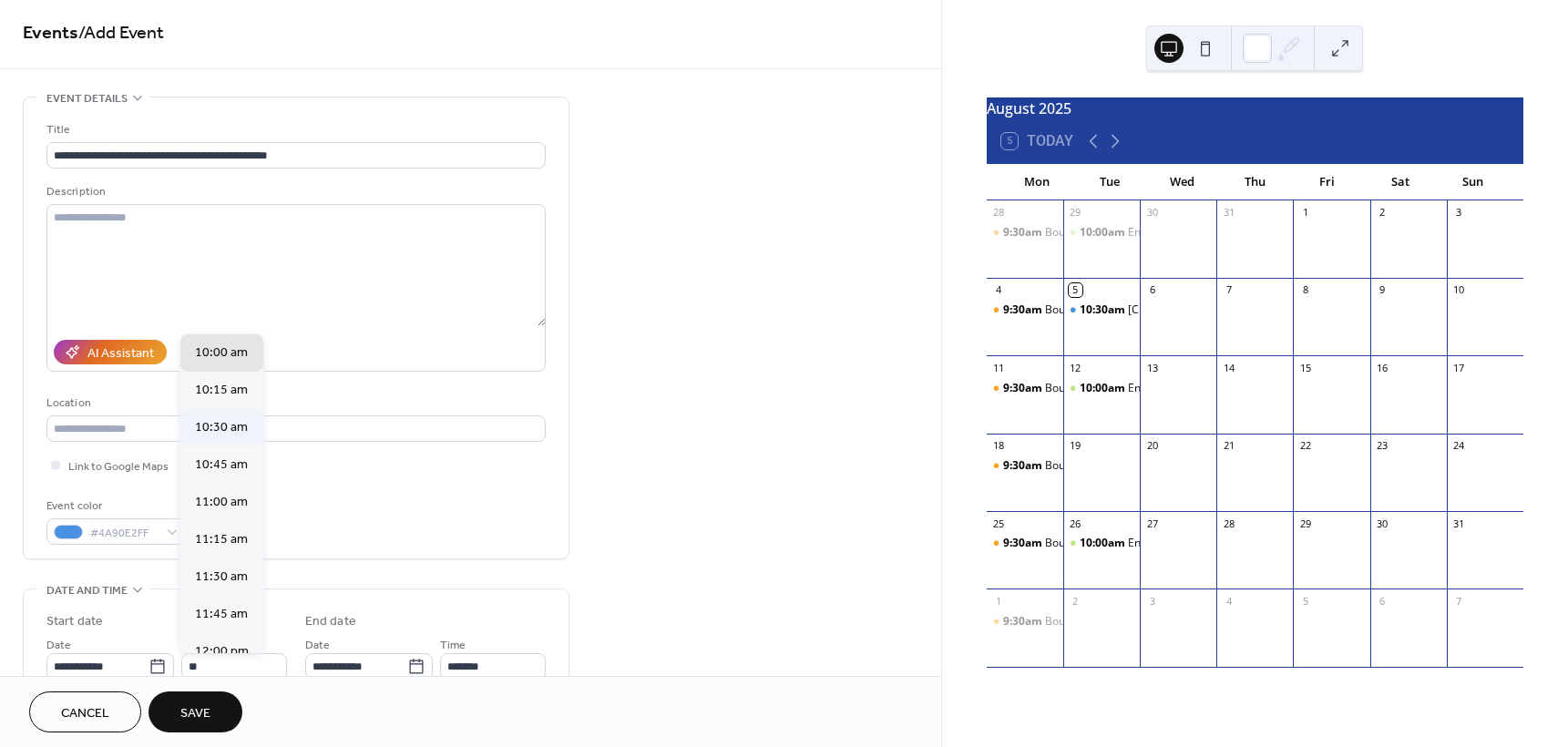 type on "********" 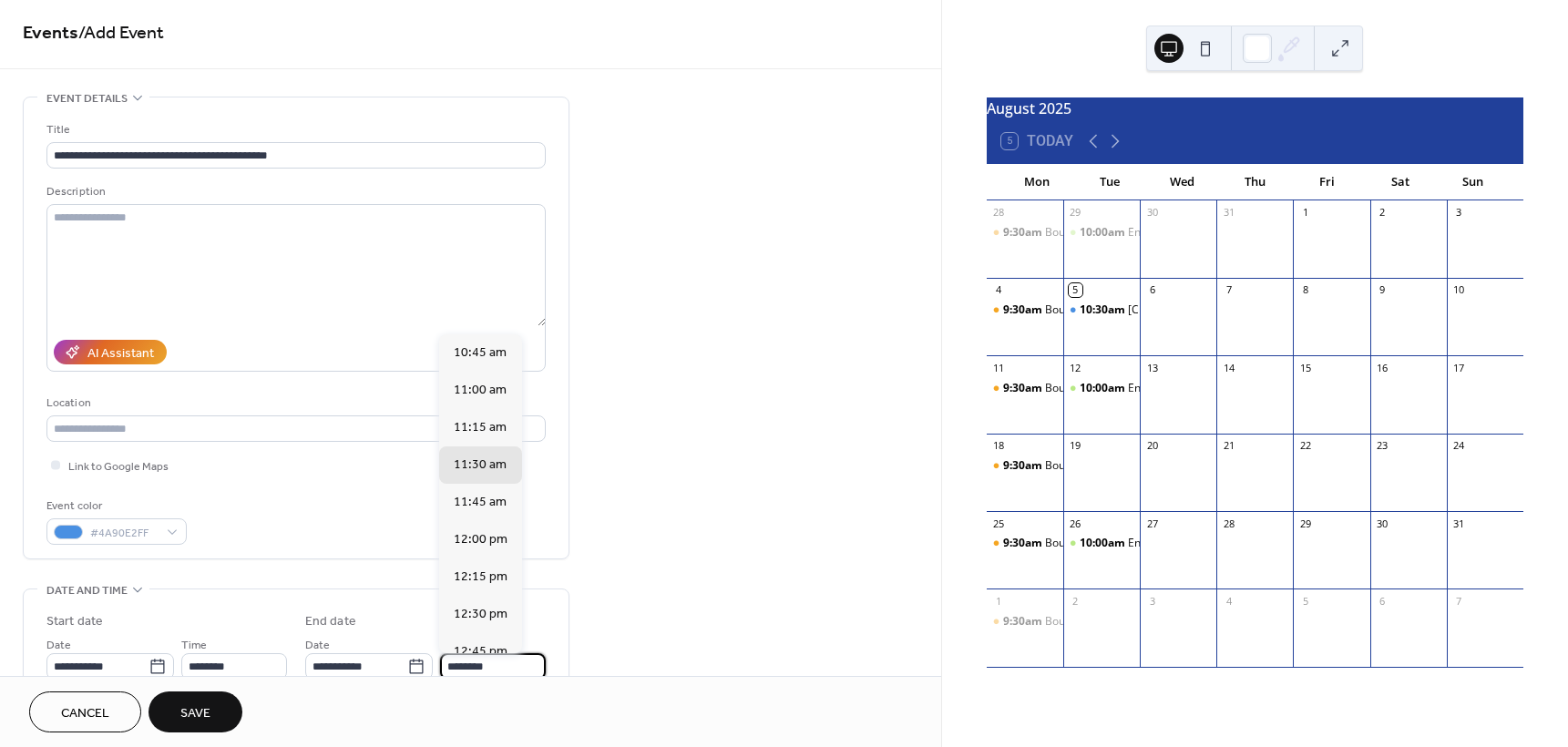 click on "********" at bounding box center (493, 666) 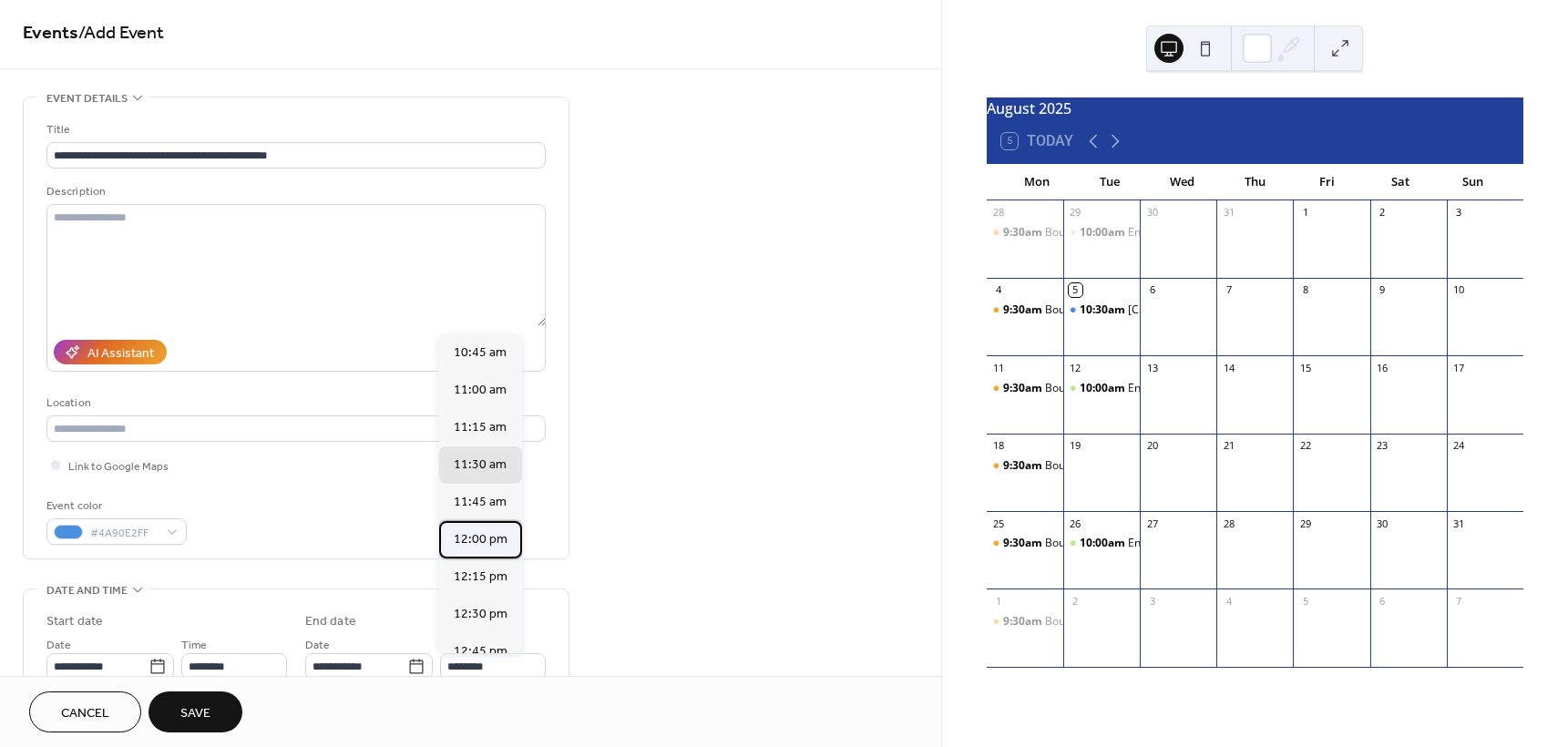 click on "12:00 pm" at bounding box center [480, 539] 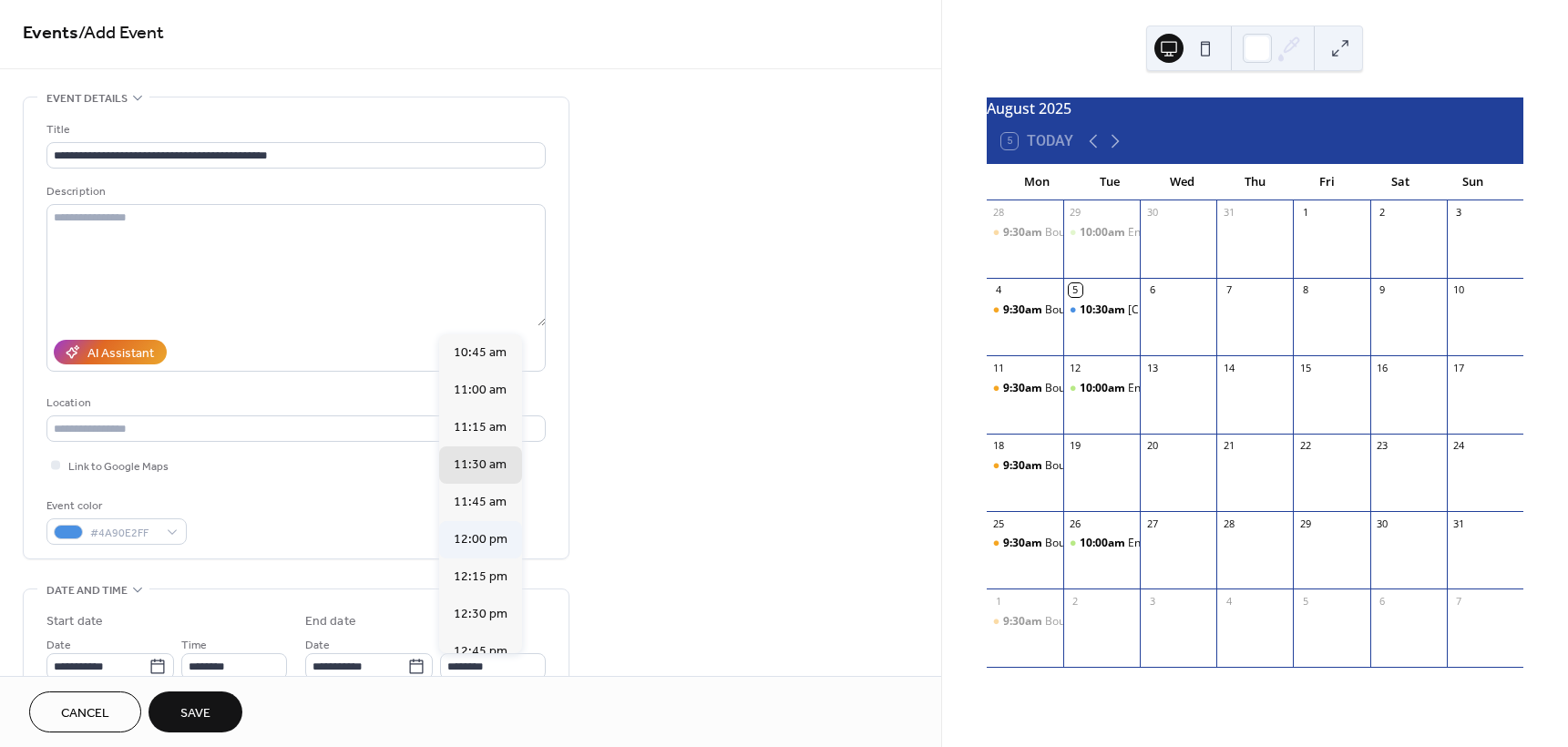 type on "********" 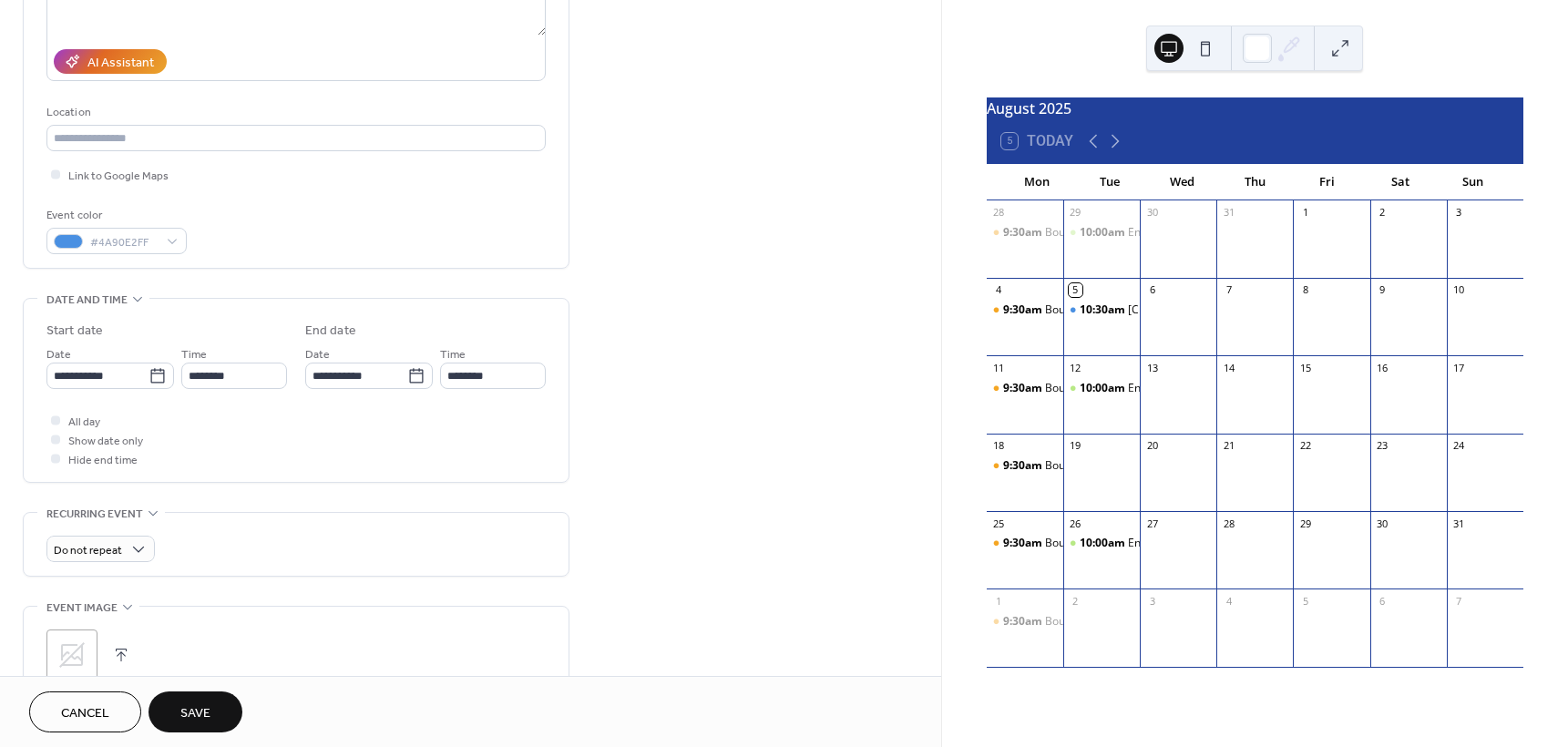 scroll, scrollTop: 299, scrollLeft: 0, axis: vertical 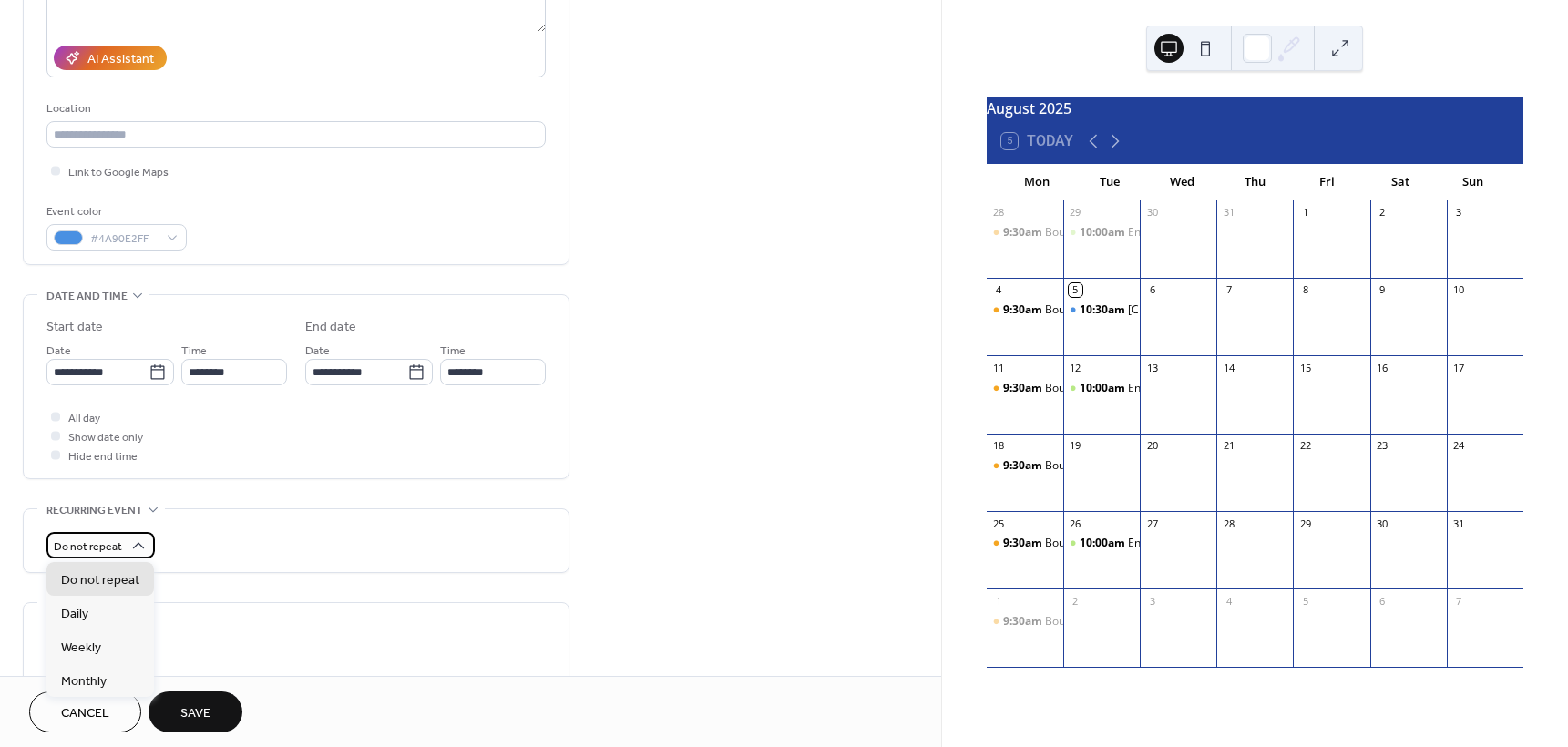 click on "Do not repeat" at bounding box center (87, 547) 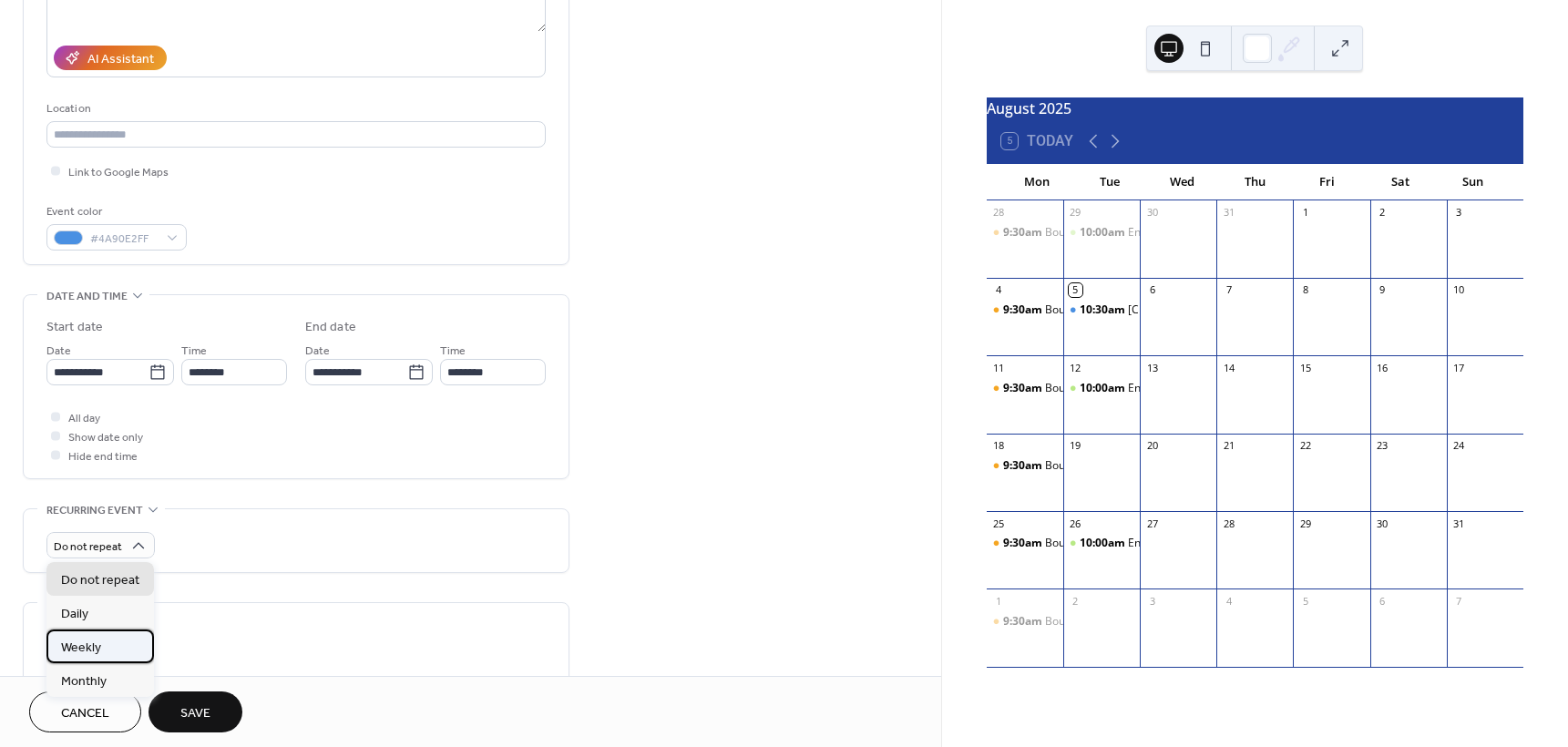 click on "Weekly" at bounding box center (100, 646) 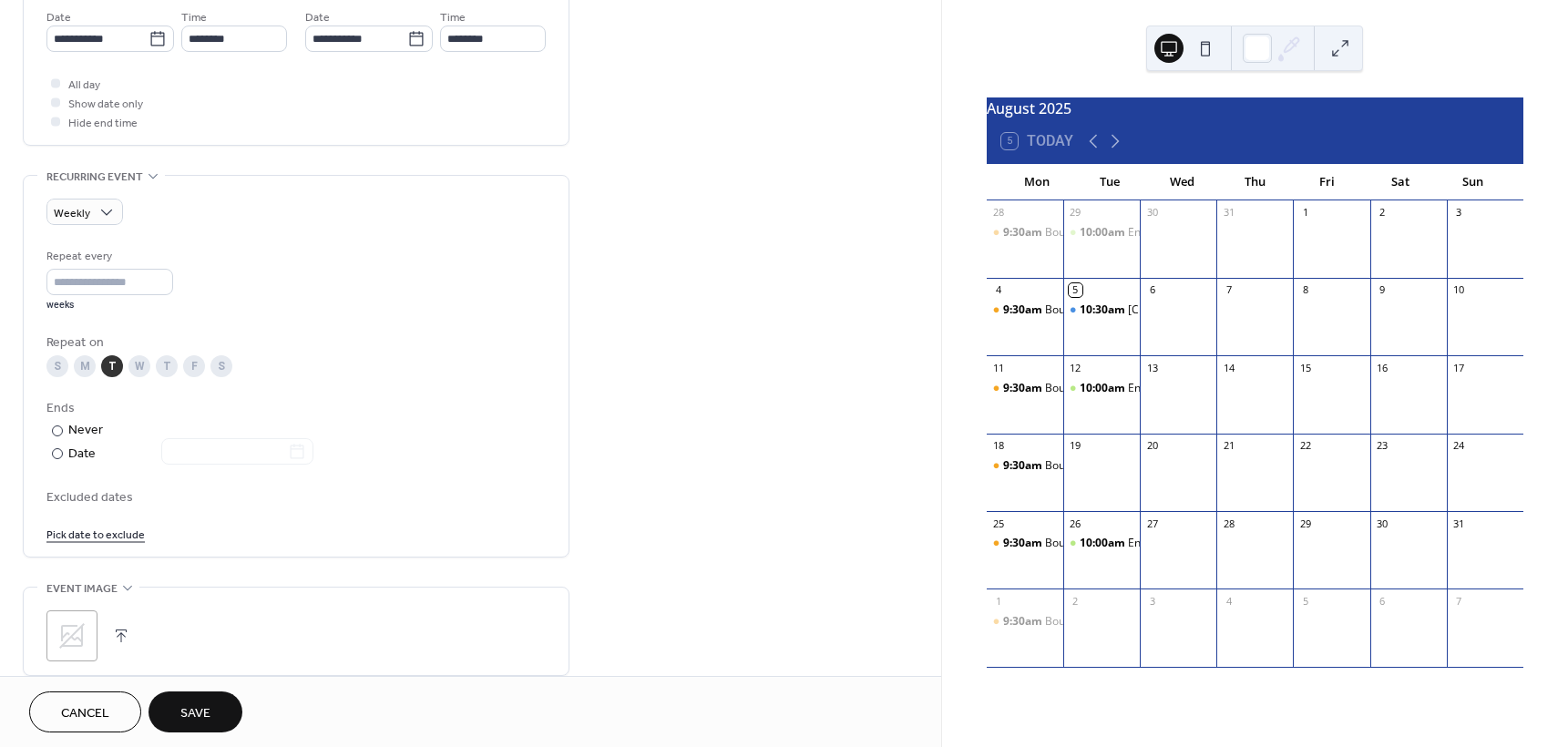 scroll, scrollTop: 640, scrollLeft: 0, axis: vertical 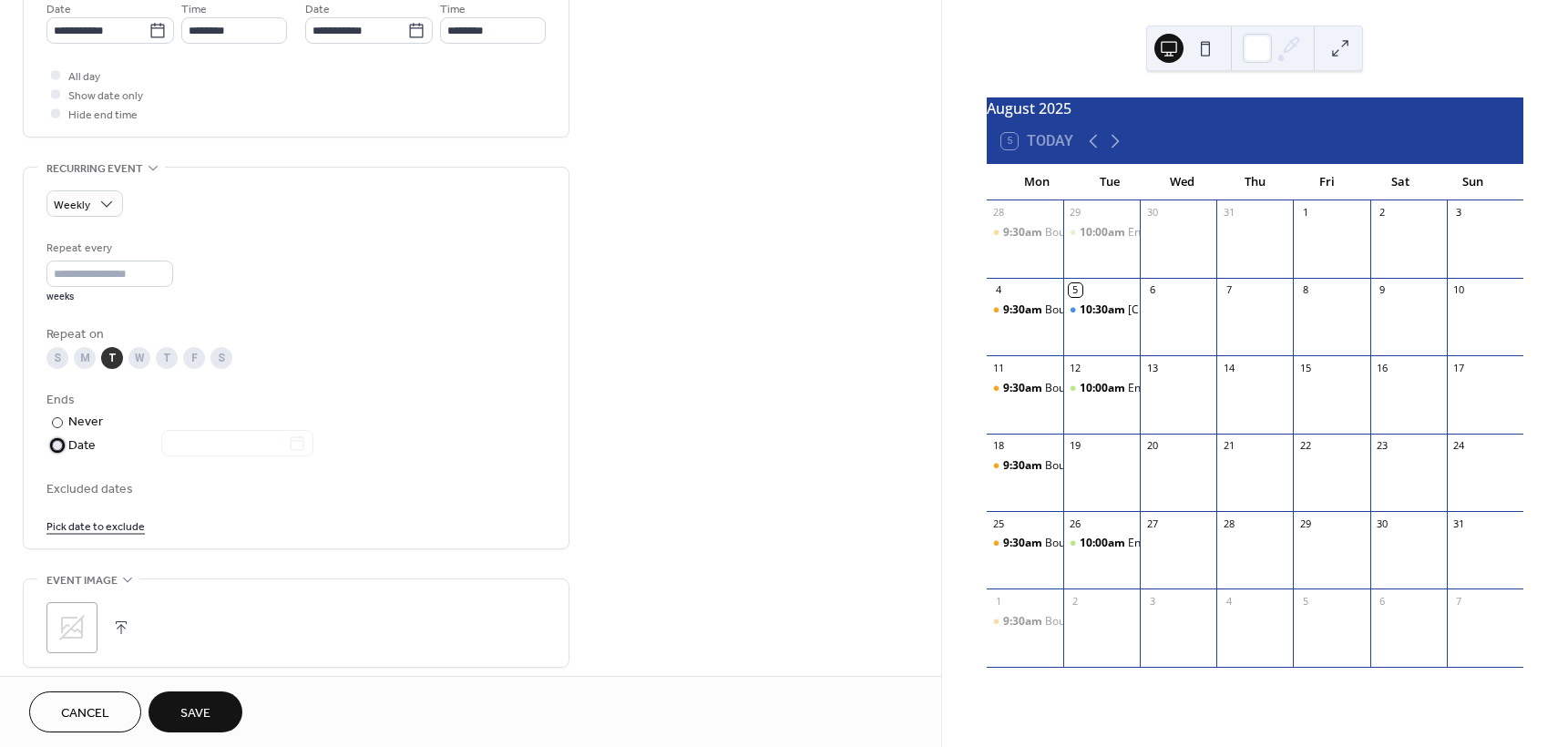 click on "Date" at bounding box center (190, 445) 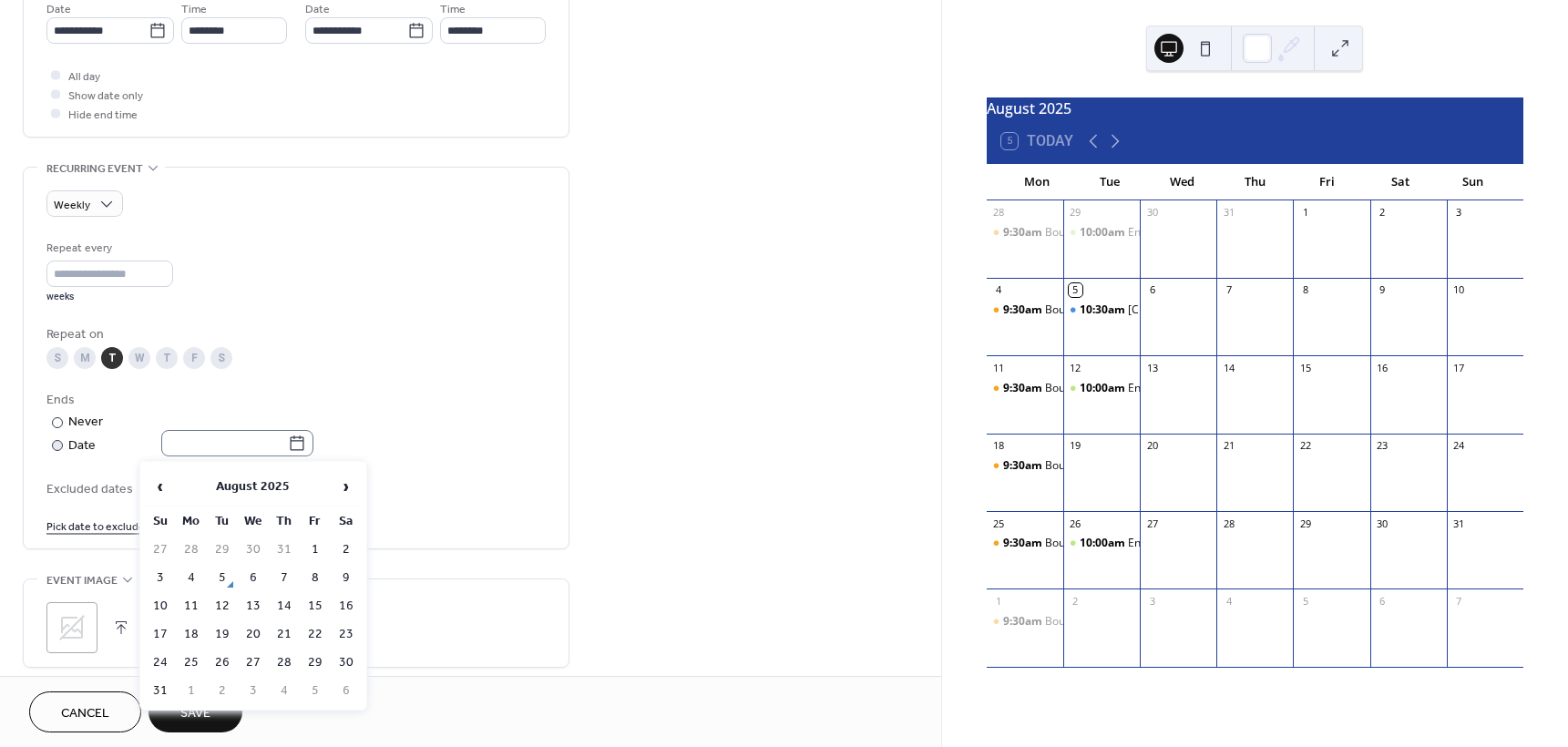 click at bounding box center [237, 443] 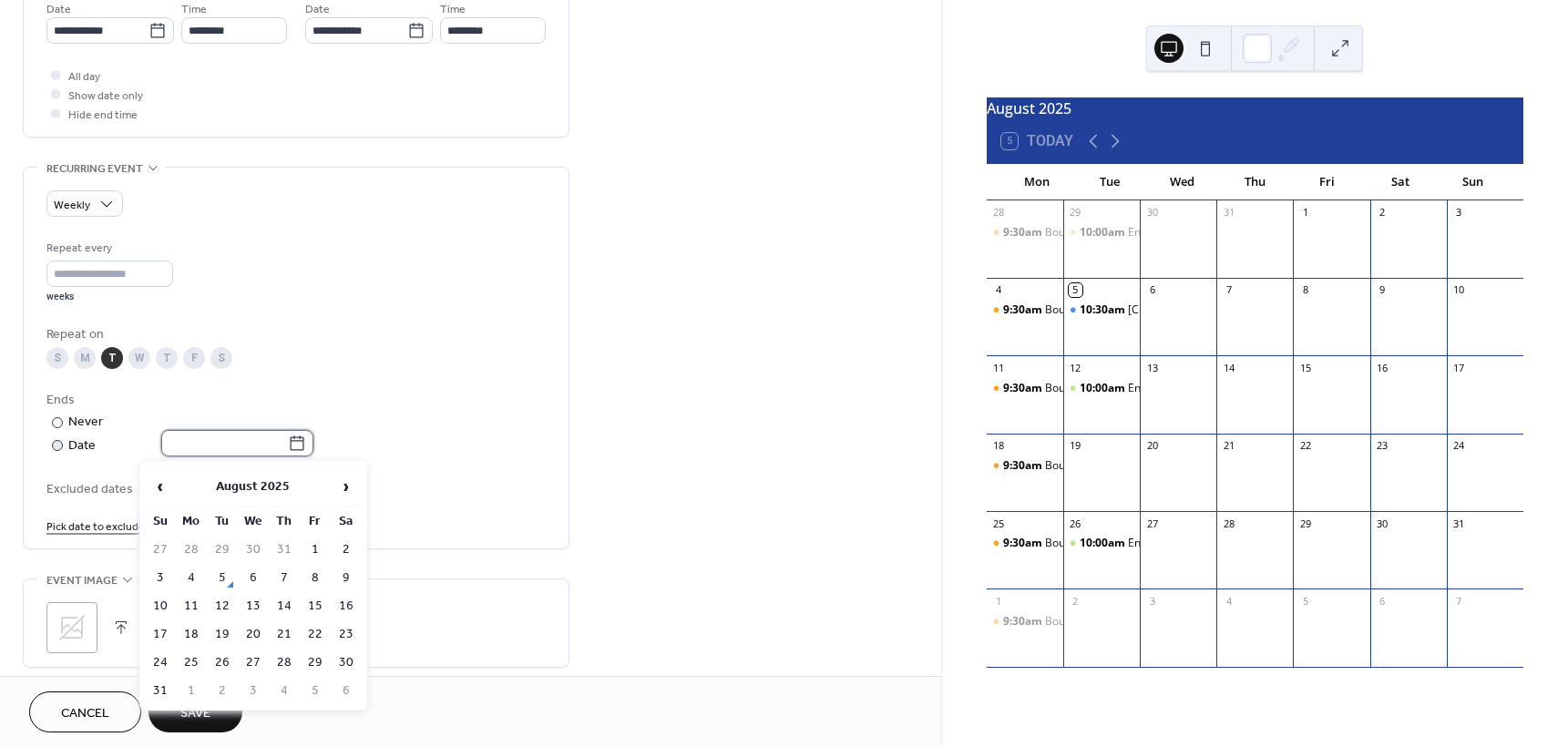 click at bounding box center [224, 443] 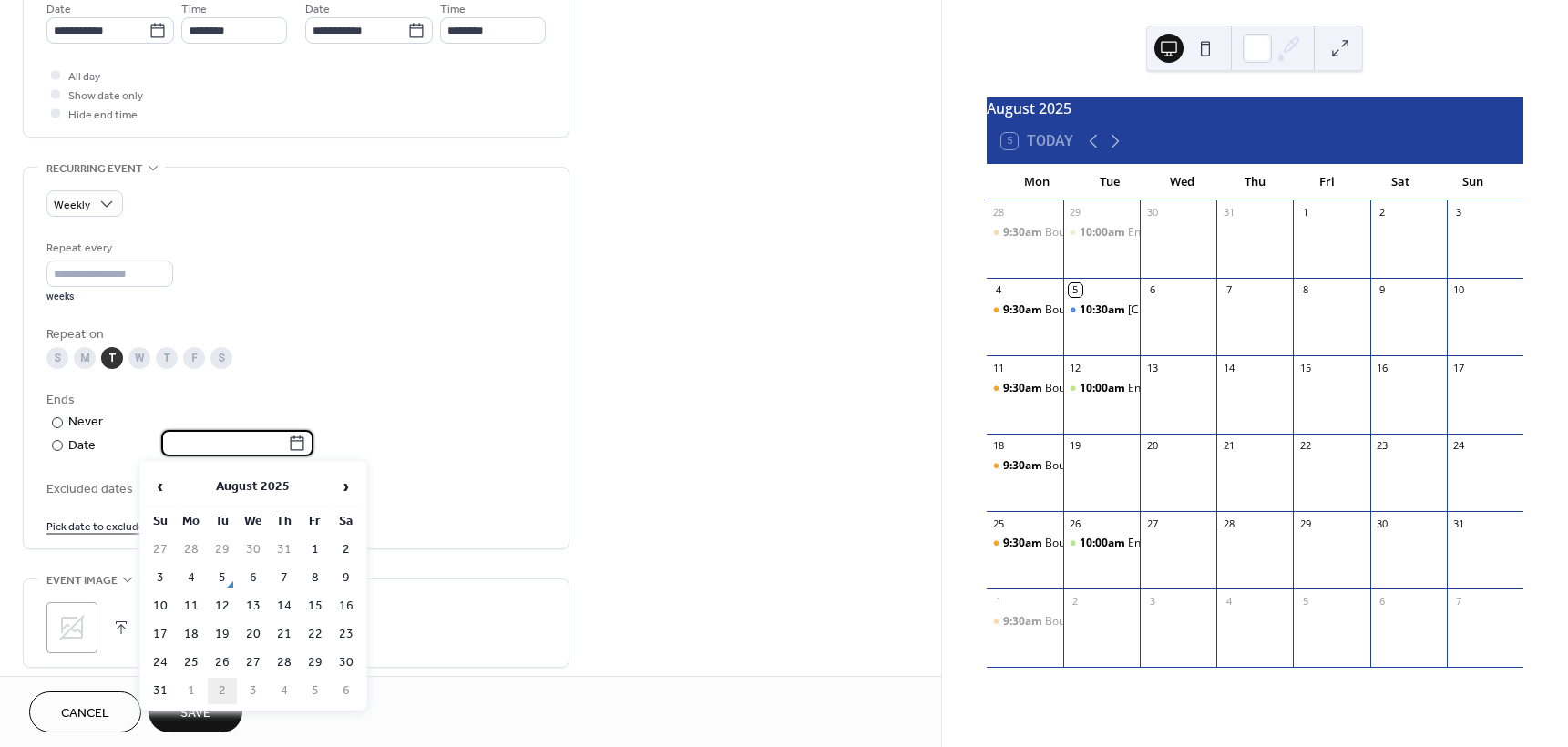click on "2" at bounding box center [222, 691] 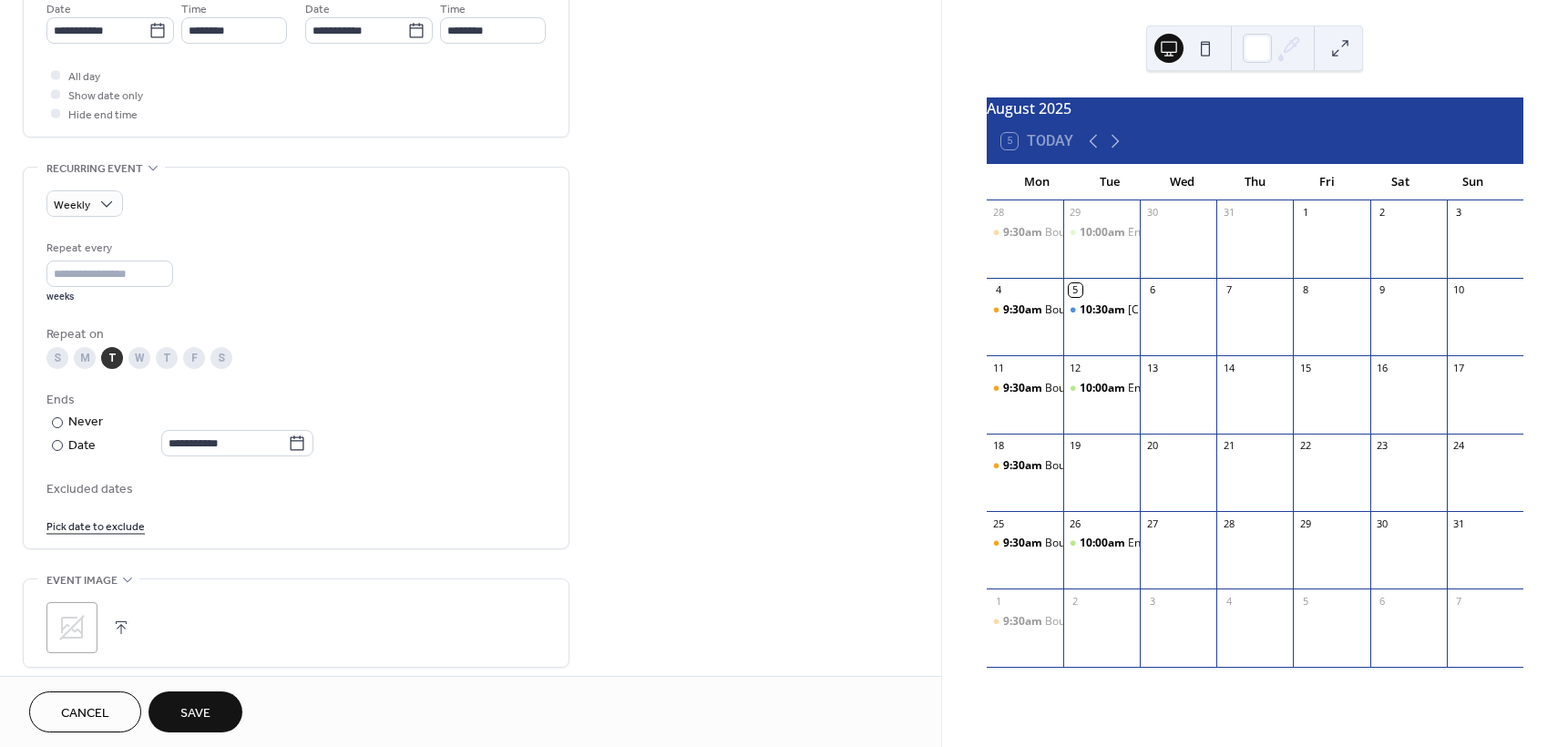 click on "Save" at bounding box center (195, 713) 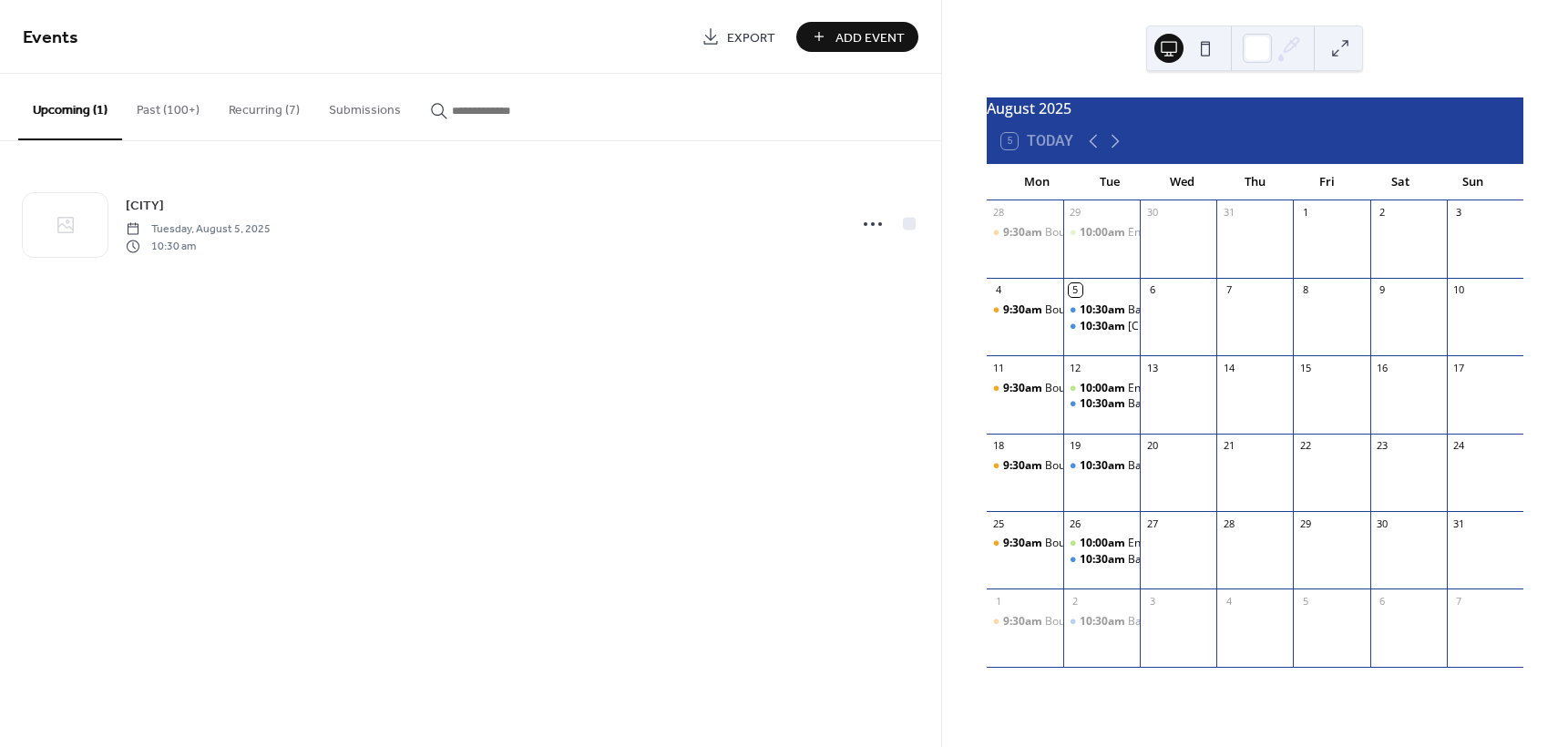 click on "Add Event" at bounding box center [857, 36] 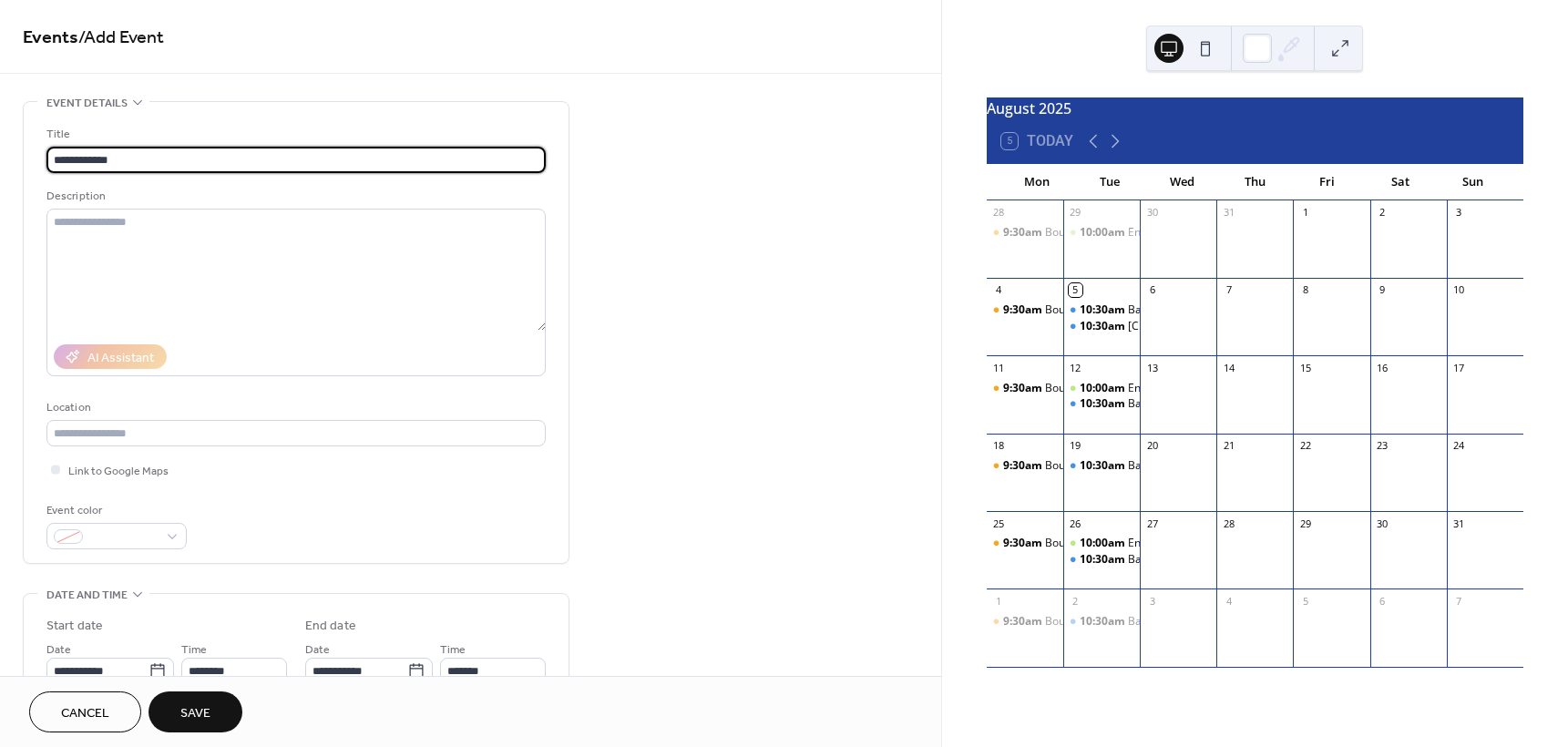 type on "**********" 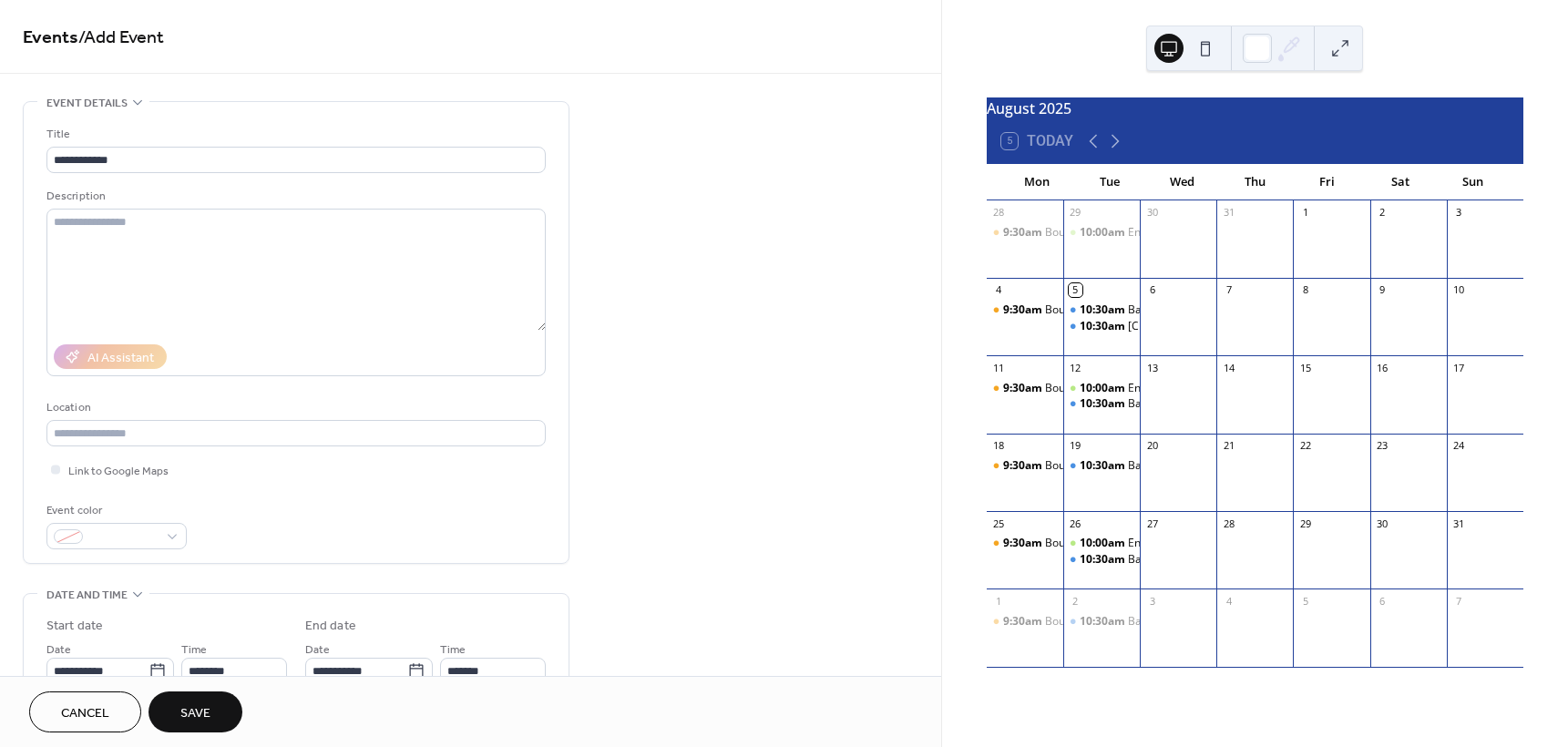 click on "Event color" at bounding box center [115, 510] 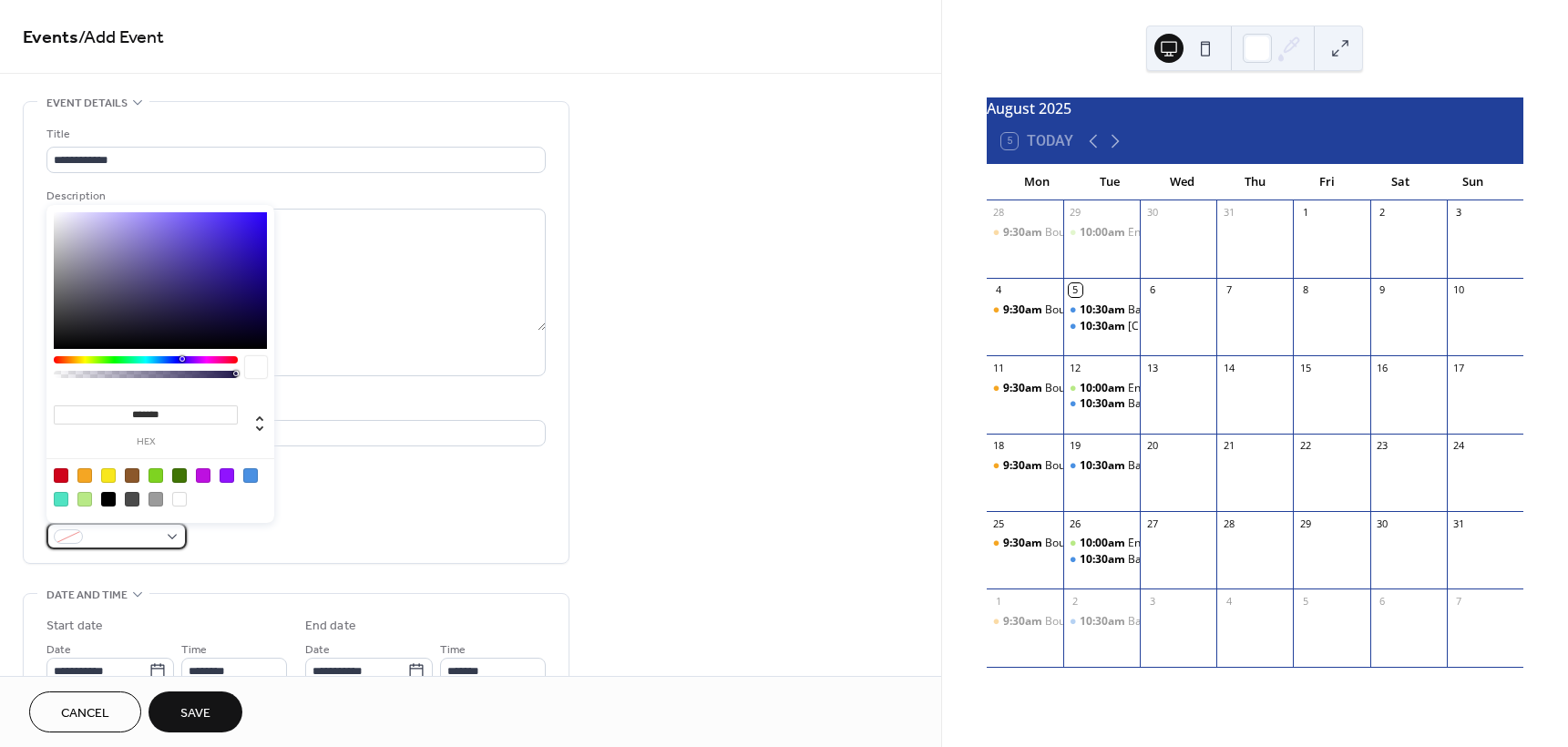 click at bounding box center (117, 536) 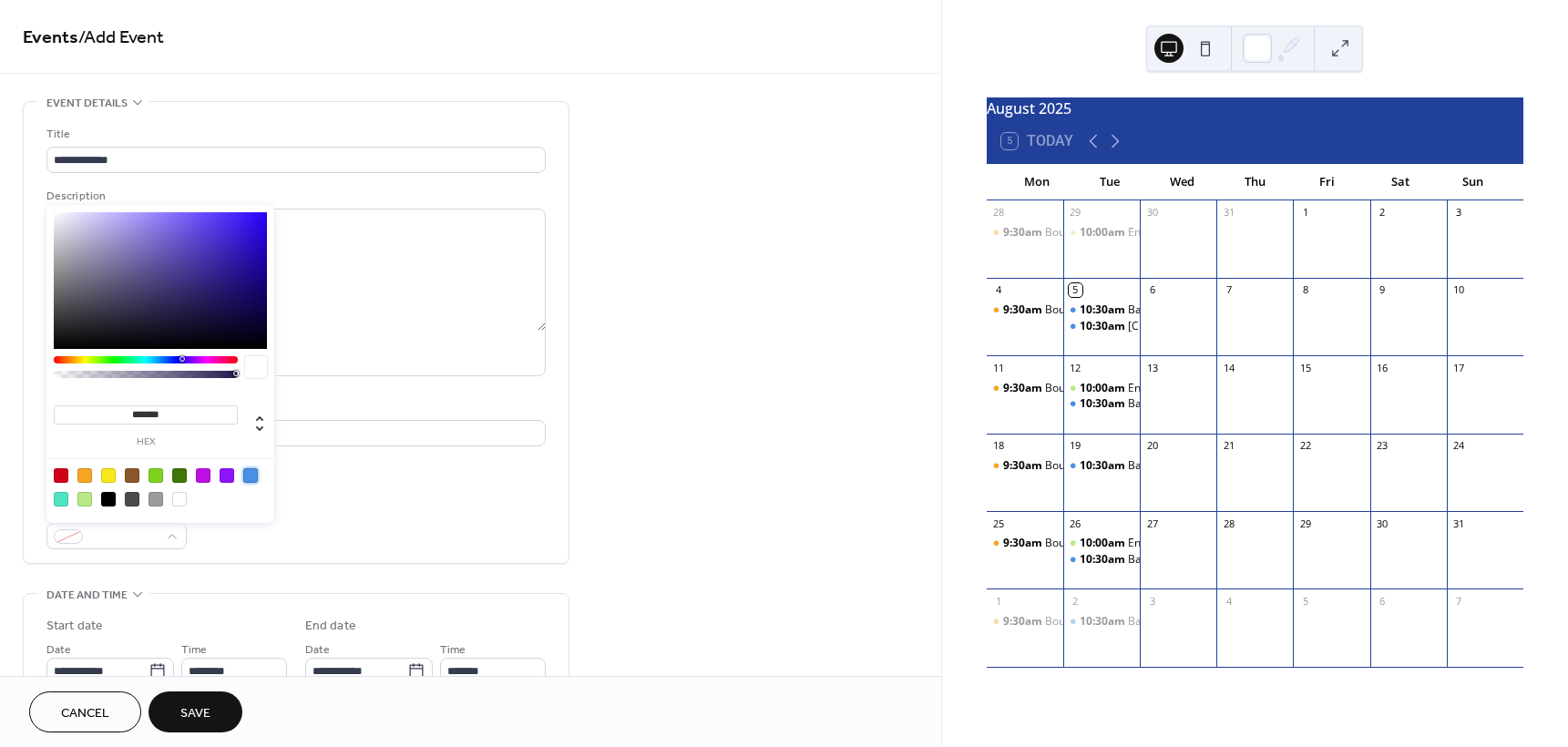 click at bounding box center (251, 476) 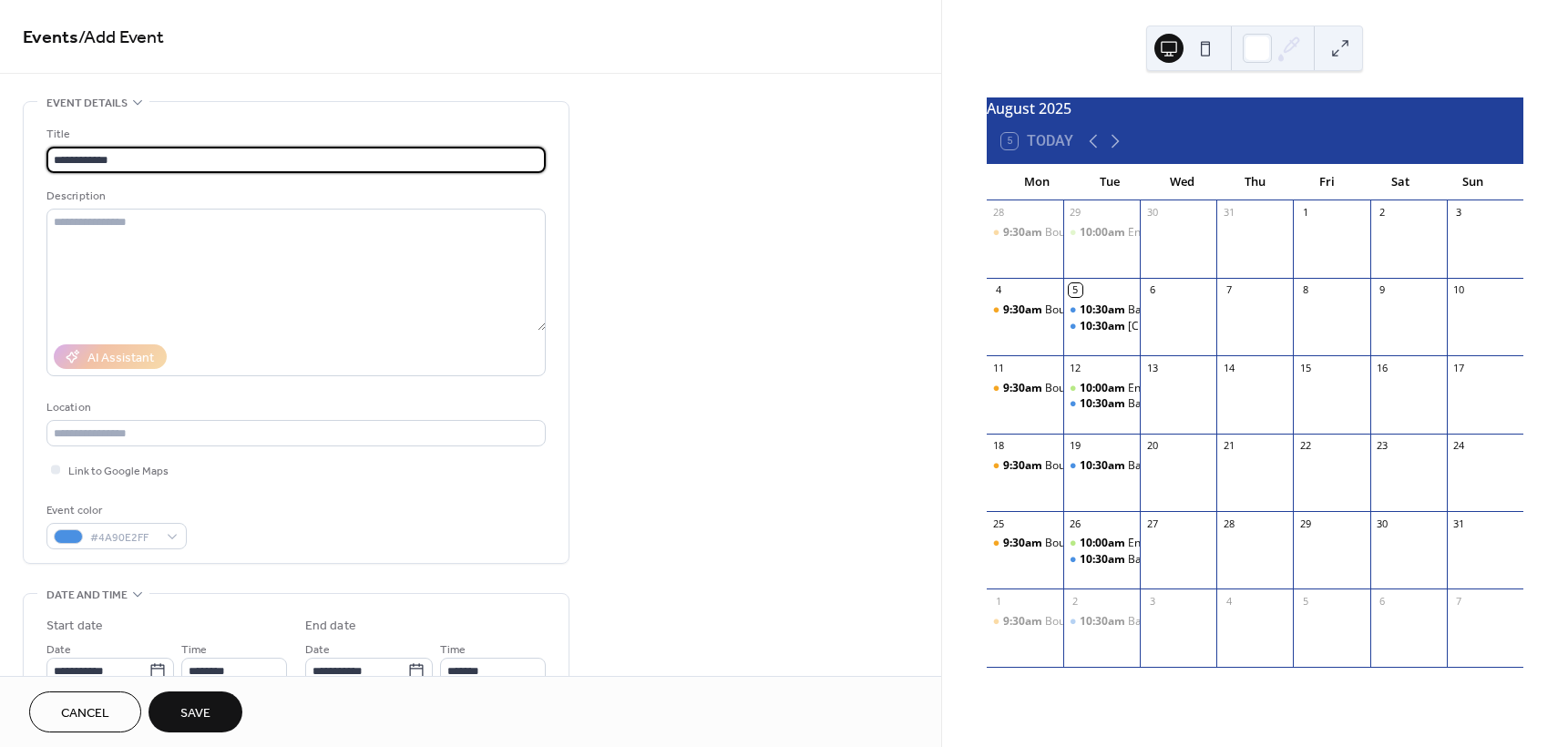 click on "**********" at bounding box center [296, 159] 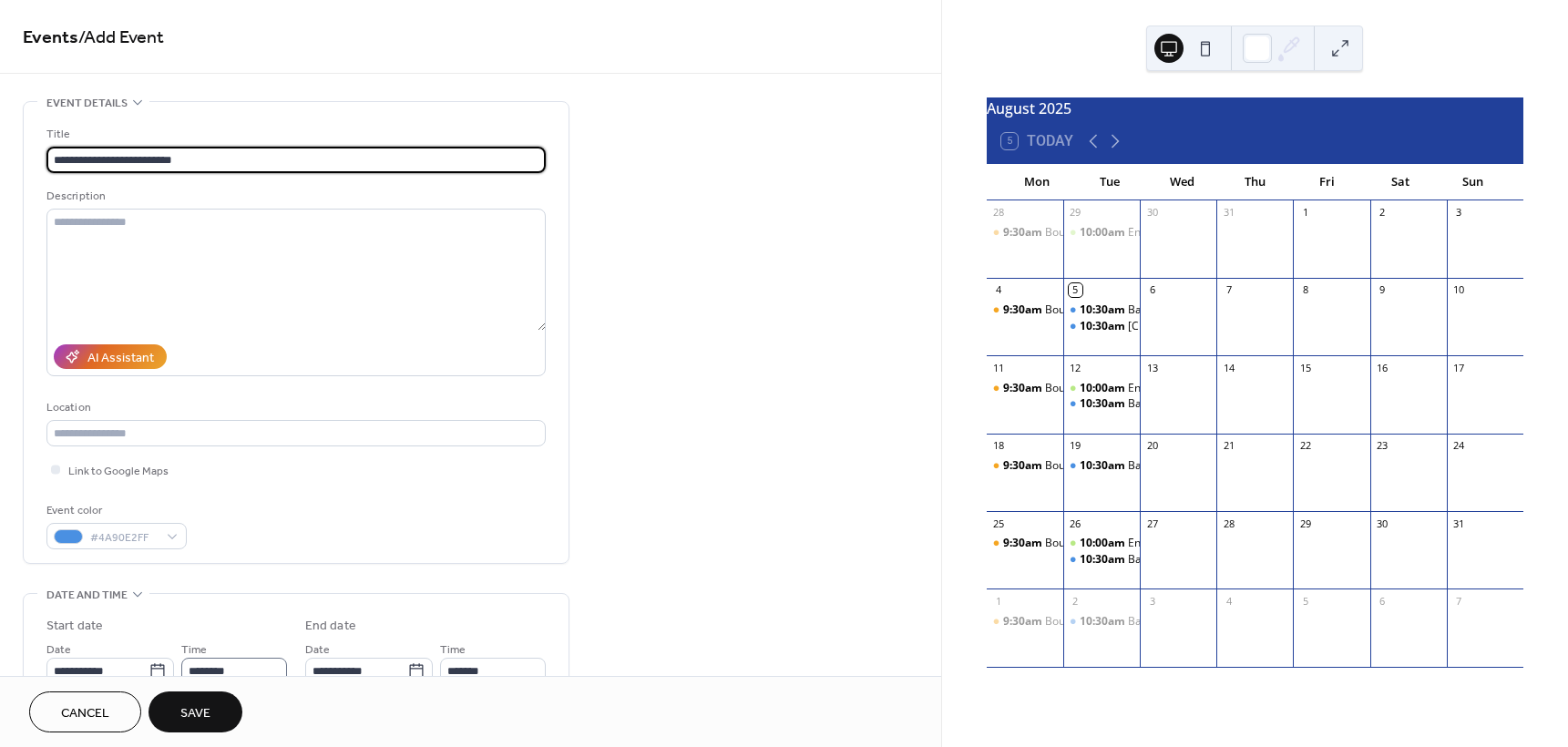 type on "**********" 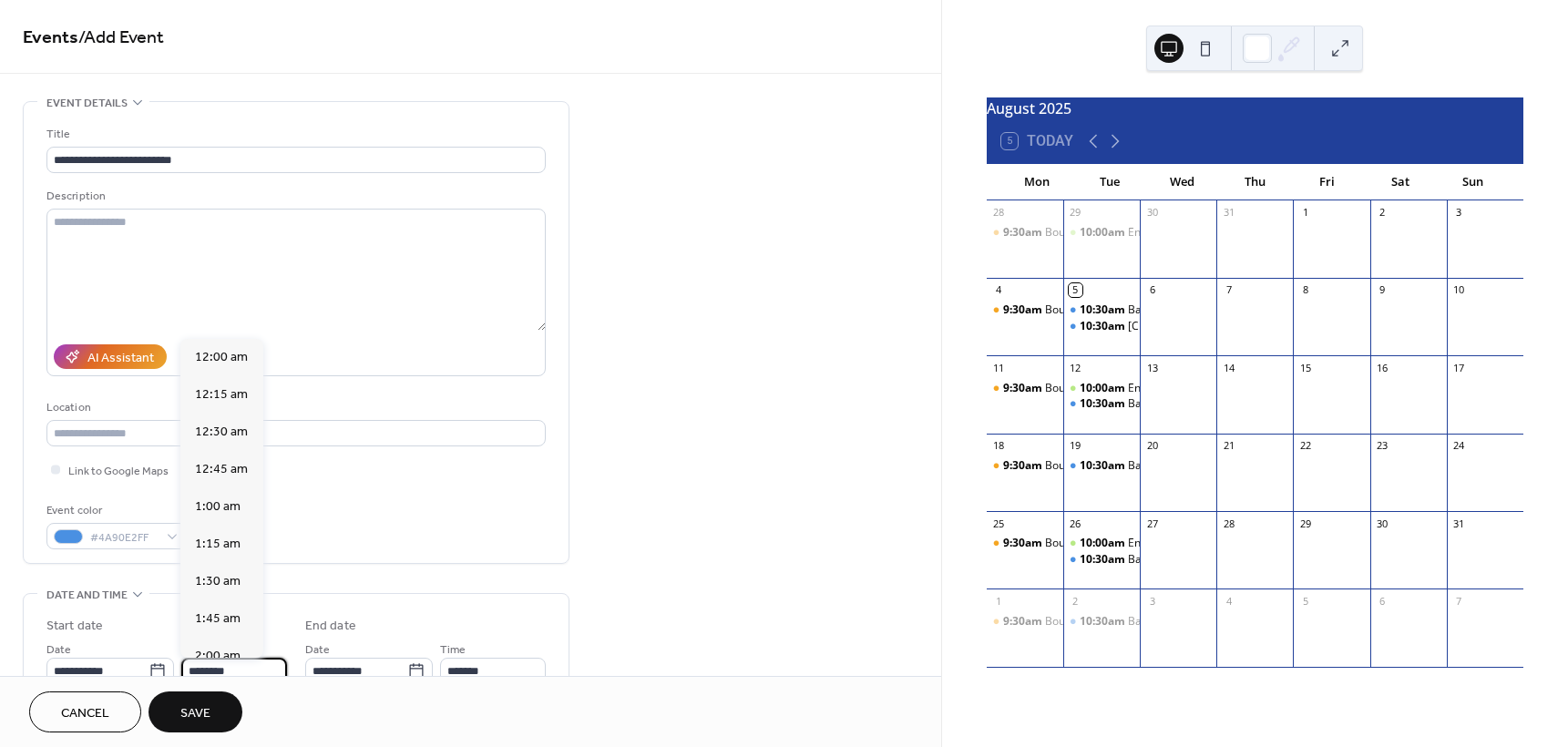 scroll, scrollTop: 1793, scrollLeft: 0, axis: vertical 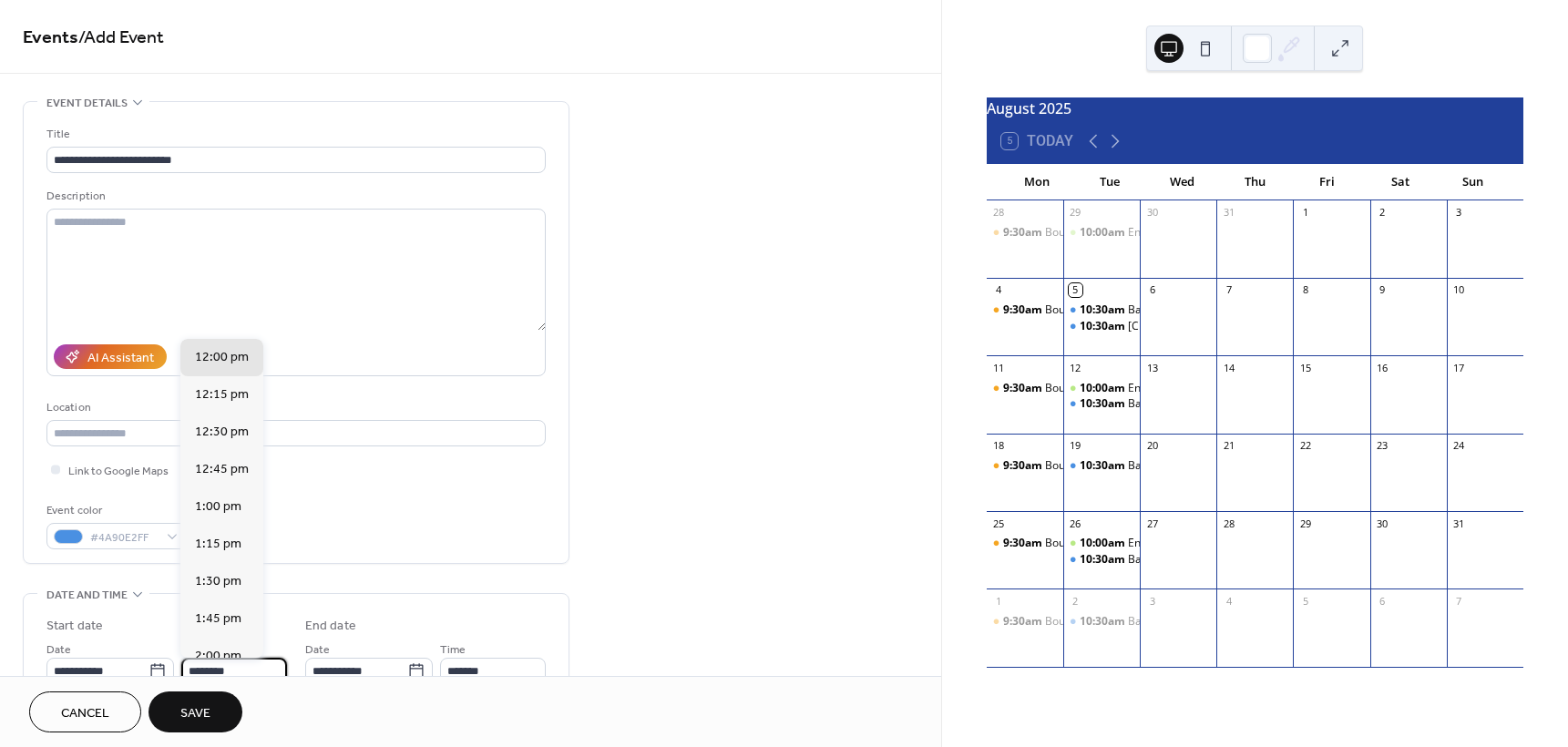 click on "********" at bounding box center (234, 670) 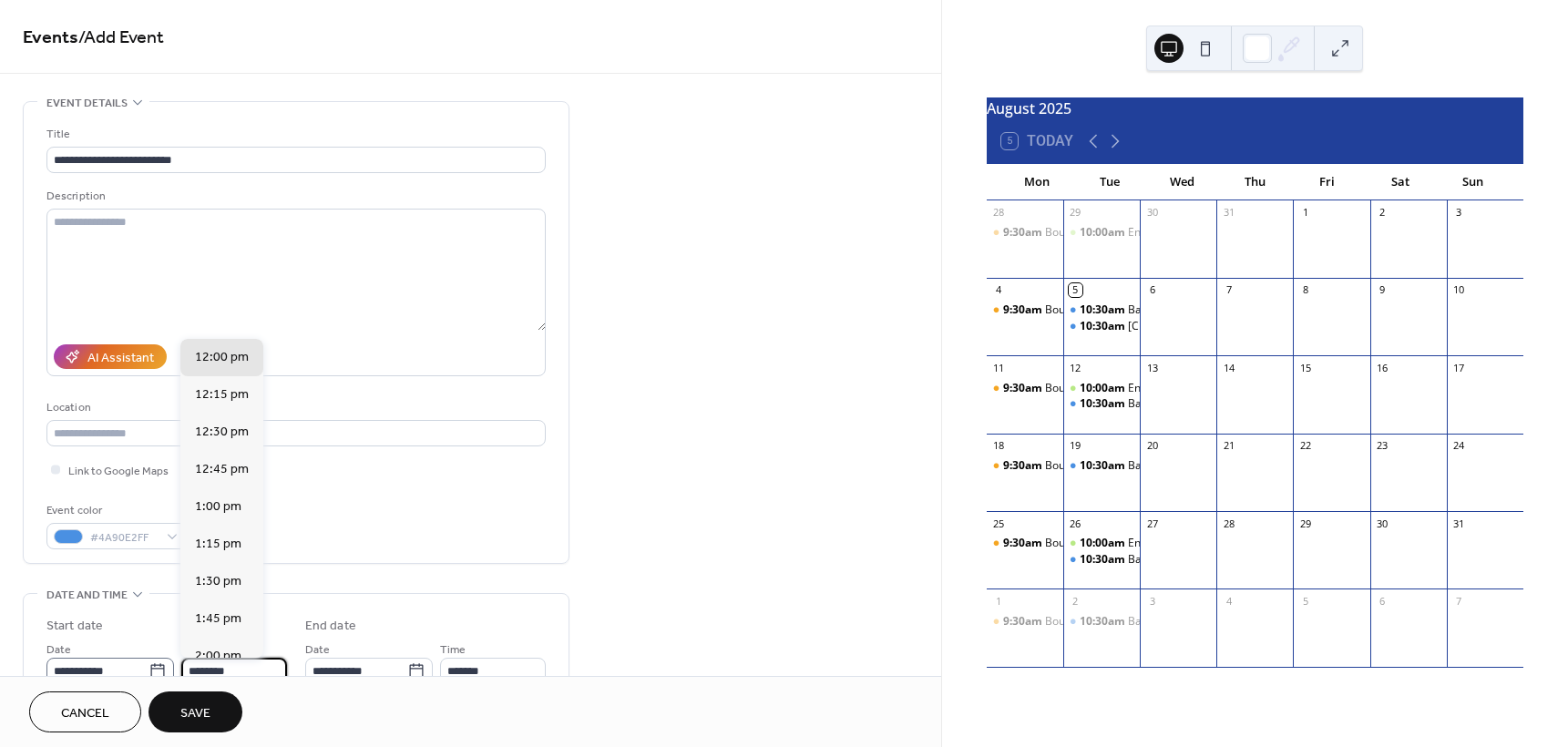 drag, startPoint x: 238, startPoint y: 668, endPoint x: 101, endPoint y: 667, distance: 137.00365 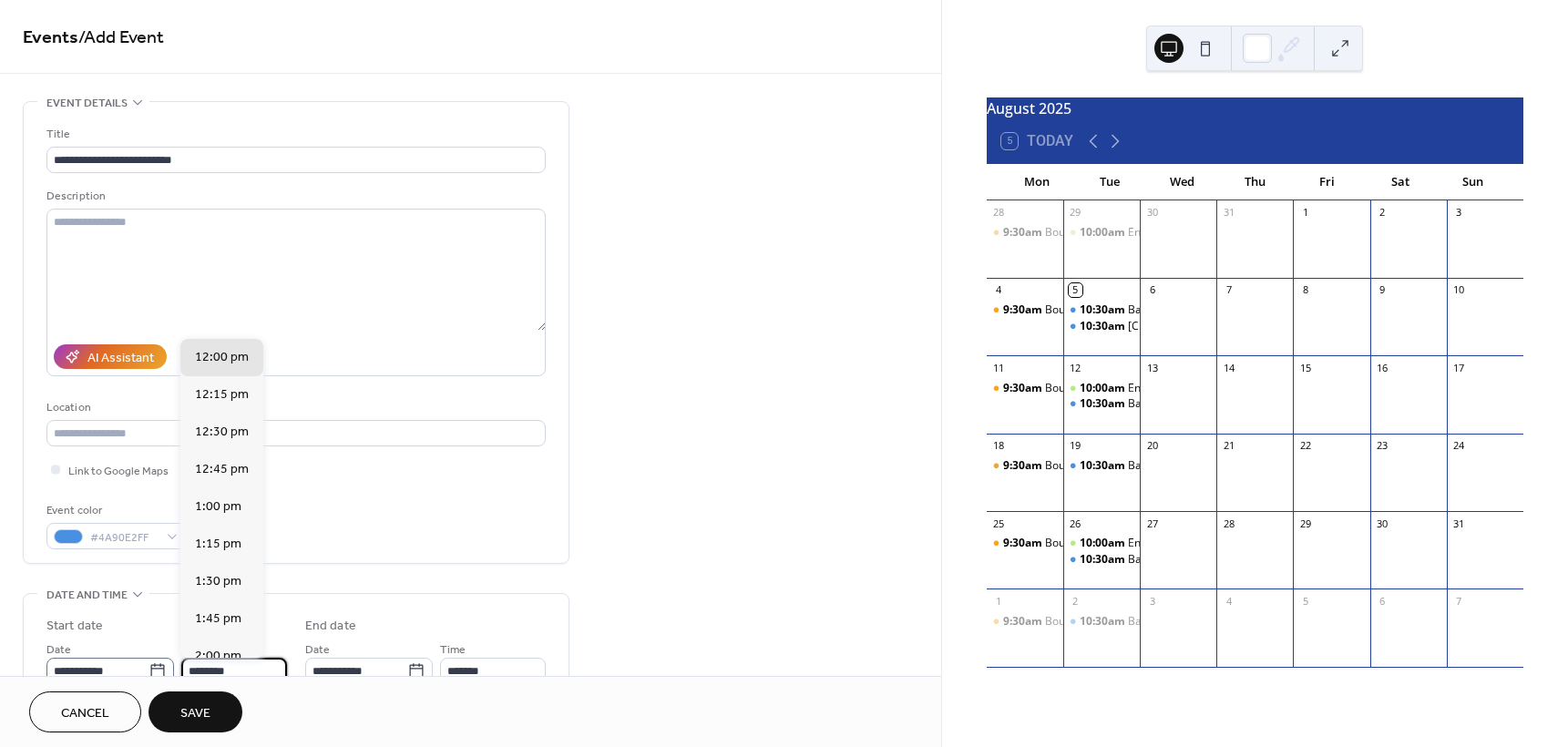 click on "**********" at bounding box center (167, 661) 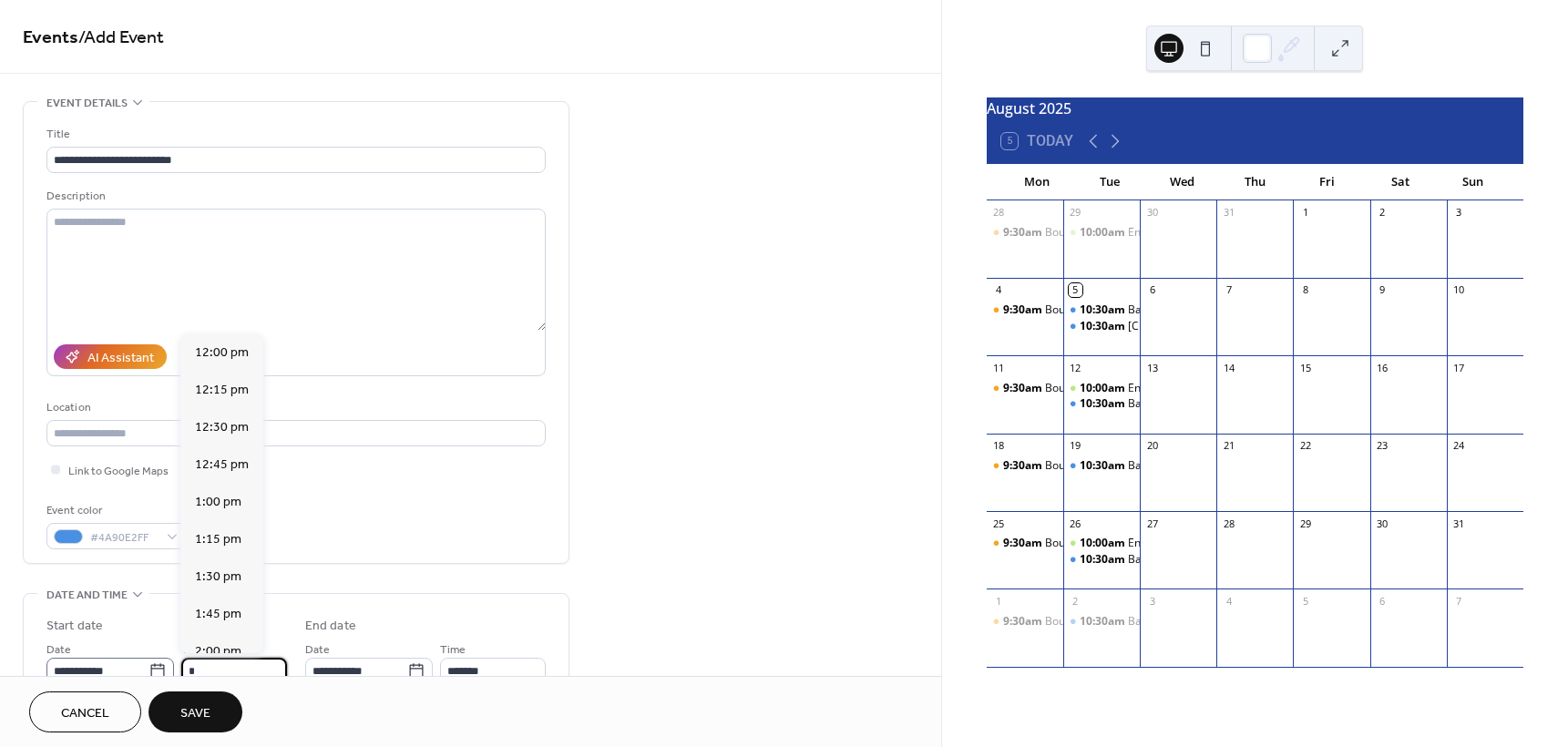 scroll, scrollTop: 5, scrollLeft: 0, axis: vertical 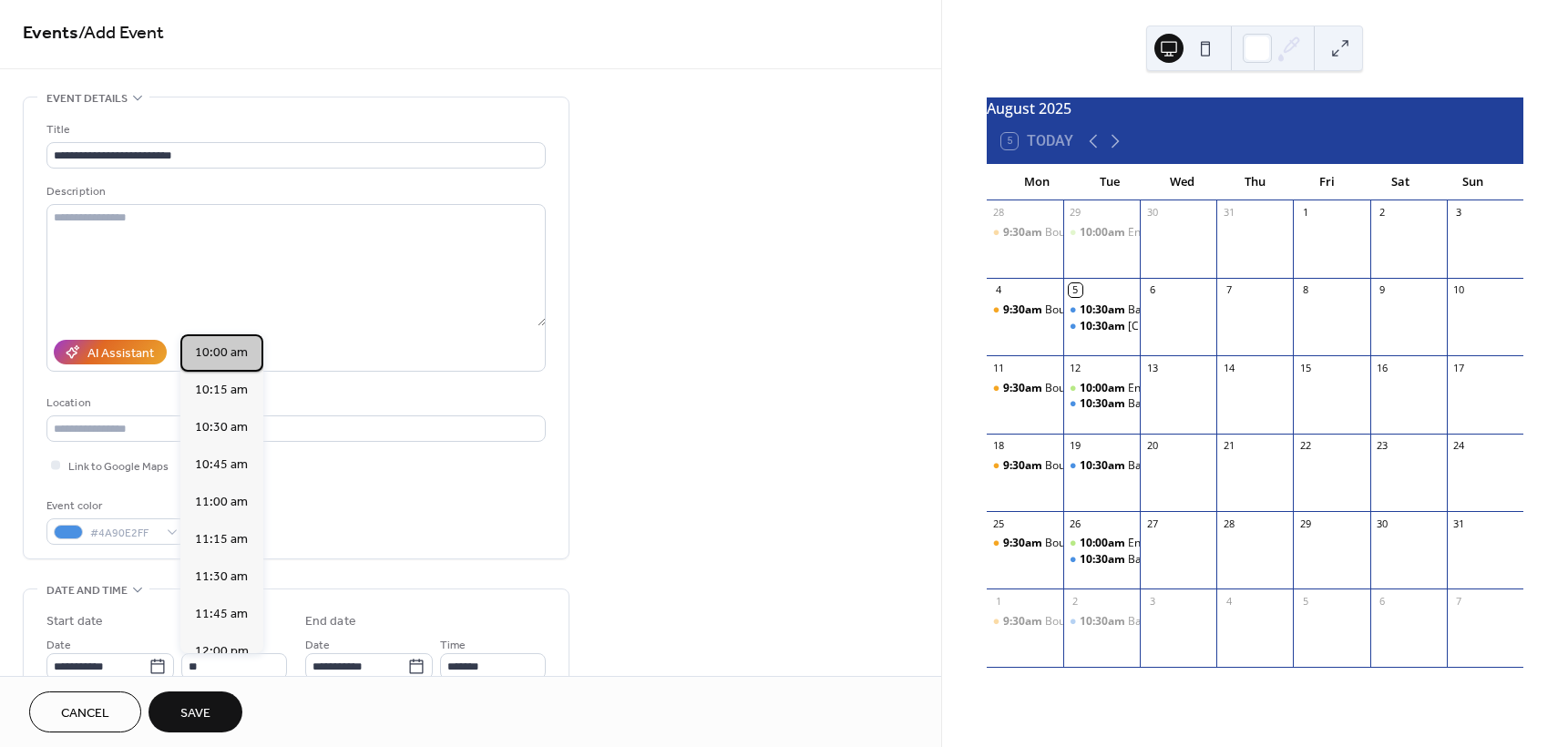 click on "10:00 am" at bounding box center [221, 353] 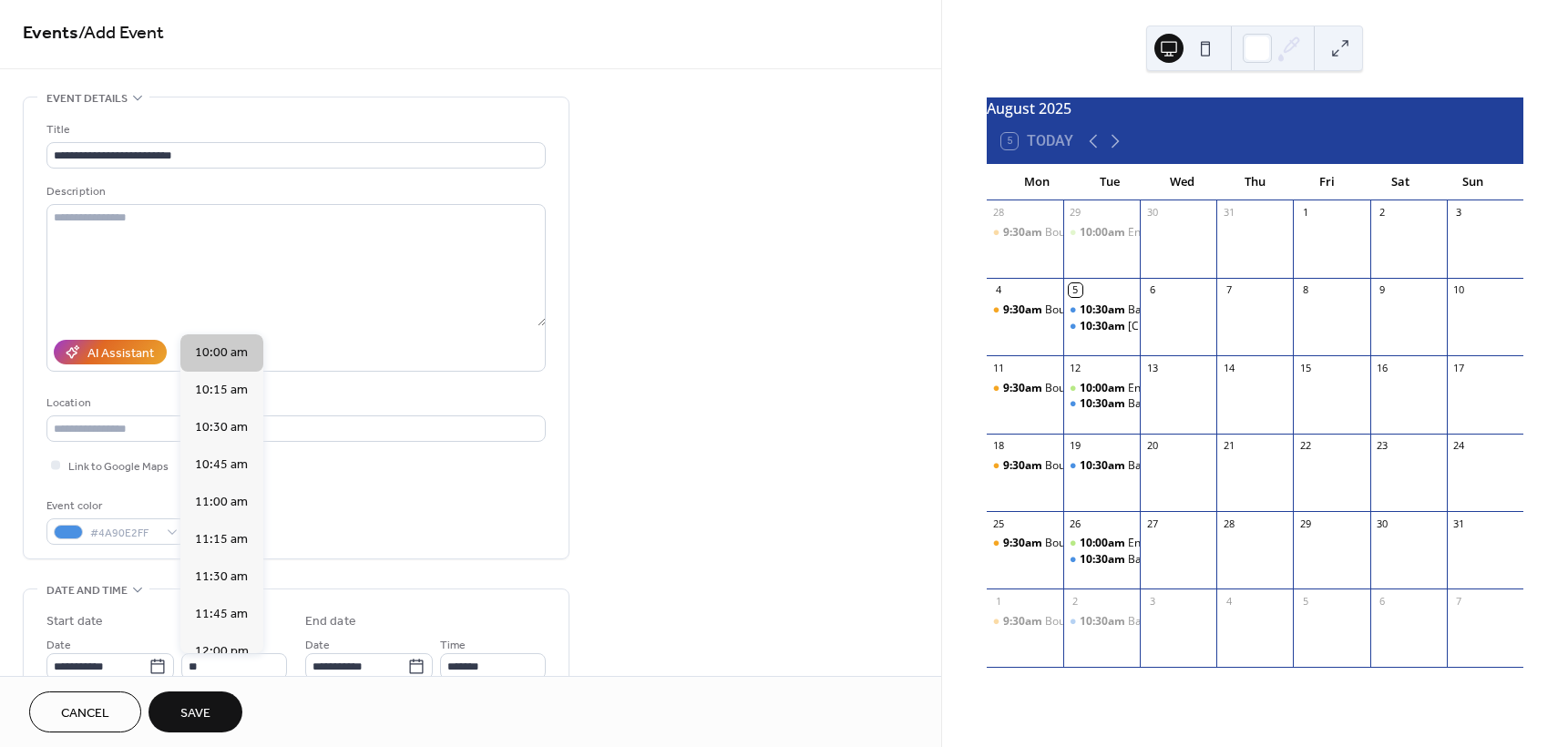 type on "********" 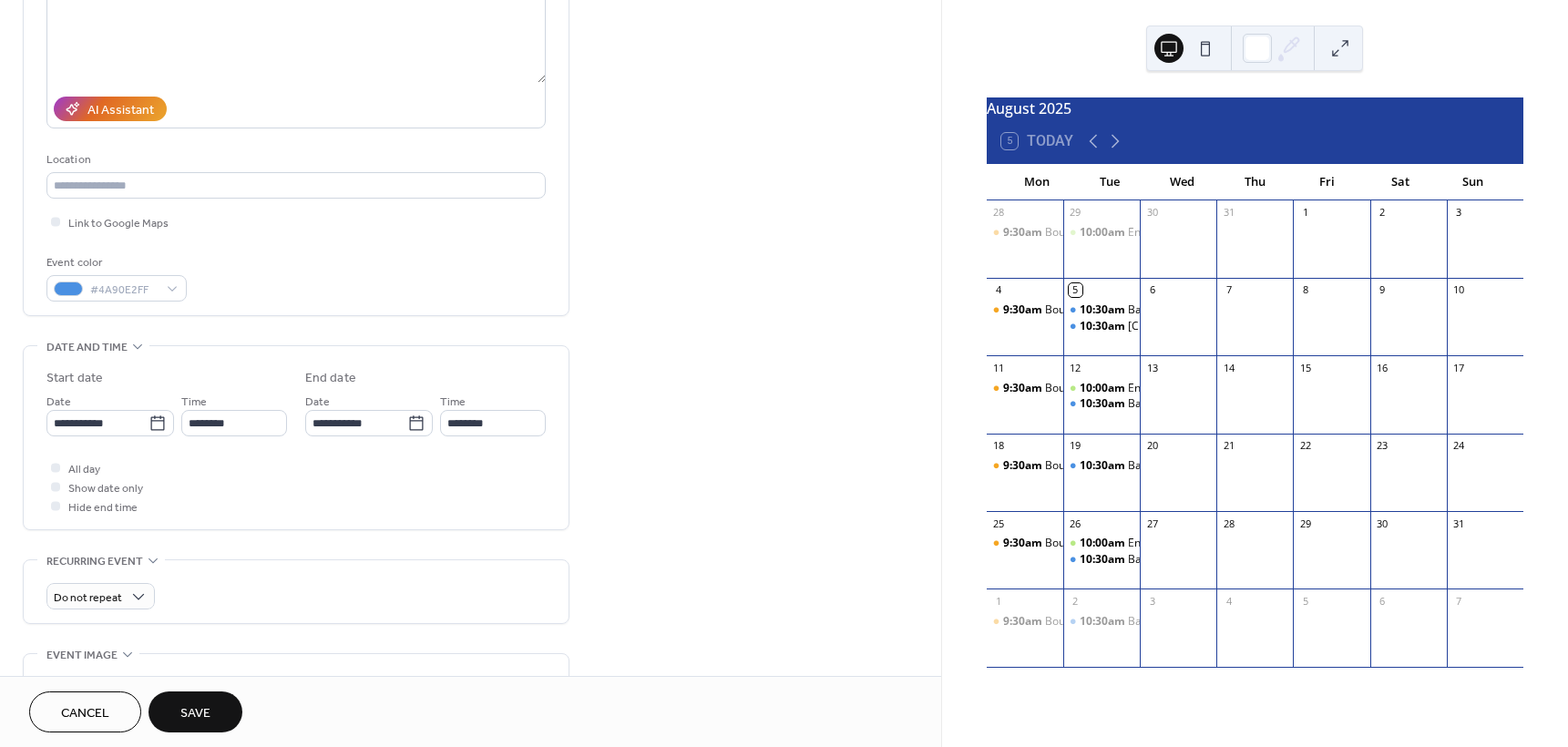 scroll, scrollTop: 302, scrollLeft: 0, axis: vertical 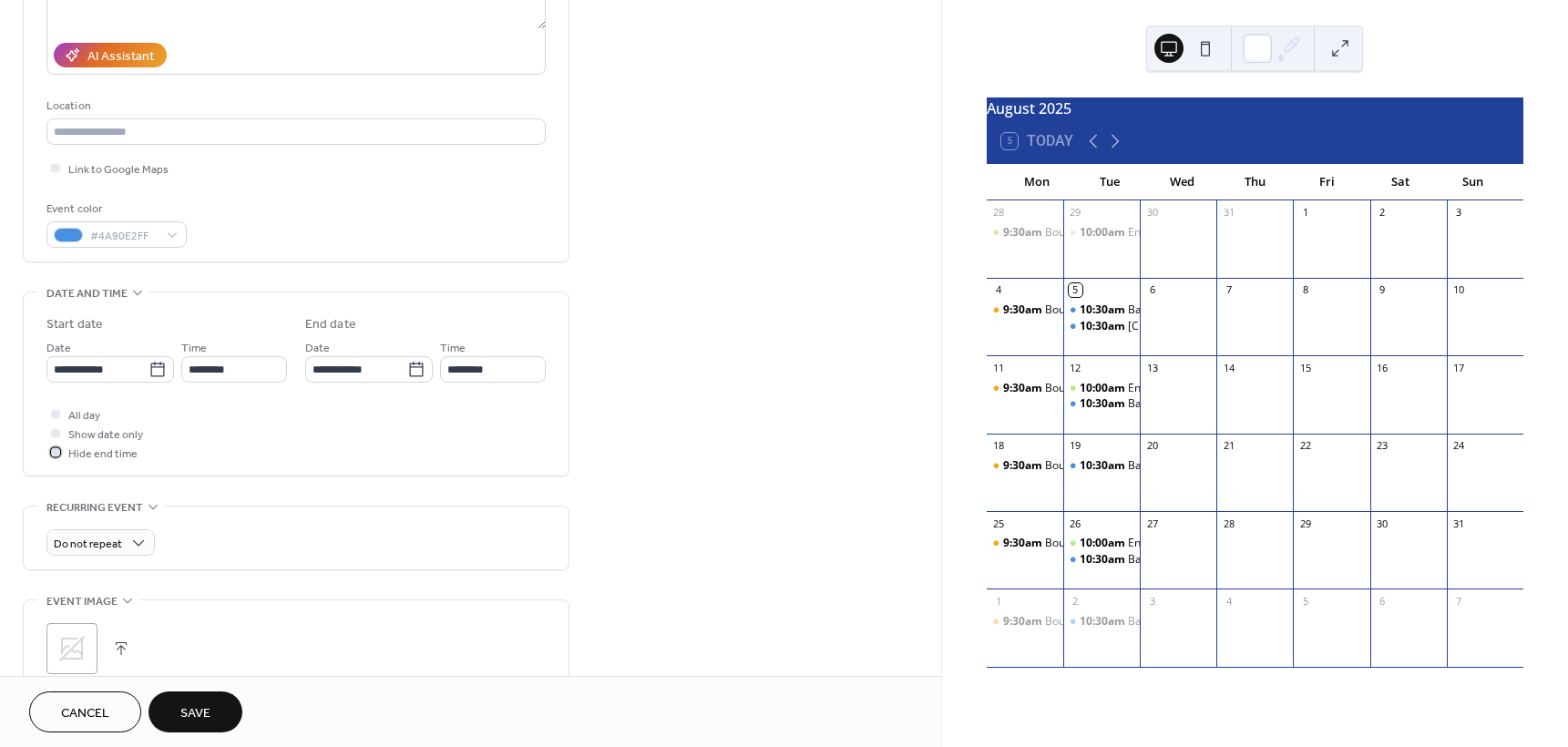 click on "Hide end time" at bounding box center [103, 454] 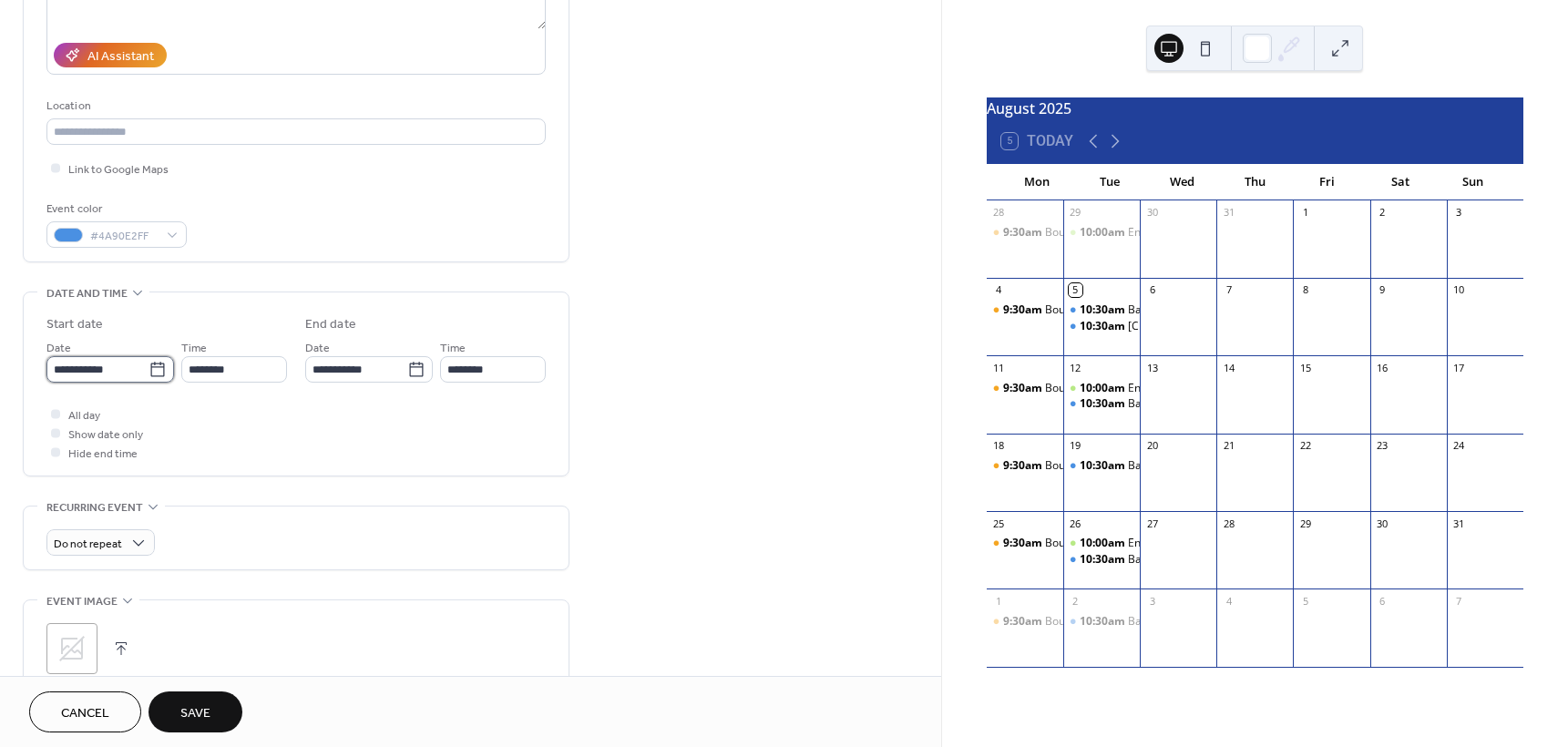 click on "**********" at bounding box center (97, 369) 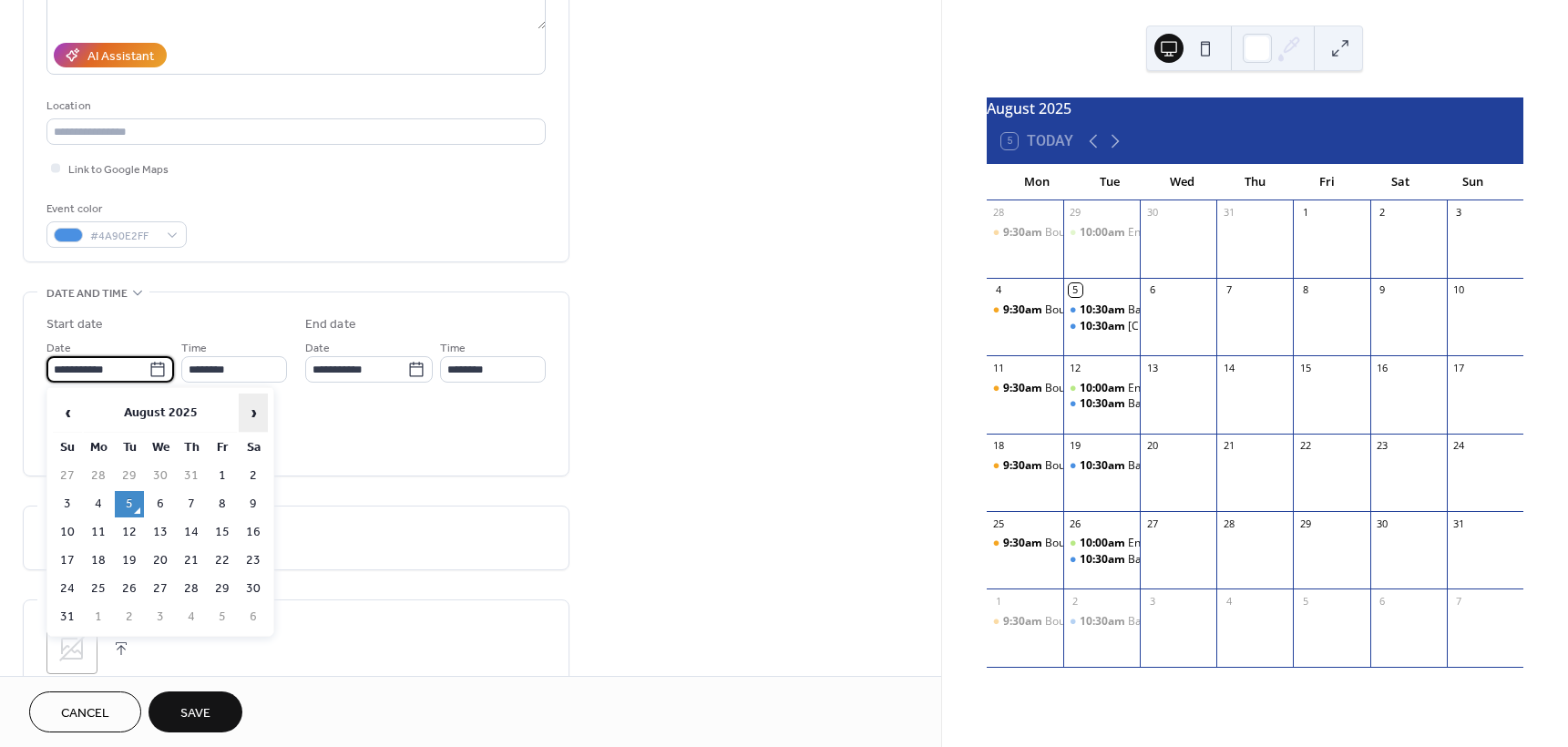 click on "›" at bounding box center (253, 413) 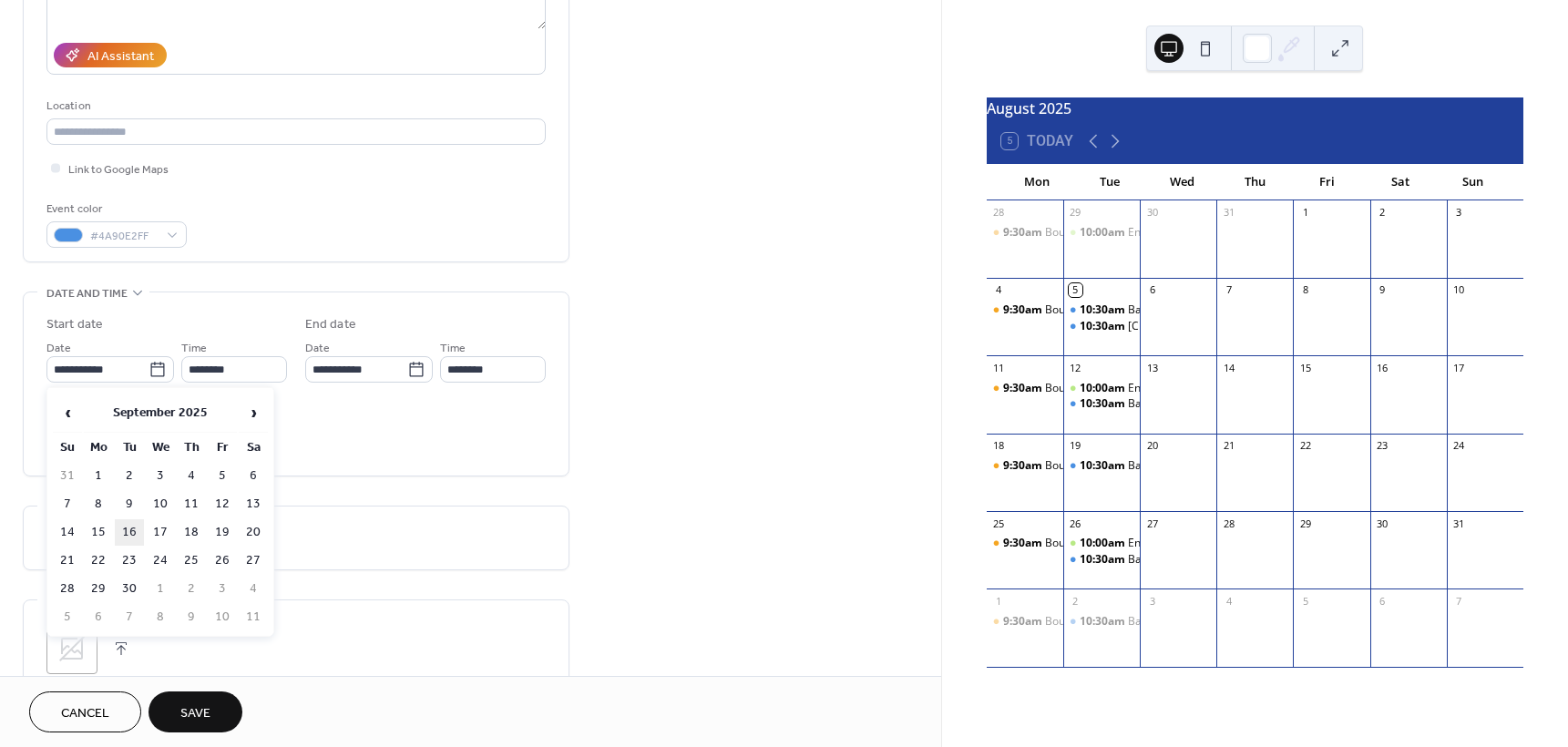 click on "16" at bounding box center (129, 532) 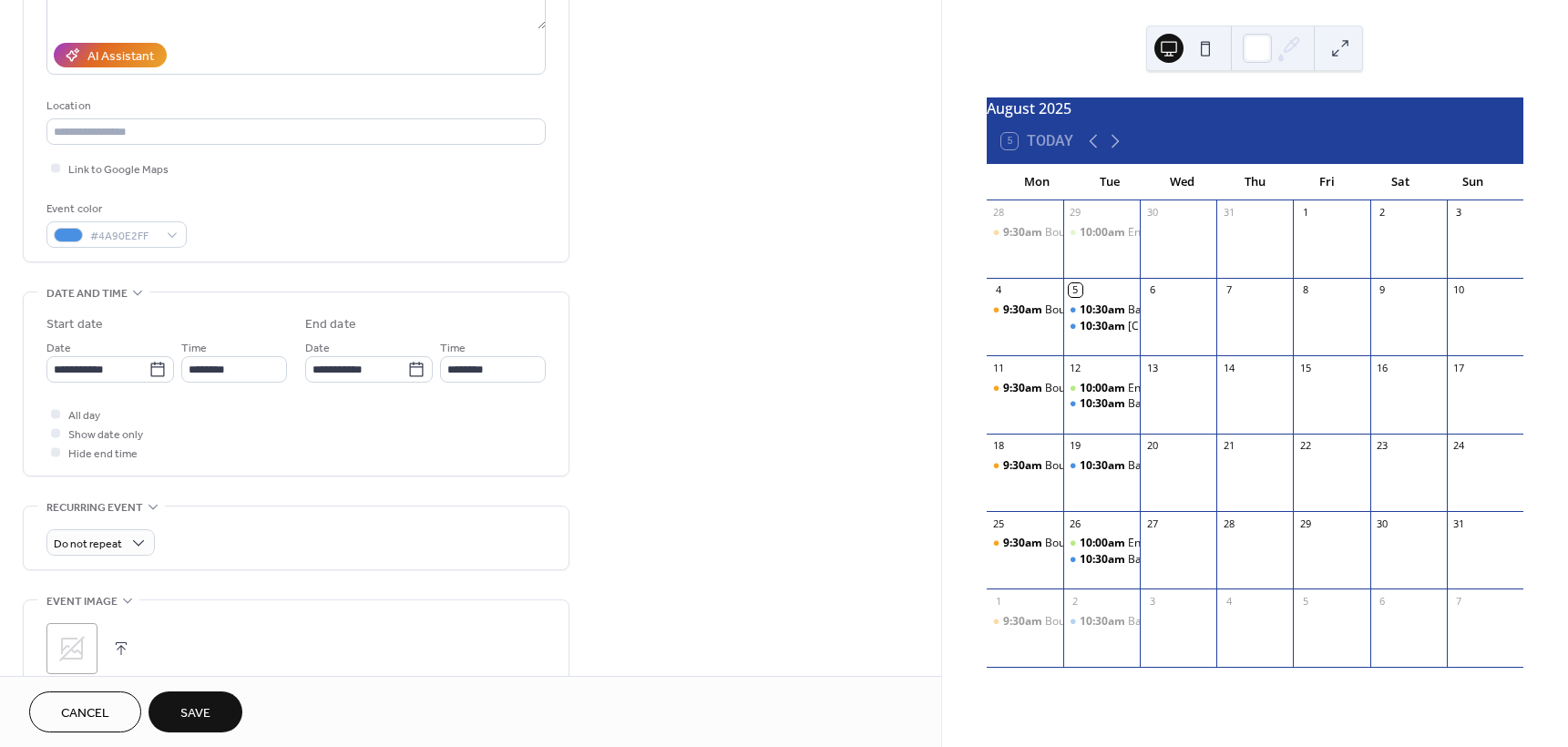 click on "Save" at bounding box center [195, 713] 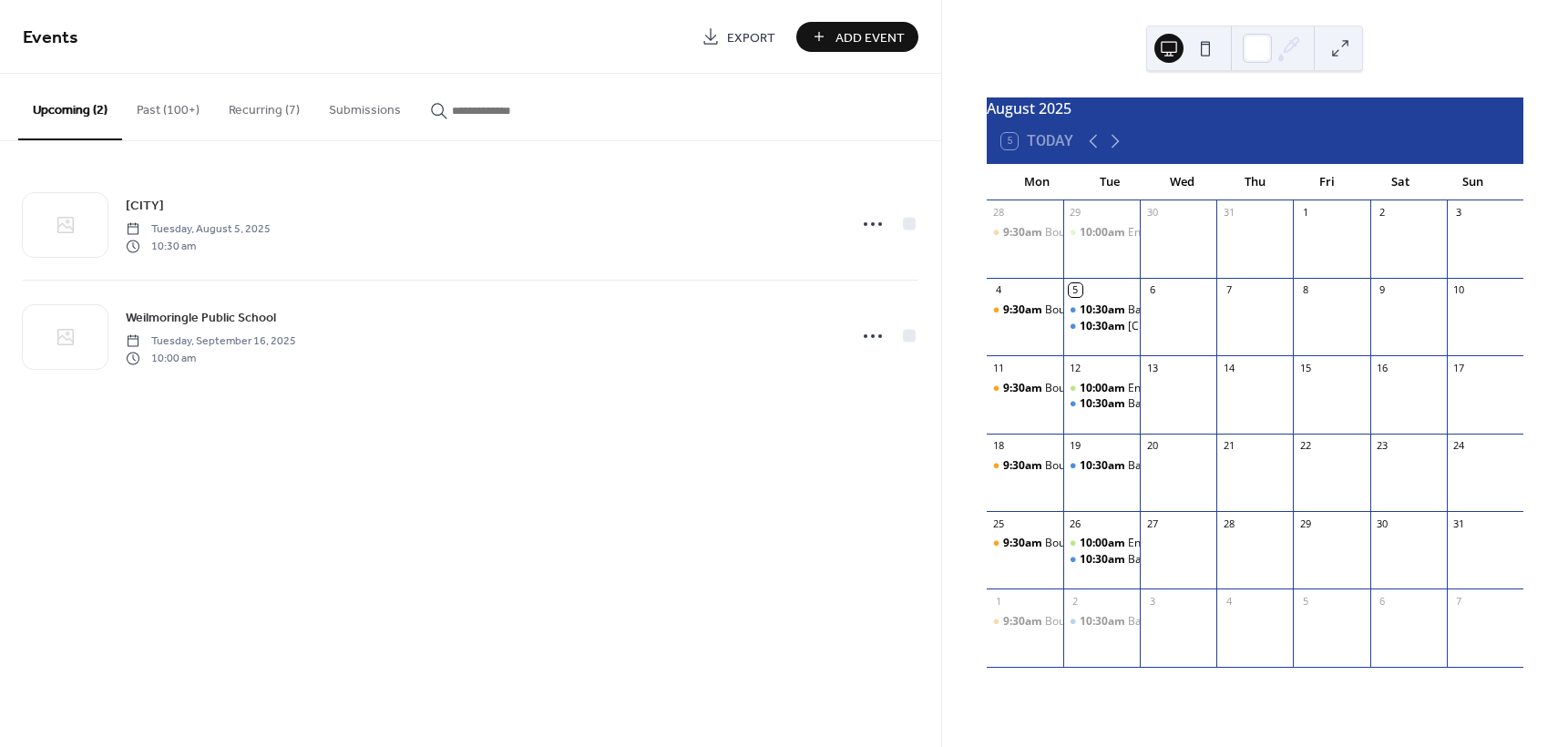 click on "Add Event" at bounding box center [870, 37] 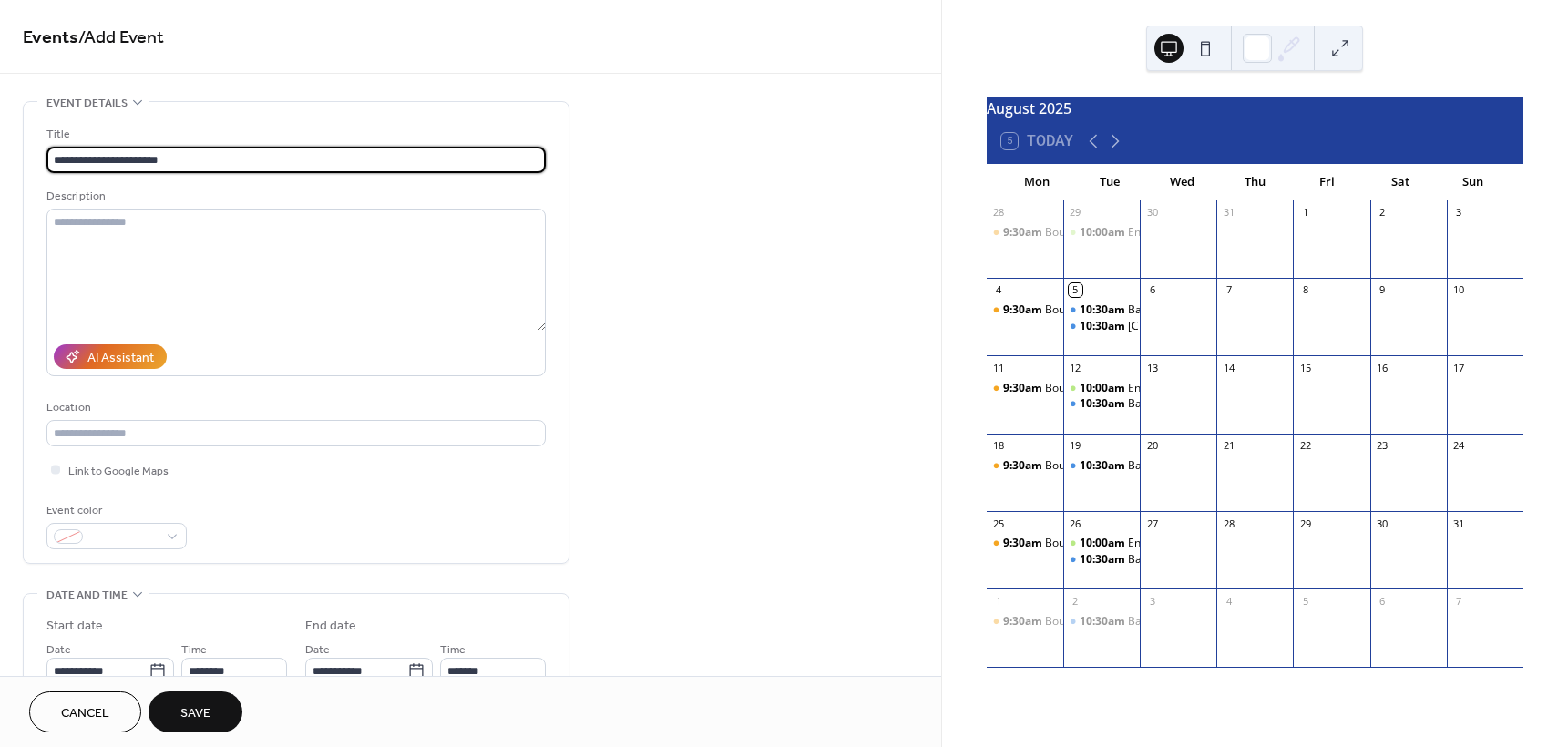click on "**********" at bounding box center (296, 159) 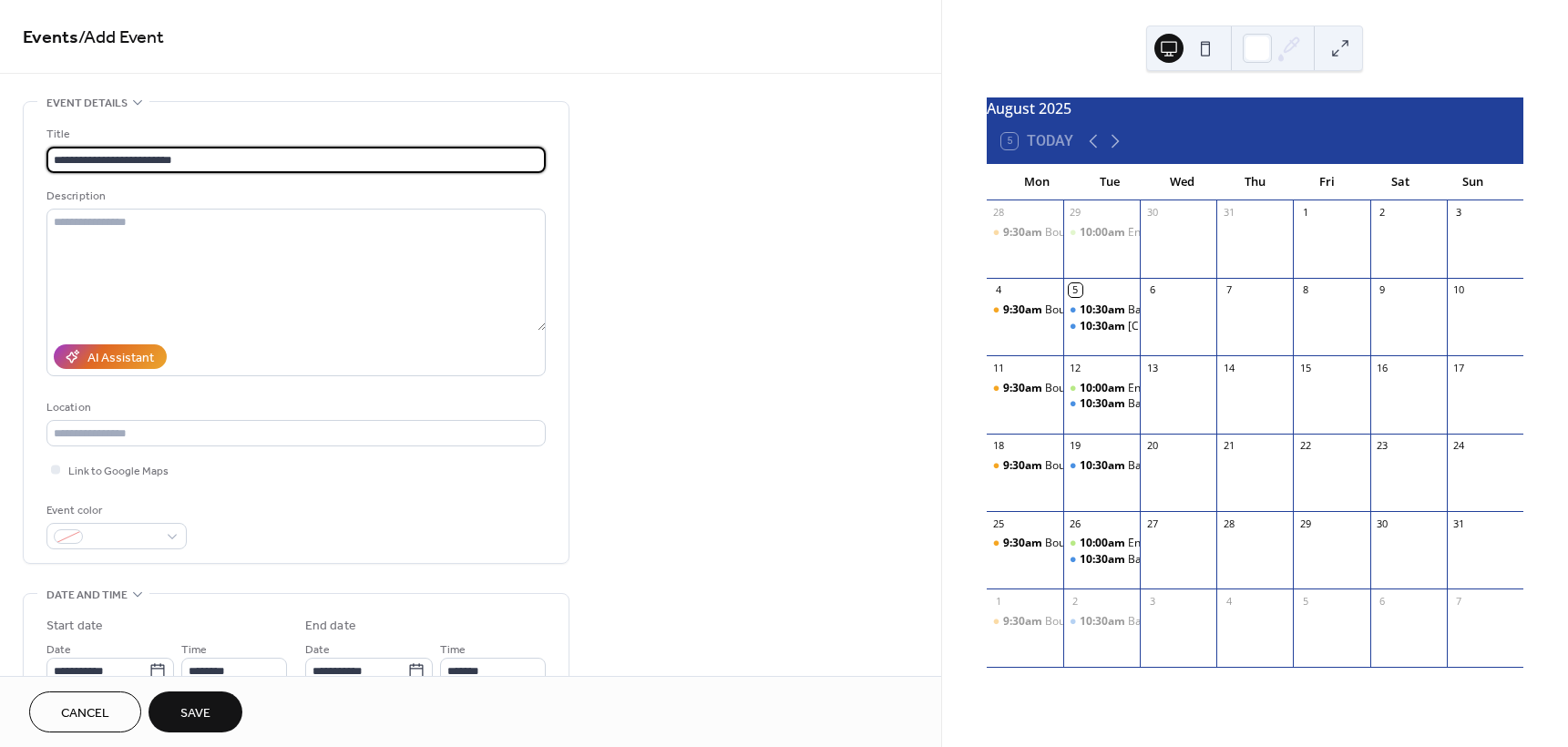 type on "**********" 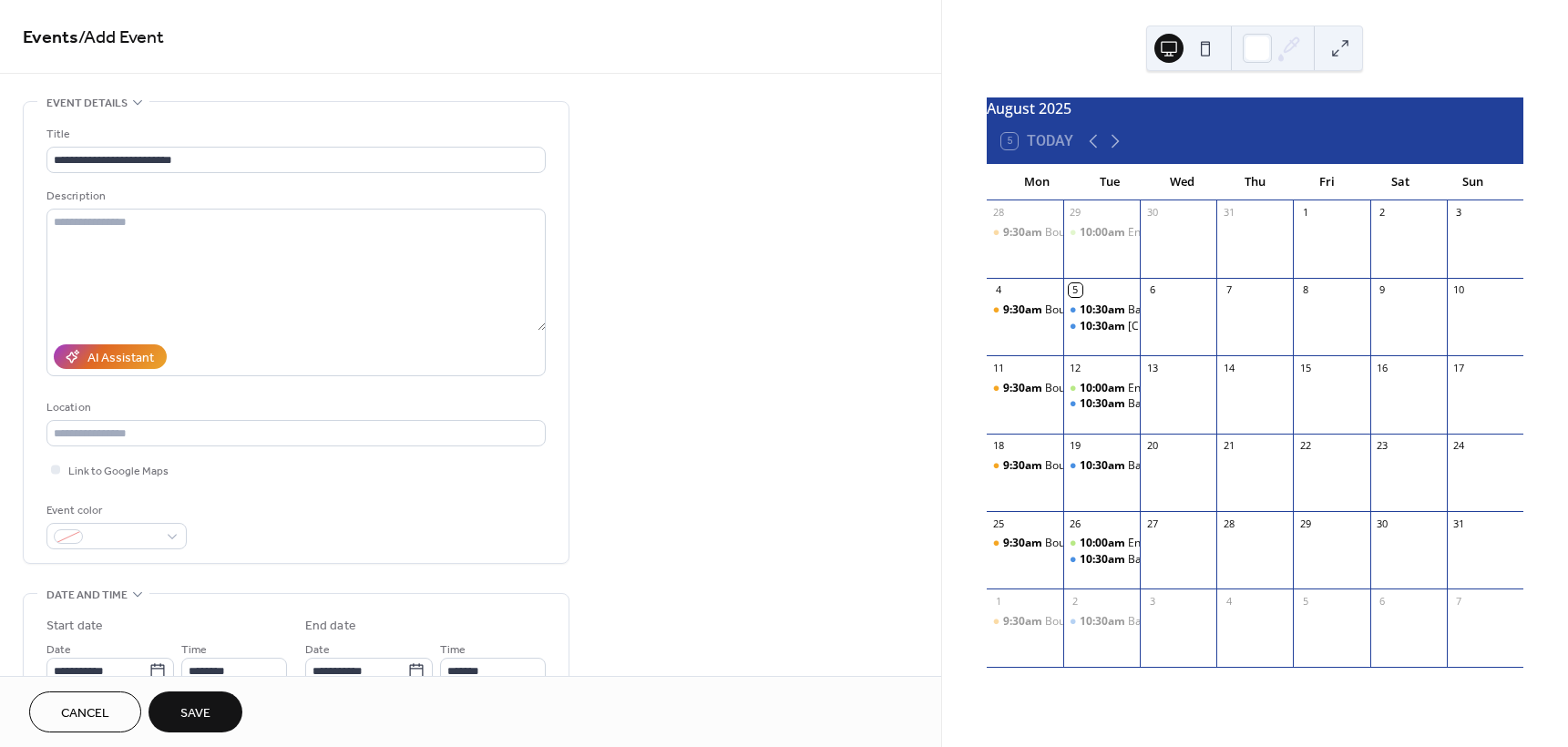 click on "**********" at bounding box center [470, 656] 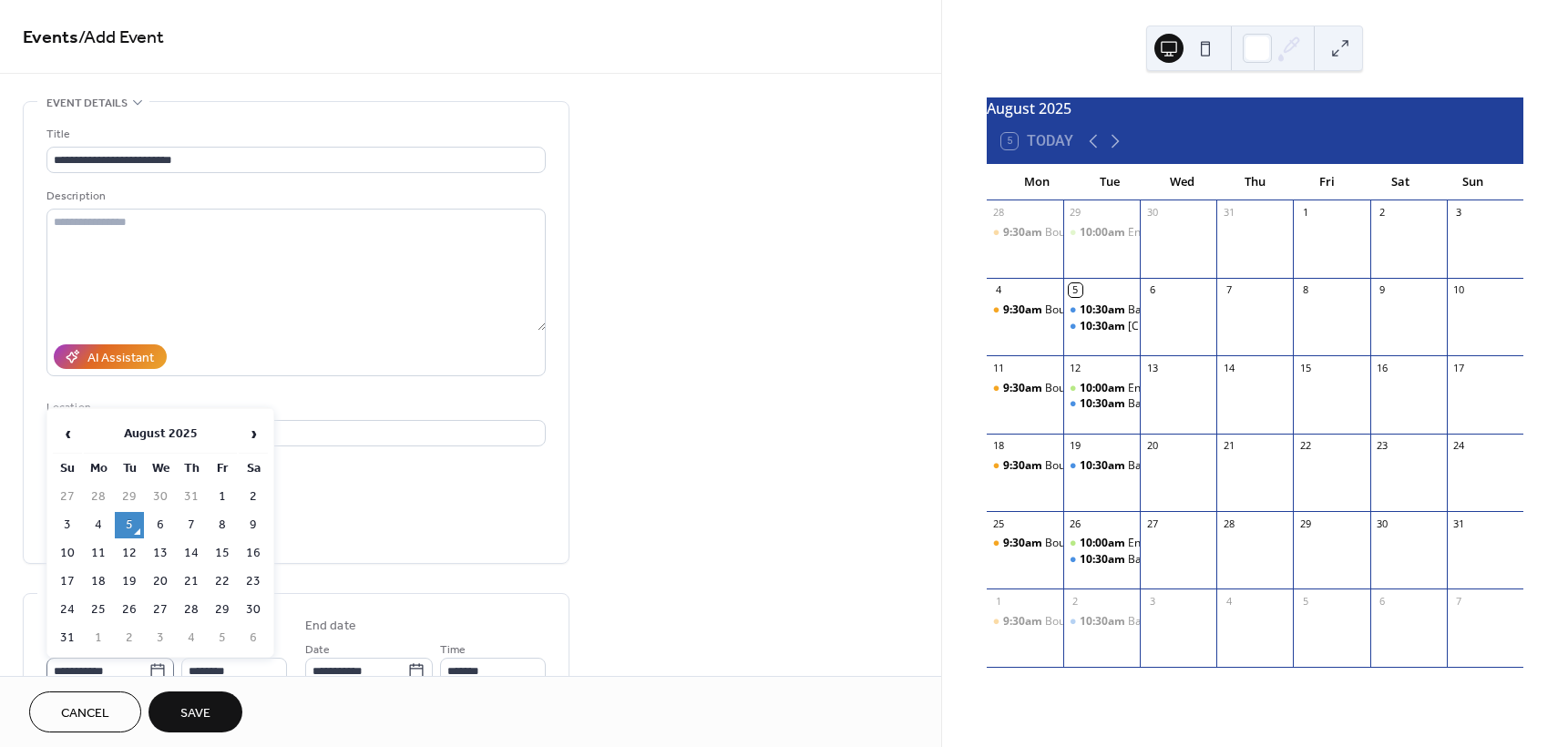 click 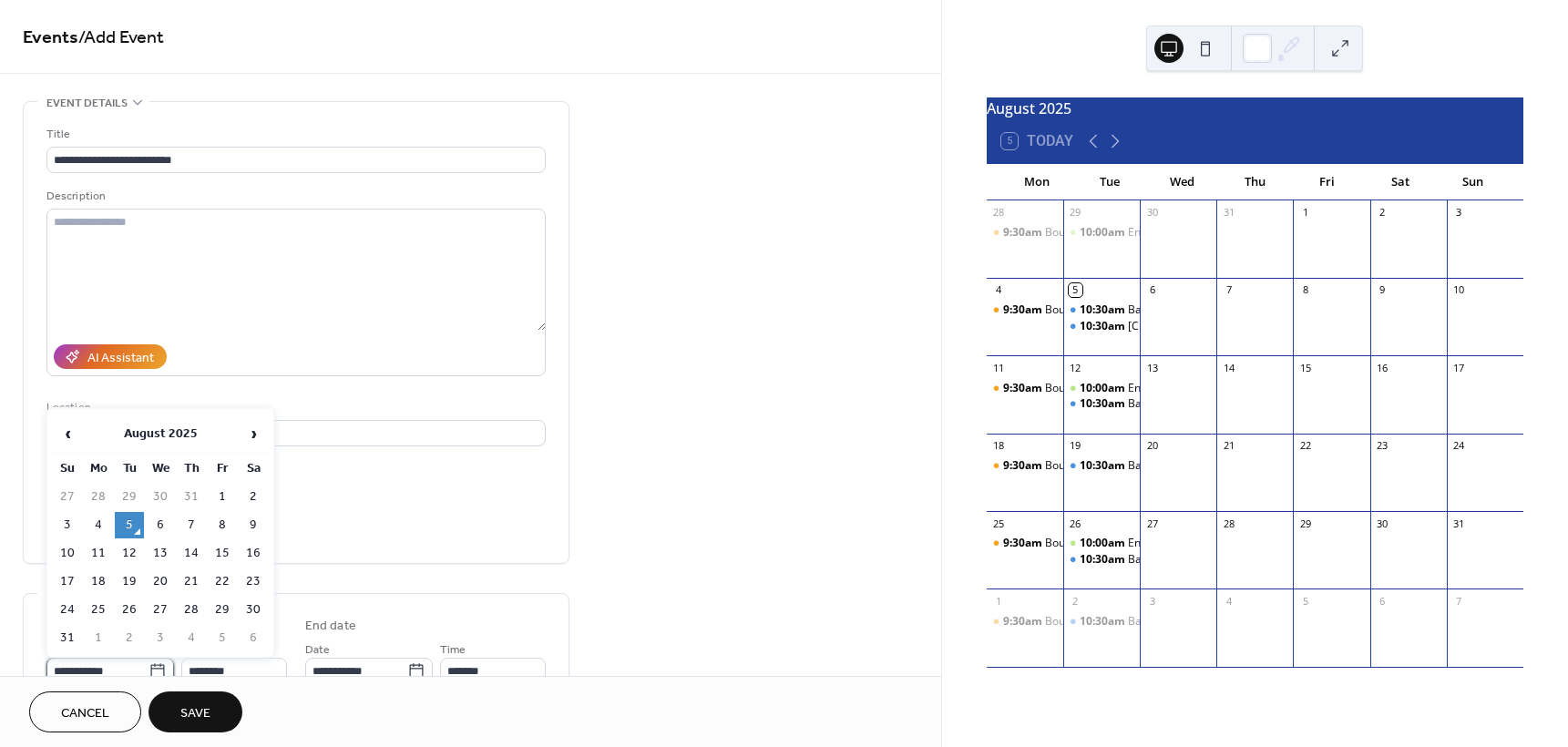 click on "**********" at bounding box center (97, 670) 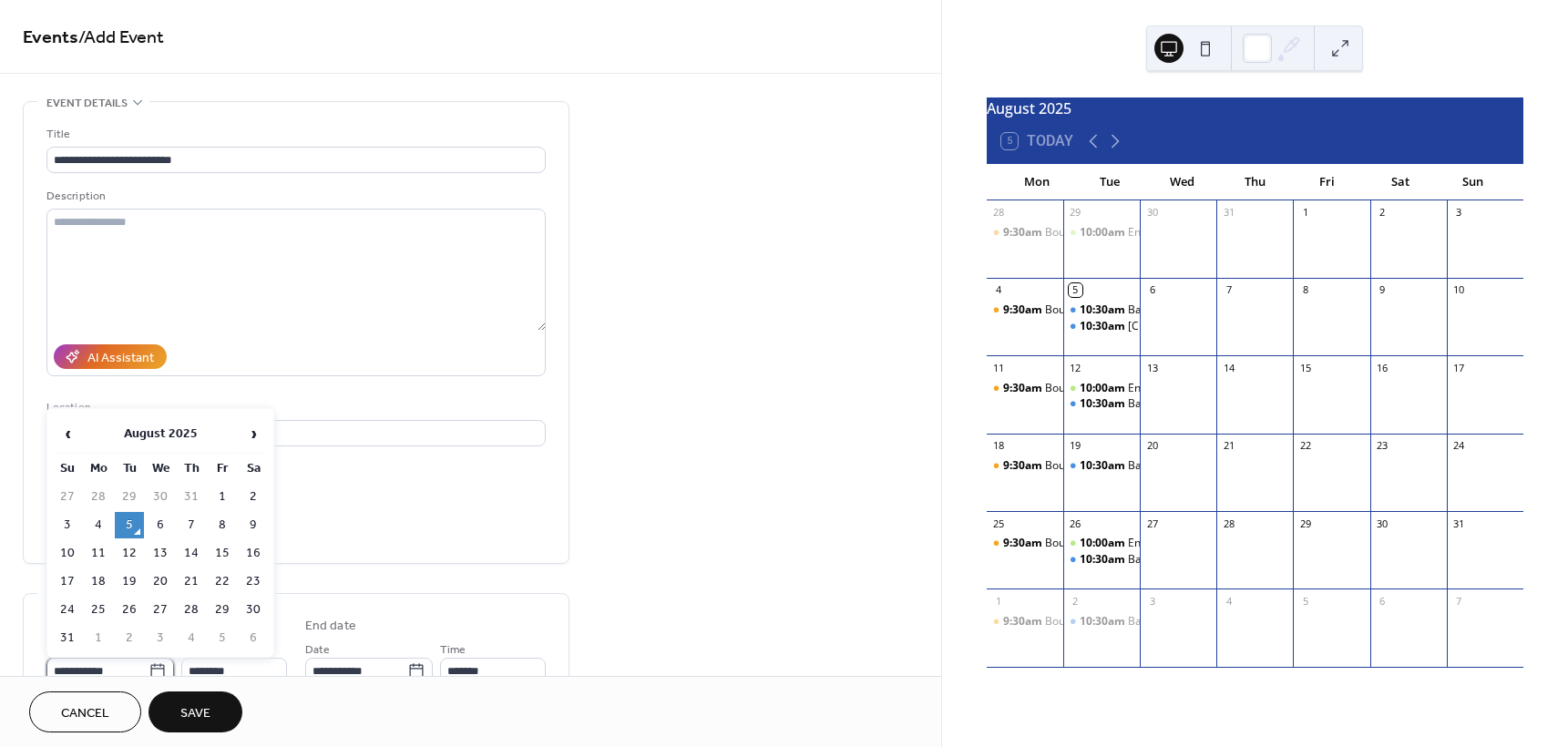 scroll, scrollTop: 8, scrollLeft: 0, axis: vertical 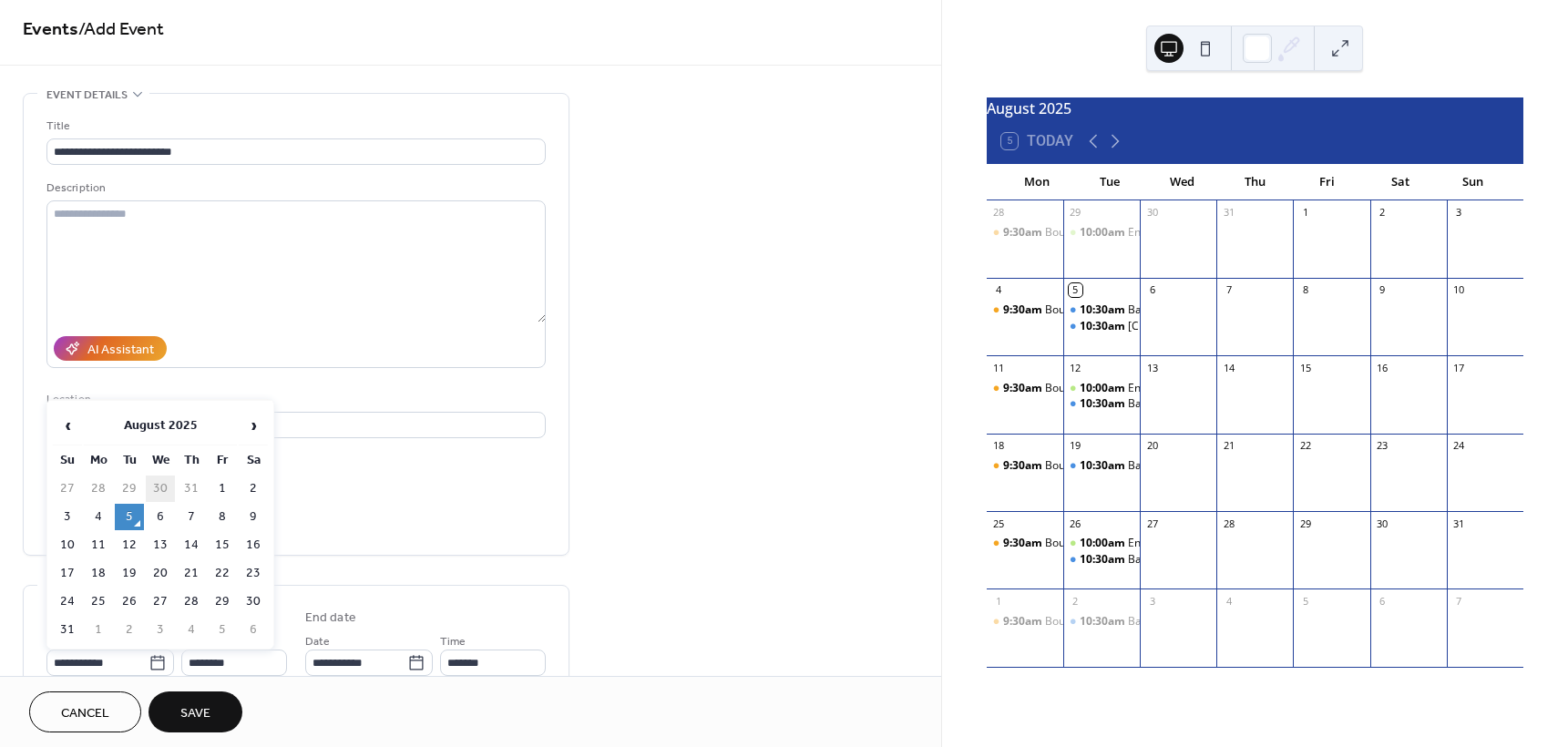 click on "30" at bounding box center (160, 488) 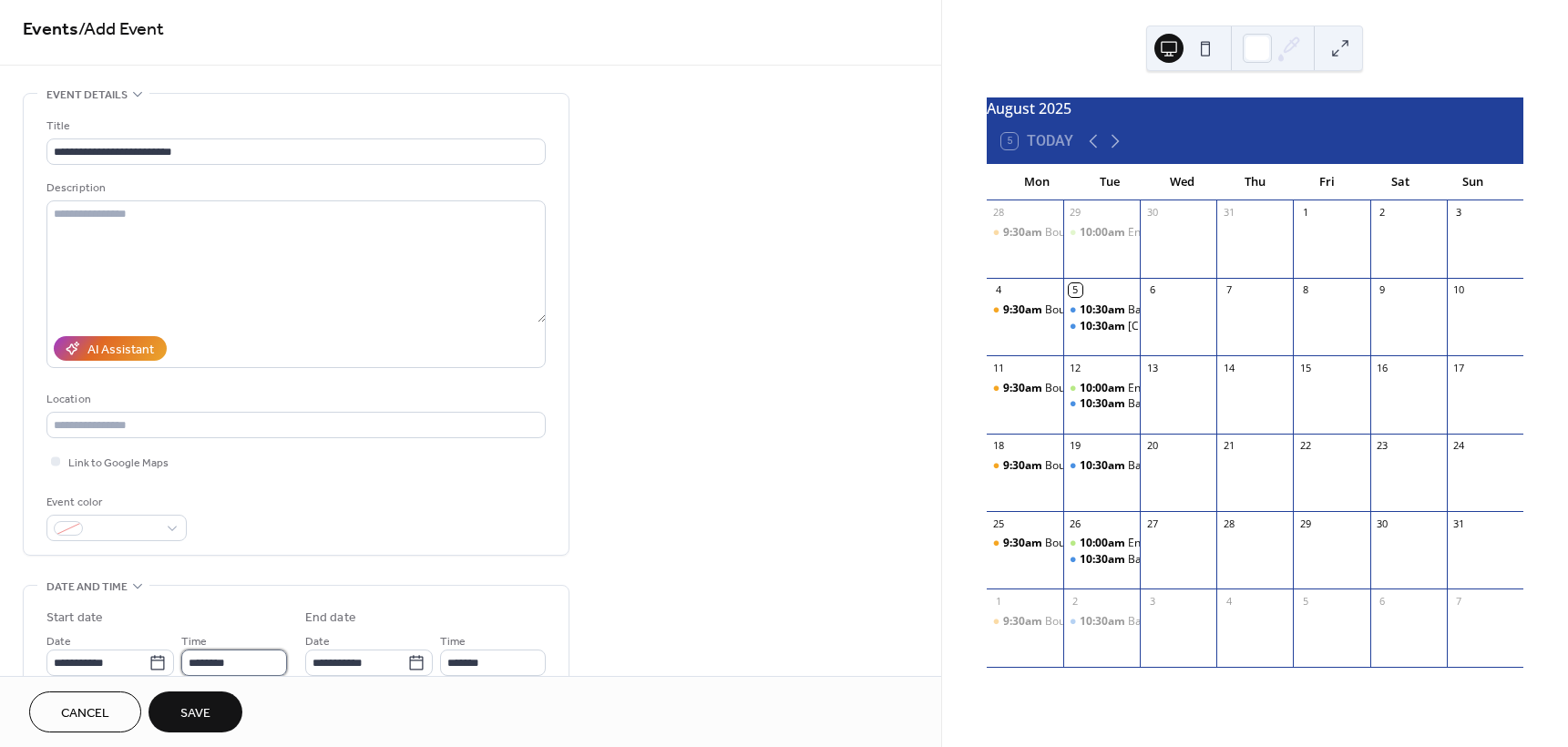 click on "********" at bounding box center [234, 662] 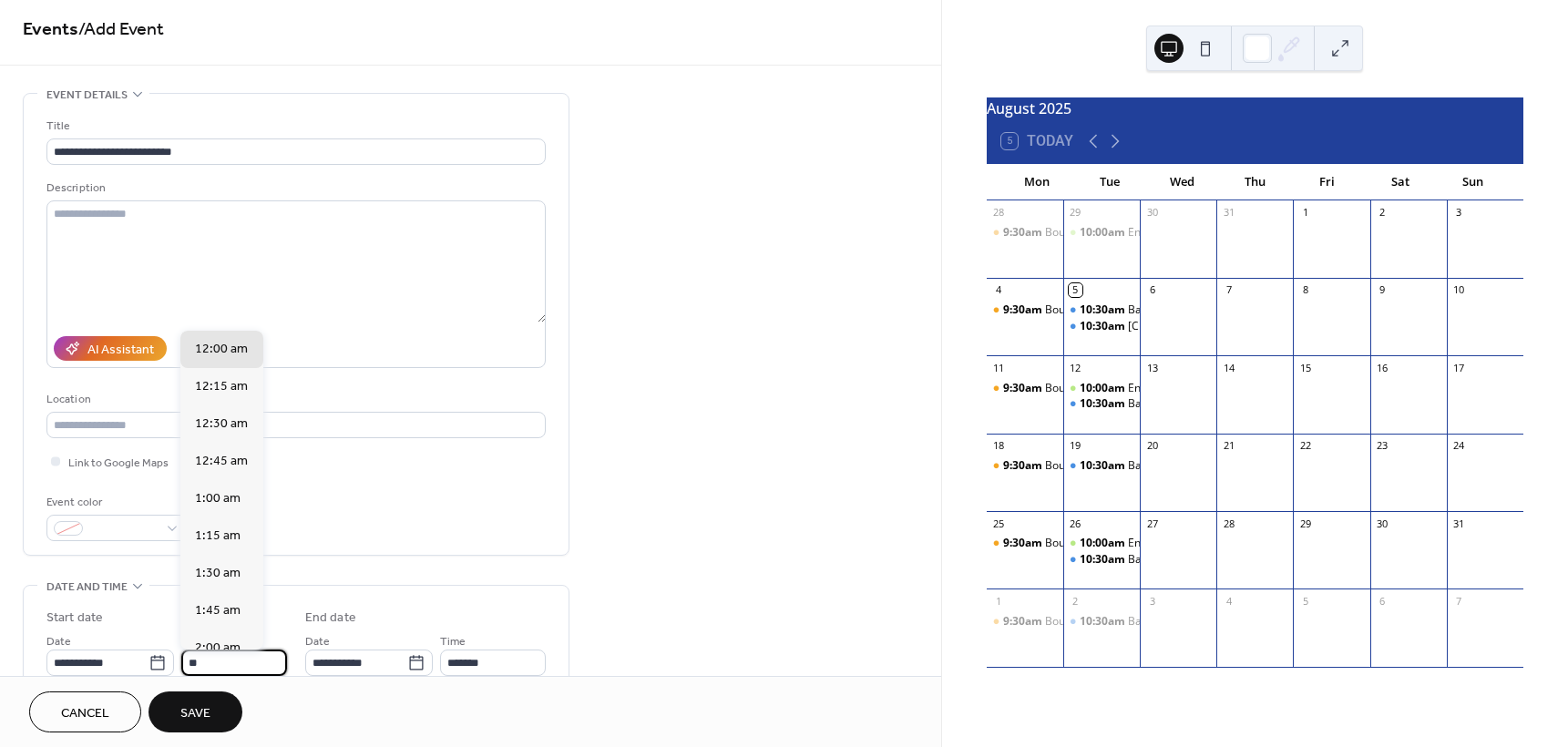 scroll, scrollTop: 1494, scrollLeft: 0, axis: vertical 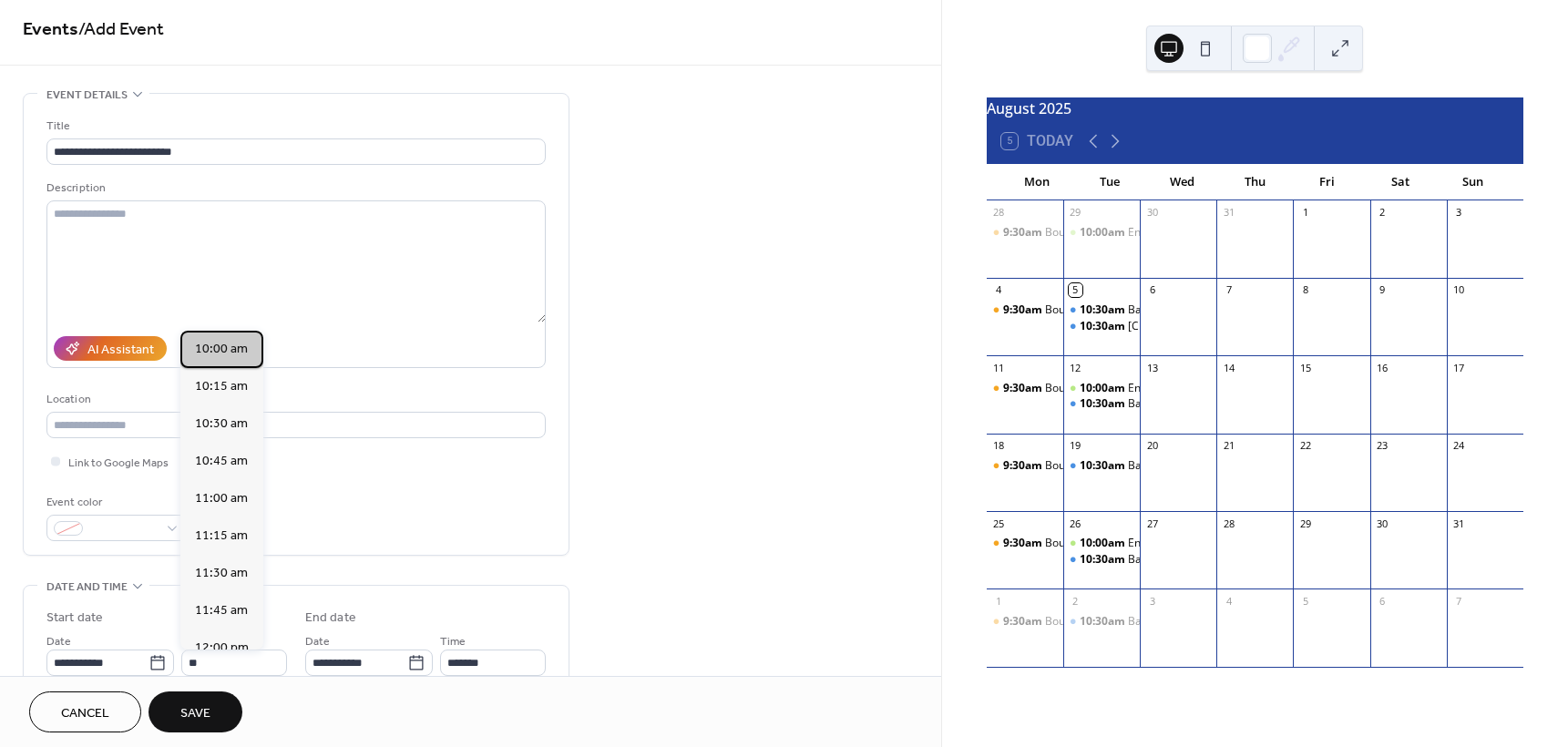 click on "10:00 am" at bounding box center (221, 349) 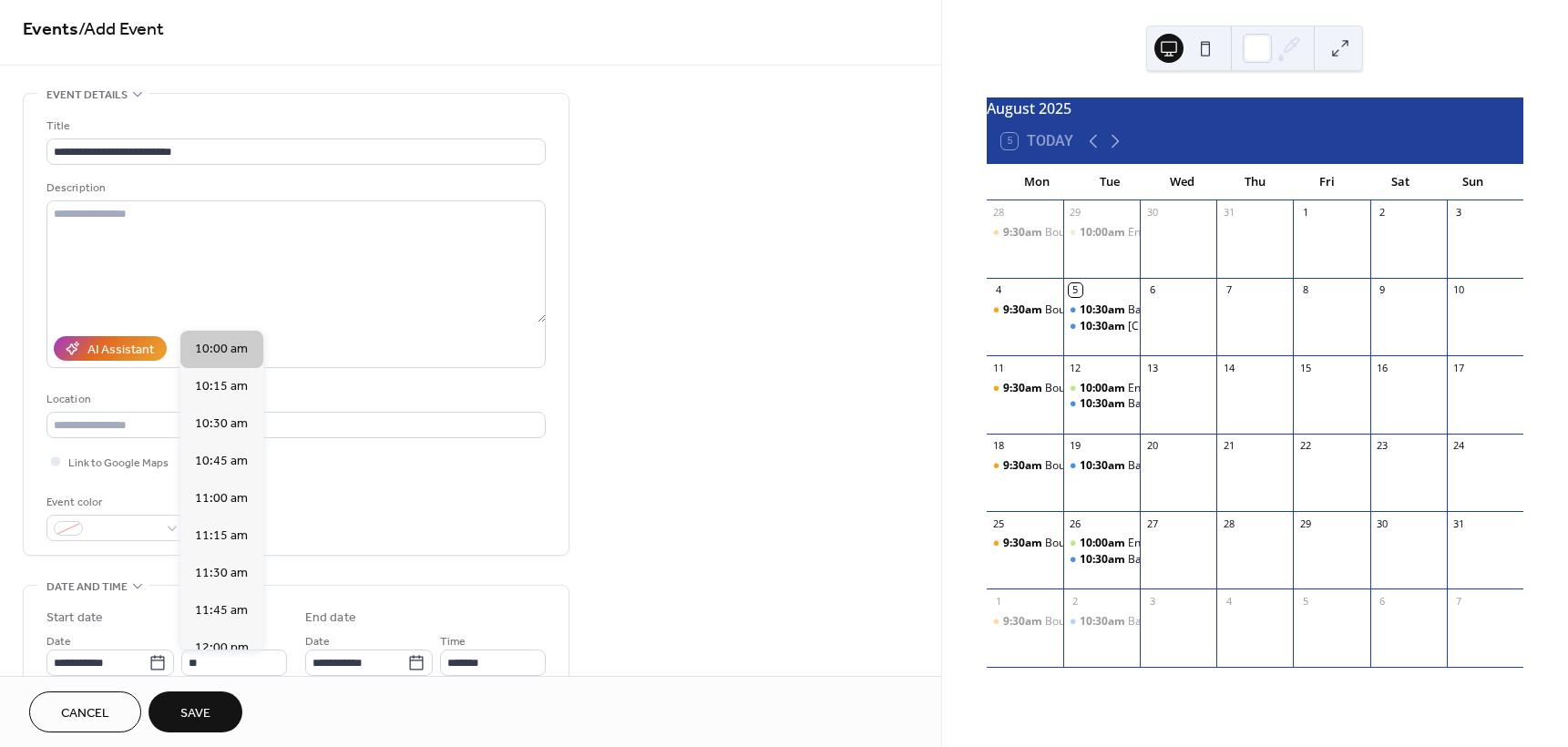 type on "********" 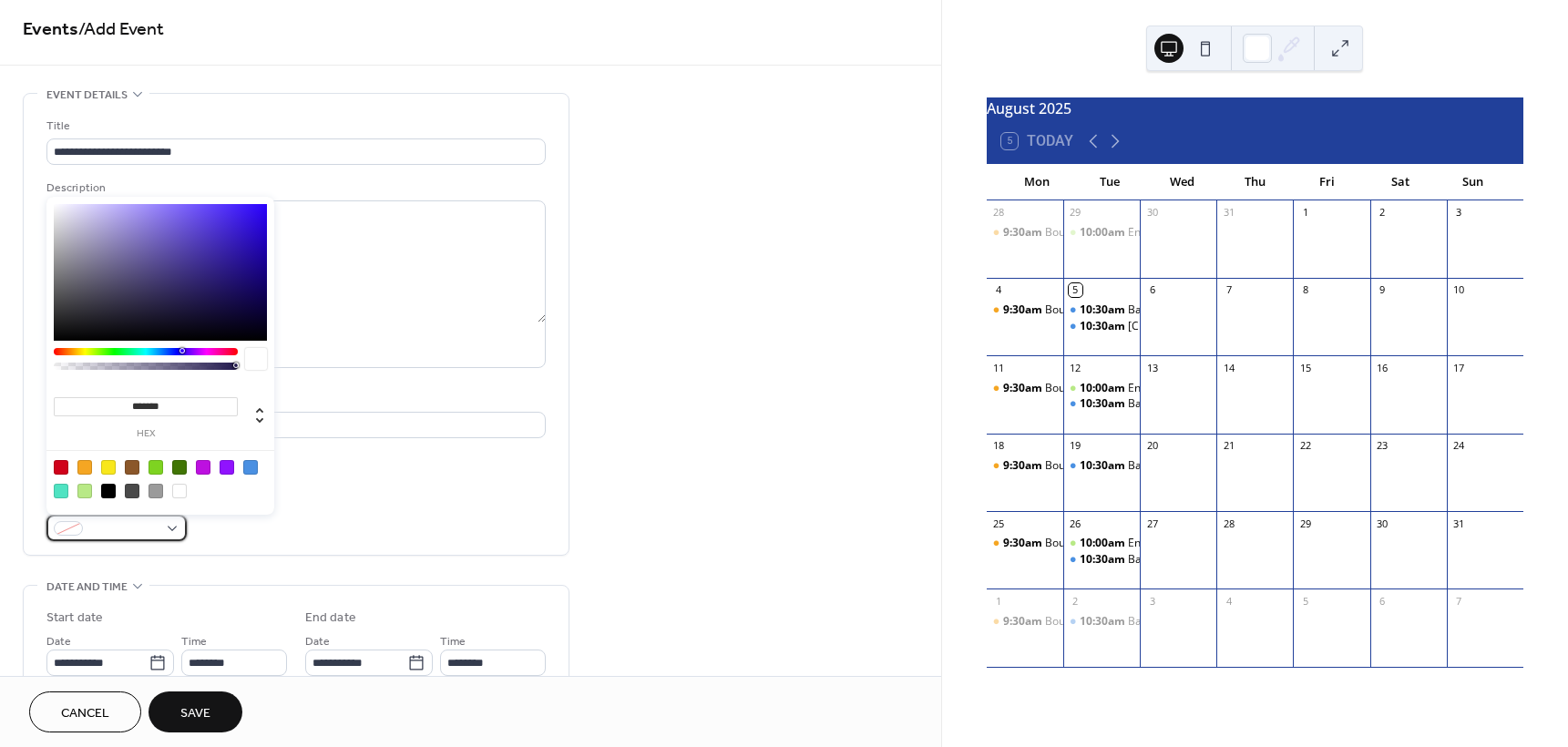 click at bounding box center [117, 527] 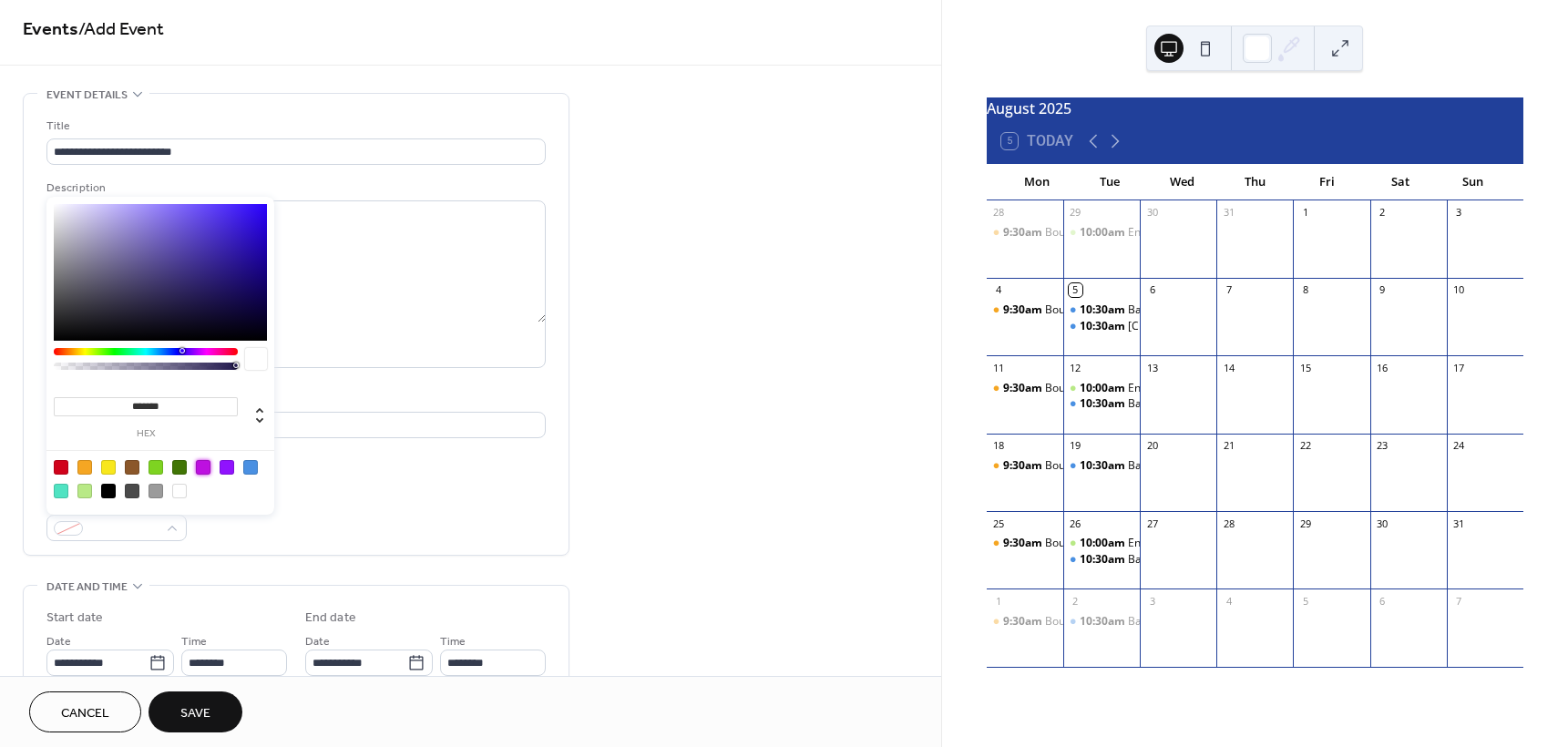 click at bounding box center [203, 467] 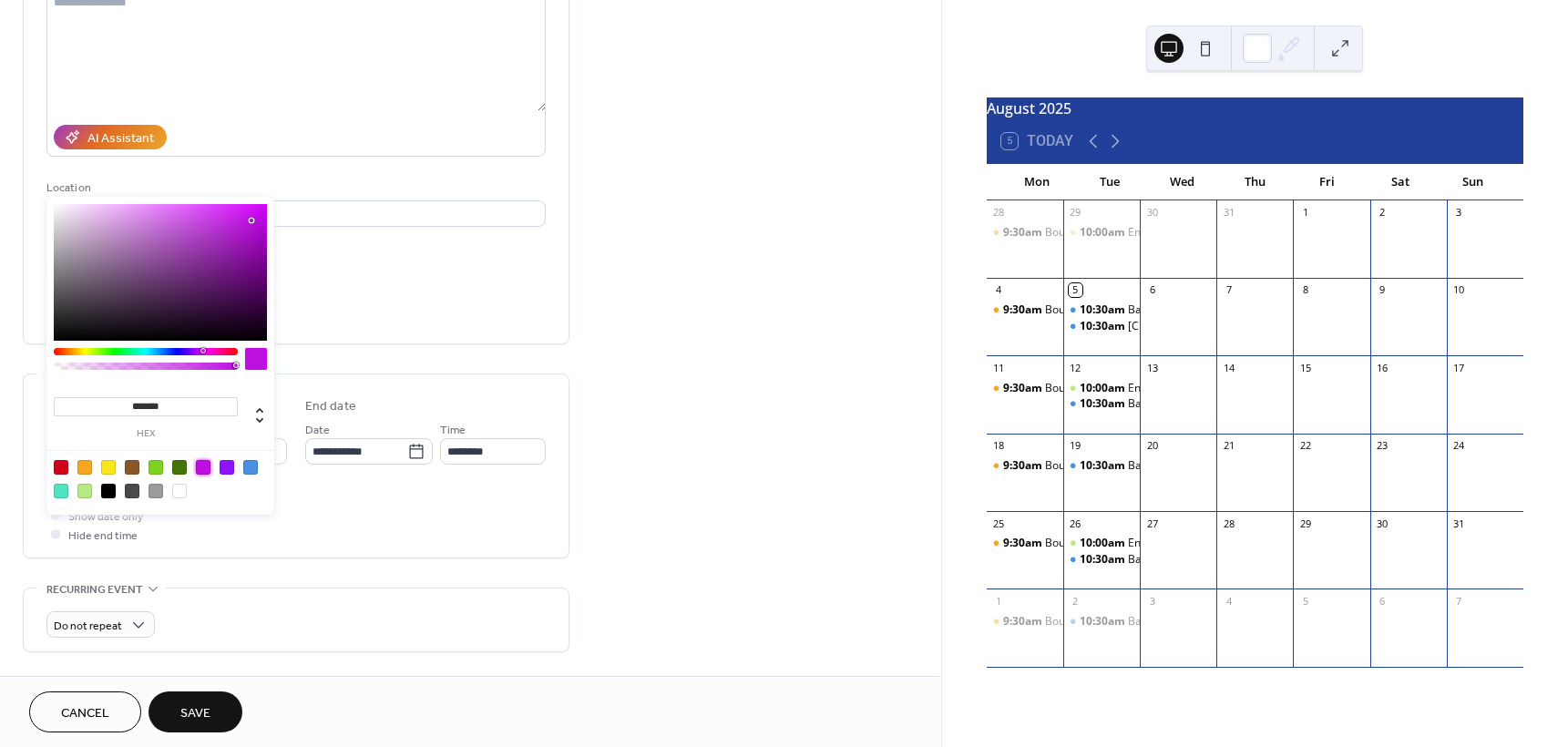 scroll, scrollTop: 222, scrollLeft: 0, axis: vertical 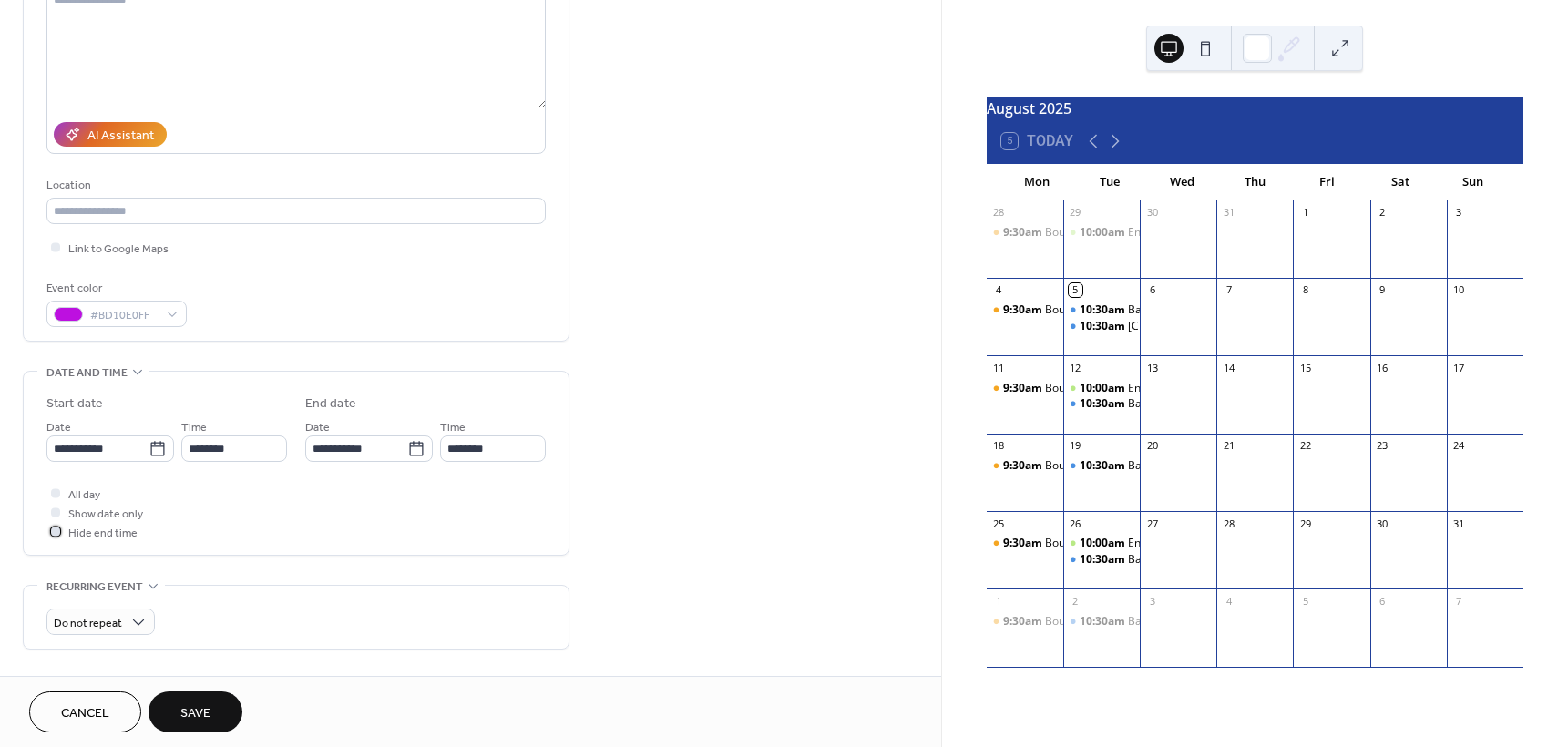 click on "Hide end time" at bounding box center [103, 533] 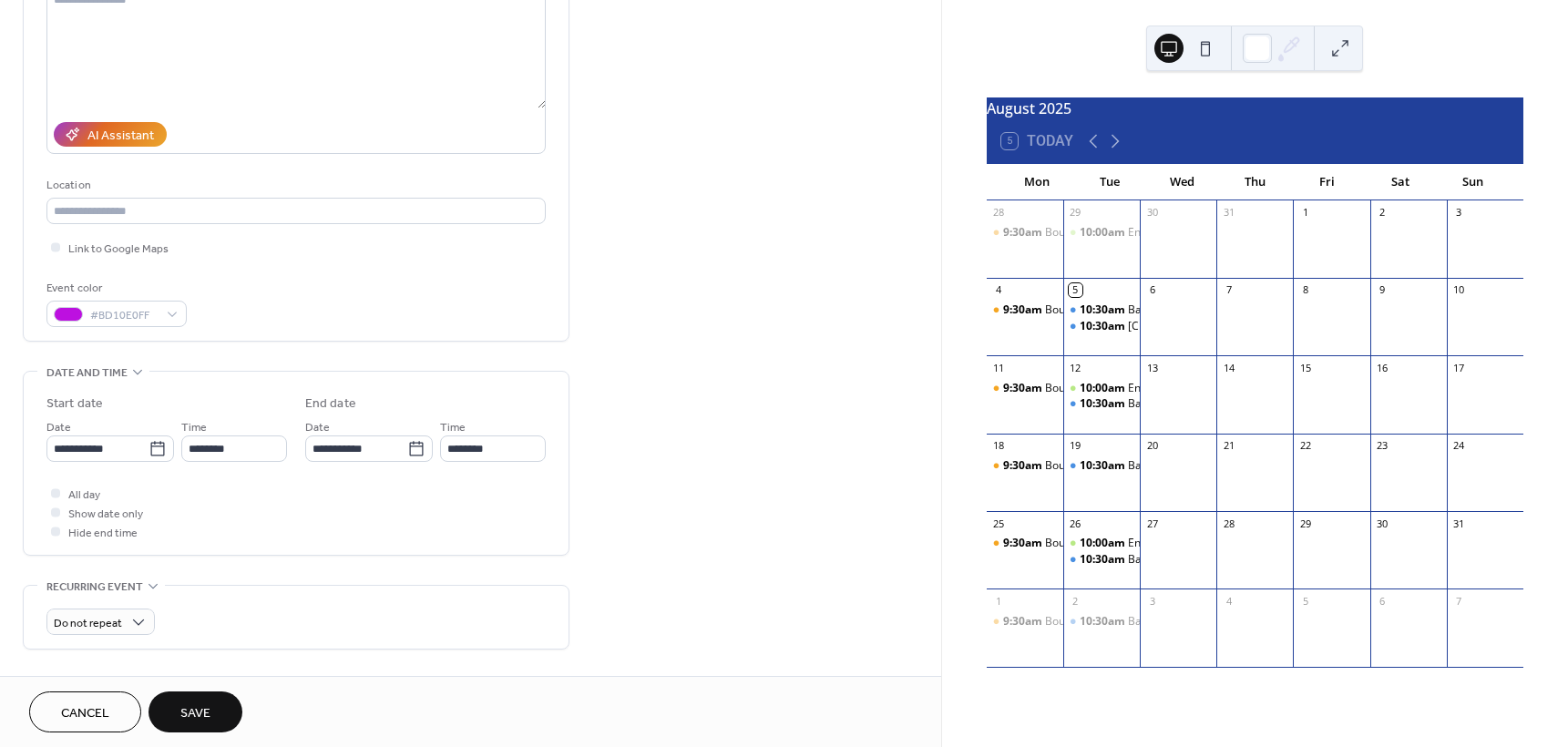 click on "Save" at bounding box center [195, 713] 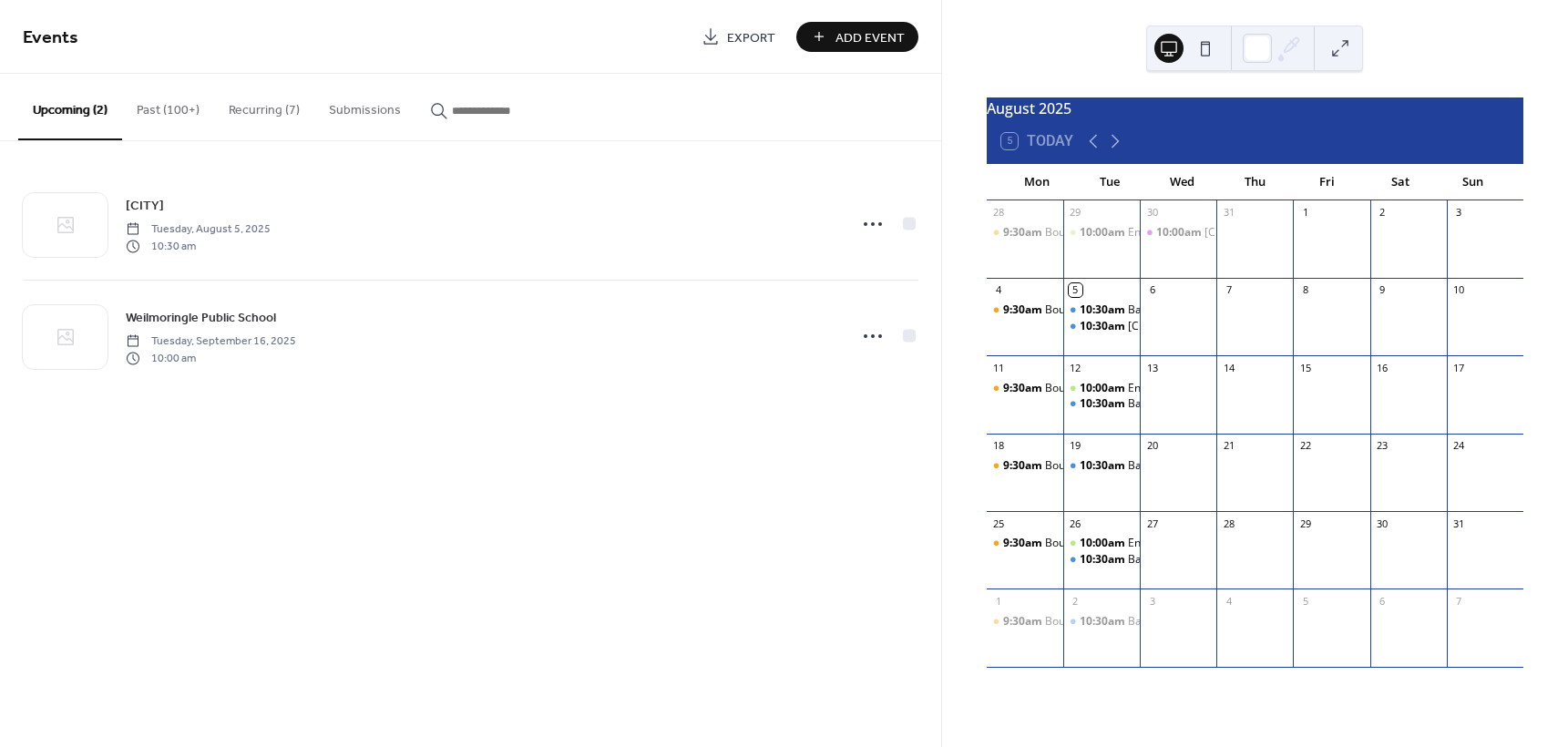 click on "Add Event" at bounding box center [870, 37] 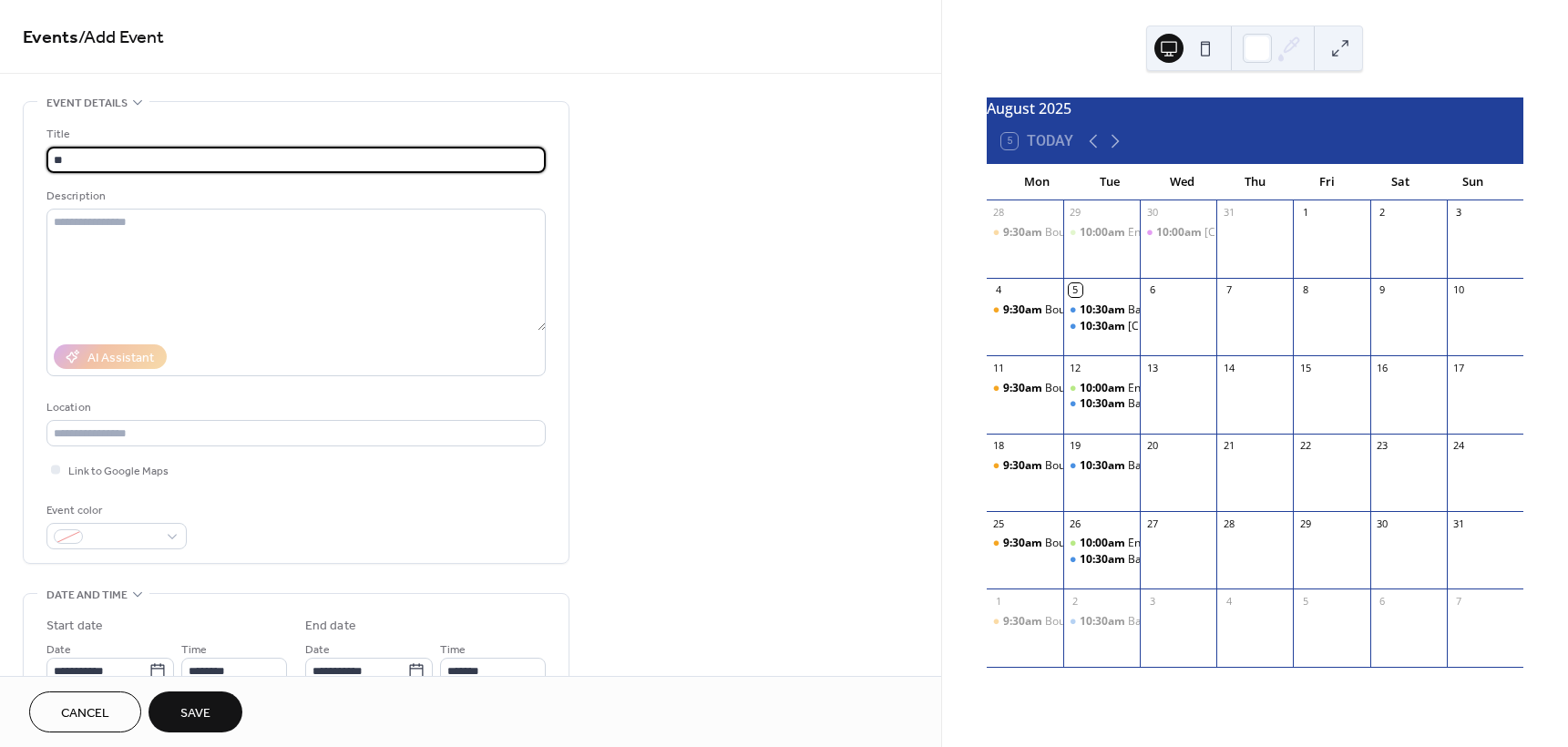 type on "**********" 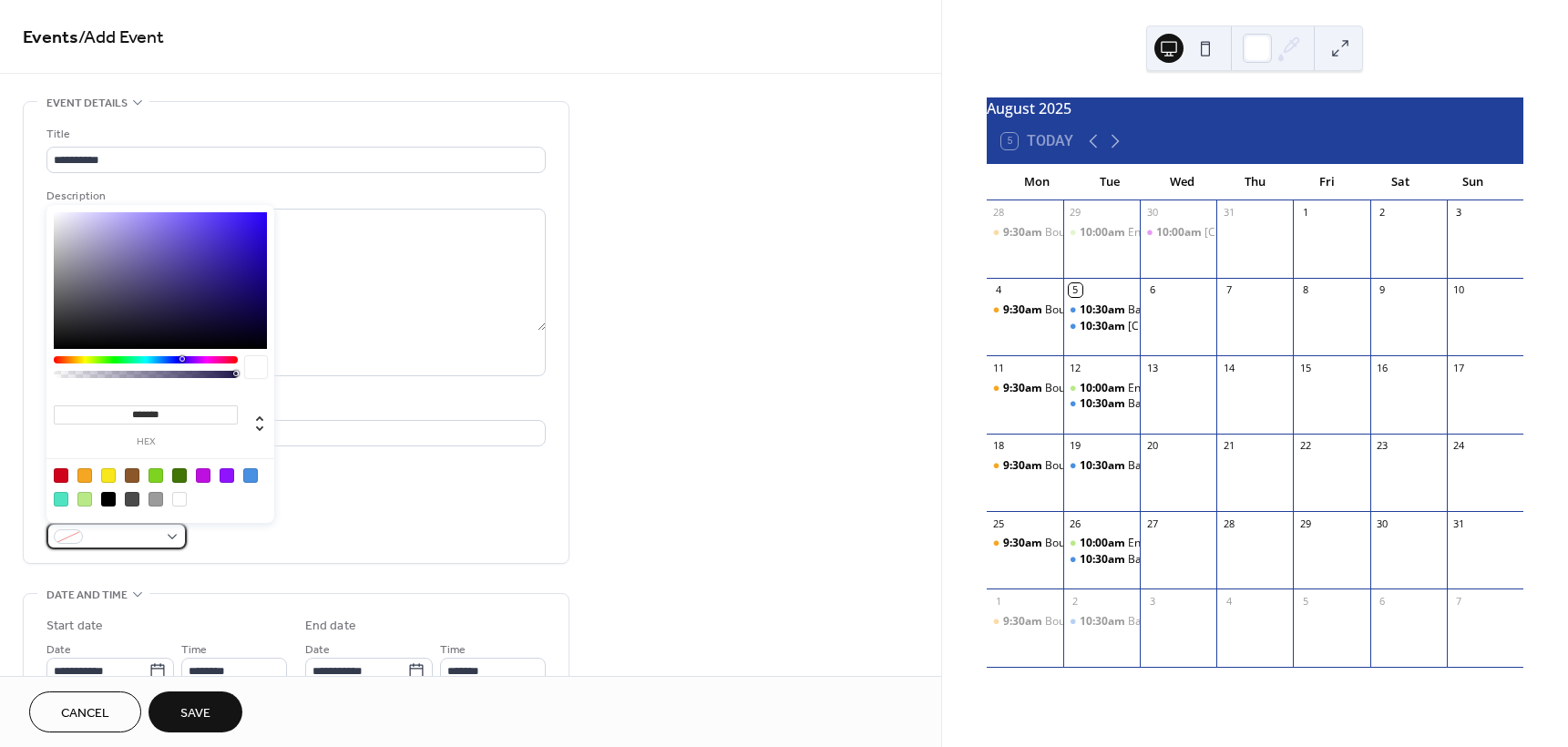 click at bounding box center (124, 537) 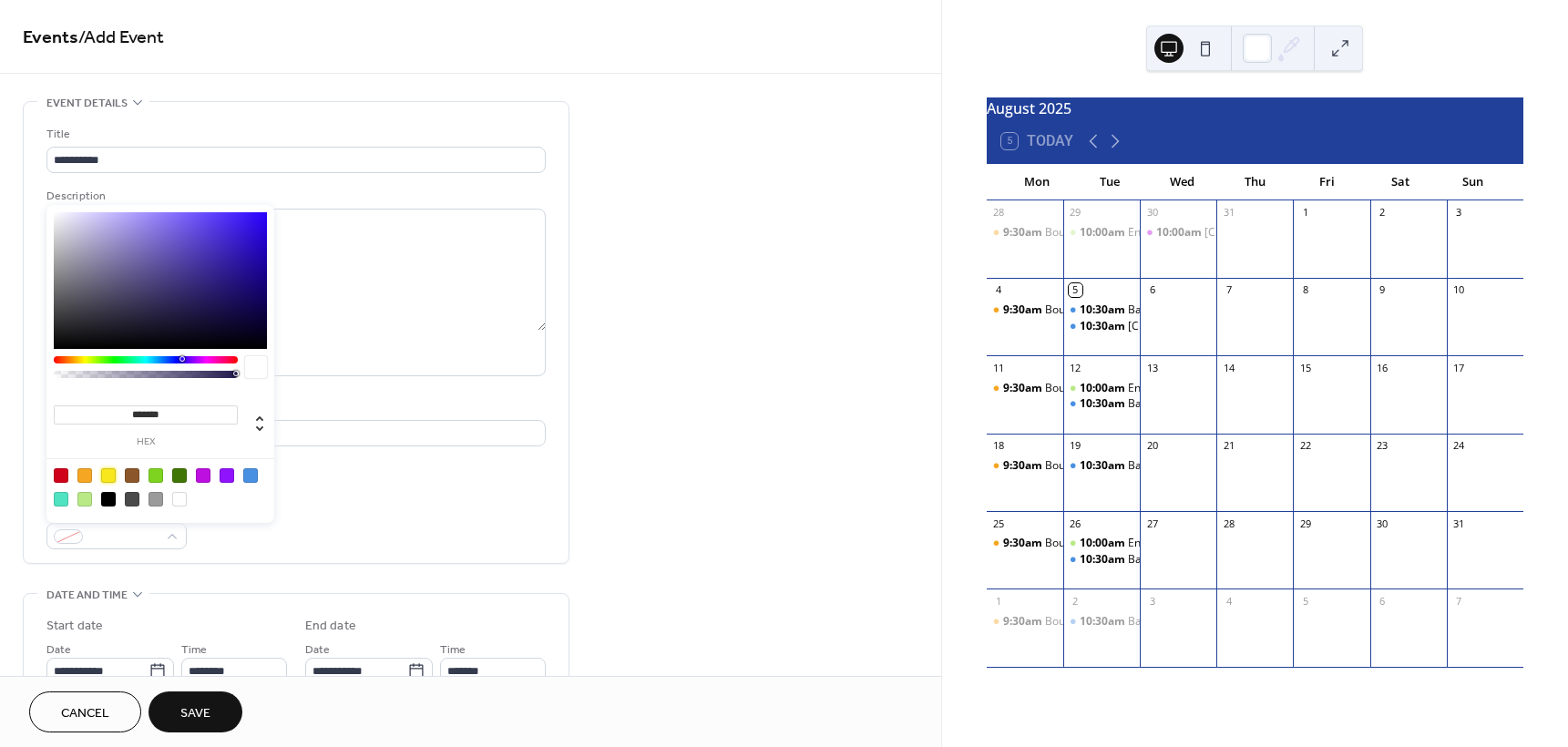 click at bounding box center [108, 476] 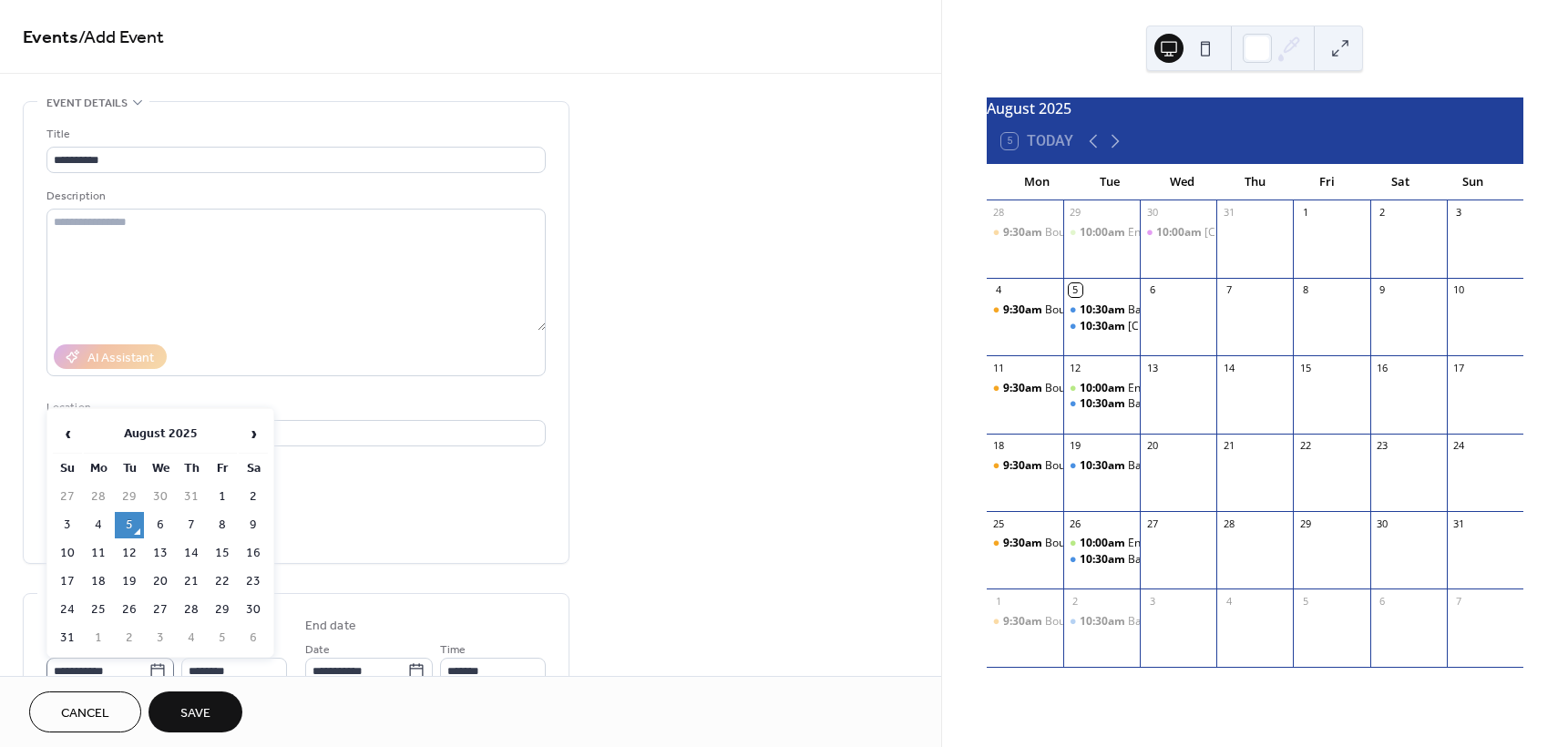 click 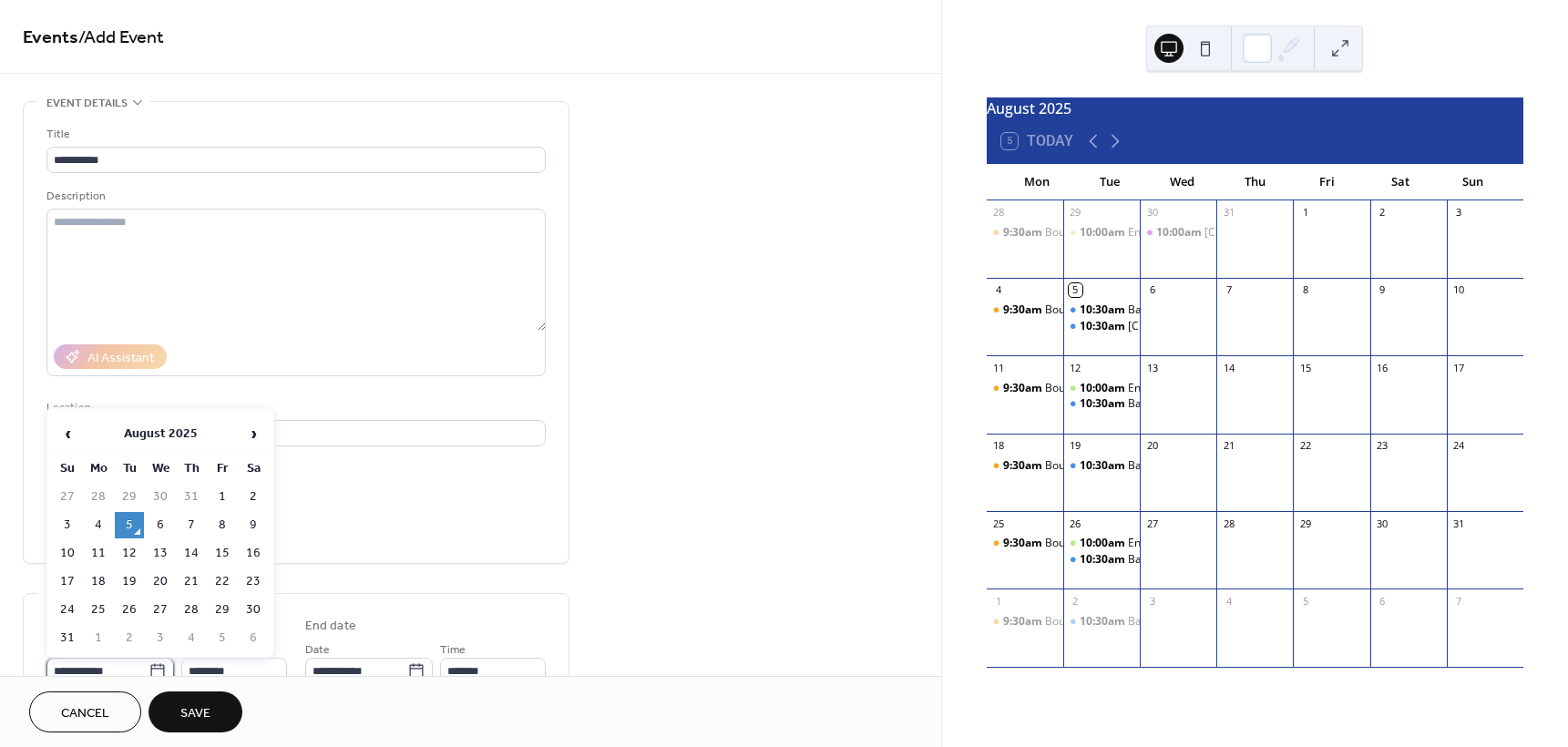 click on "**********" at bounding box center [97, 670] 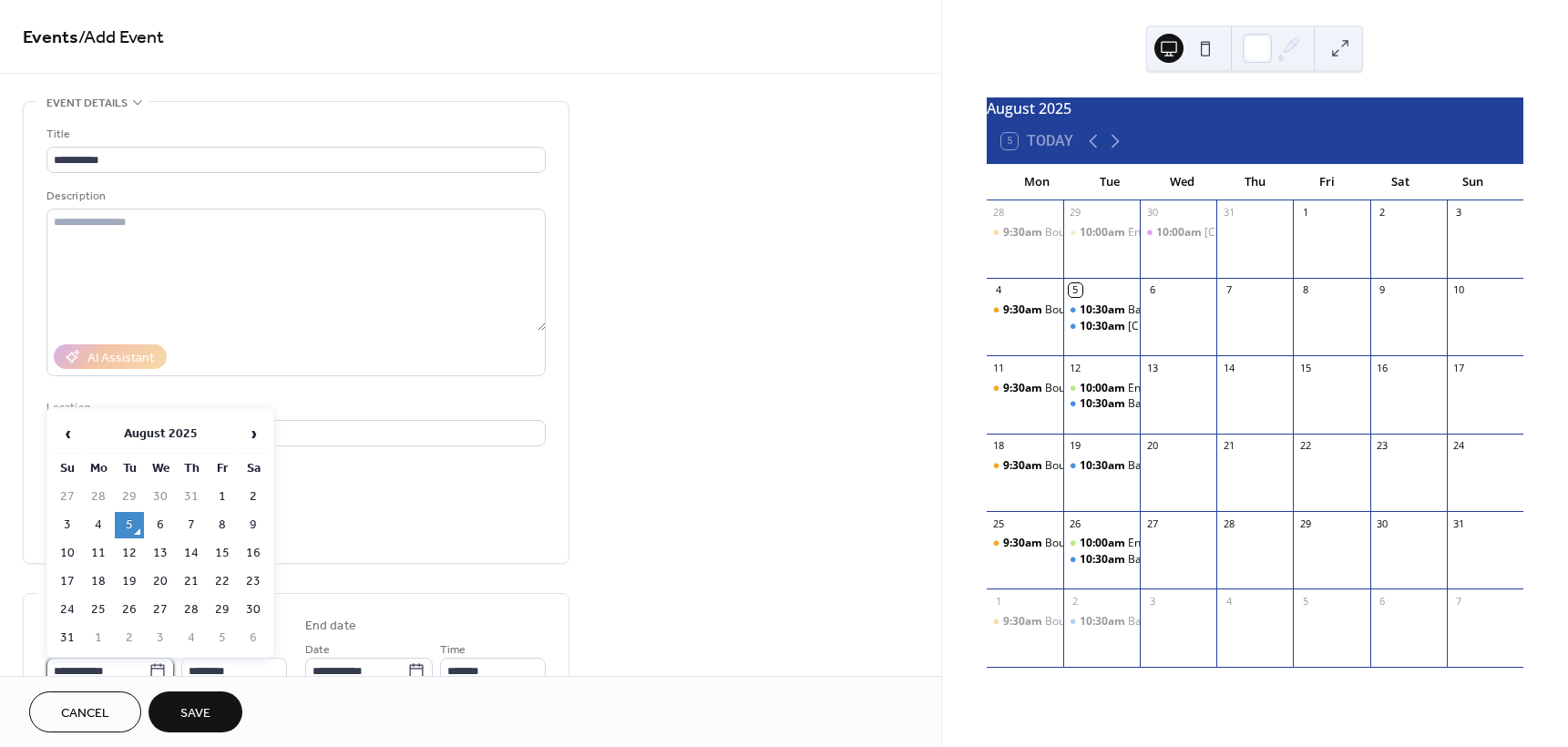scroll, scrollTop: 8, scrollLeft: 0, axis: vertical 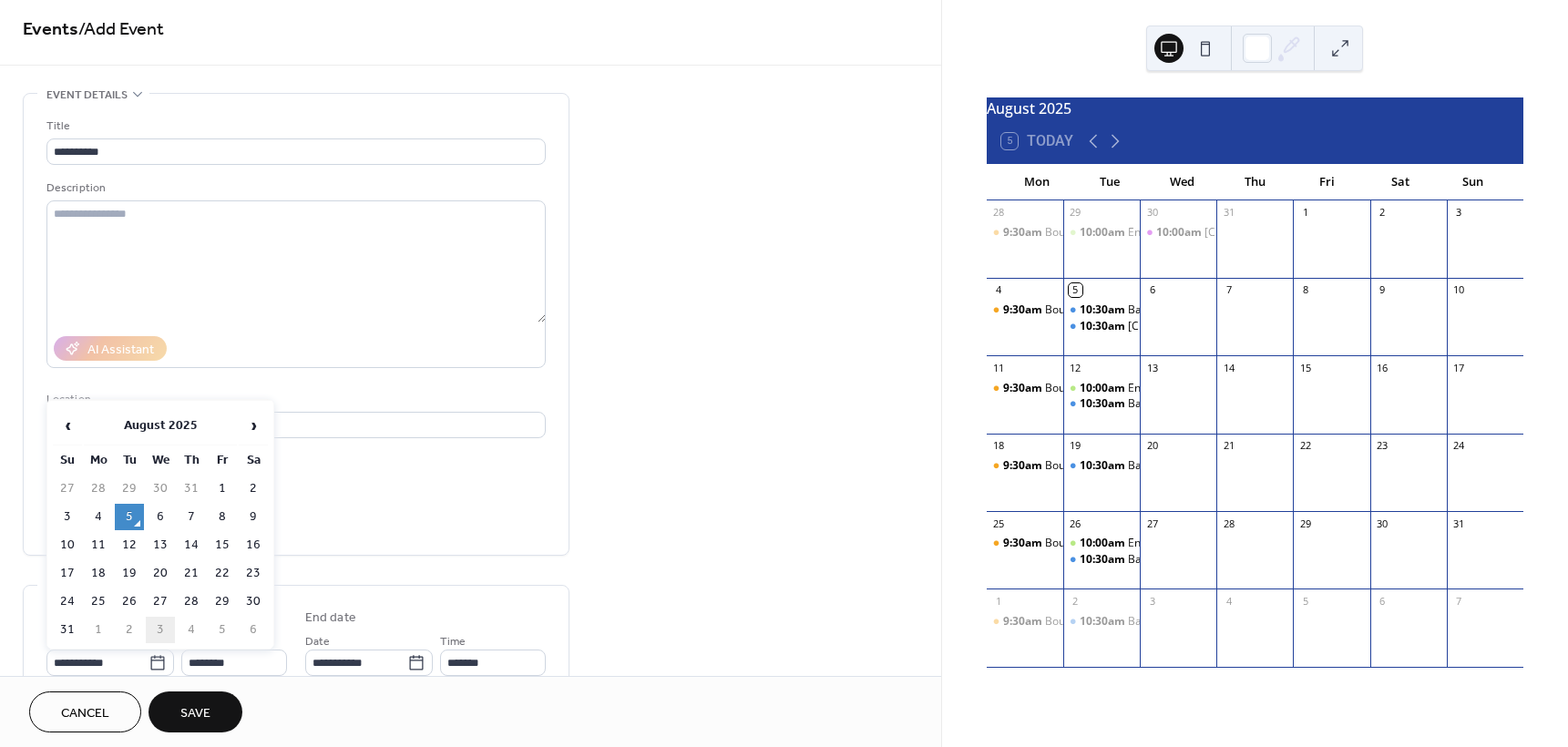 click on "3" at bounding box center [160, 629] 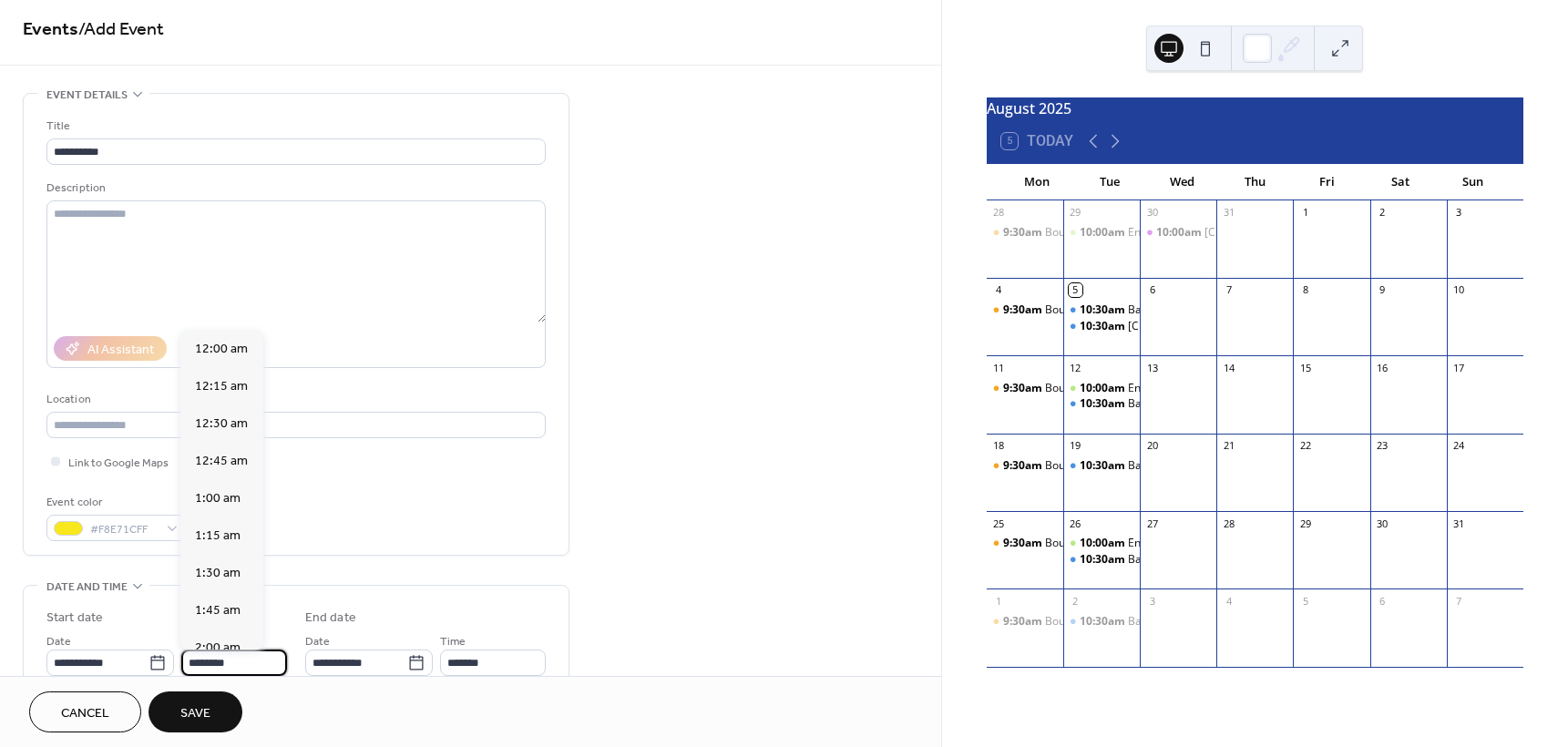 click on "********" at bounding box center [234, 662] 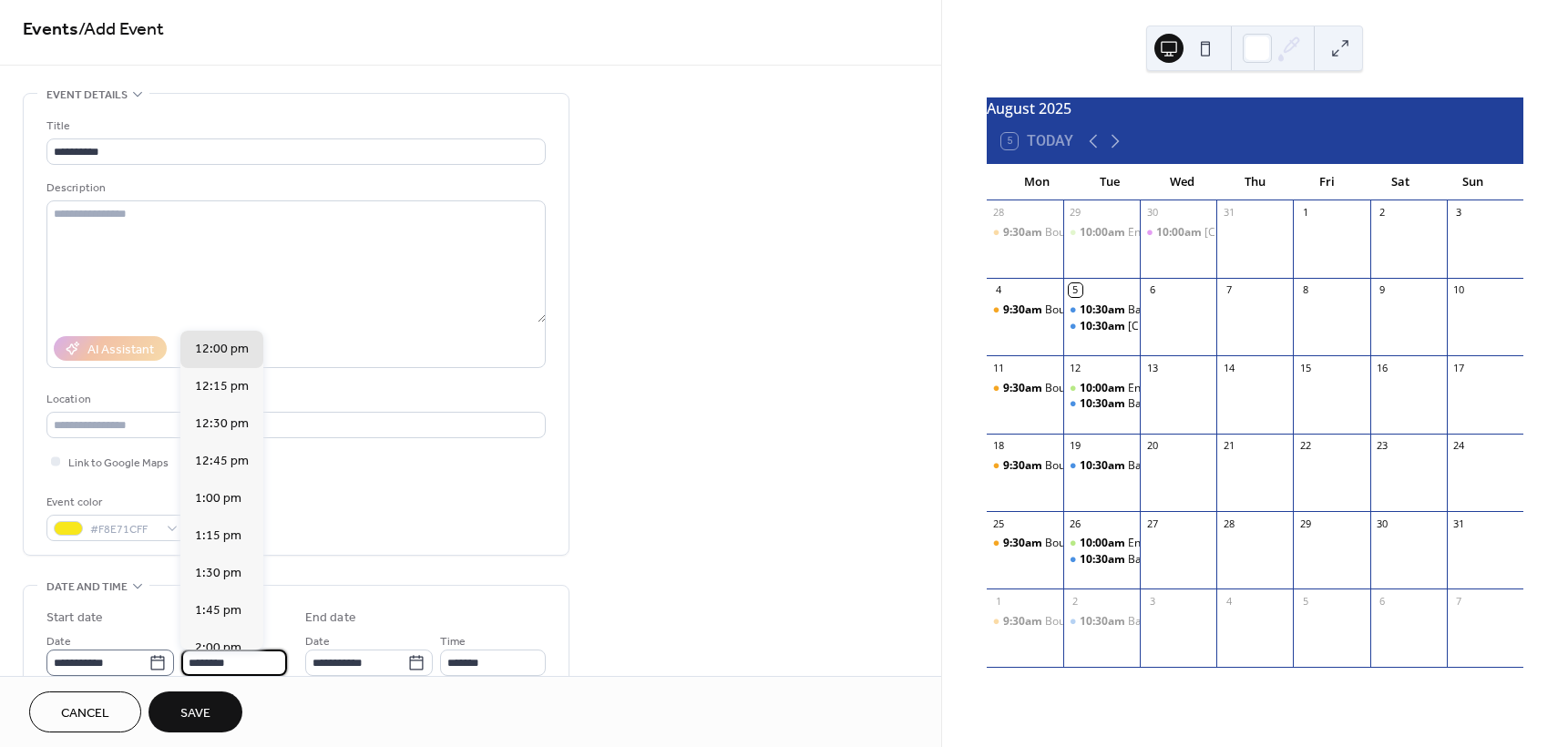 drag, startPoint x: 240, startPoint y: 659, endPoint x: 172, endPoint y: 655, distance: 68.11755 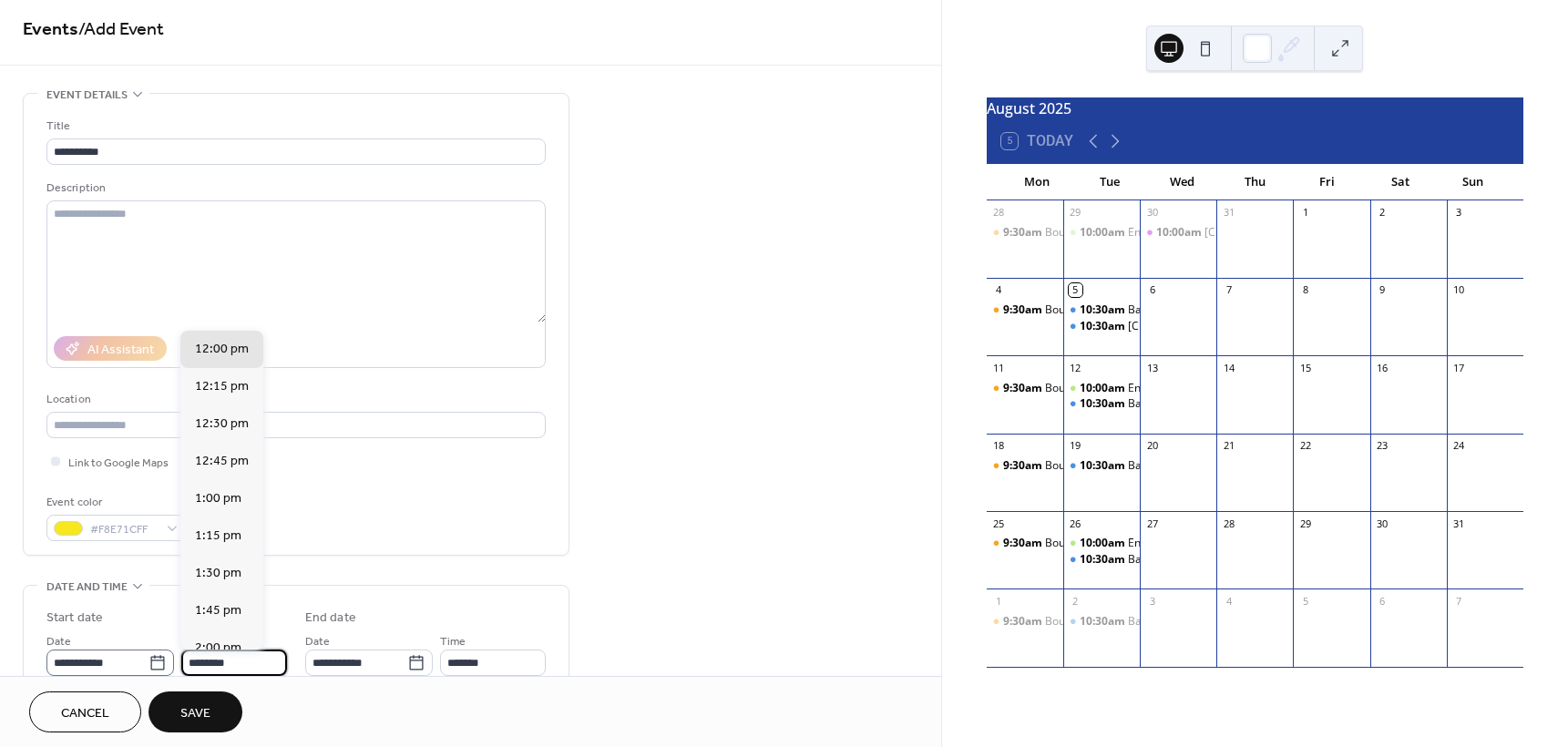 click on "**********" at bounding box center [167, 653] 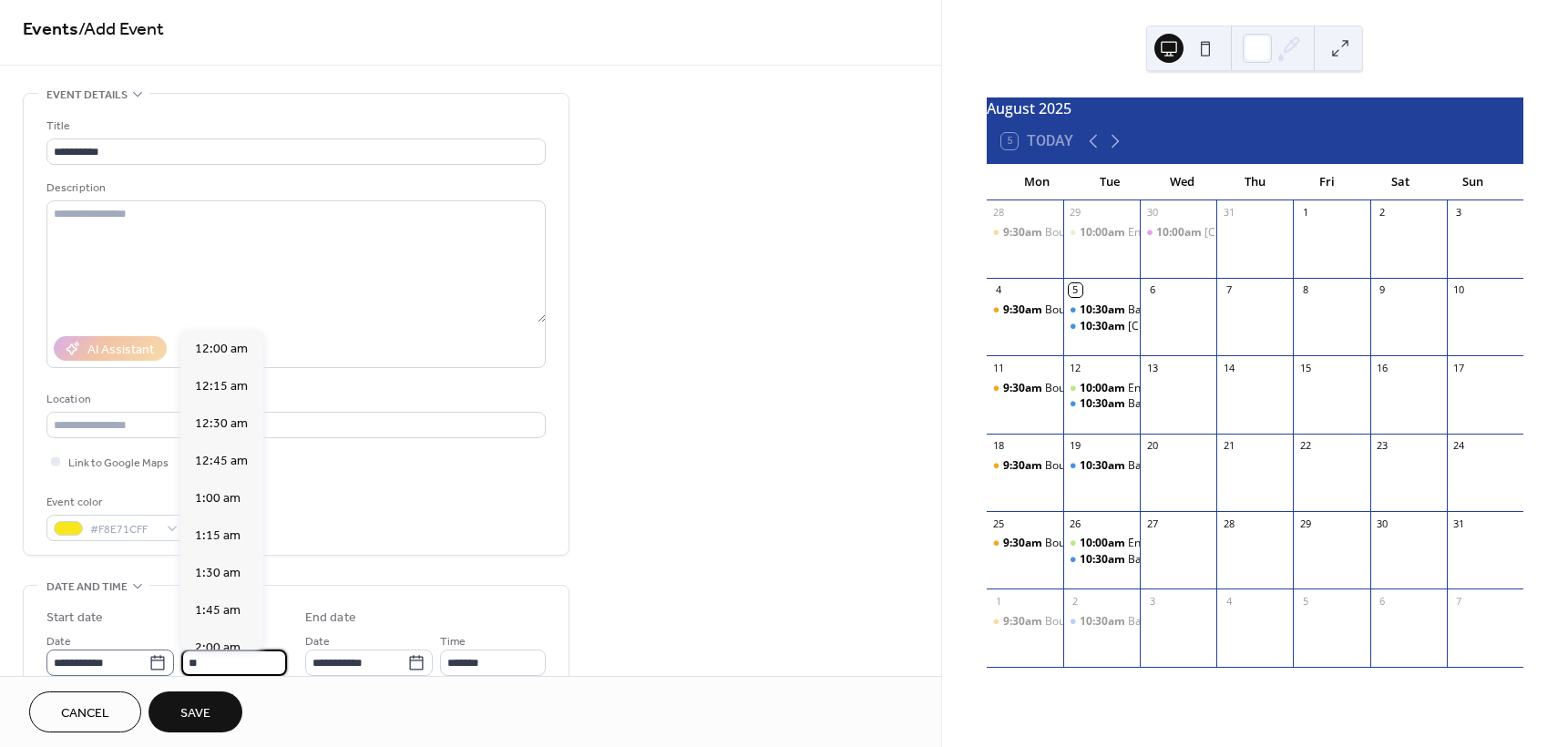 scroll, scrollTop: 1494, scrollLeft: 0, axis: vertical 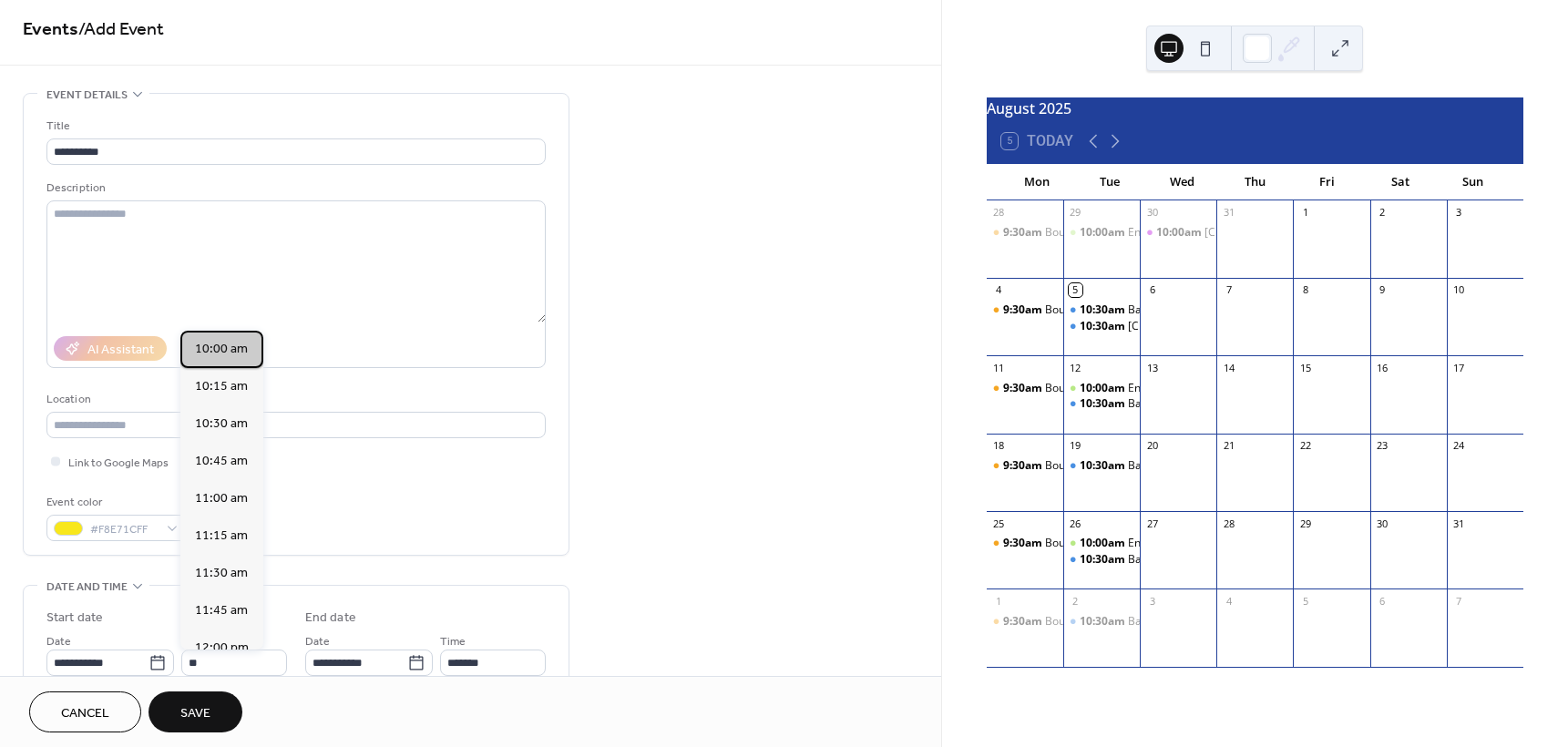 click on "10:00 am" at bounding box center [221, 349] 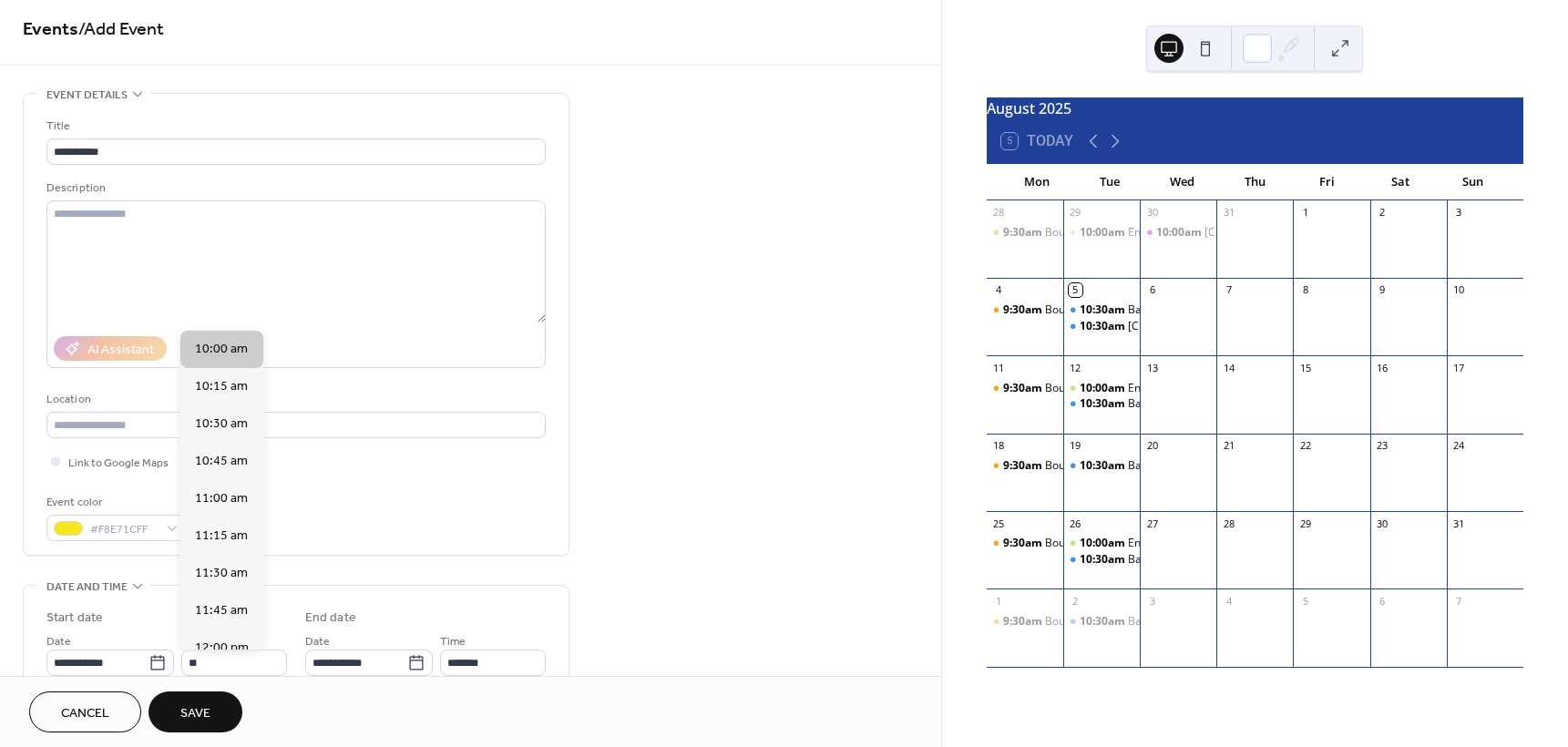 type on "********" 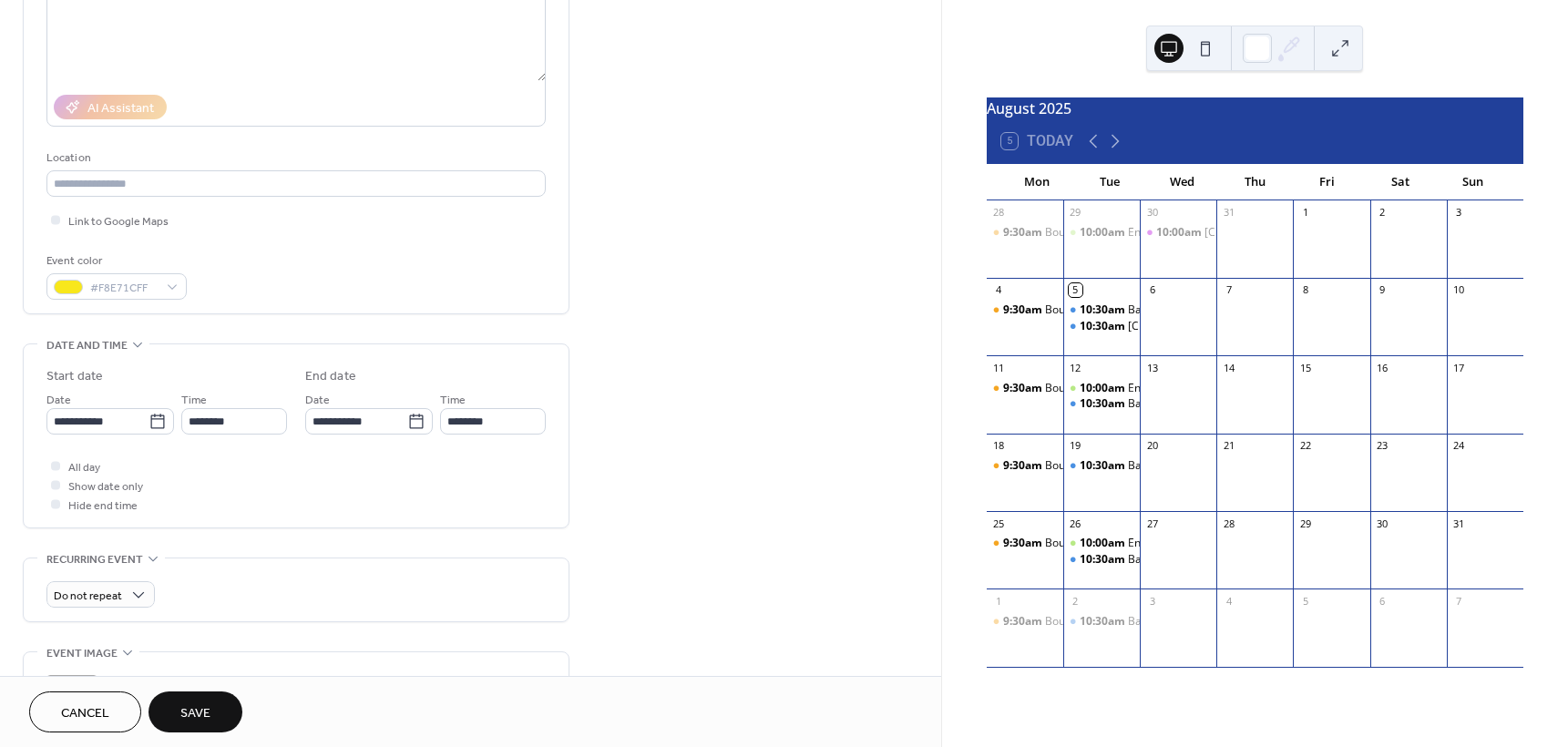 scroll, scrollTop: 251, scrollLeft: 0, axis: vertical 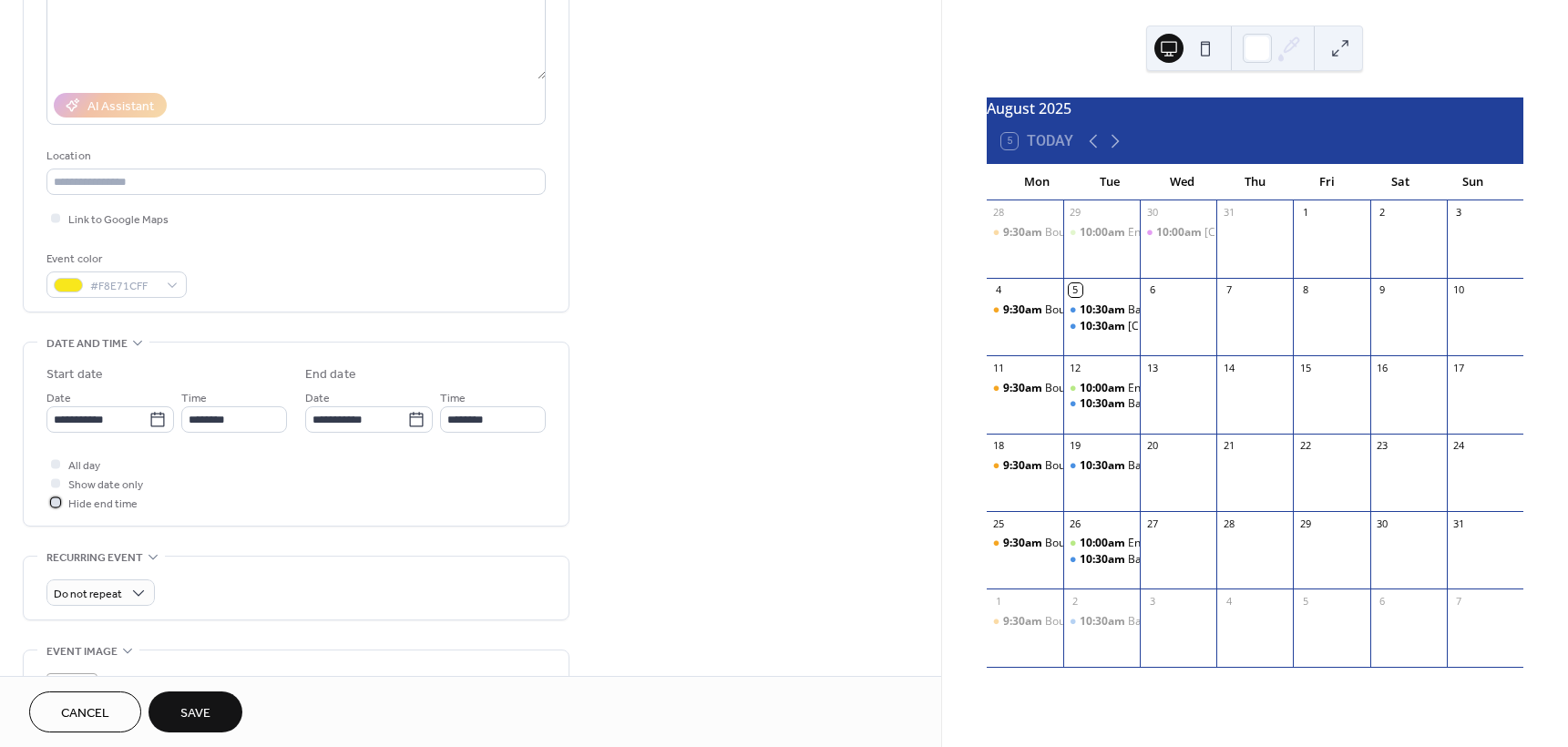 click on "Hide end time" at bounding box center [103, 504] 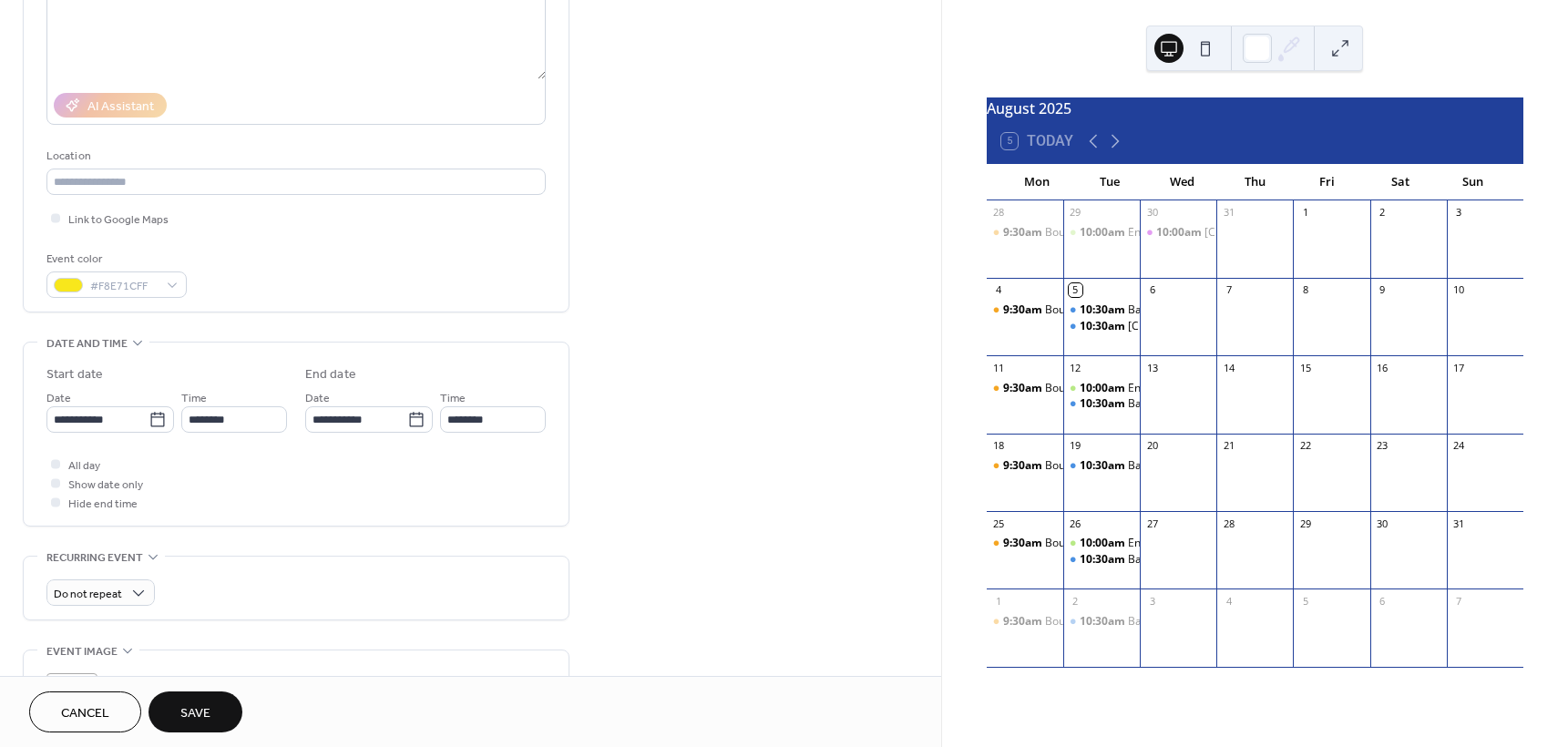 click on "Save" at bounding box center (195, 713) 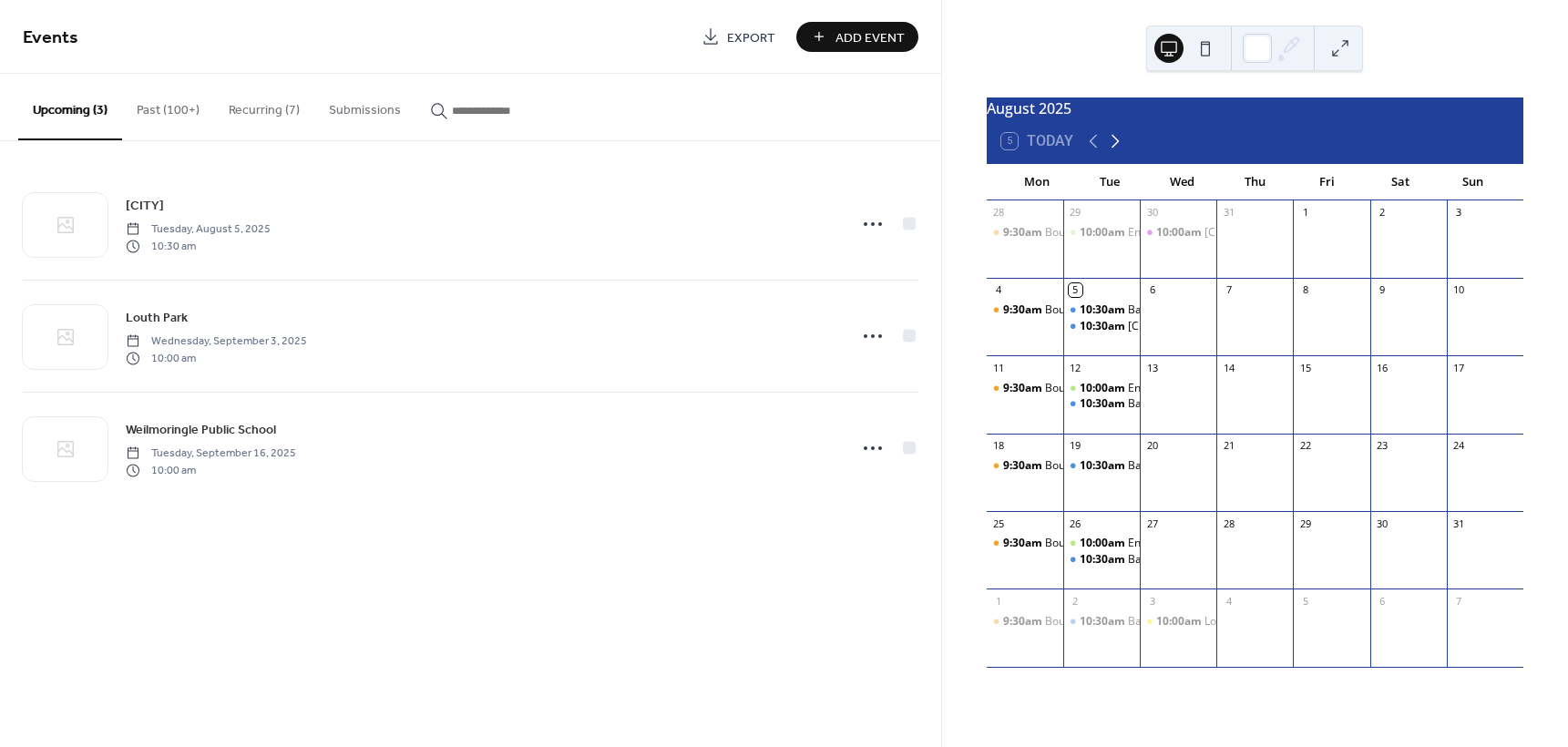 click 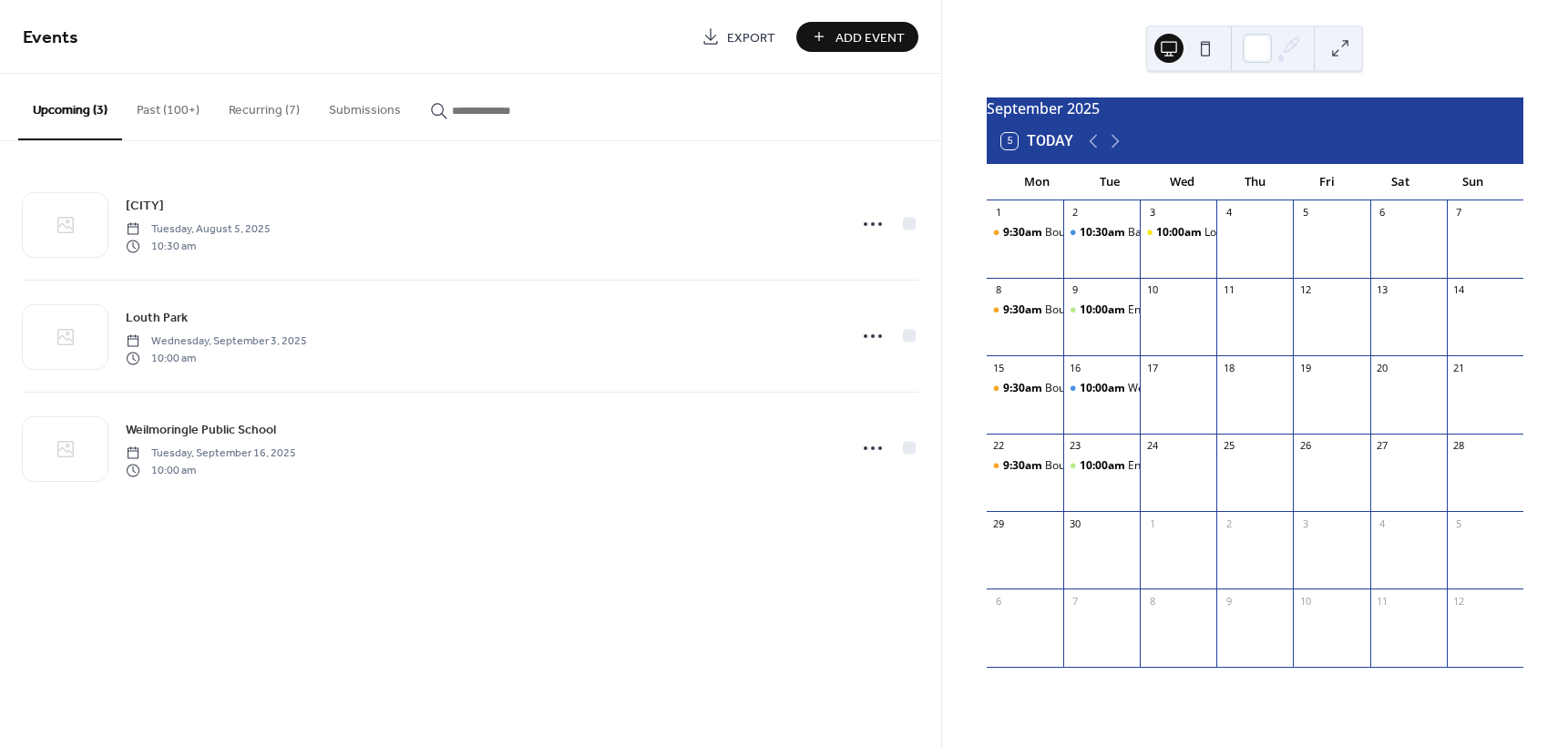 click on "Add Event" at bounding box center [870, 37] 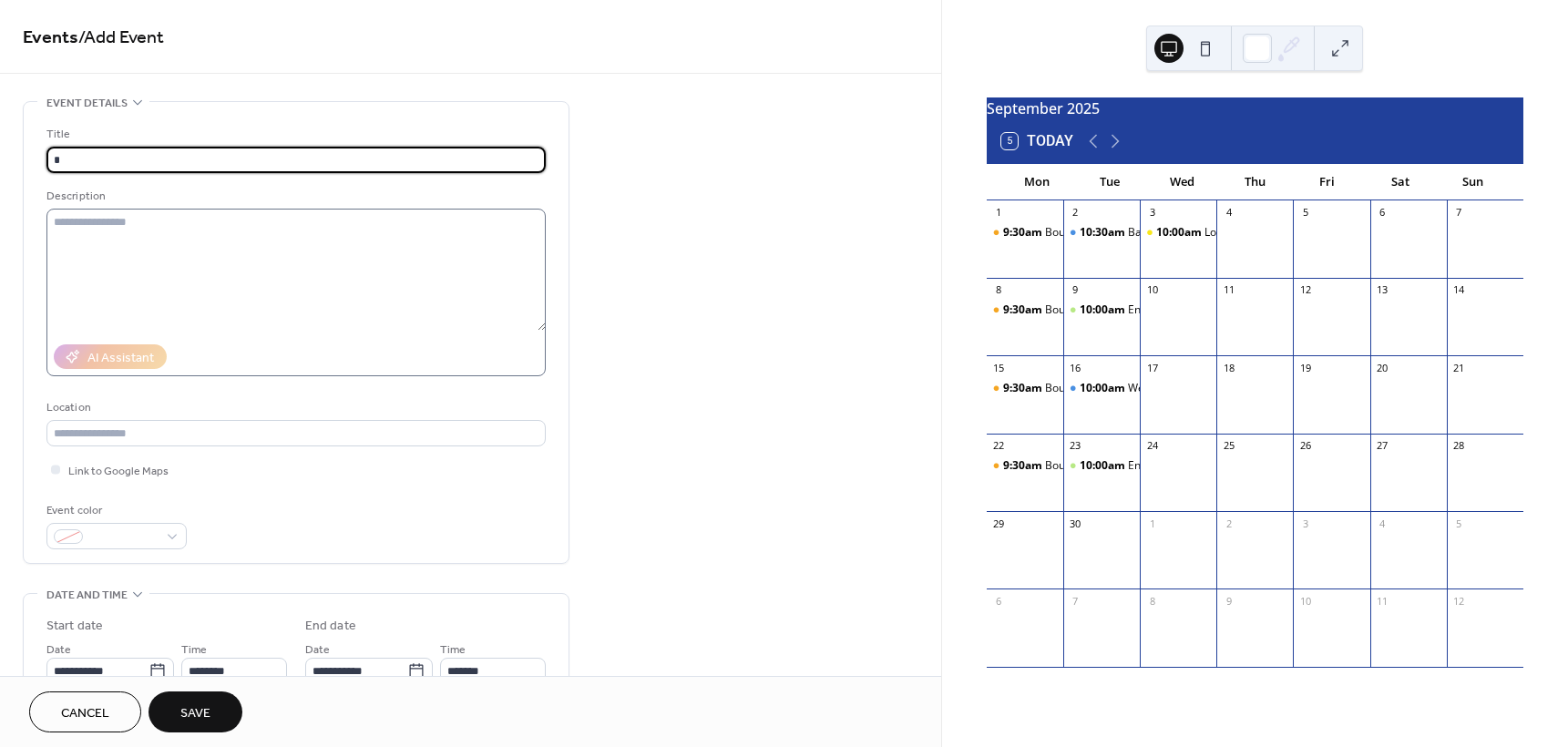 type on "******" 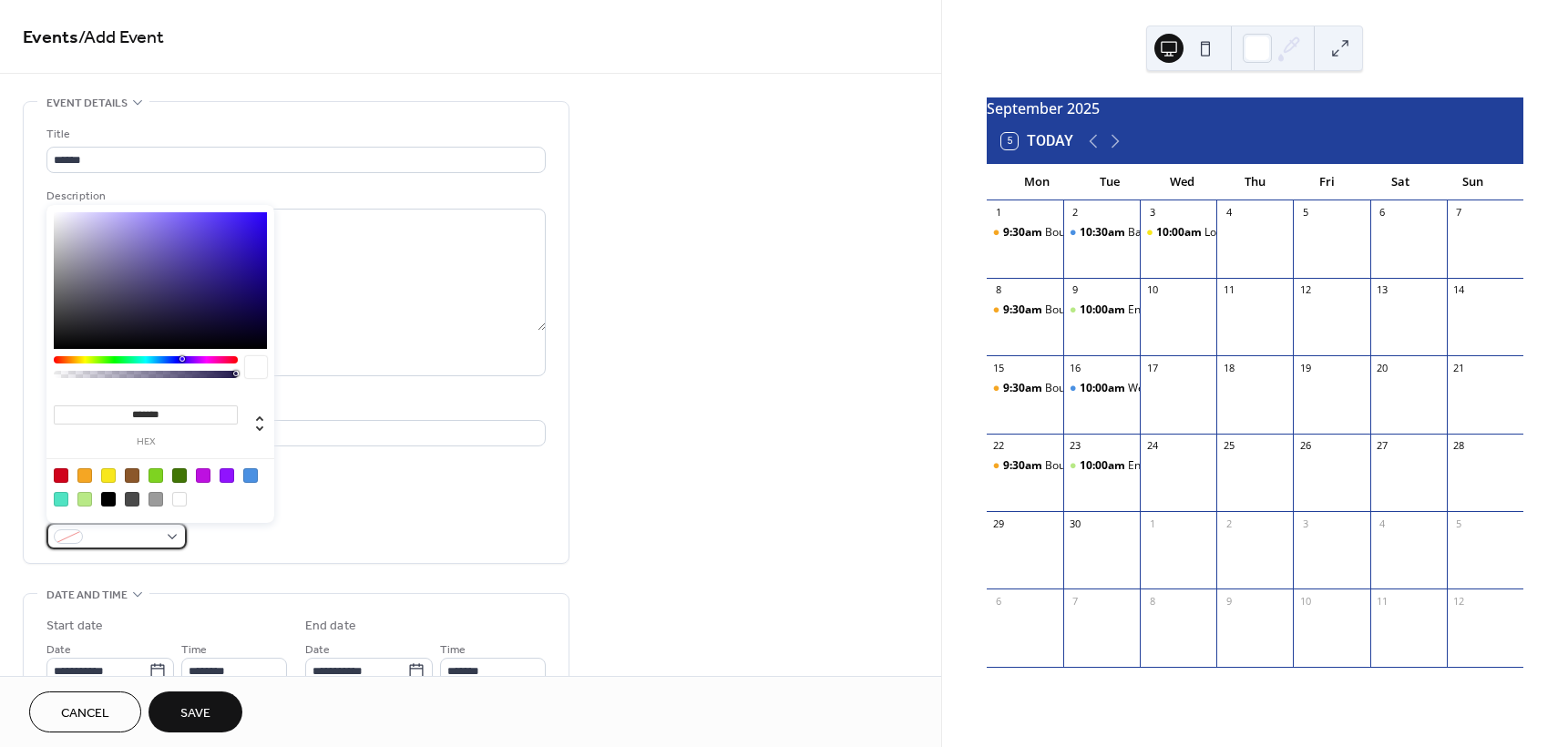 click at bounding box center [117, 536] 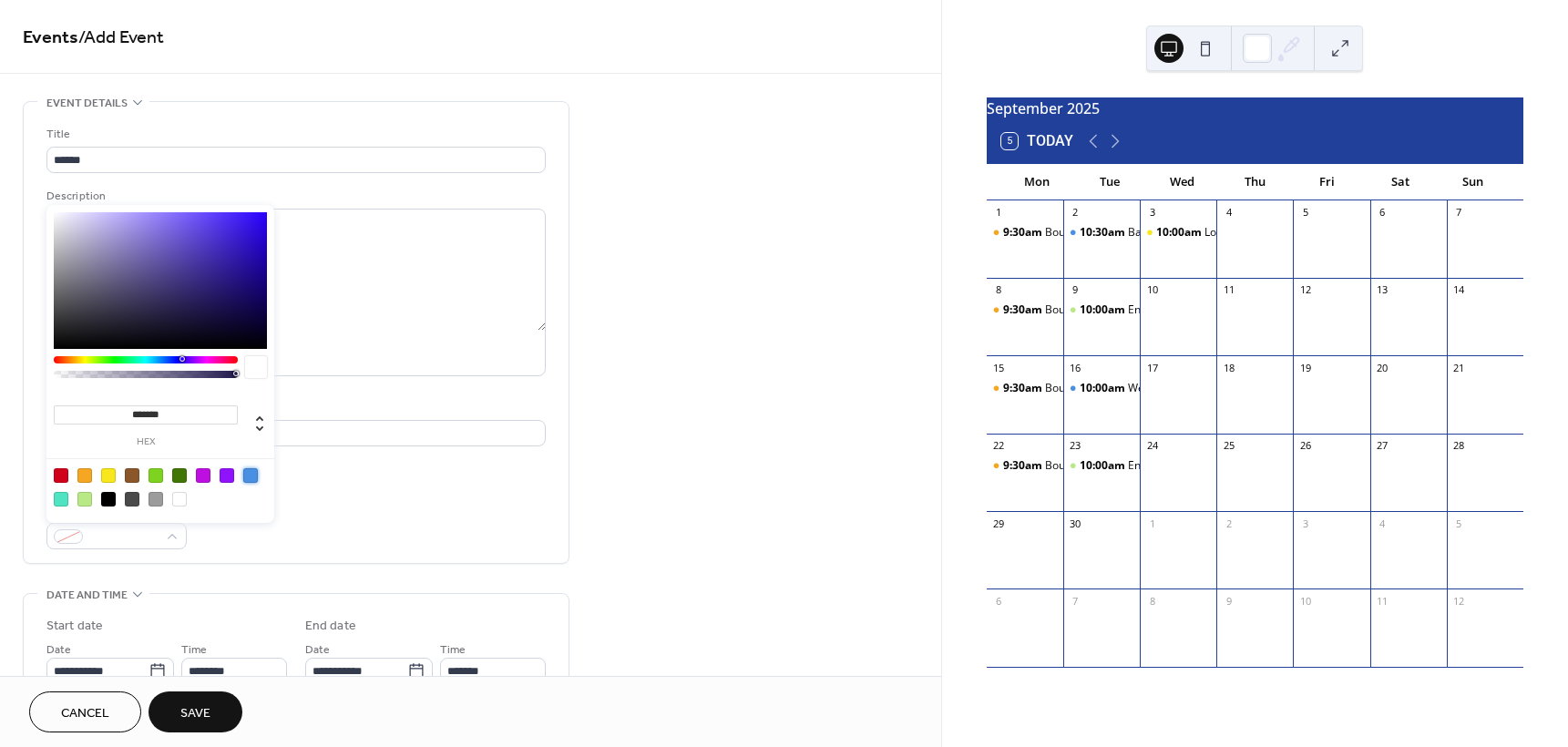 click at bounding box center (251, 476) 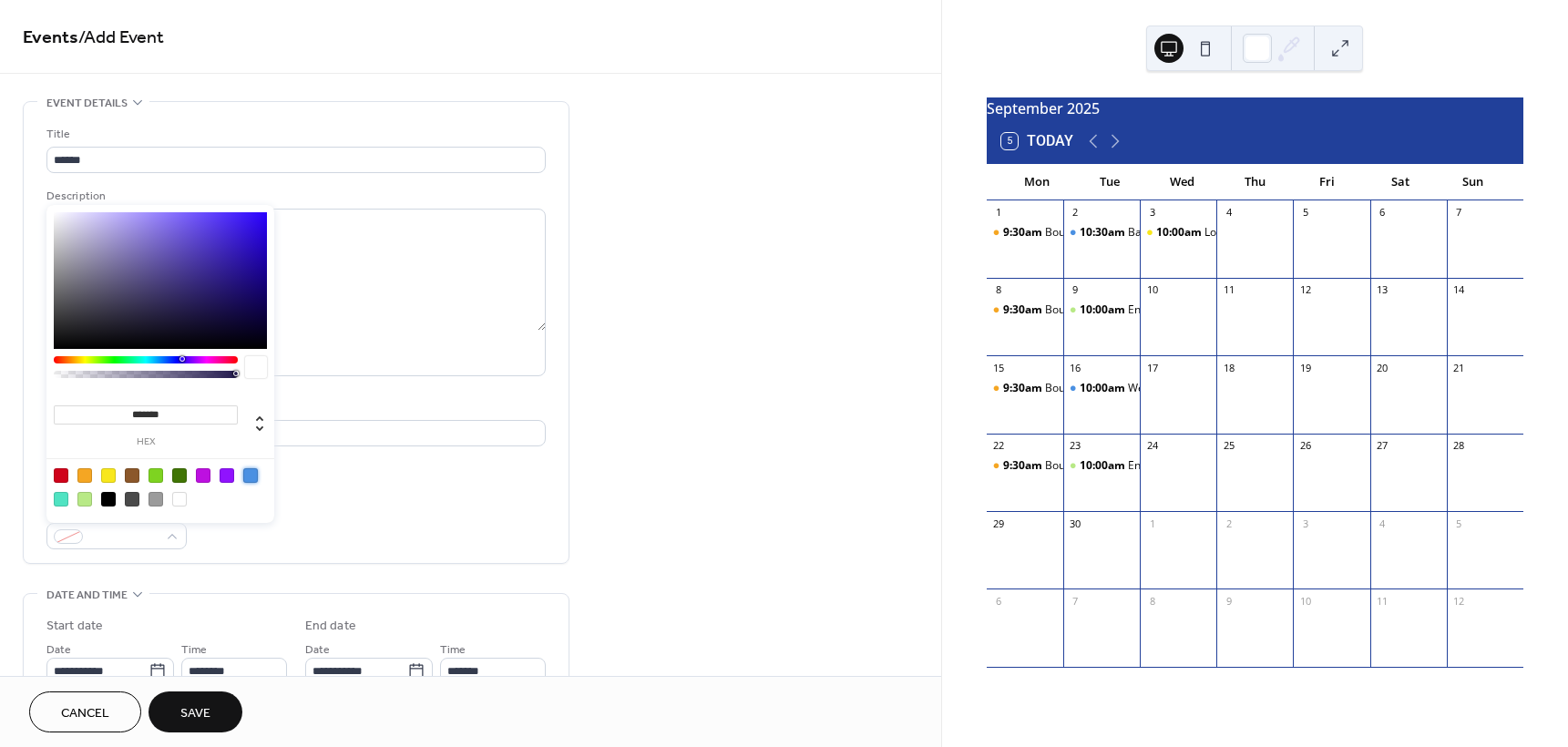type on "*******" 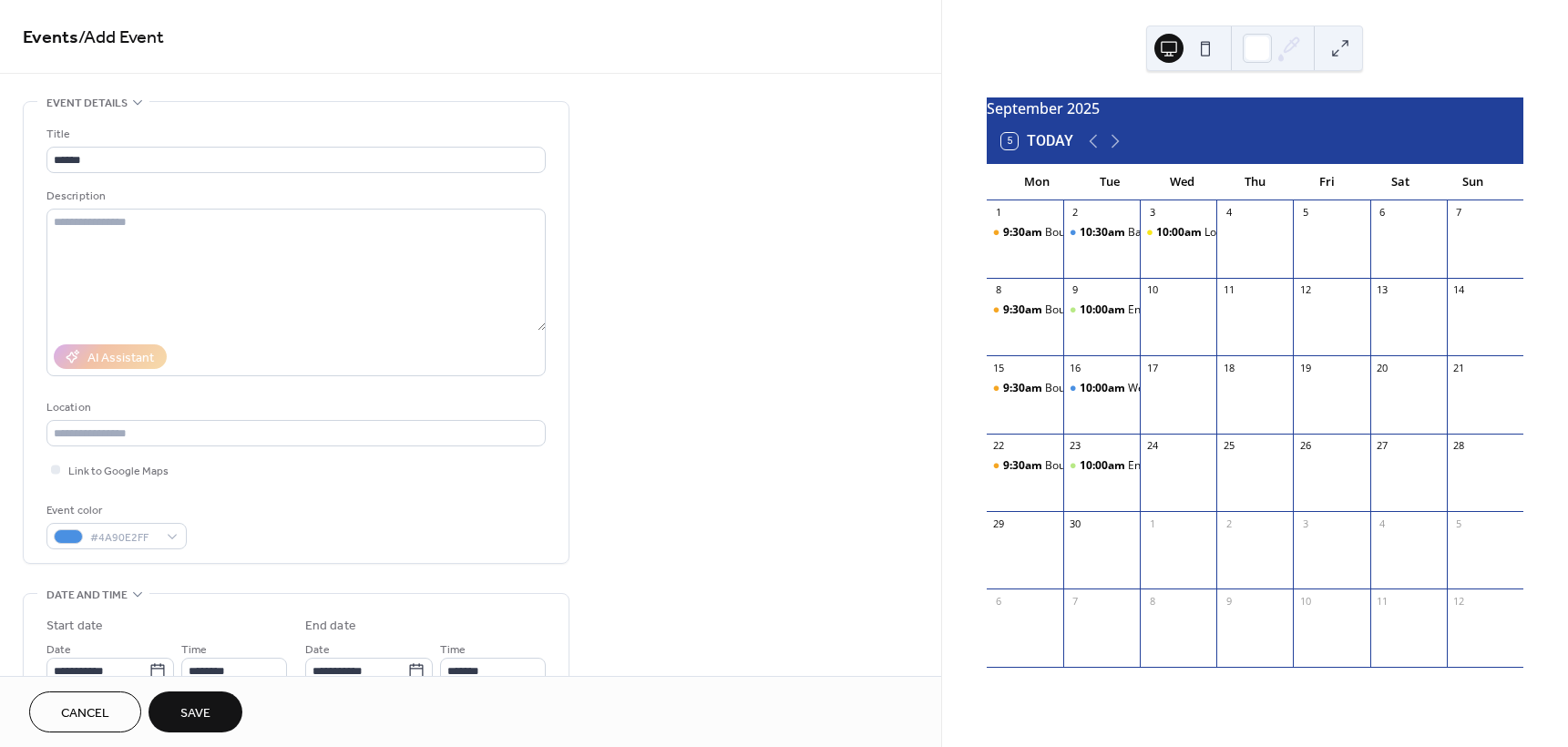 click on "Cancel Save" at bounding box center [470, 711] 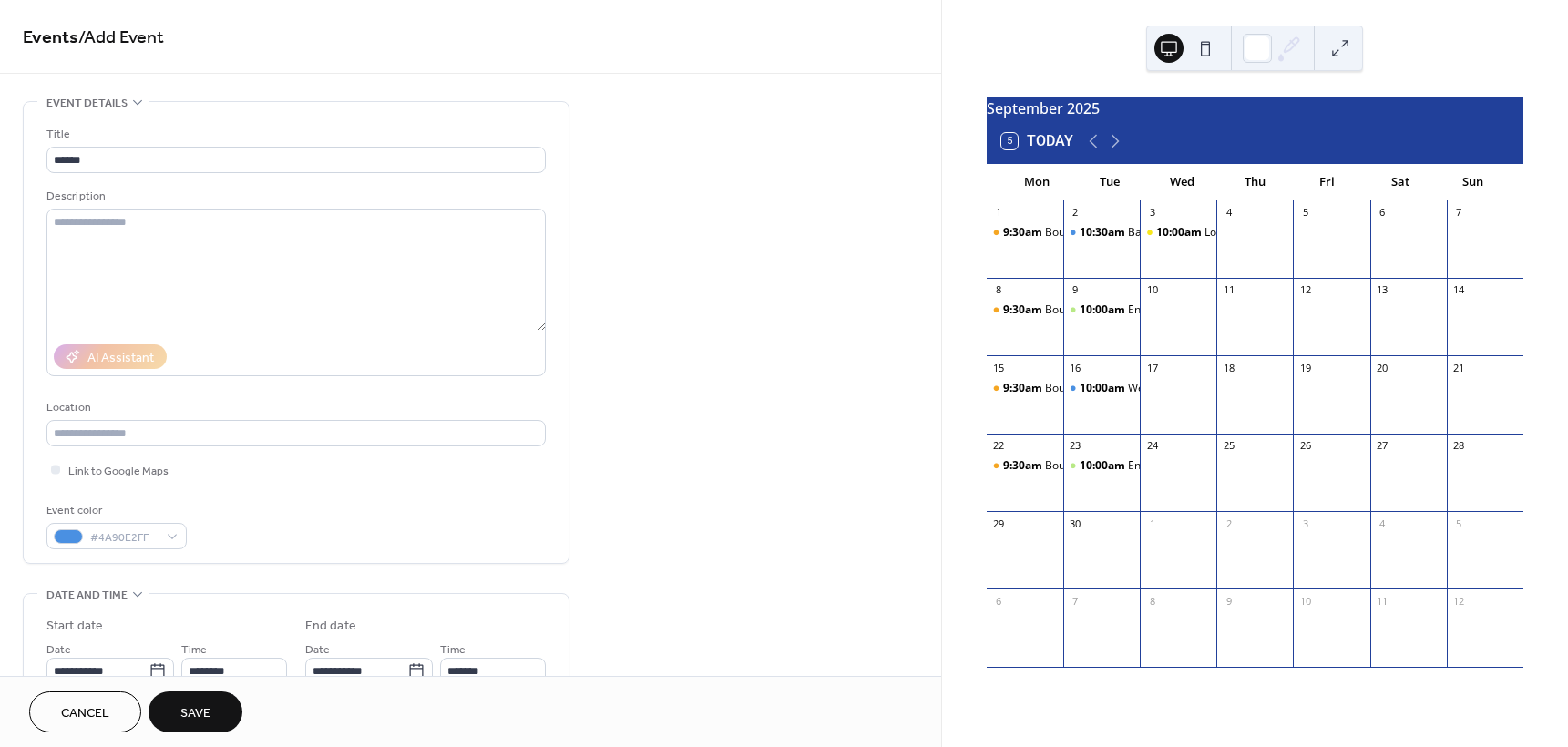 click on "Cancel Save" at bounding box center (470, 711) 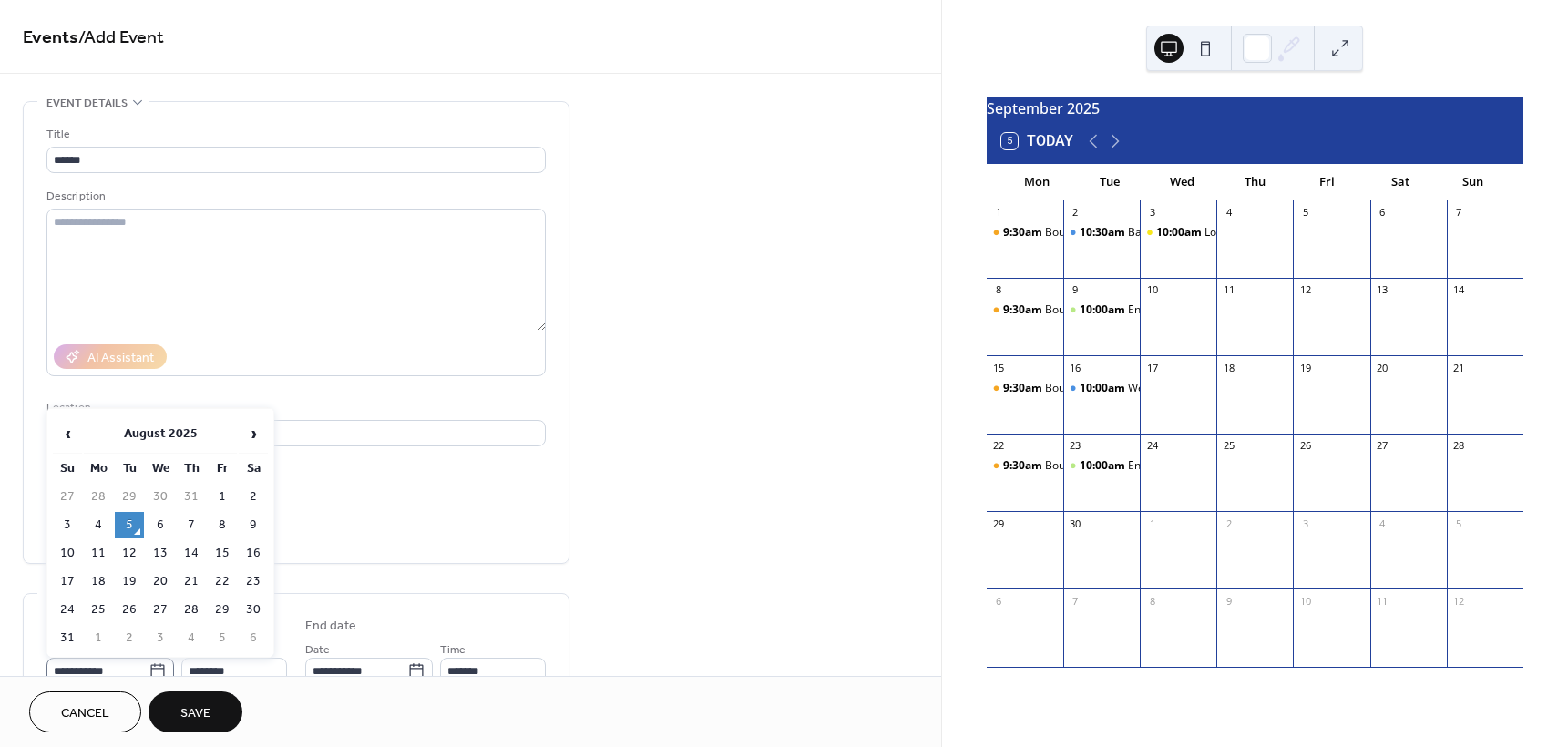 click 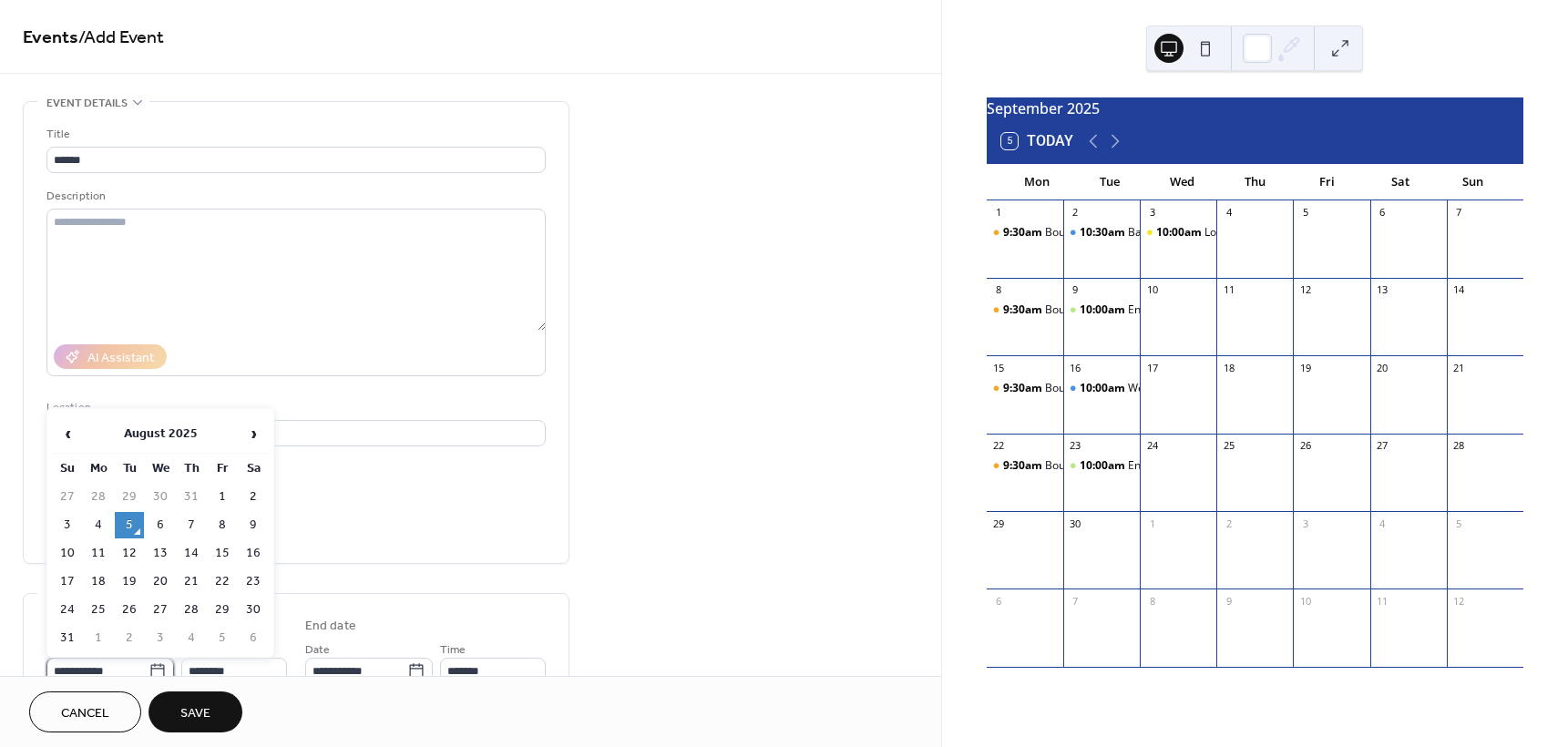 click on "**********" at bounding box center (97, 670) 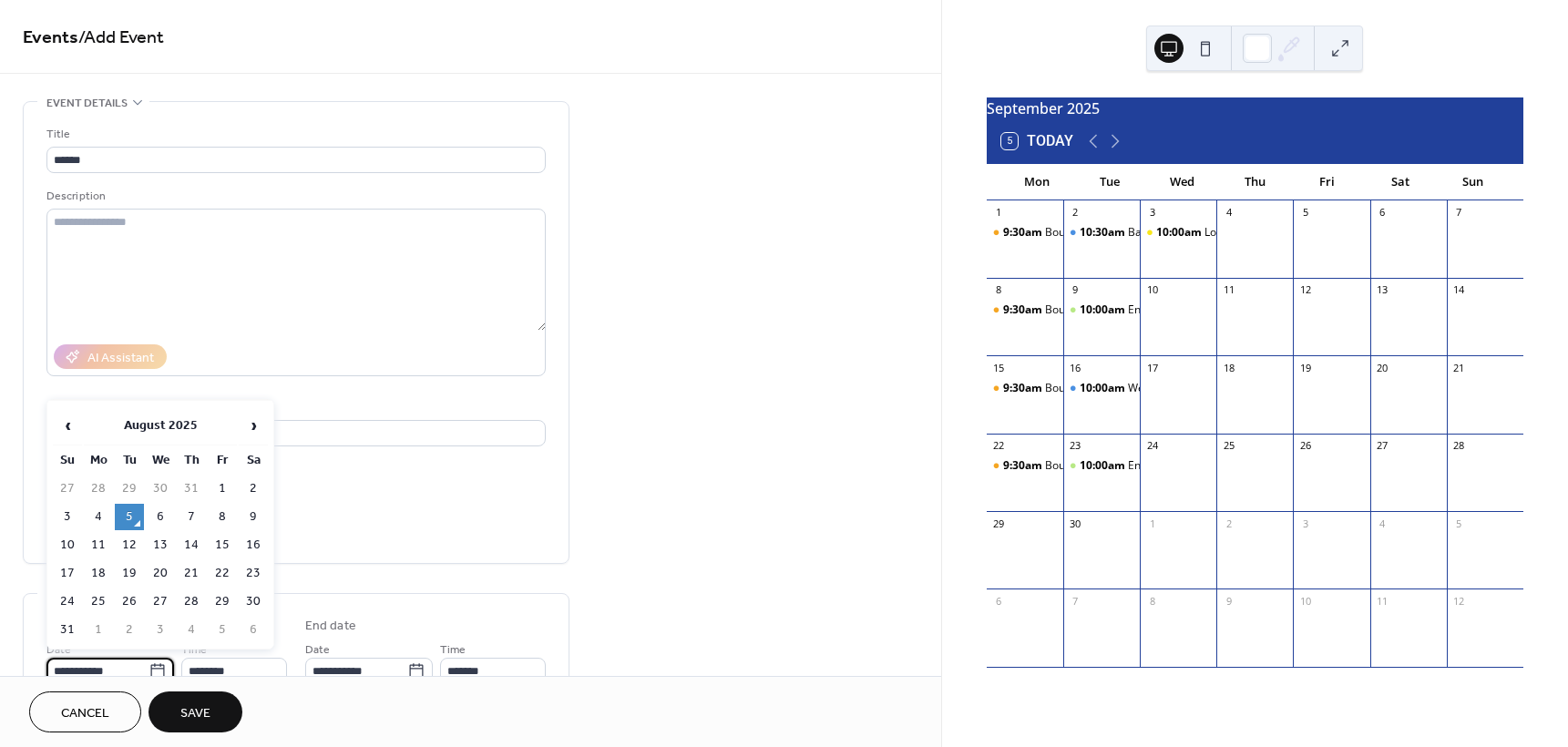 scroll, scrollTop: 8, scrollLeft: 0, axis: vertical 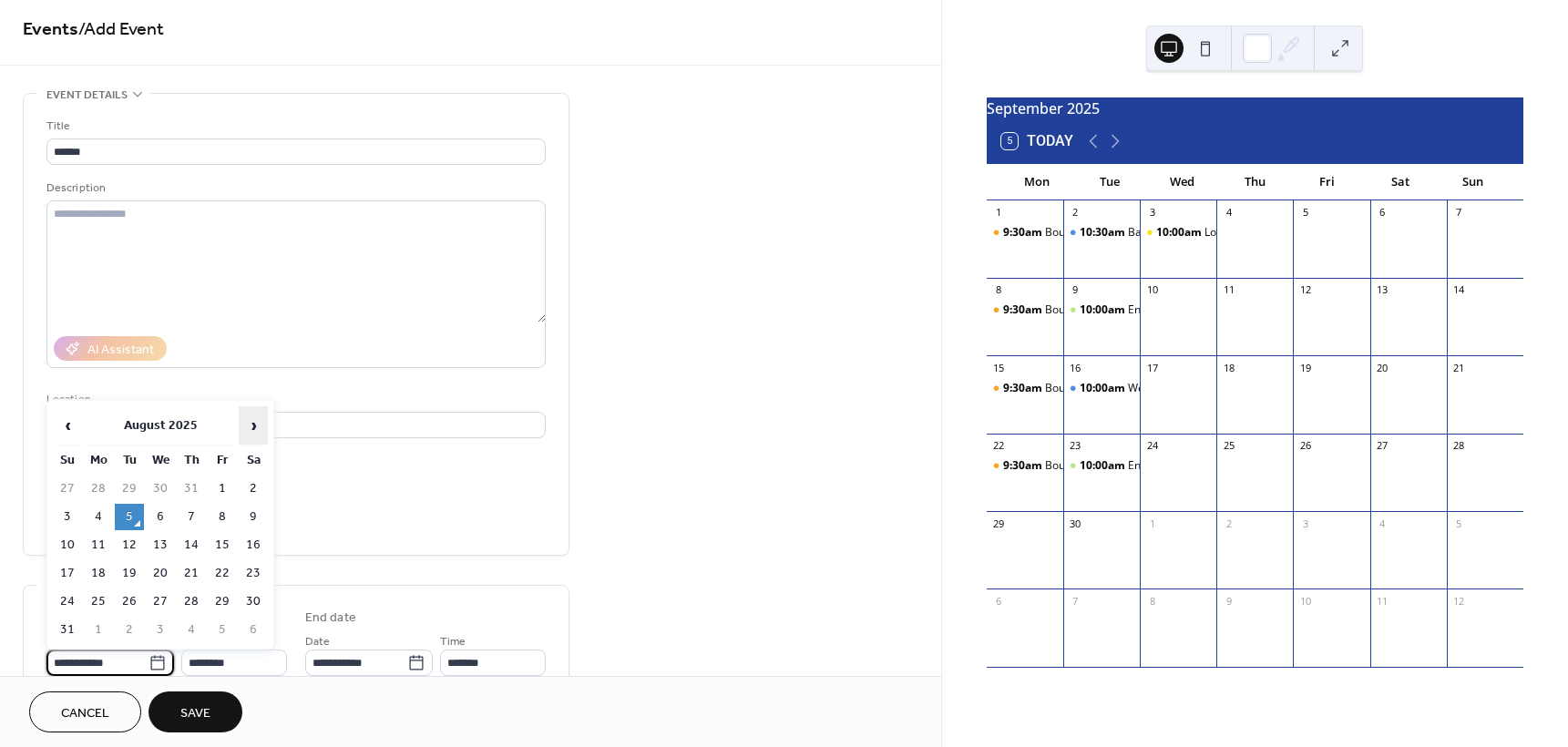 click on "›" at bounding box center [253, 425] 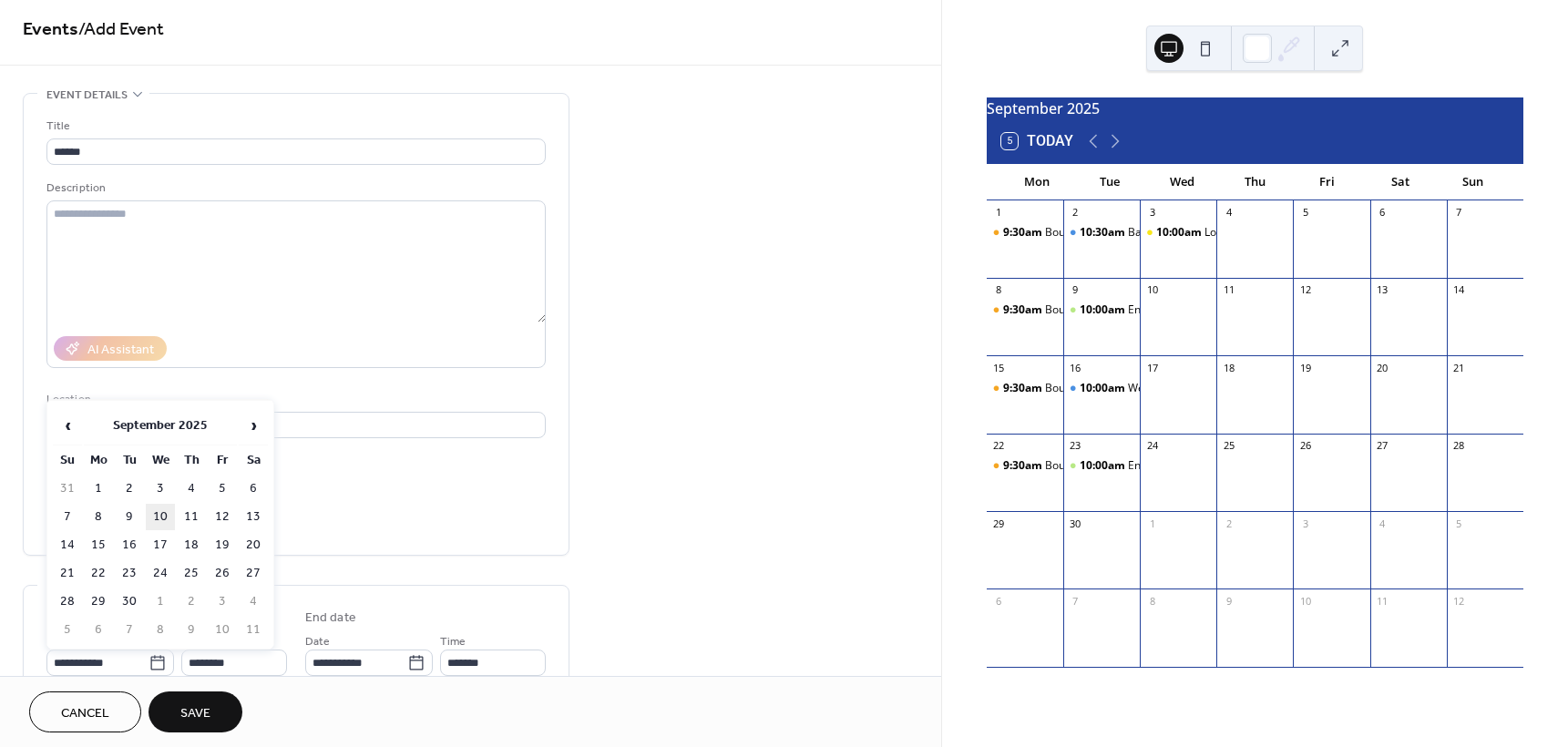 click on "10" at bounding box center [160, 517] 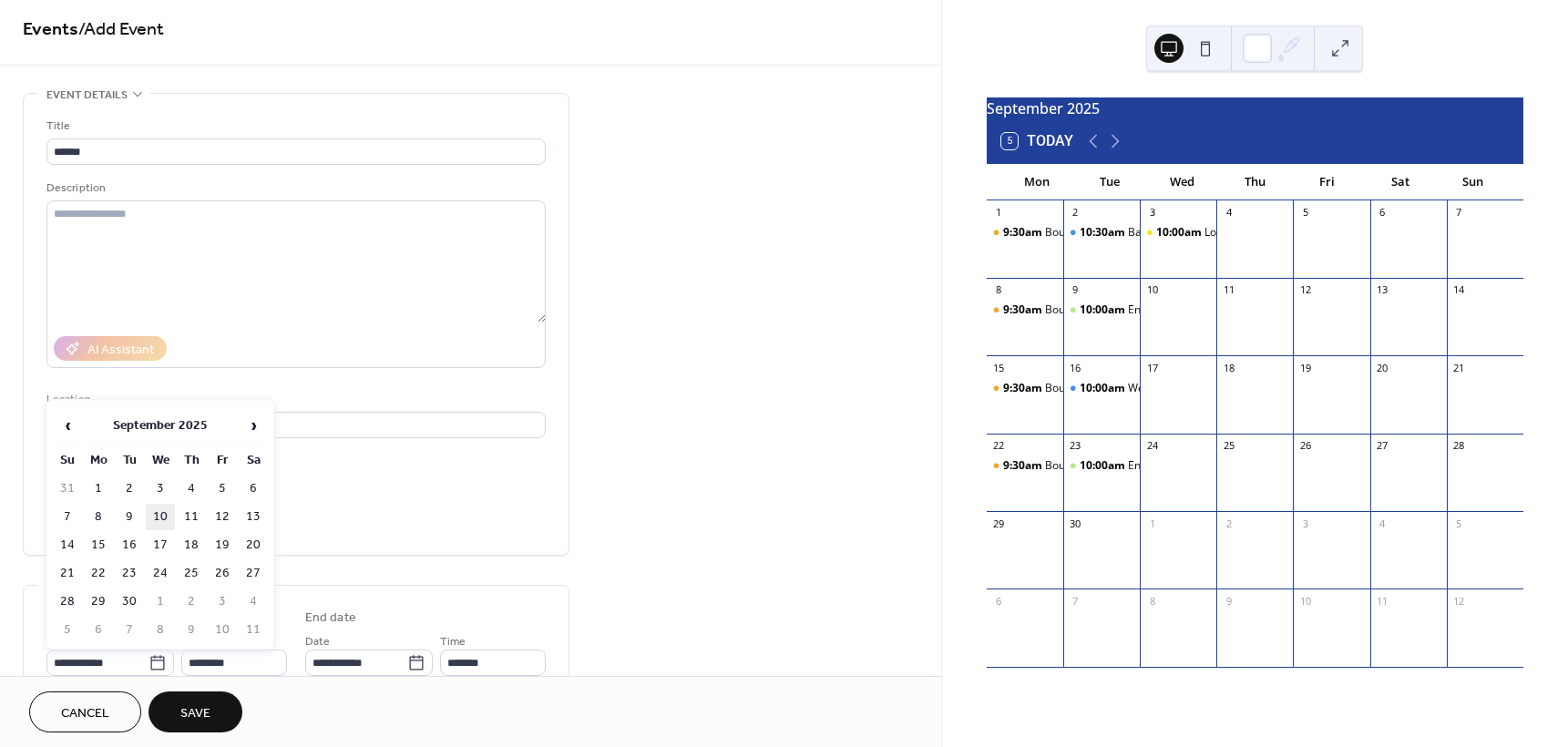 type on "**********" 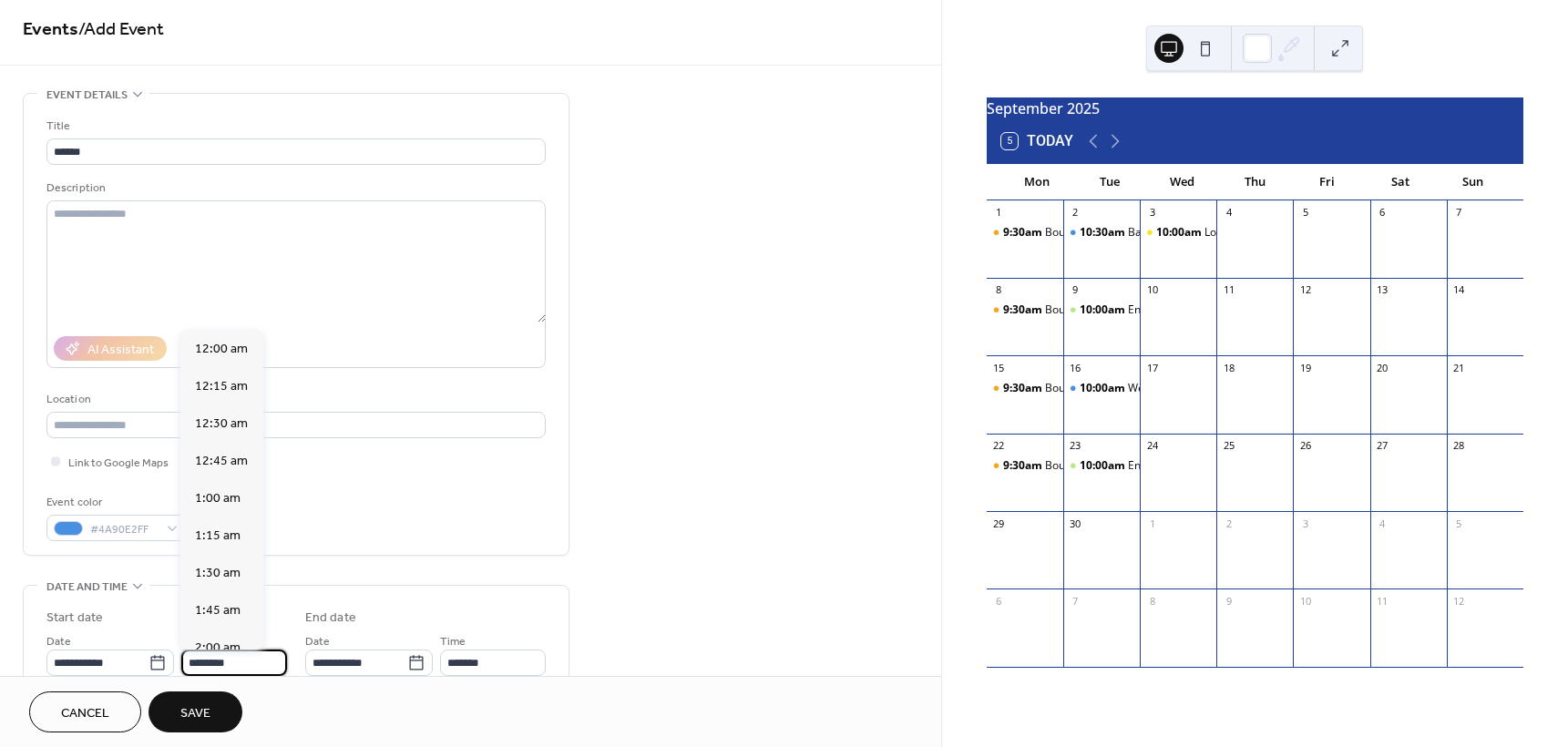 scroll, scrollTop: 1793, scrollLeft: 0, axis: vertical 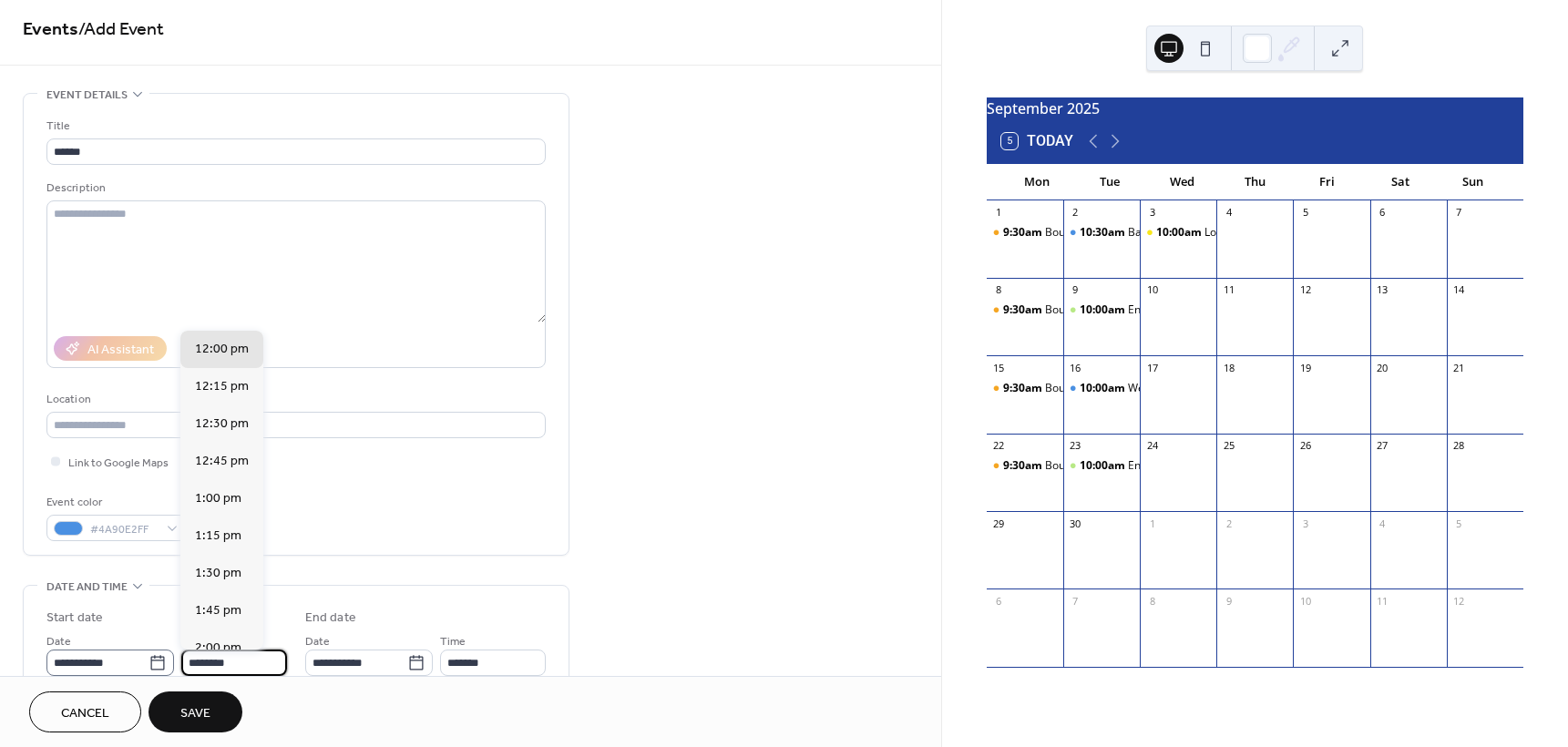 drag, startPoint x: 253, startPoint y: 661, endPoint x: 161, endPoint y: 654, distance: 92.26592 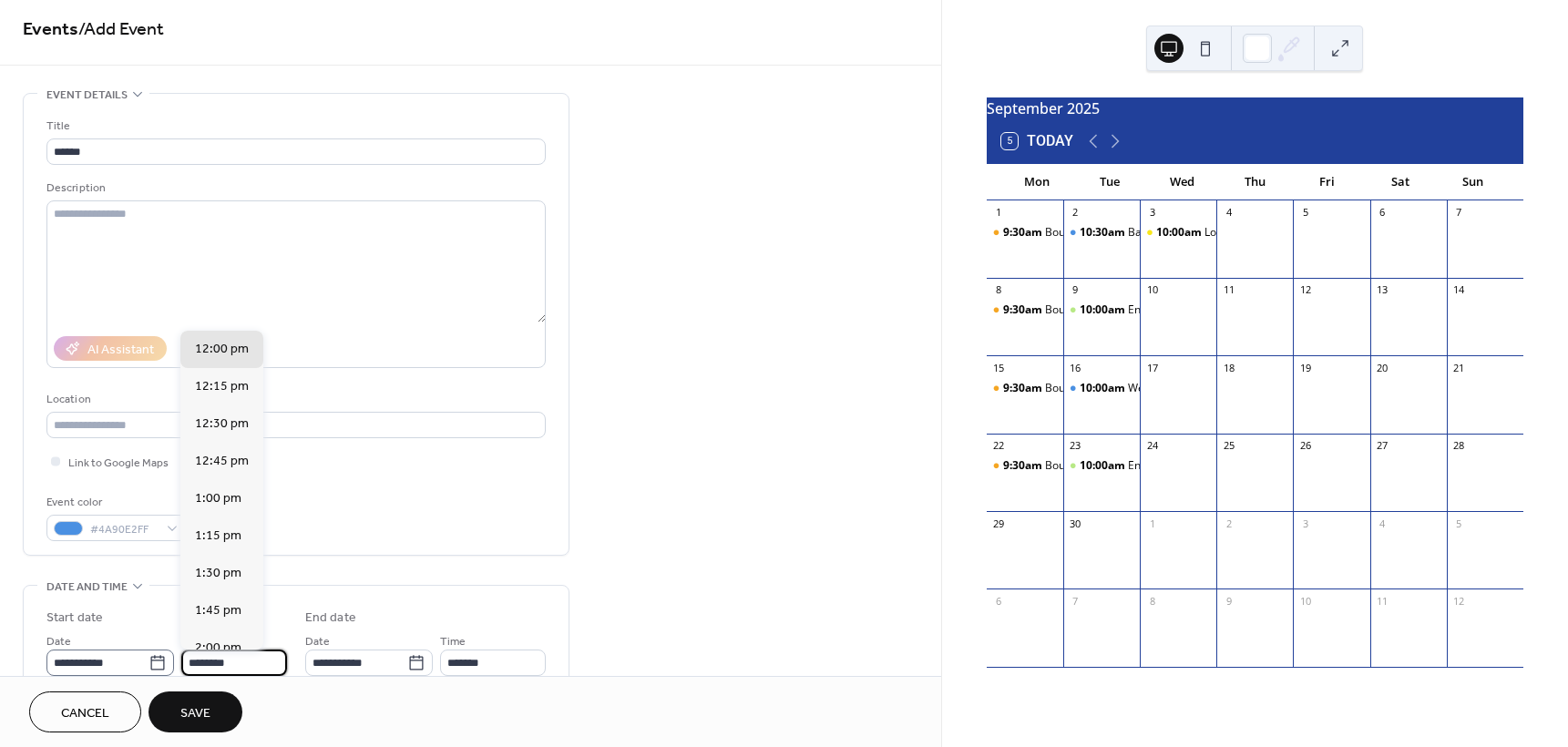 click on "**********" at bounding box center [167, 653] 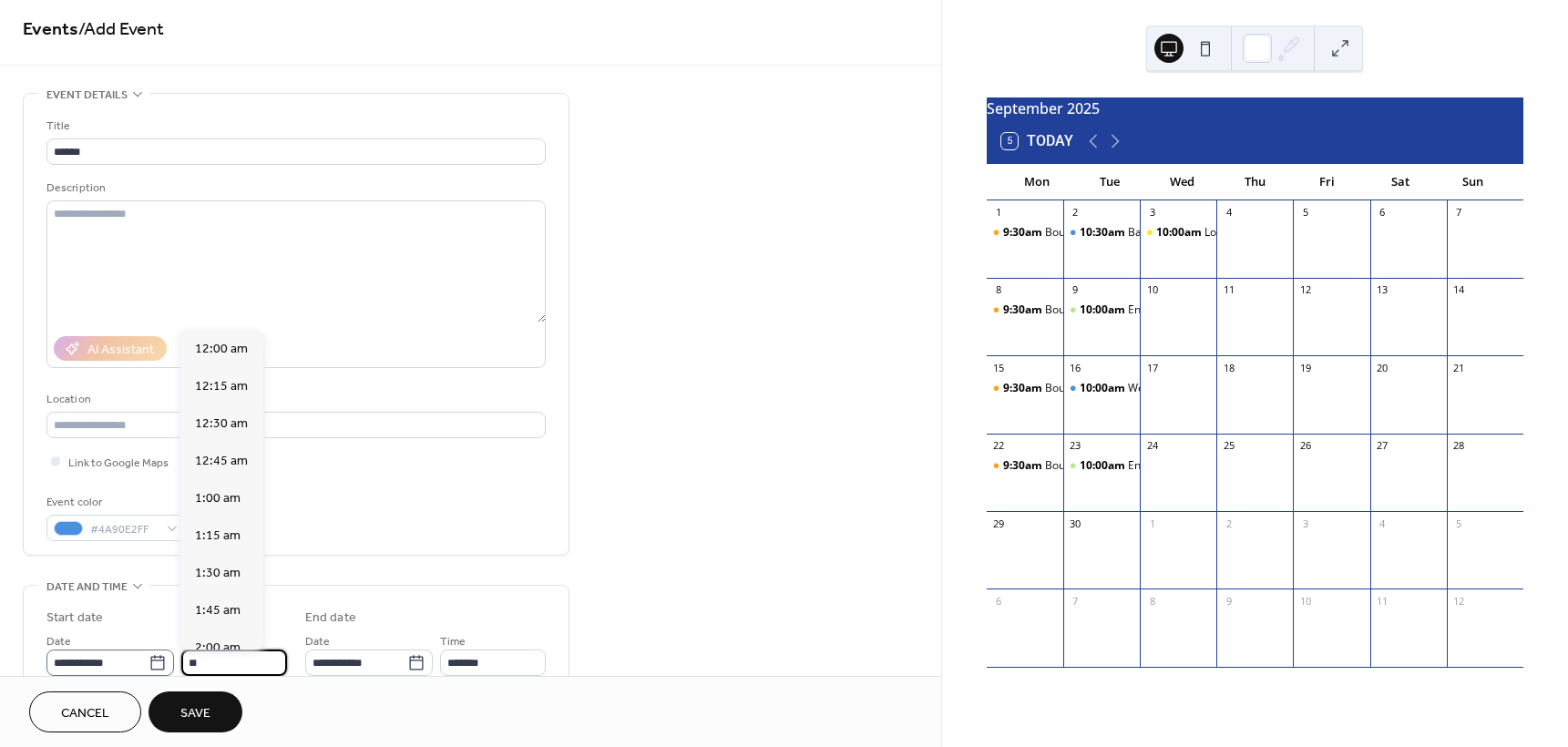 scroll, scrollTop: 1494, scrollLeft: 0, axis: vertical 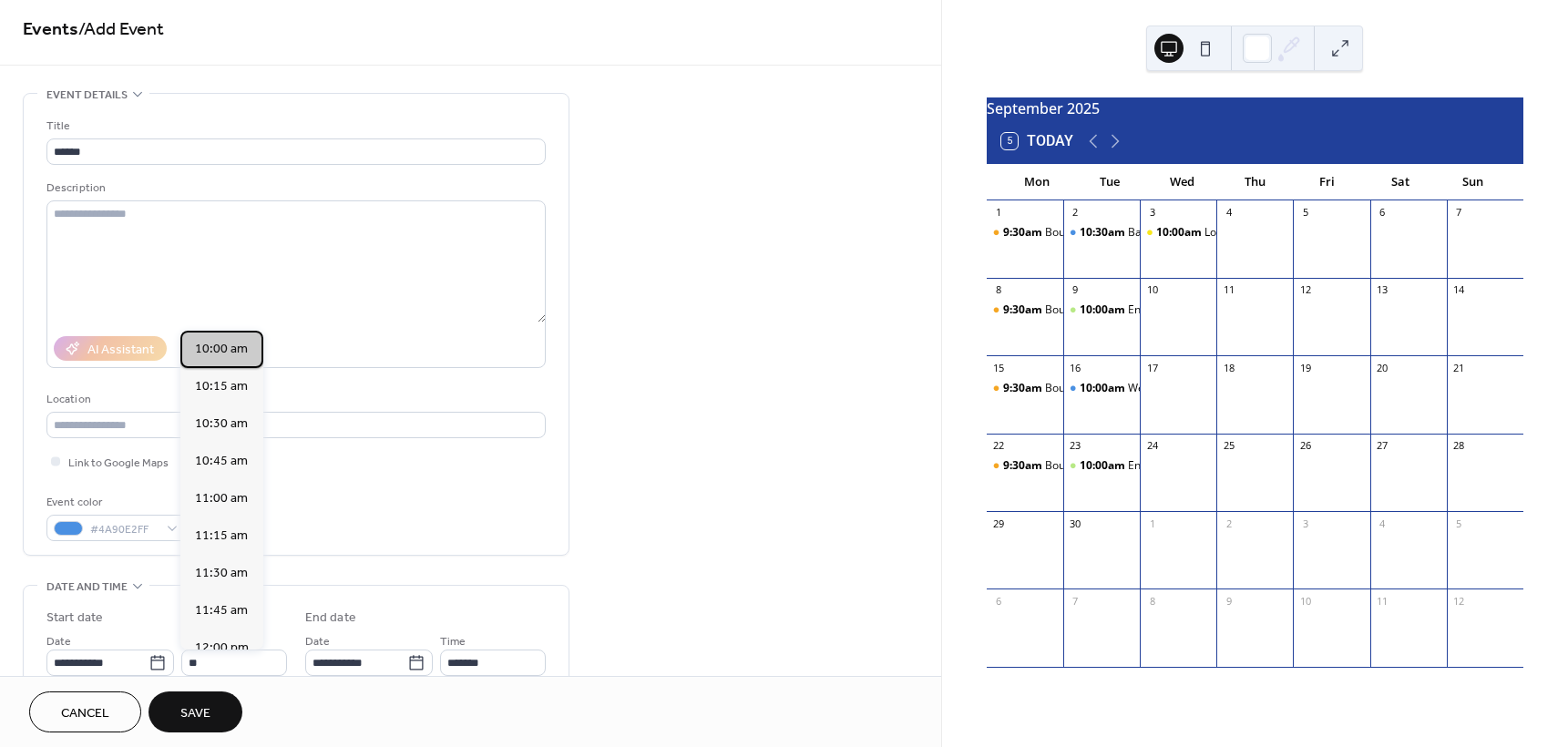 click on "10:00 am" at bounding box center (221, 349) 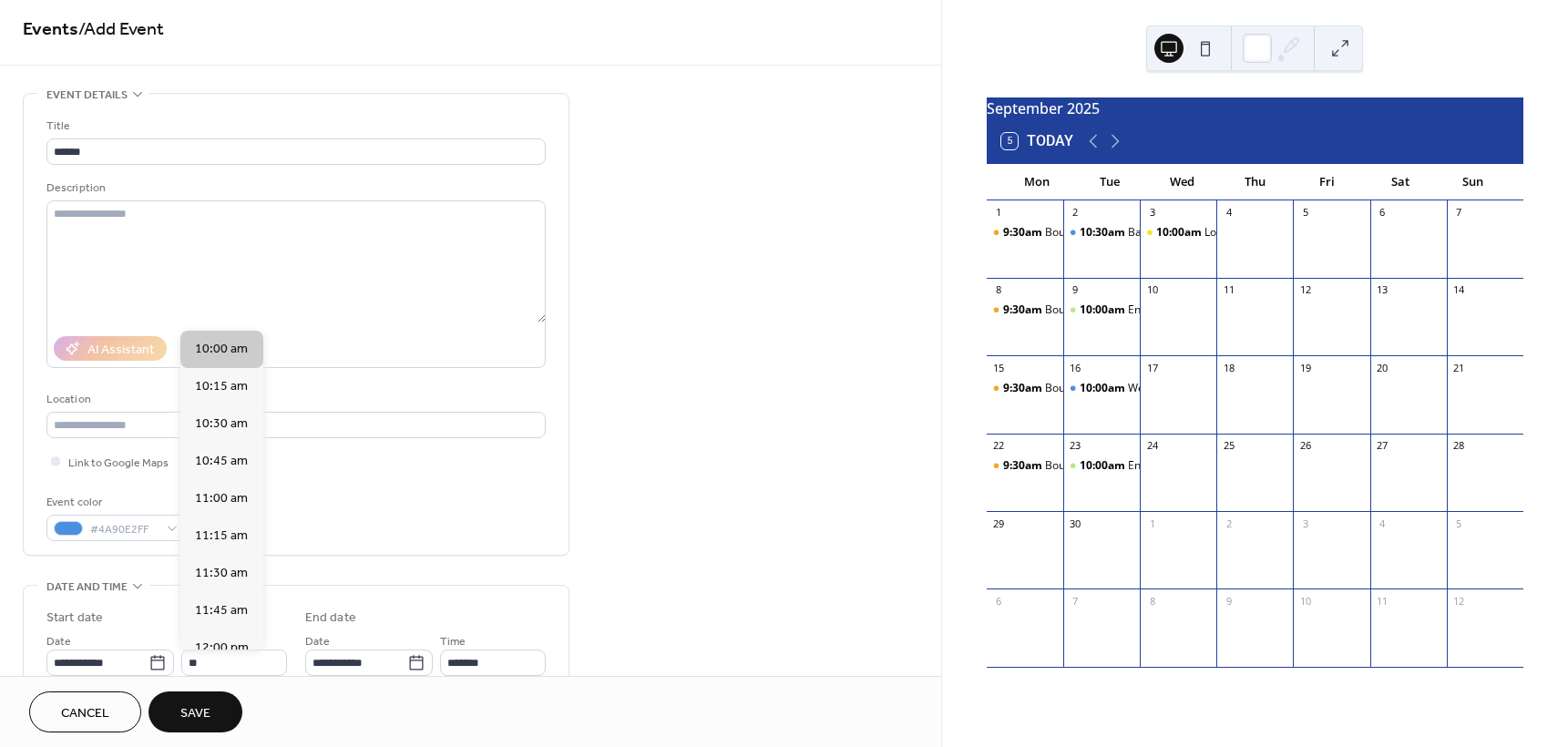 type on "********" 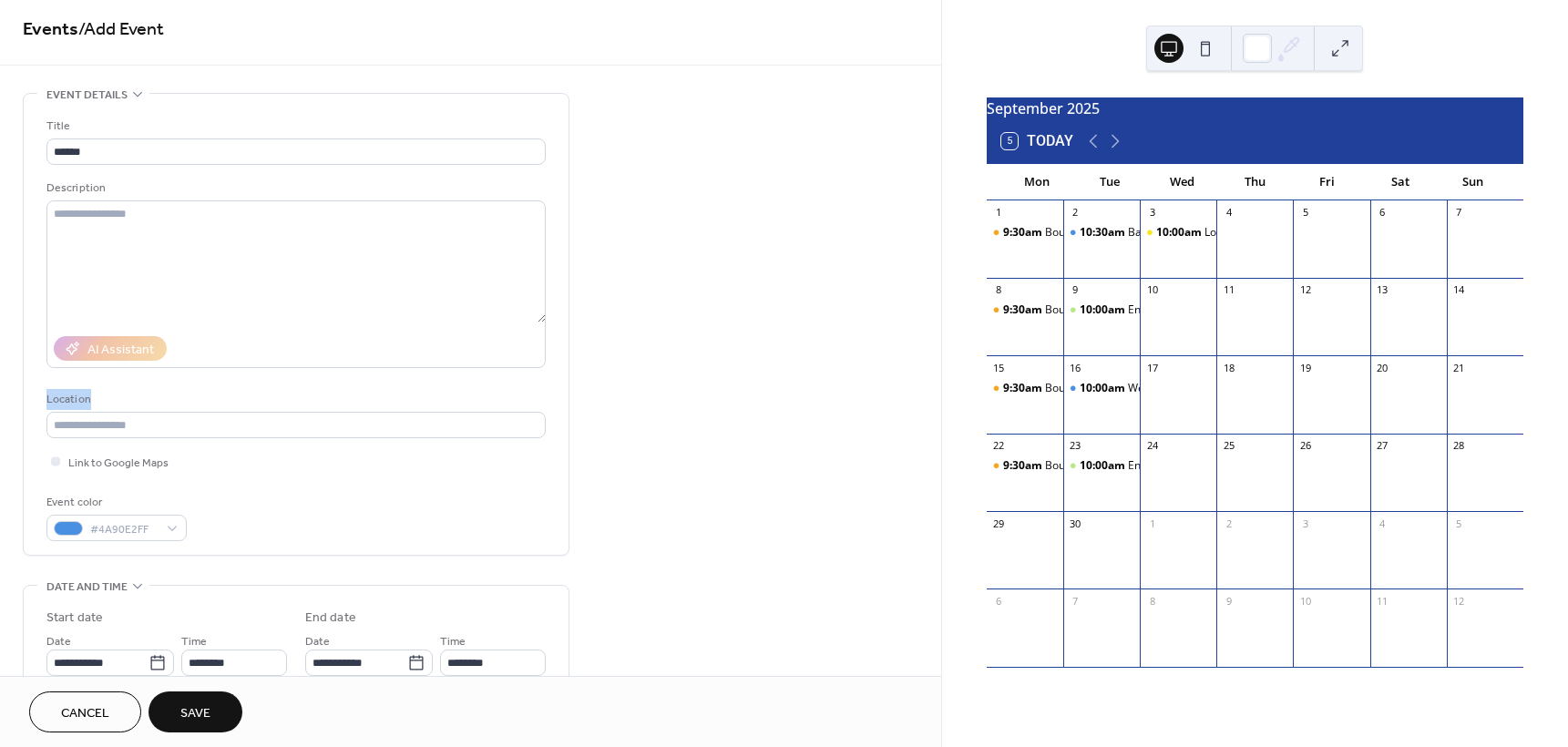drag, startPoint x: 934, startPoint y: 312, endPoint x: 909, endPoint y: 437, distance: 127.47549 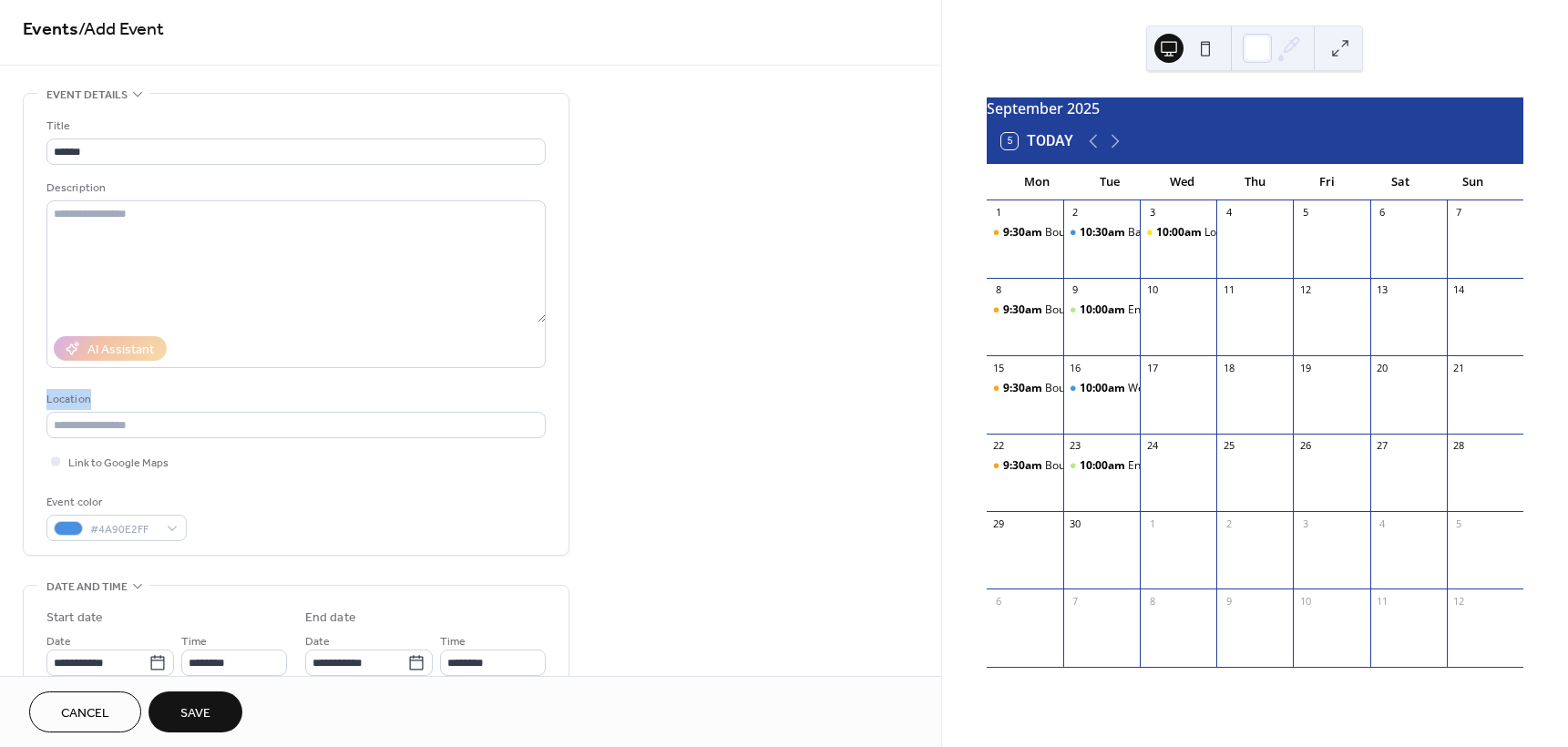 click on "**********" at bounding box center [470, 648] 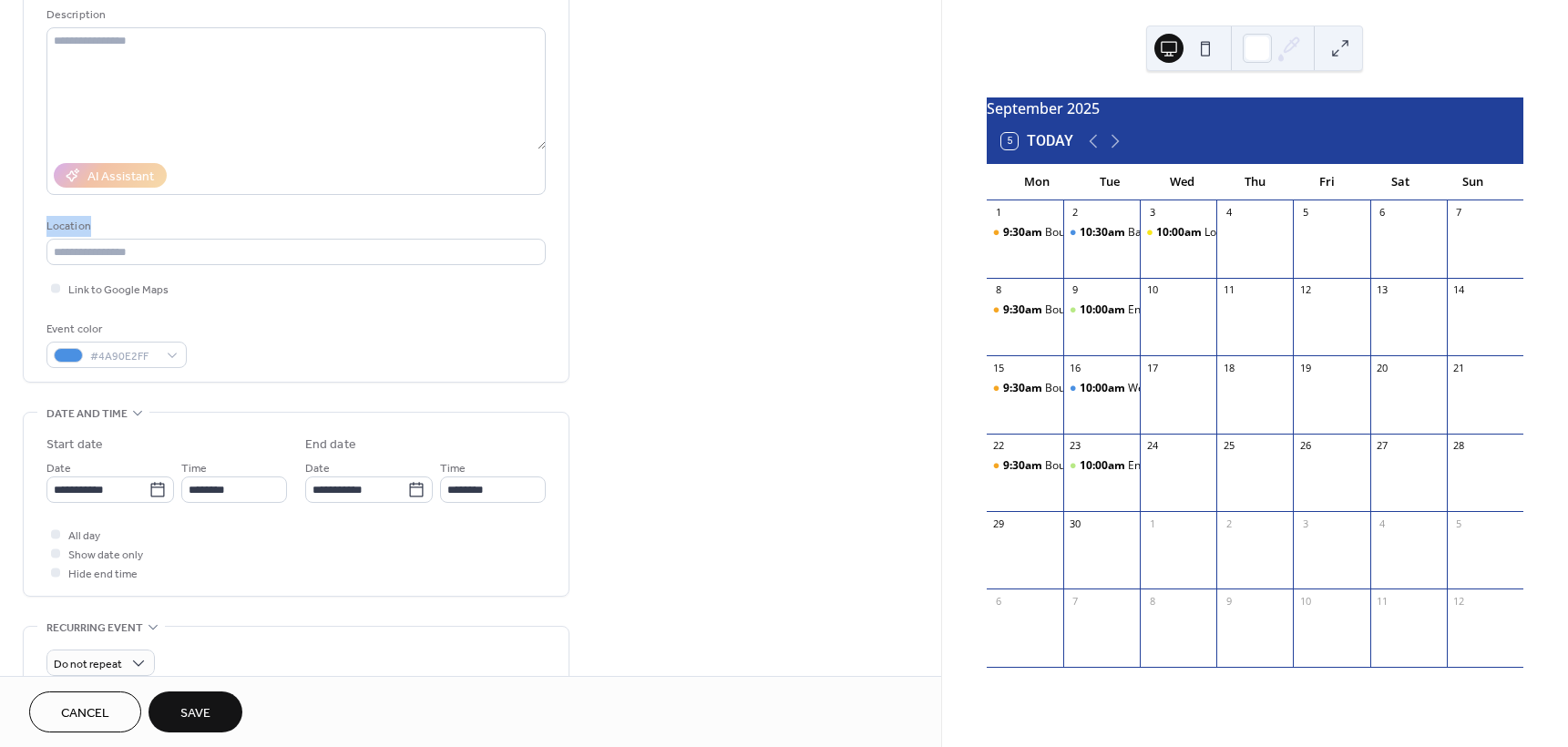 scroll, scrollTop: 209, scrollLeft: 0, axis: vertical 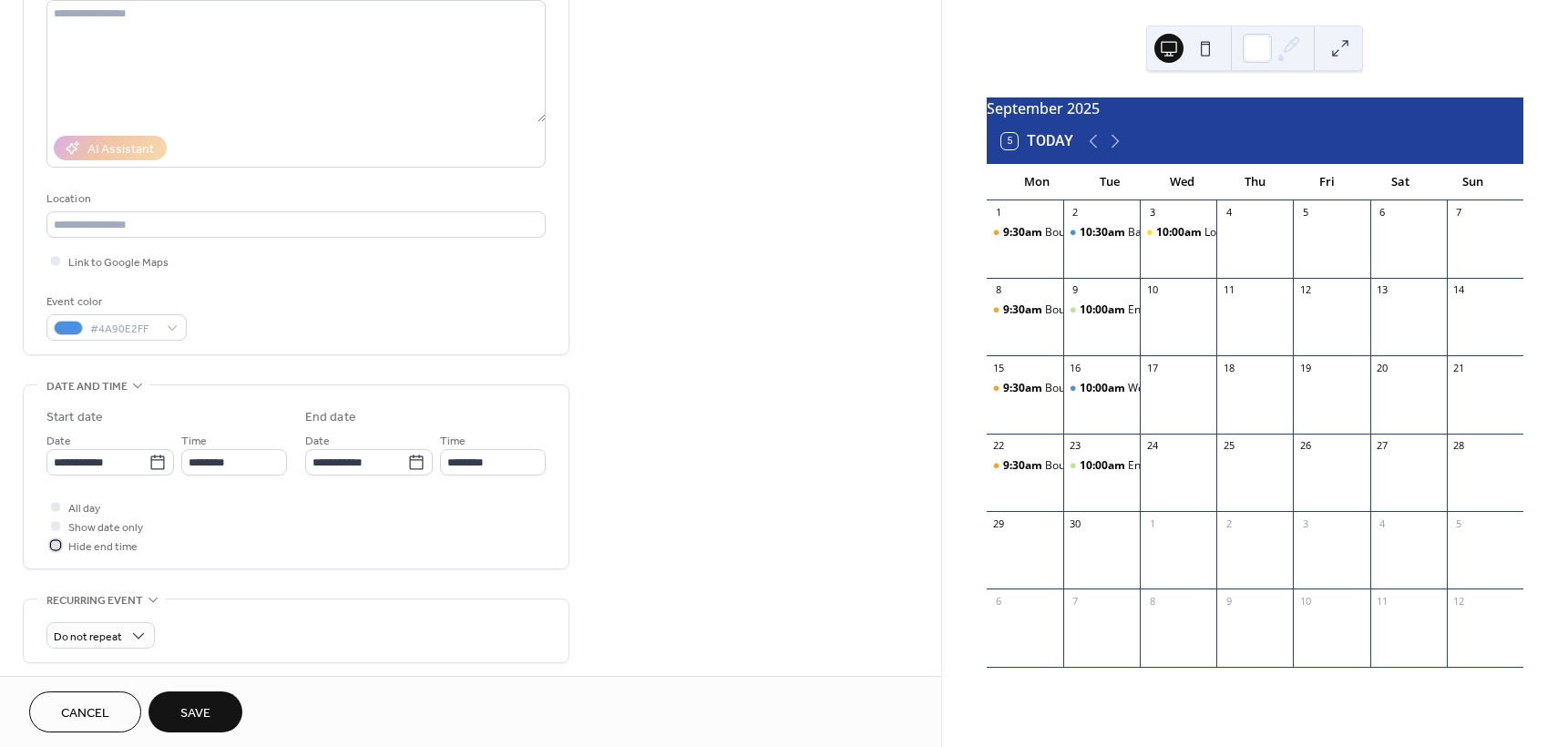 click on "Hide end time" at bounding box center [103, 547] 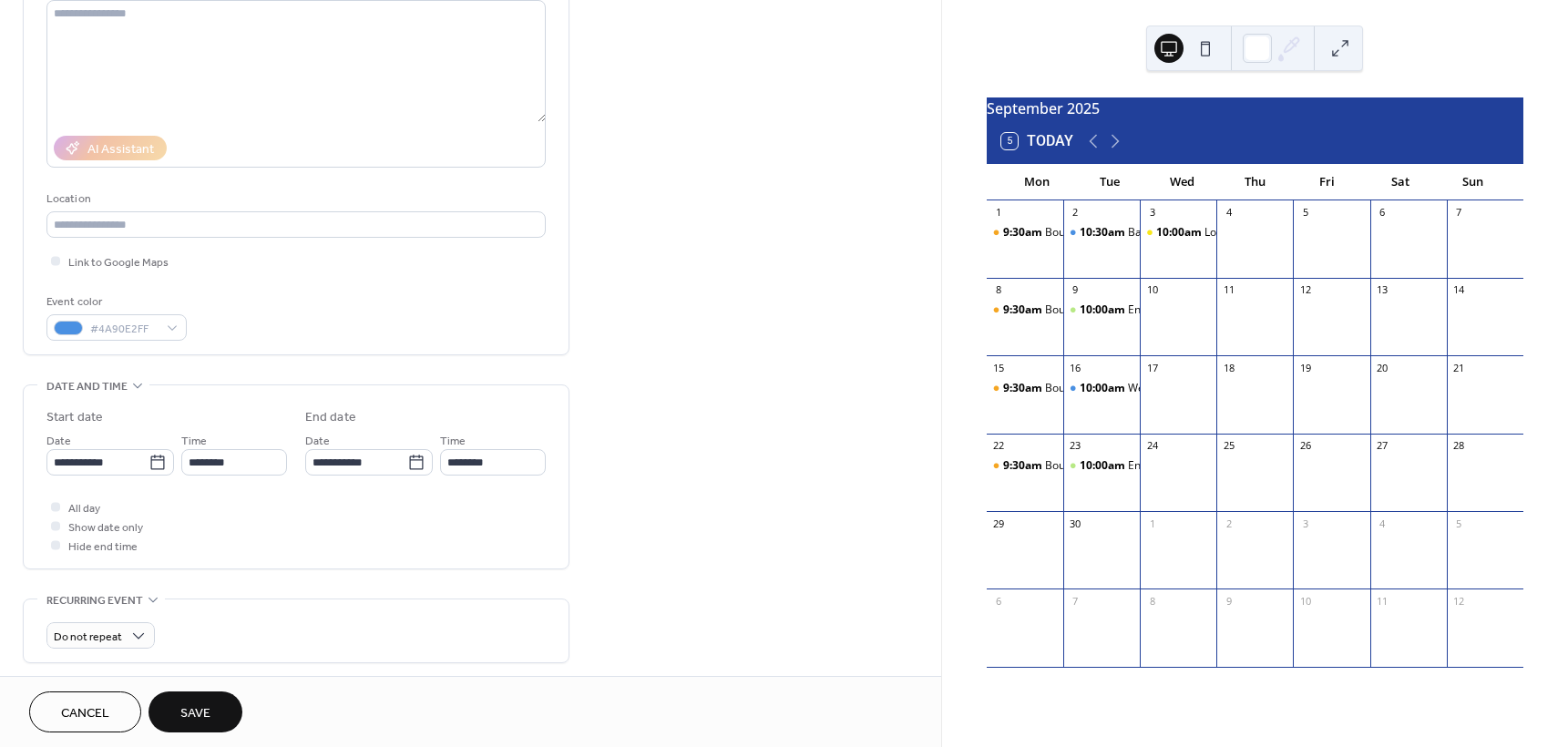 click on "Save" at bounding box center (195, 711) 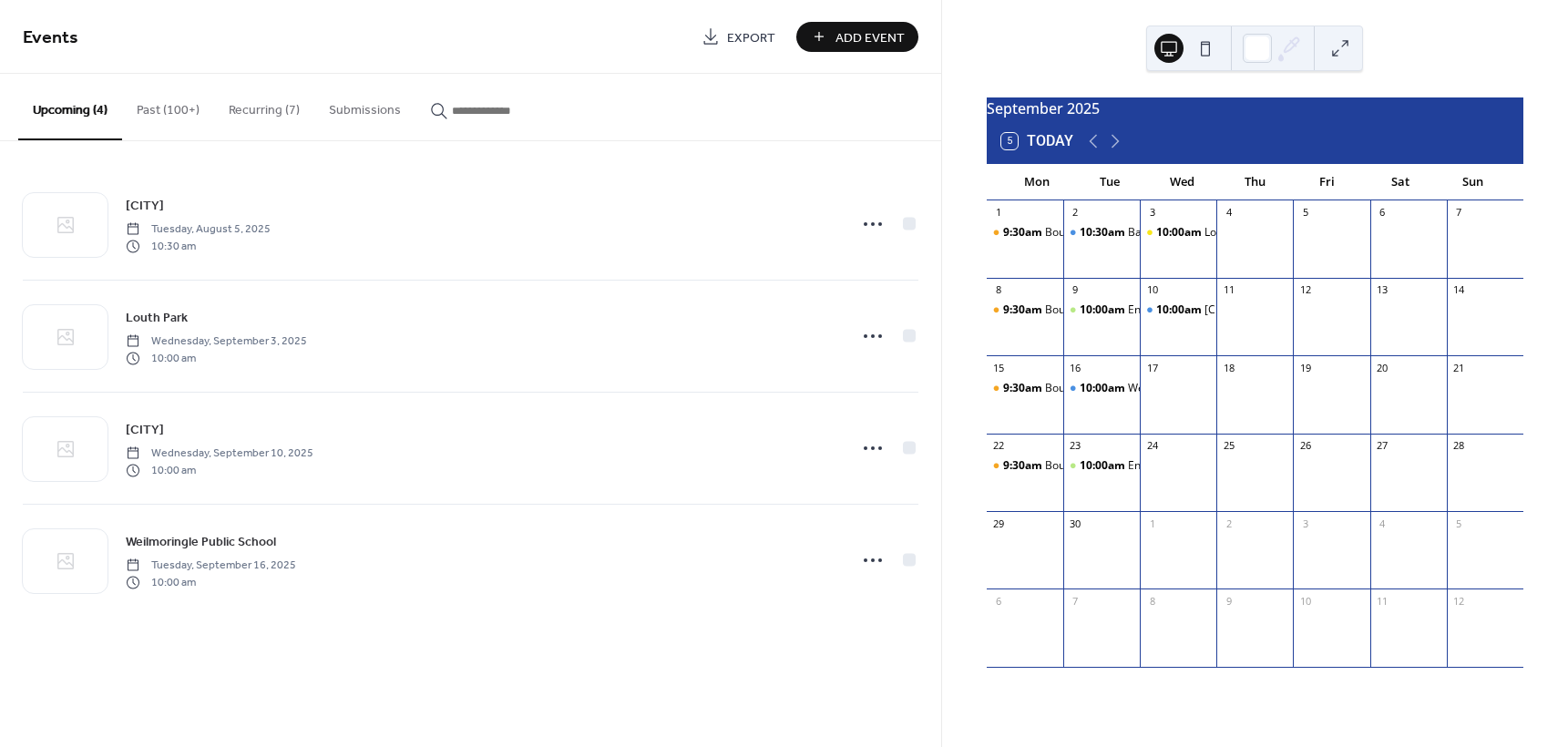 click on "Add Event" at bounding box center [870, 37] 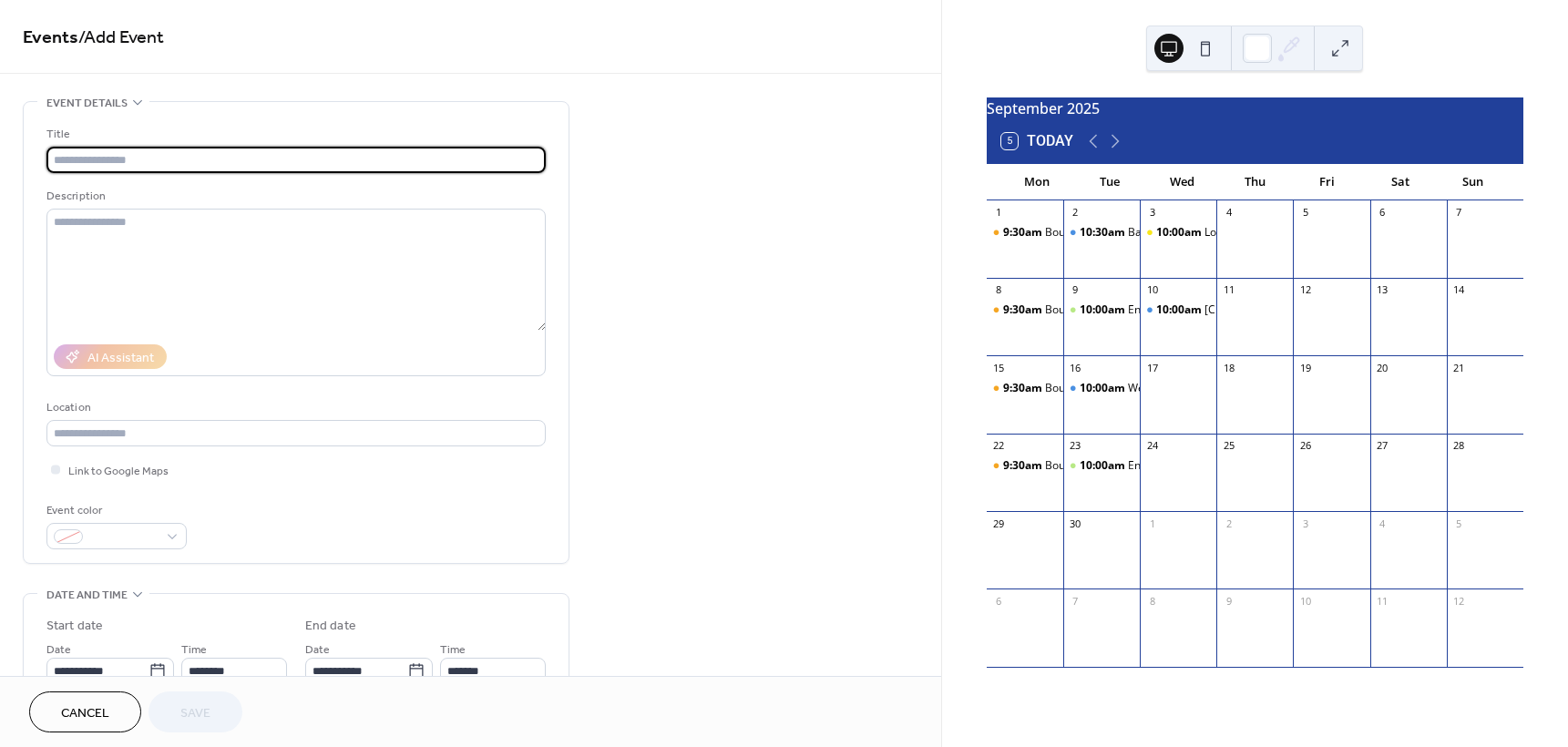 click on "Events  /  Add Event" at bounding box center [470, 38] 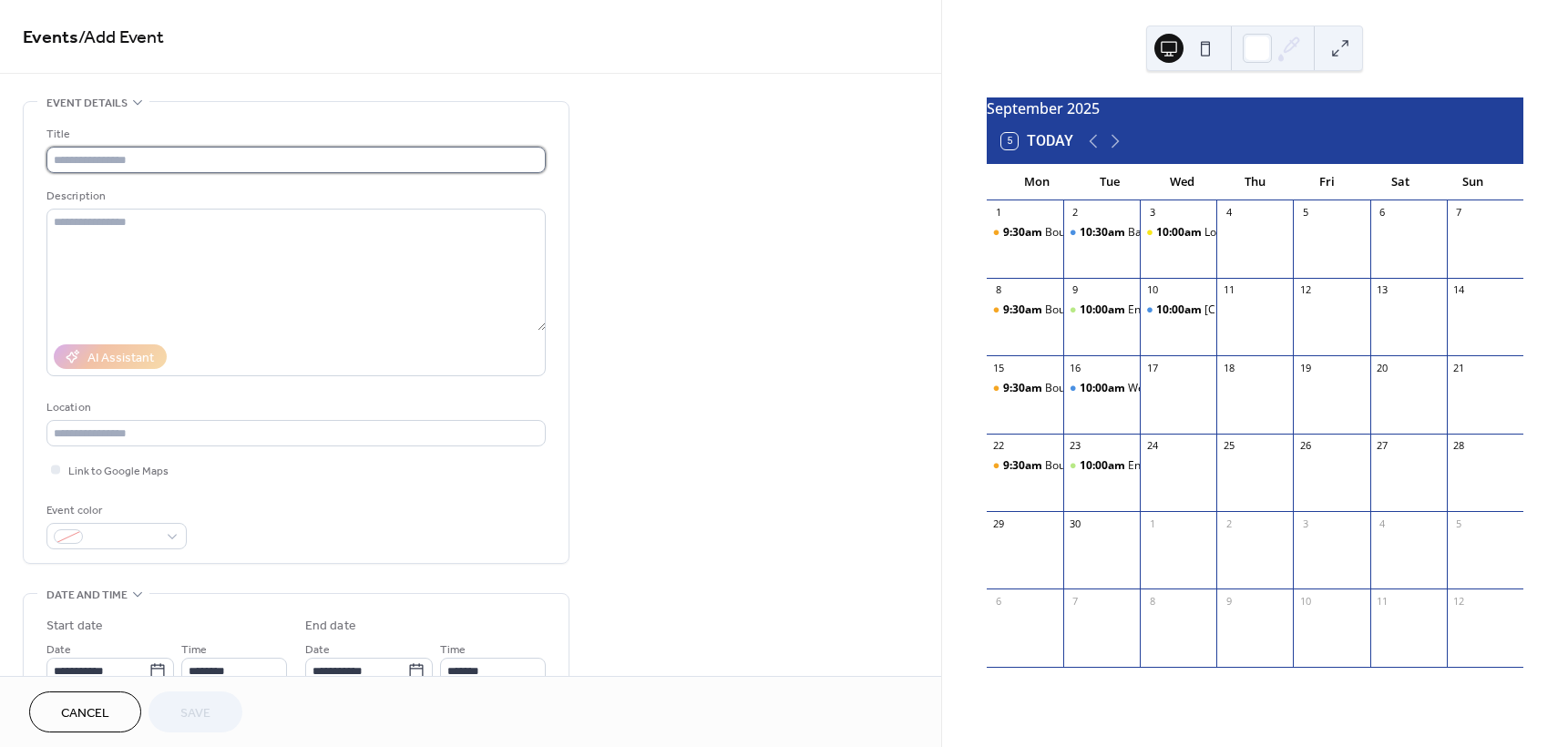 click at bounding box center [296, 159] 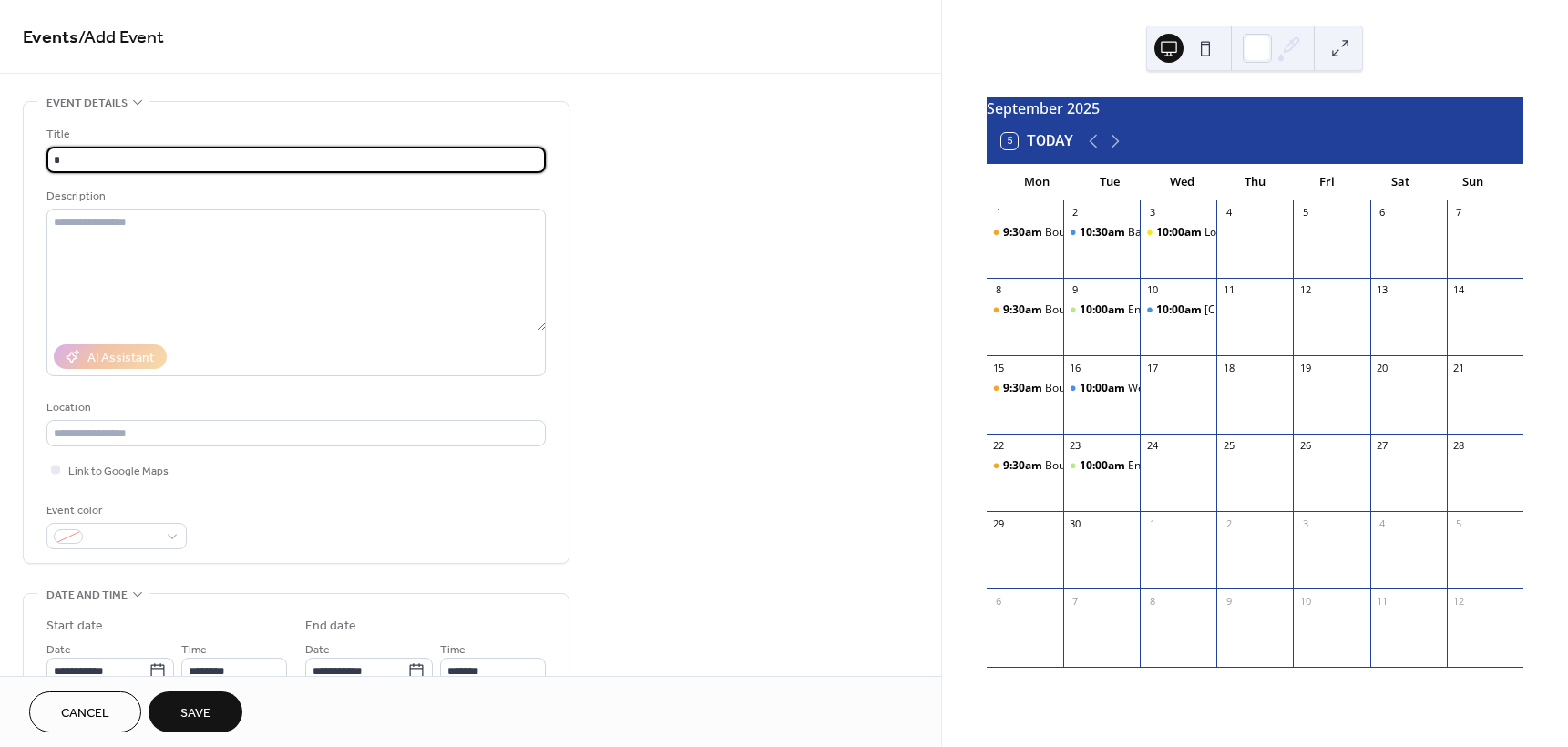 type on "********" 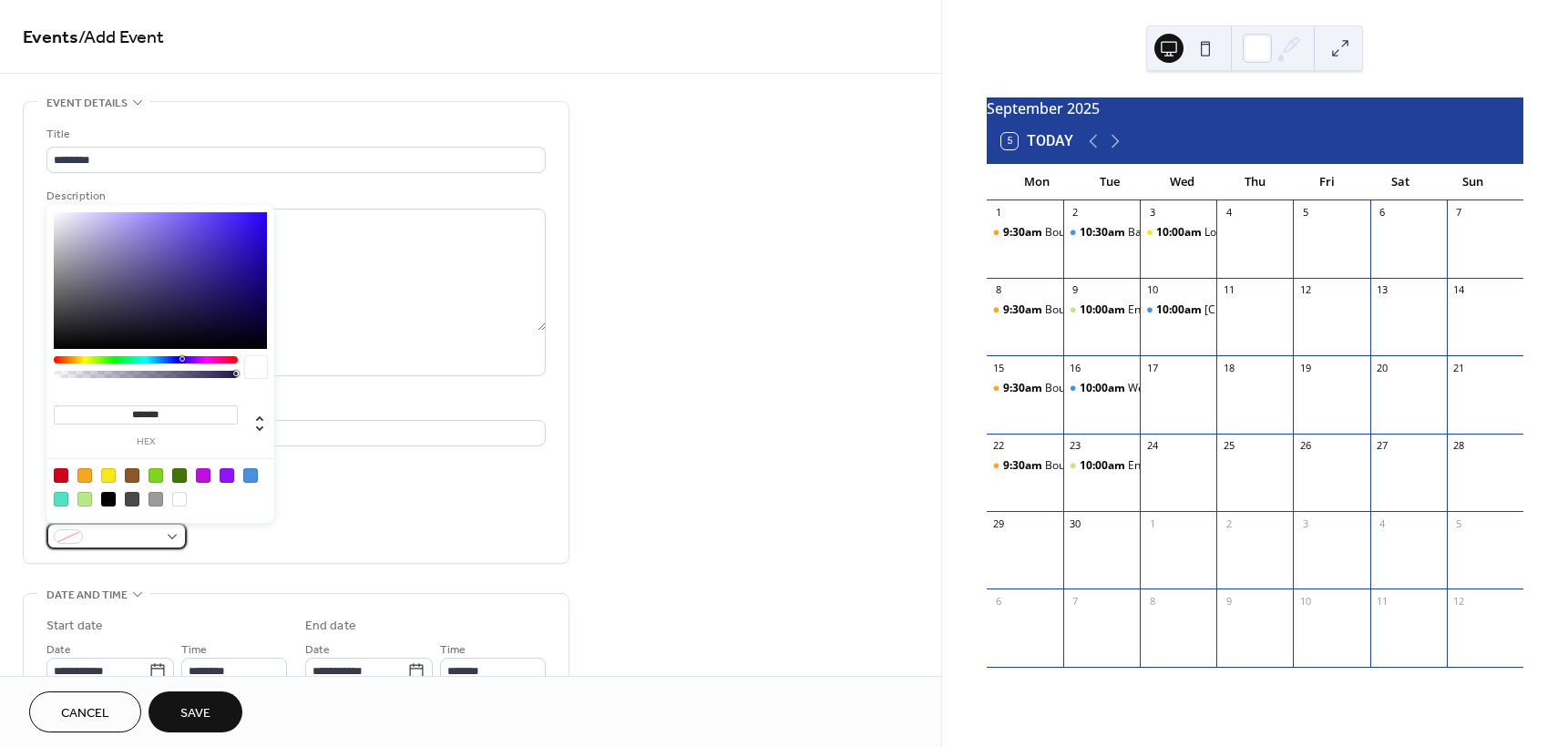 click at bounding box center [124, 537] 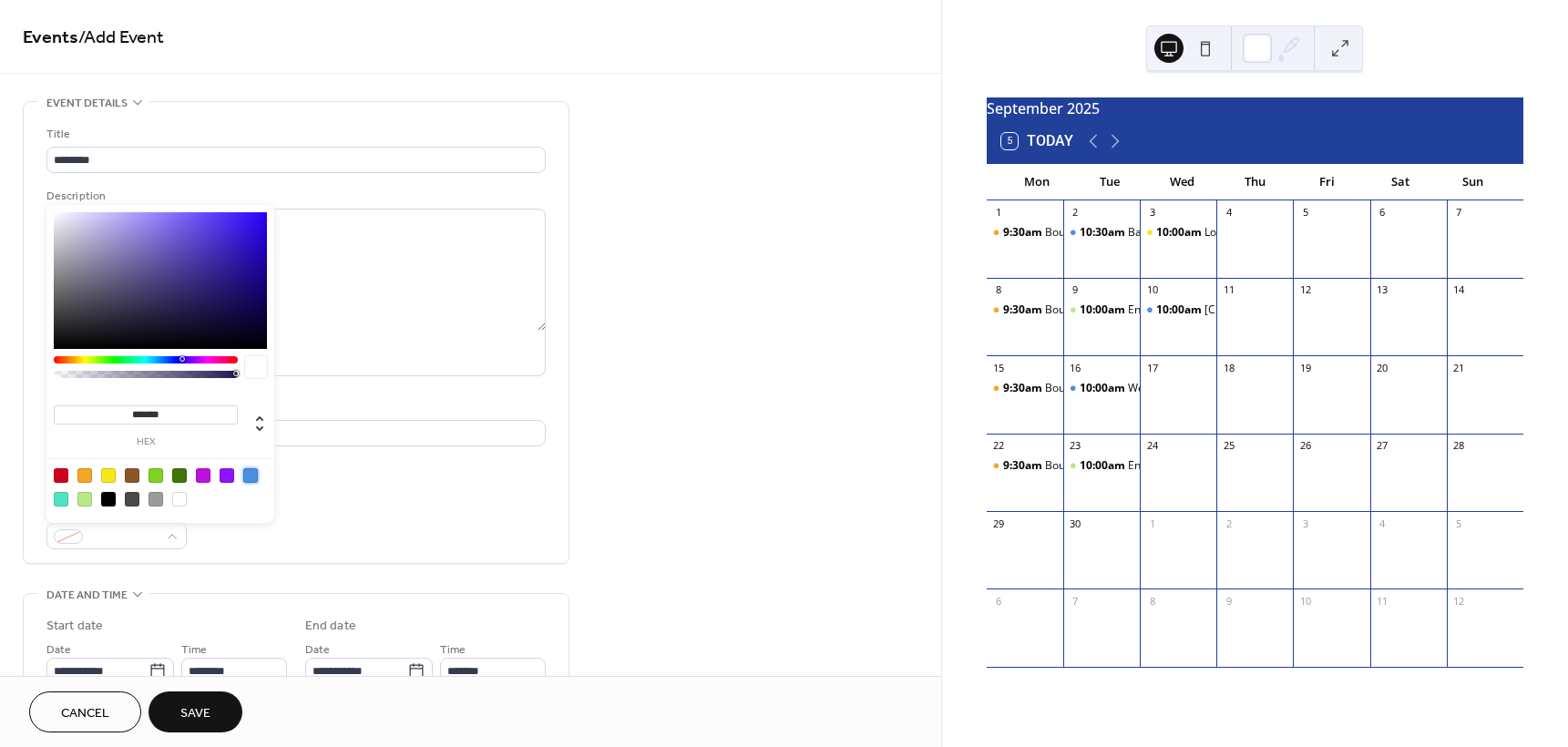 click at bounding box center [251, 476] 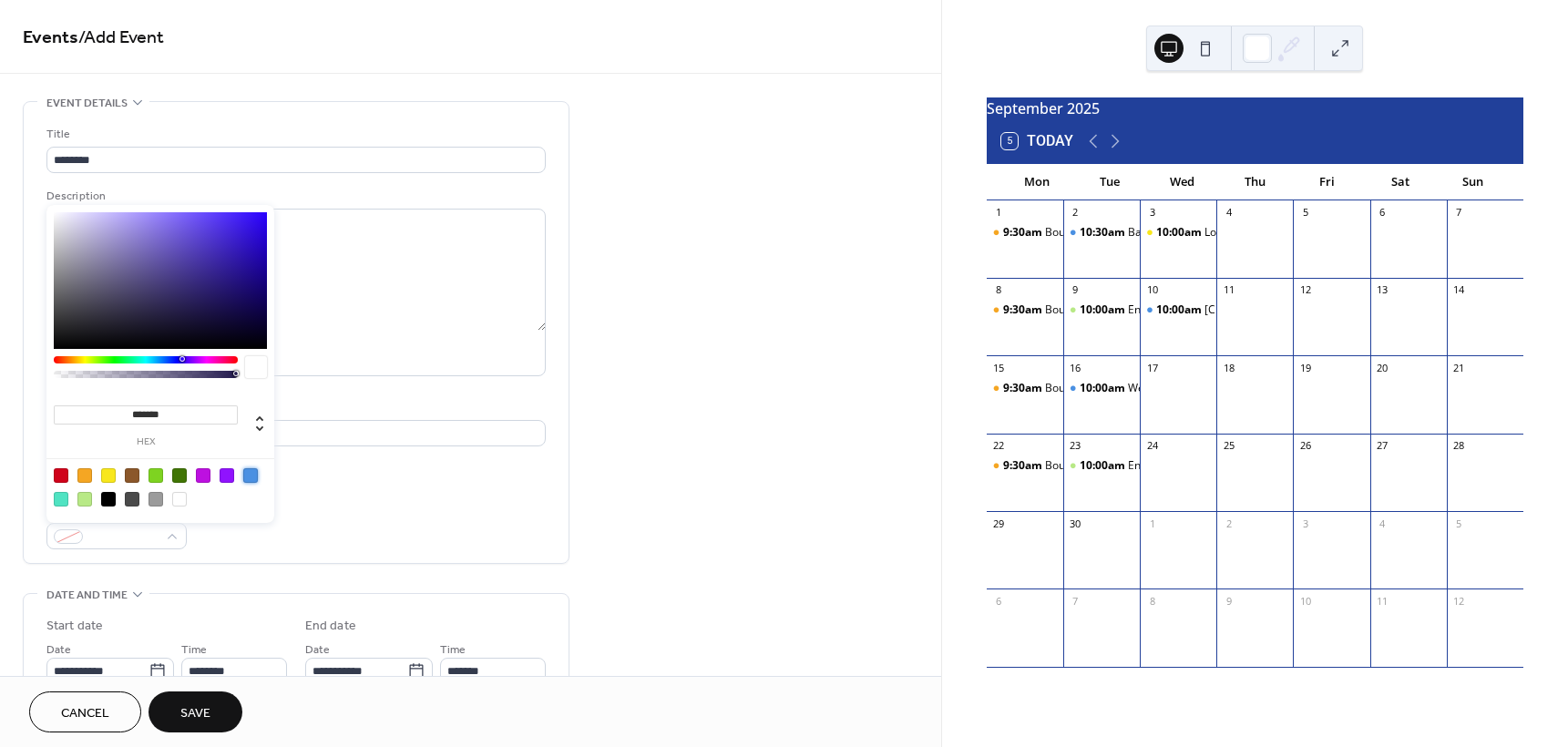type on "*******" 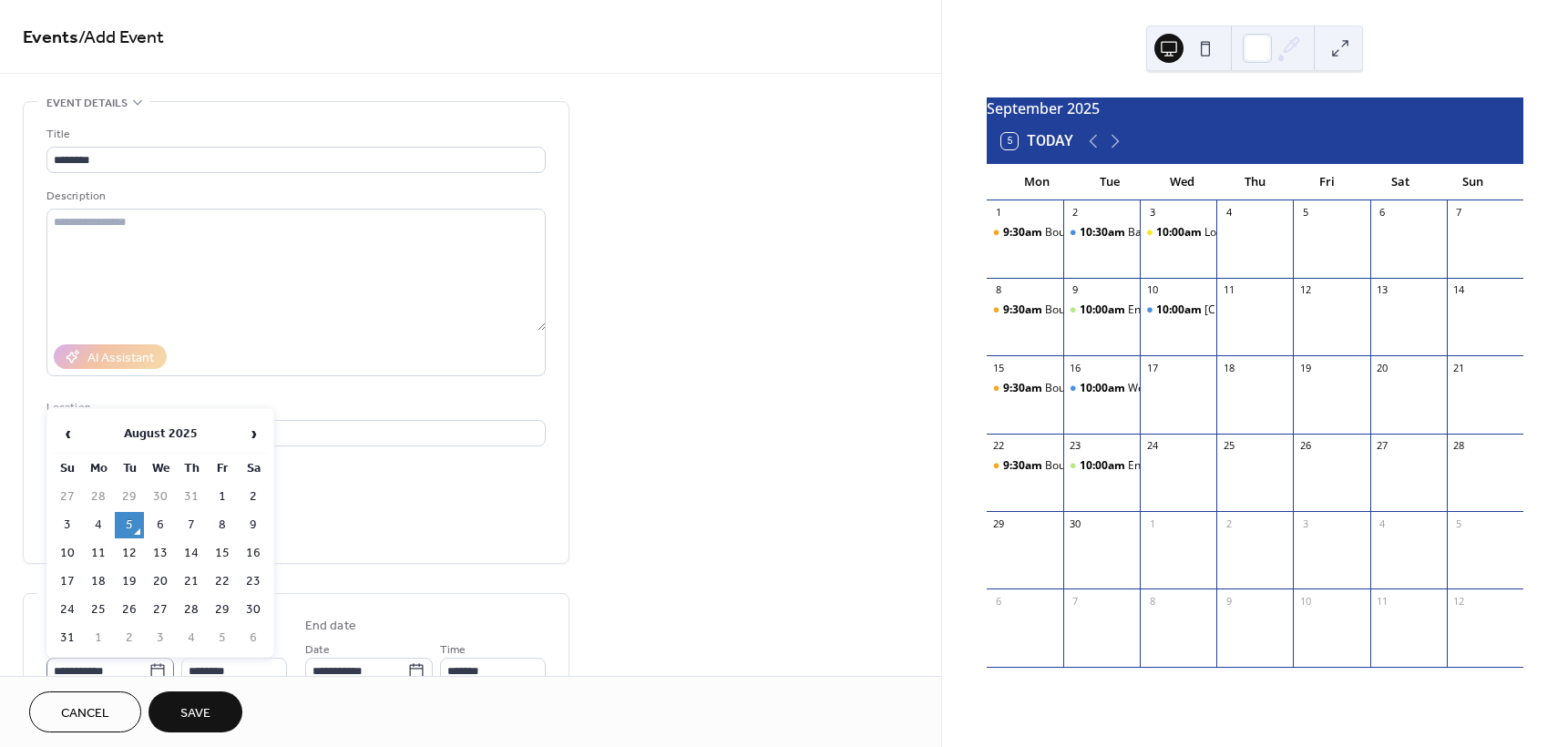 click 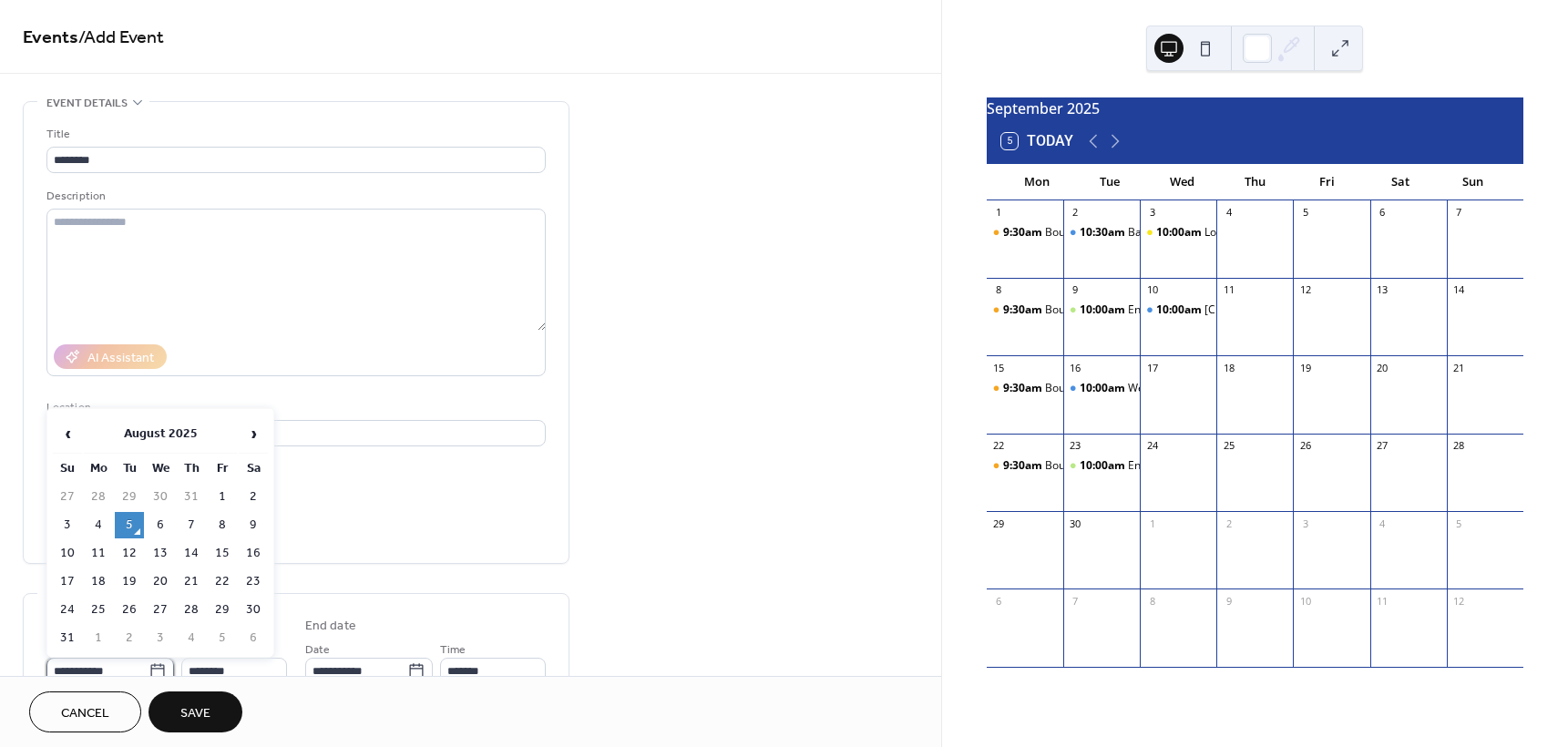 click on "**********" at bounding box center [97, 670] 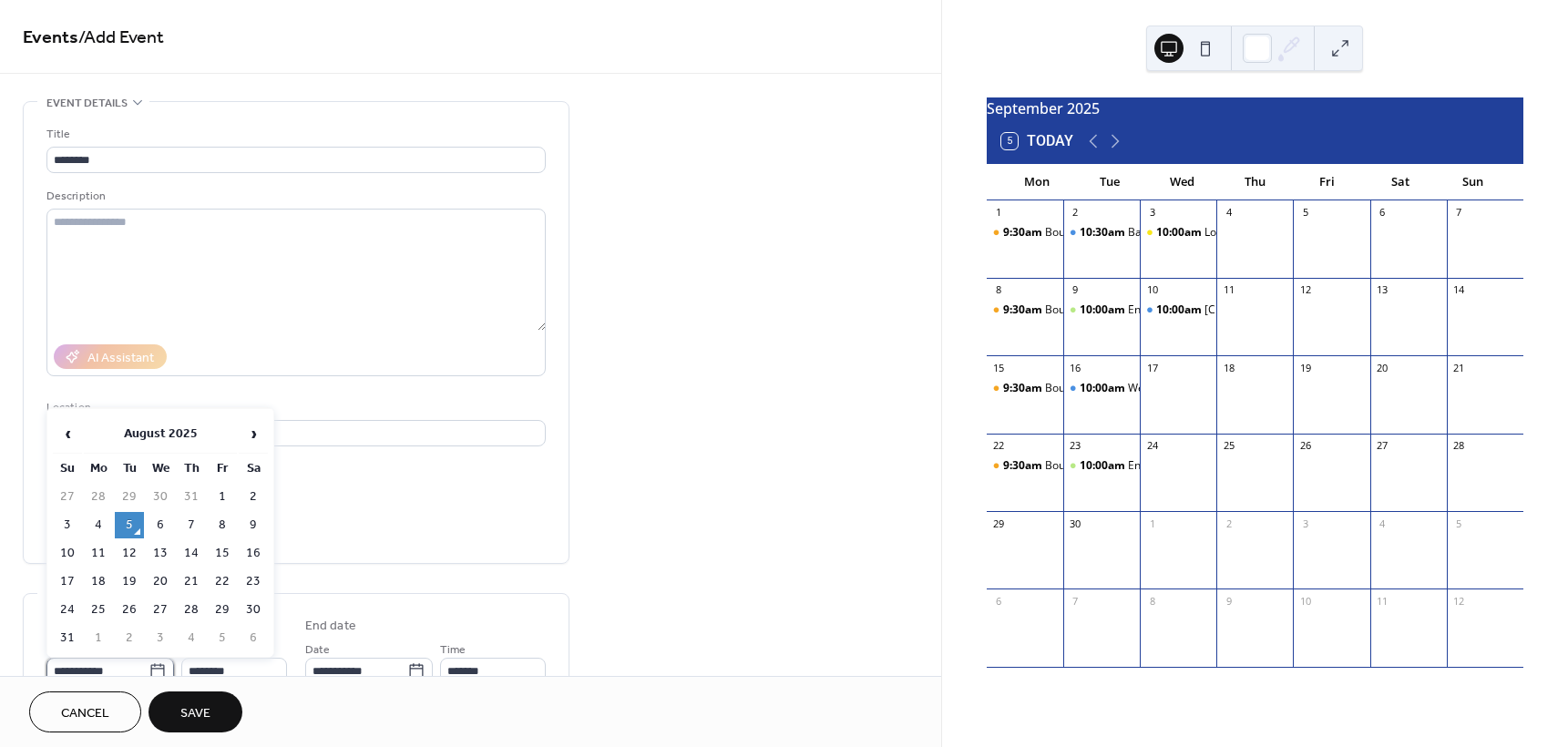 scroll, scrollTop: 8, scrollLeft: 0, axis: vertical 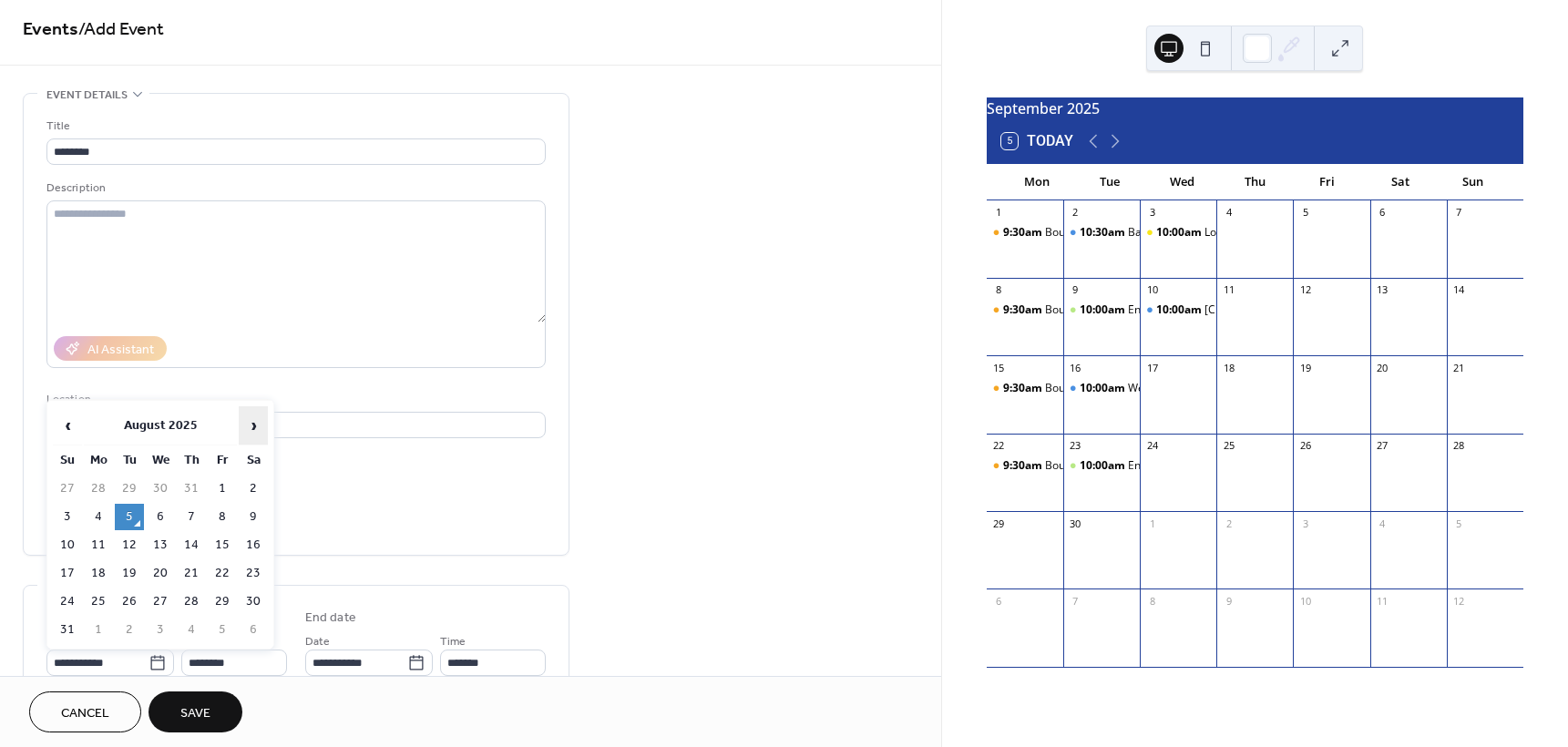 click on "›" at bounding box center [253, 425] 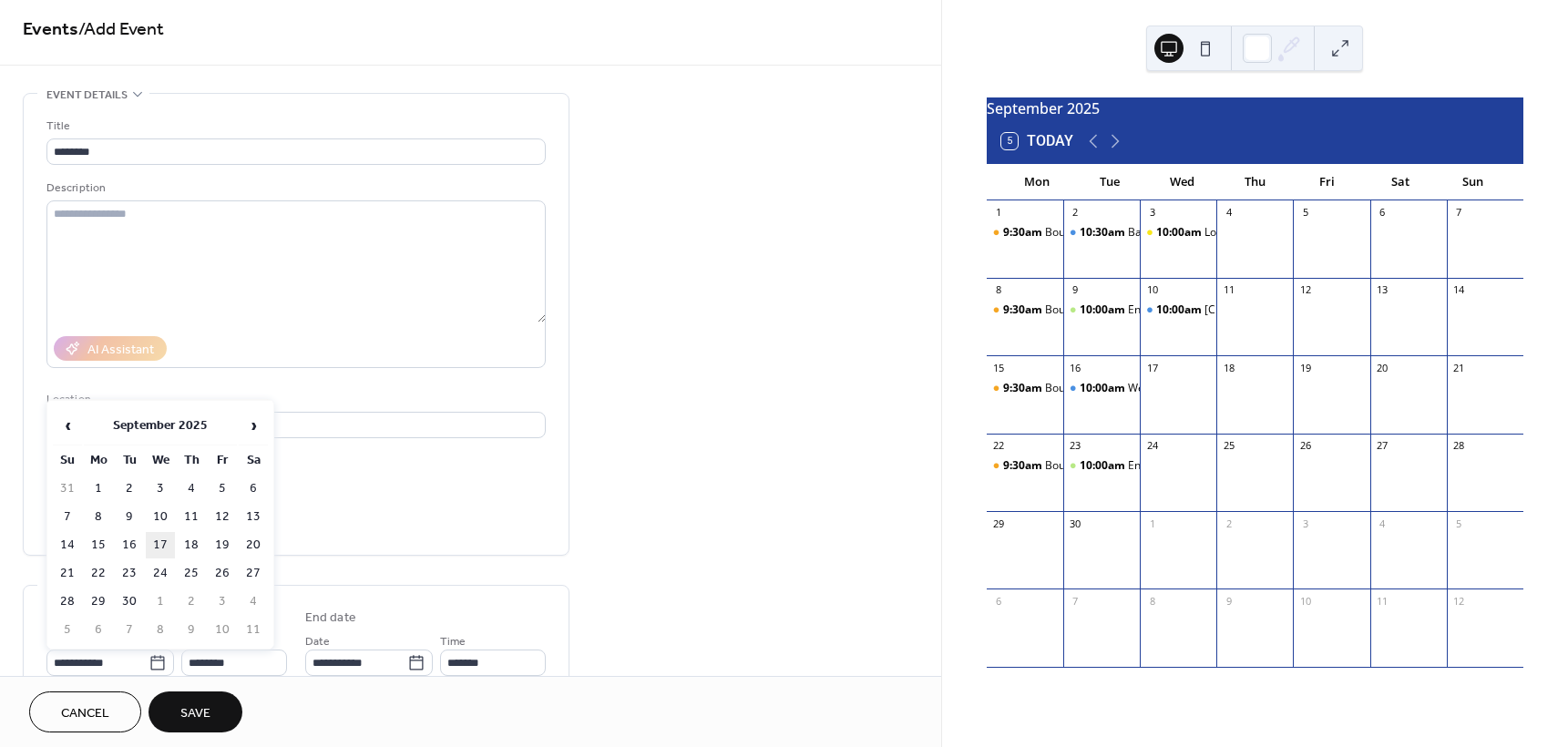 click on "17" at bounding box center [160, 545] 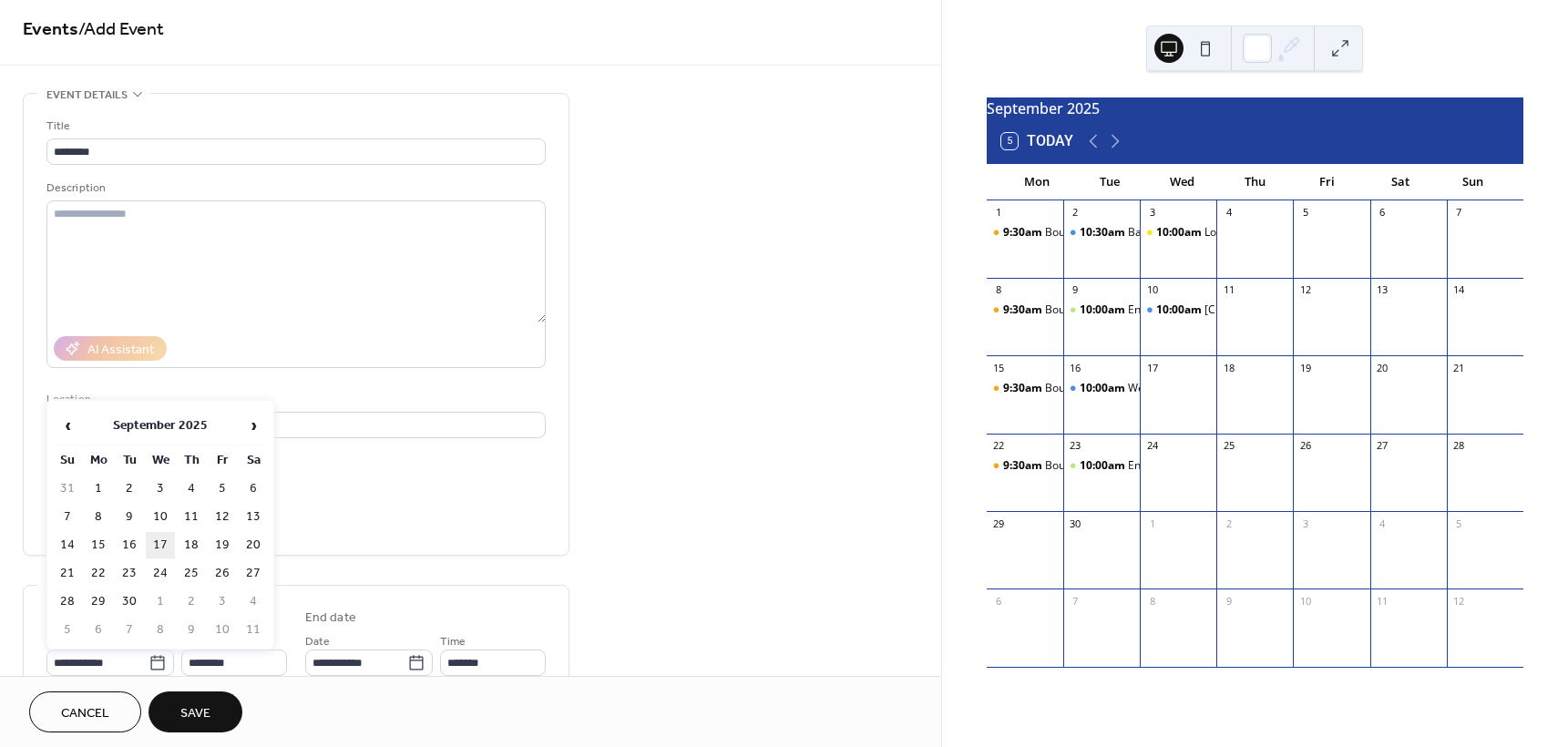 type on "**********" 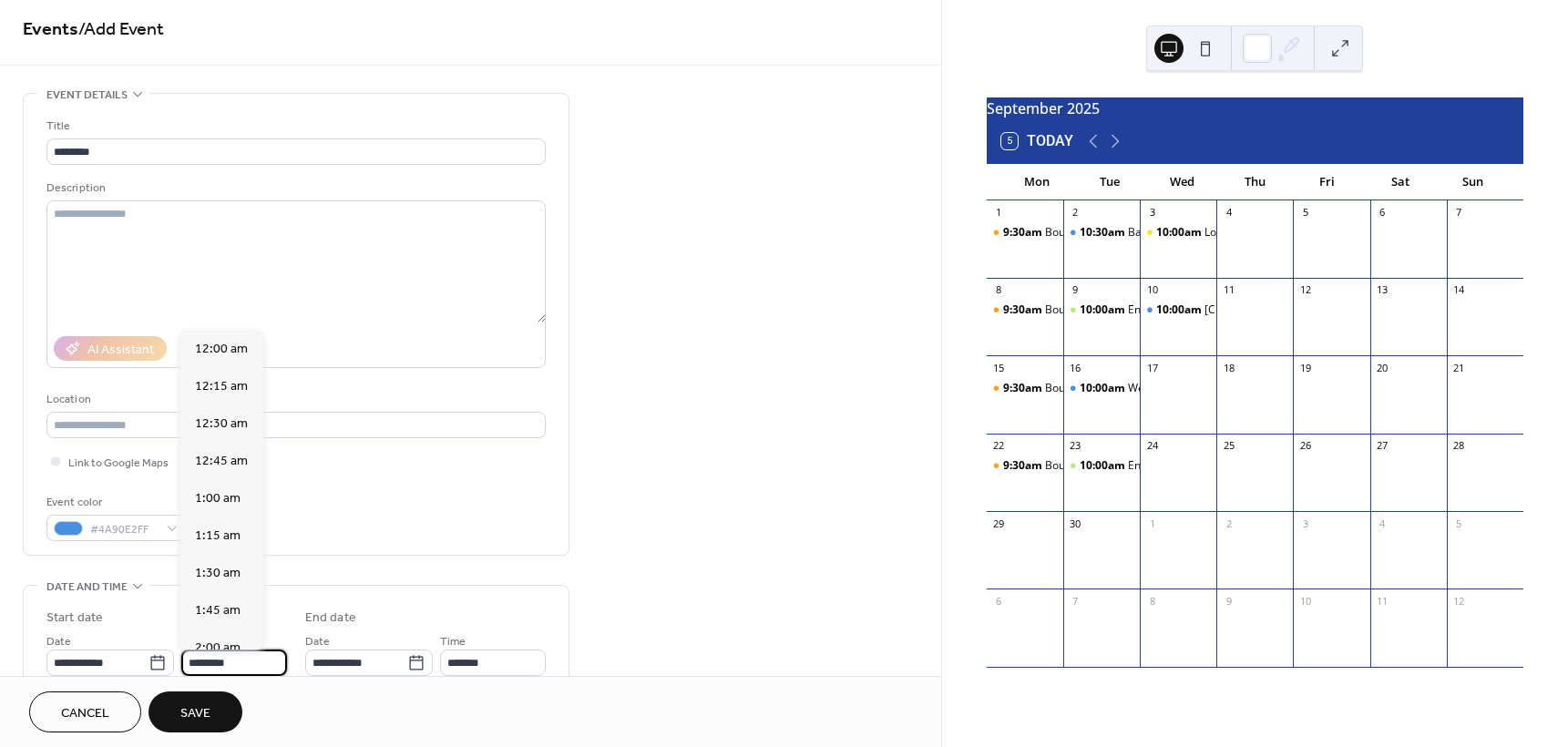 click on "********" at bounding box center (234, 662) 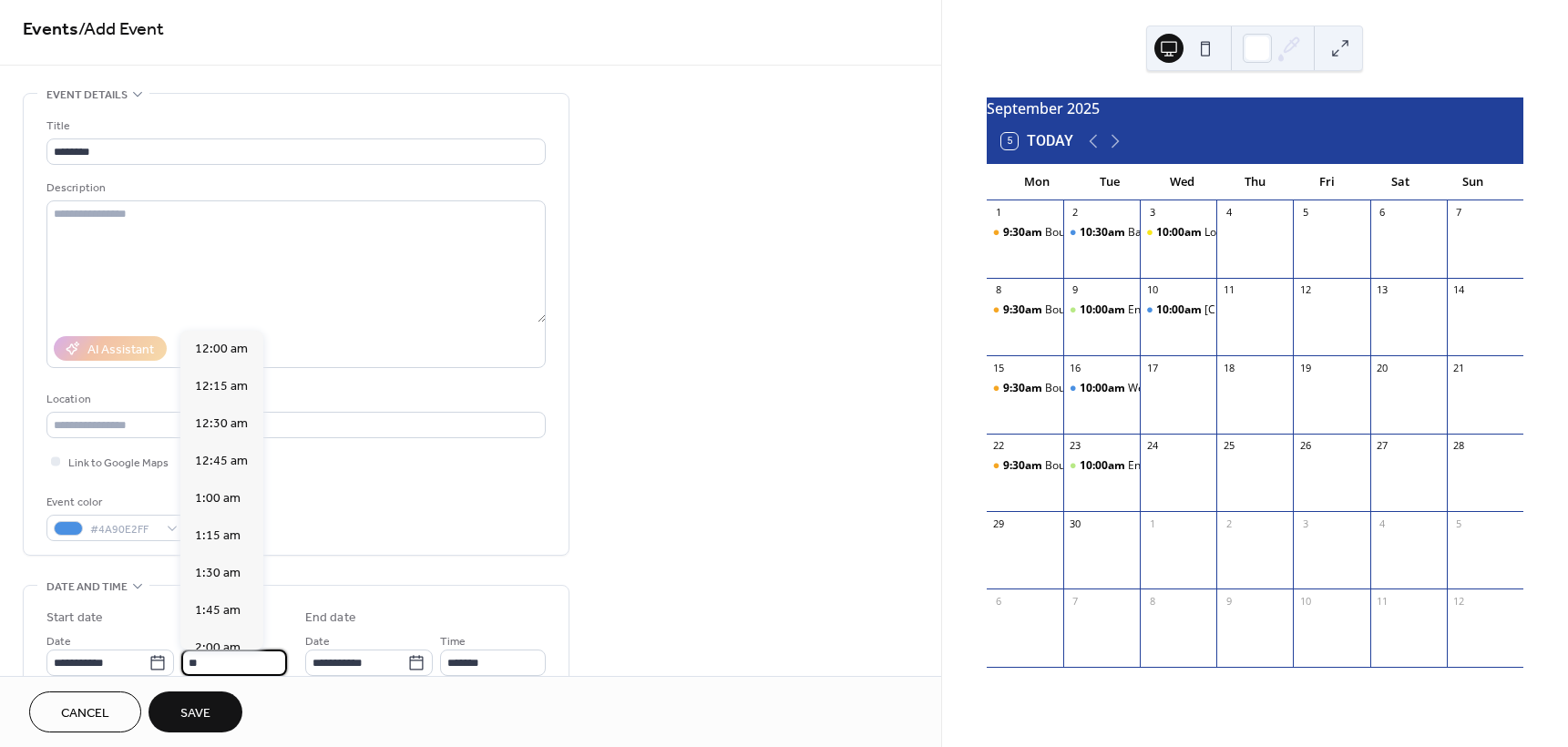 scroll, scrollTop: 1494, scrollLeft: 0, axis: vertical 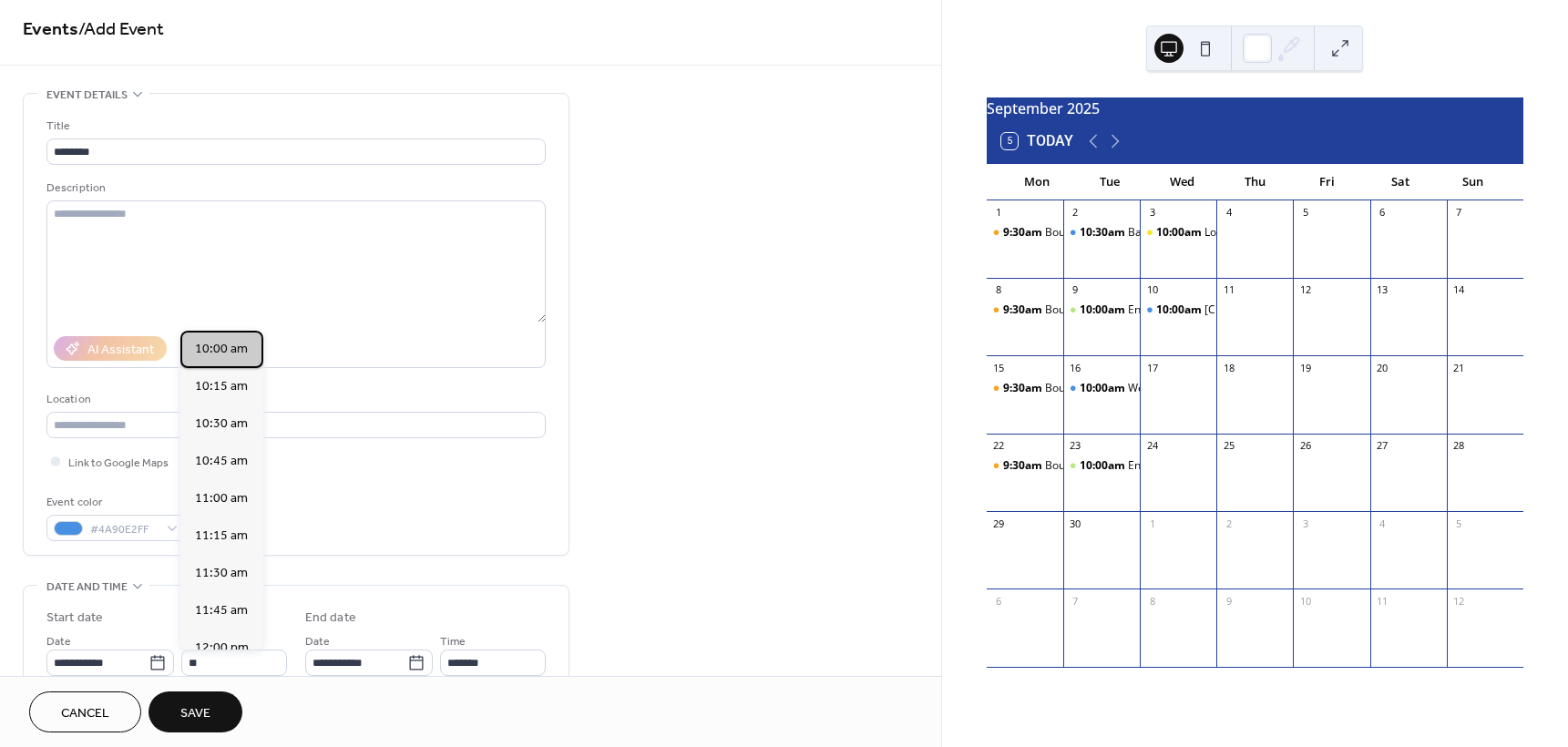 click on "10:00 am" at bounding box center (221, 349) 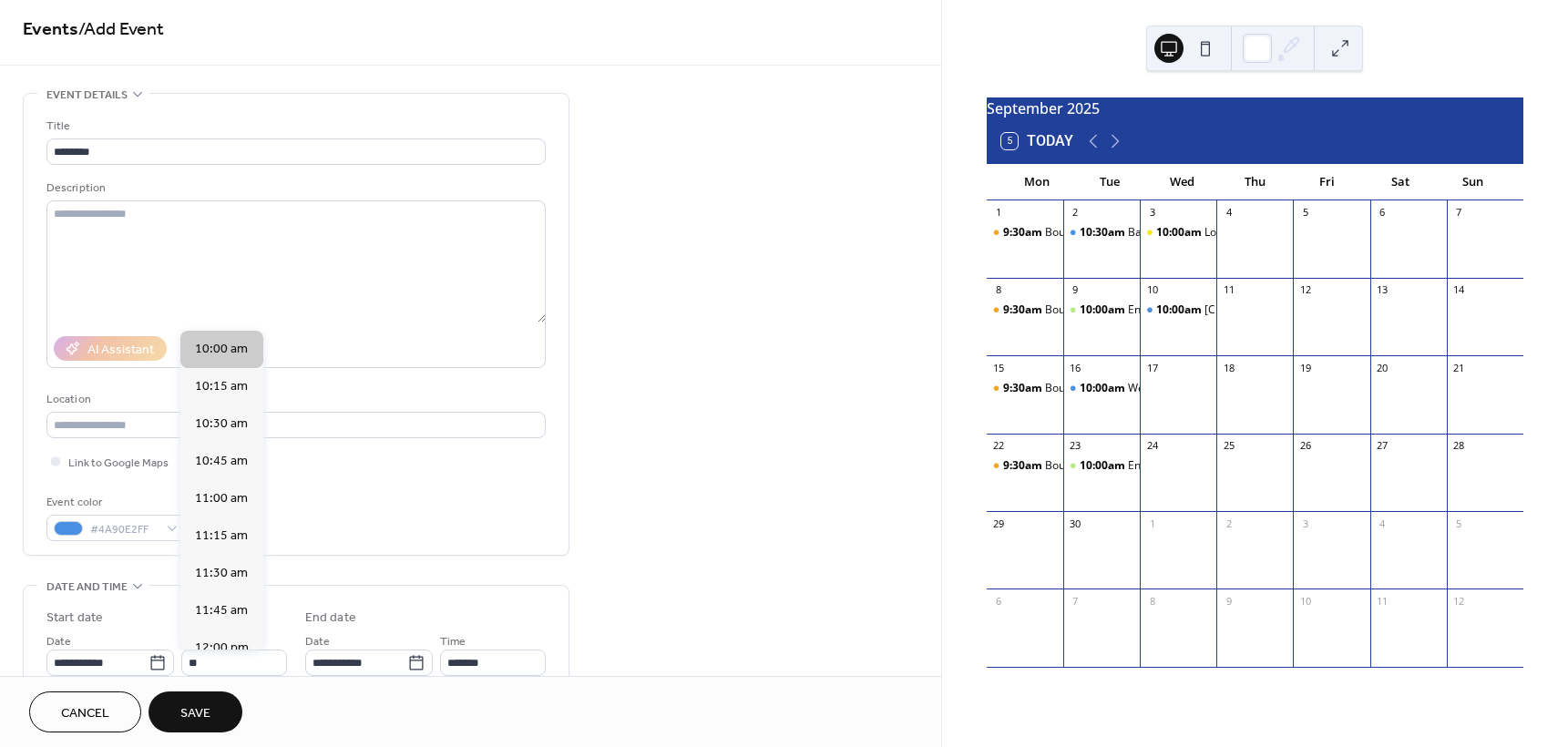type on "********" 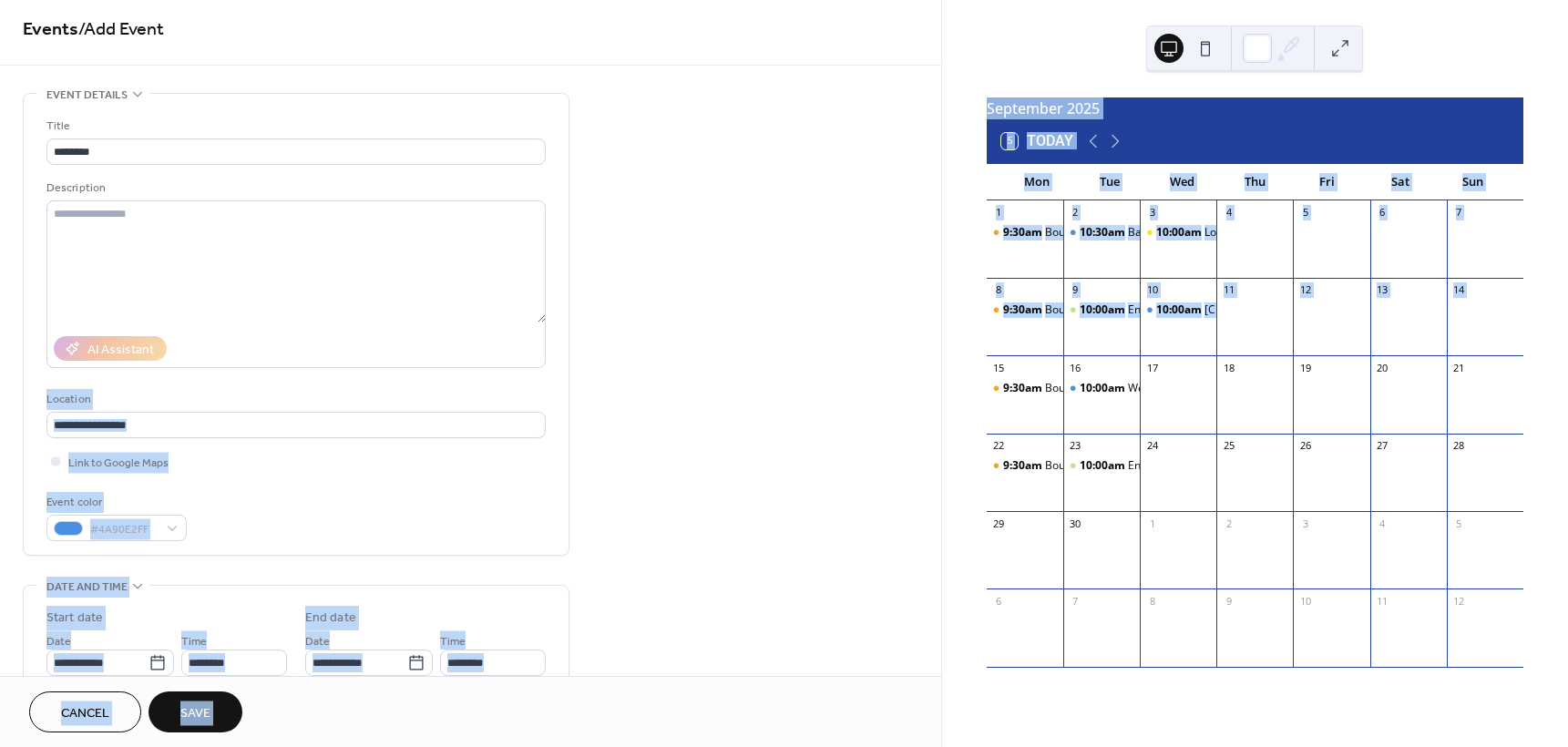 drag, startPoint x: 933, startPoint y: 341, endPoint x: 942, endPoint y: 380, distance: 40.02499 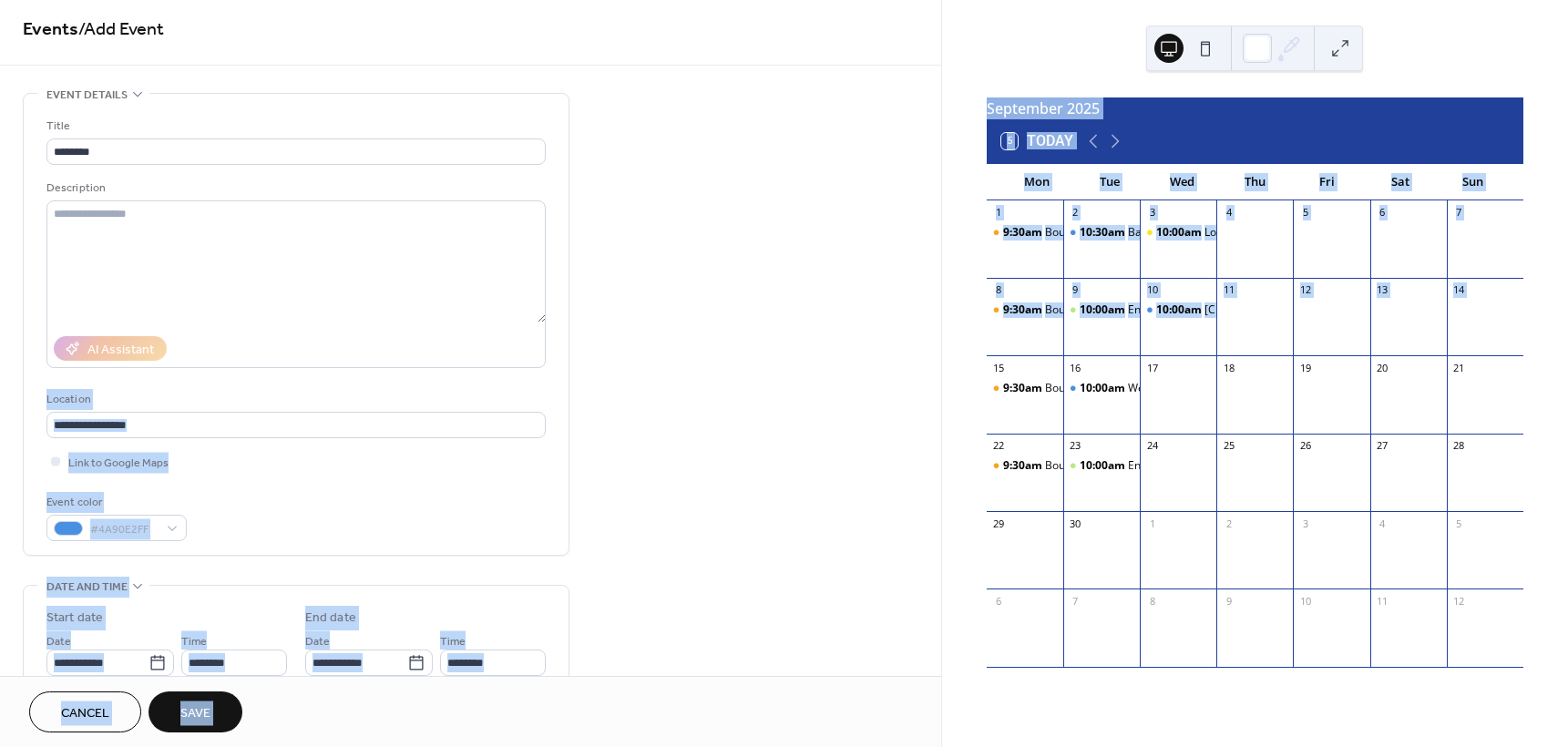 click on "**********" at bounding box center [784, 374] 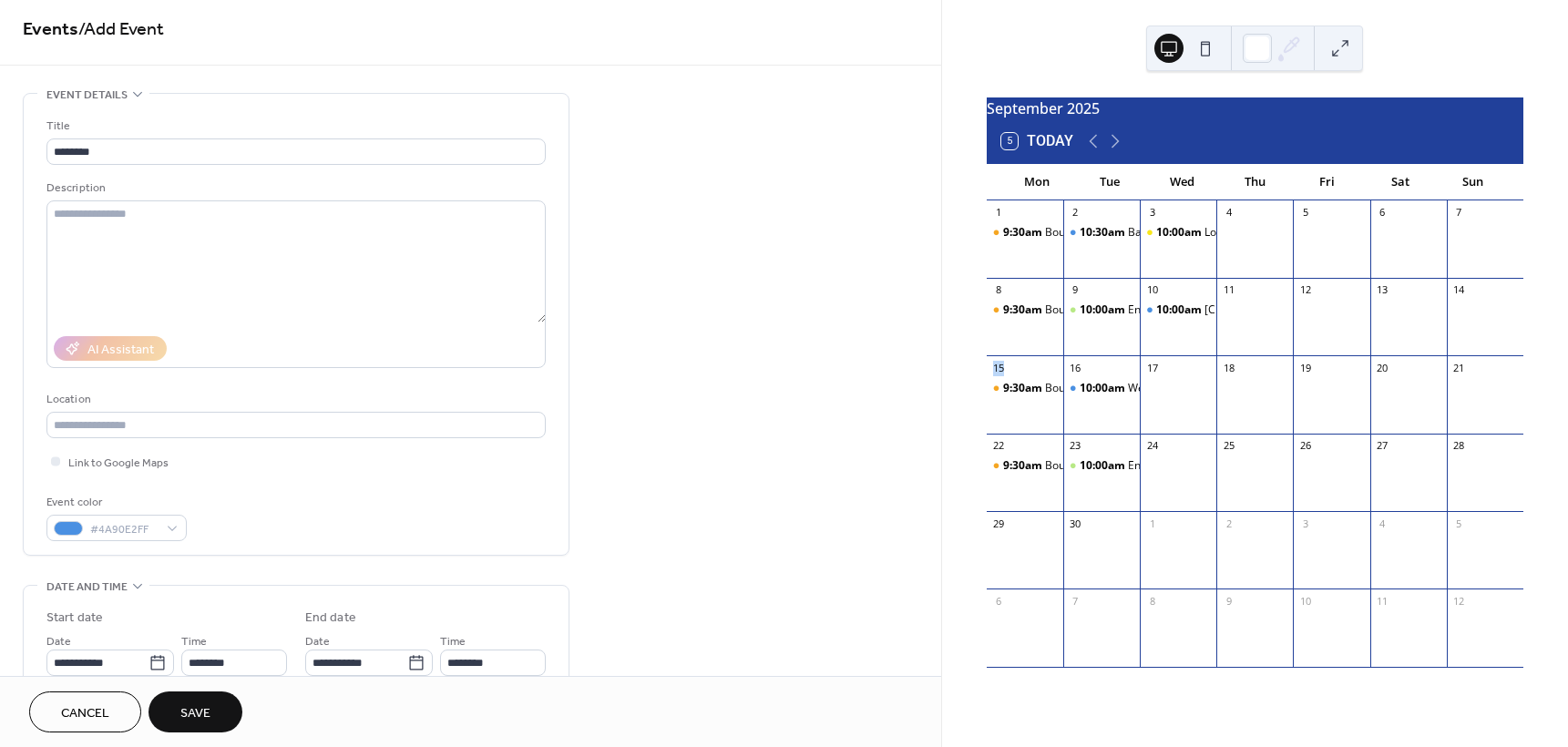 click on "[MONTH] [YEAR] 5 Today Mon Tue Wed Thu Fri Sat Sun 1 9:30am Bourke - Tennis Courts 2 10:30am Baby Massage Workshop - BDCS Preschool Building 3 10:00am Louth Park 4 5 6 7 8 9:30am Bourke - Tennis Courts 9 10:00am Enngonia Public School 10 10:00am Winrae 11 12 13 14 15 9:30am Bourke - Tennis Courts 16 10:00am Weilmoringle Public School 17 18 19 20 21 22 9:30am Bourke - Tennis Courts 23 10:00am Enngonia Public School 24 25 26 27 28 29 30 1 2 3 4 5 6 7 8 9 10 11 12" at bounding box center (1255, 374) 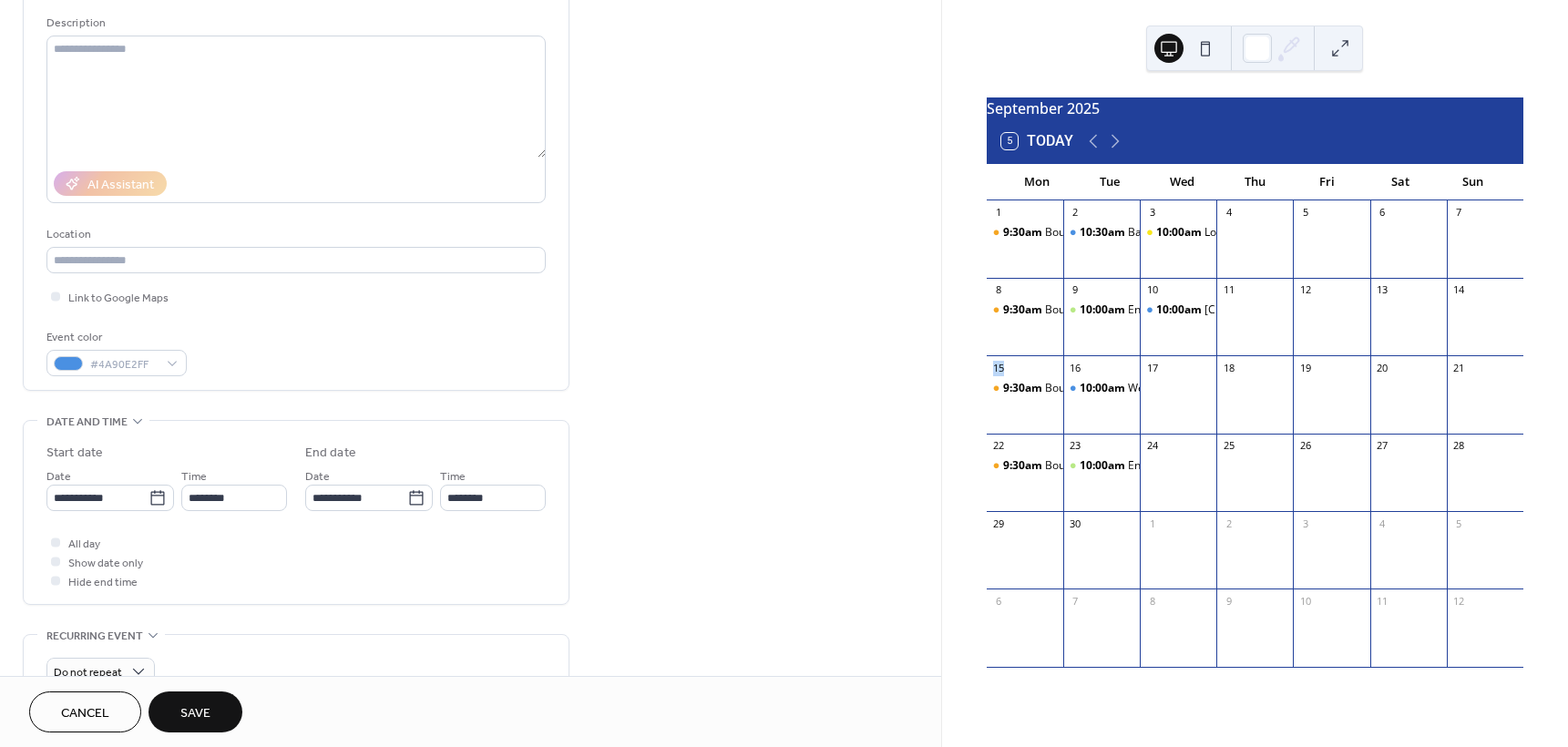 scroll, scrollTop: 178, scrollLeft: 0, axis: vertical 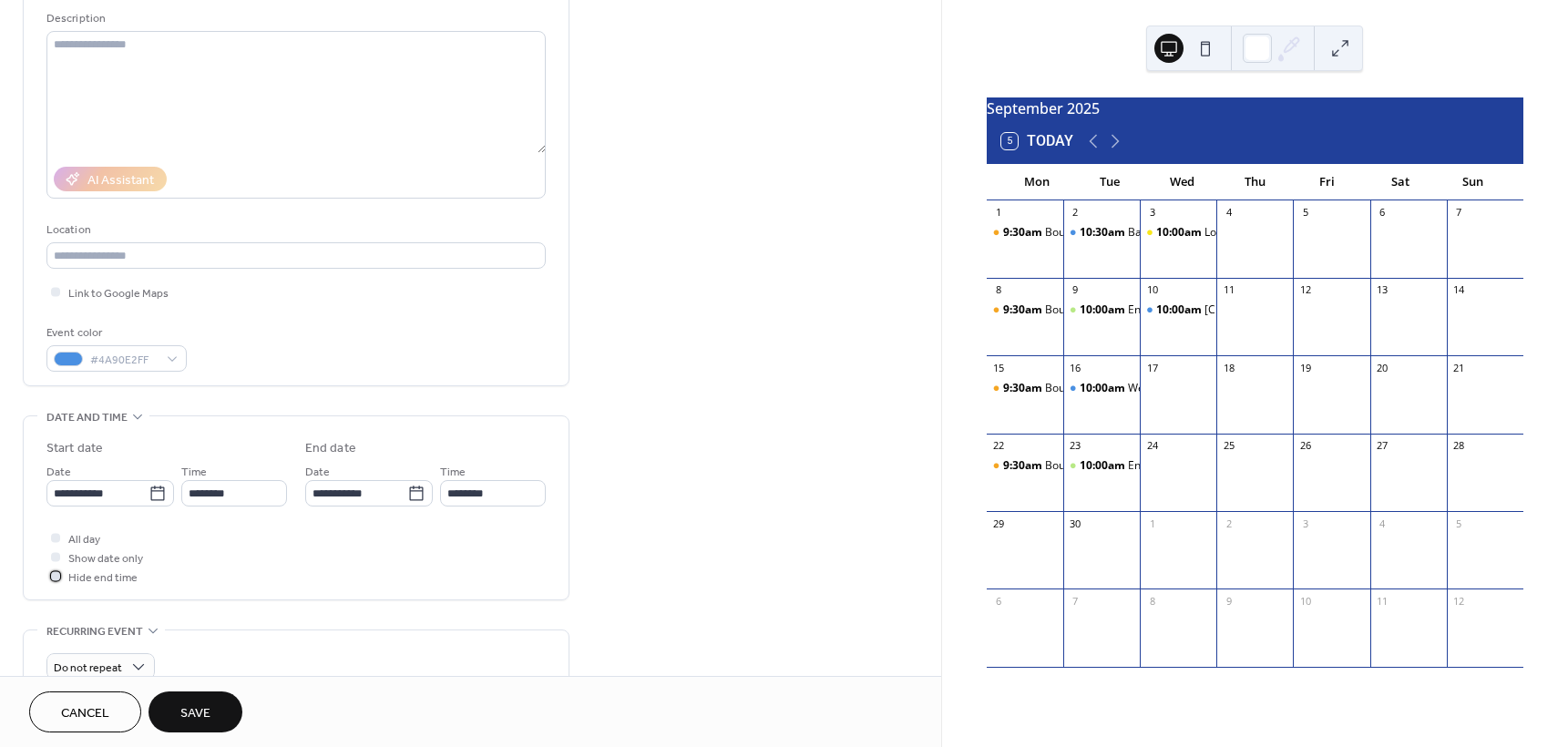 click at bounding box center (56, 576) 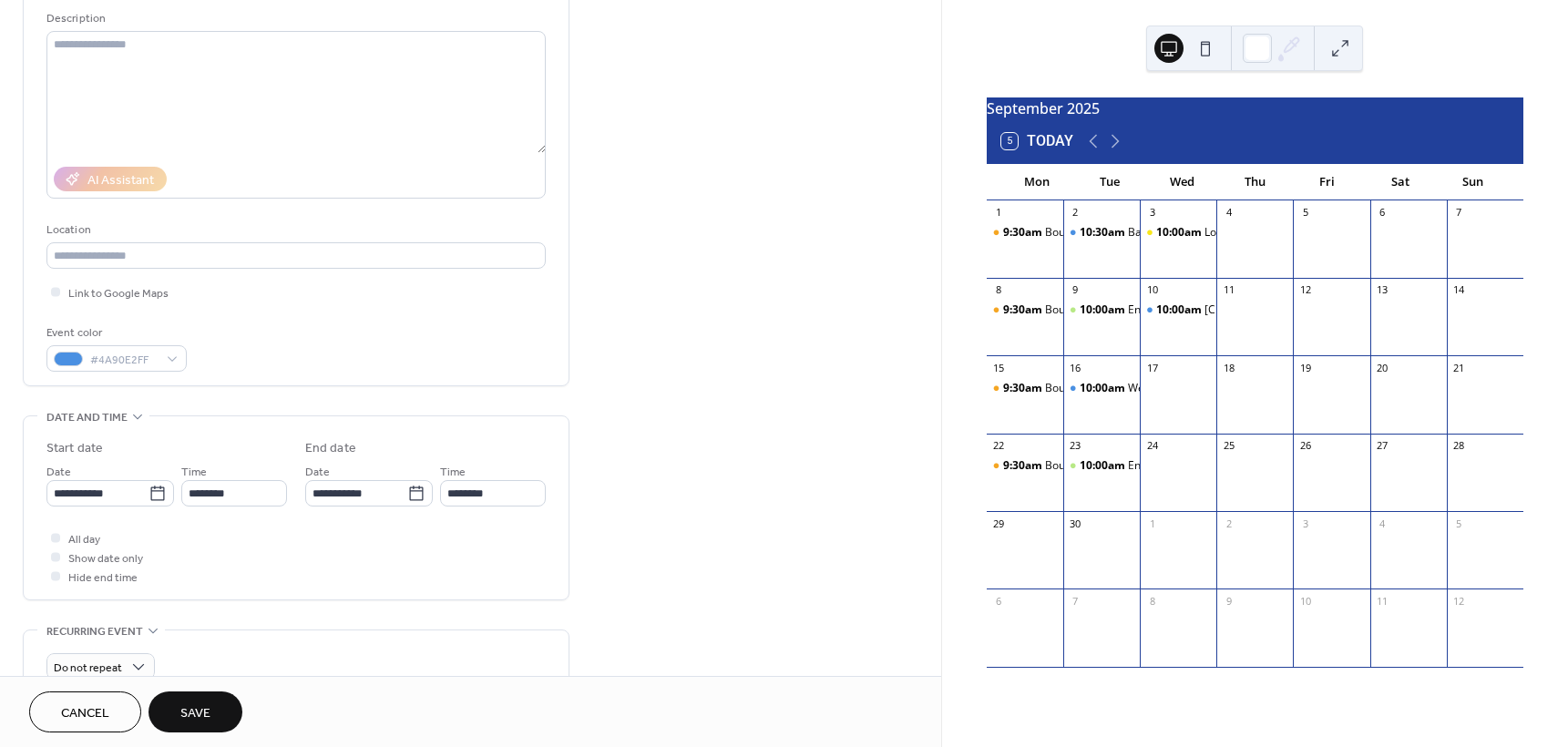 click on "Save" at bounding box center (195, 713) 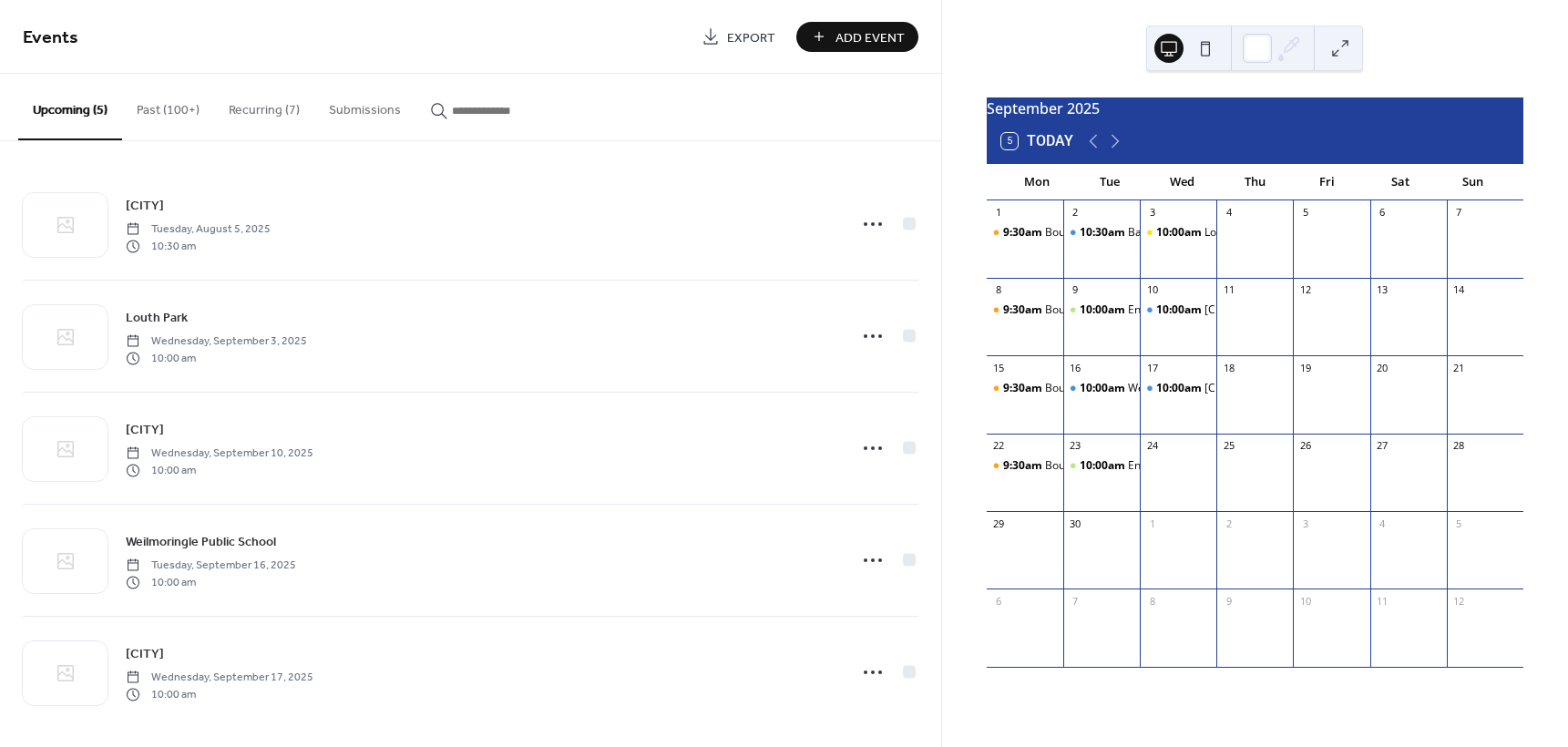 click on "Add Event" at bounding box center [870, 37] 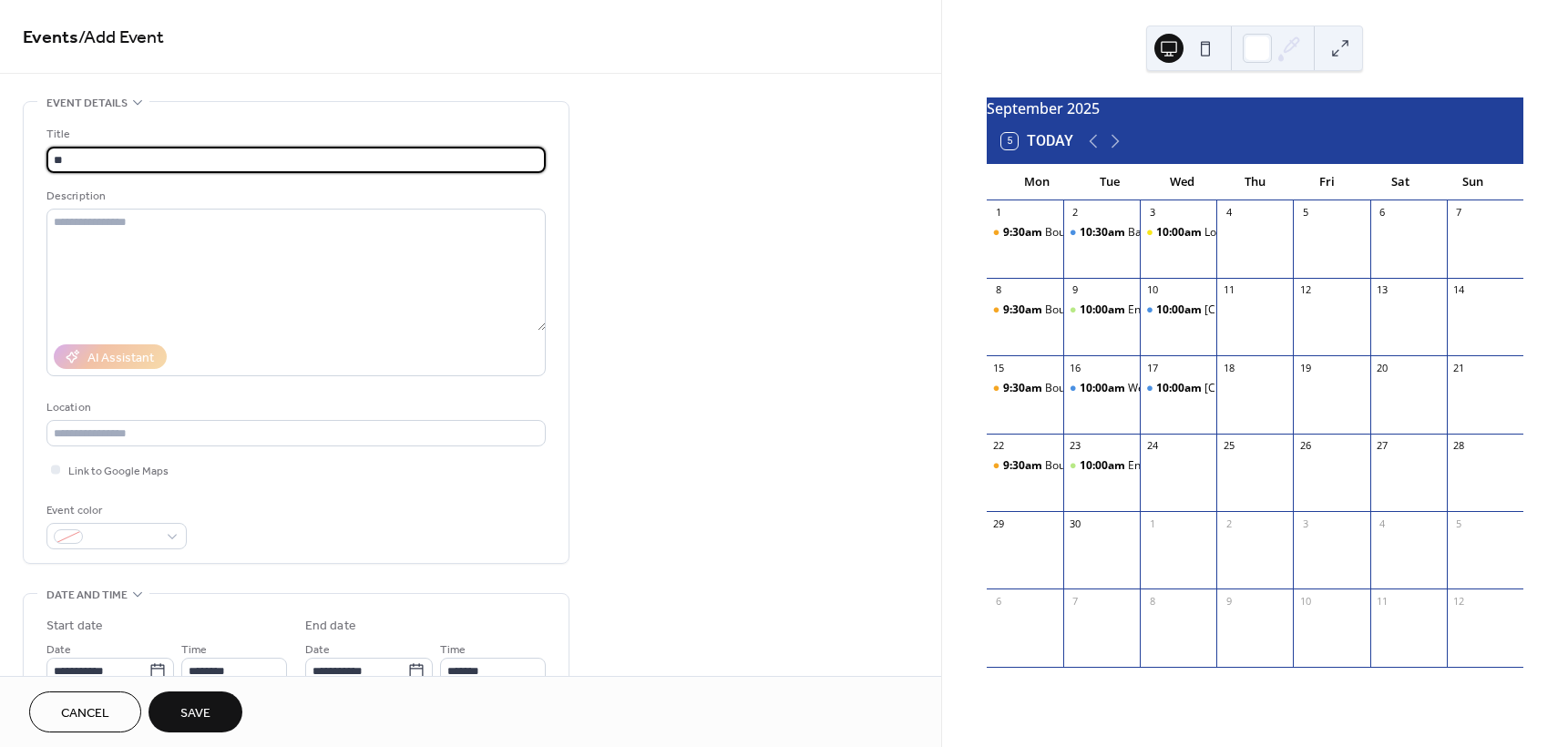 type on "**********" 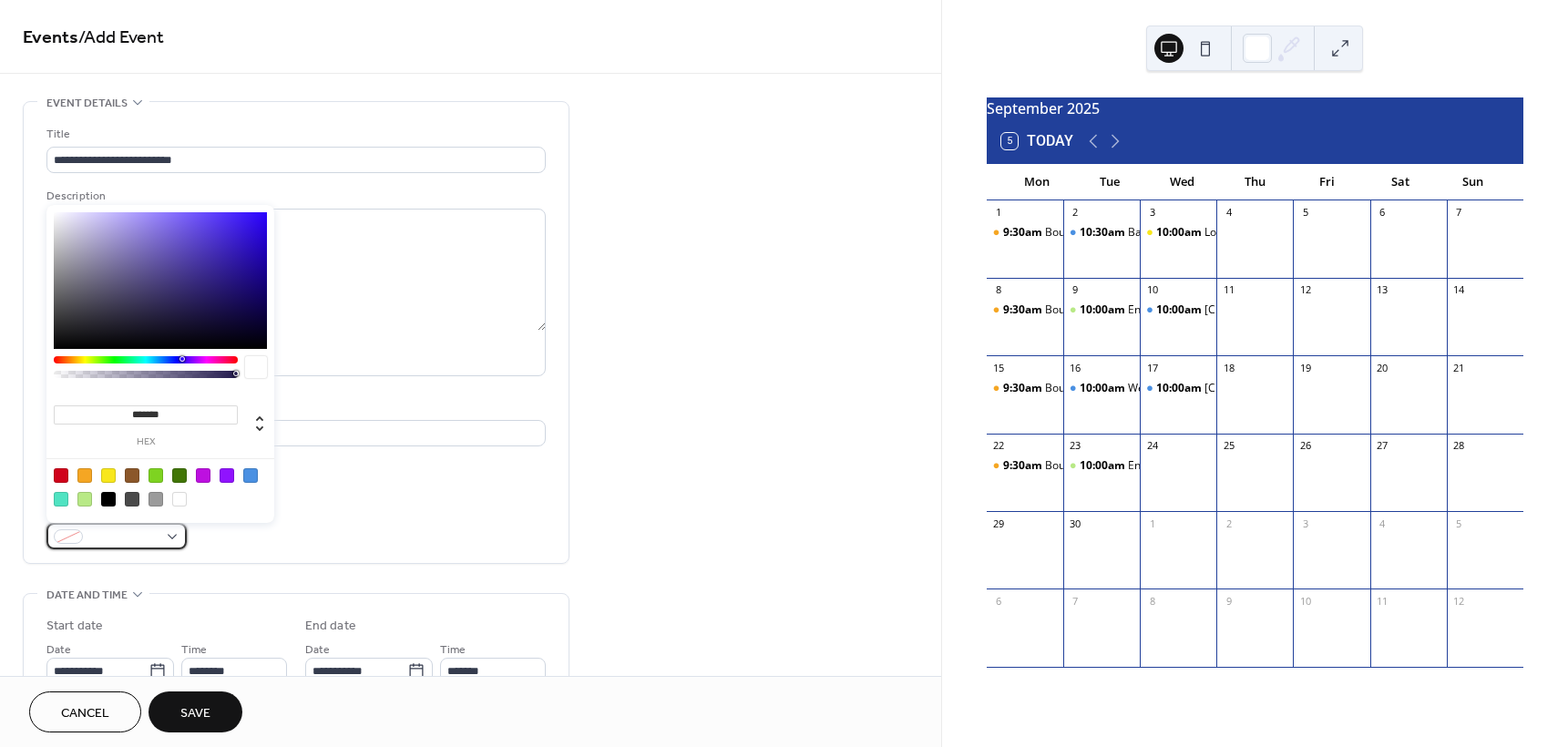 click at bounding box center [124, 537] 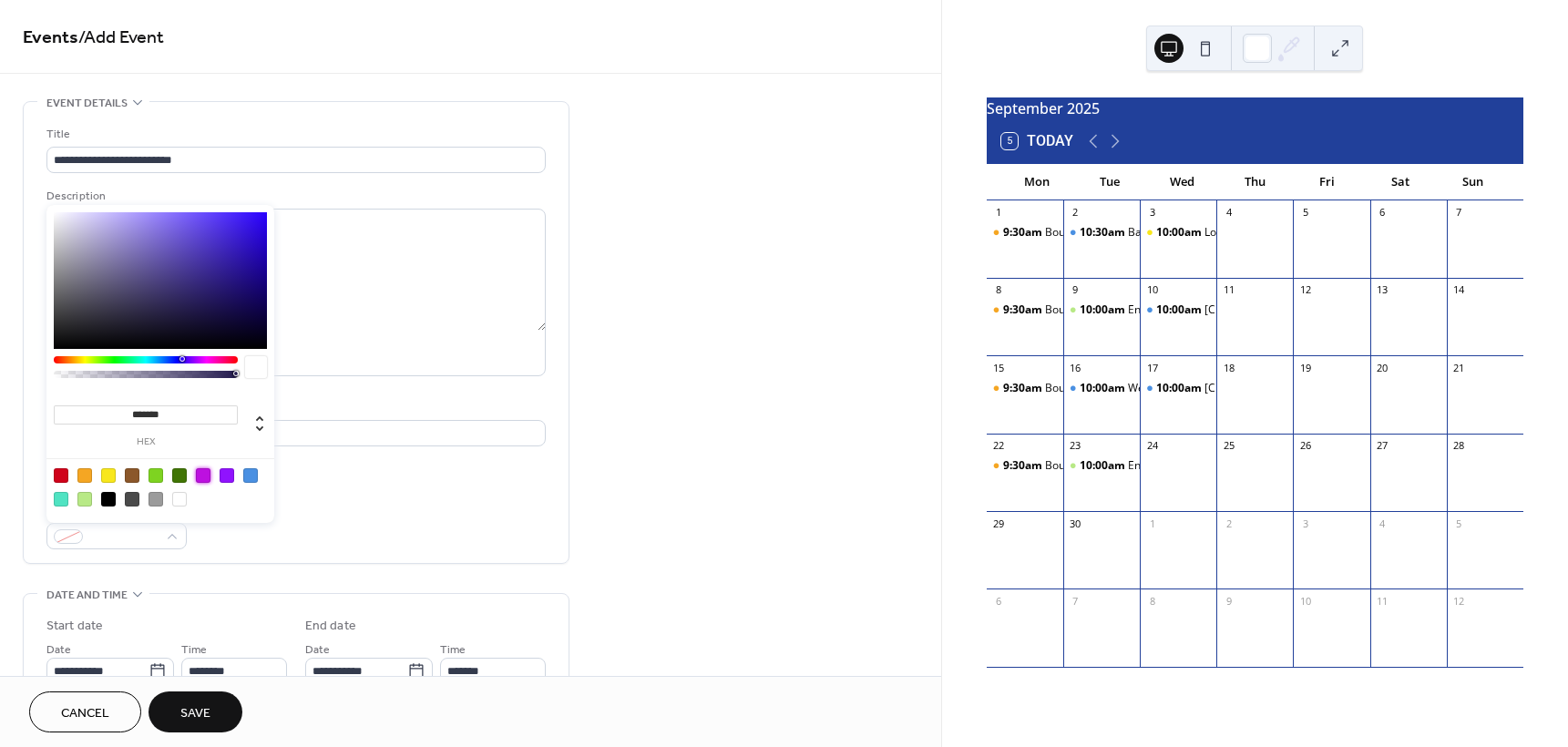 click at bounding box center (203, 476) 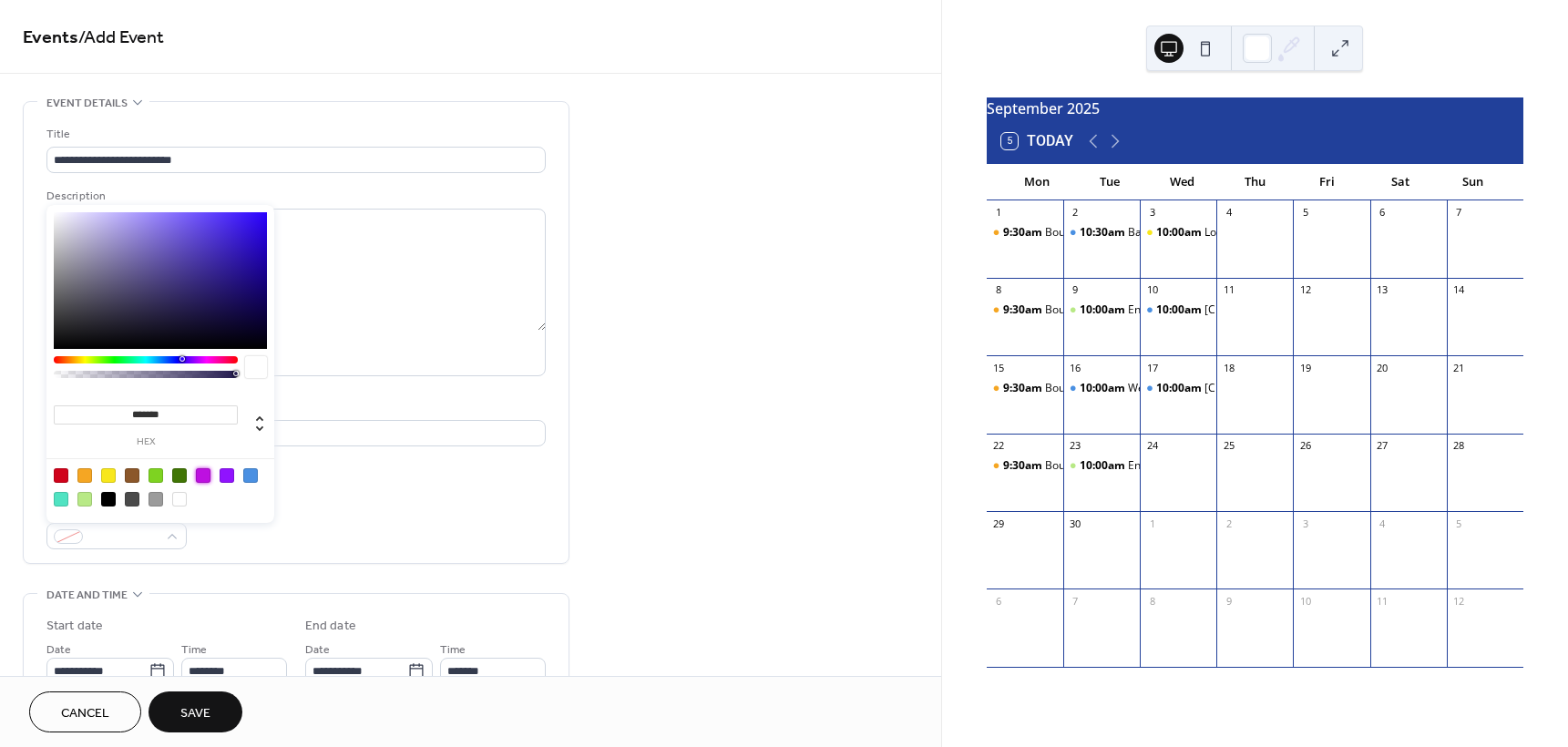 type on "*******" 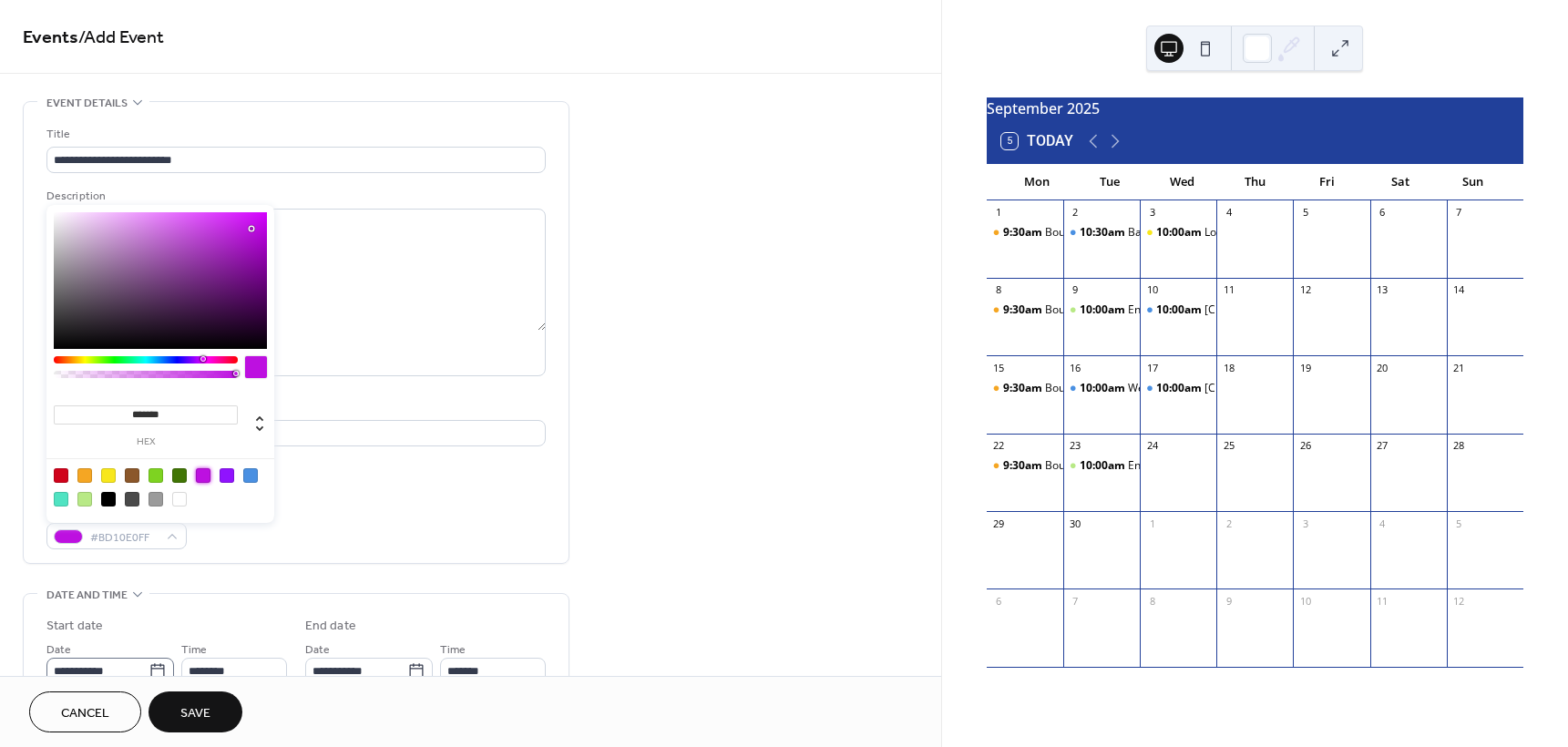 click 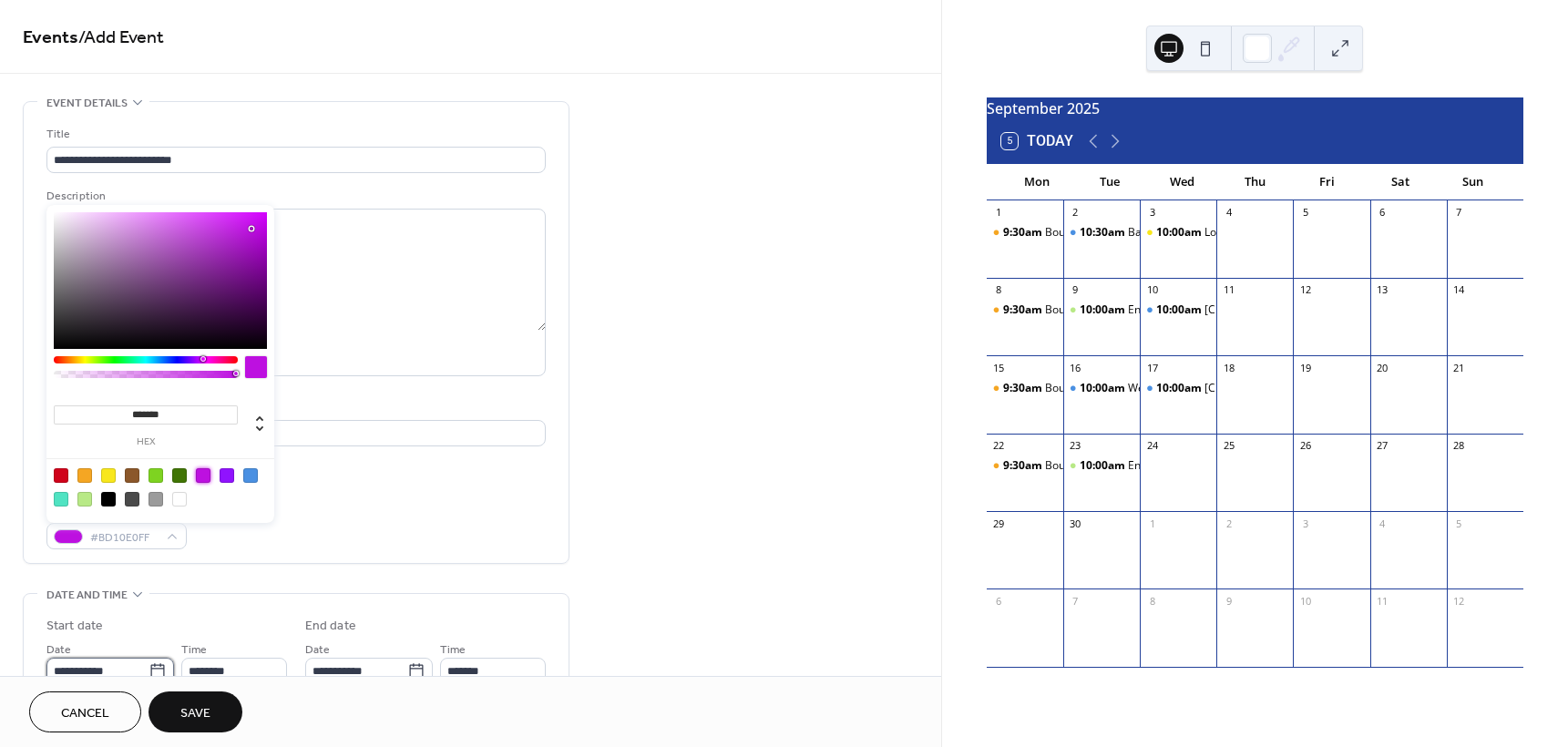 click on "**********" at bounding box center [97, 670] 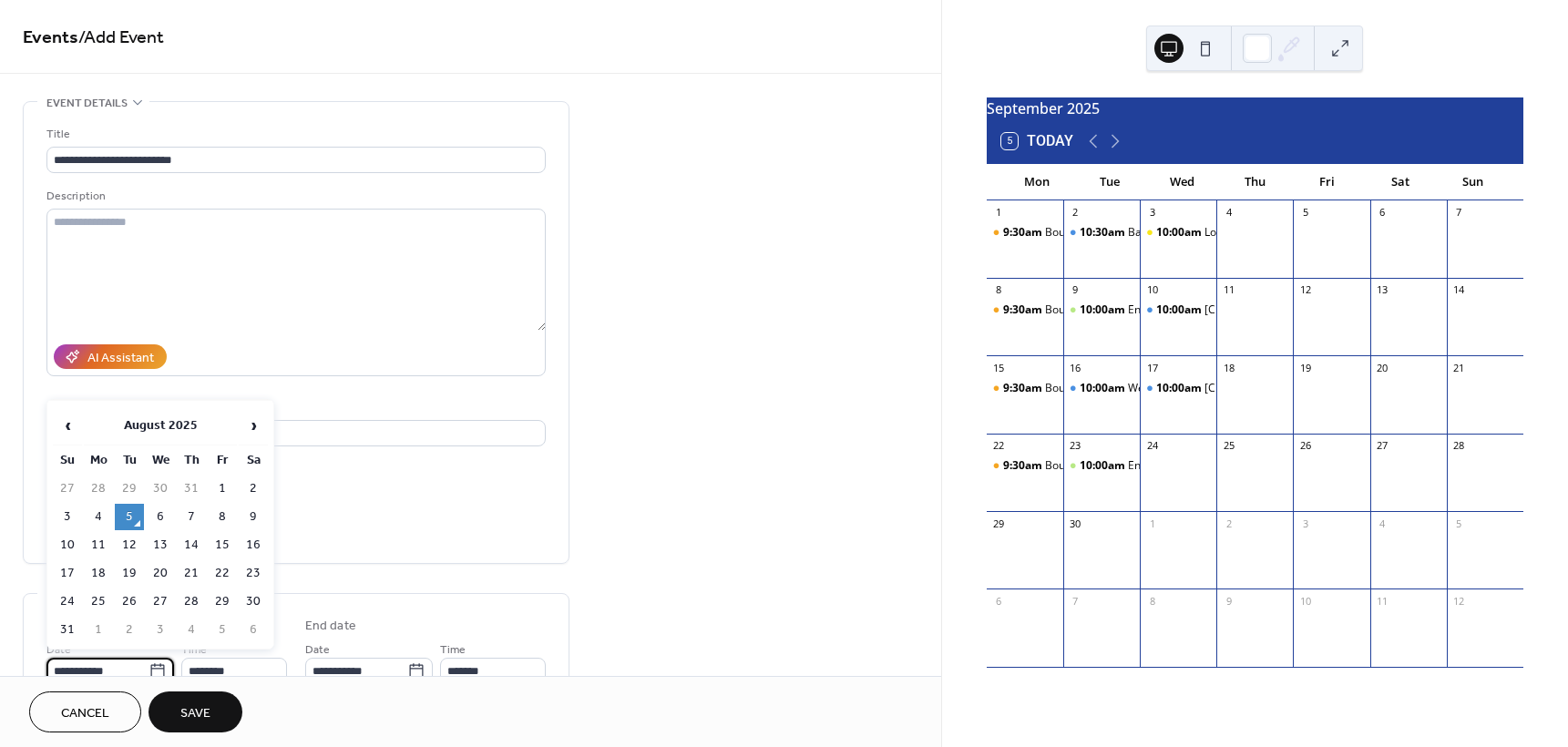 scroll, scrollTop: 8, scrollLeft: 0, axis: vertical 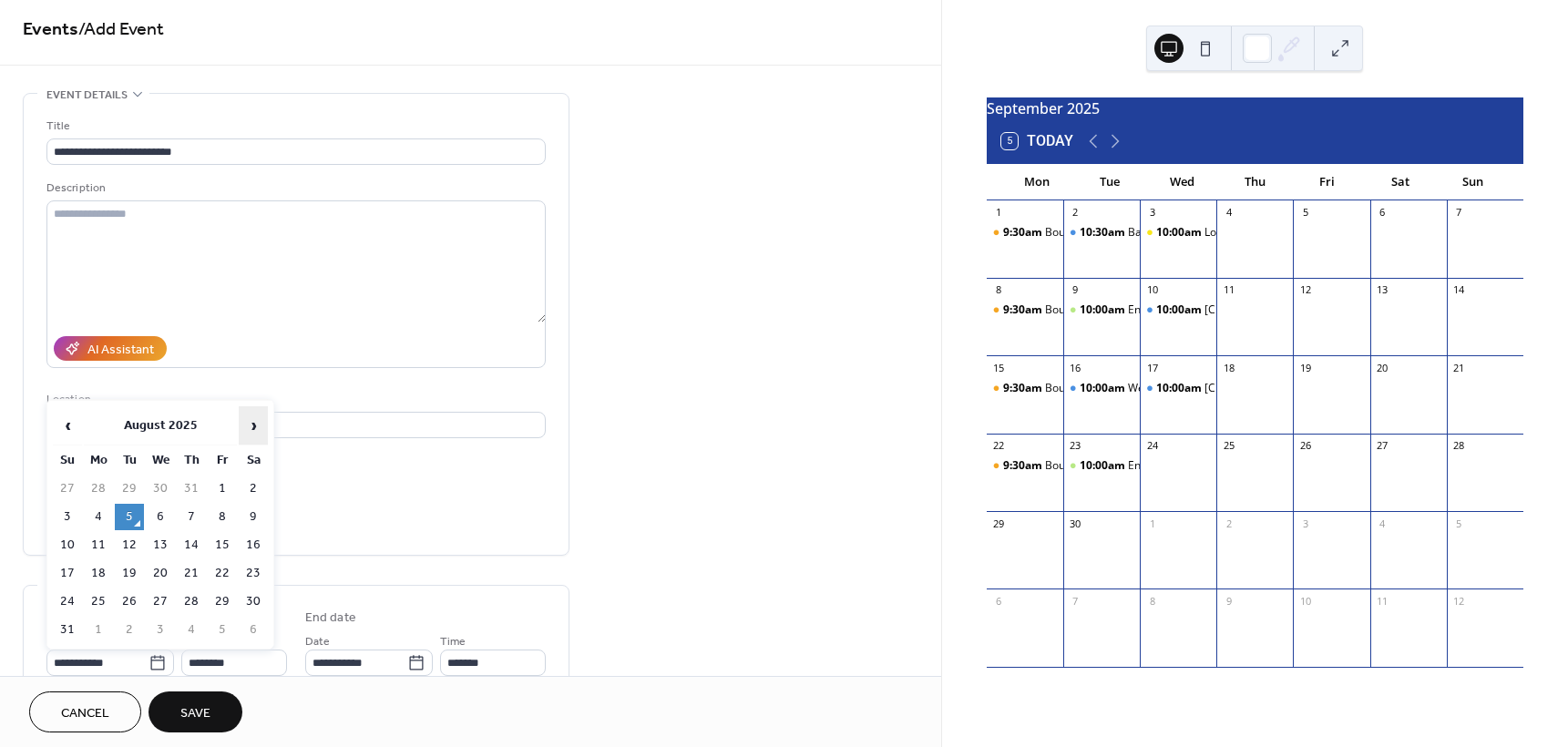 click on "›" at bounding box center [253, 425] 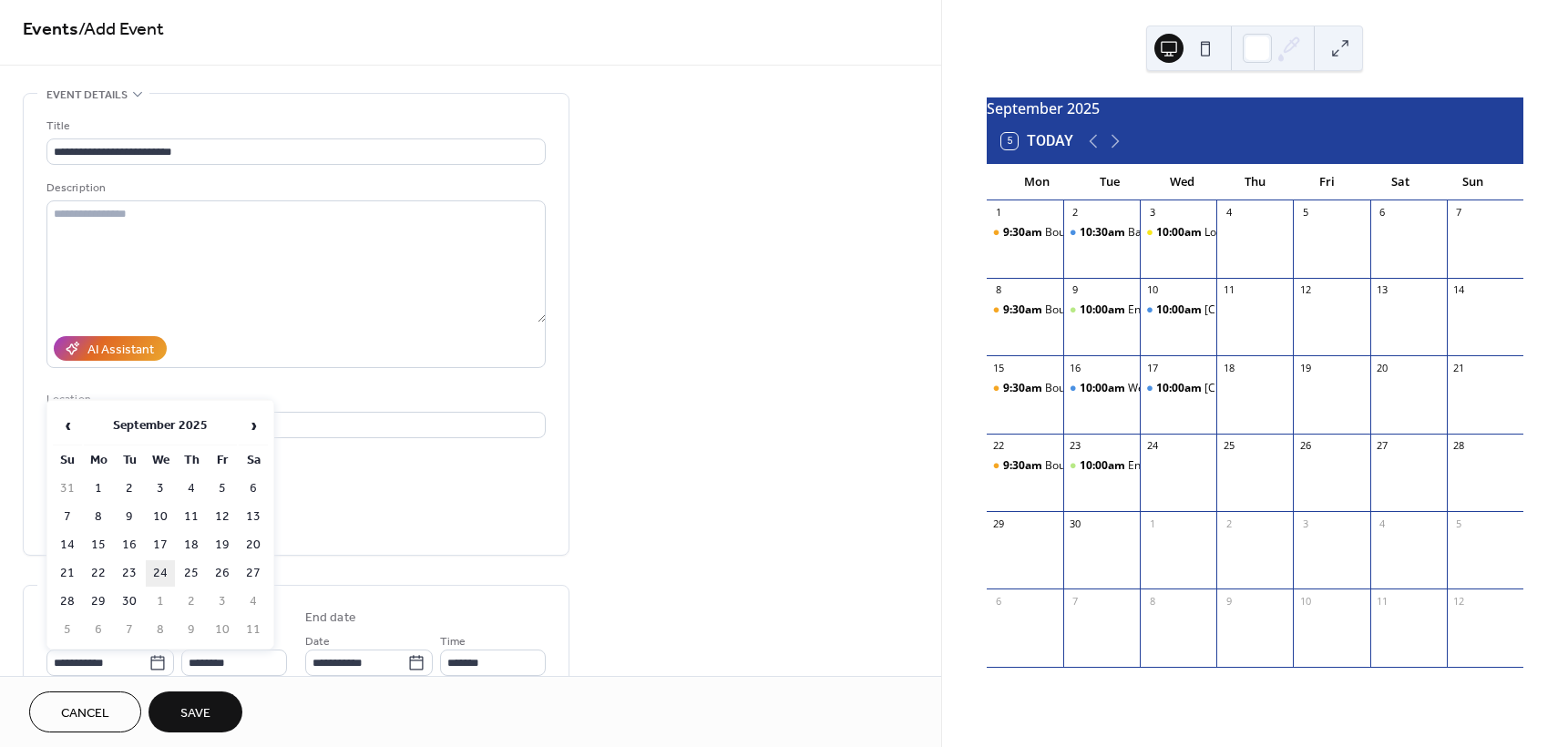 click on "24" at bounding box center (160, 573) 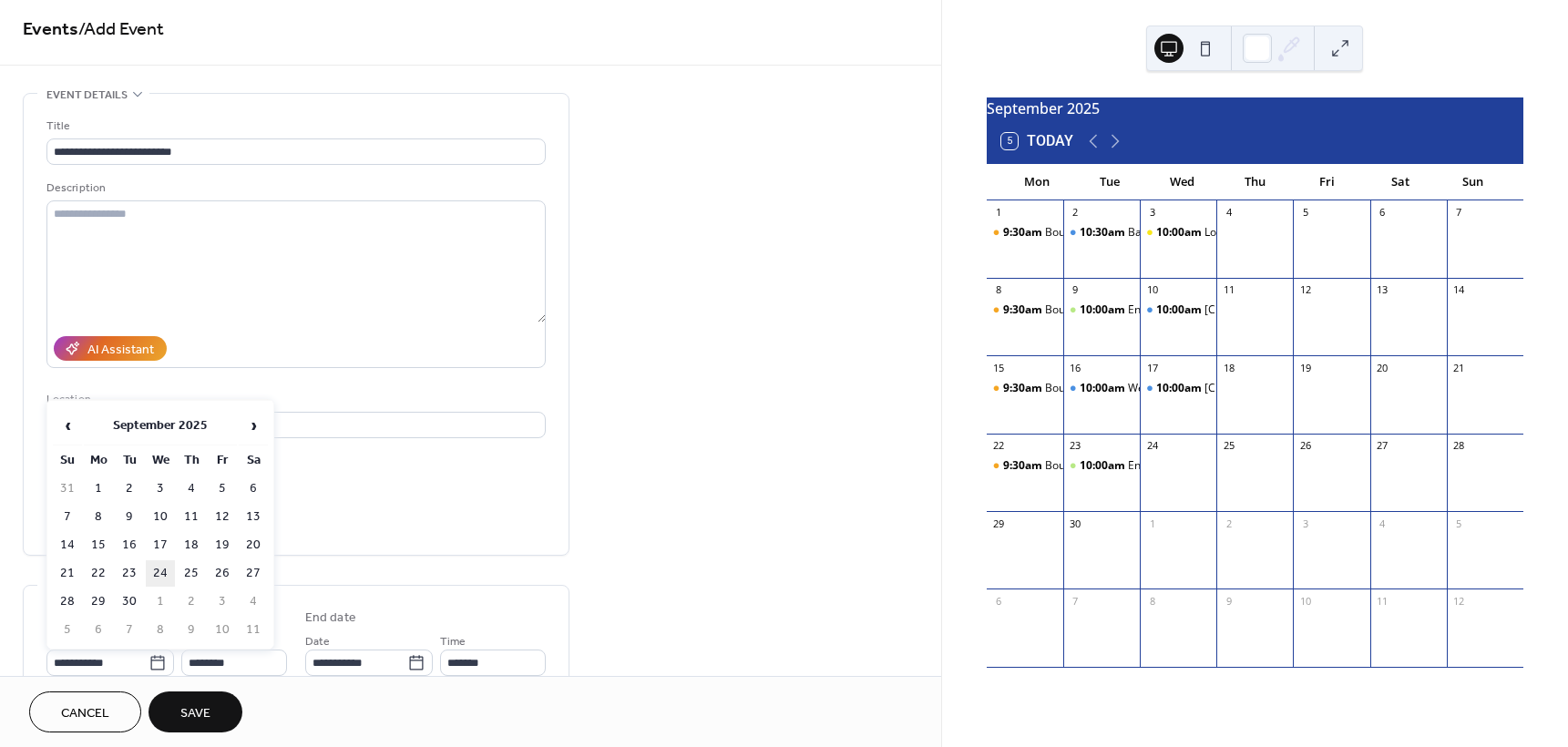 type on "**********" 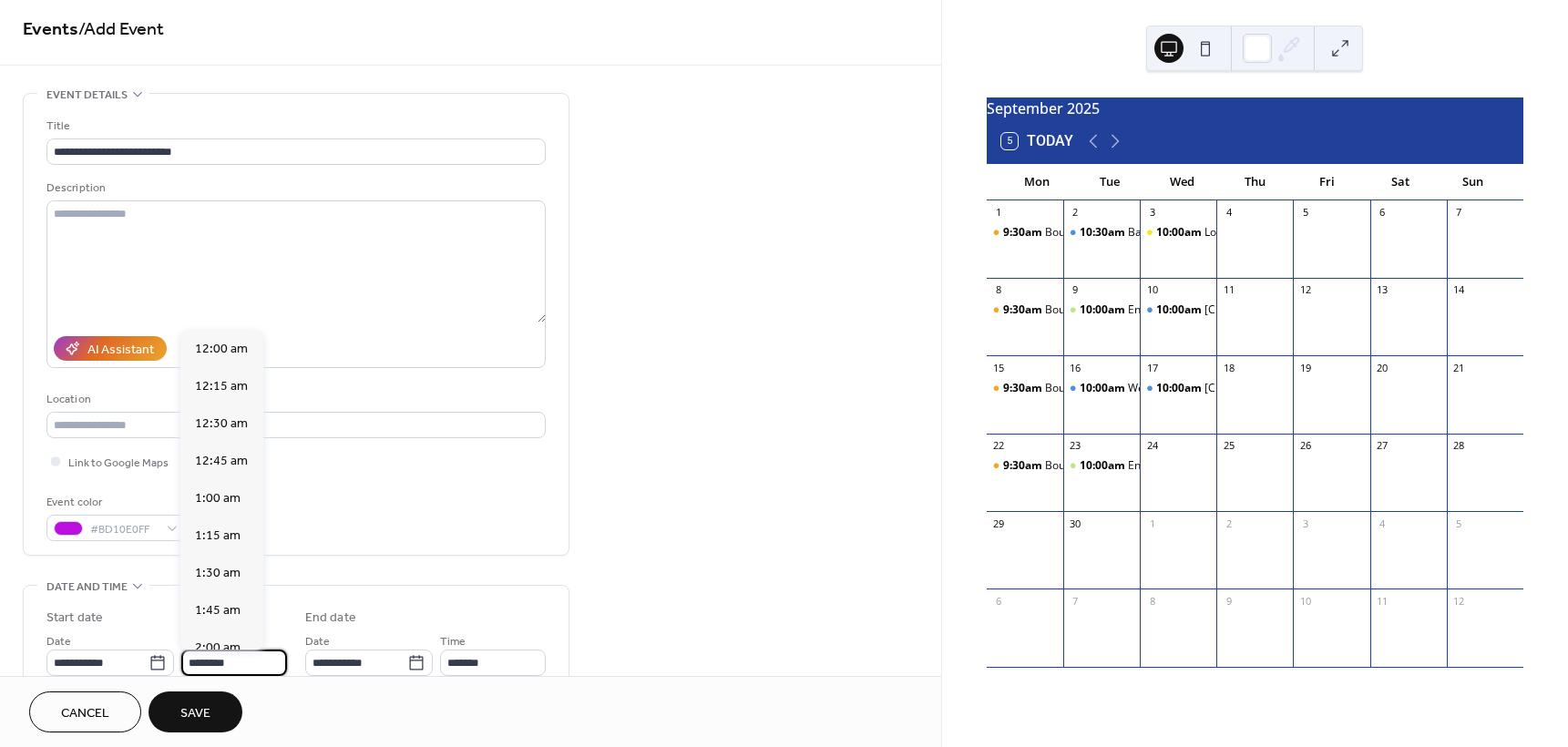 scroll, scrollTop: 1793, scrollLeft: 0, axis: vertical 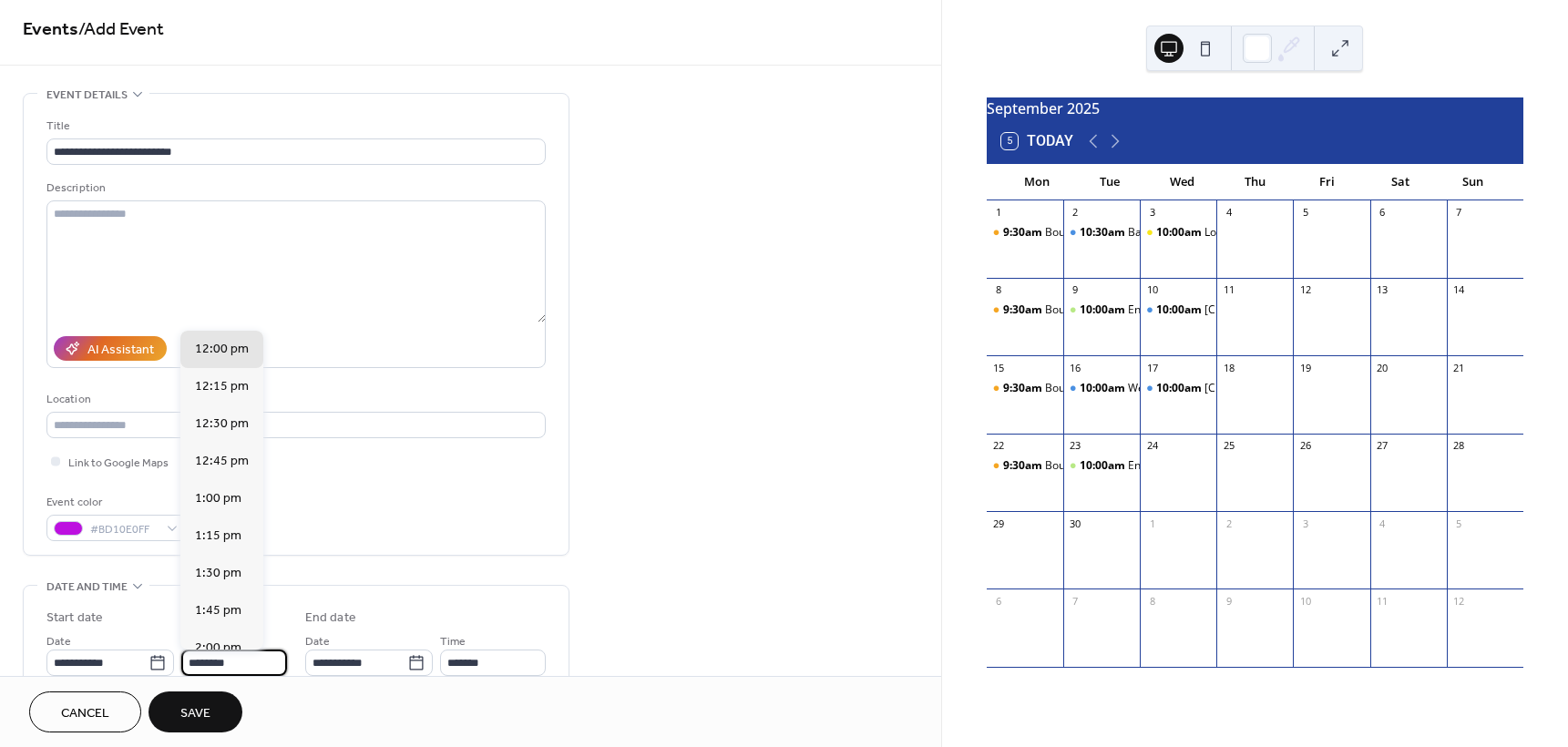 click on "********" at bounding box center (234, 662) 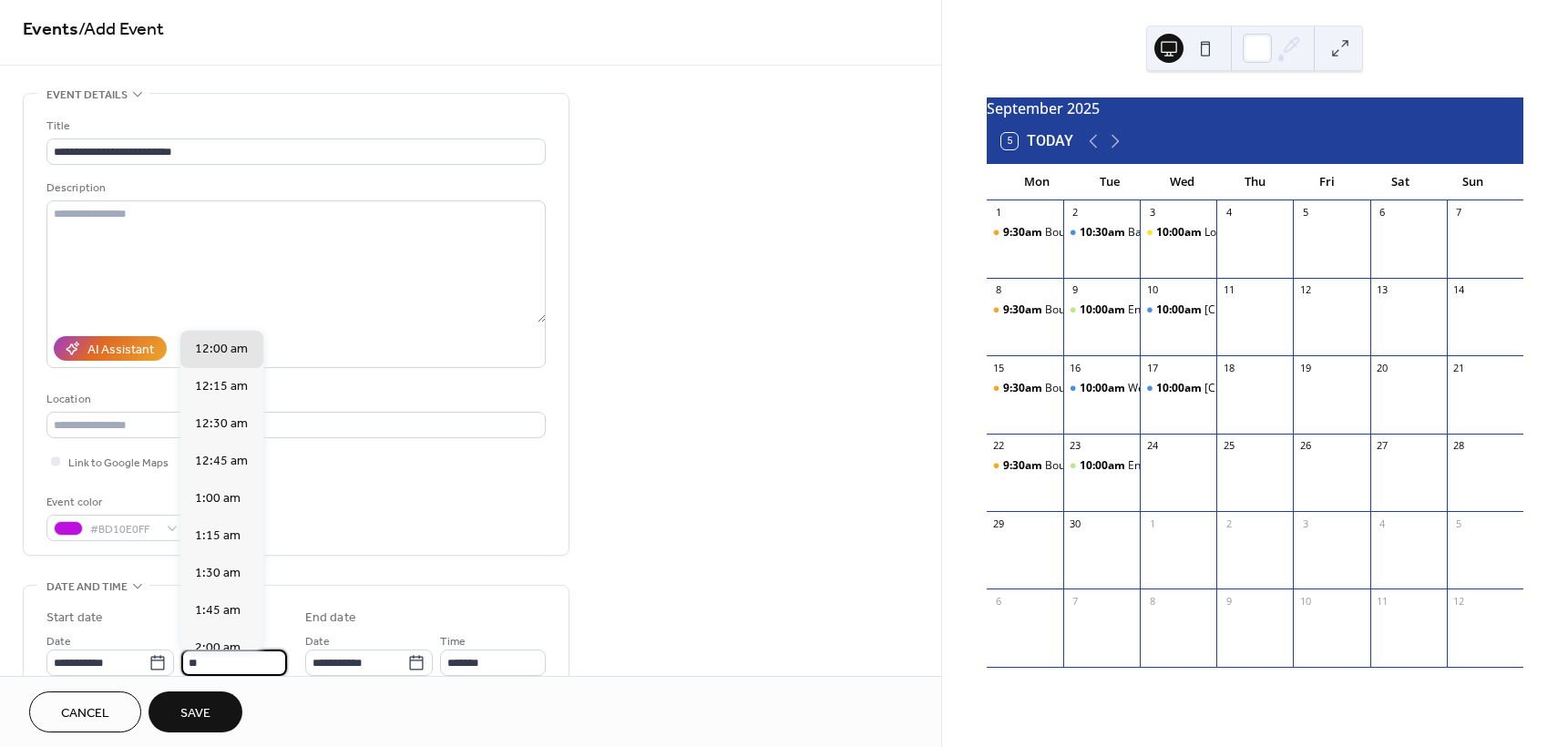 scroll, scrollTop: 1494, scrollLeft: 0, axis: vertical 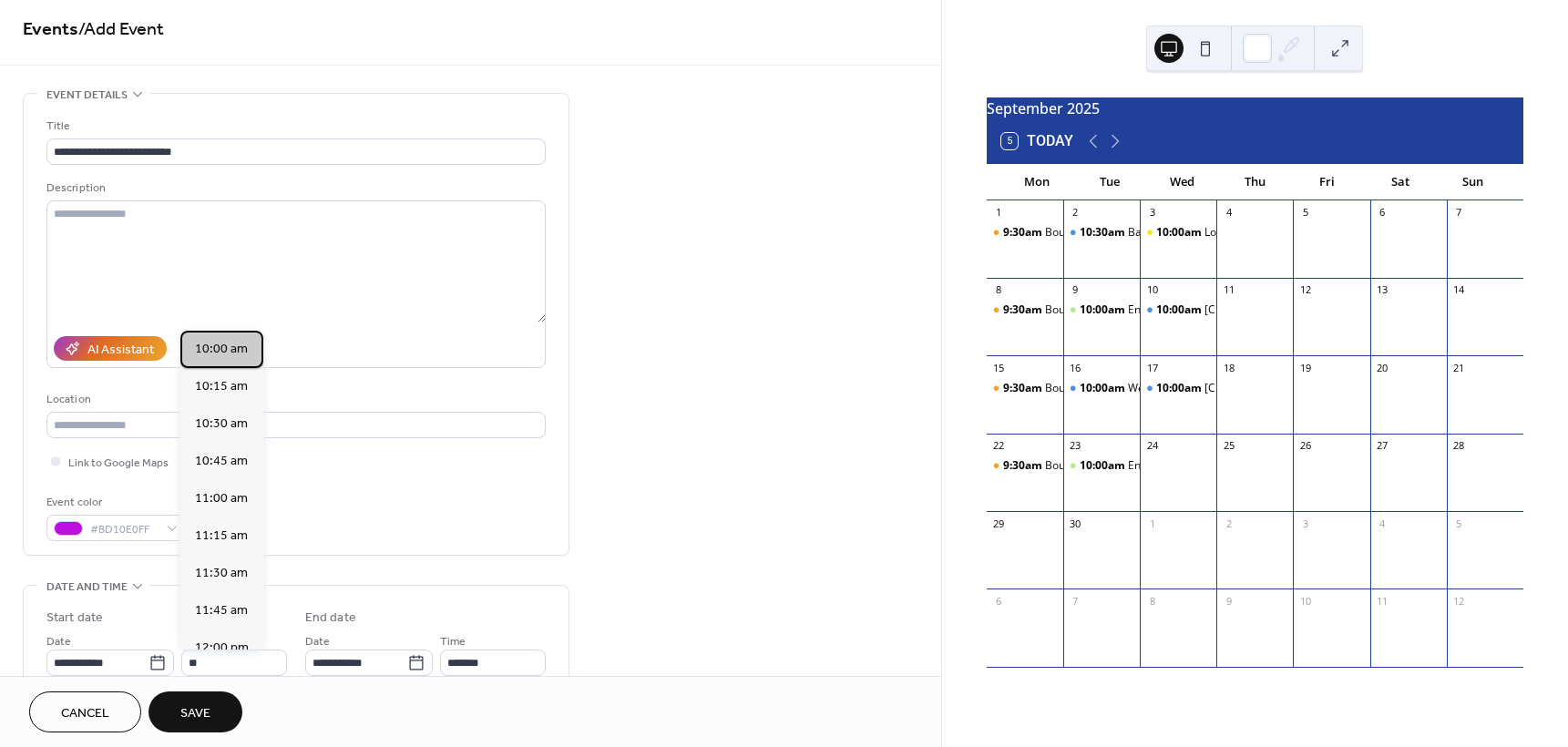 click on "10:00 am" at bounding box center [221, 349] 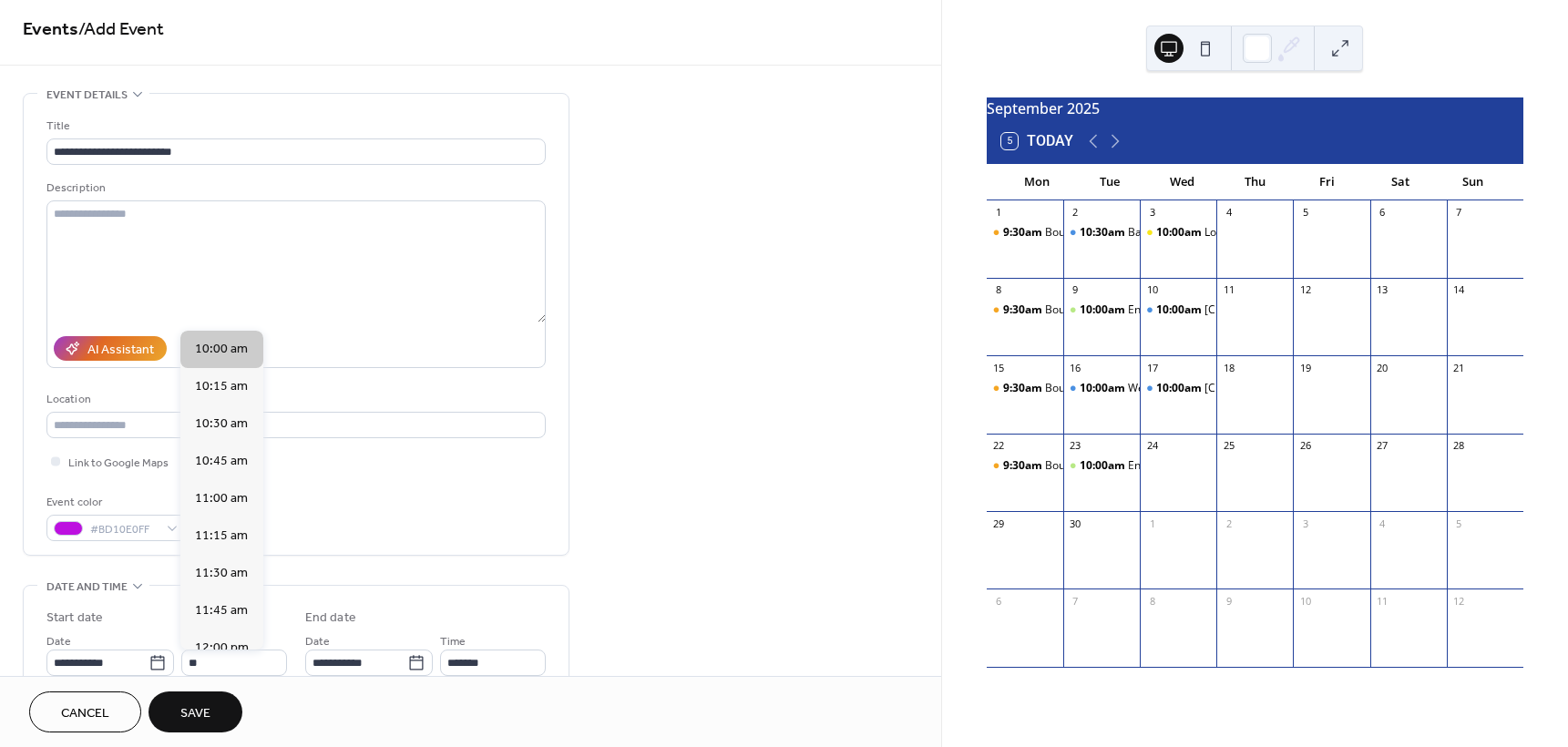 type on "********" 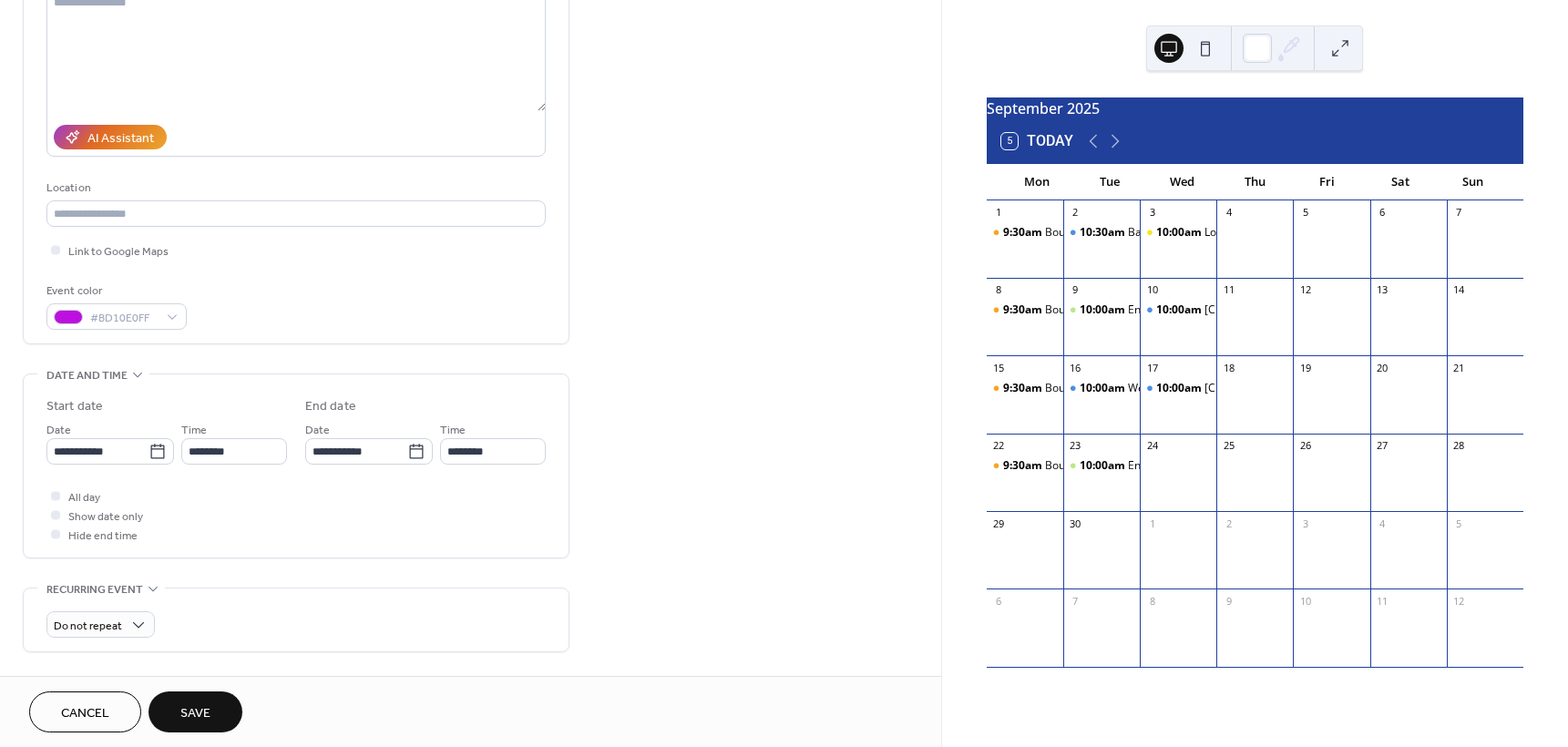 scroll, scrollTop: 227, scrollLeft: 0, axis: vertical 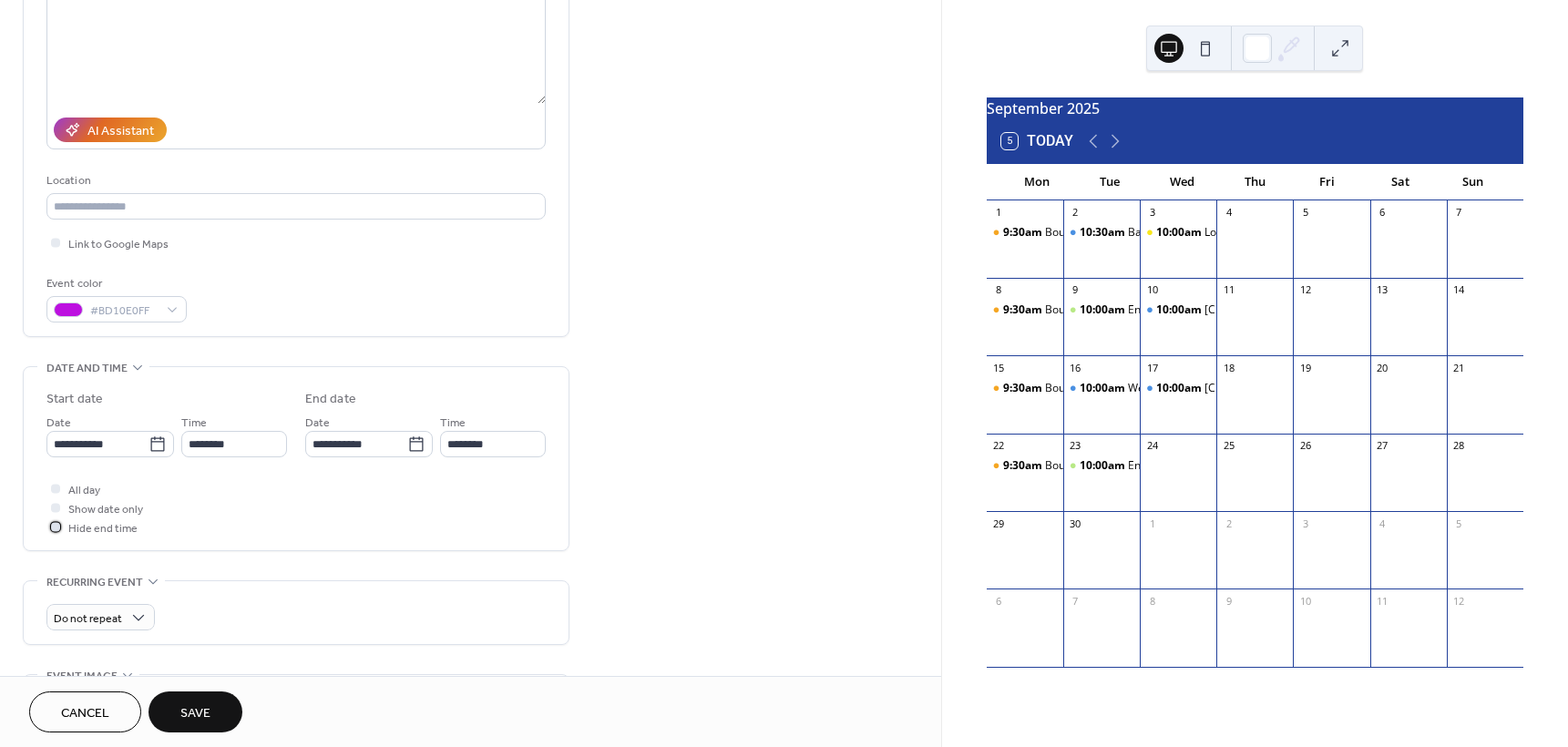 click on "Hide end time" at bounding box center [103, 528] 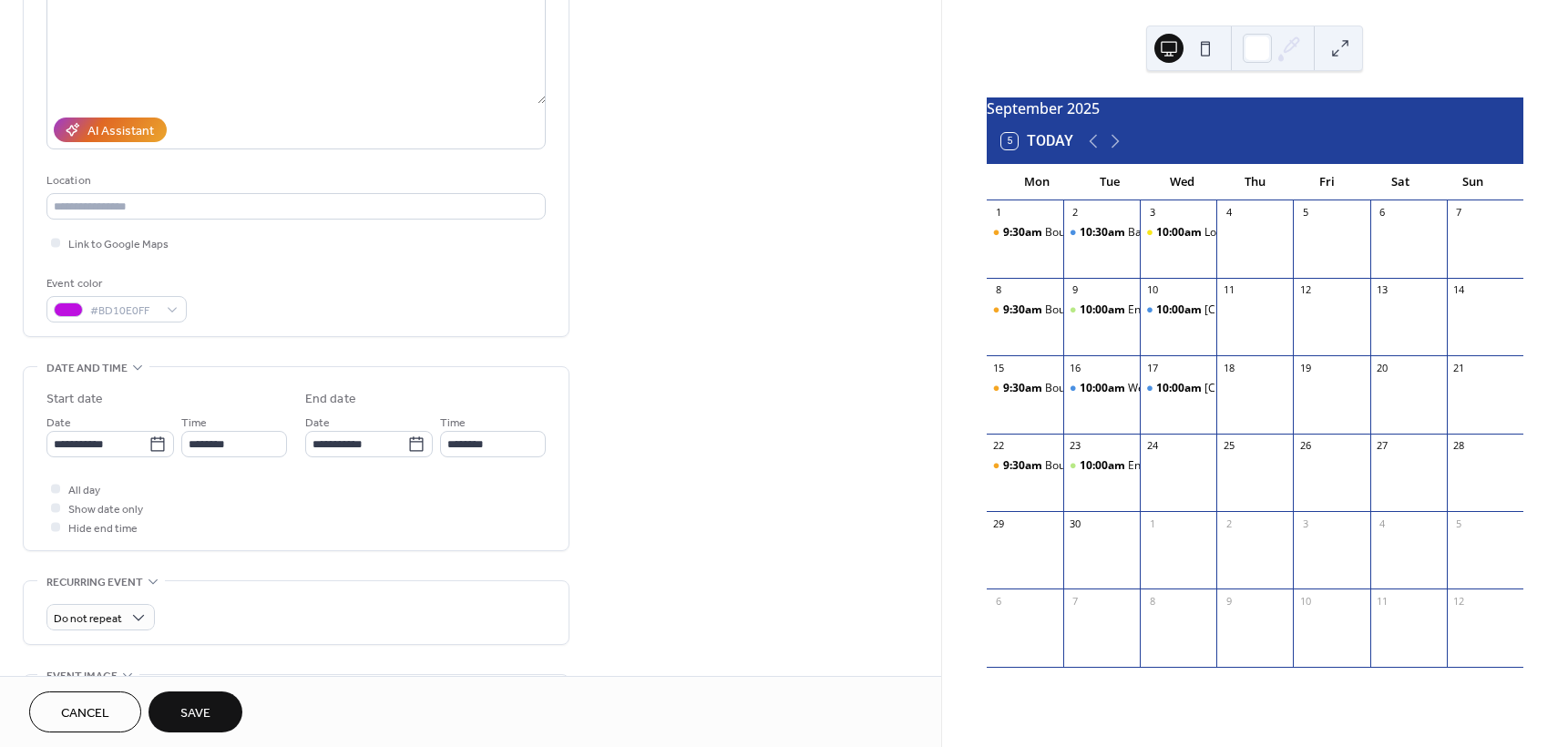 click on "Save" at bounding box center (195, 713) 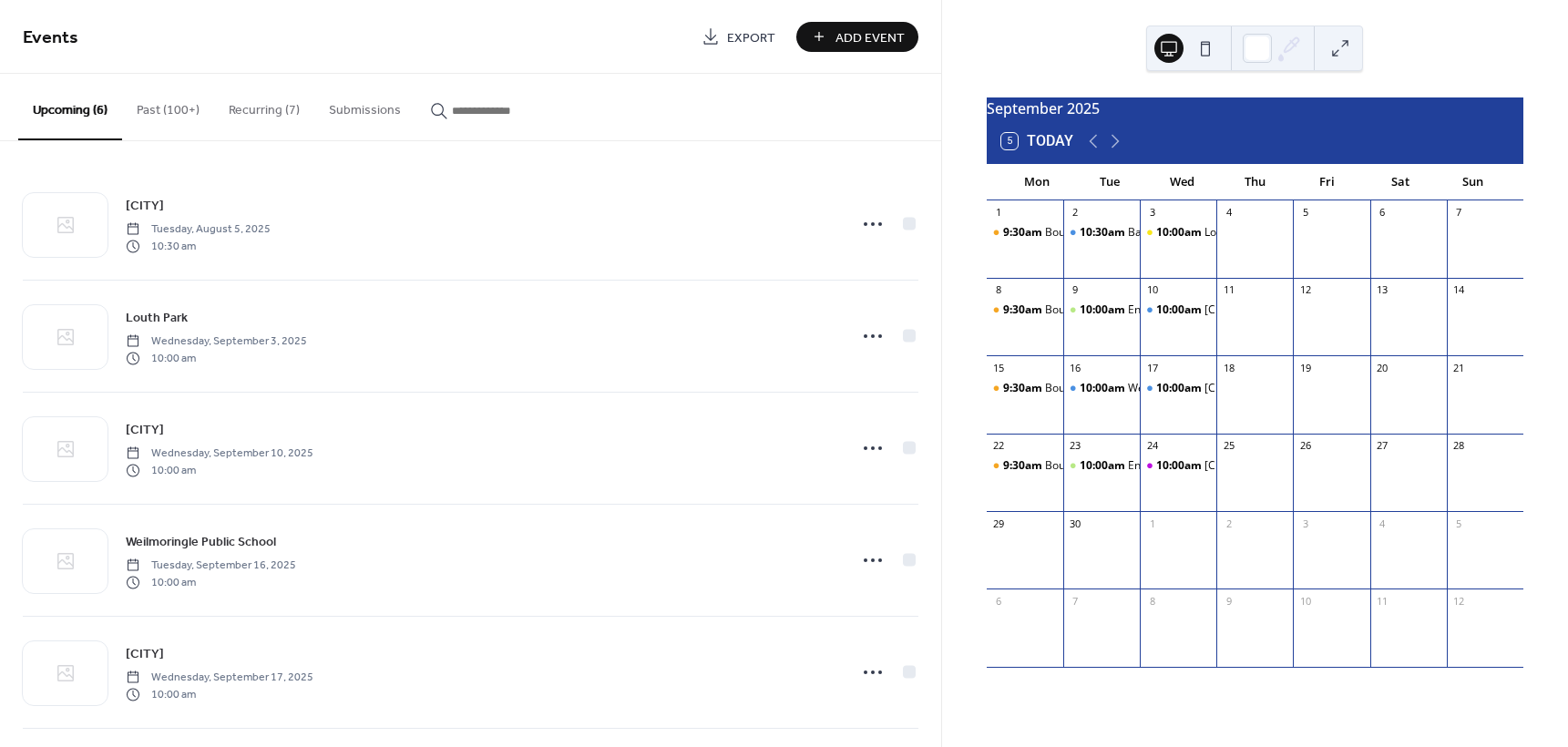 click on "Add Event" at bounding box center [870, 37] 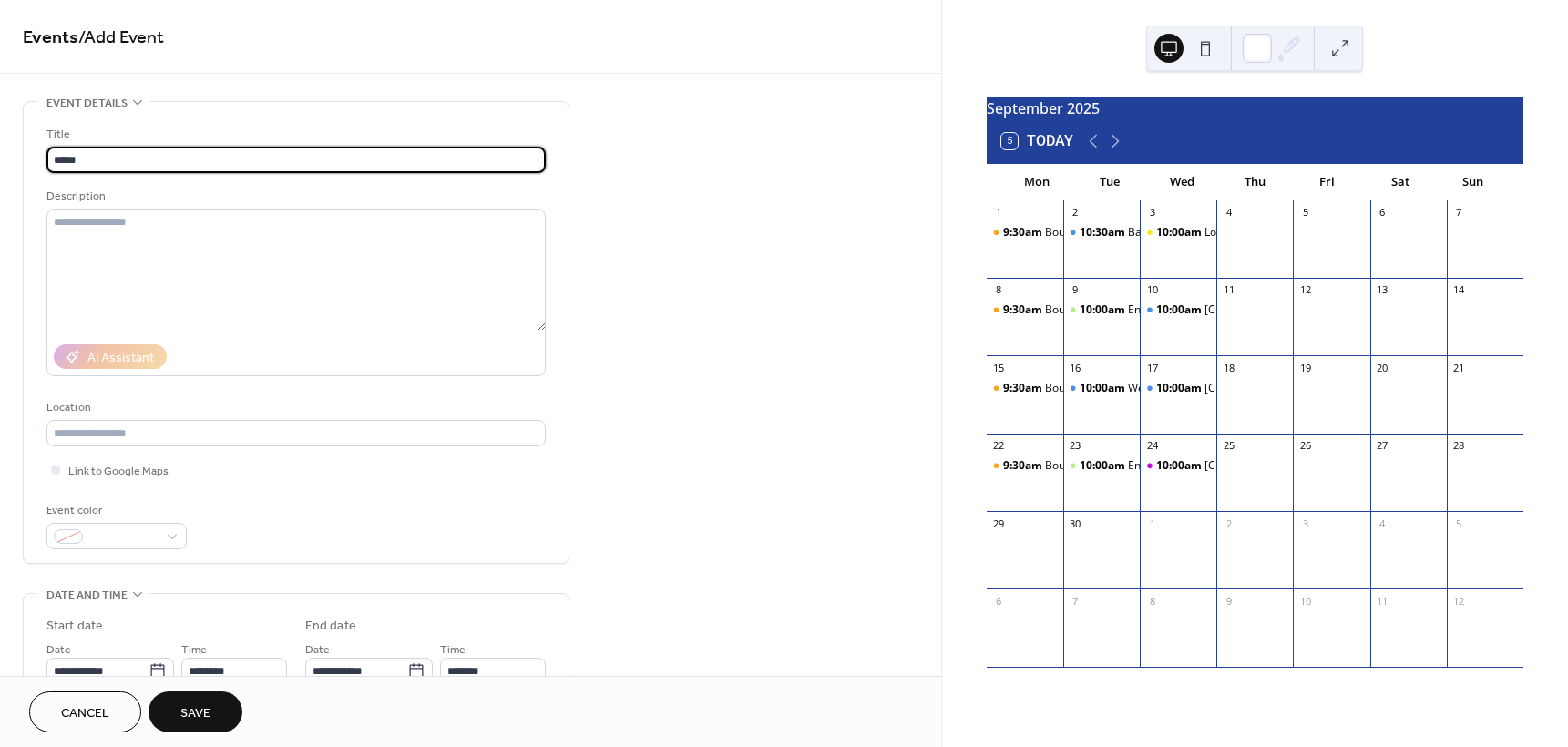 type on "*****" 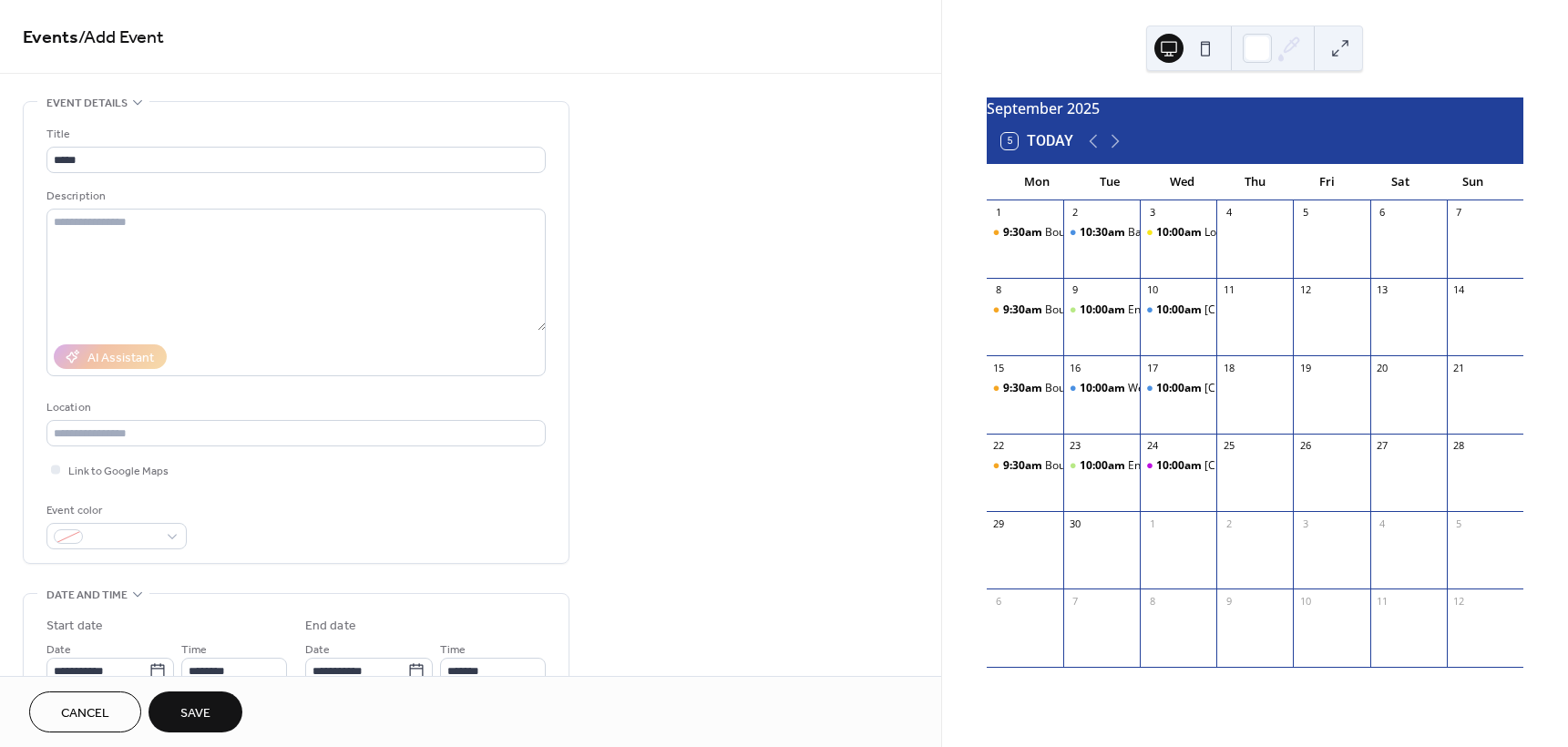 click on "**********" at bounding box center [470, 656] 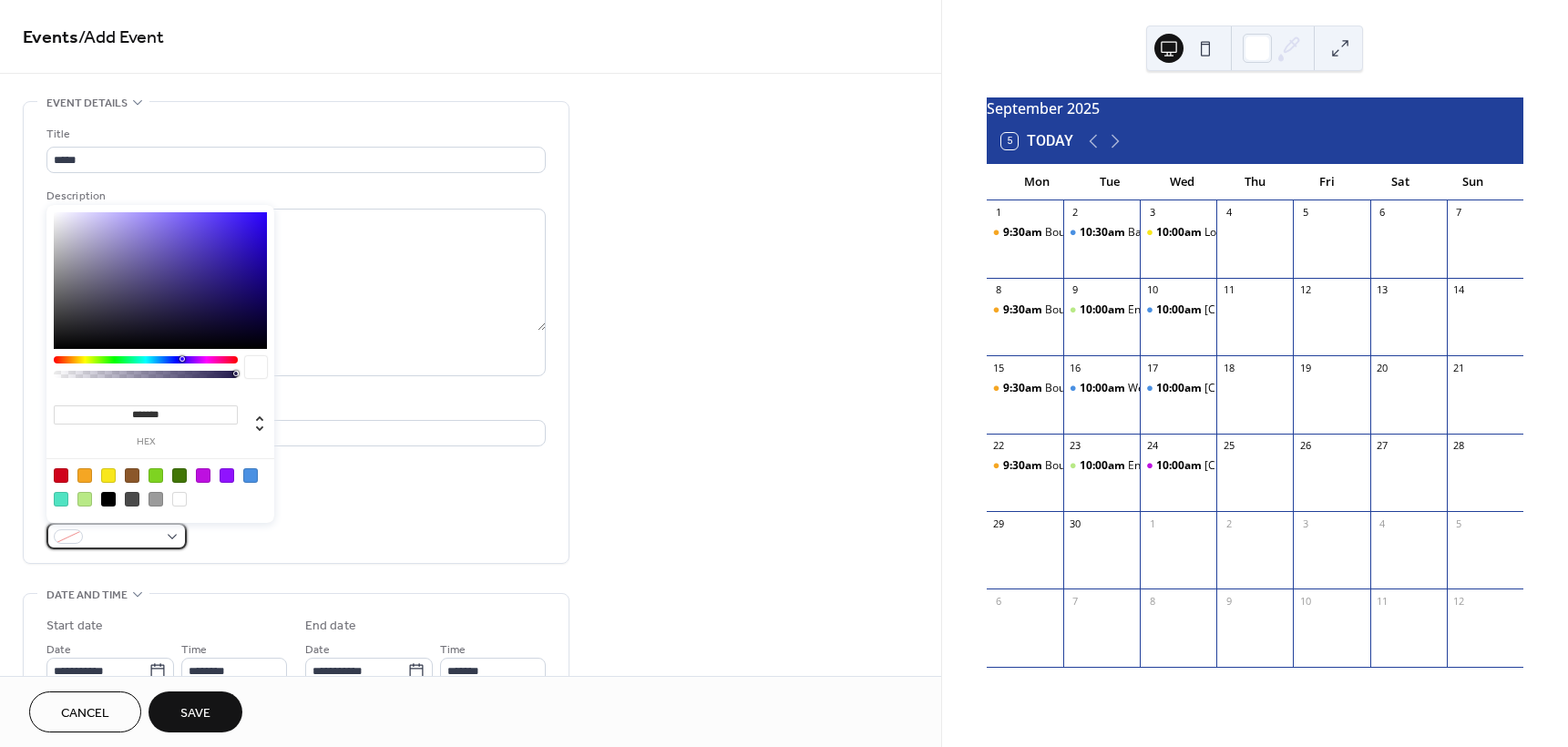 click at bounding box center (117, 536) 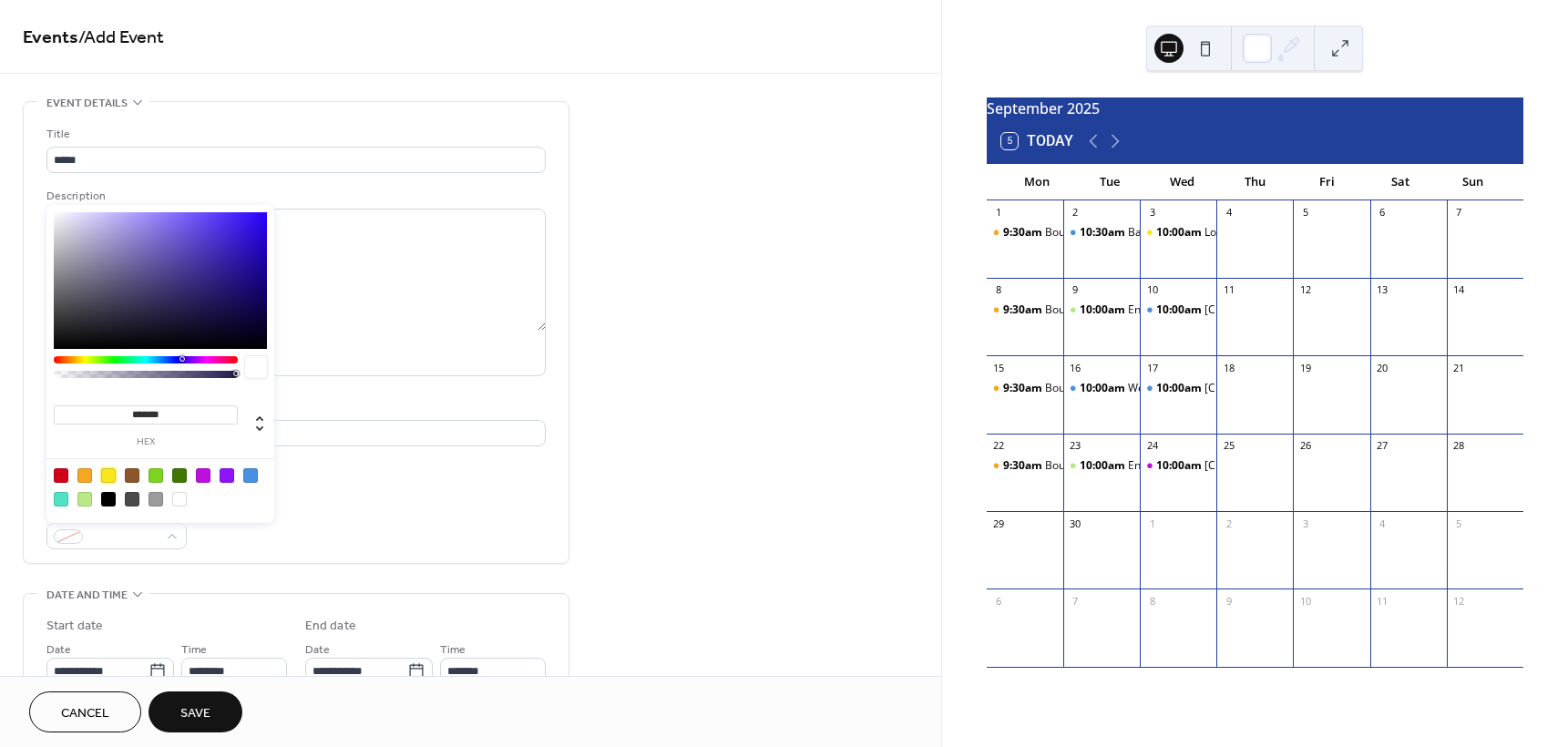 click at bounding box center [108, 476] 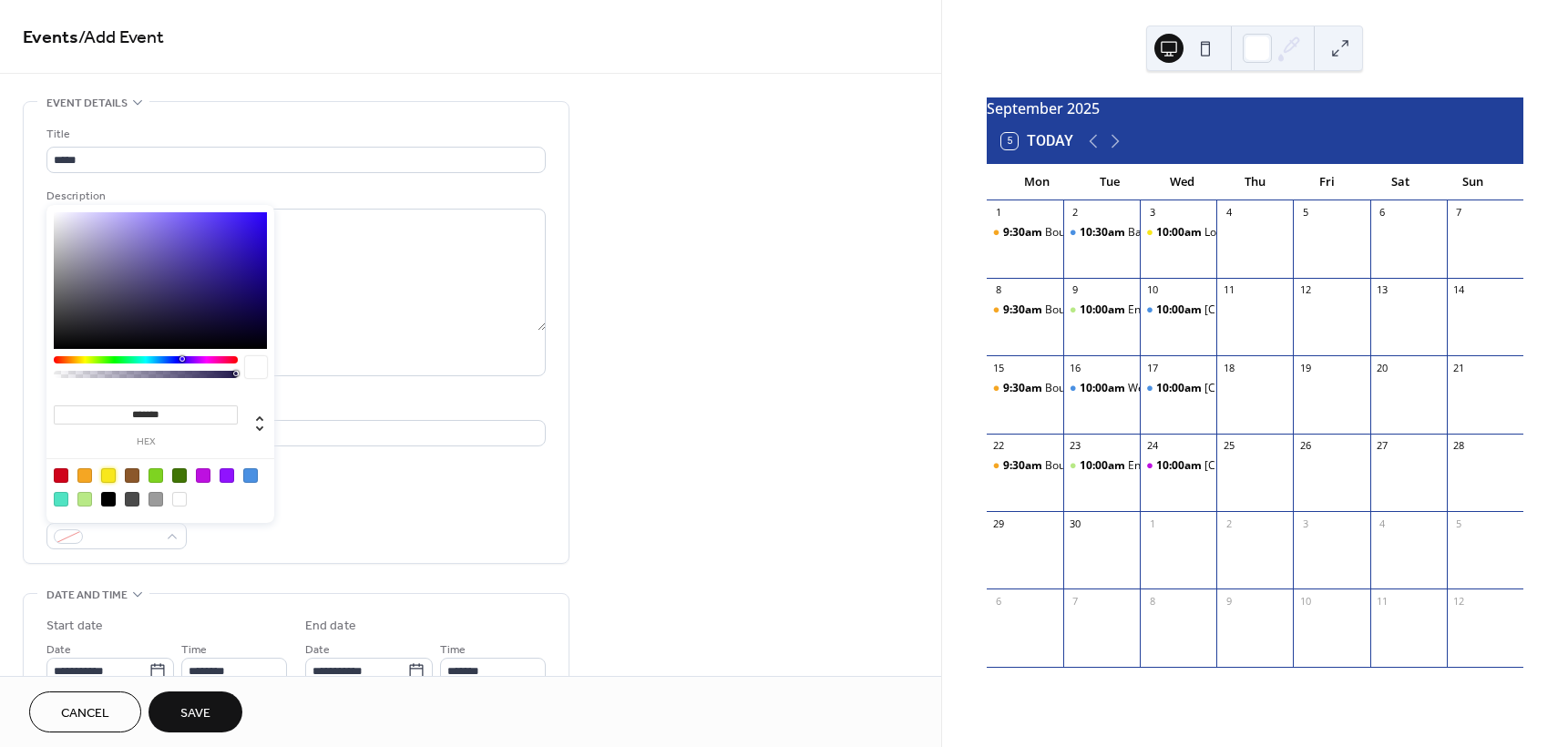 type on "*******" 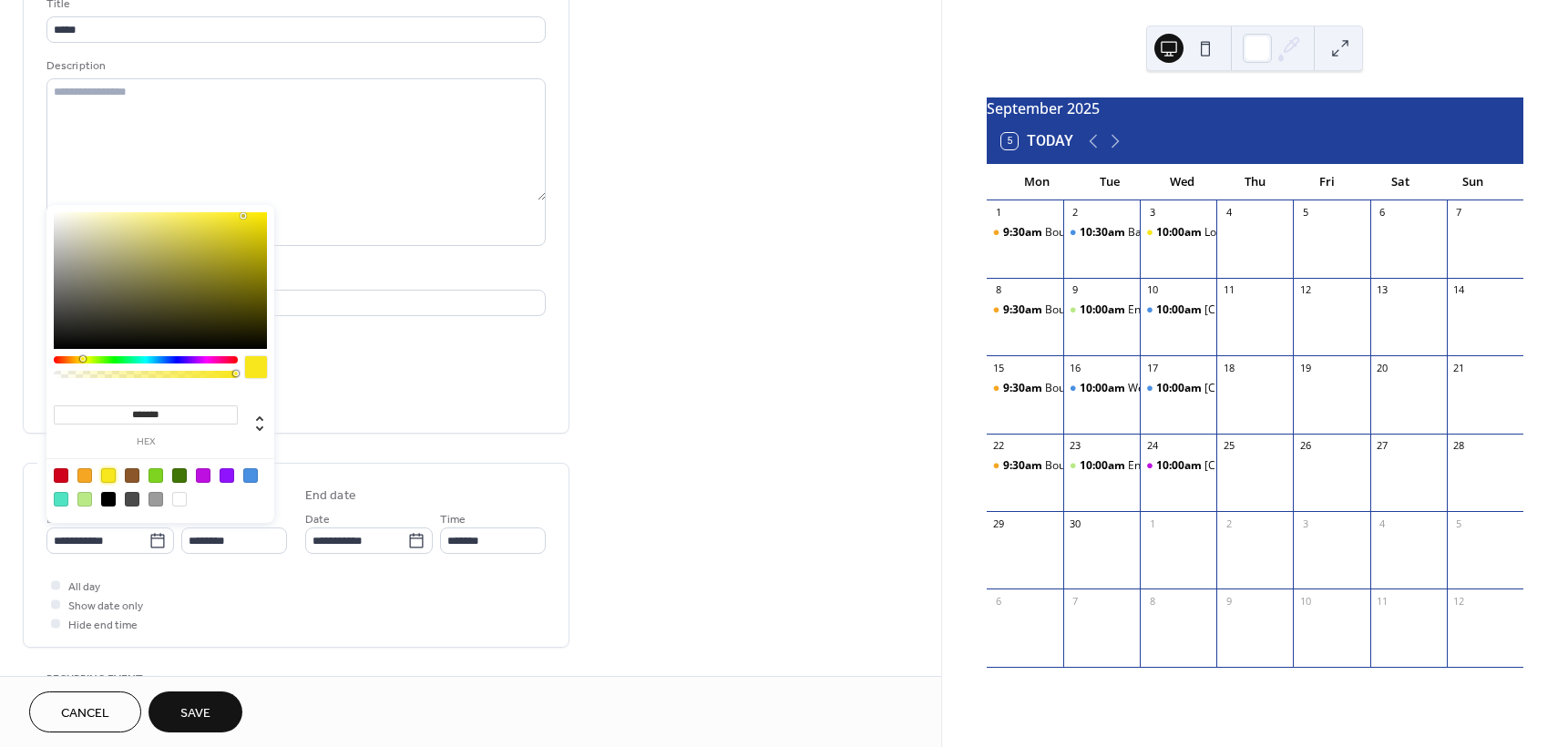 scroll, scrollTop: 128, scrollLeft: 0, axis: vertical 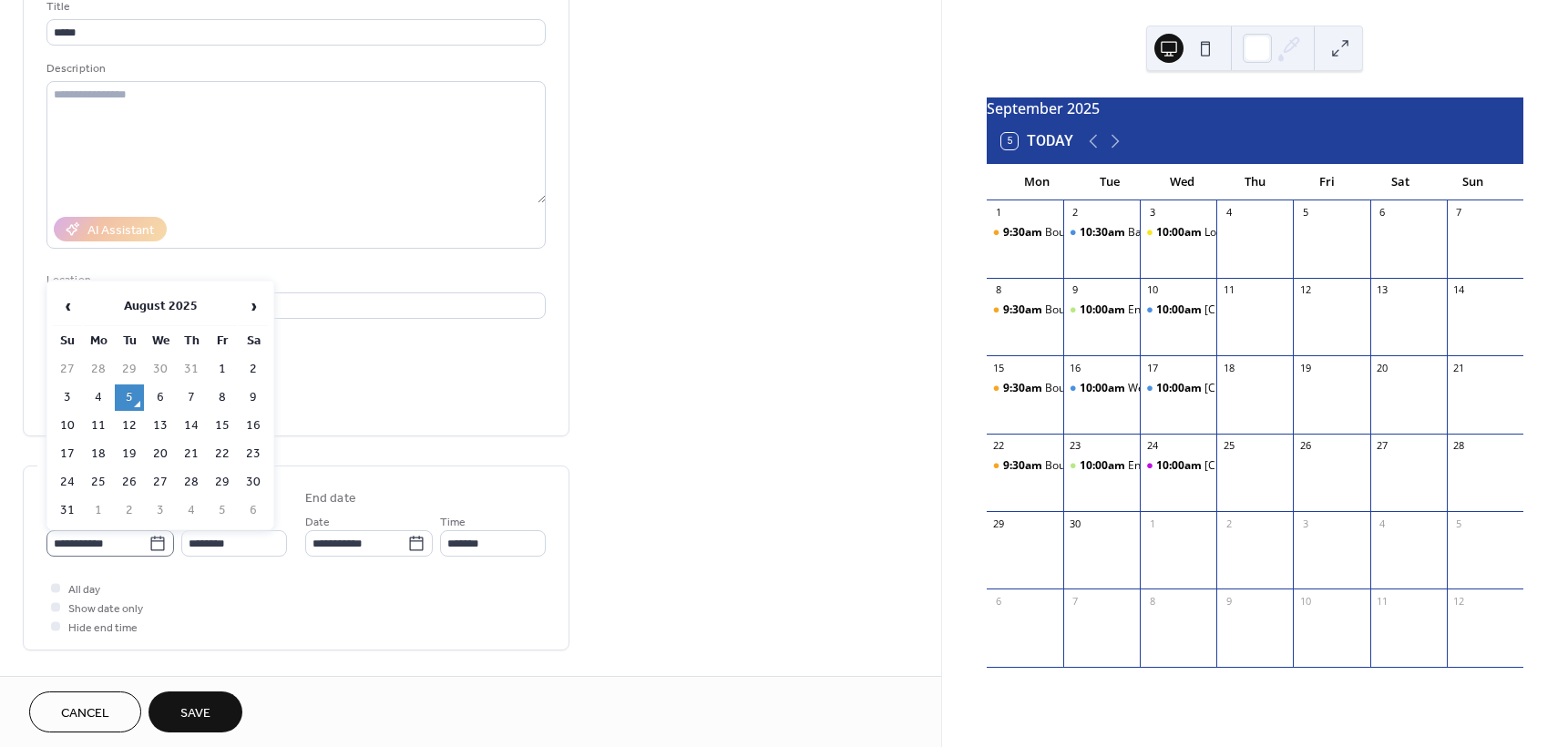 click 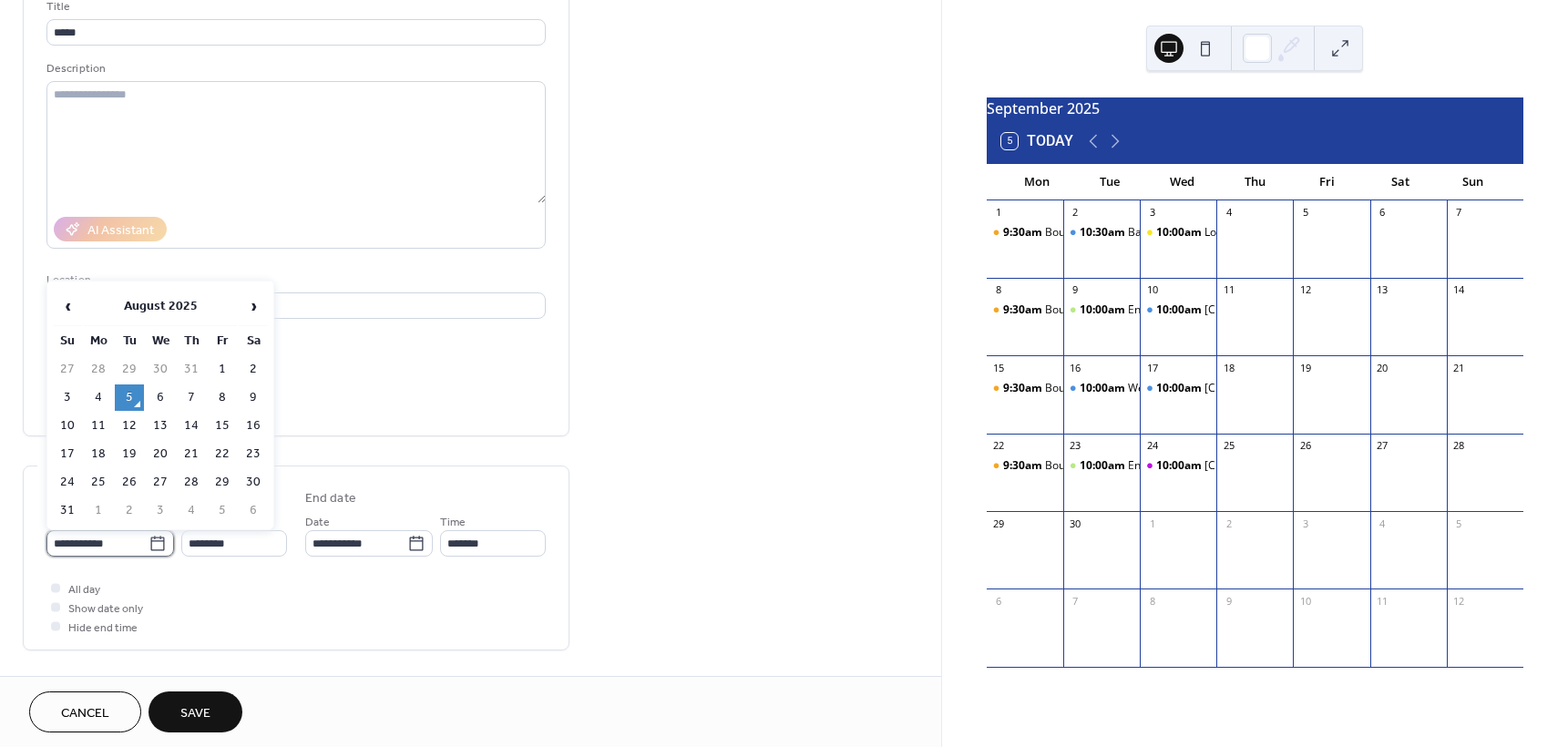 click on "**********" at bounding box center (97, 543) 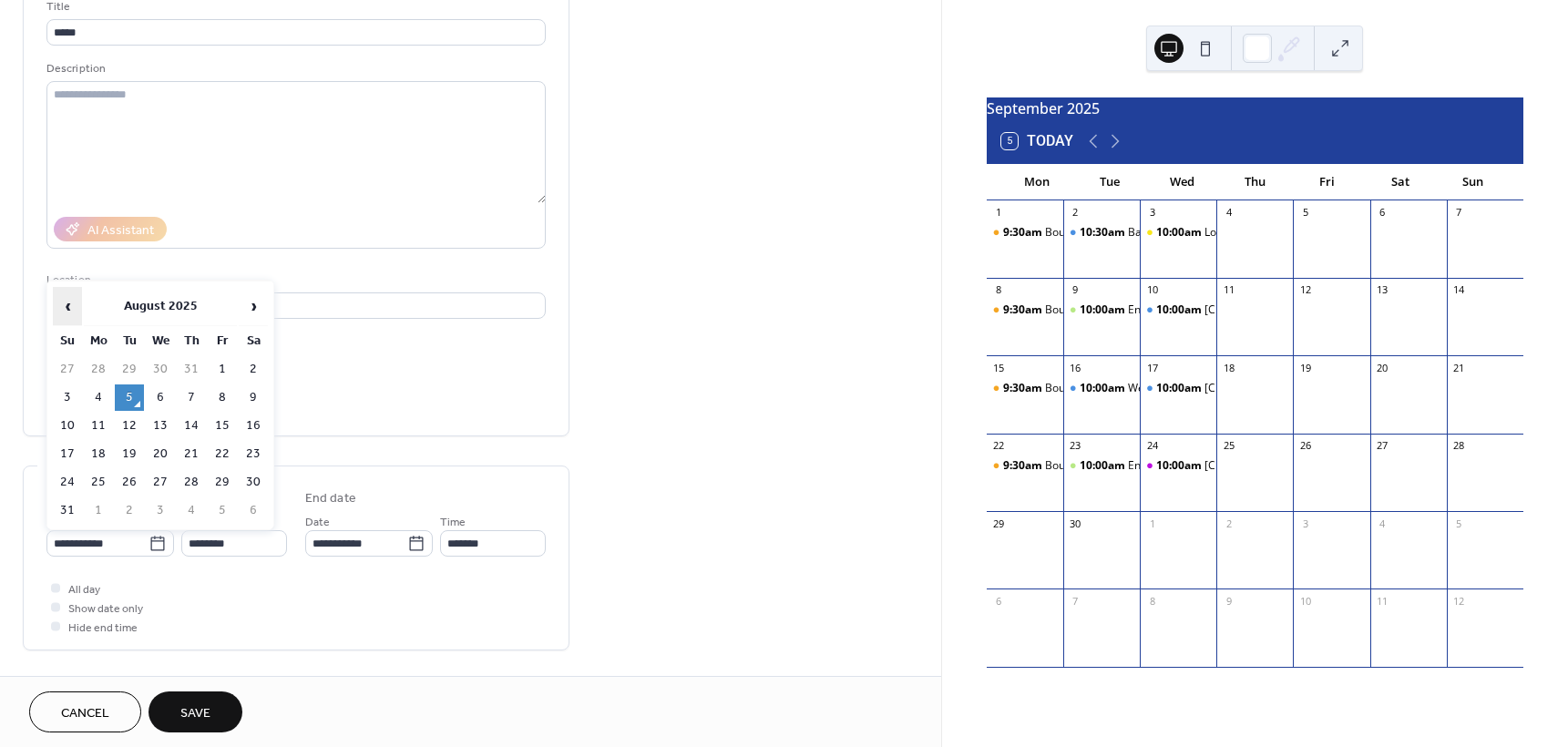 click on "‹" at bounding box center [67, 306] 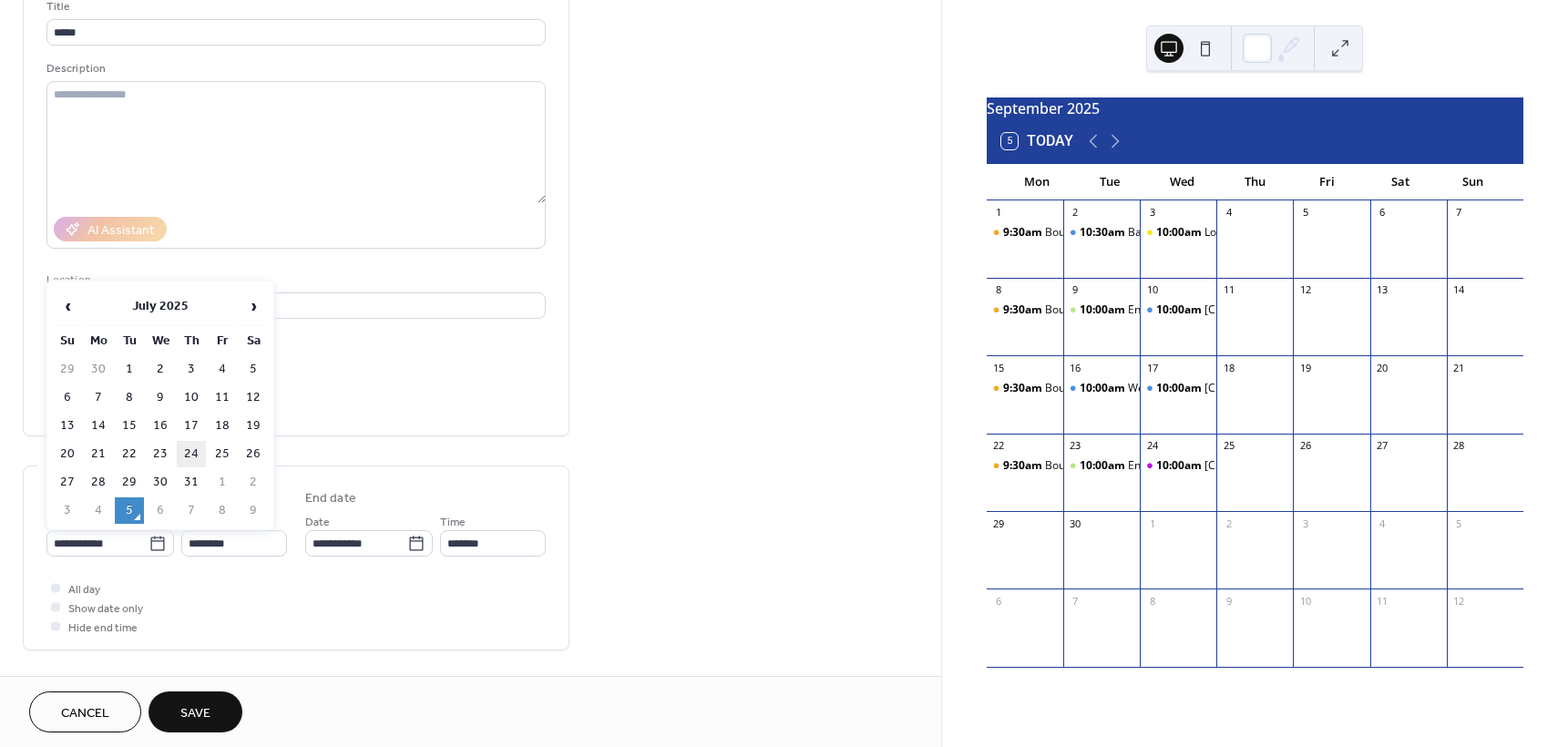 click on "24" at bounding box center [191, 454] 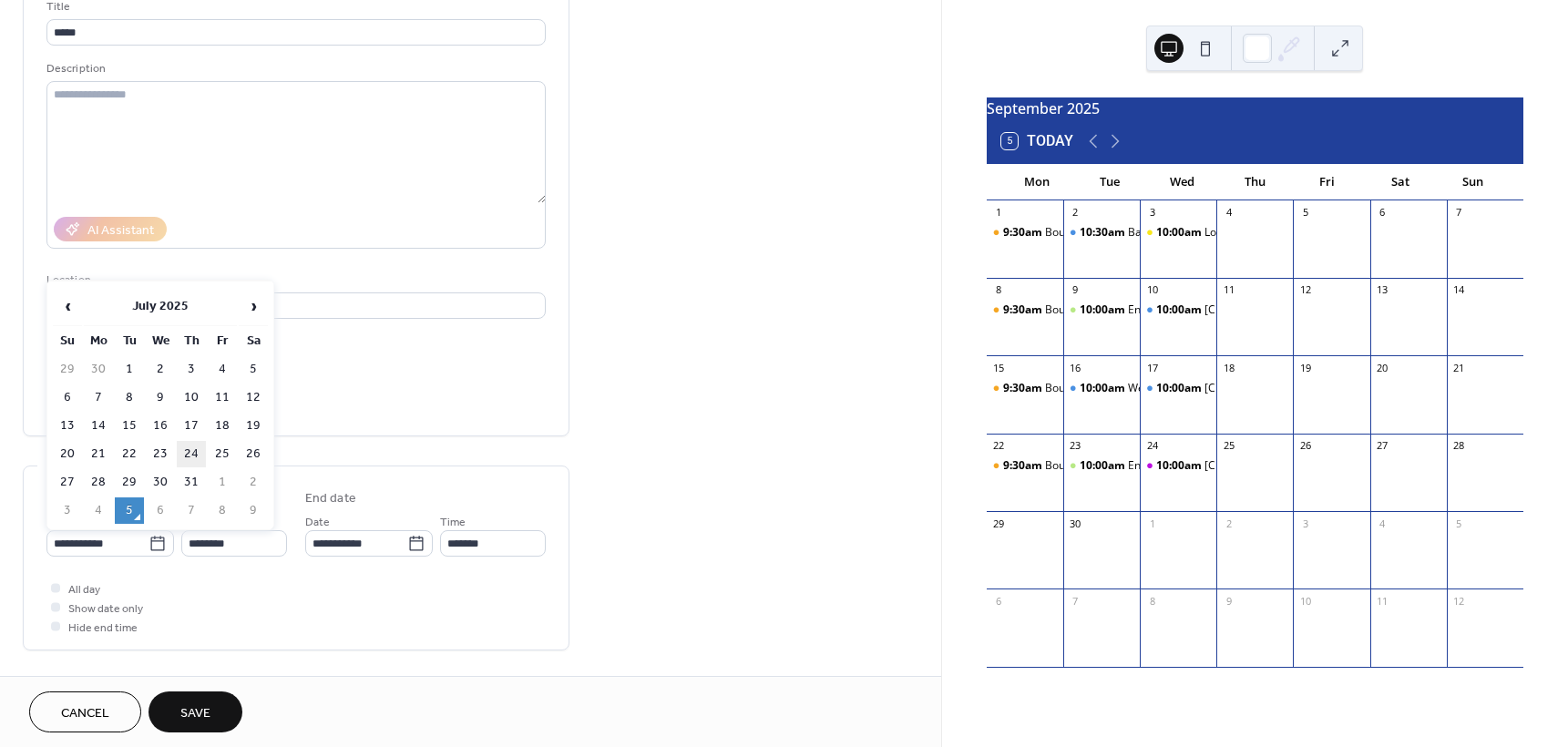 type on "**********" 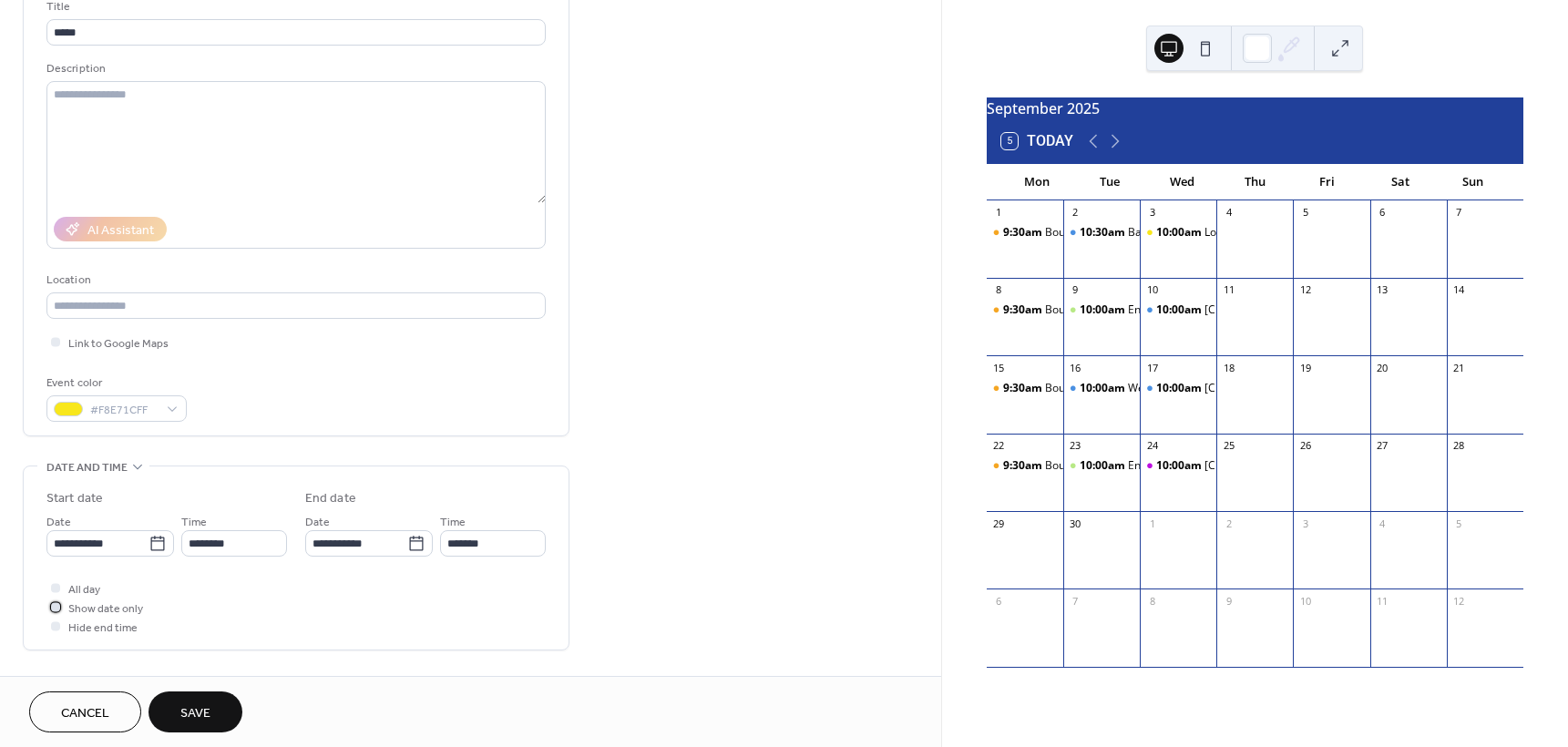 click at bounding box center (56, 607) 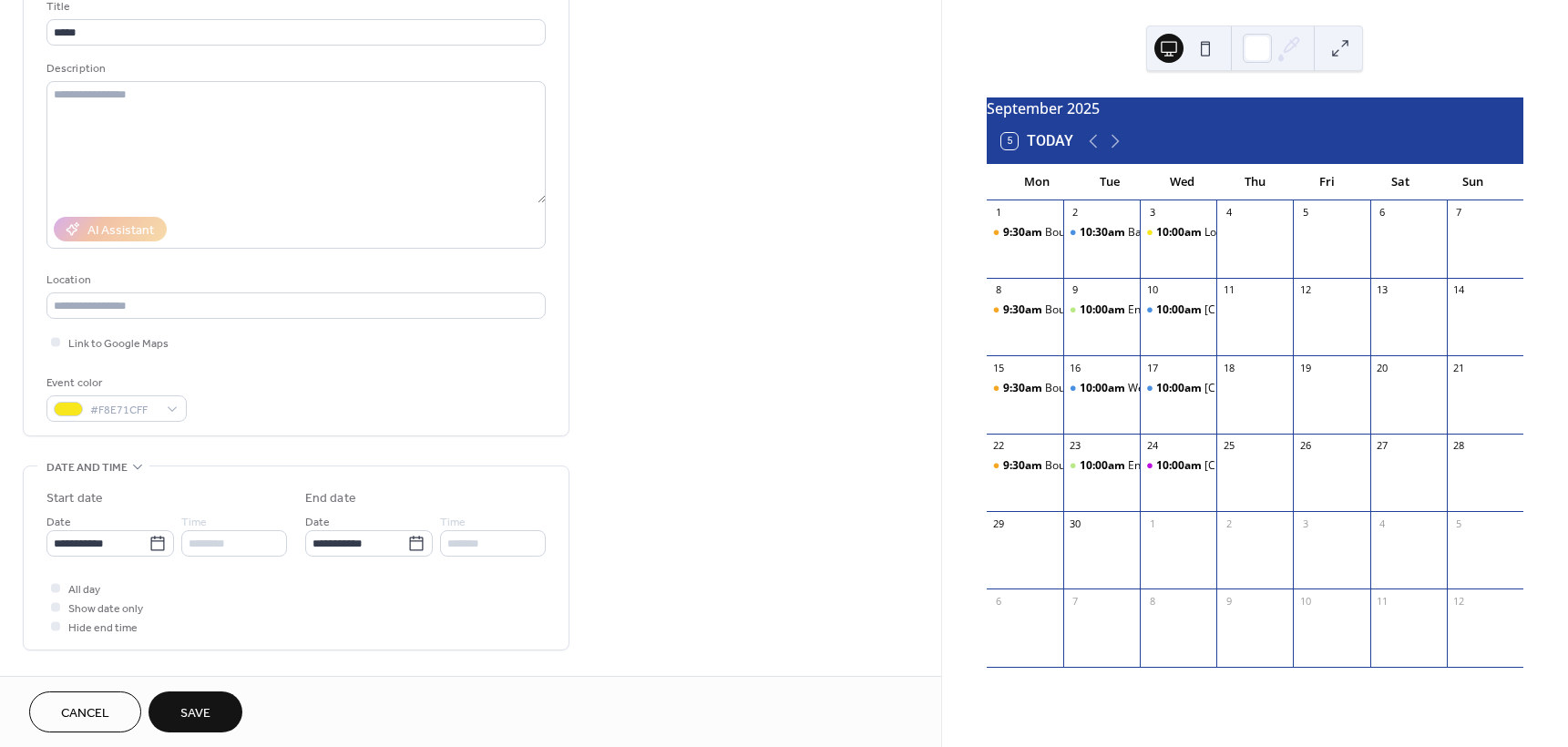 click on "Save" at bounding box center [195, 713] 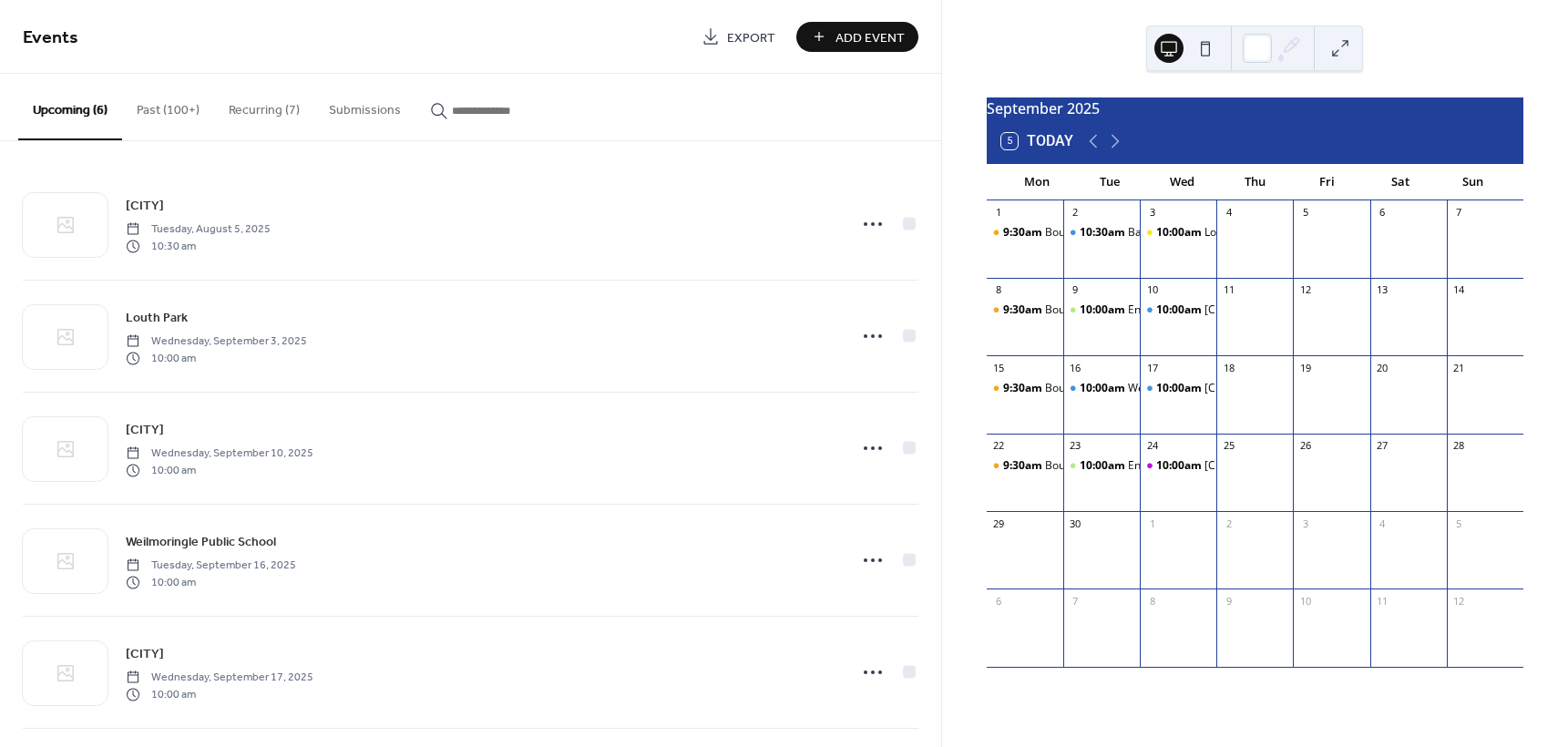 click on "Add Event" at bounding box center (870, 37) 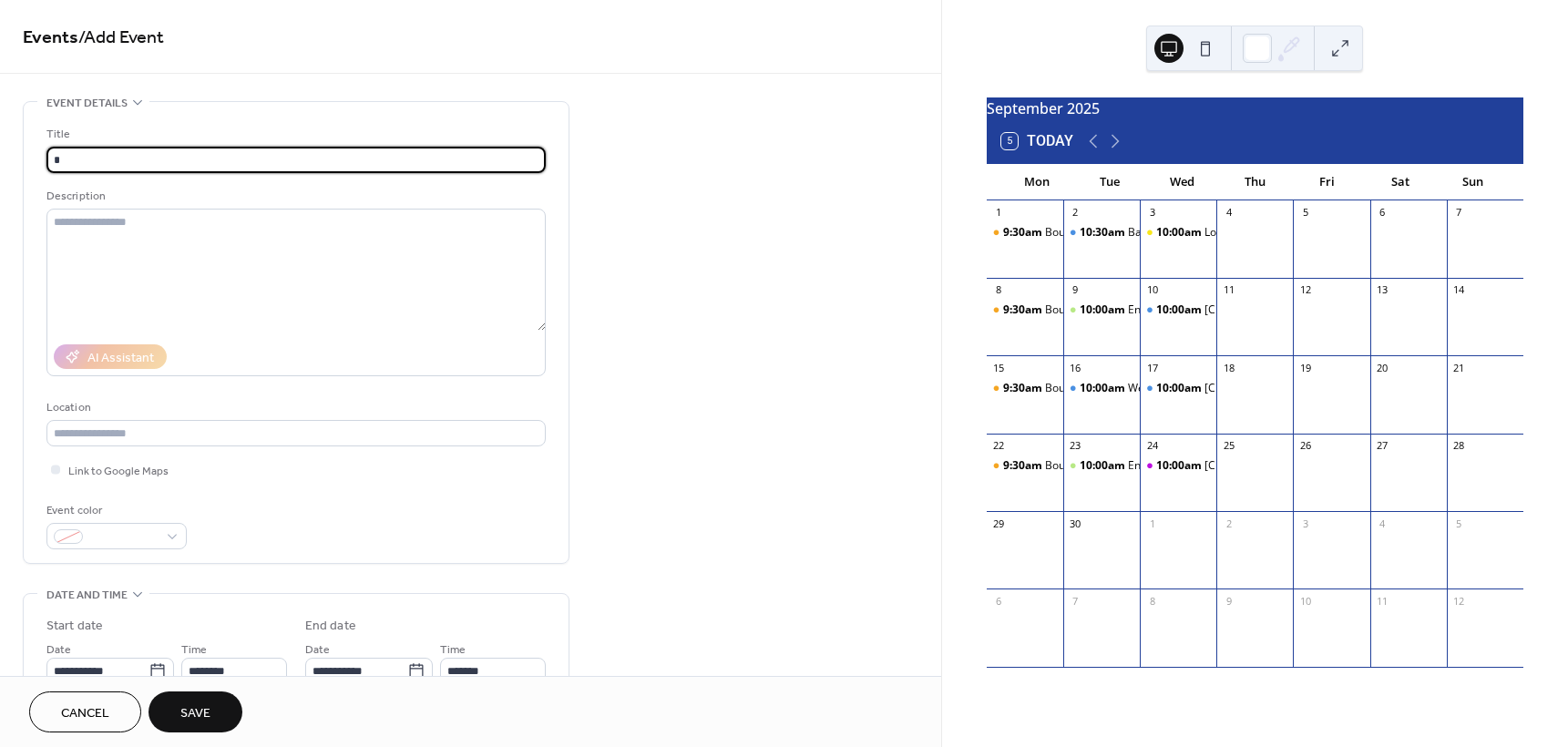 type on "**********" 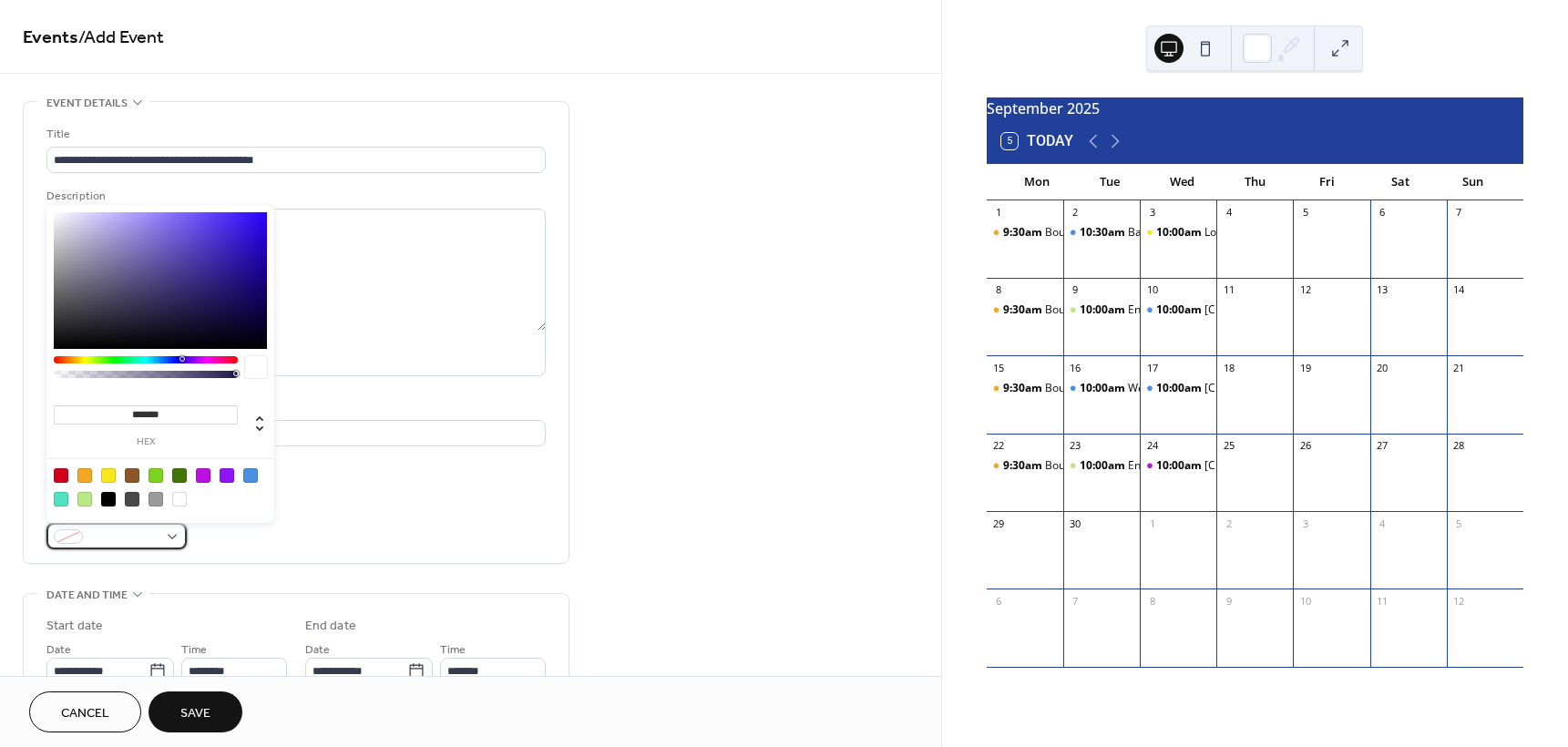 click at bounding box center (124, 537) 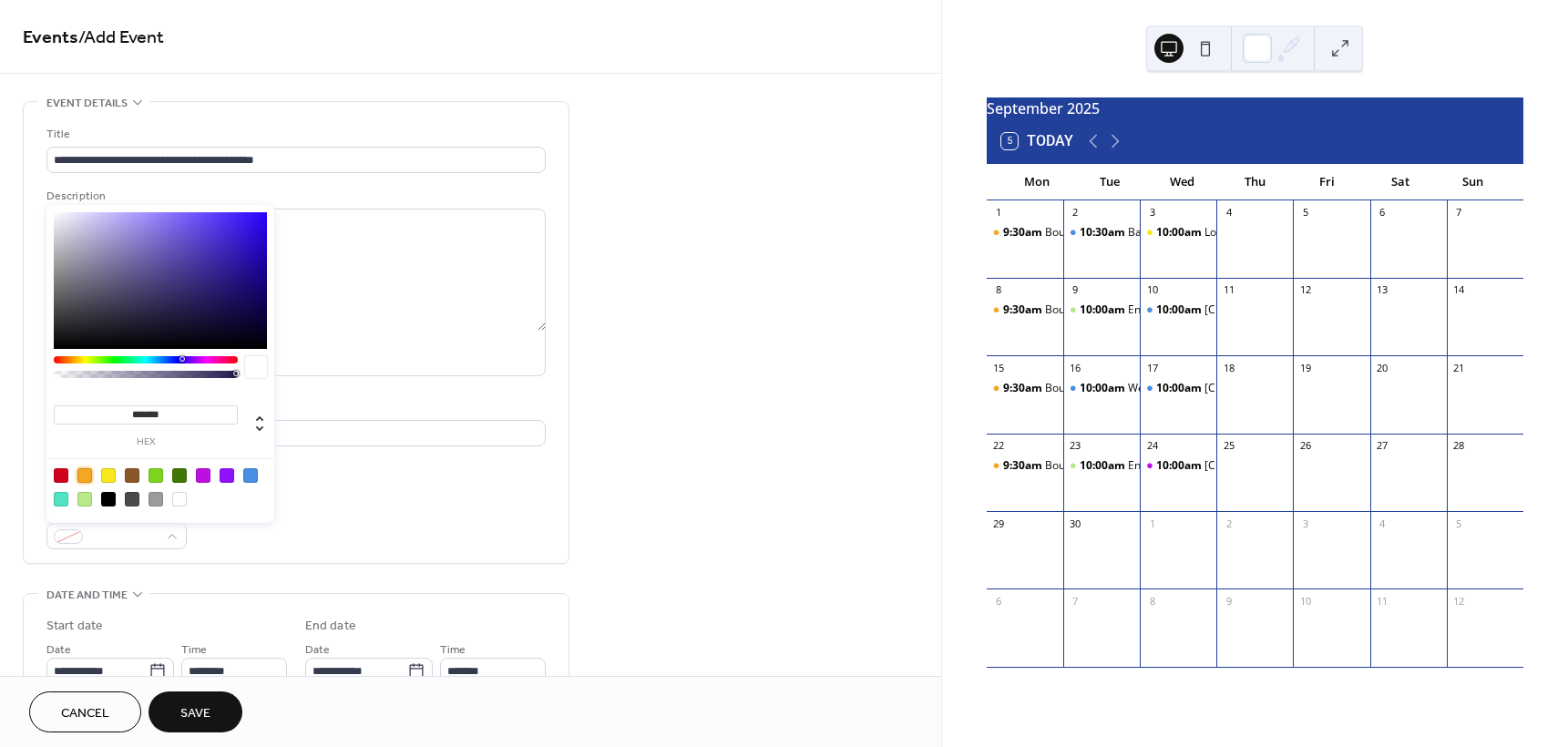 click at bounding box center [85, 476] 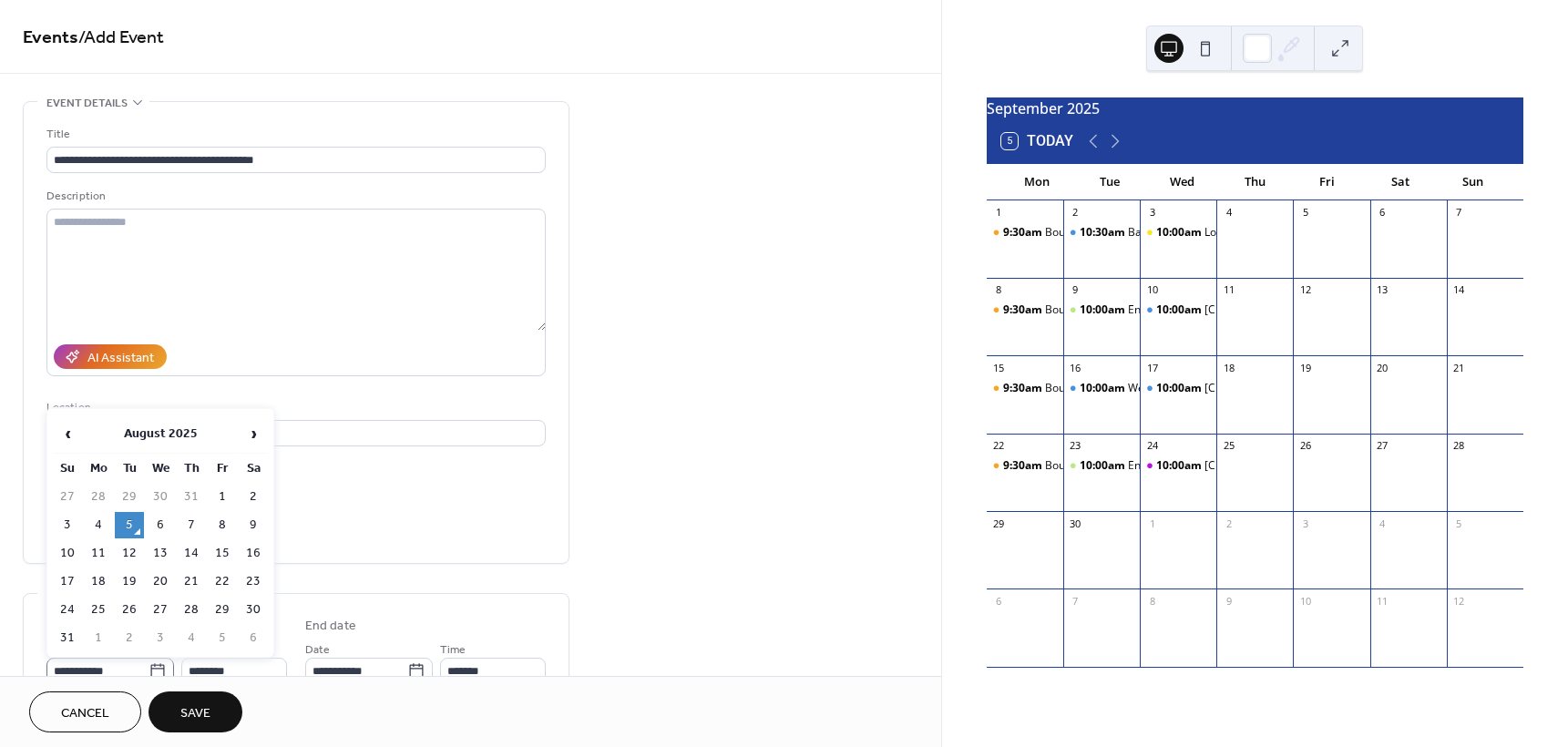 click 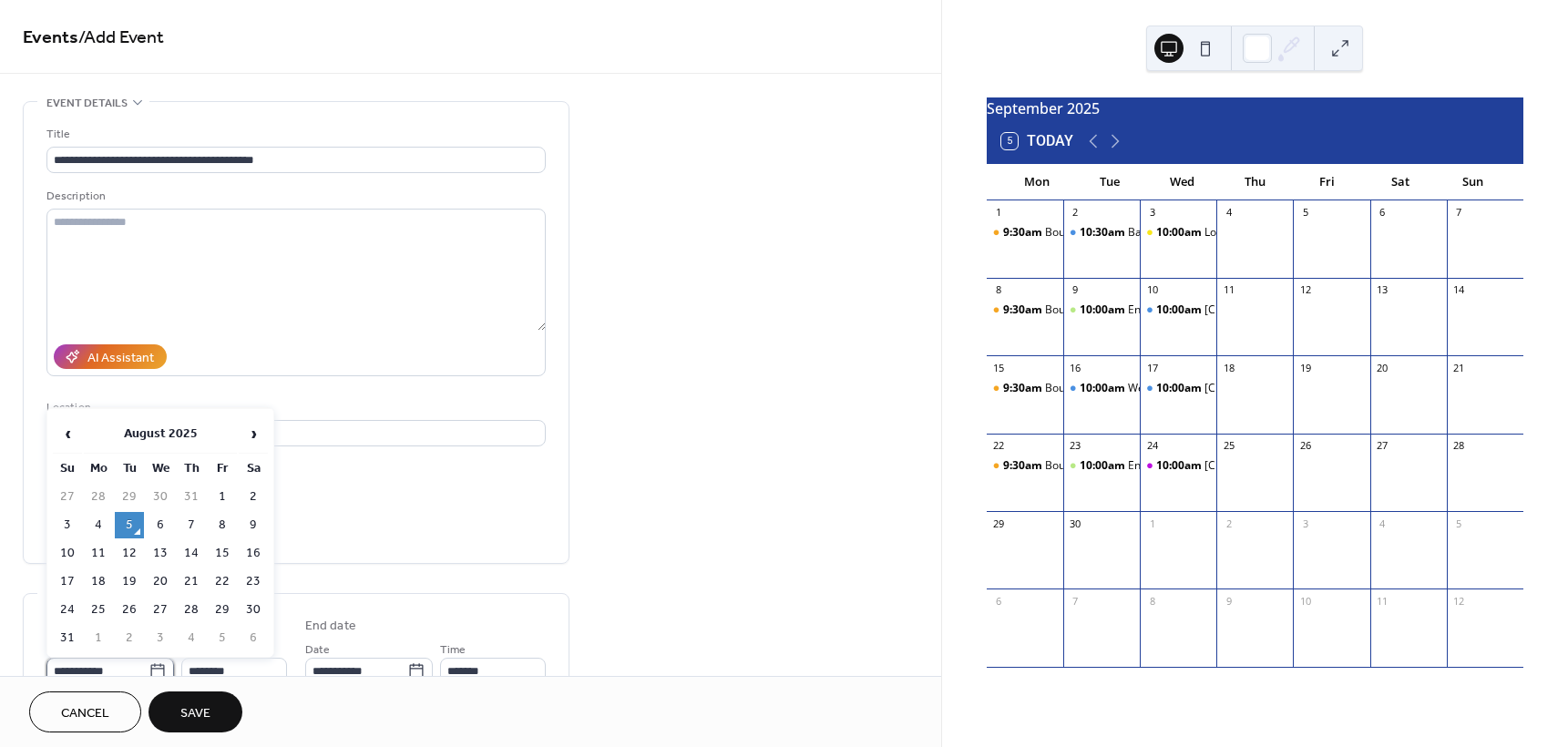 click on "**********" at bounding box center [97, 670] 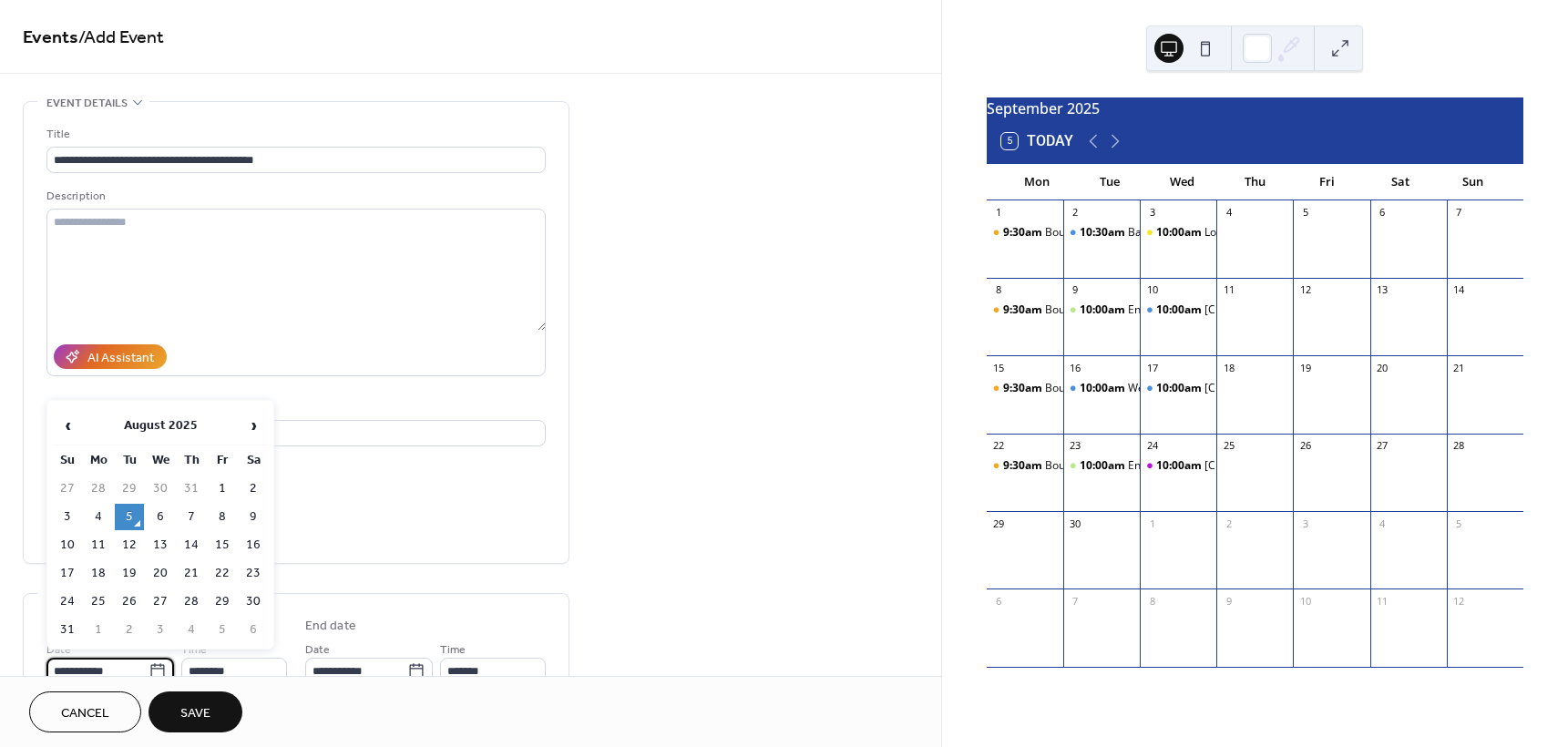 scroll, scrollTop: 8, scrollLeft: 0, axis: vertical 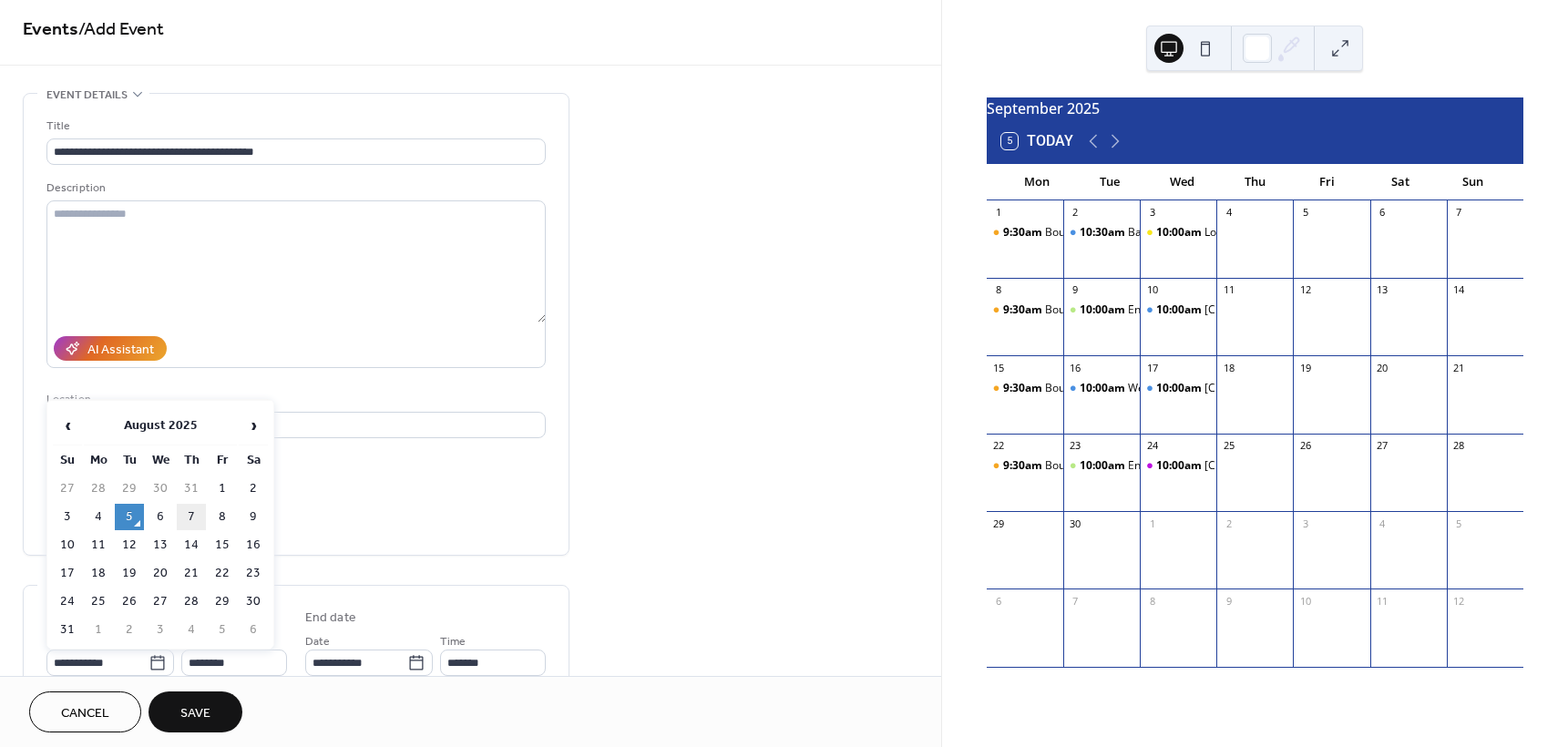 click on "7" at bounding box center (191, 517) 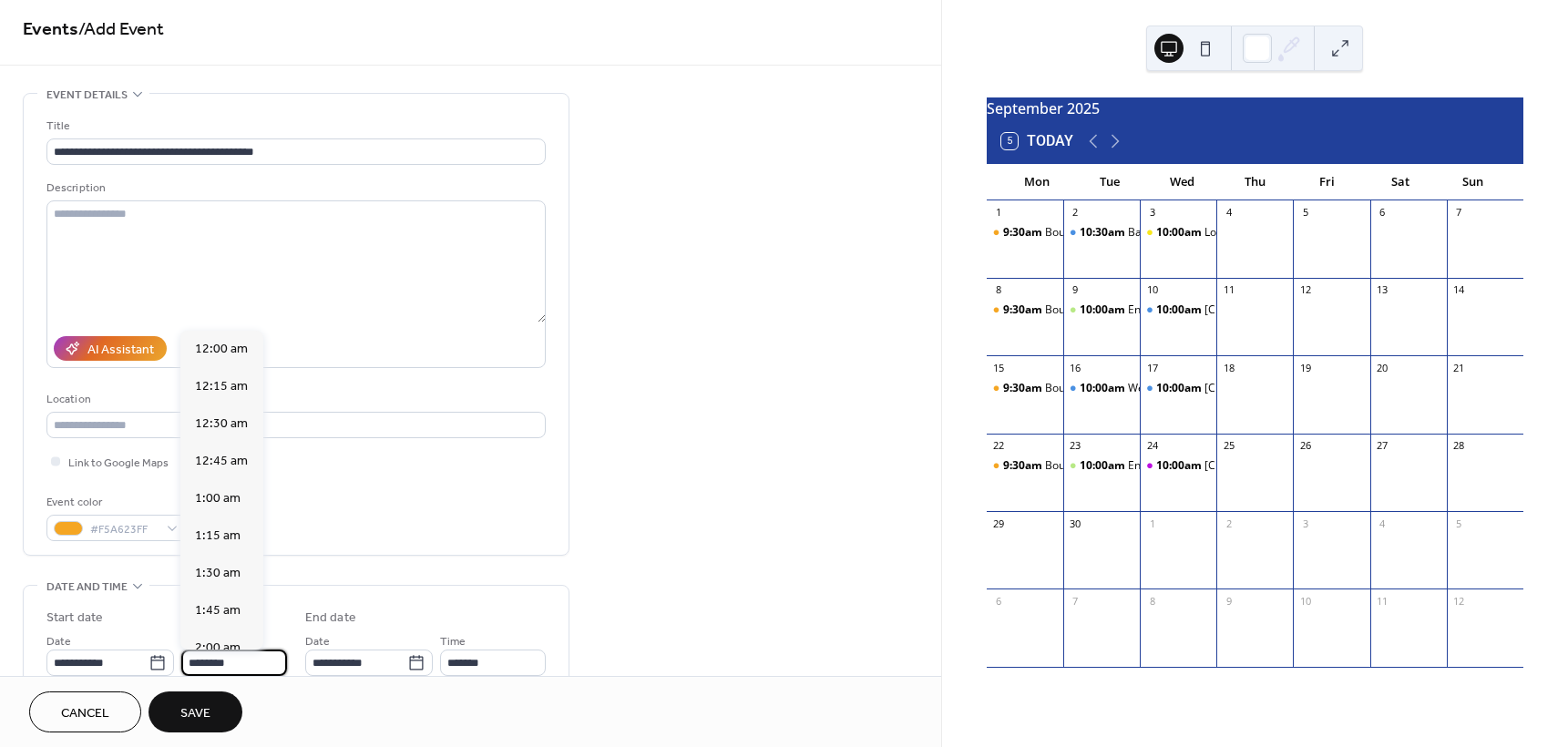 scroll, scrollTop: 1793, scrollLeft: 0, axis: vertical 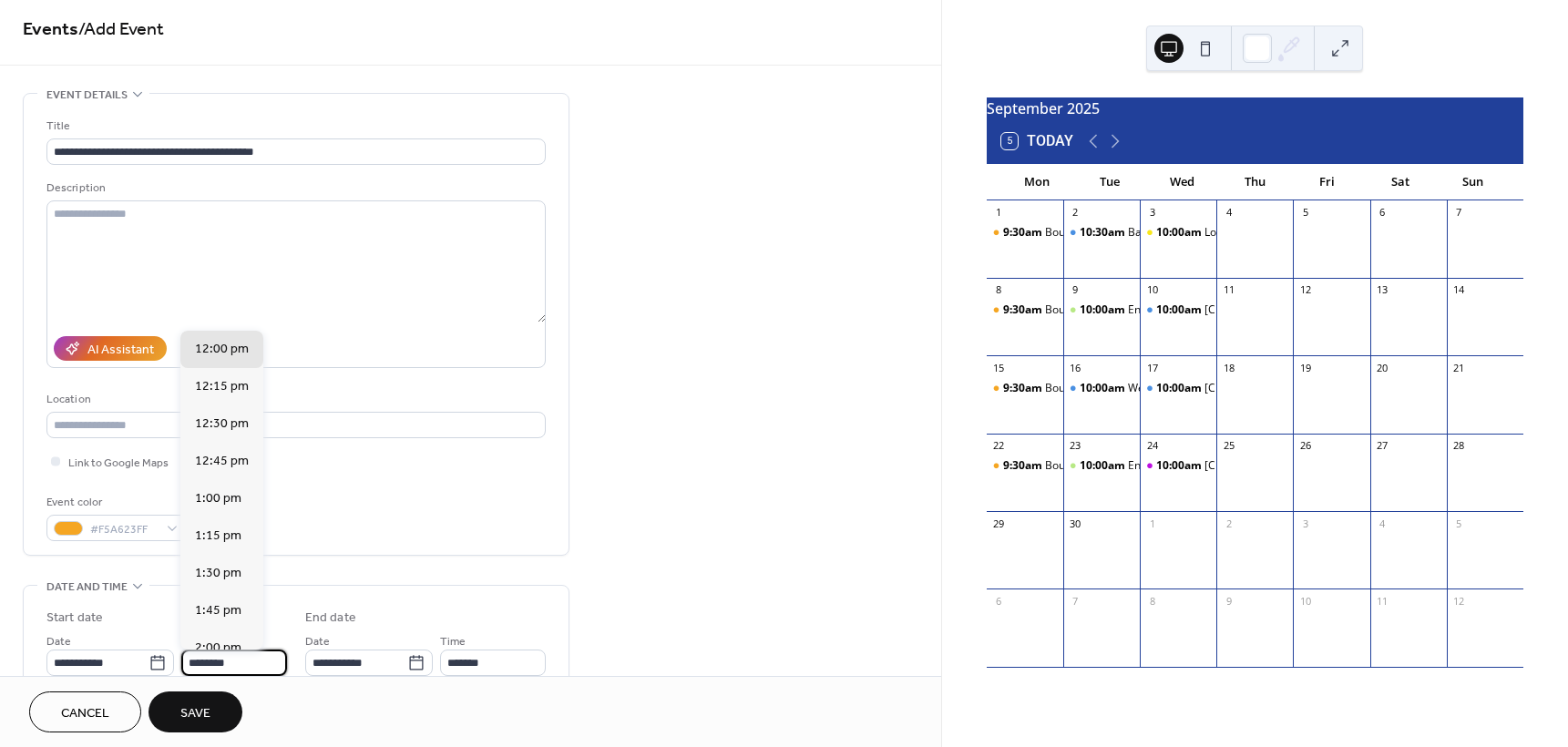 click on "********" at bounding box center (234, 662) 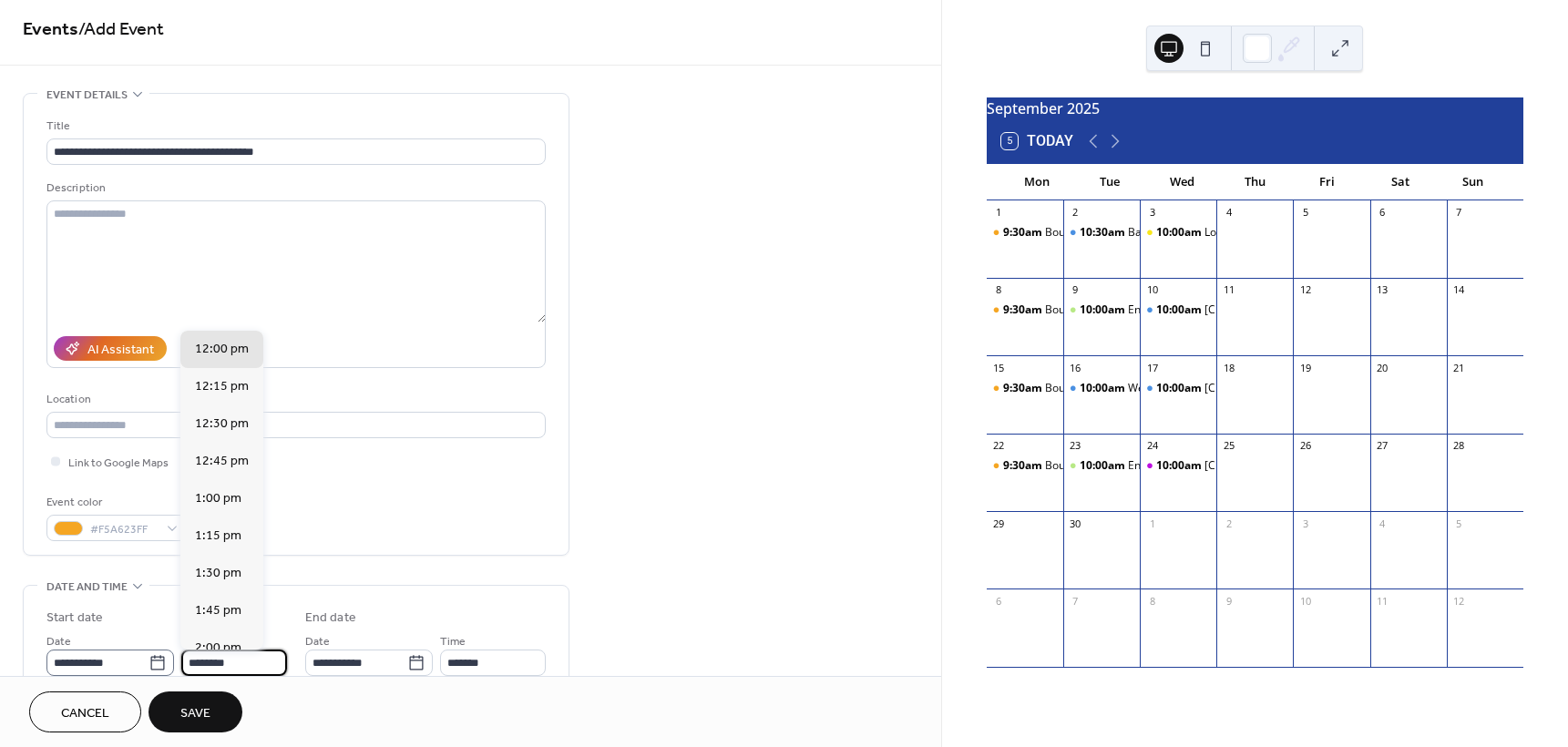 drag, startPoint x: 236, startPoint y: 659, endPoint x: 146, endPoint y: 650, distance: 90.44888 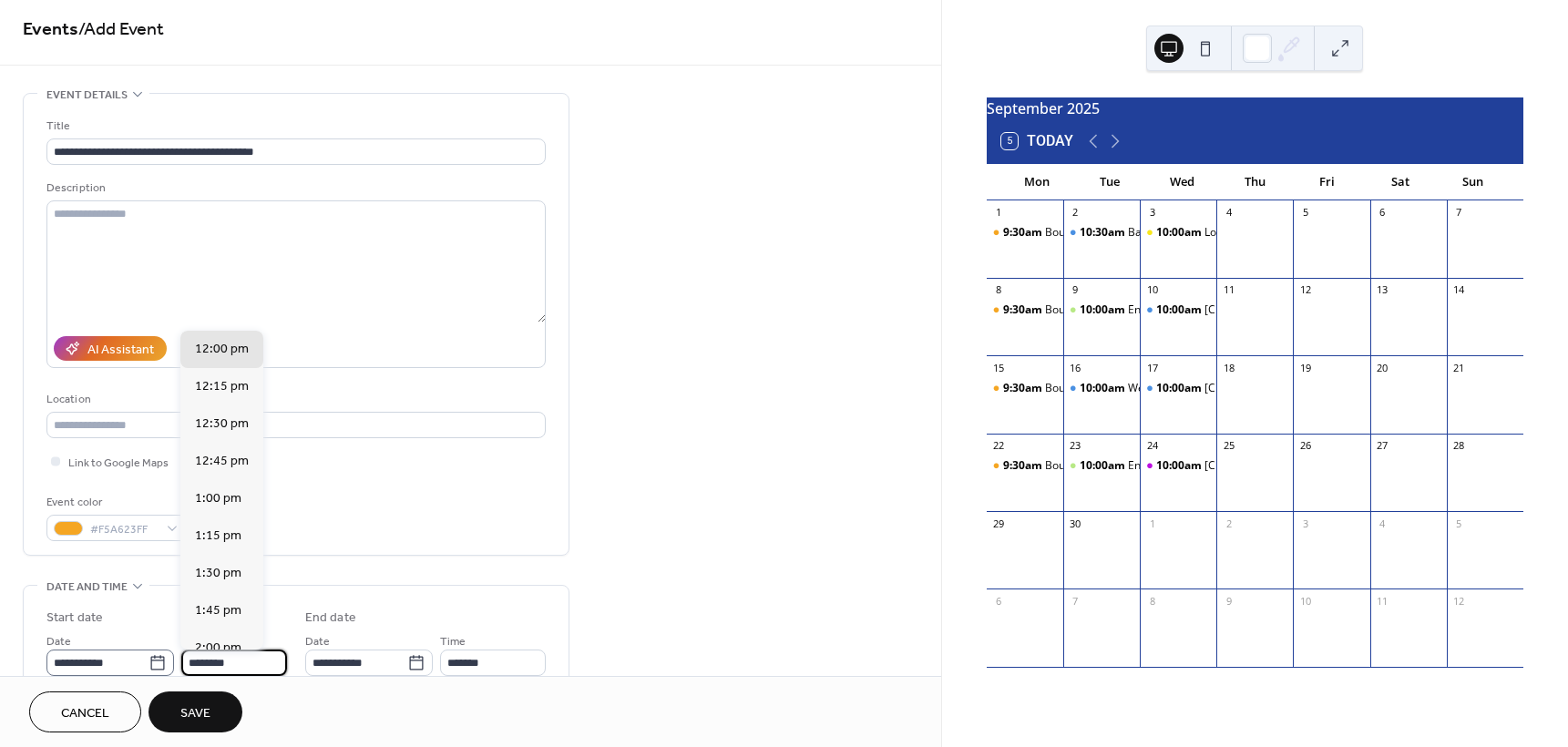 click on "**********" at bounding box center (167, 653) 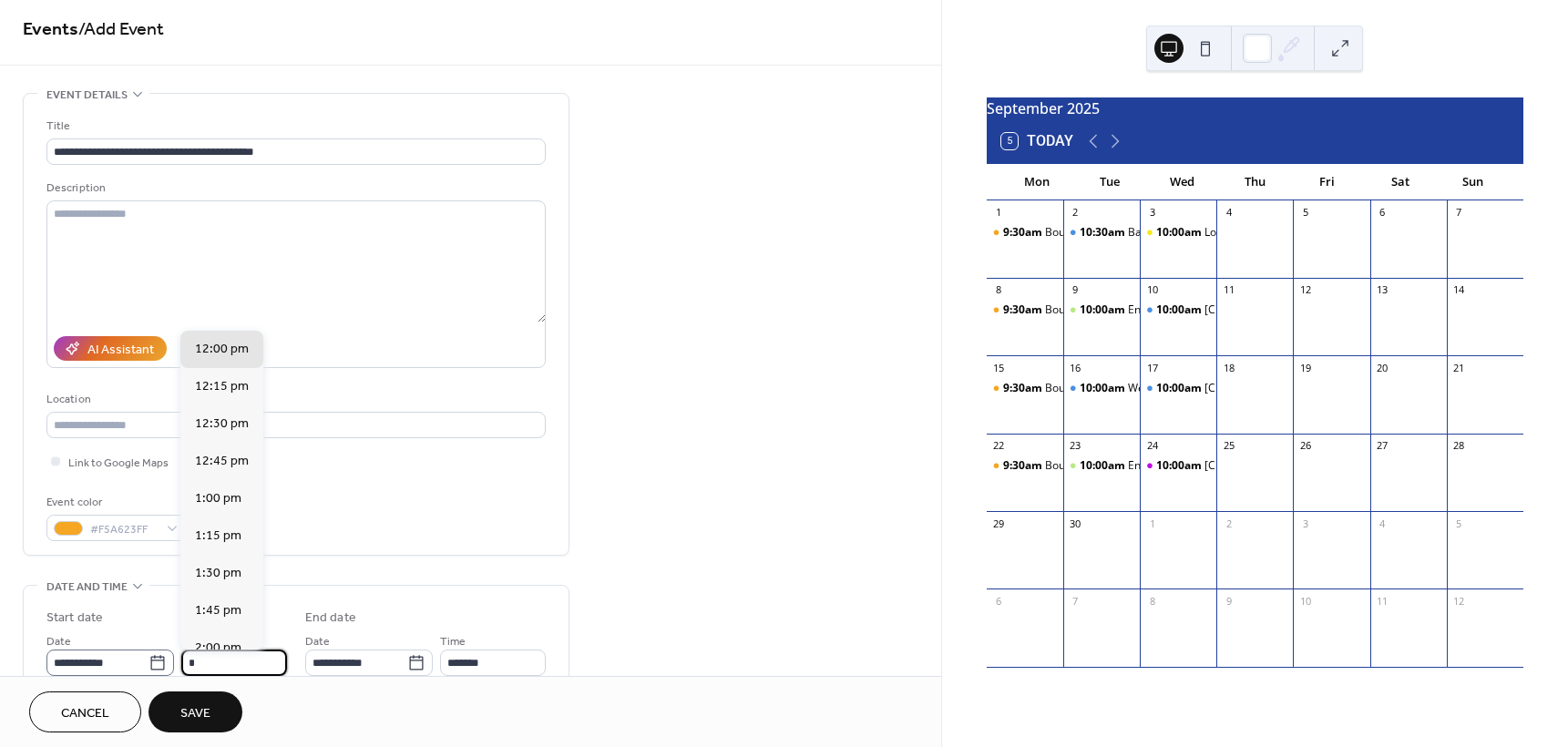 scroll, scrollTop: 1345, scrollLeft: 0, axis: vertical 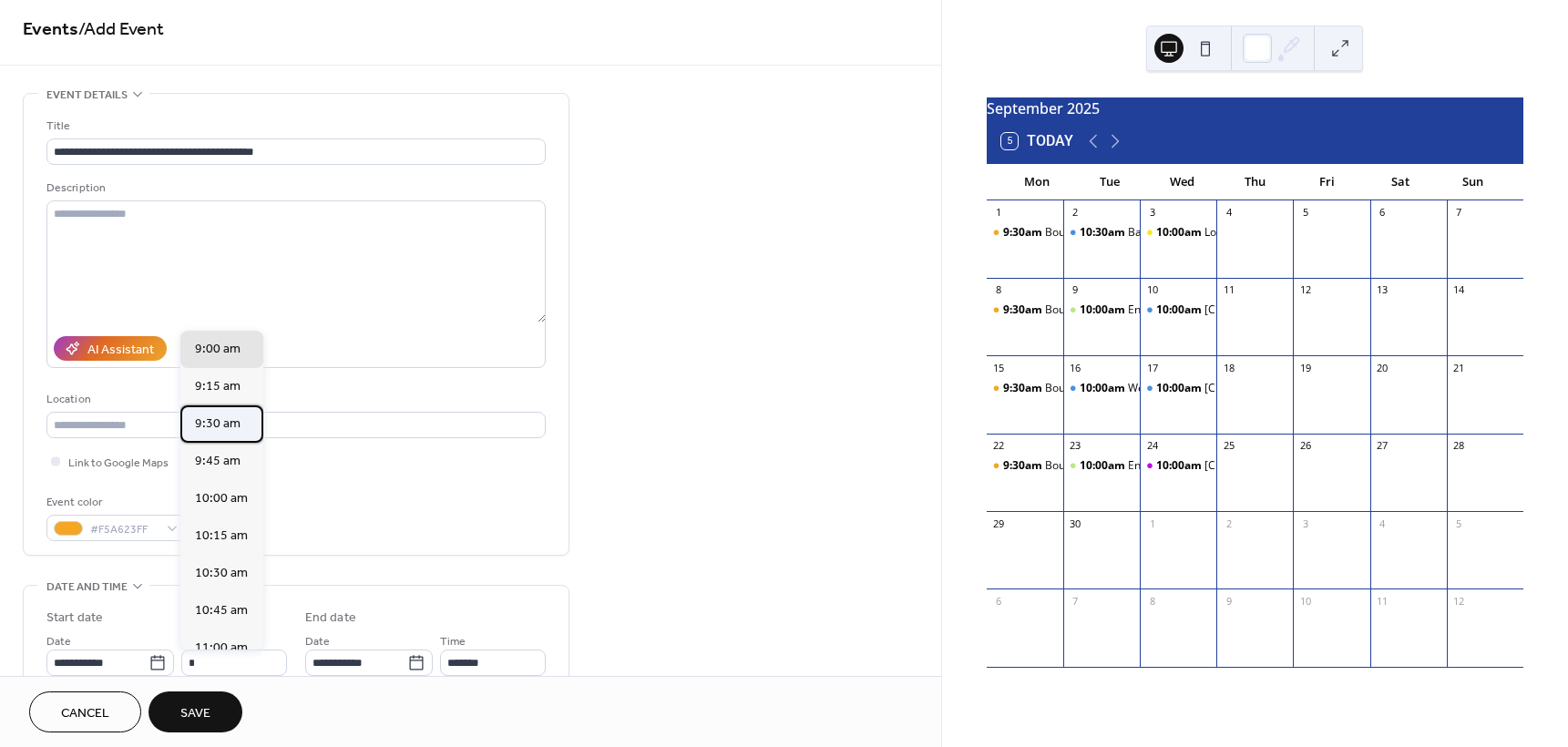 click on "9:30 am" at bounding box center (218, 424) 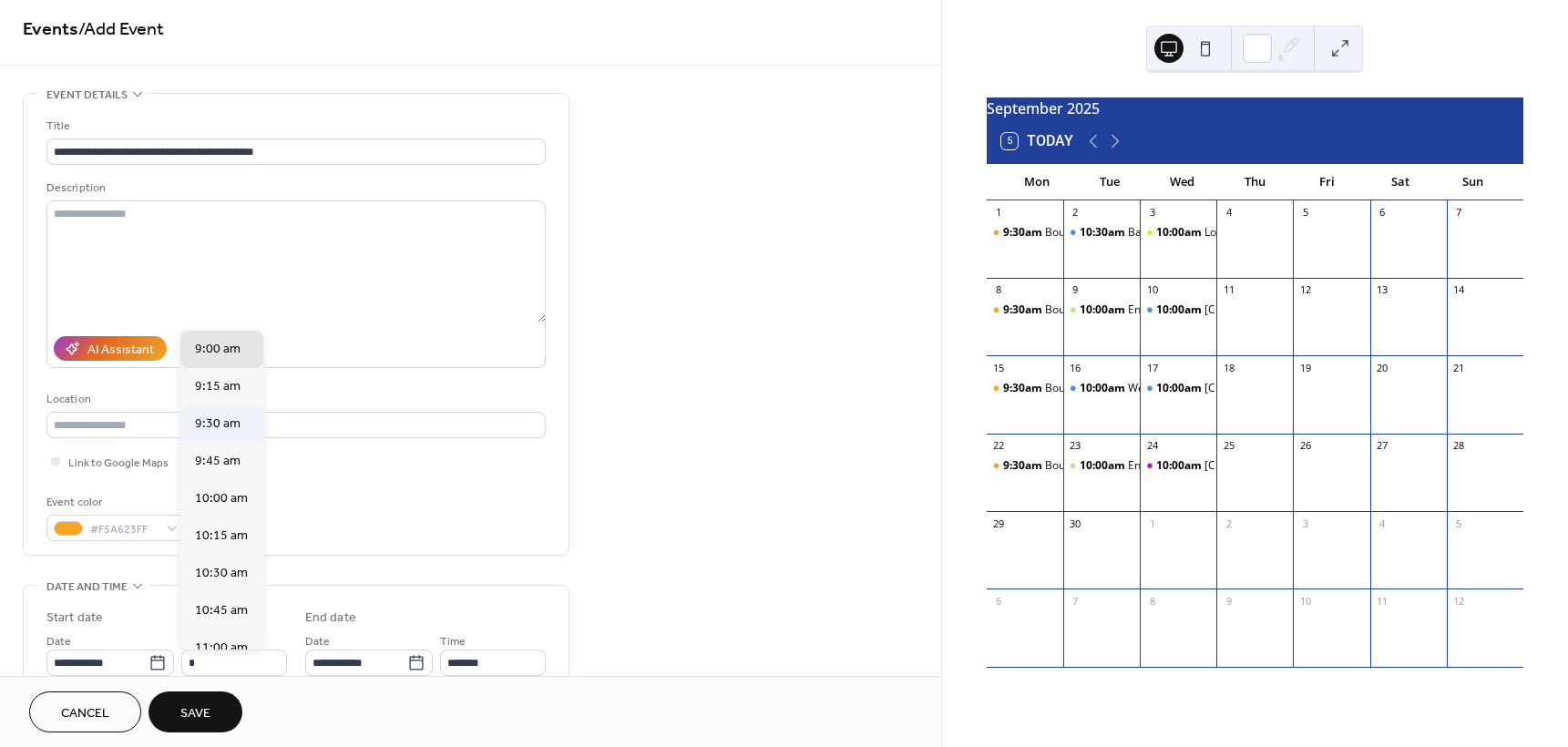 type on "*******" 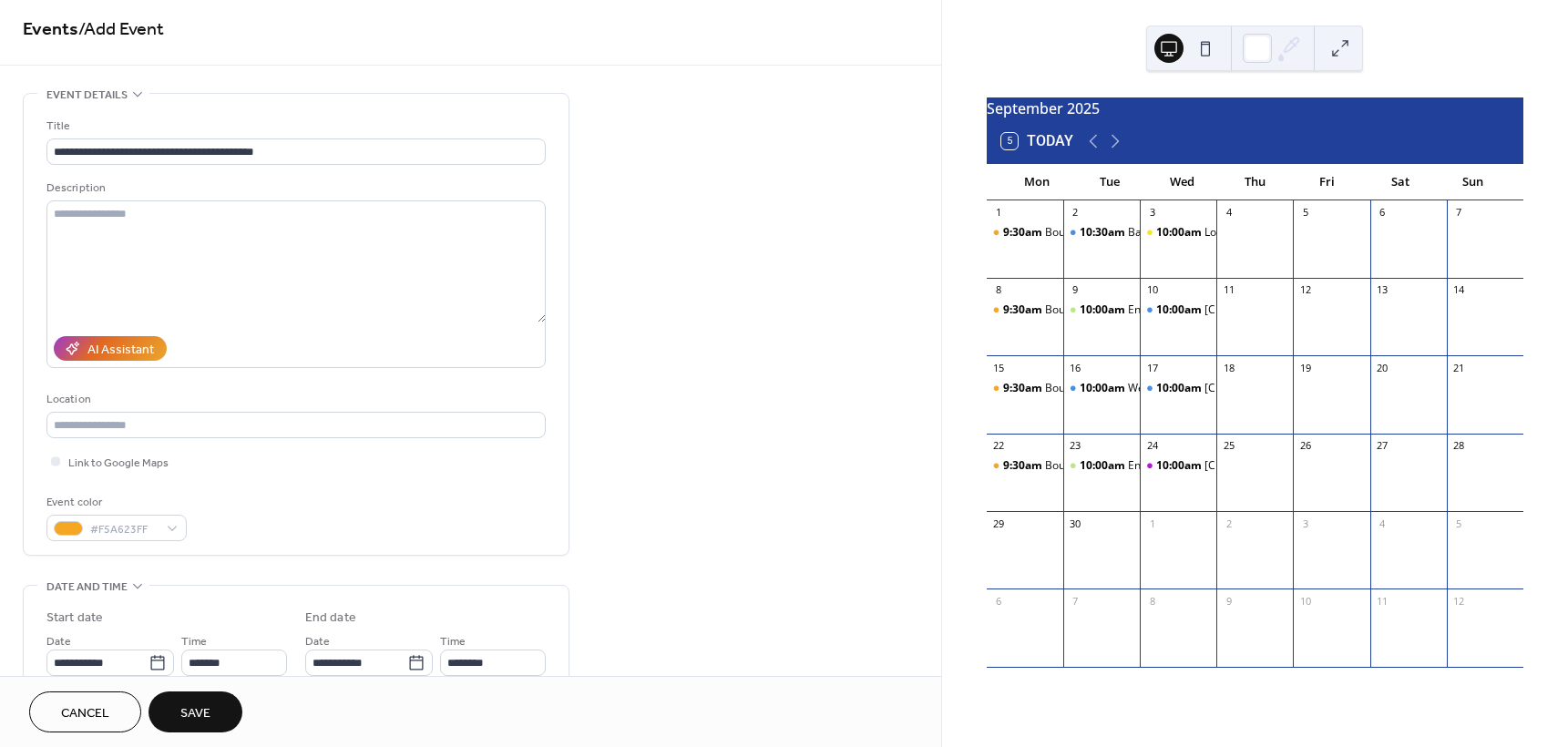 drag, startPoint x: 935, startPoint y: 339, endPoint x: 936, endPoint y: 367, distance: 28.017851 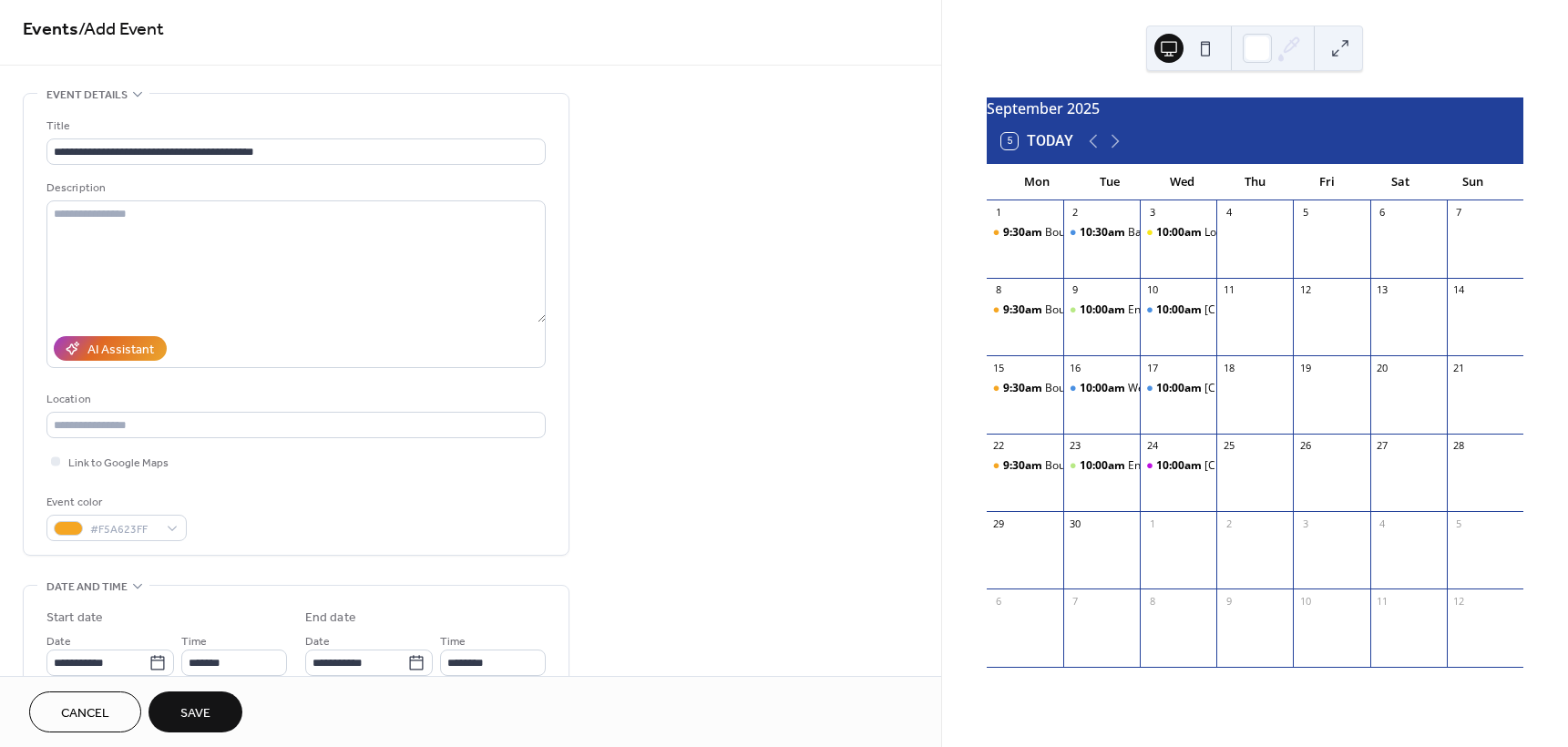 click on "**********" at bounding box center [470, 338] 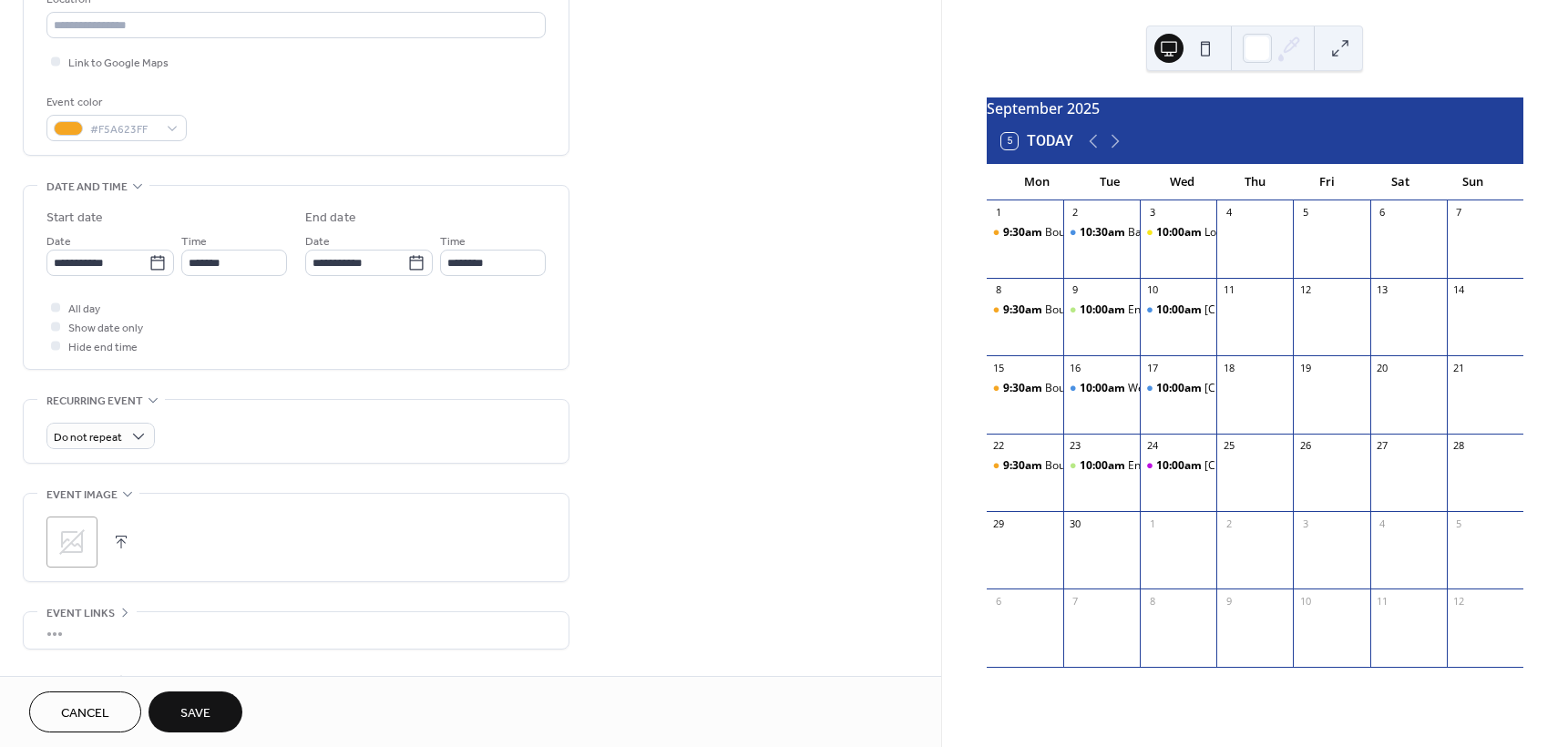 scroll, scrollTop: 409, scrollLeft: 0, axis: vertical 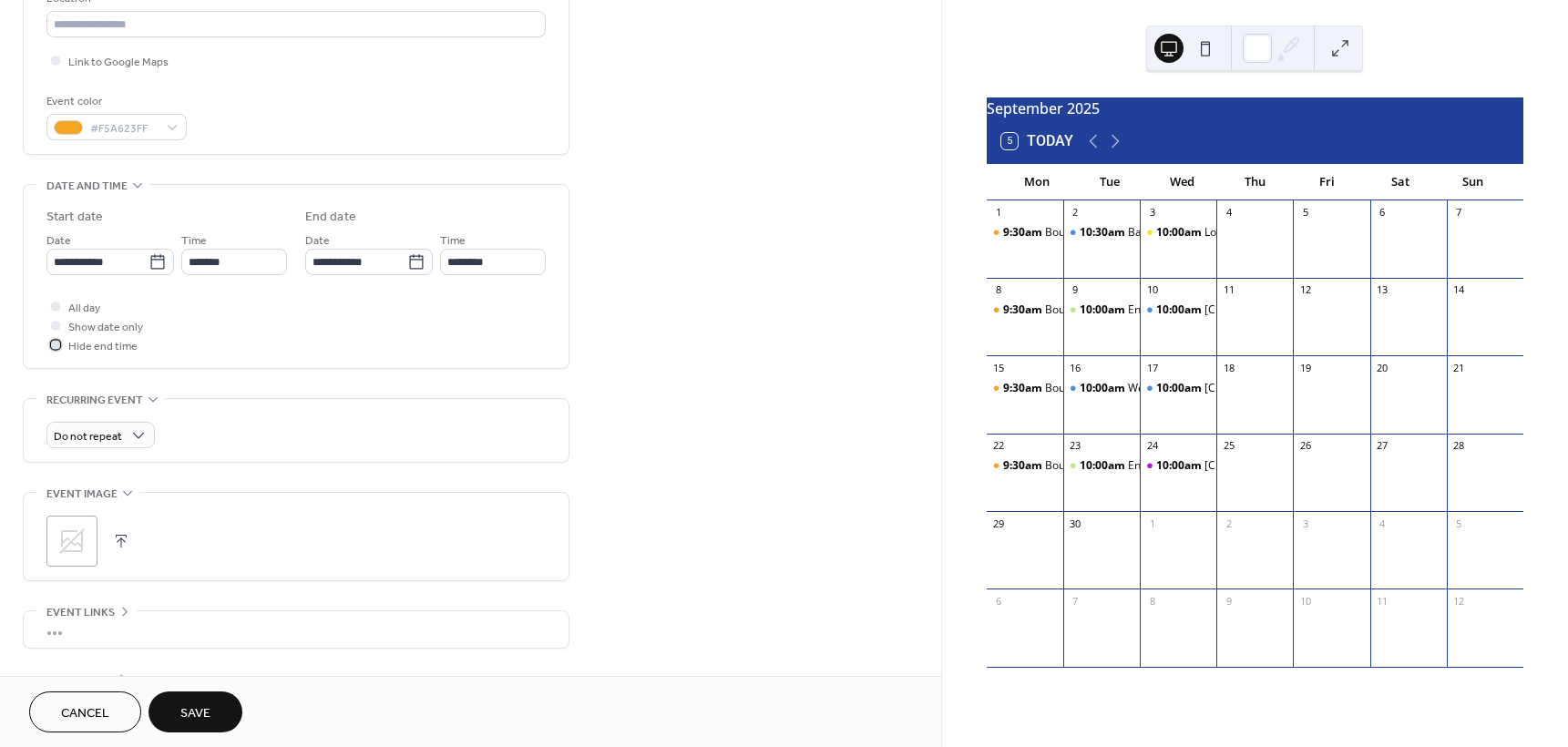 click on "Hide end time" at bounding box center (103, 346) 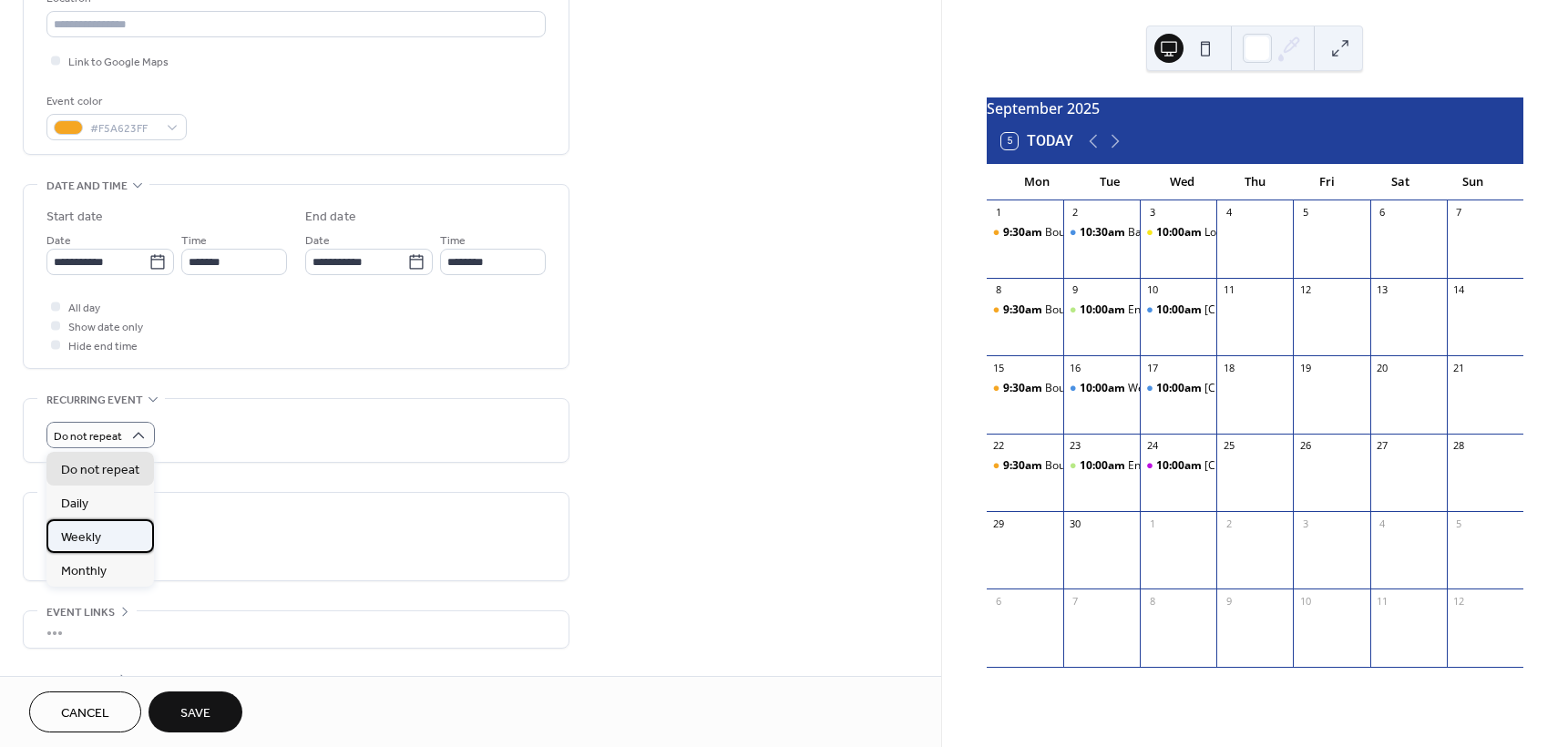 click on "Weekly" at bounding box center (100, 536) 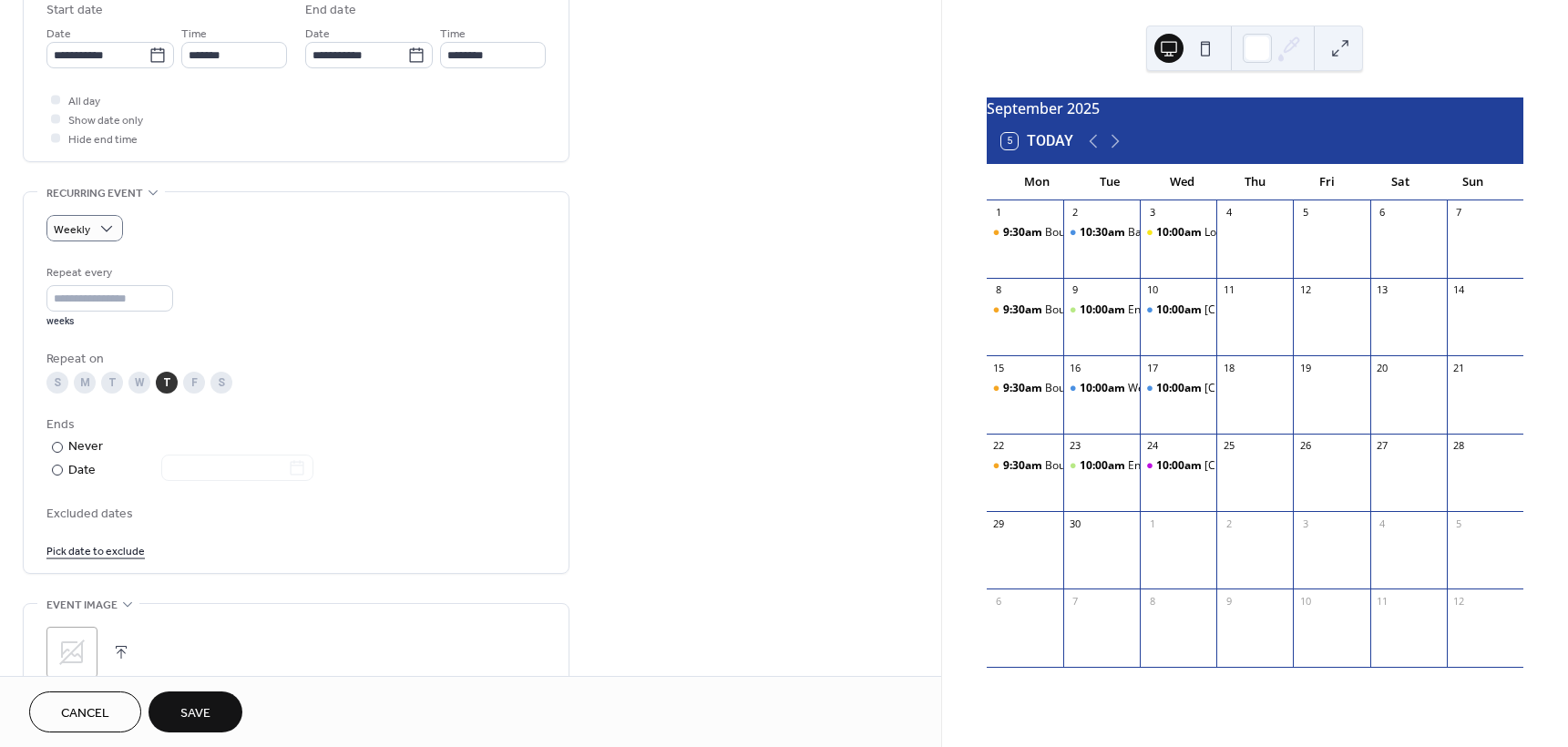 scroll, scrollTop: 622, scrollLeft: 0, axis: vertical 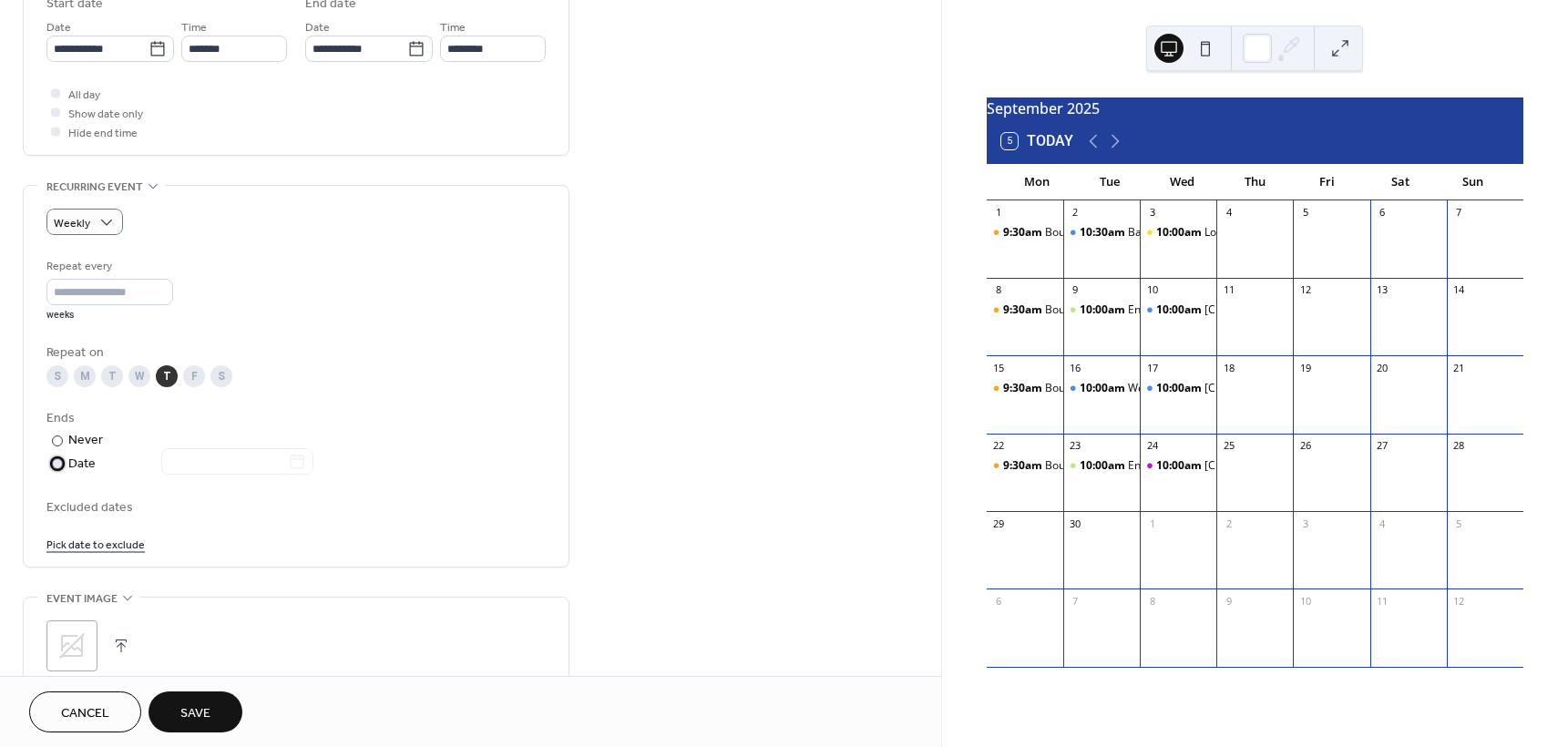 click at bounding box center (57, 464) 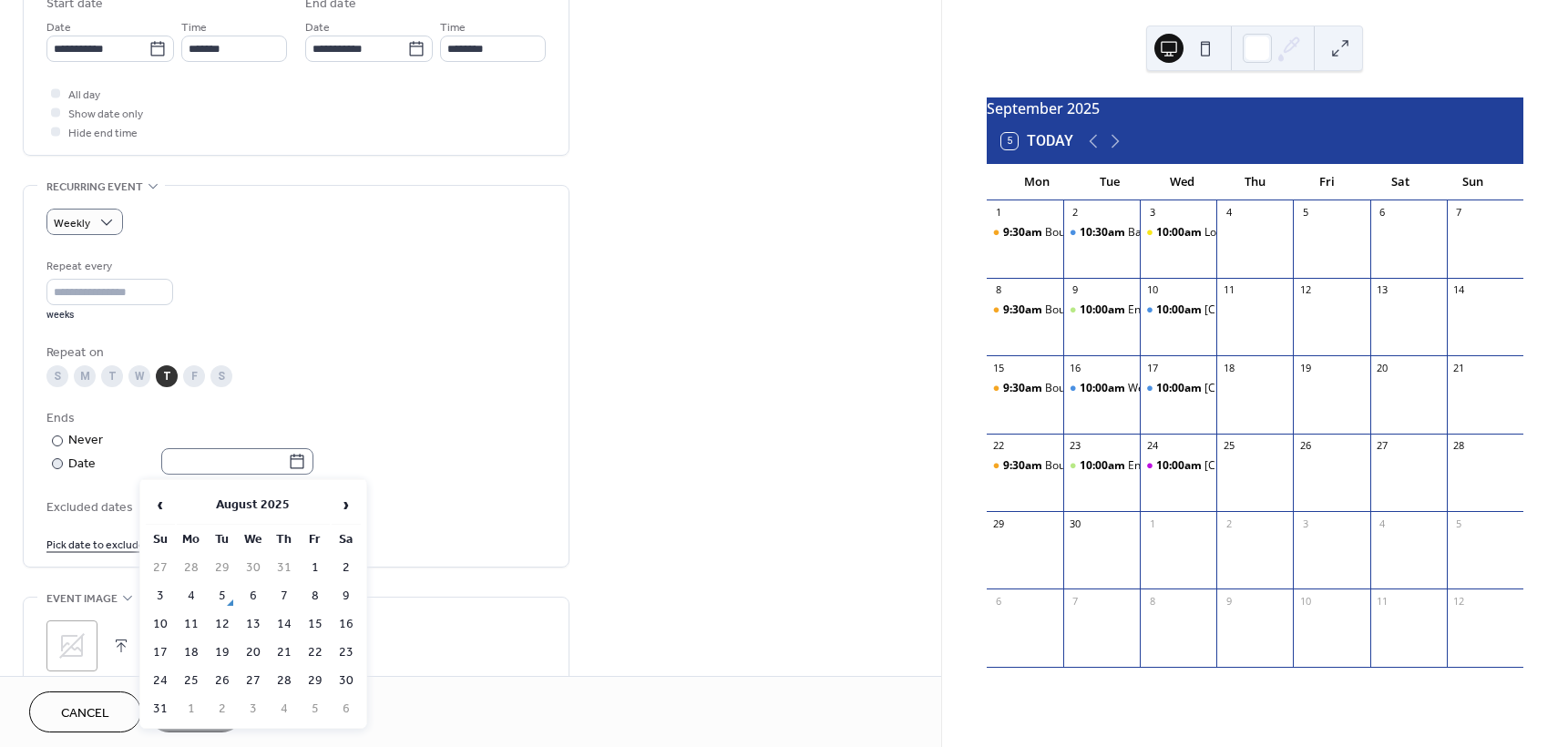 click 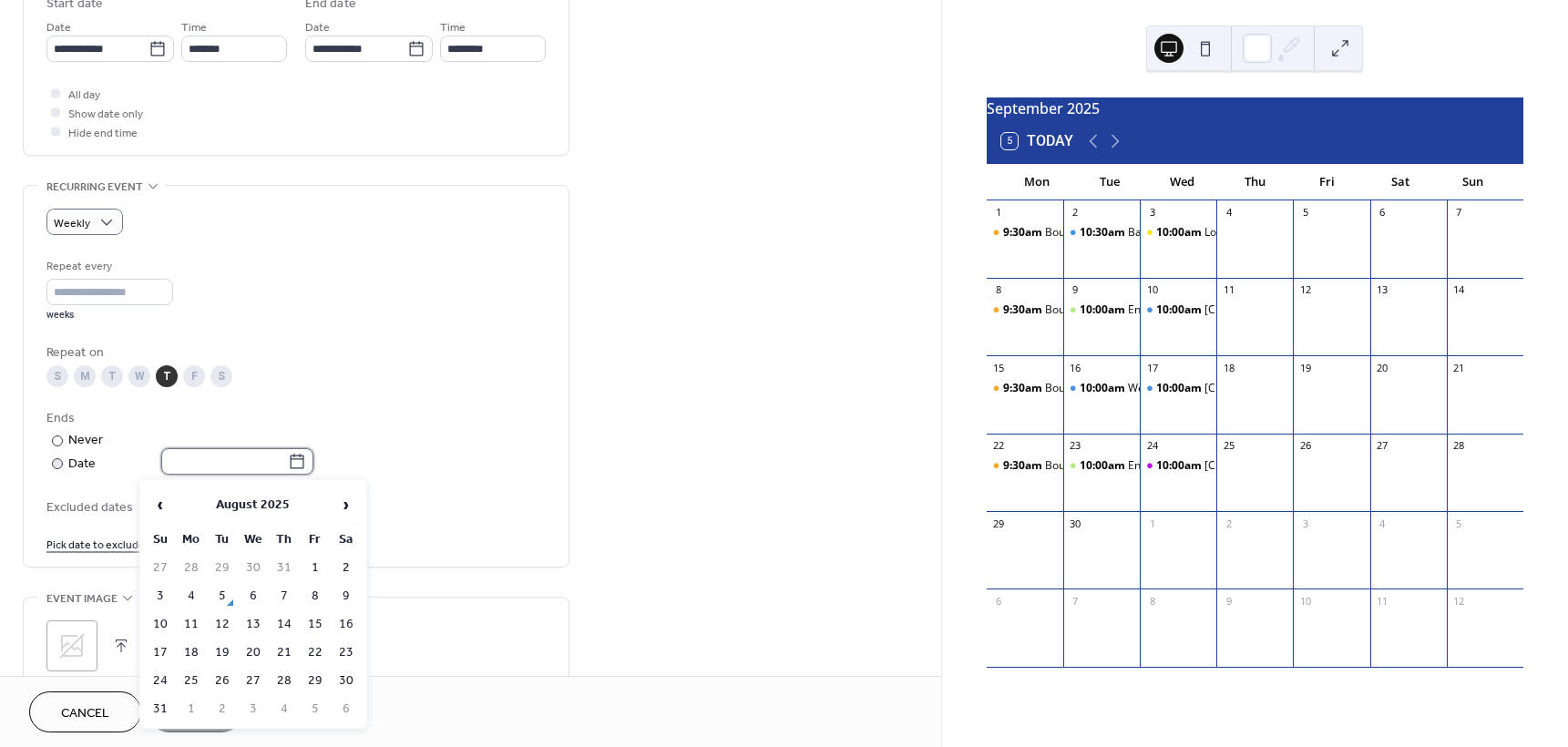 click at bounding box center (224, 461) 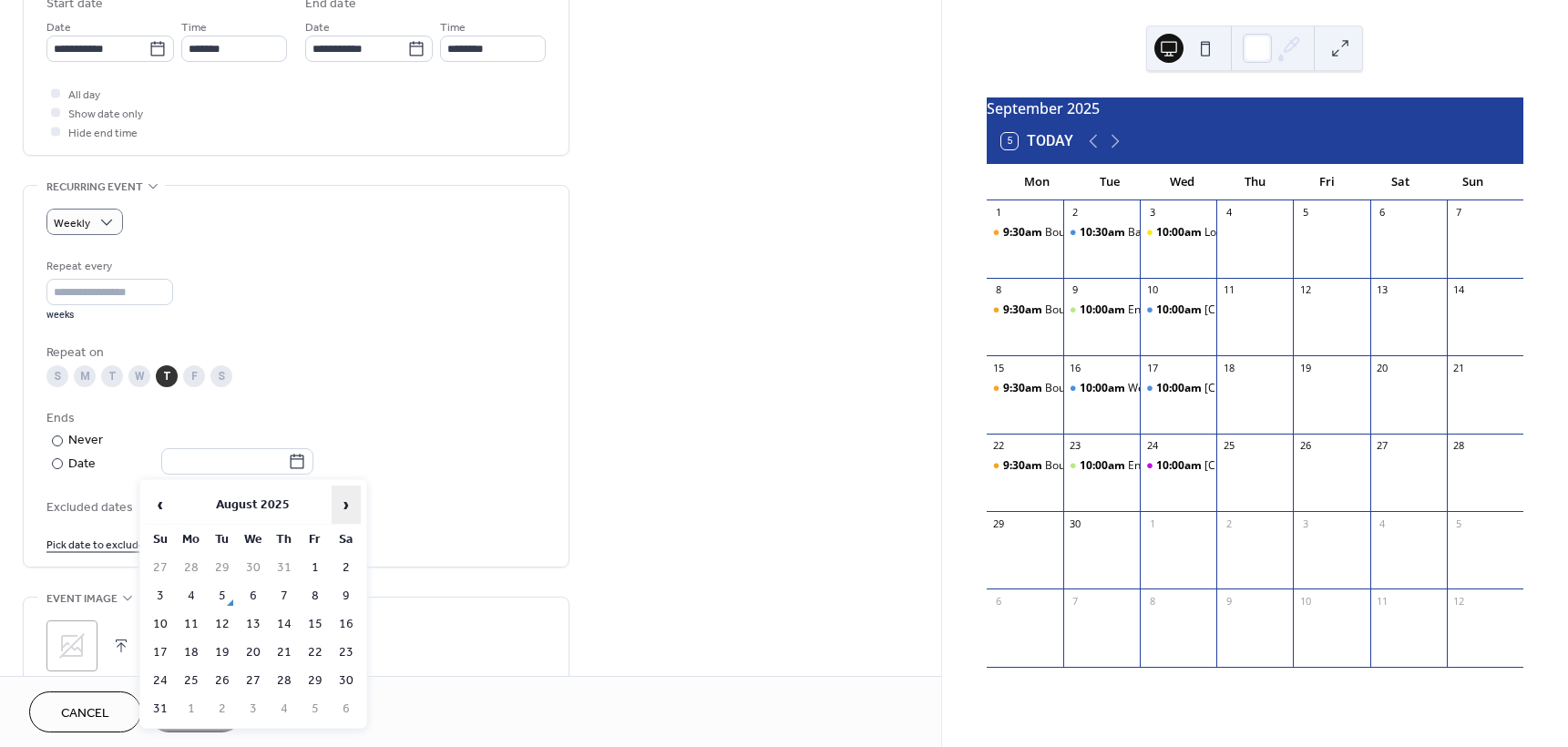 click on "›" at bounding box center [346, 505] 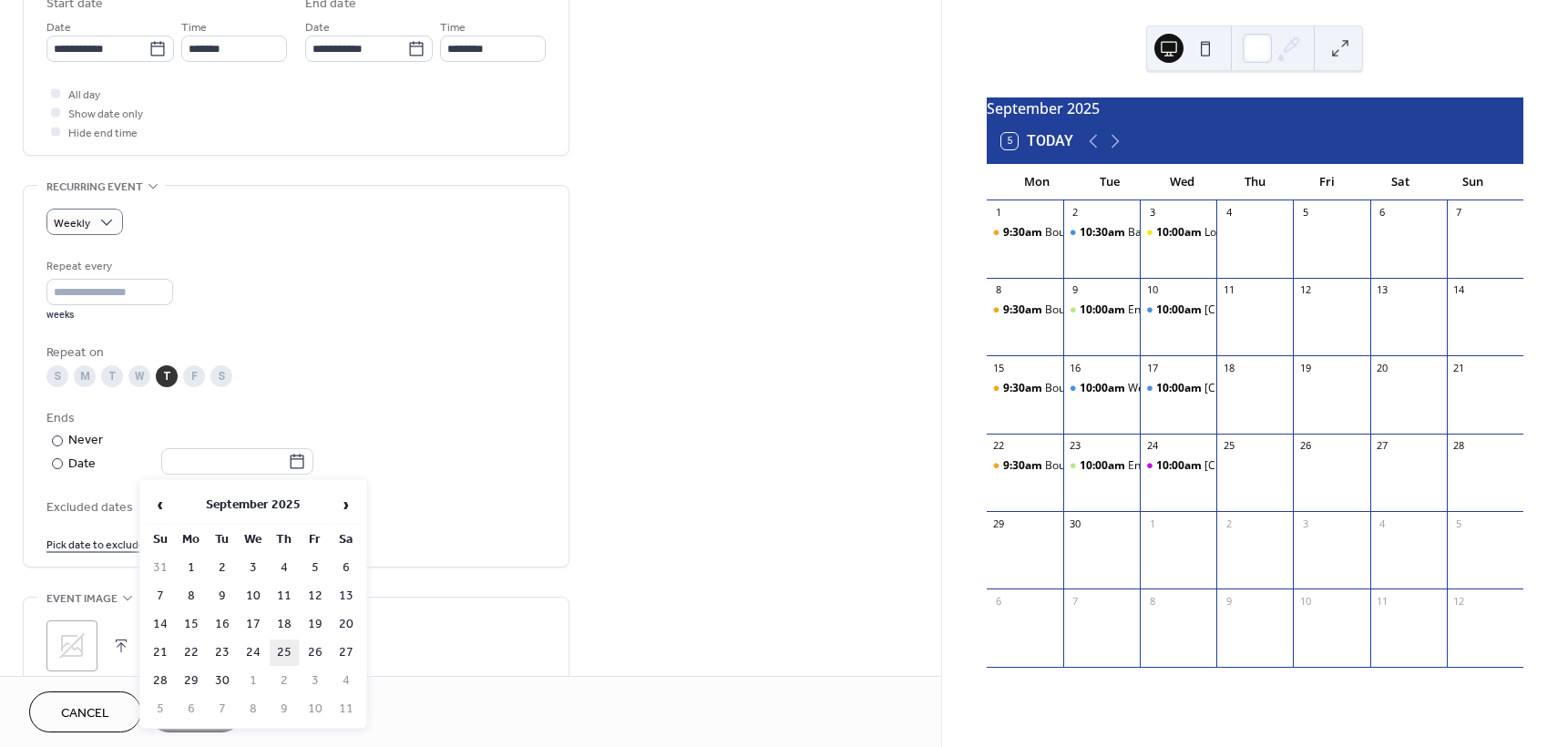 click on "25" at bounding box center [284, 652] 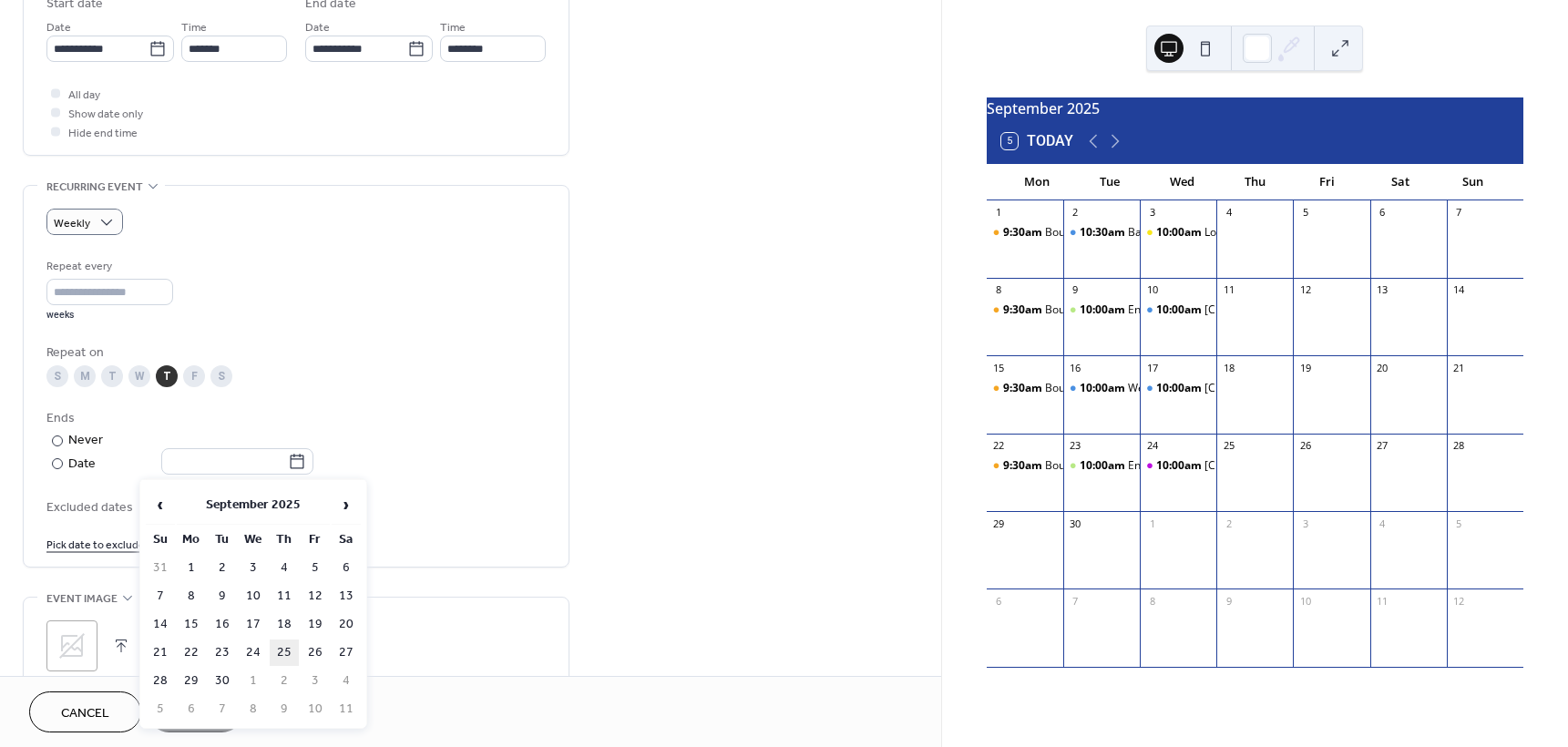 type on "**********" 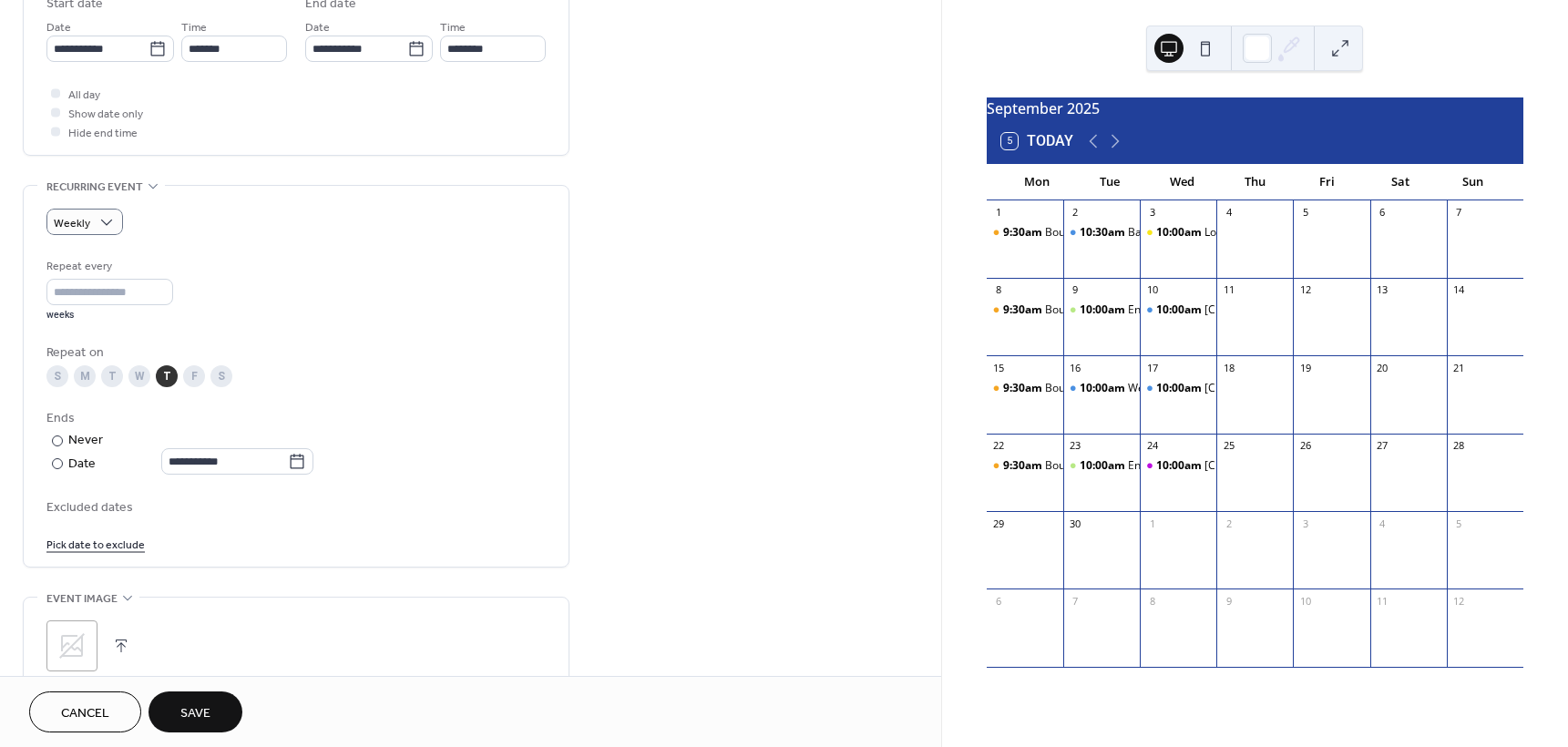 click on "Excluded dates" at bounding box center (296, 507) 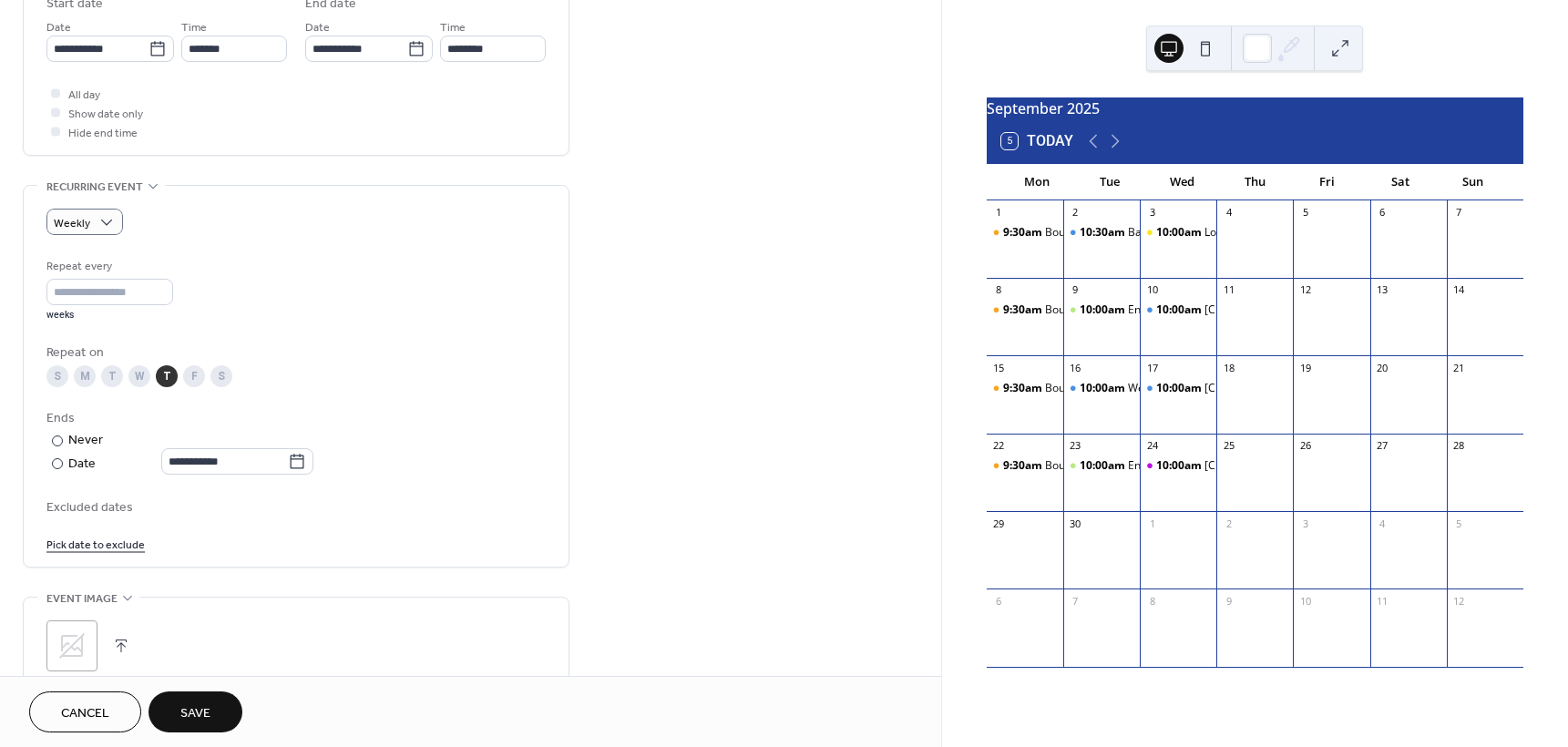 click on "Pick date to exclude" at bounding box center (96, 543) 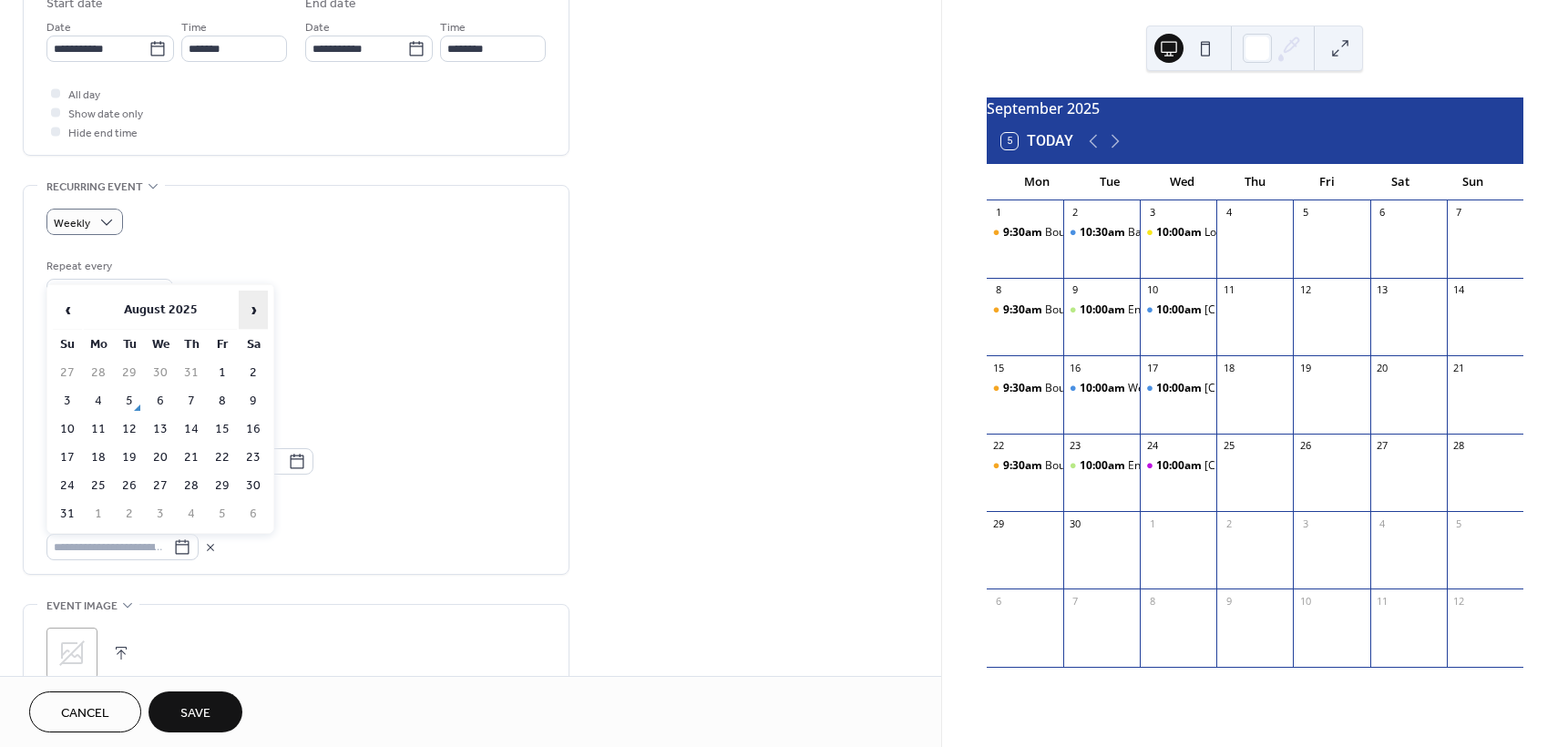 click on "›" at bounding box center [253, 310] 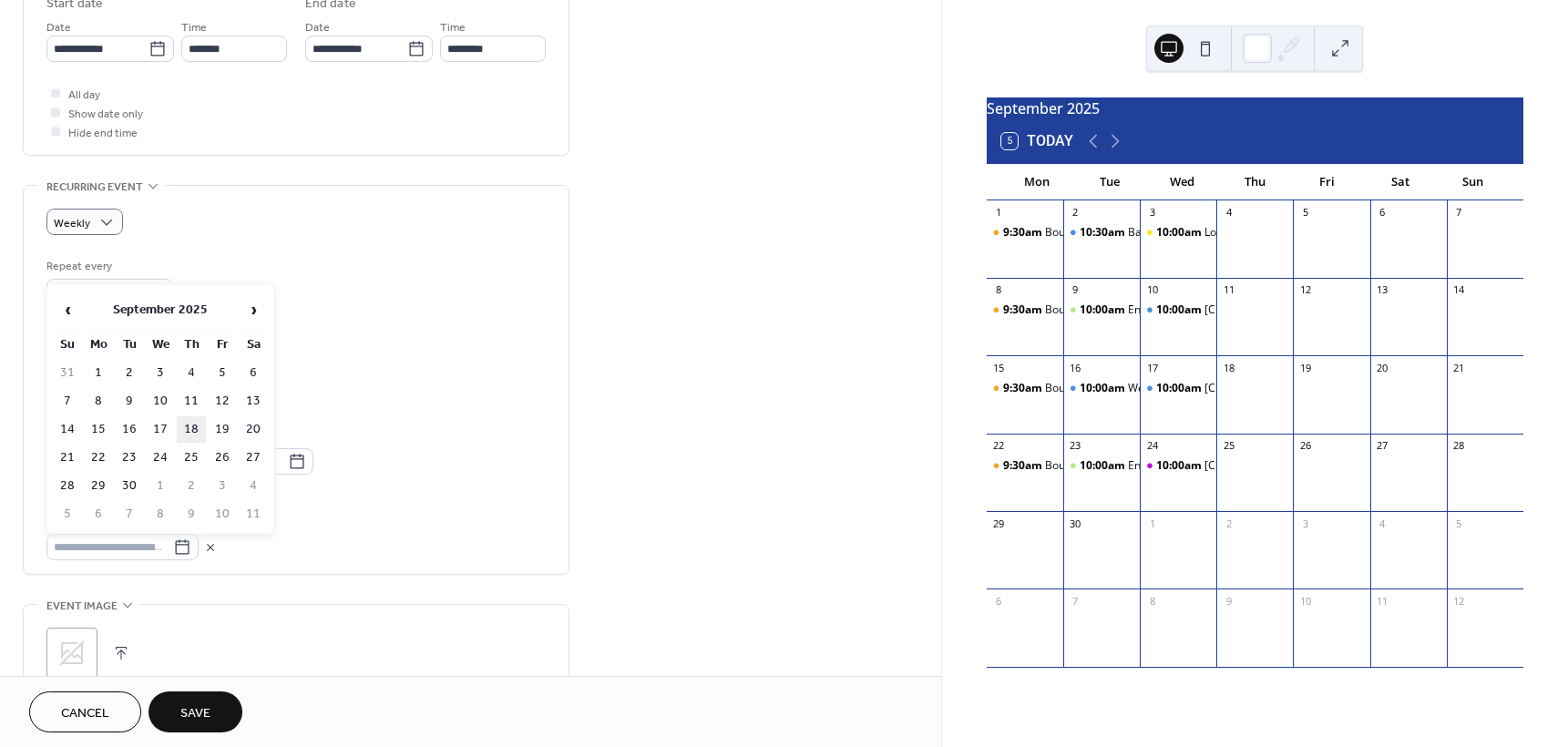 click on "18" at bounding box center [191, 429] 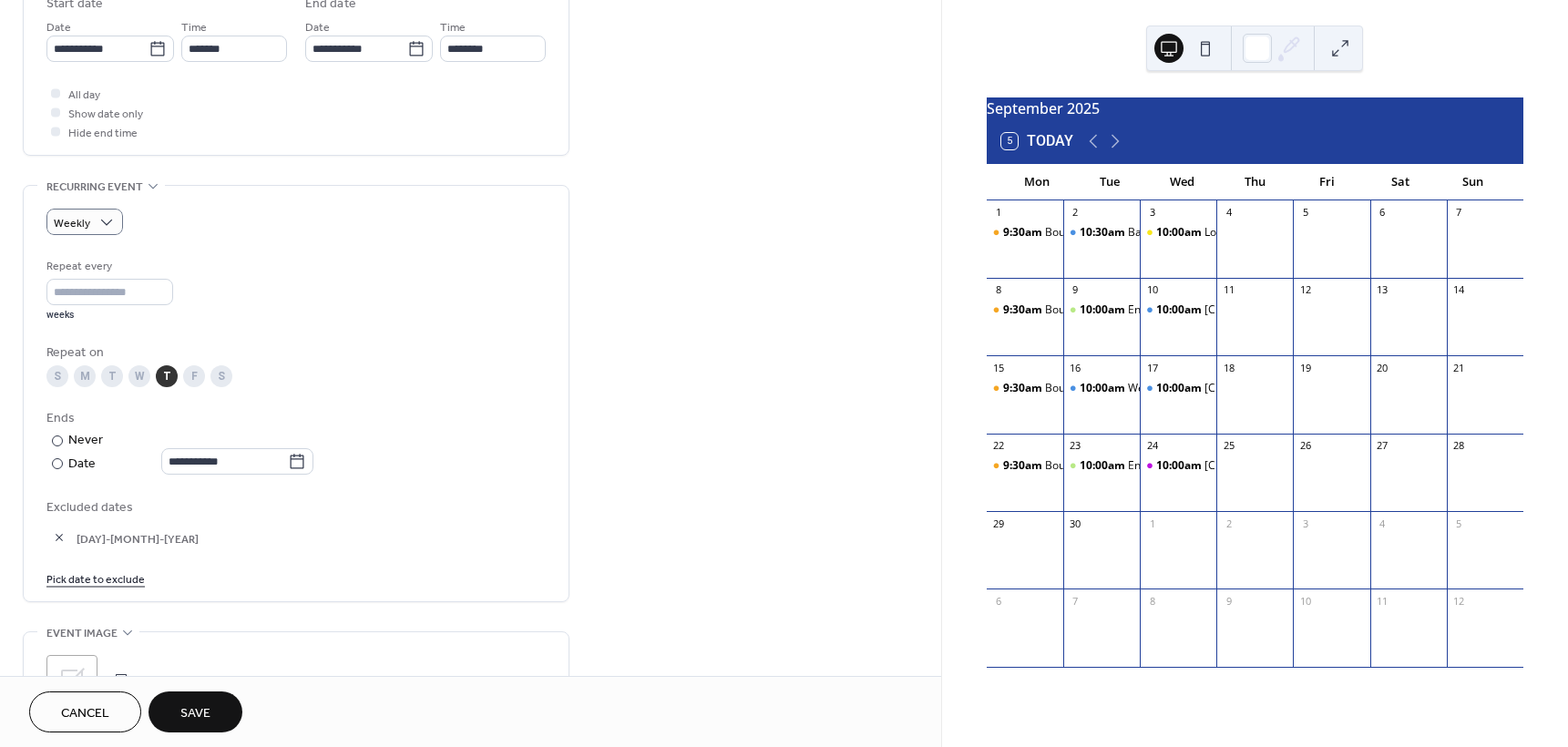 click on "Pick date to exclude" at bounding box center (96, 578) 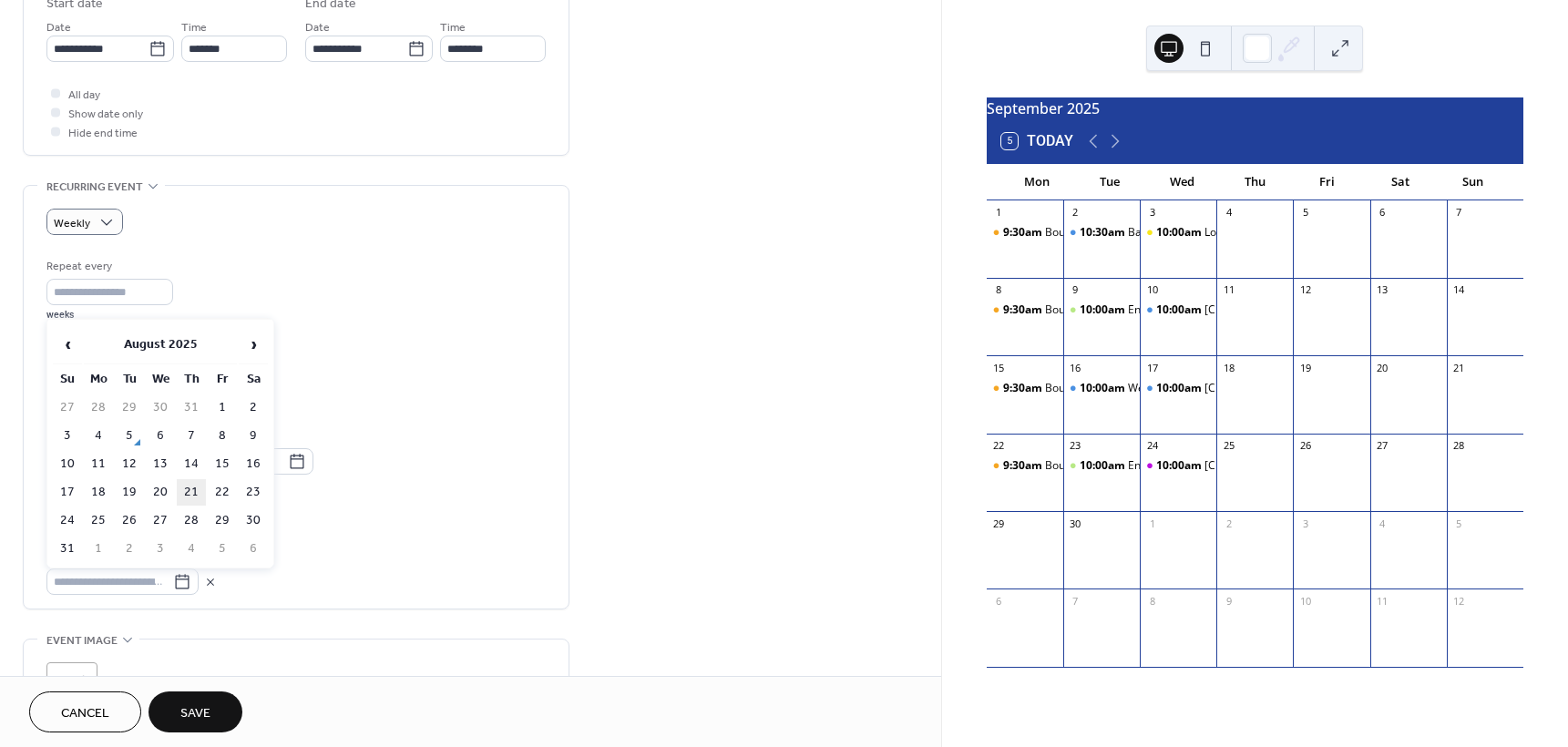 click on "21" at bounding box center [191, 492] 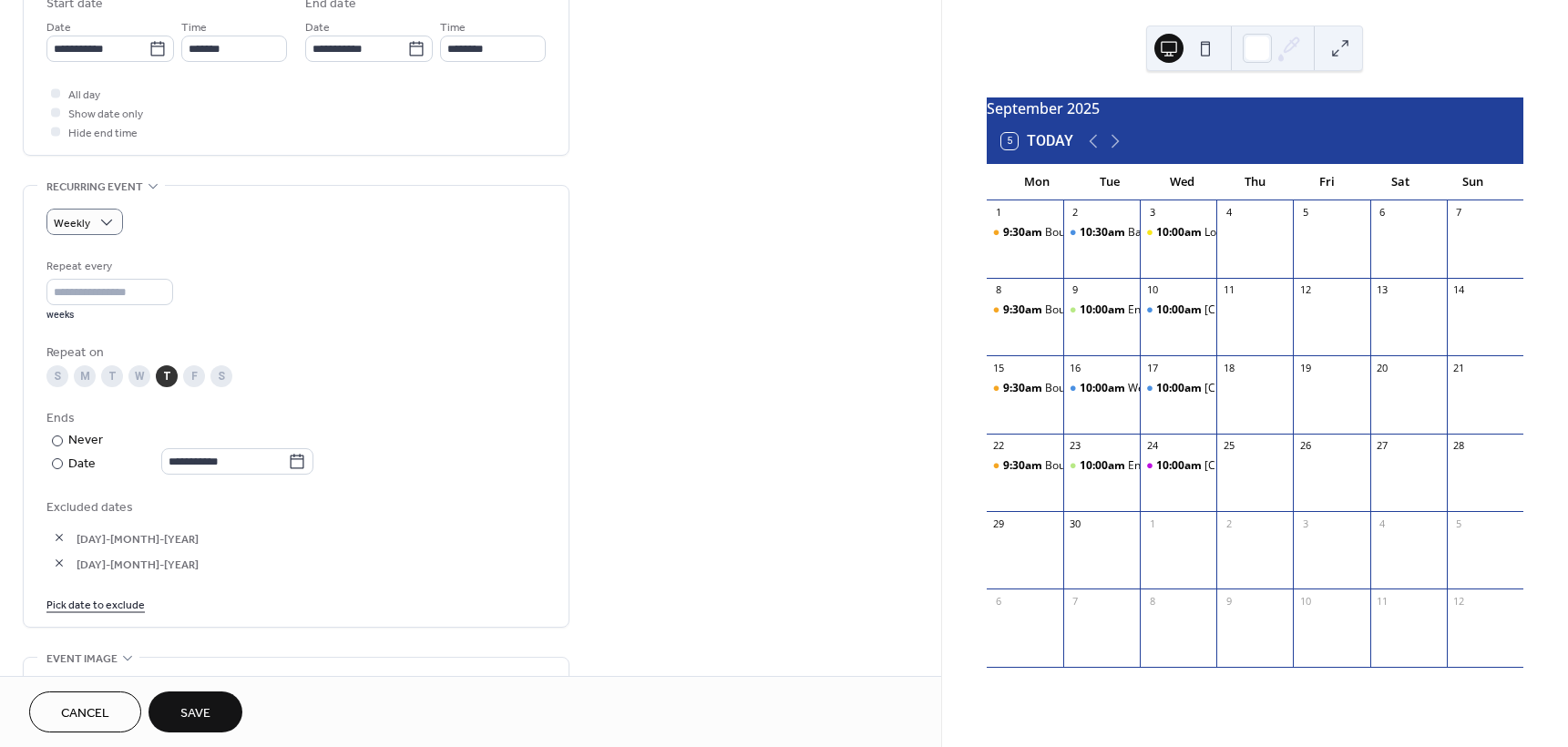 click on "Save" at bounding box center (195, 713) 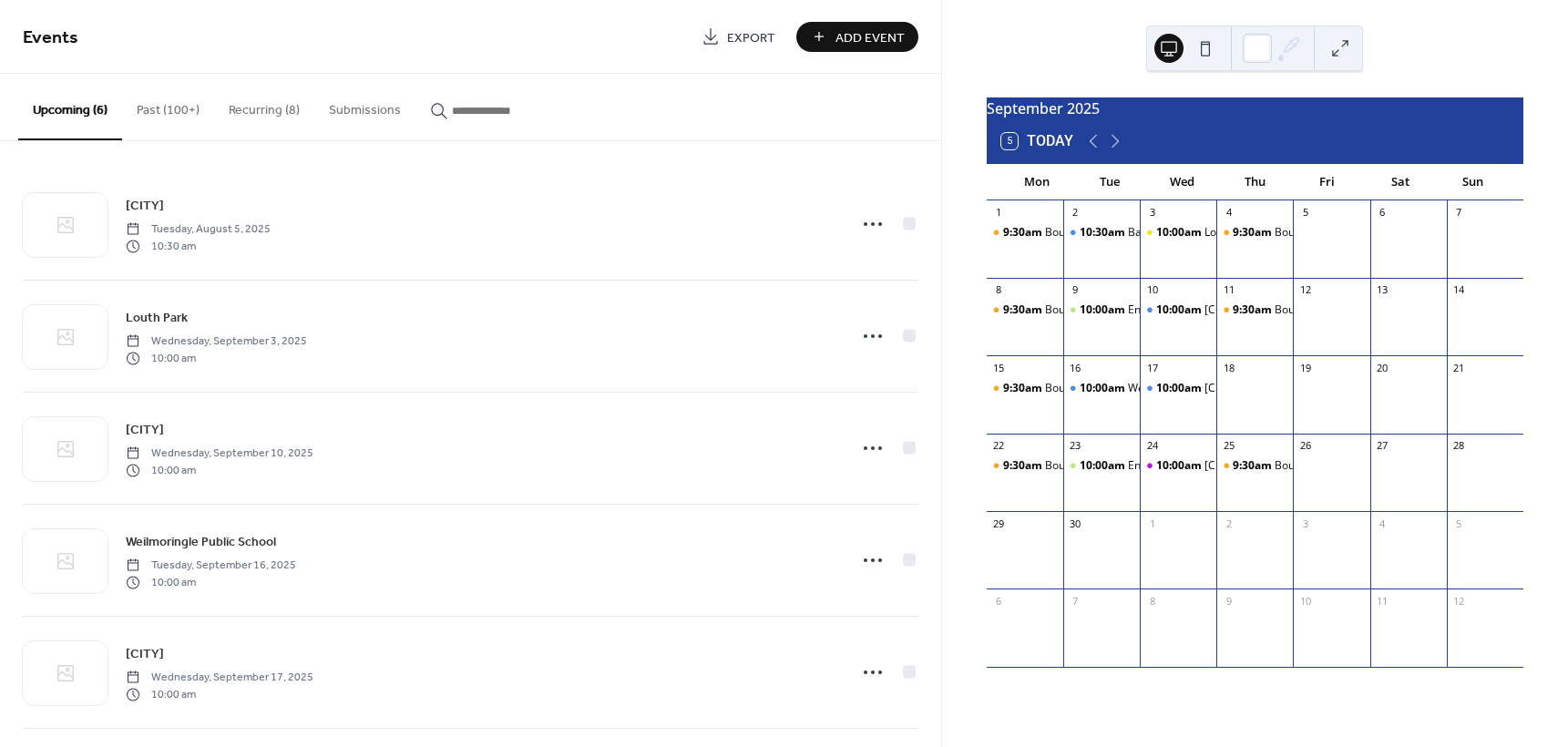 click on "Add Event" at bounding box center (870, 37) 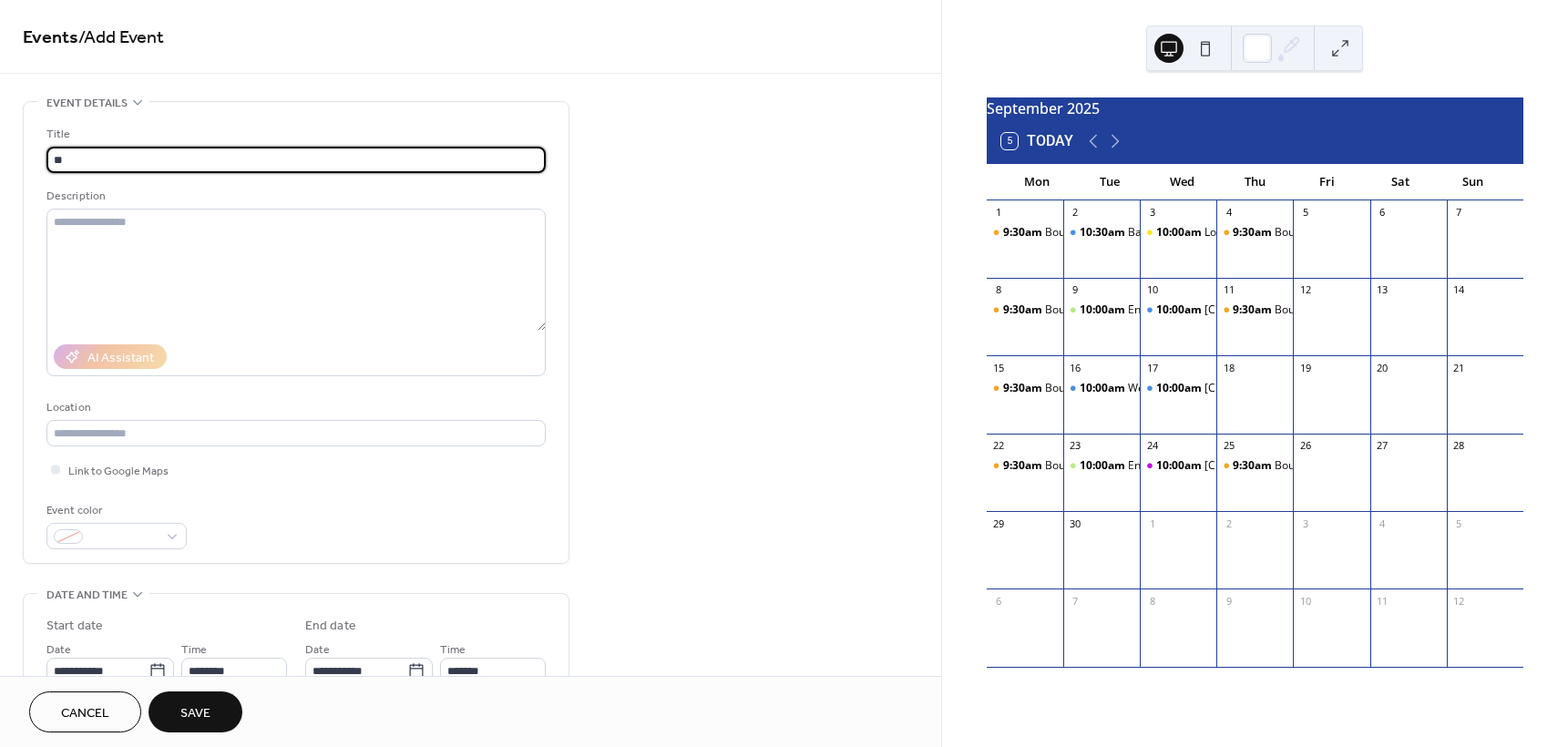 type on "**********" 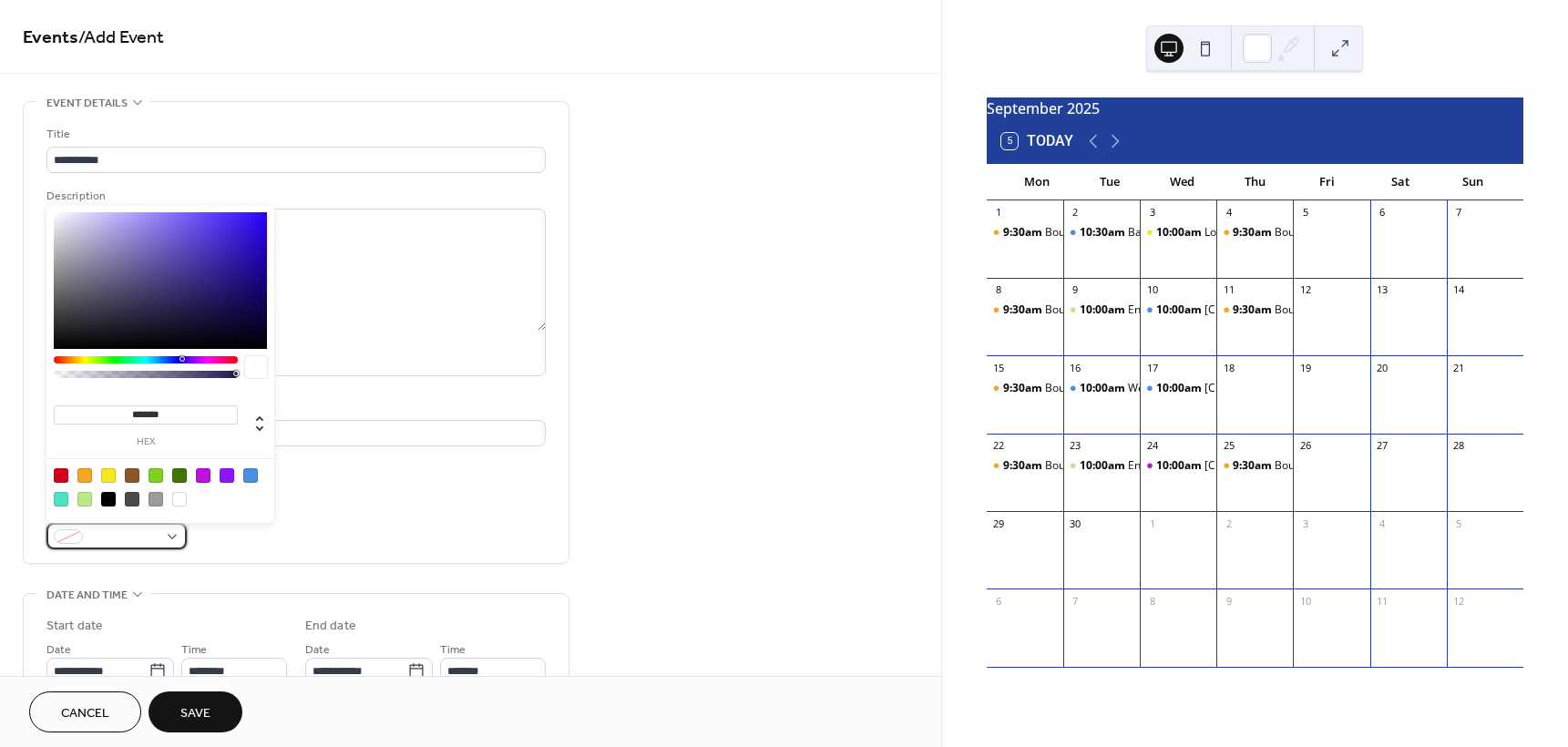 click at bounding box center (124, 537) 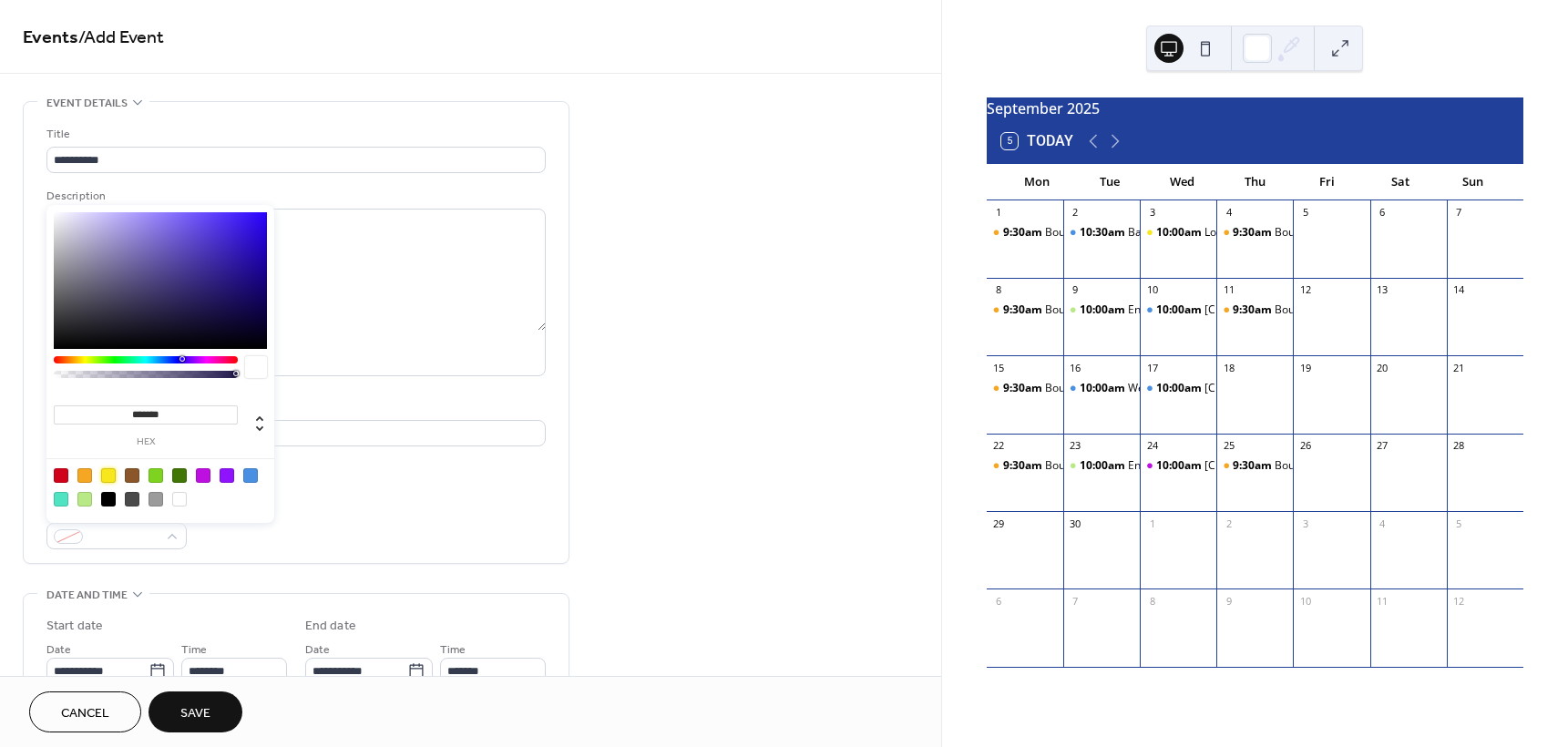 click at bounding box center (108, 476) 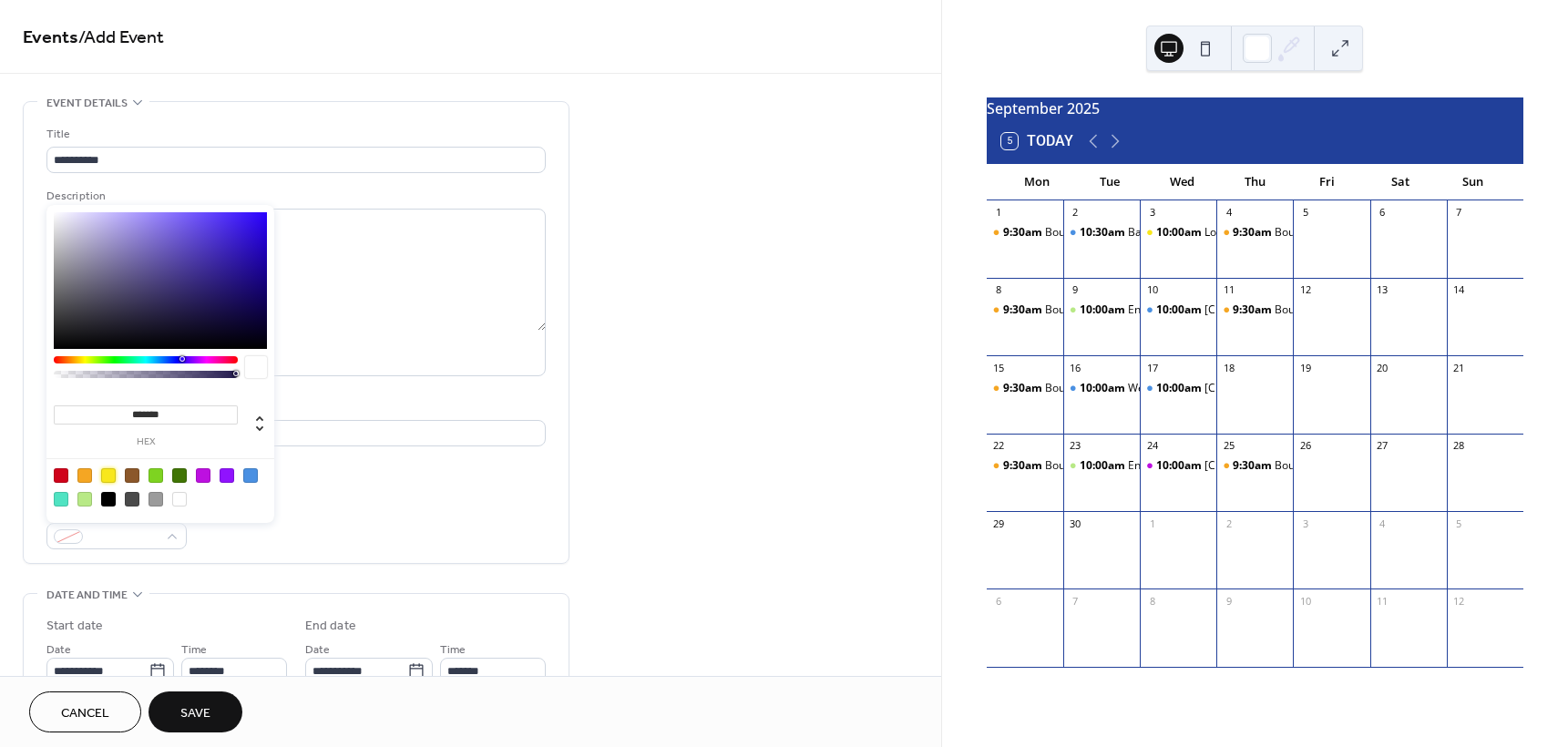 type on "*******" 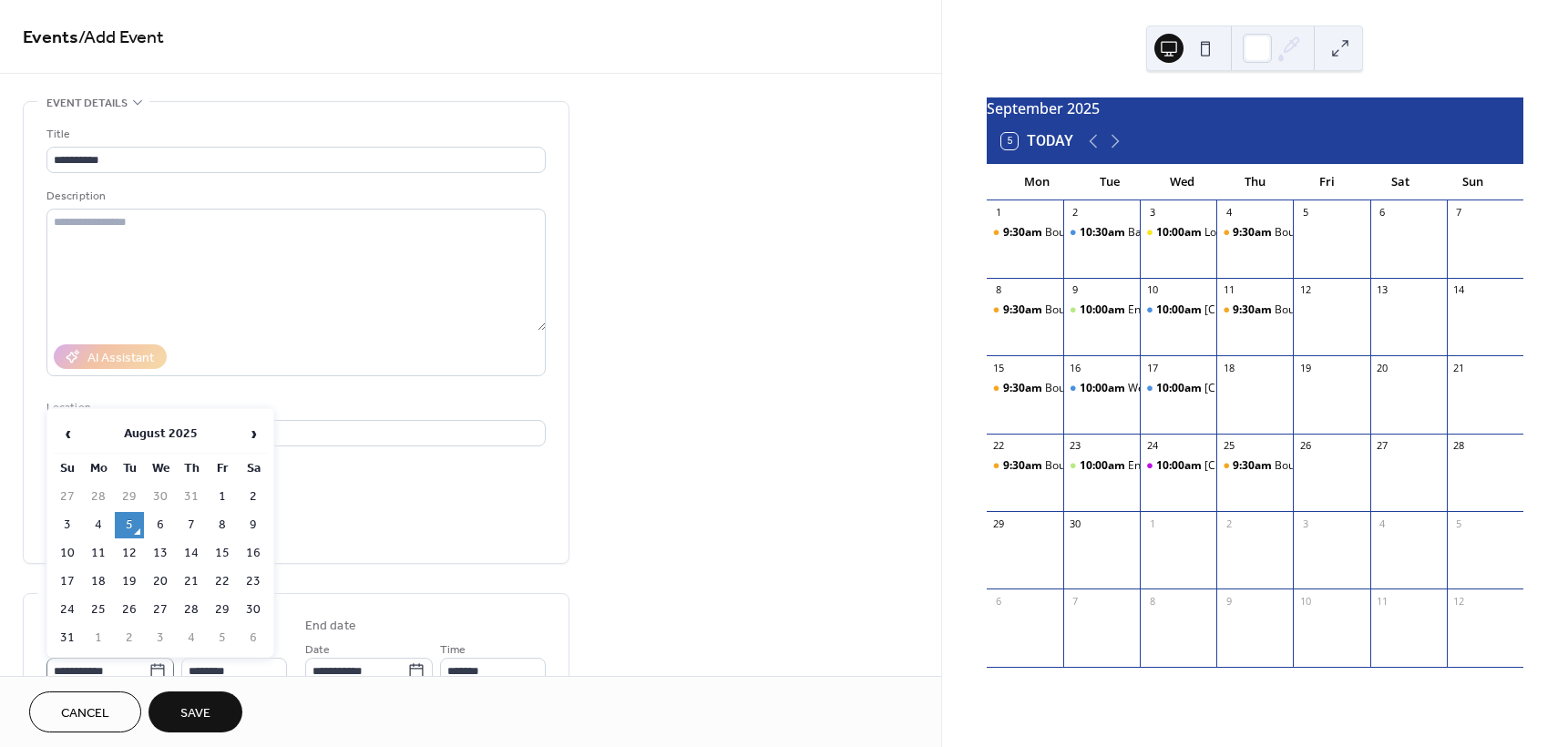 click 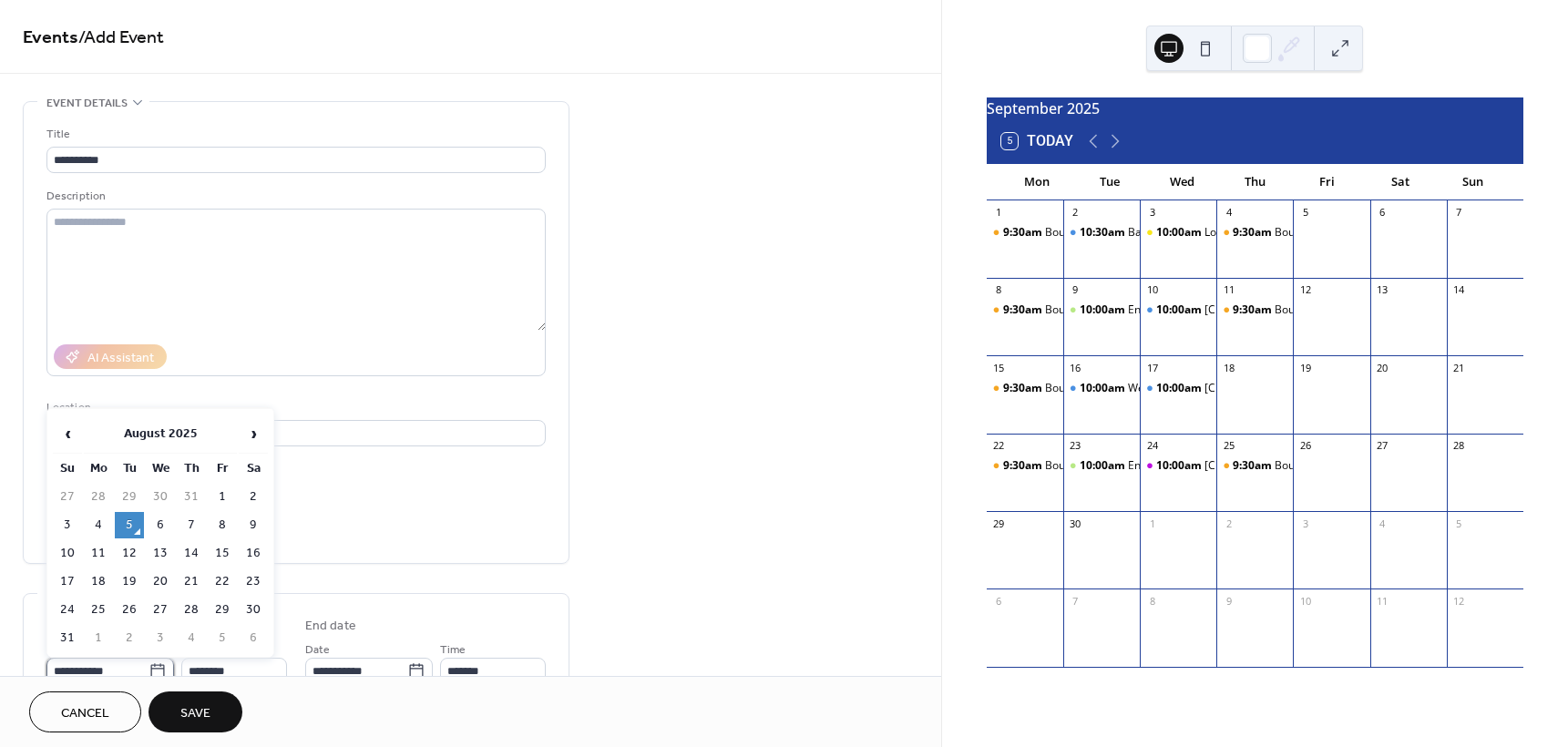 click on "**********" at bounding box center (97, 670) 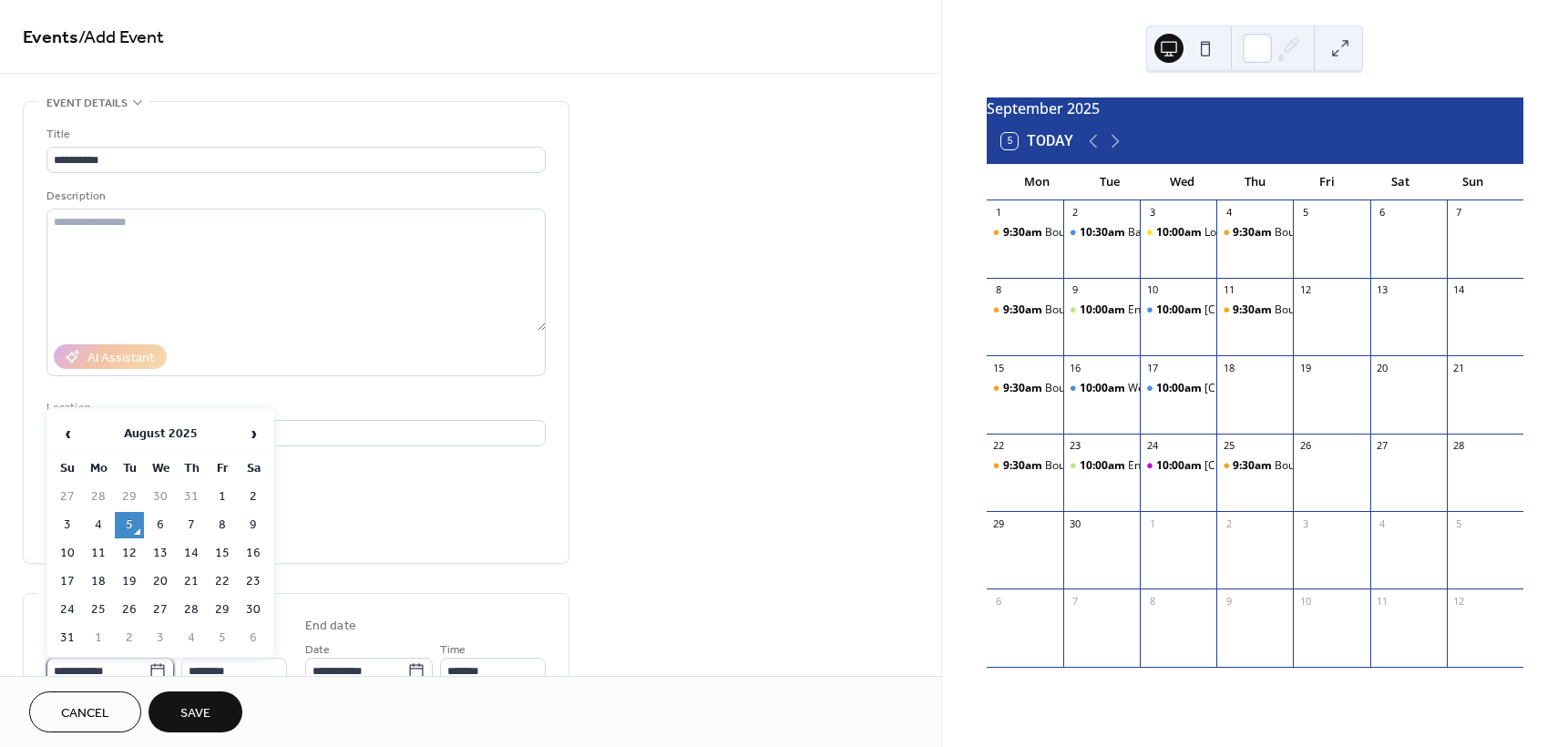 scroll, scrollTop: 8, scrollLeft: 0, axis: vertical 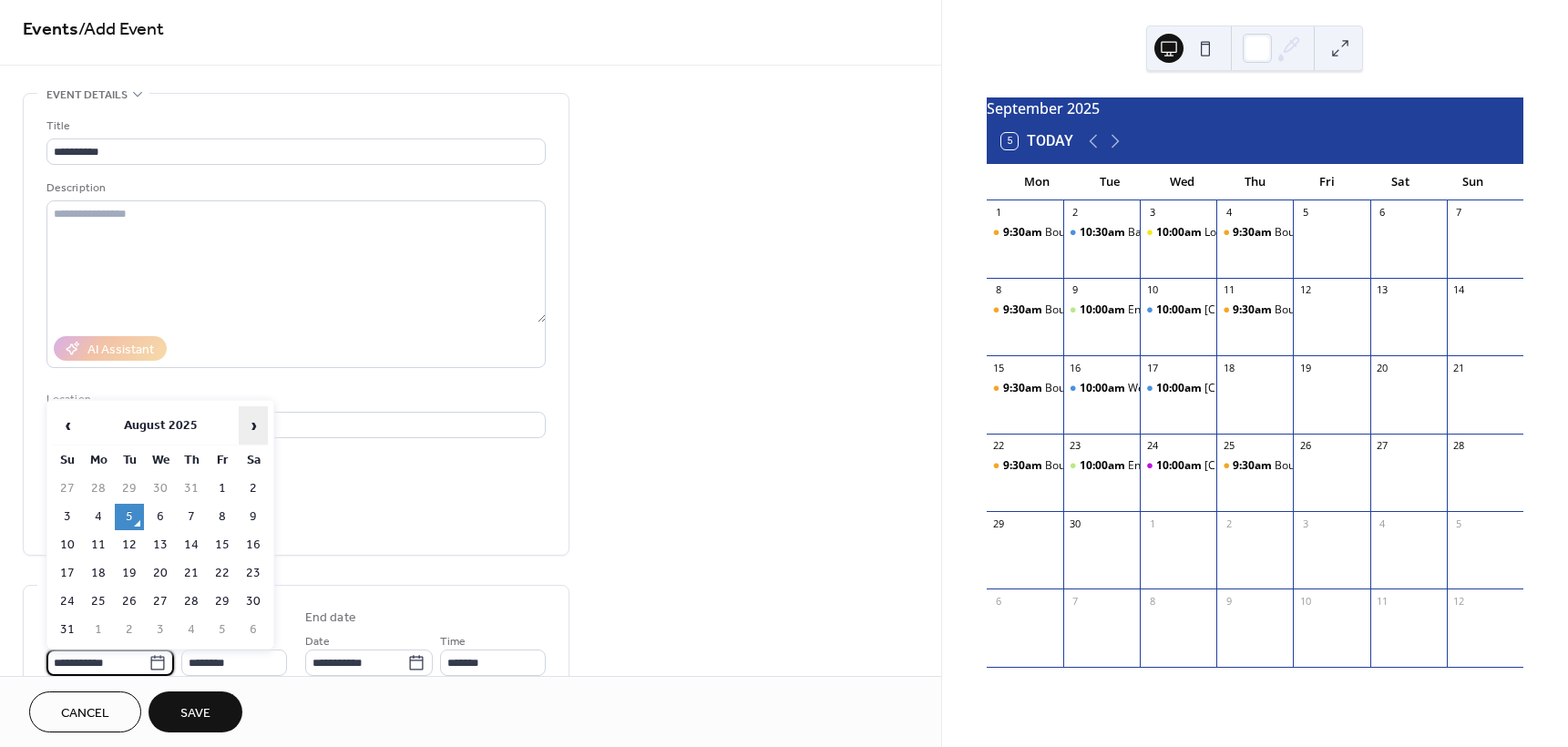 click on "›" at bounding box center (253, 425) 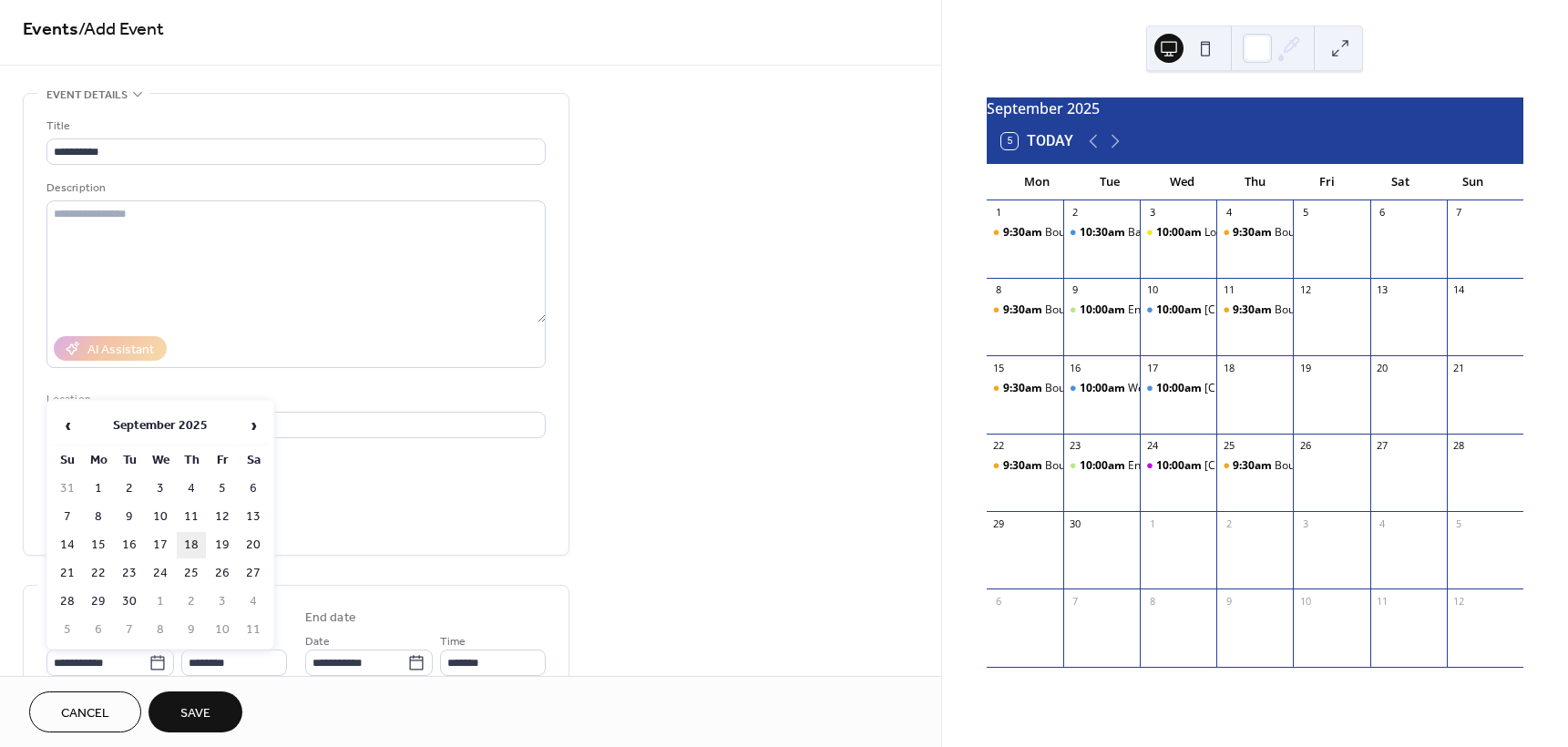 click on "18" at bounding box center (191, 545) 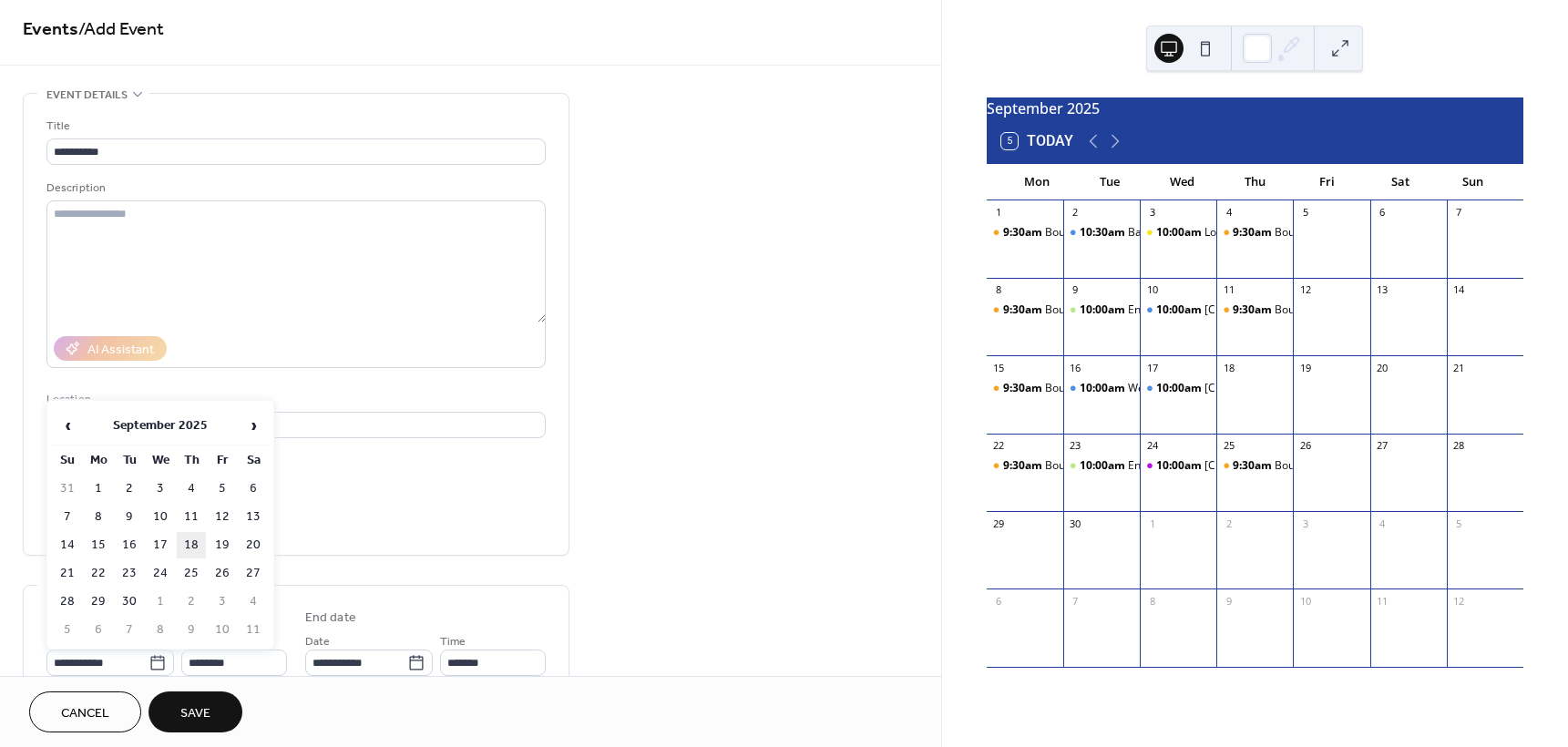 type on "**********" 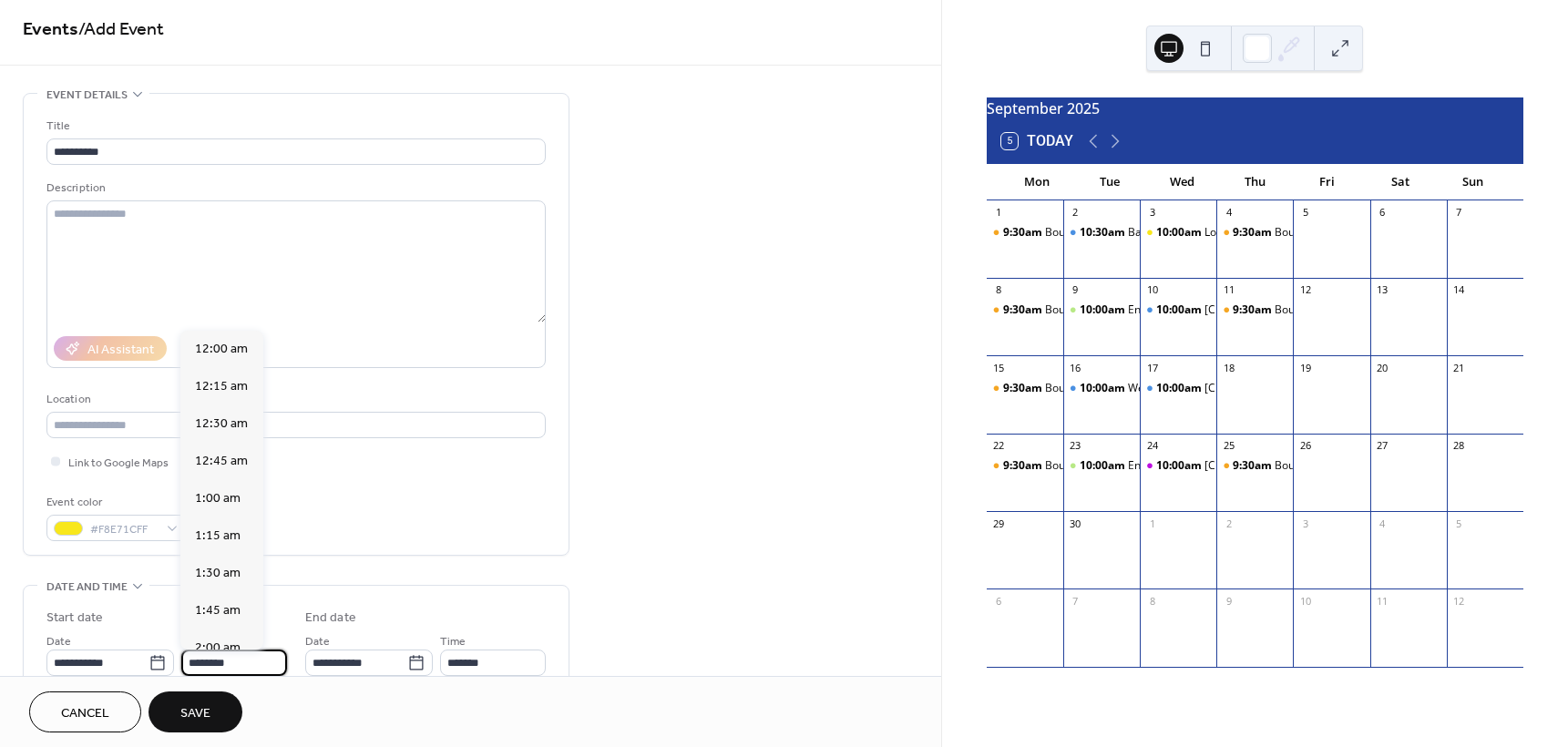 click on "********" at bounding box center [234, 662] 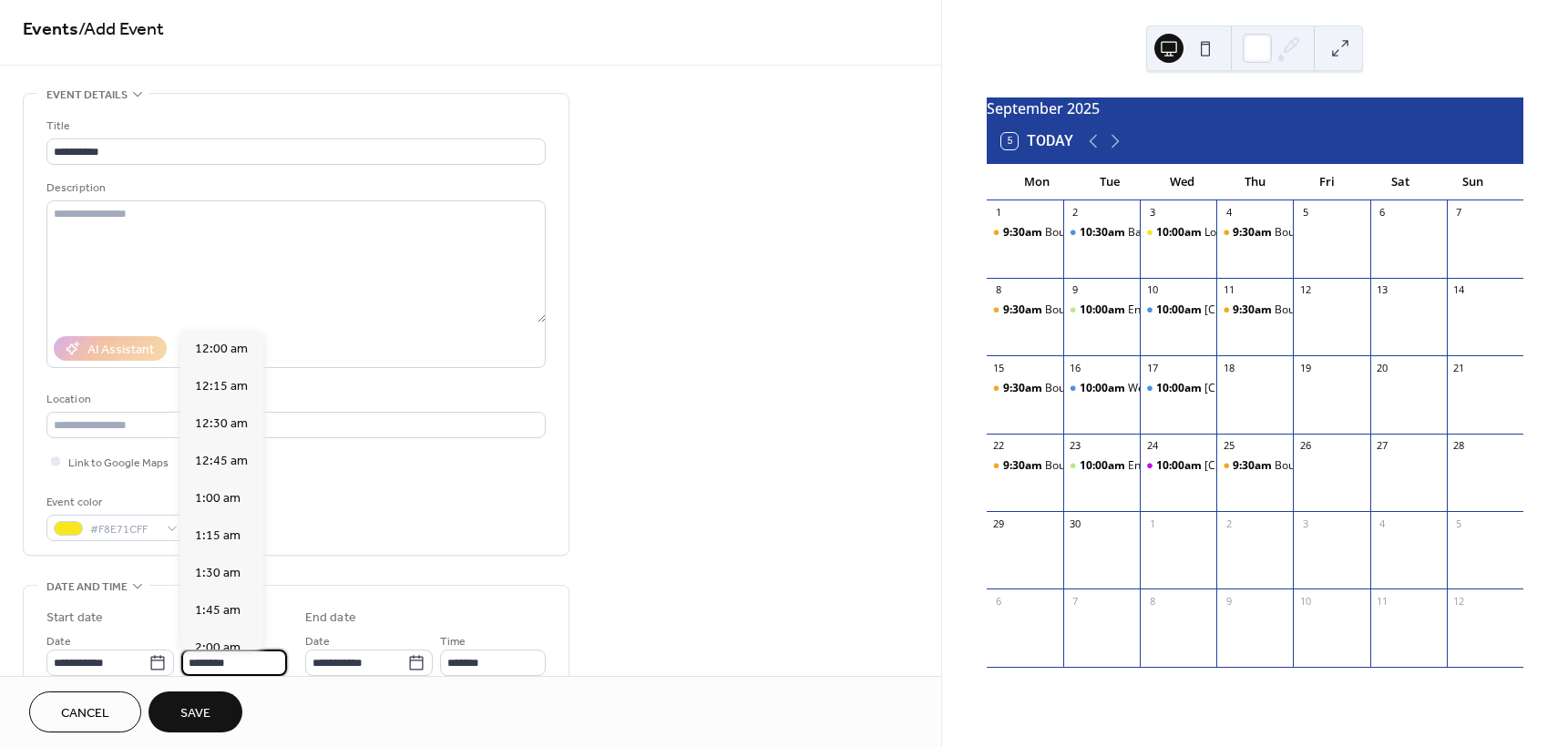 scroll, scrollTop: 1793, scrollLeft: 0, axis: vertical 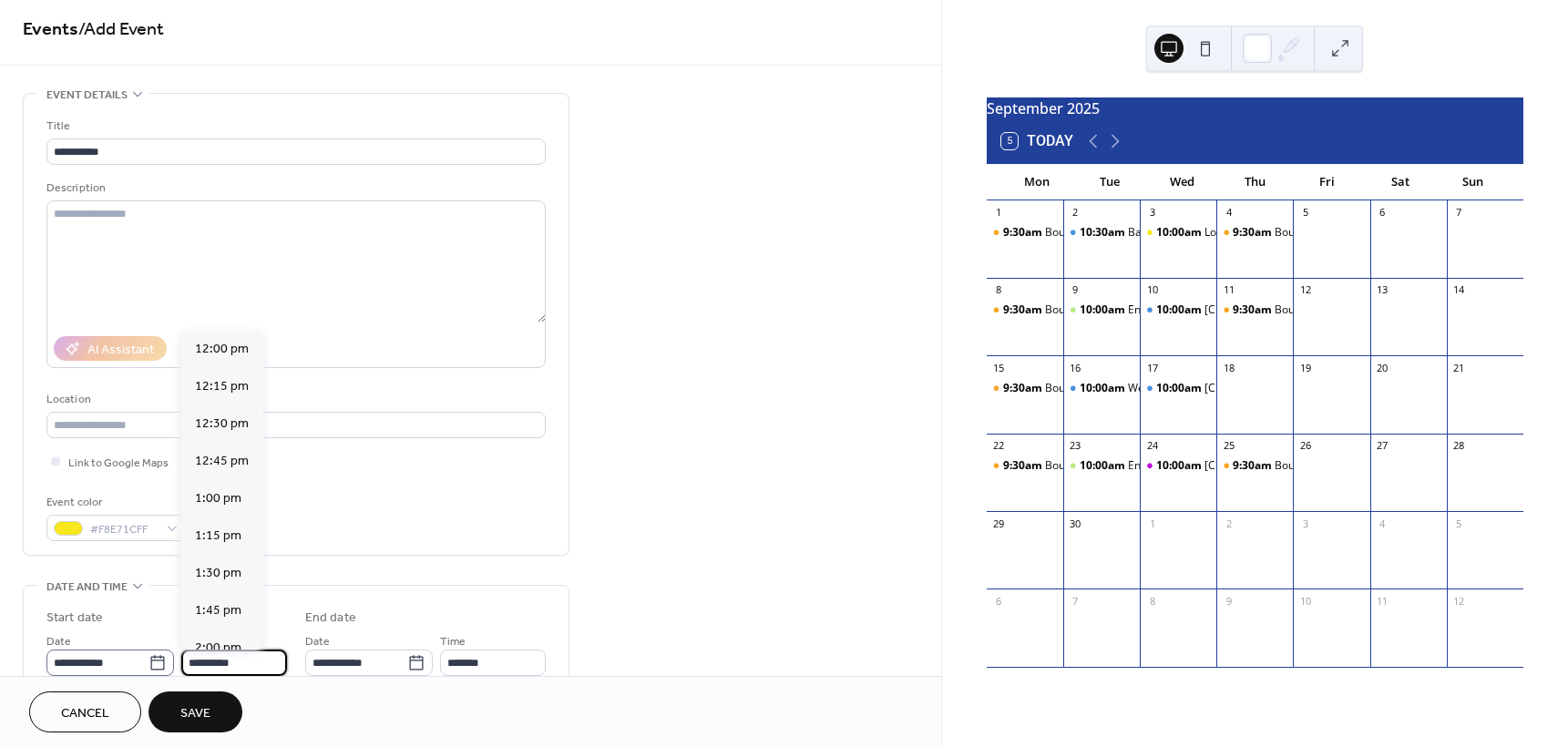 drag, startPoint x: 251, startPoint y: 663, endPoint x: 128, endPoint y: 650, distance: 123.68508 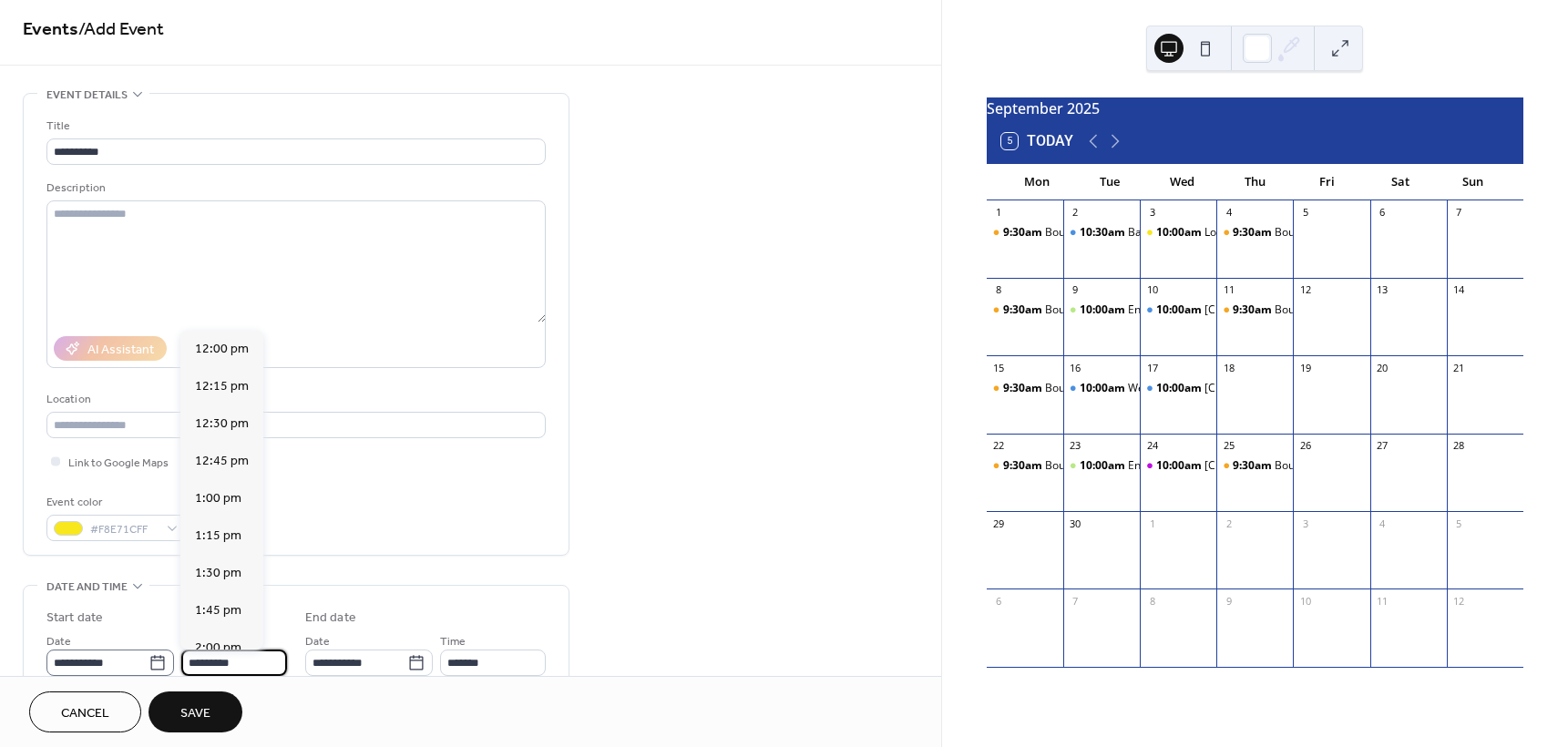 click on "**********" at bounding box center (167, 653) 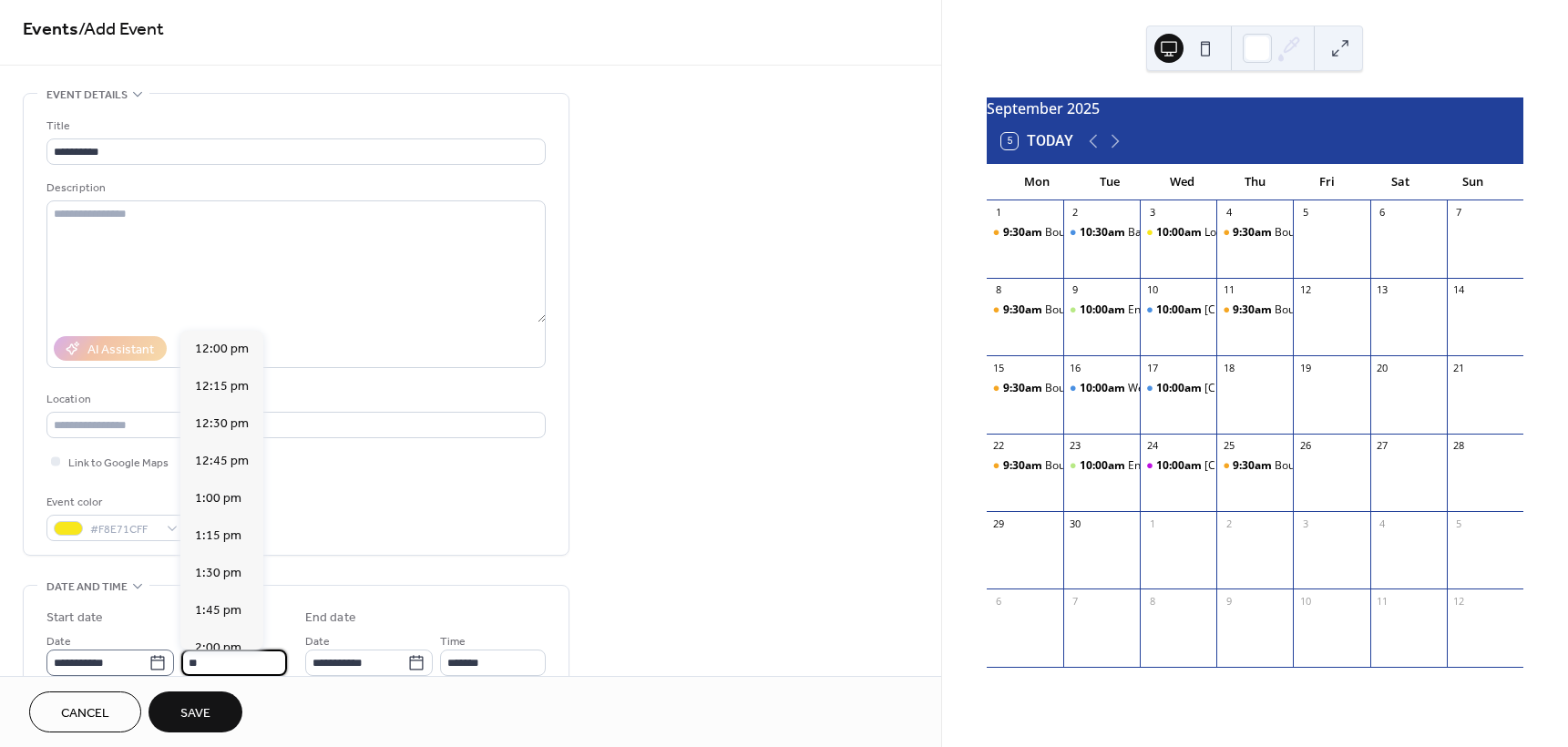 scroll, scrollTop: 1494, scrollLeft: 0, axis: vertical 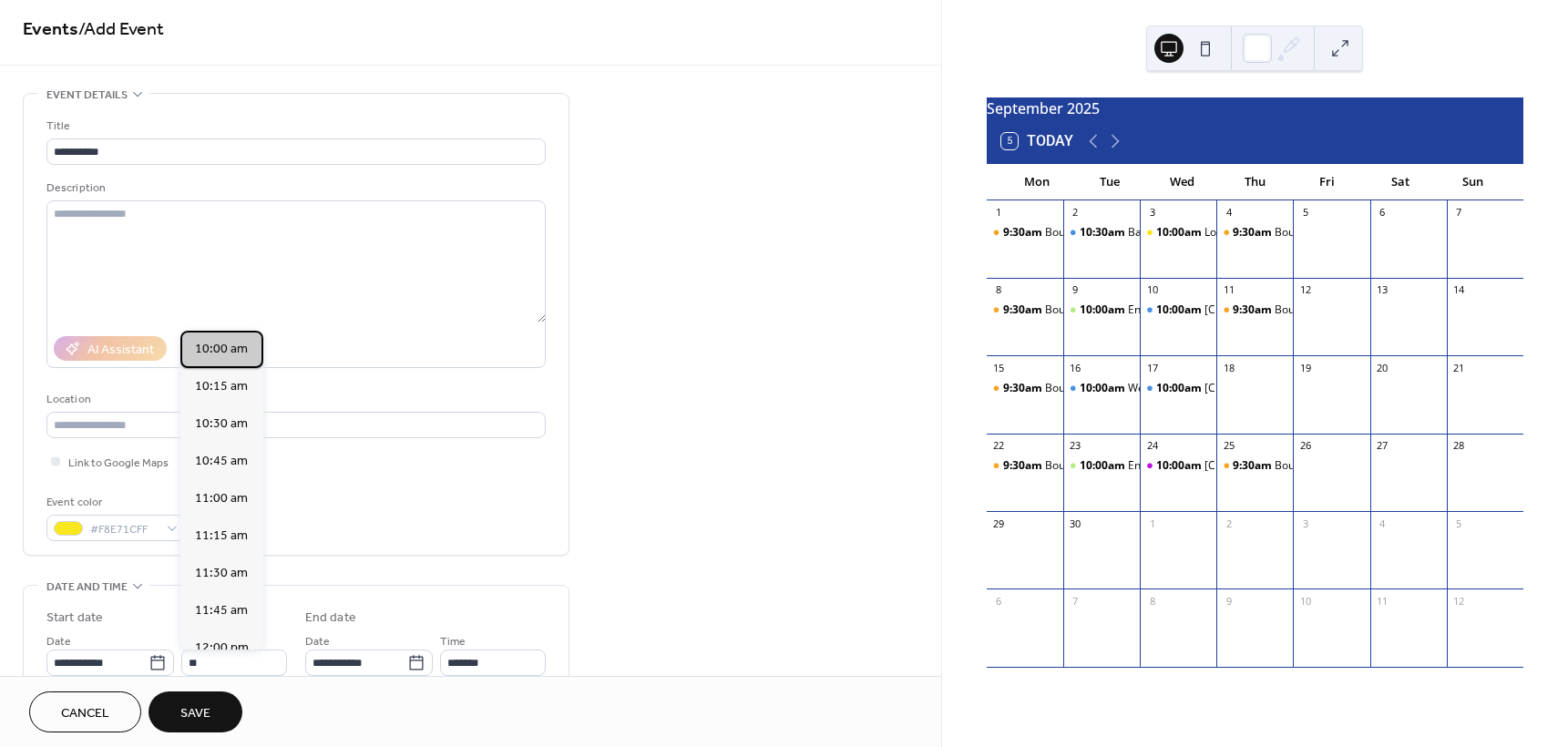 click on "10:00 am" at bounding box center (221, 349) 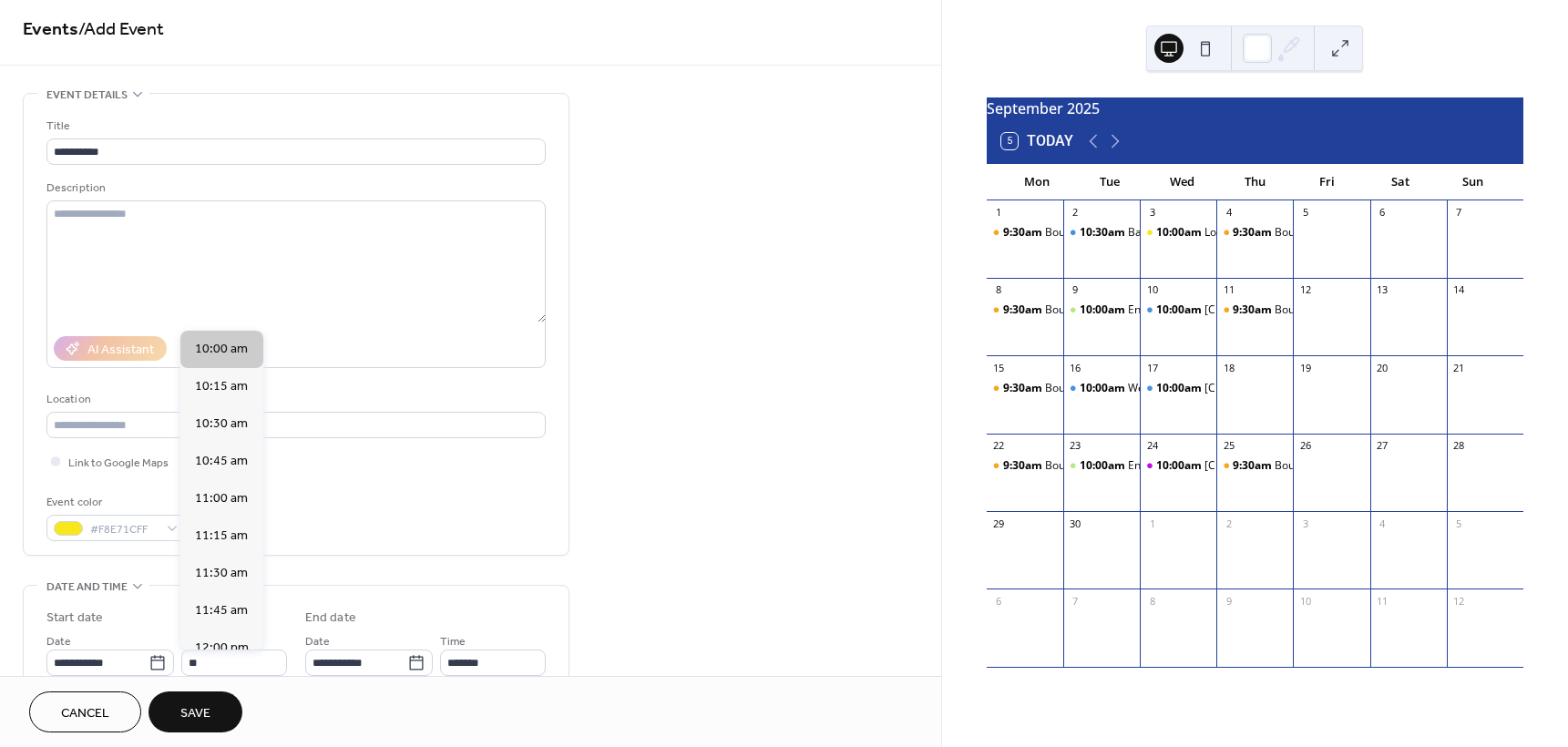 type on "********" 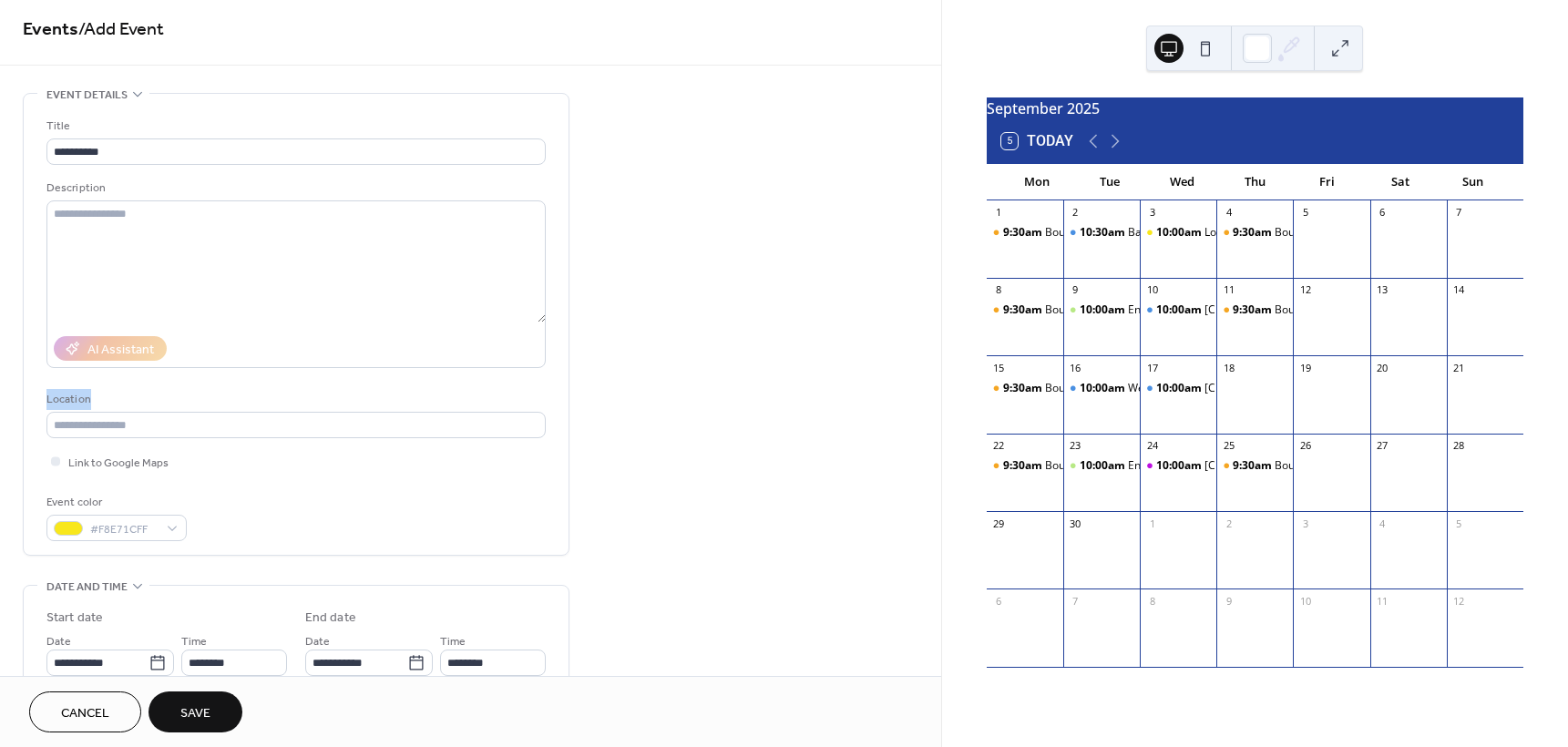 drag, startPoint x: 934, startPoint y: 346, endPoint x: 935, endPoint y: 404, distance: 58.00862 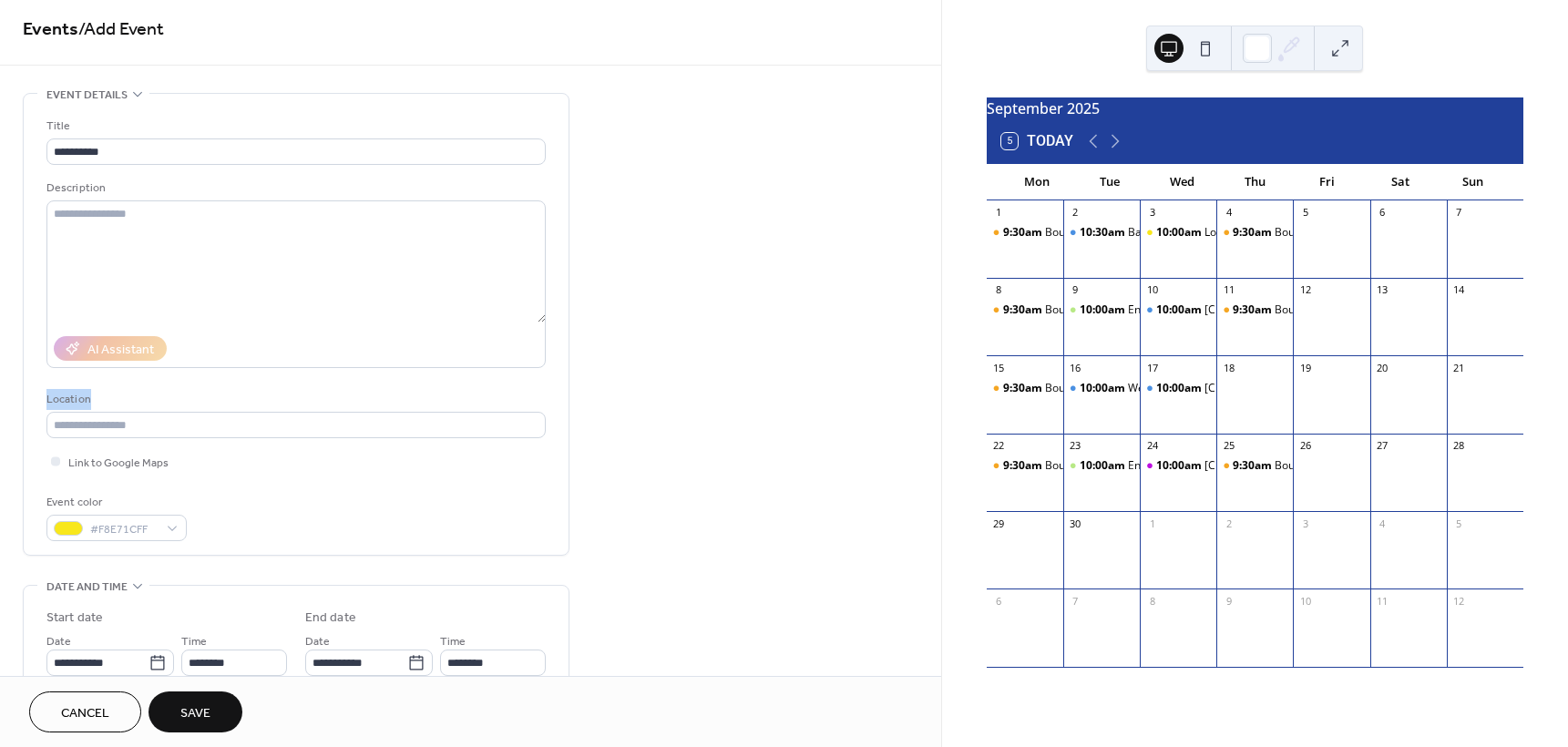 click on "**********" at bounding box center [470, 648] 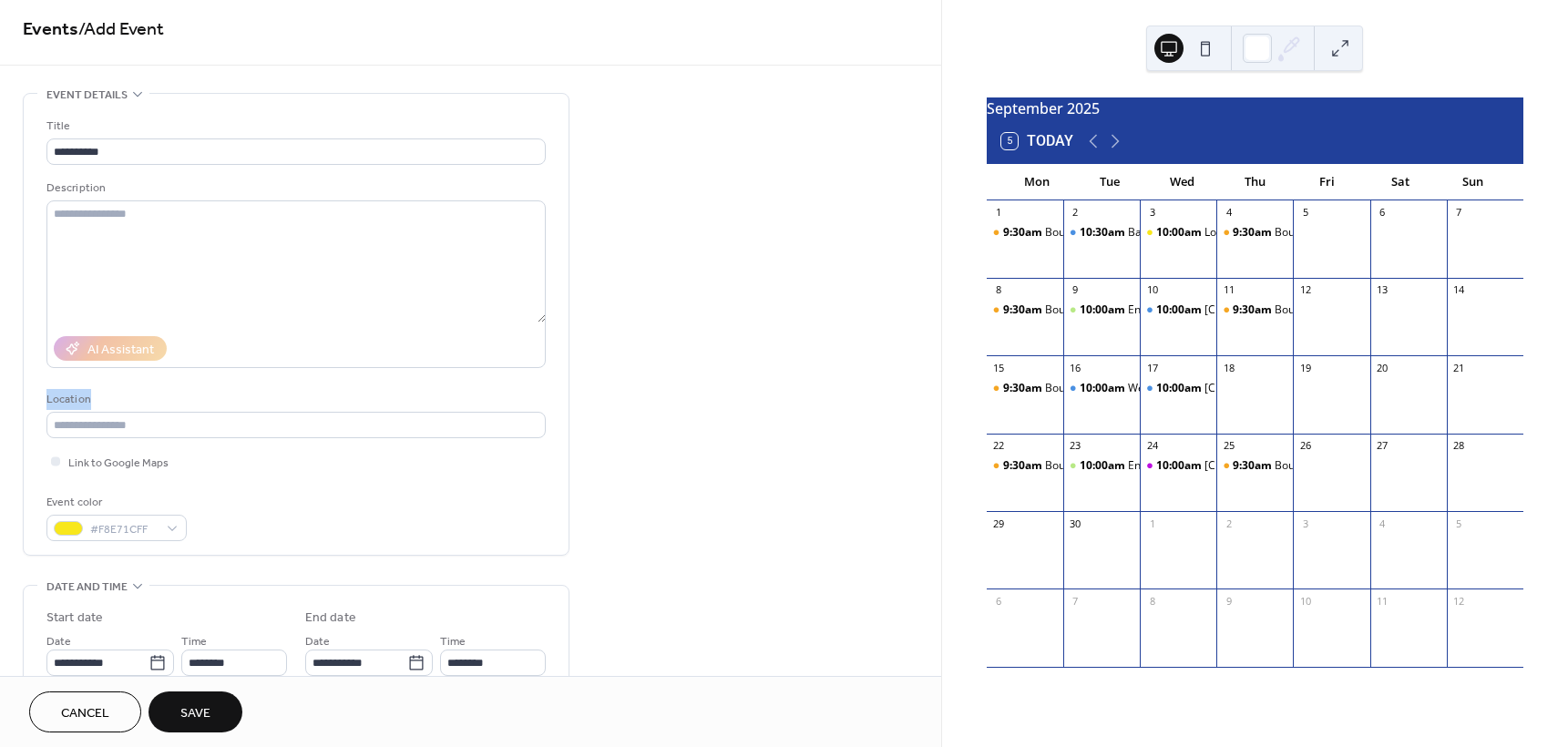 drag, startPoint x: 935, startPoint y: 376, endPoint x: 927, endPoint y: 445, distance: 69.46222 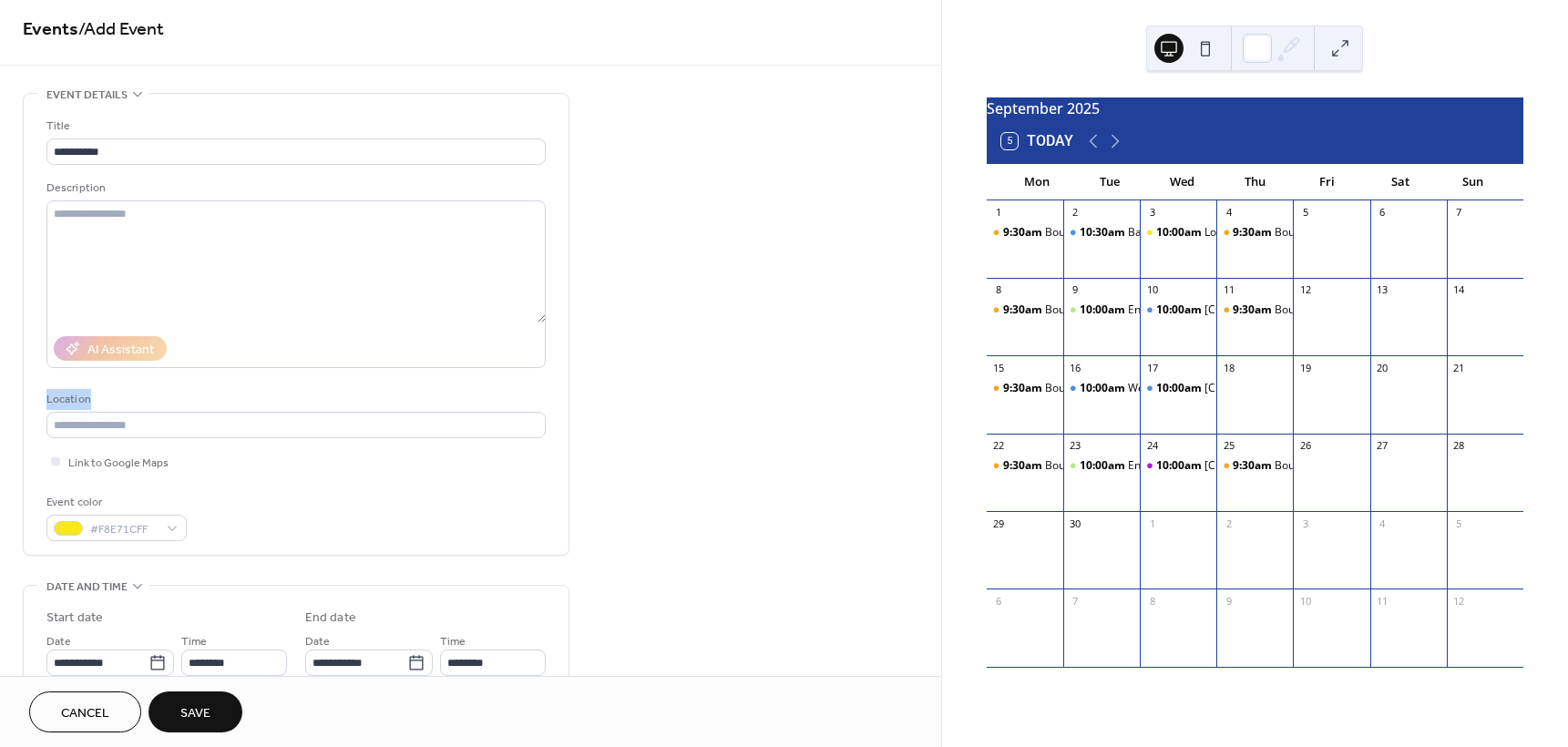 click on "**********" at bounding box center (470, 648) 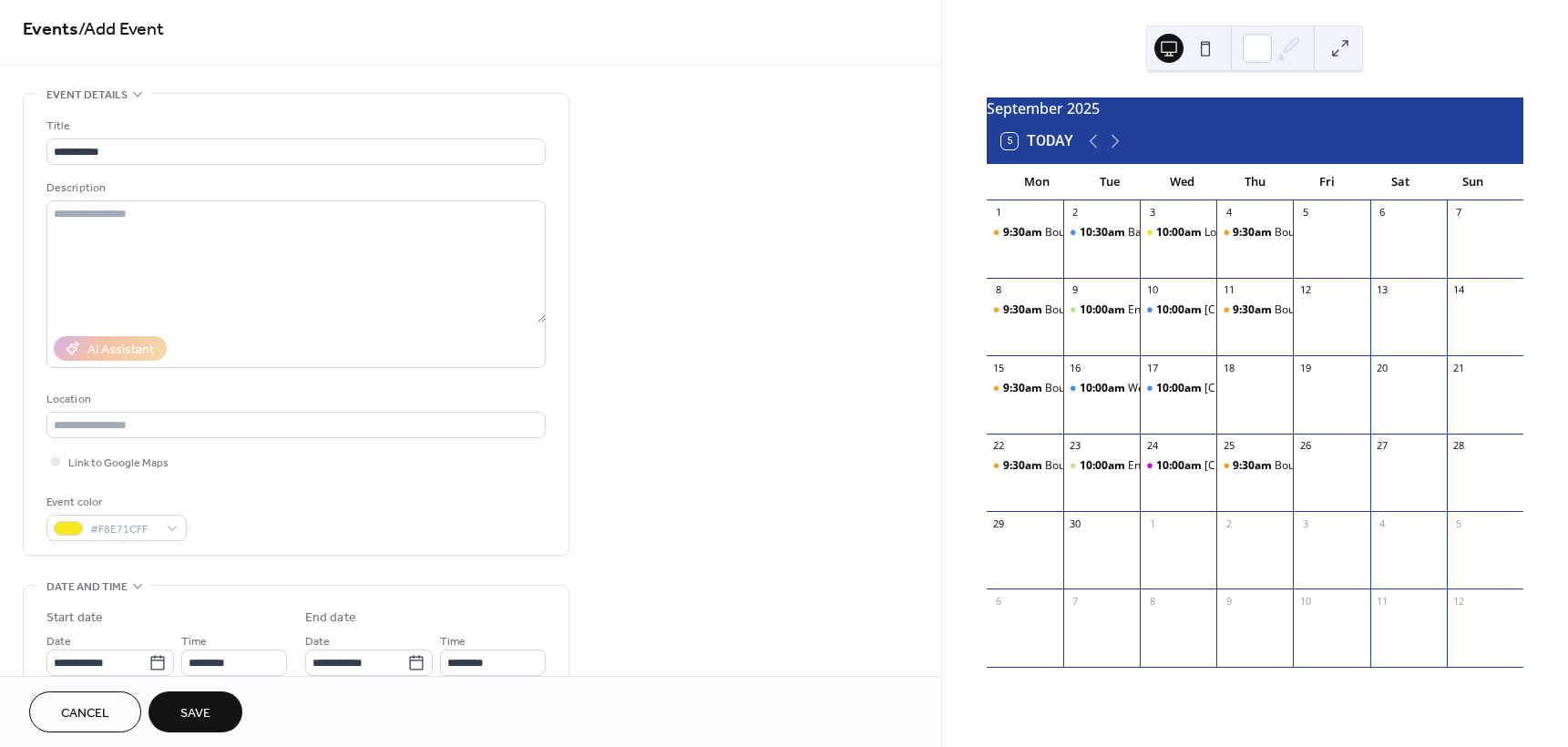 click on "**********" at bounding box center [470, 648] 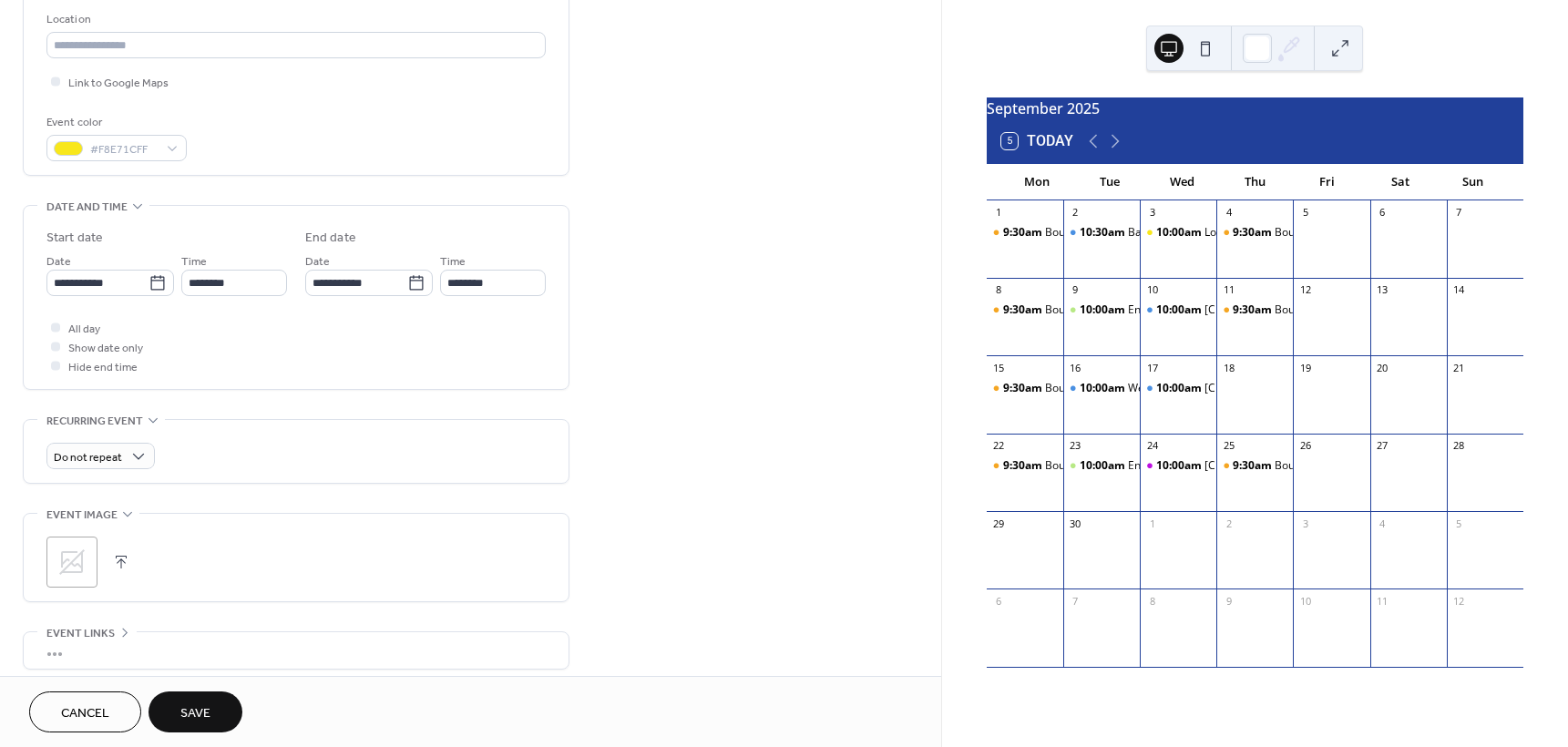 scroll, scrollTop: 390, scrollLeft: 0, axis: vertical 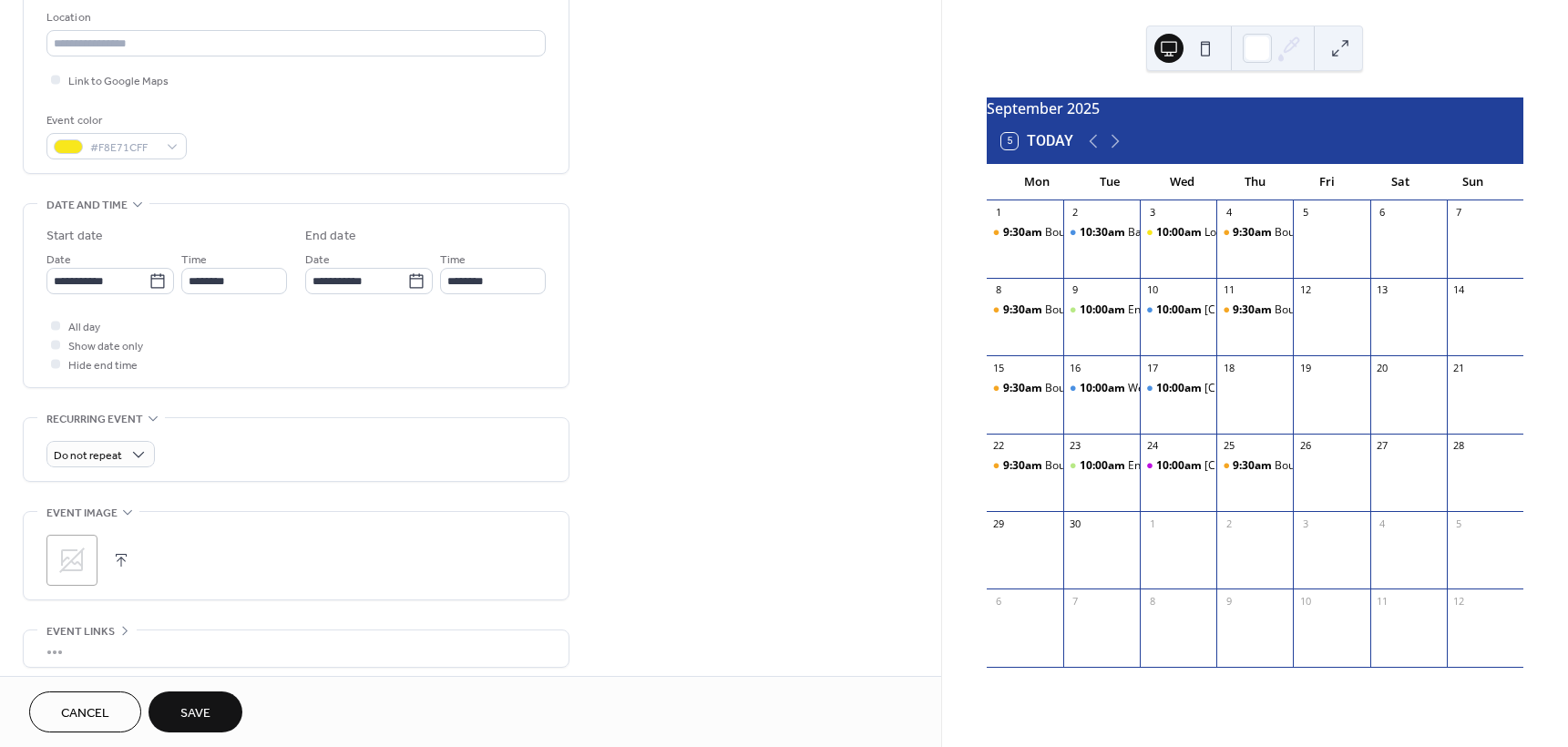 click on "Save" at bounding box center [195, 713] 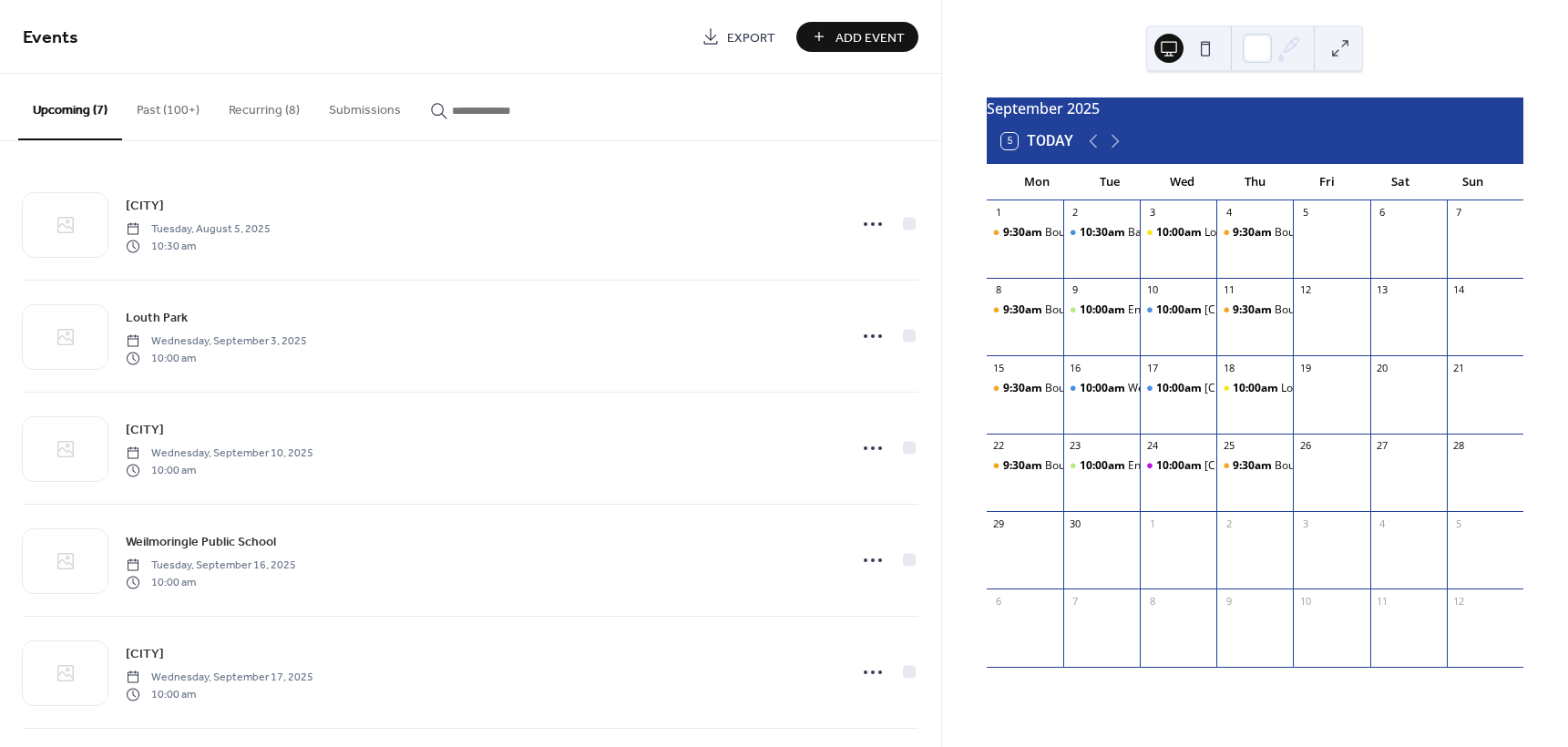 click on "Add Event" at bounding box center (870, 37) 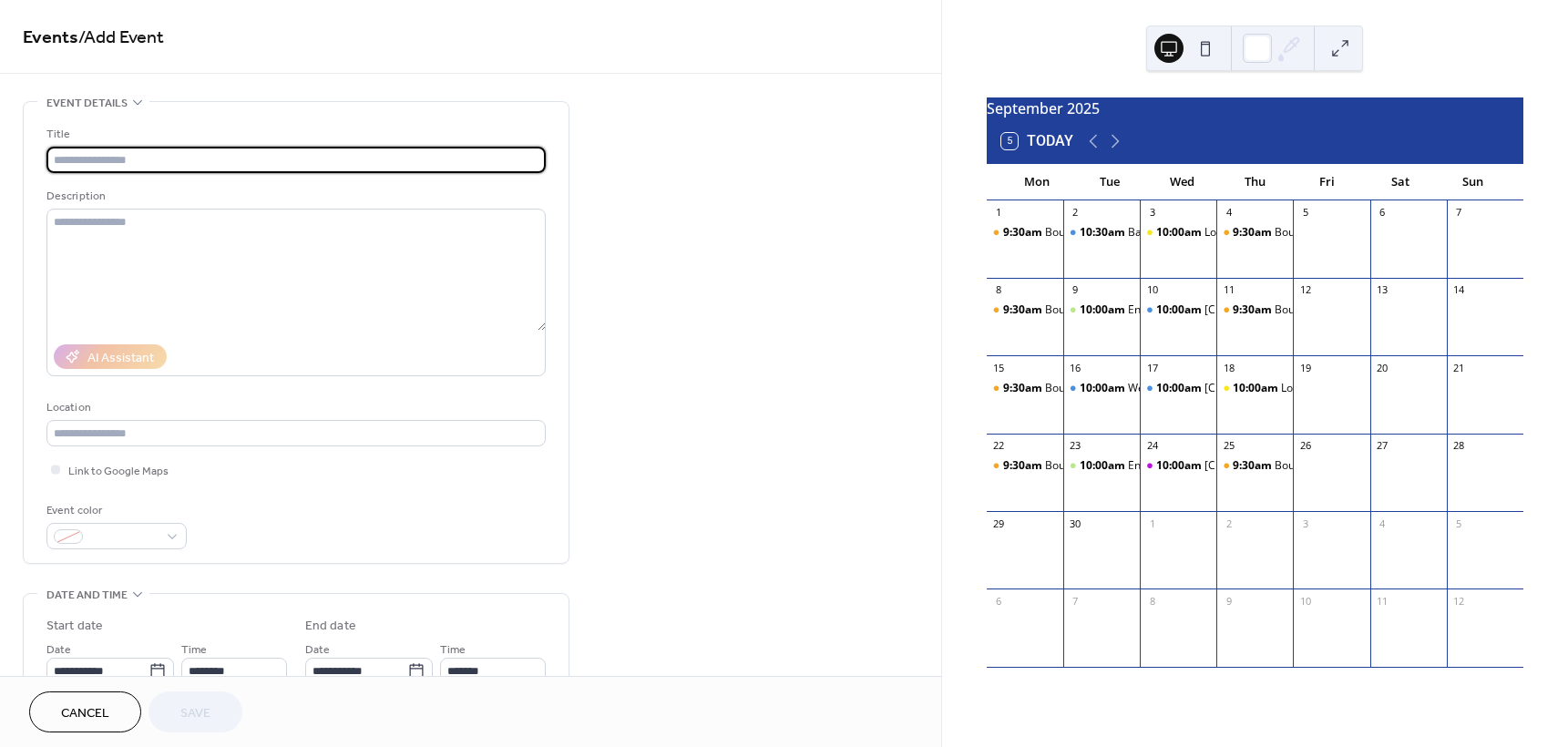 type on "*" 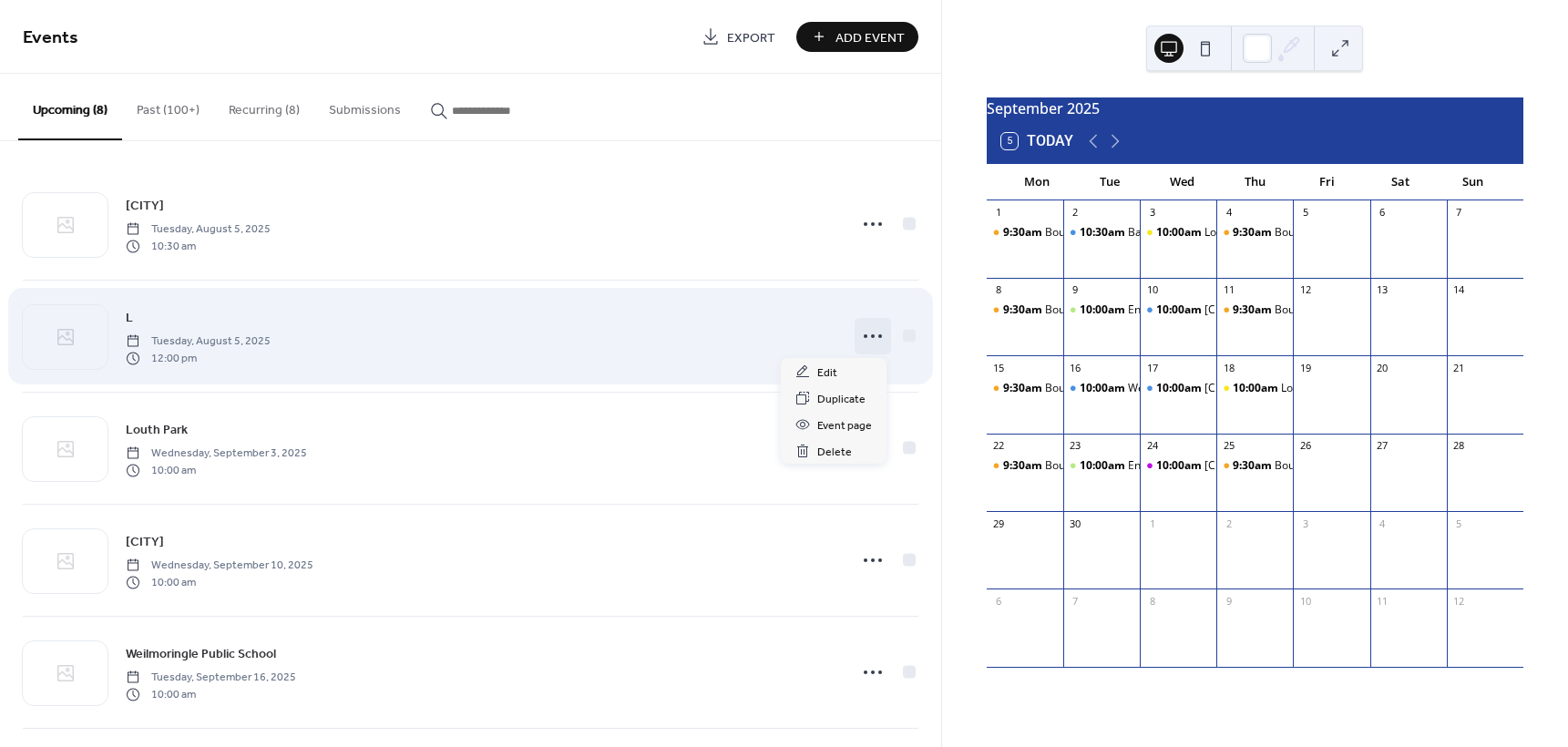 click 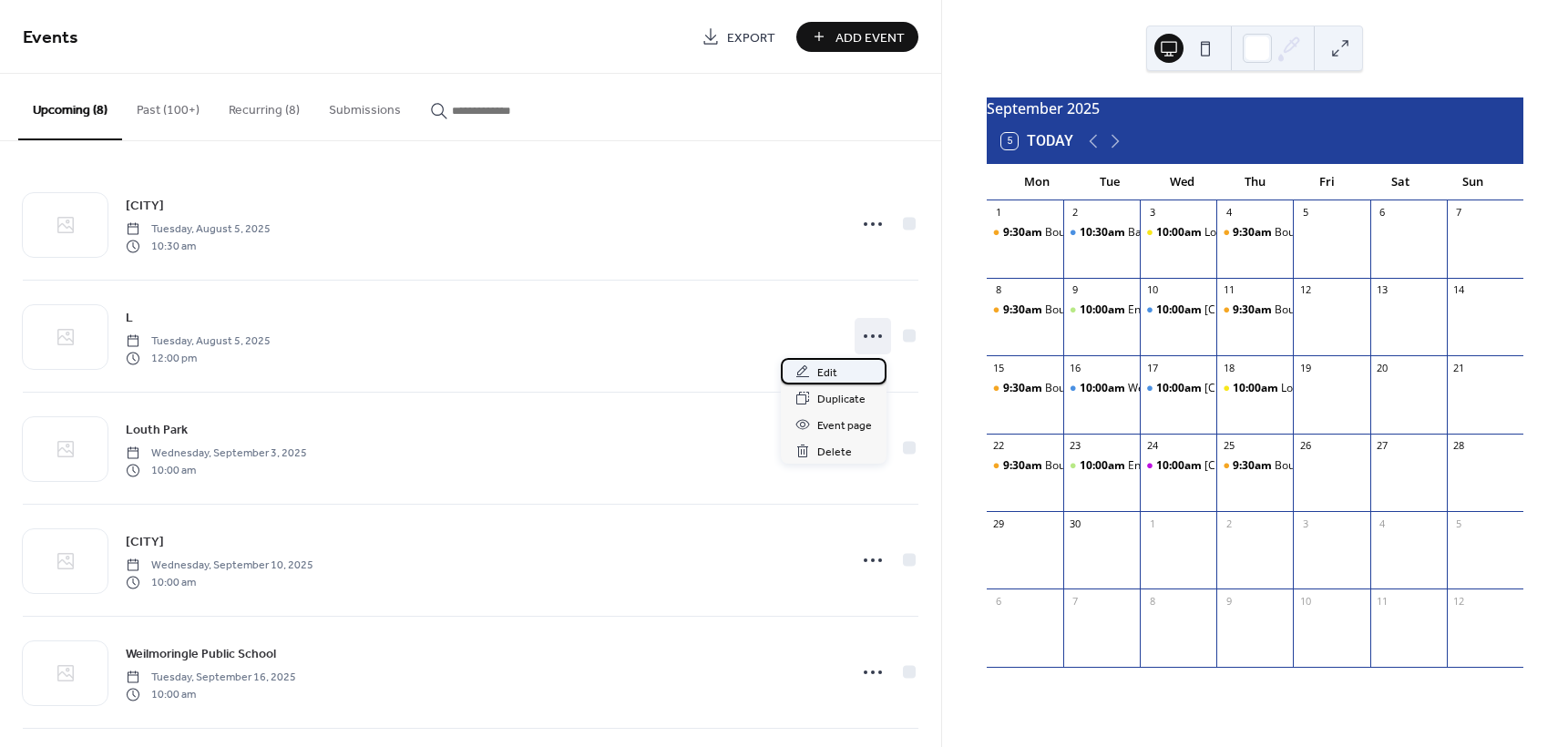 click on "Edit" at bounding box center [827, 373] 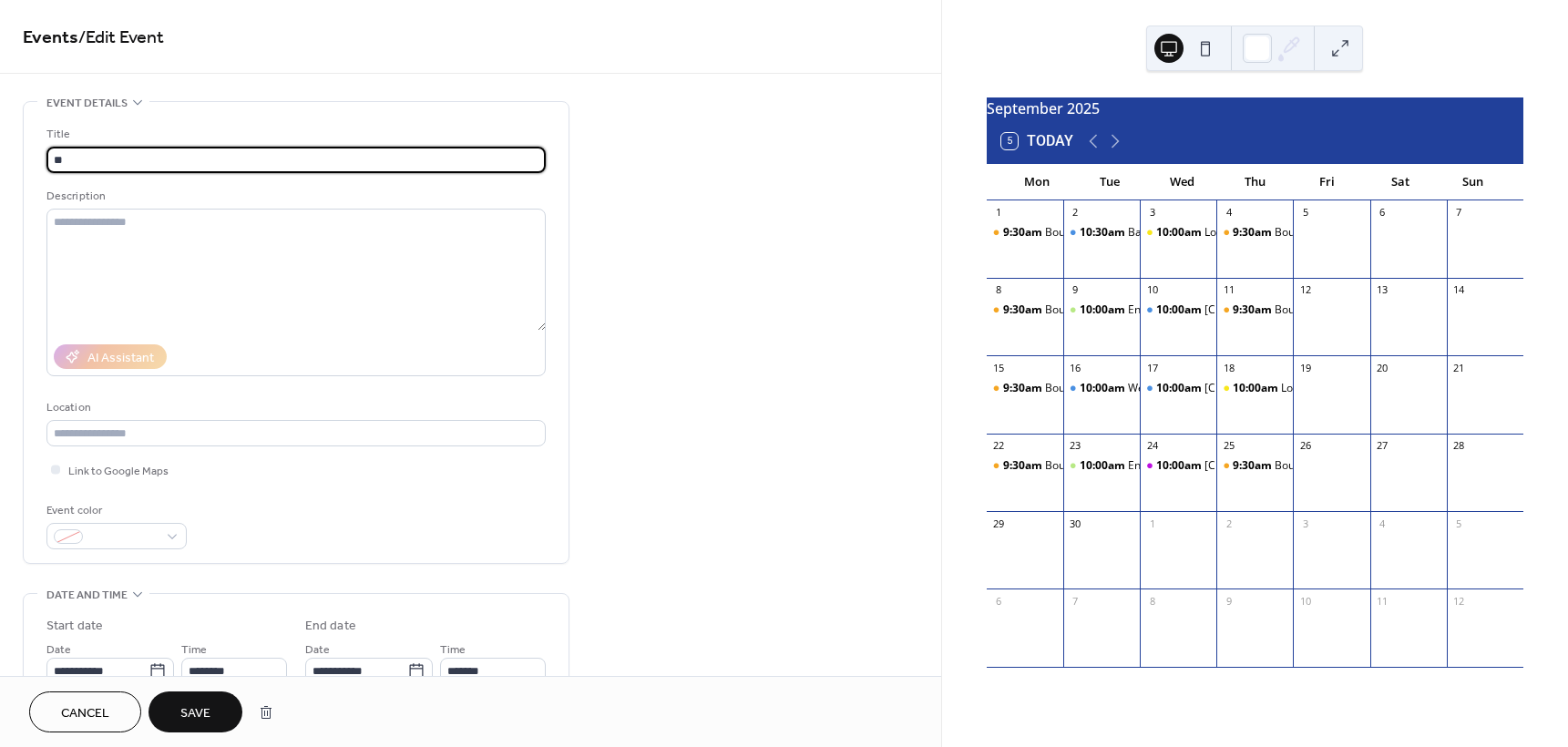 type on "**********" 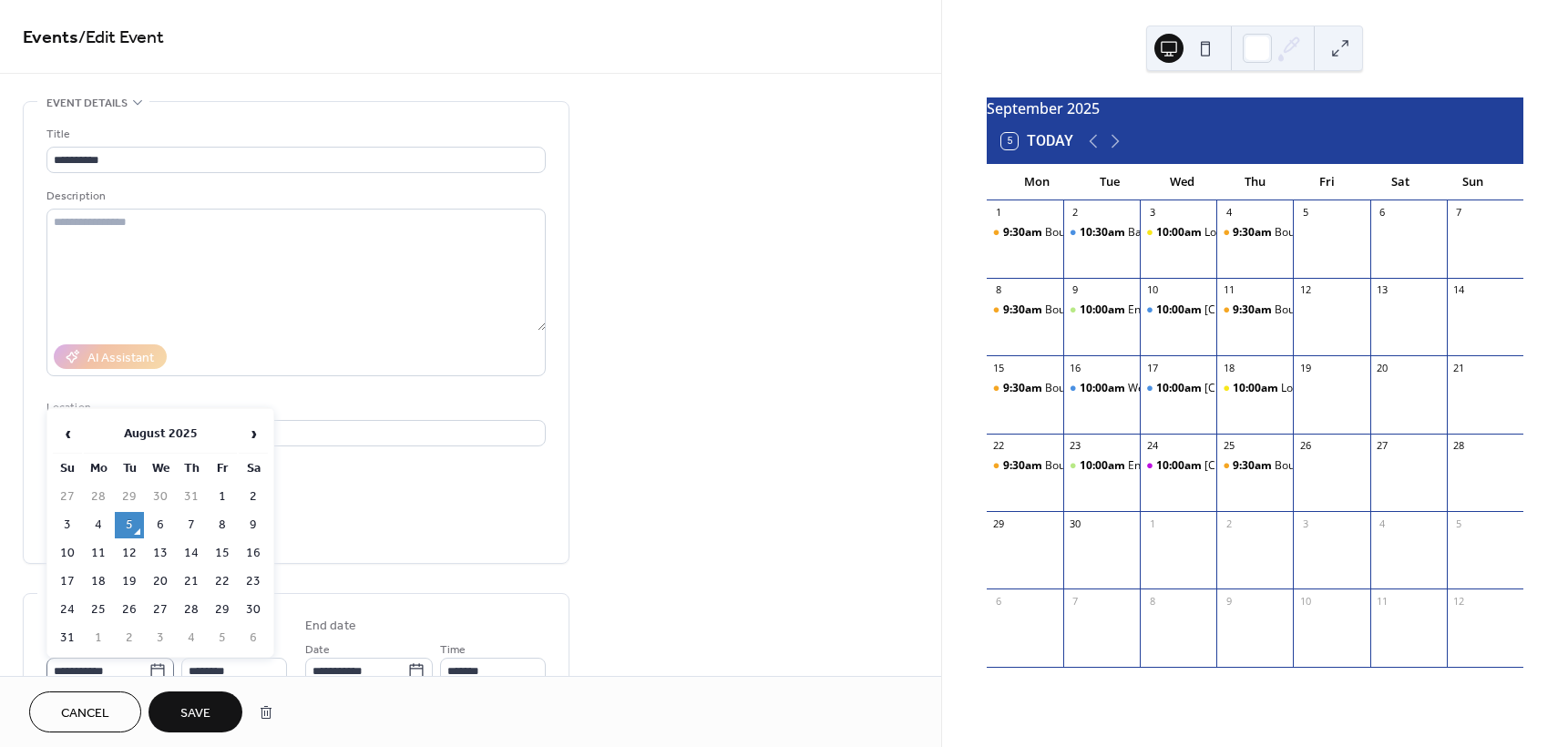 click 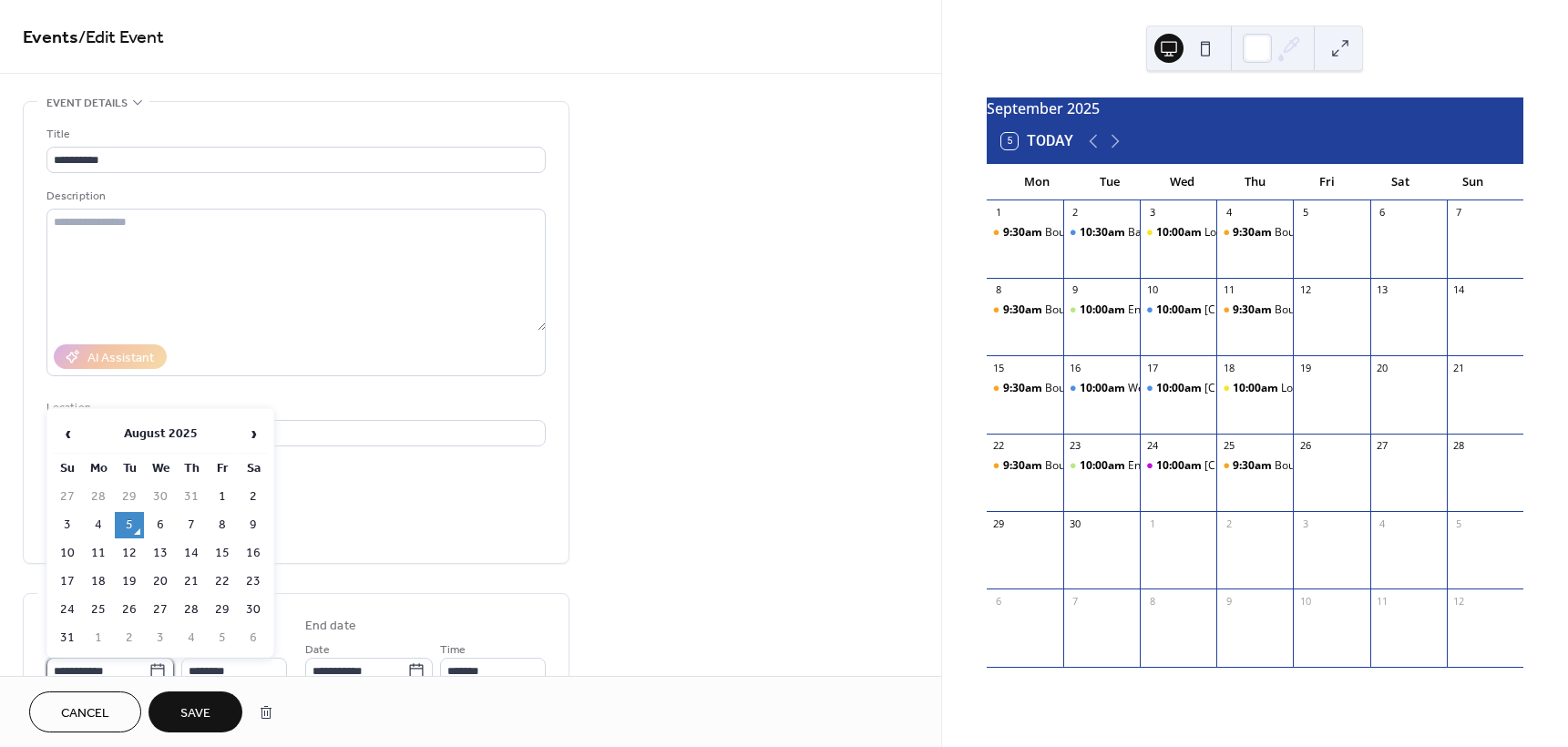 click on "**********" at bounding box center [97, 670] 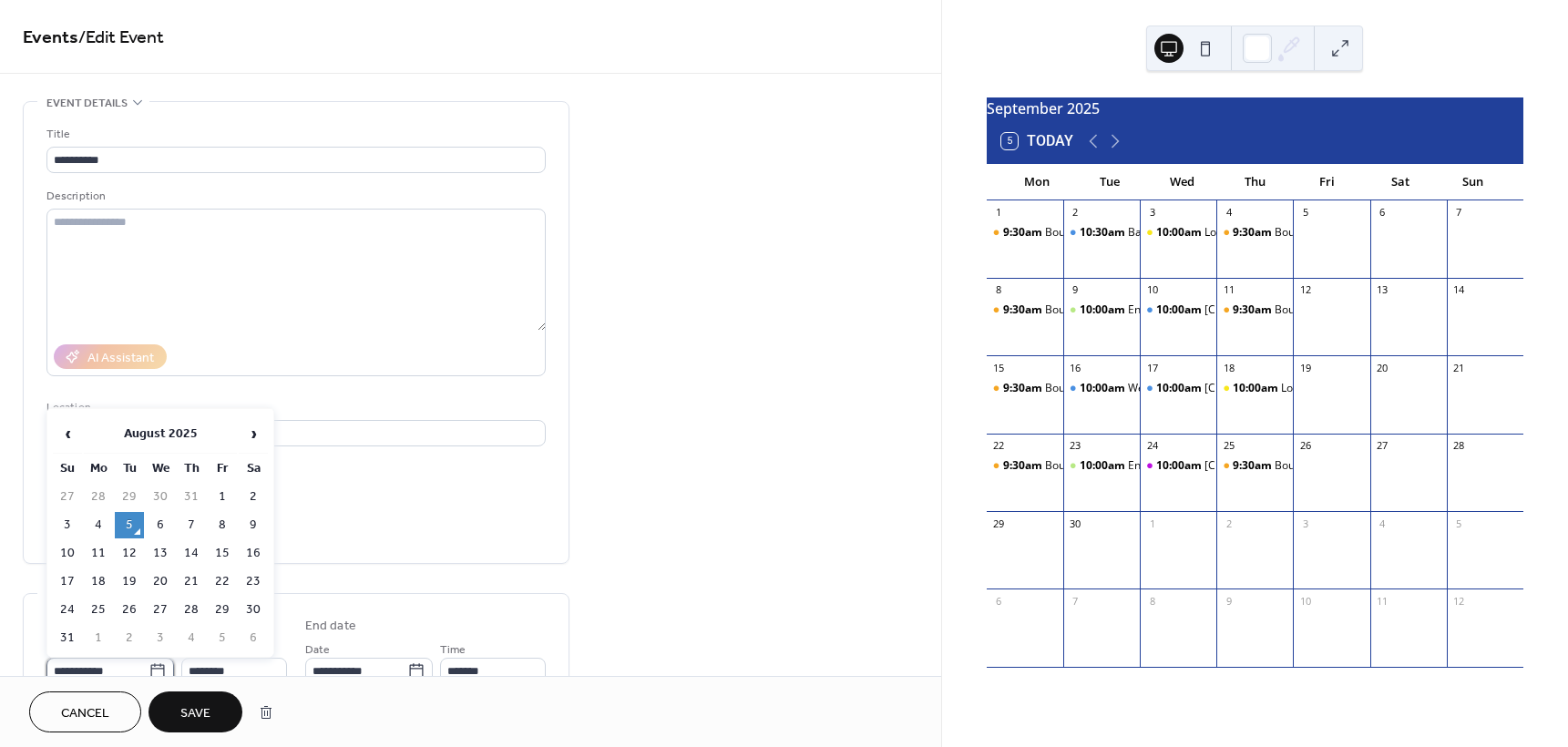scroll, scrollTop: 8, scrollLeft: 0, axis: vertical 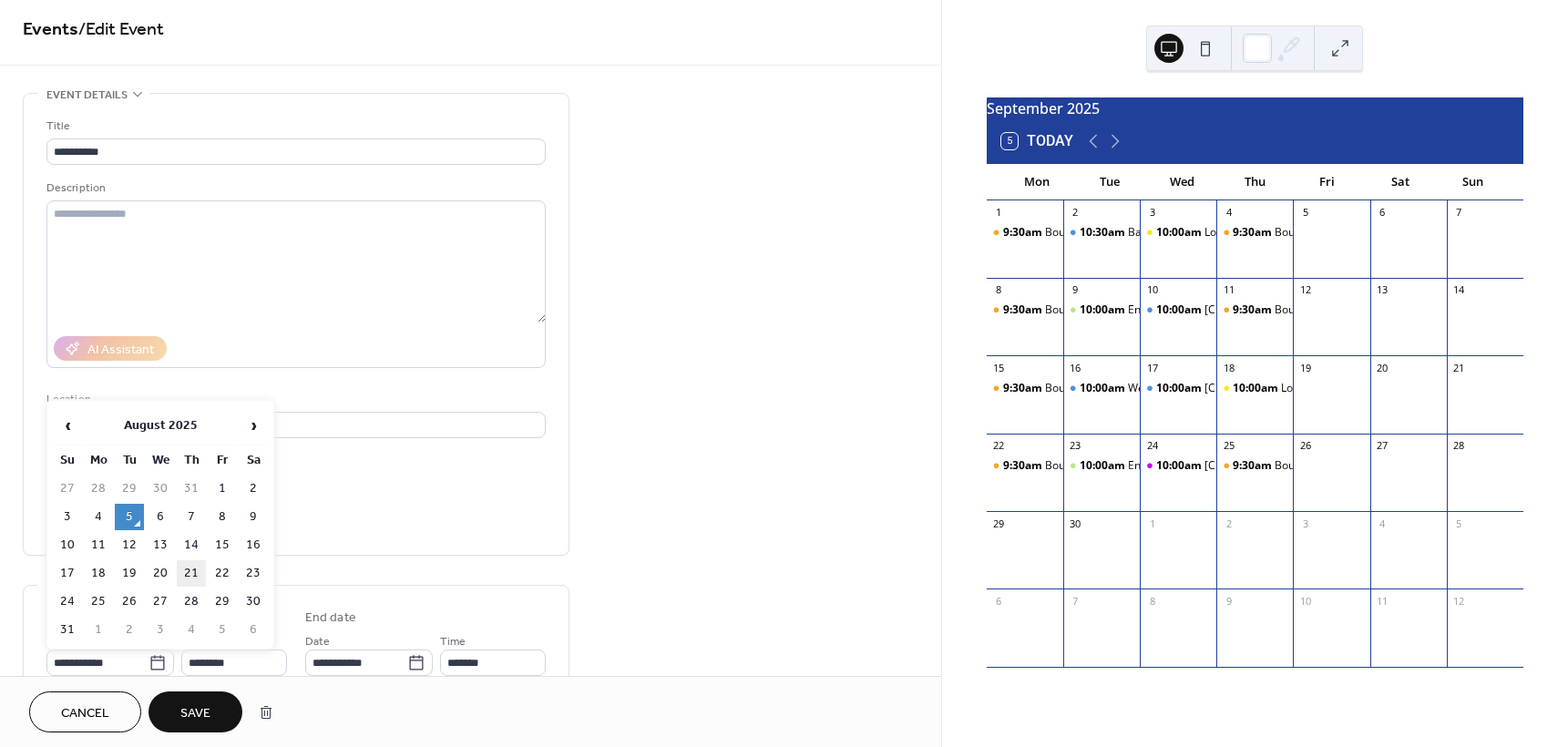 click on "21" at bounding box center [191, 573] 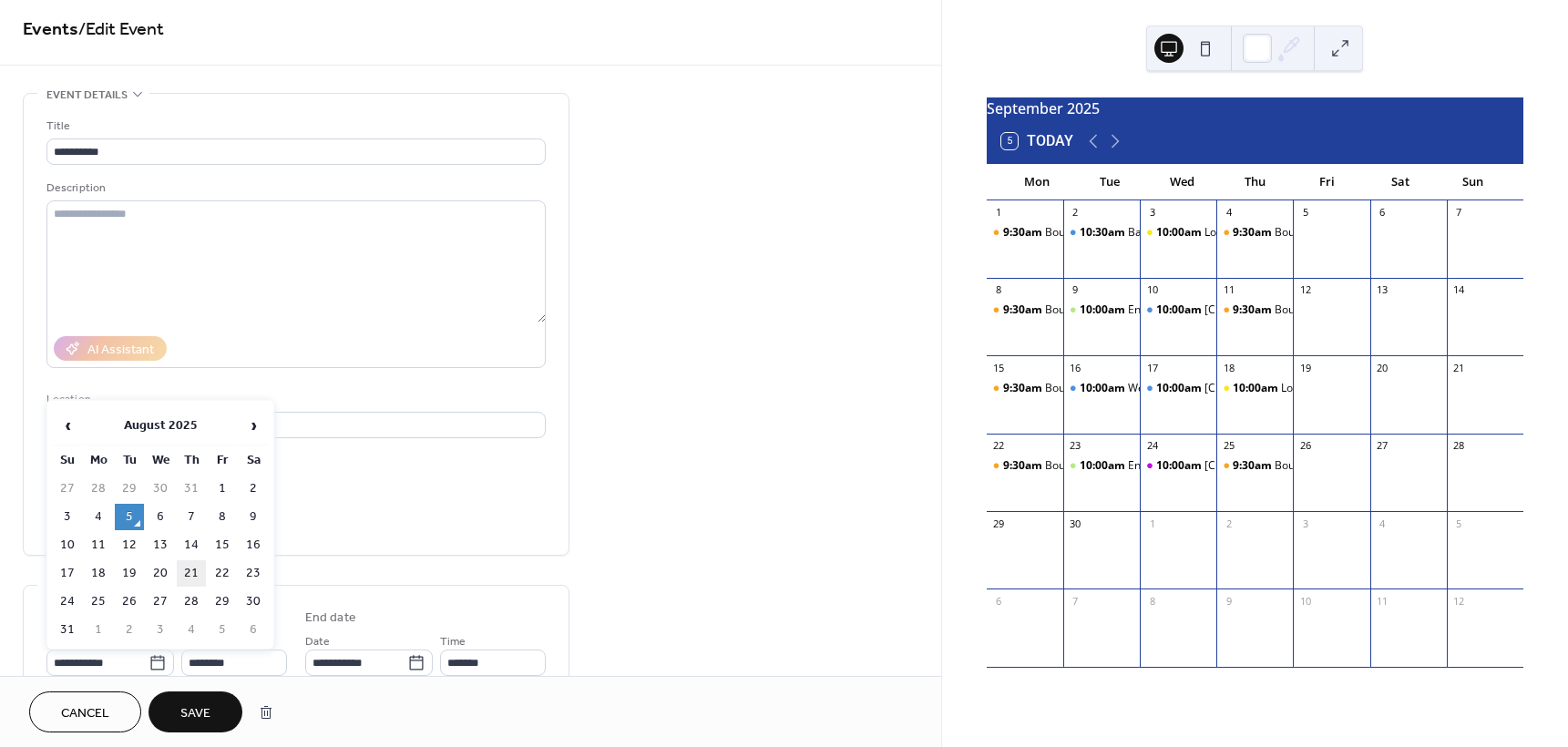 type on "**********" 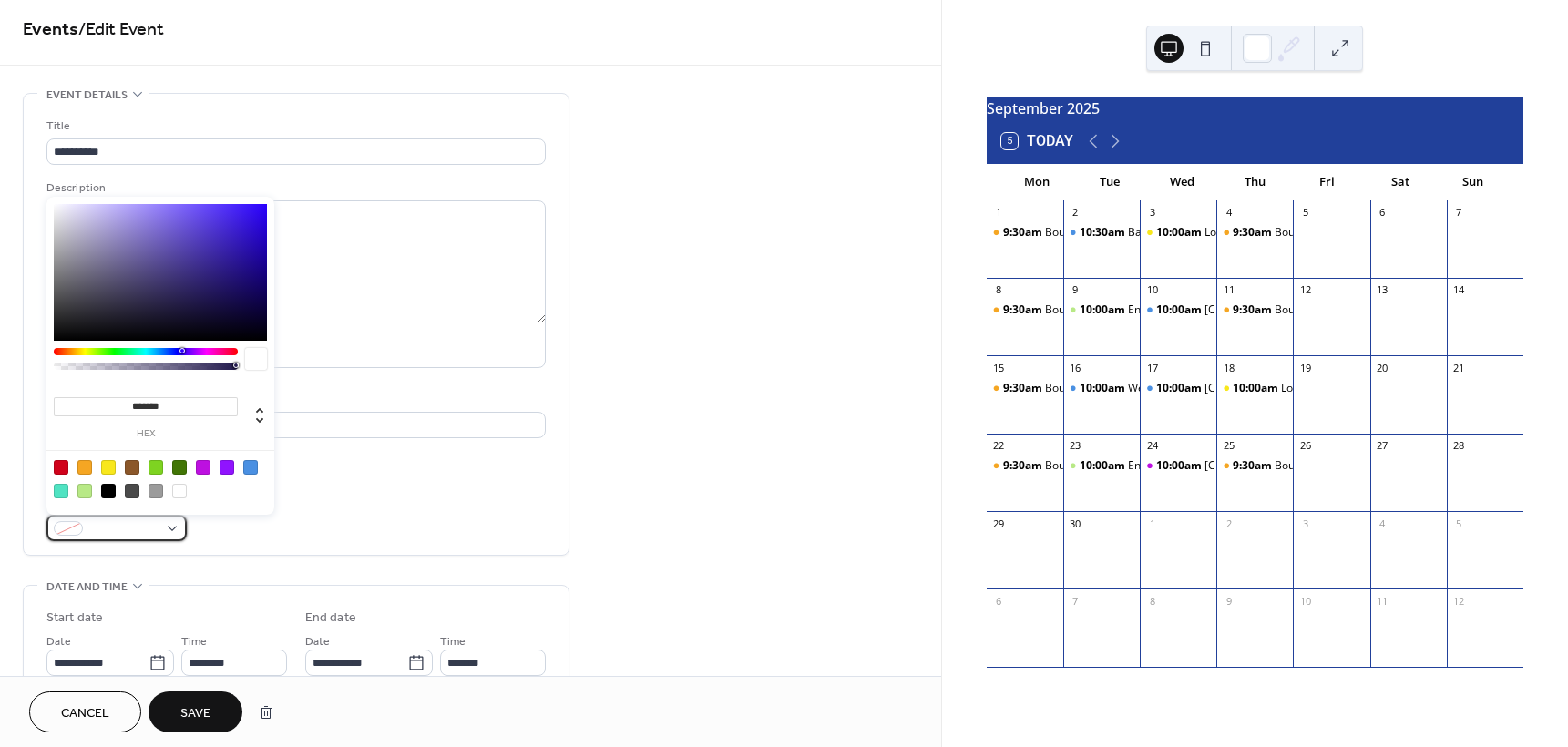 click at bounding box center (124, 529) 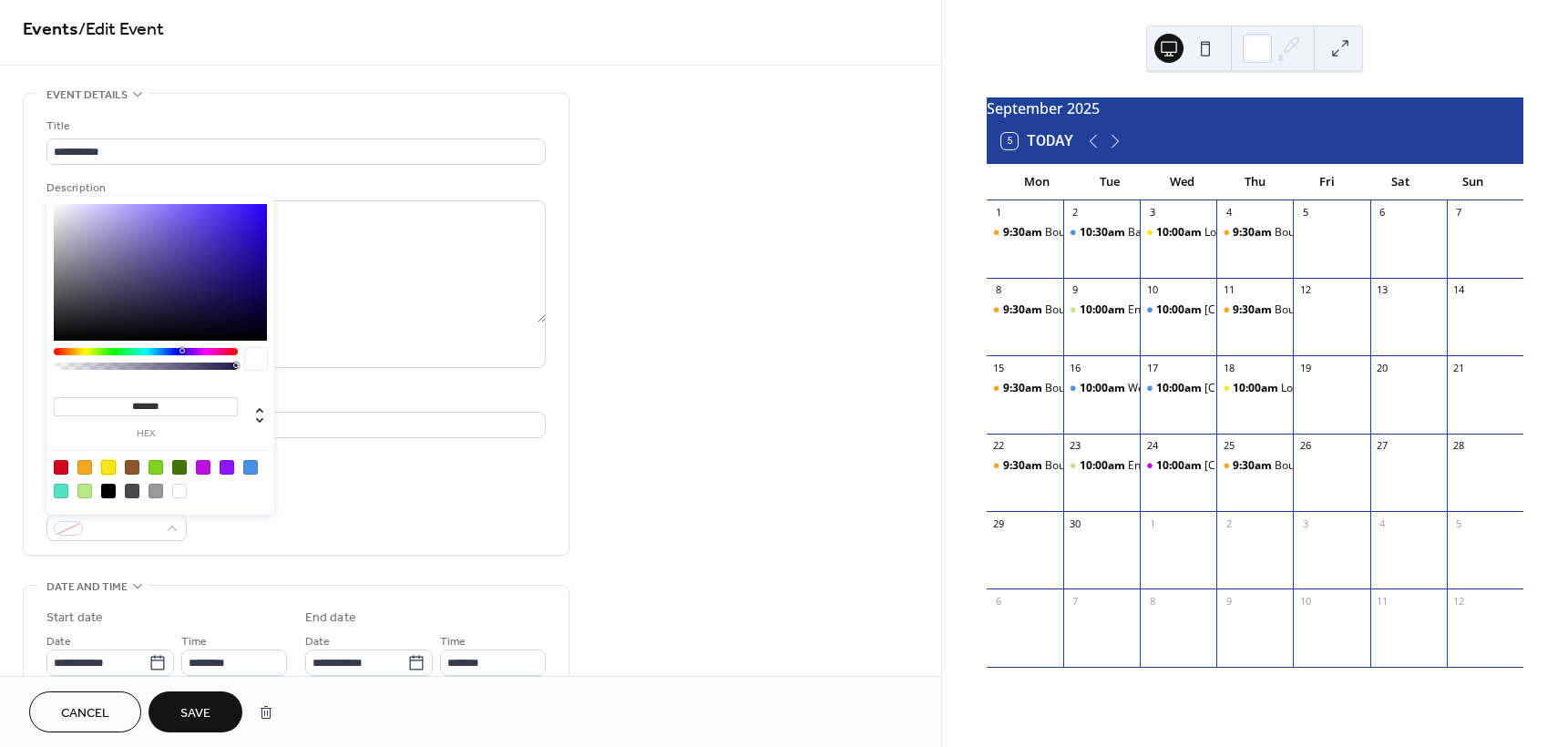 click at bounding box center [108, 467] 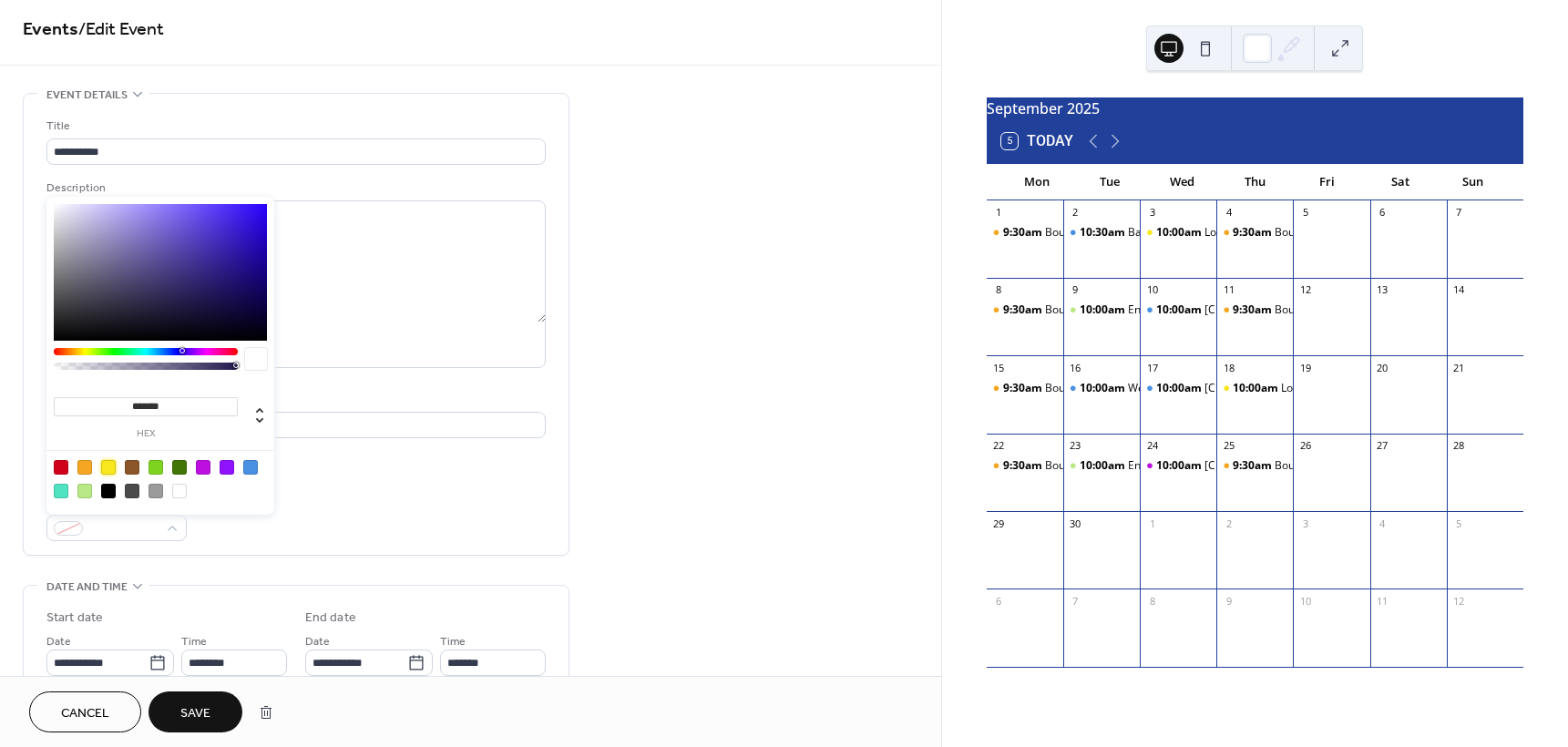 type on "*******" 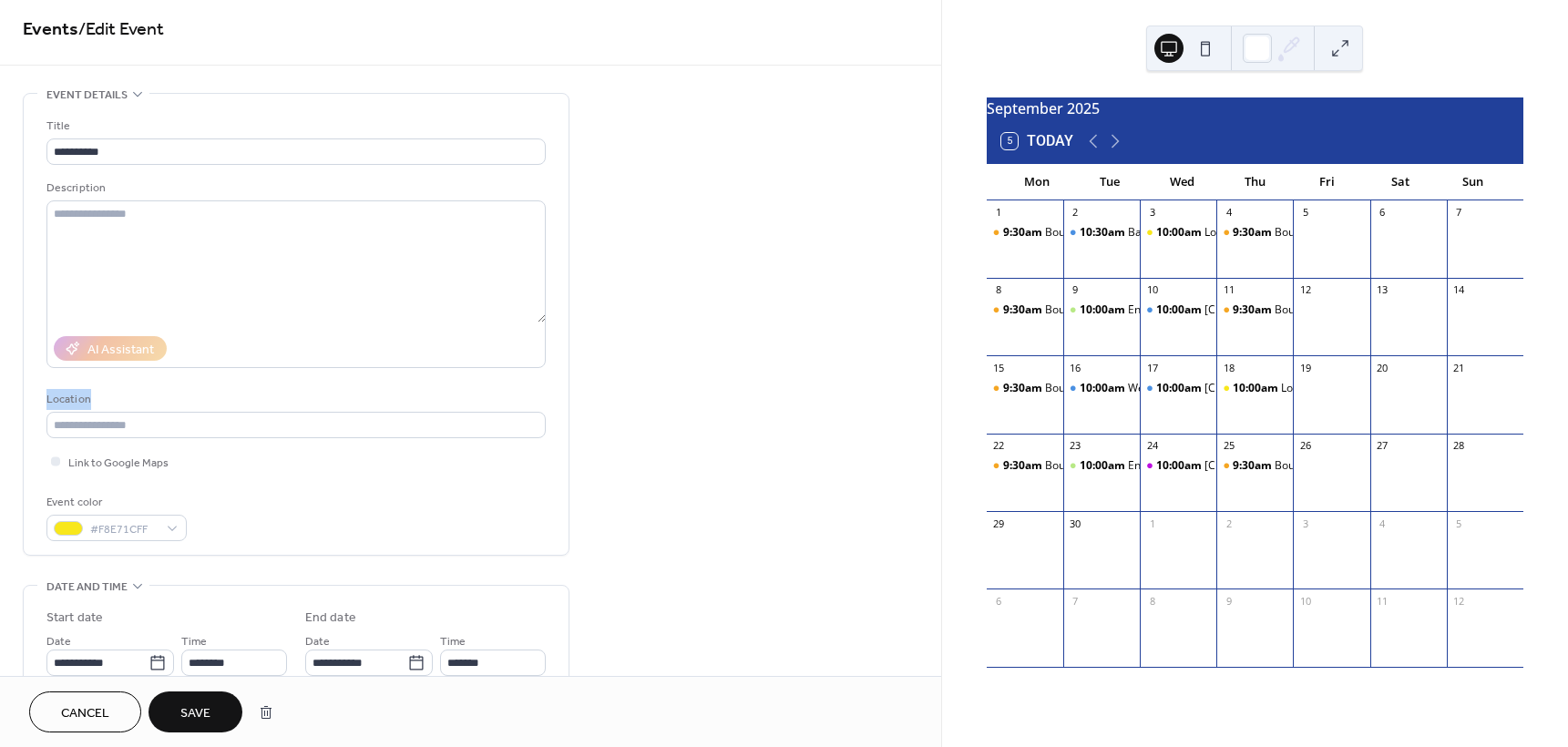 drag, startPoint x: 934, startPoint y: 351, endPoint x: 935, endPoint y: 387, distance: 36.013886 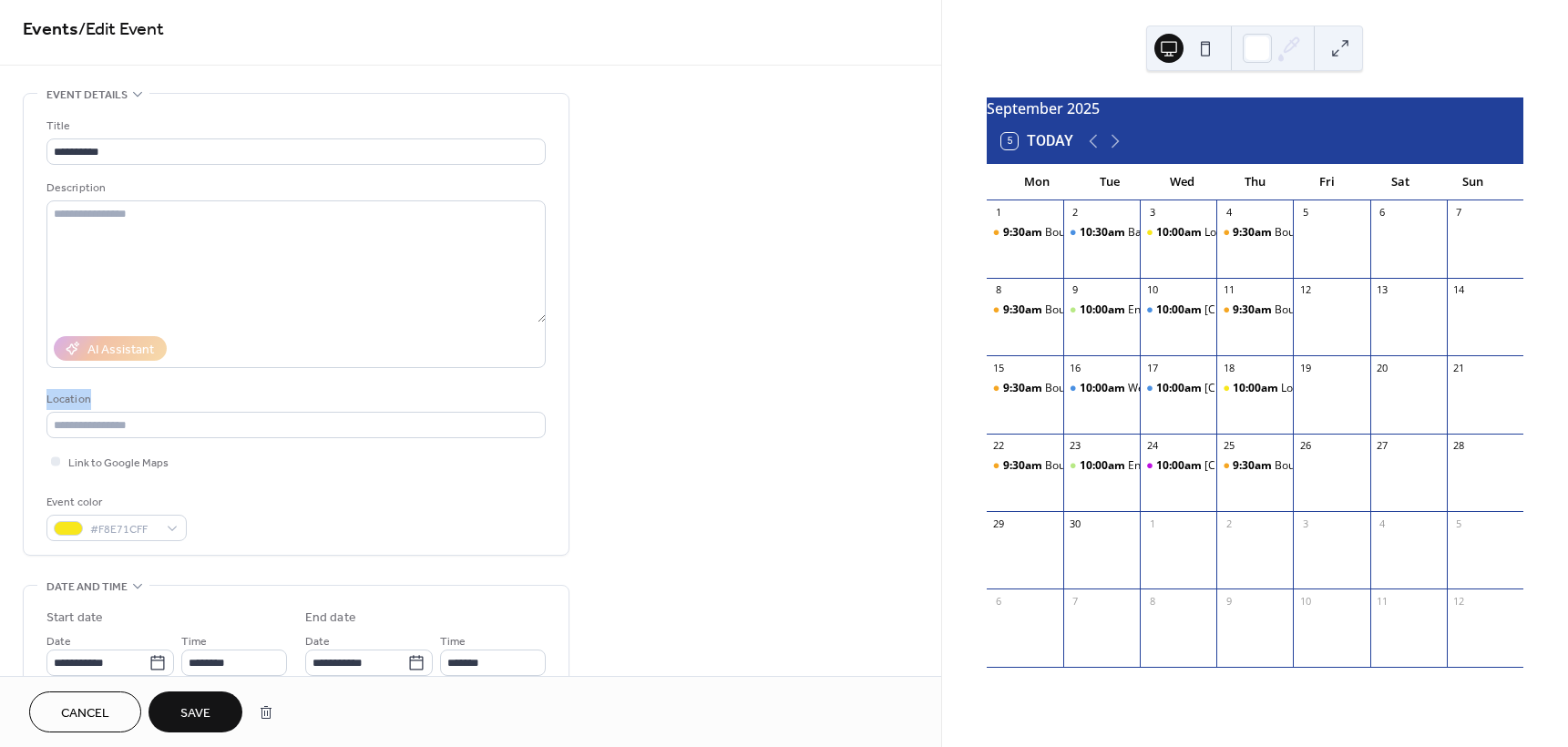 click on "**********" at bounding box center [470, 648] 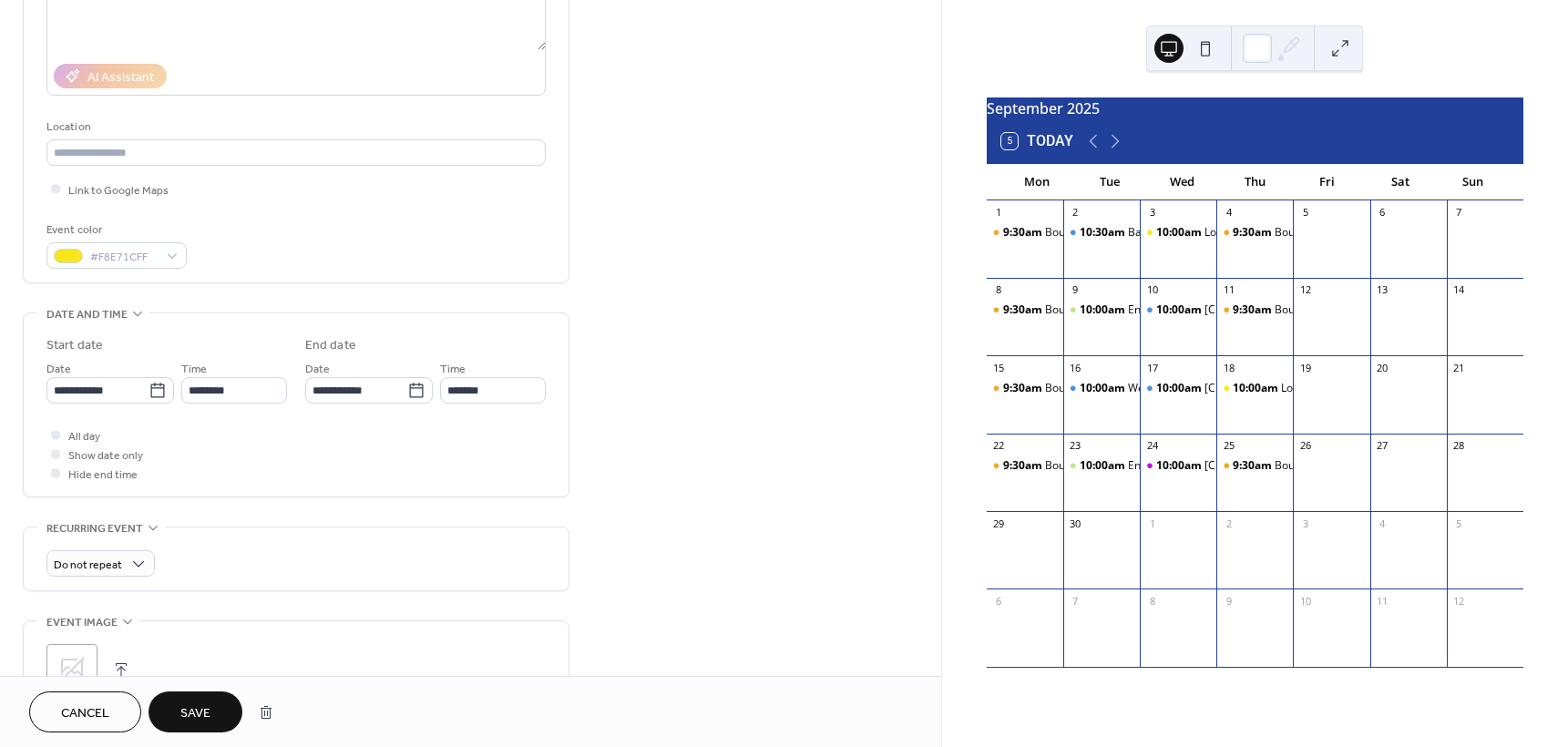 scroll, scrollTop: 289, scrollLeft: 0, axis: vertical 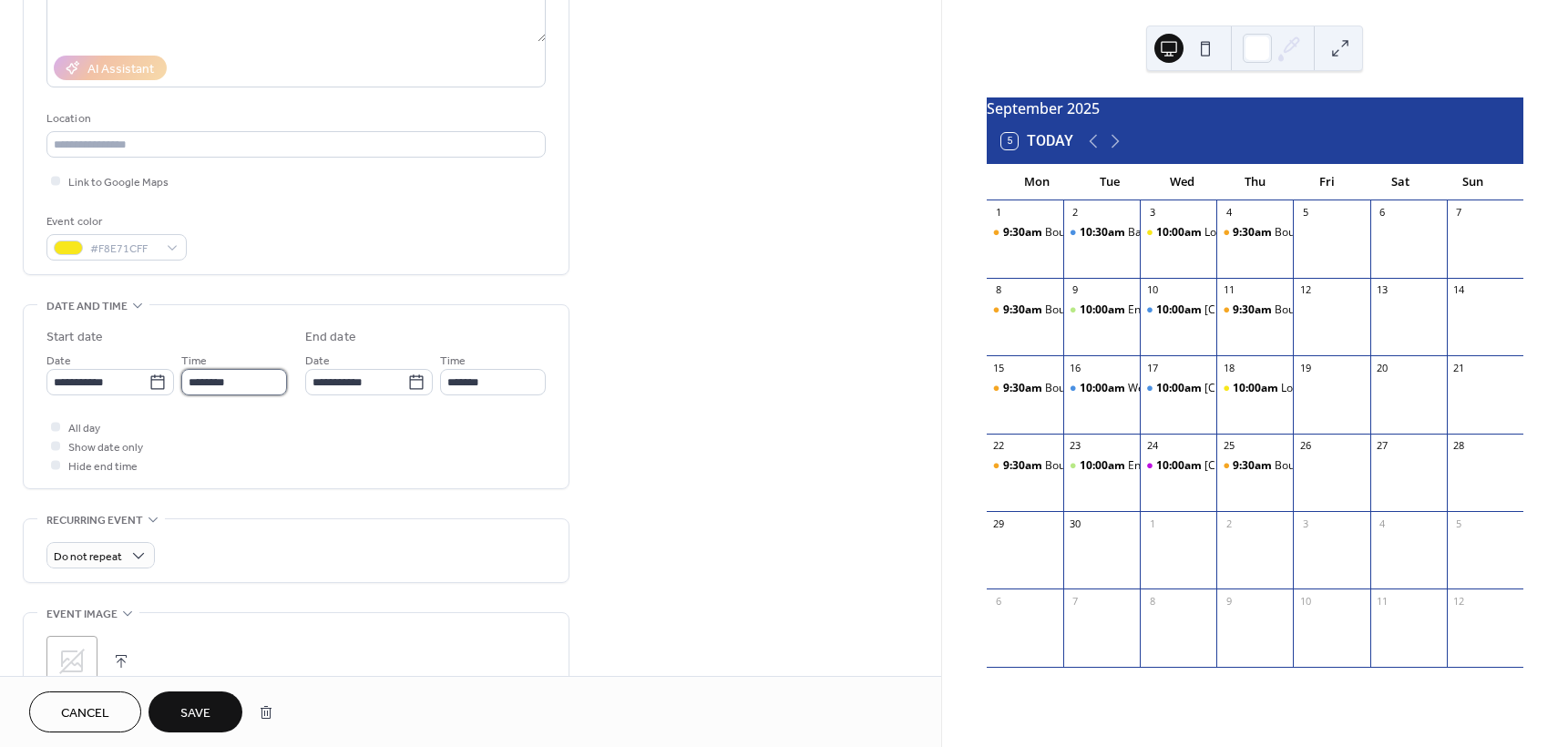 click on "********" at bounding box center (234, 382) 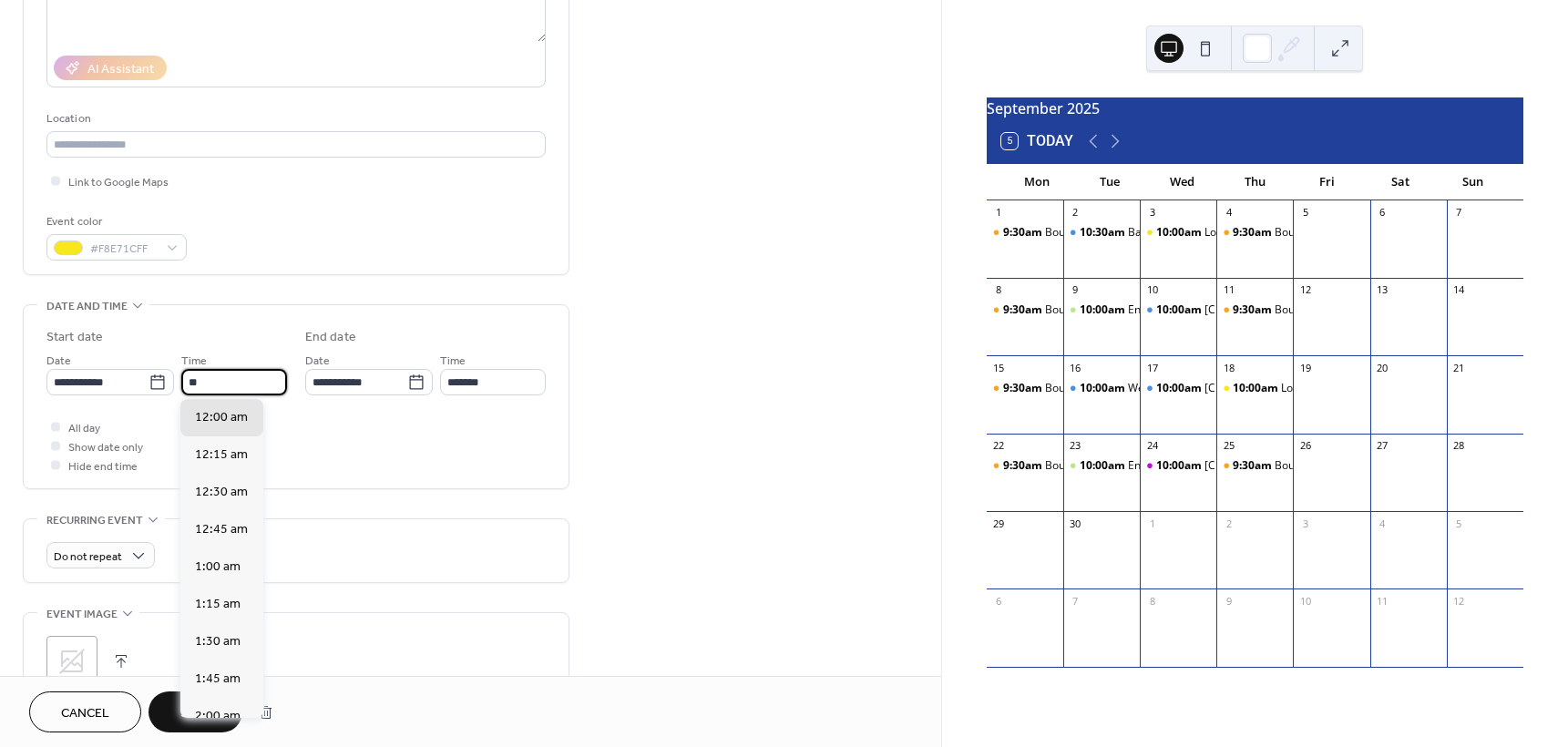 scroll, scrollTop: 1494, scrollLeft: 0, axis: vertical 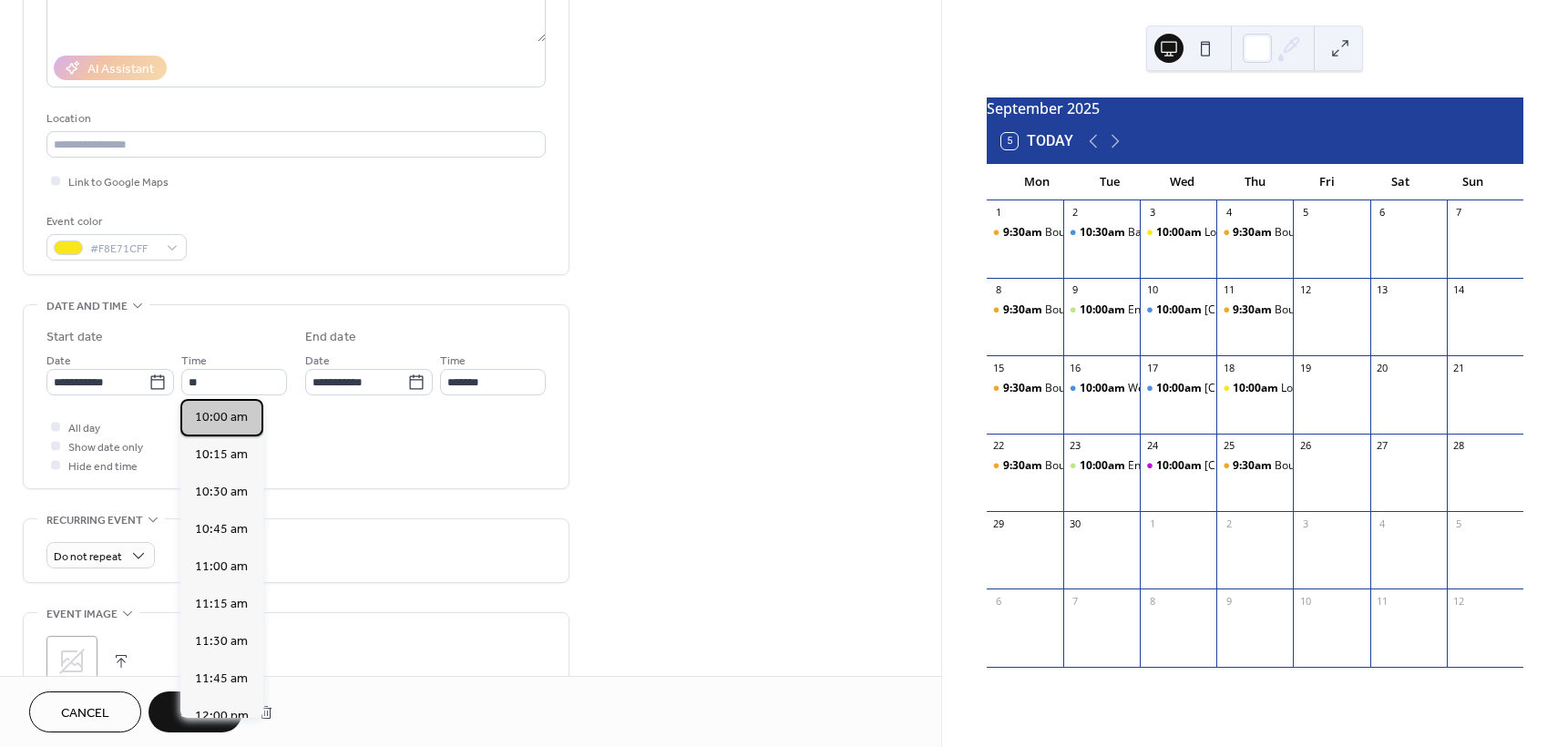 click on "10:00 am" at bounding box center (221, 417) 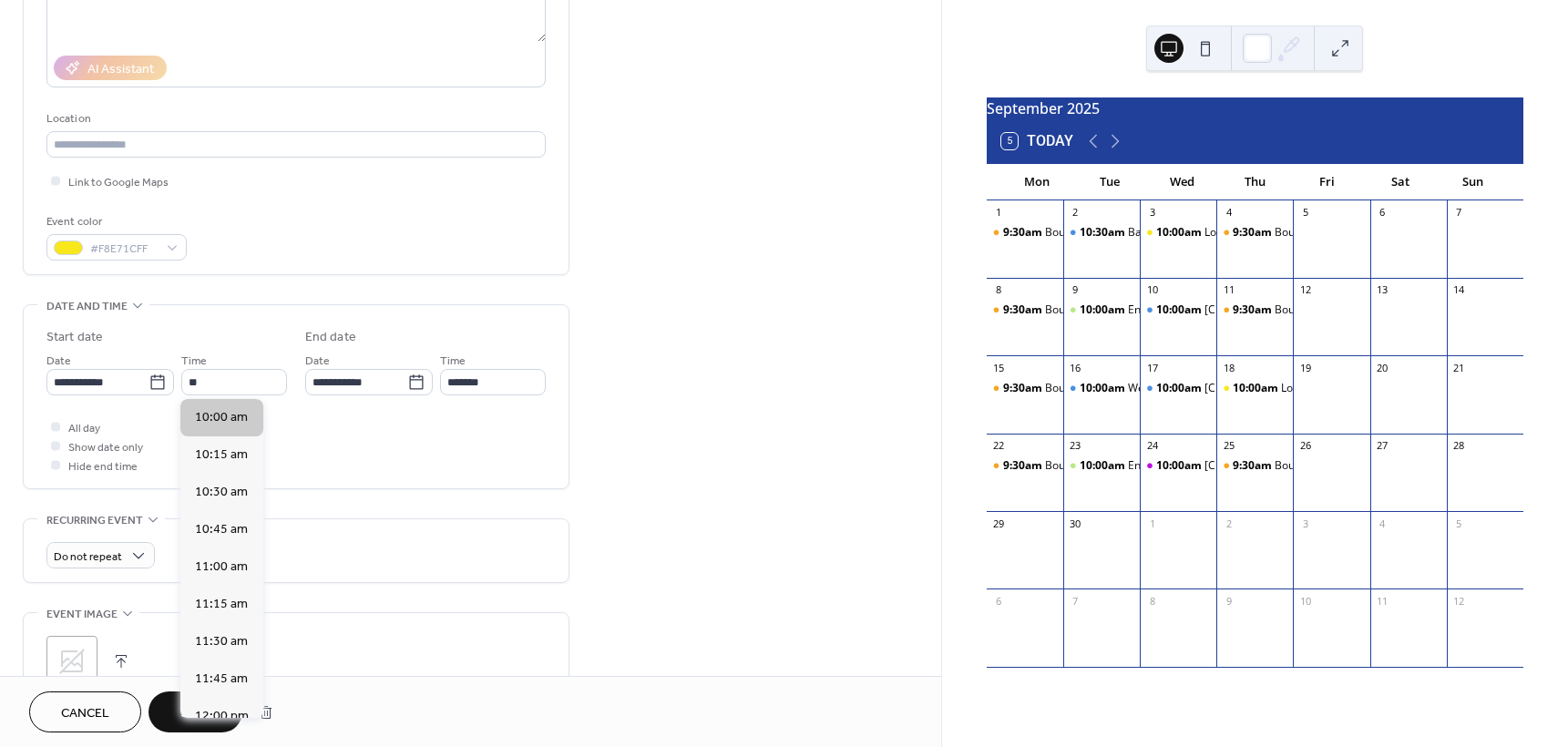 type on "********" 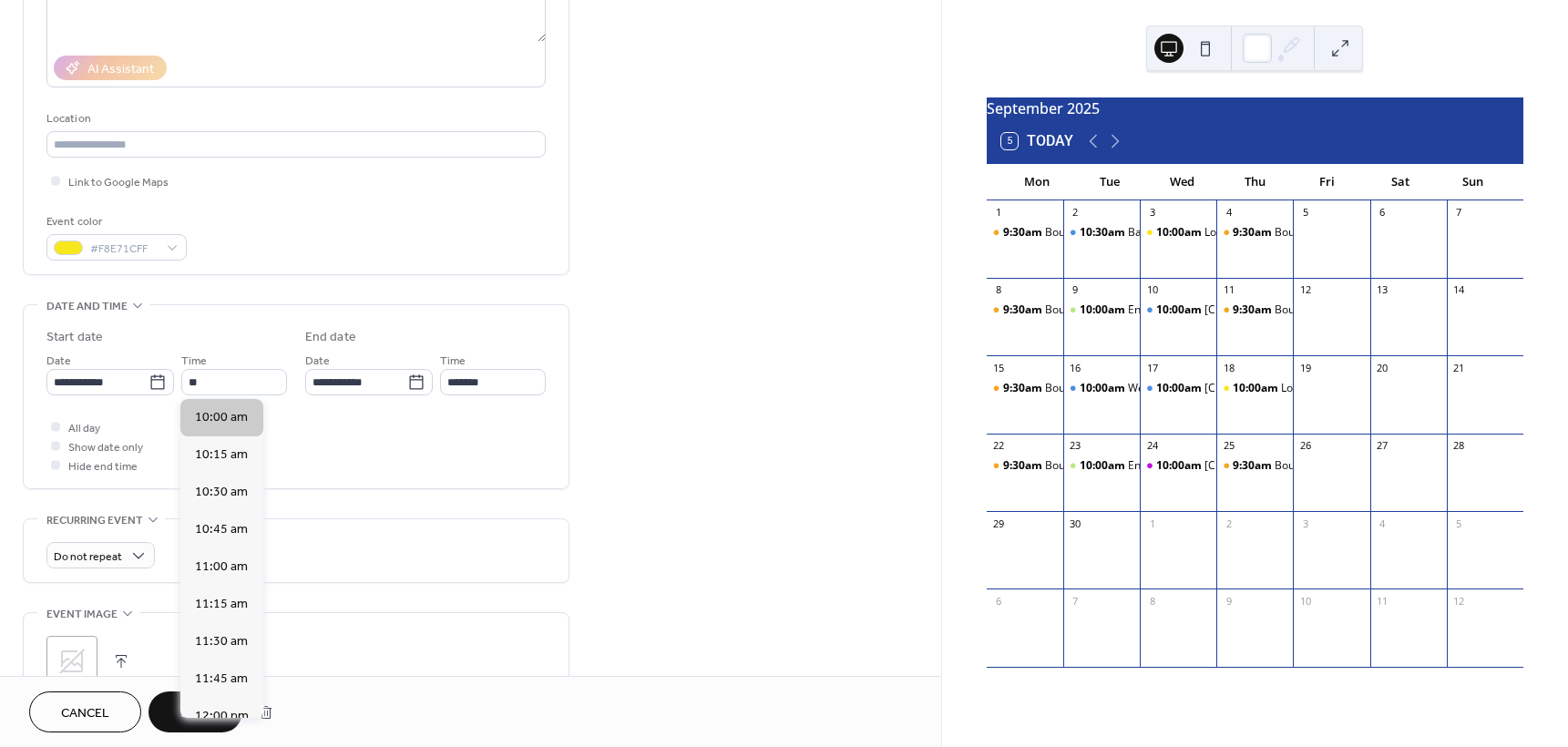 type on "********" 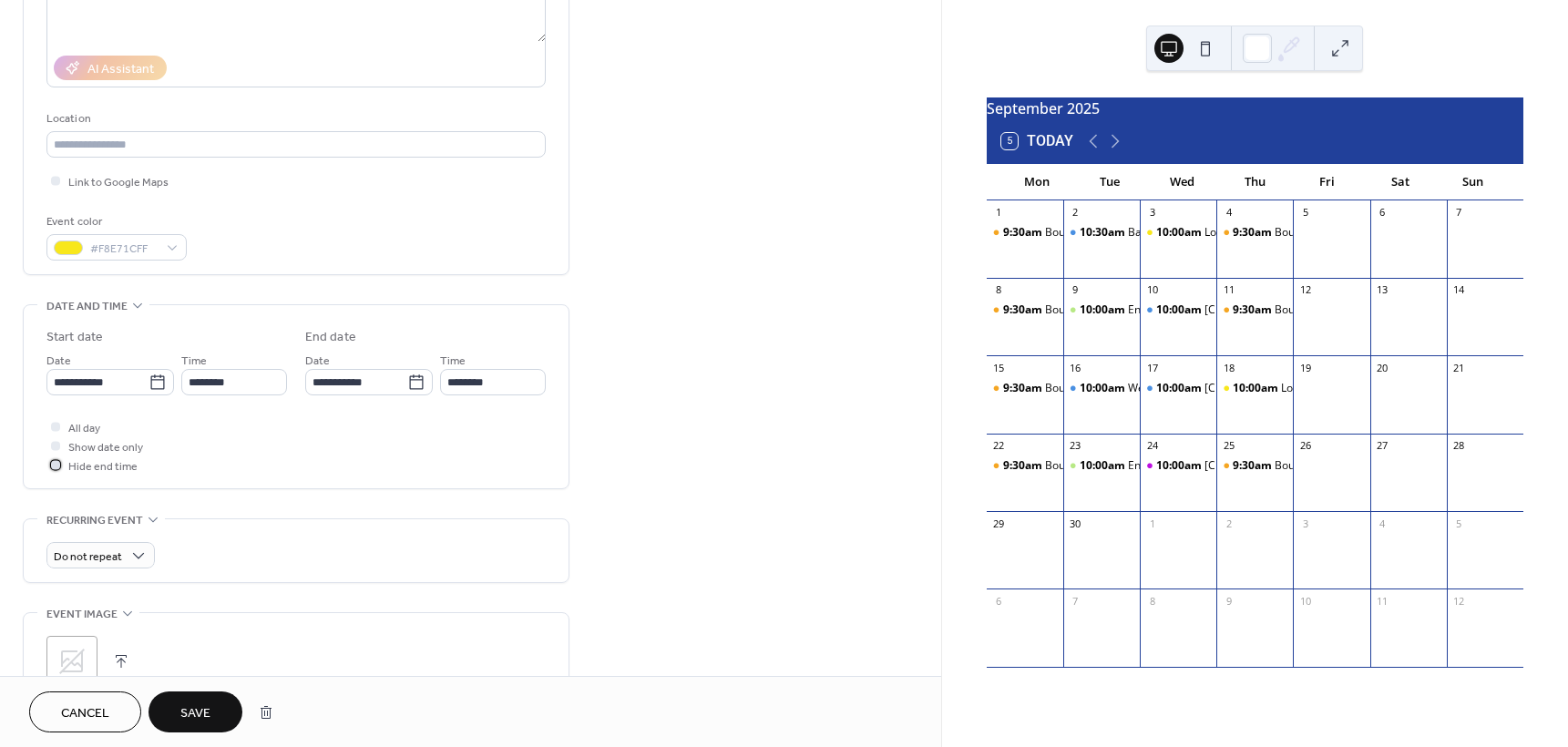 click at bounding box center [56, 465] 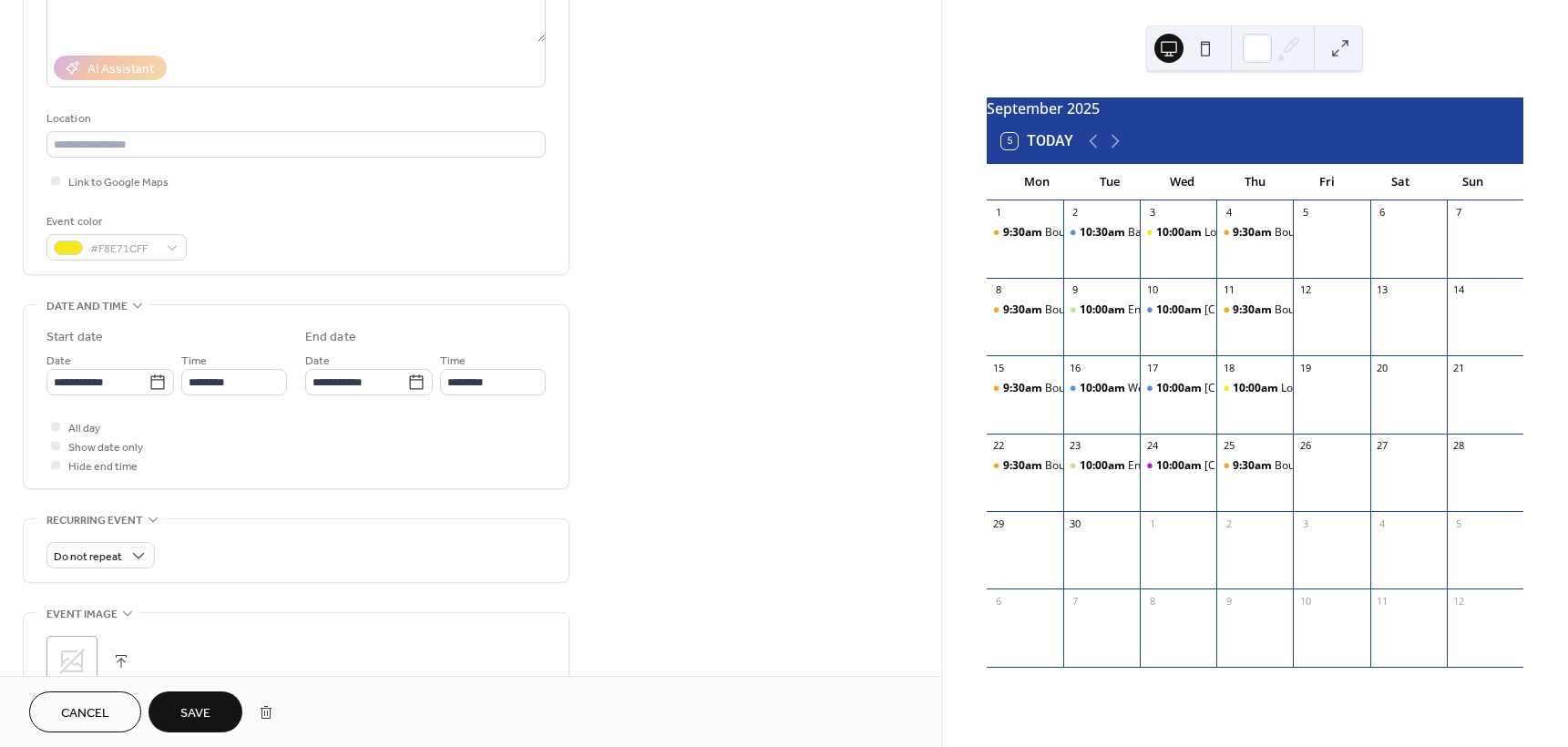 click on "Save" at bounding box center (195, 713) 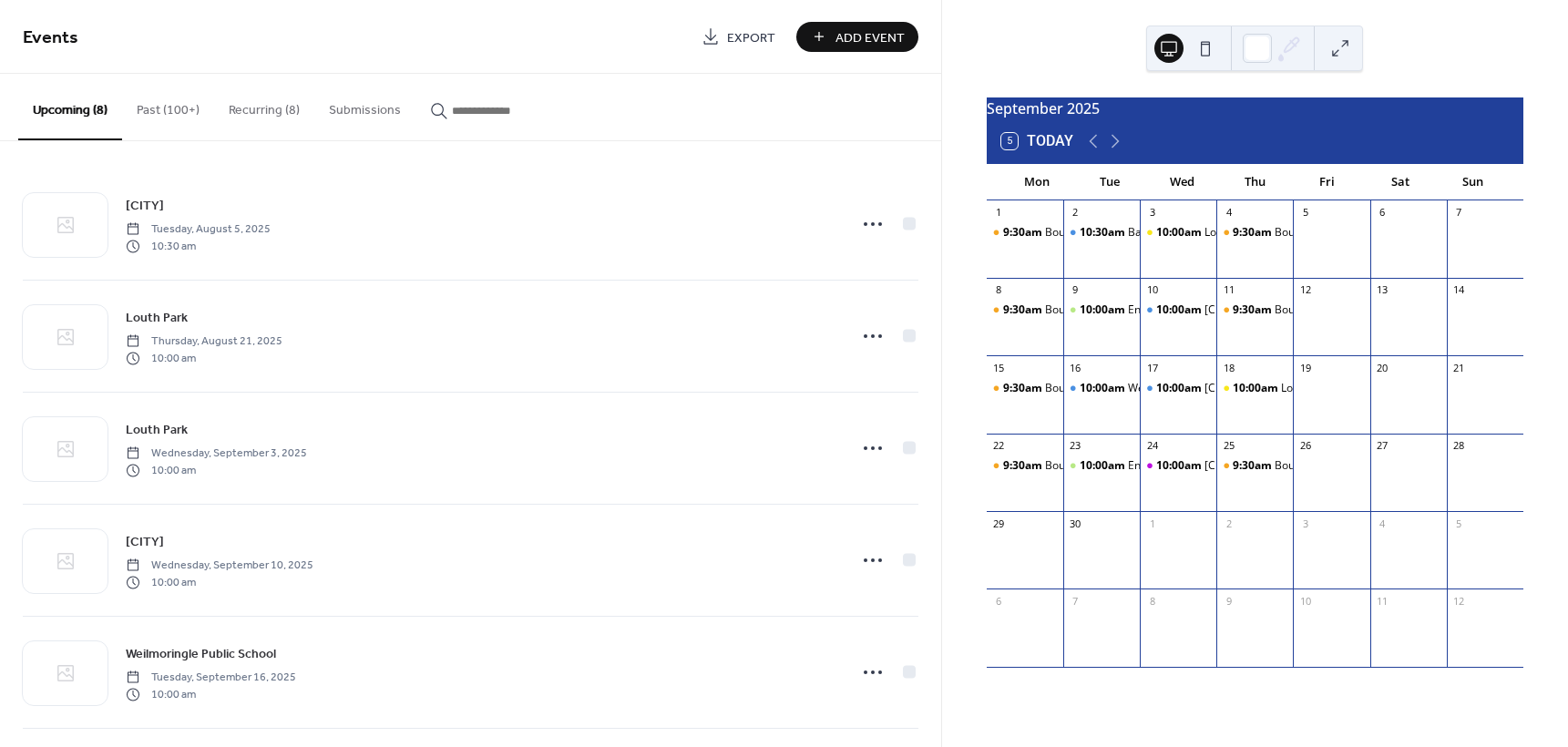 click on "Add Event" at bounding box center [870, 37] 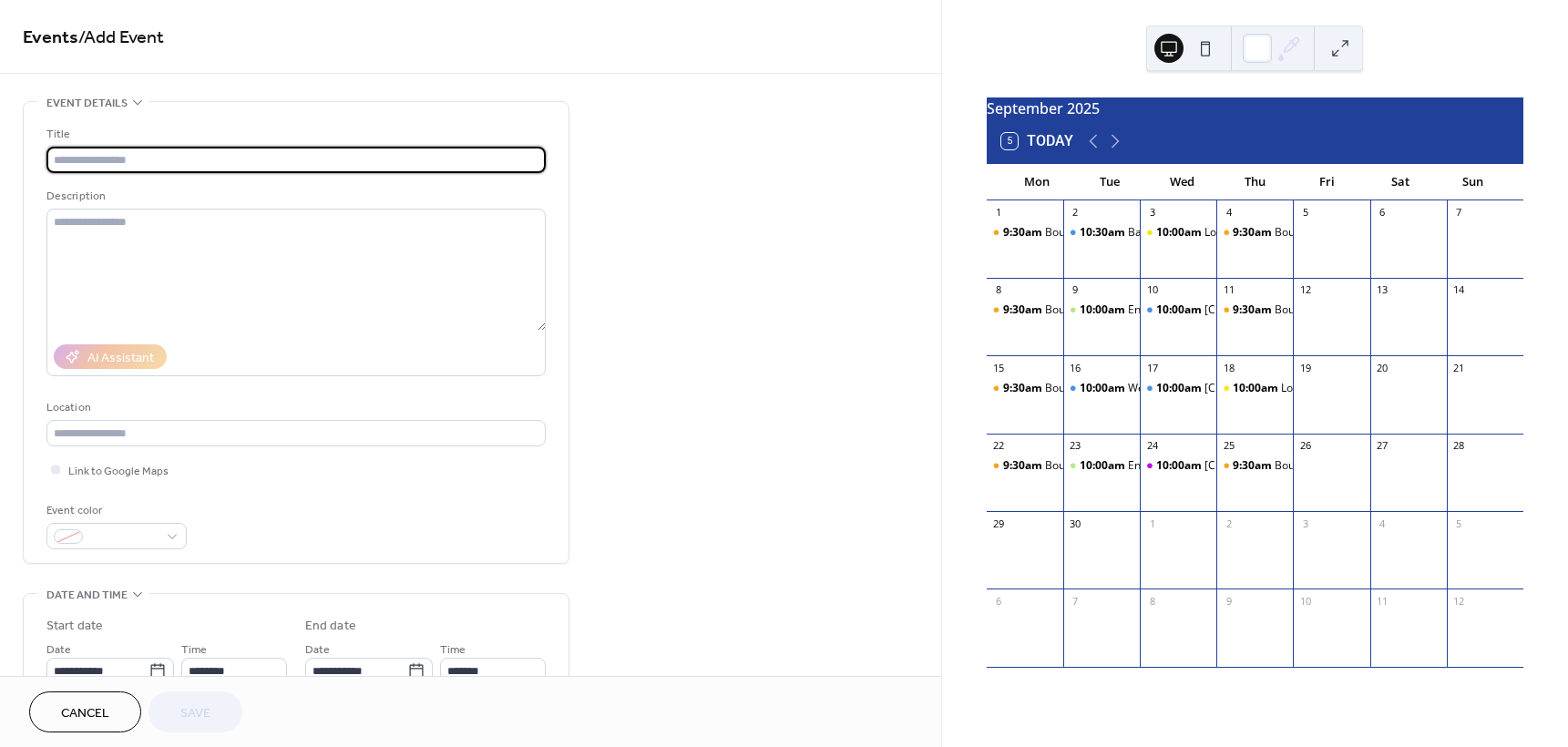 click at bounding box center (296, 159) 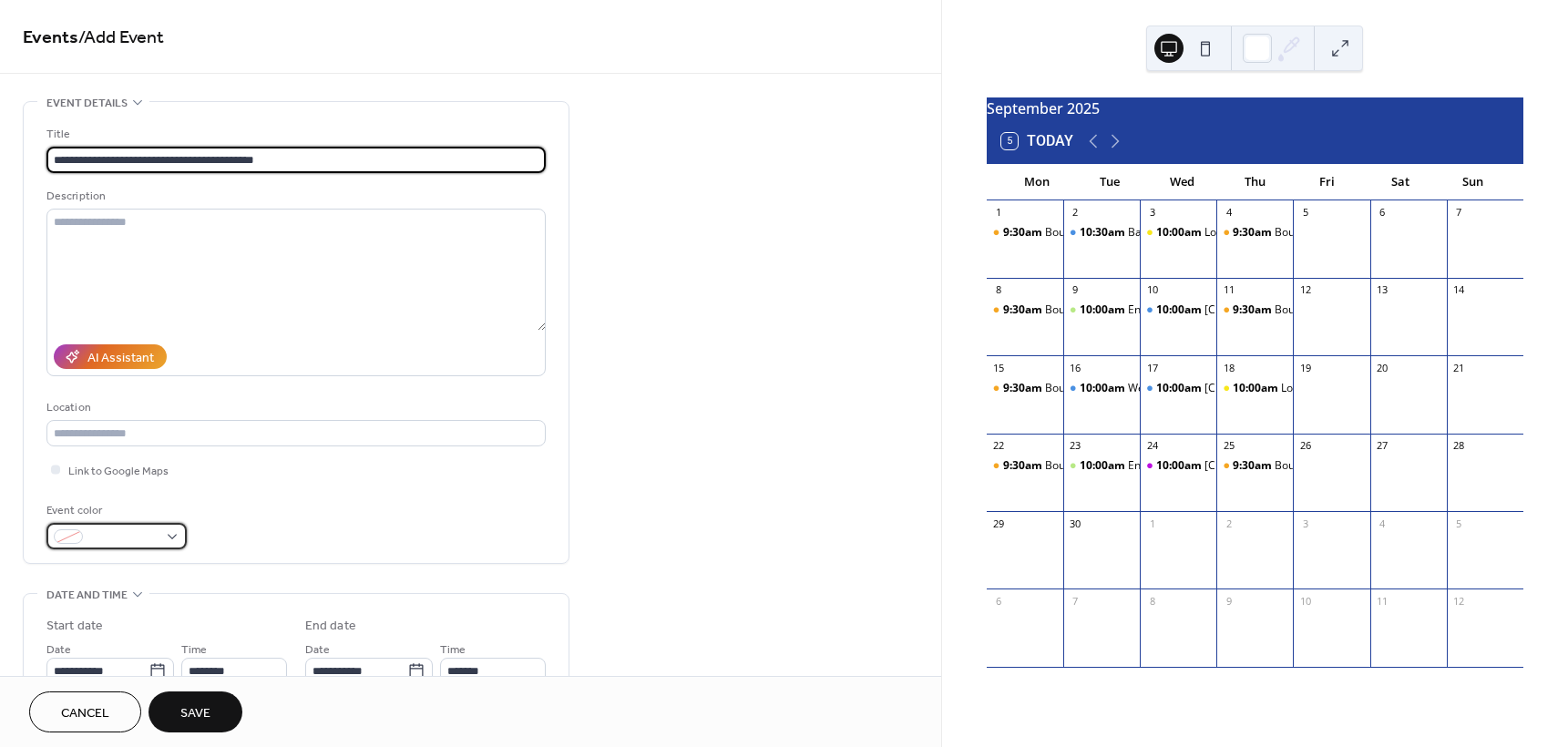 click at bounding box center (124, 537) 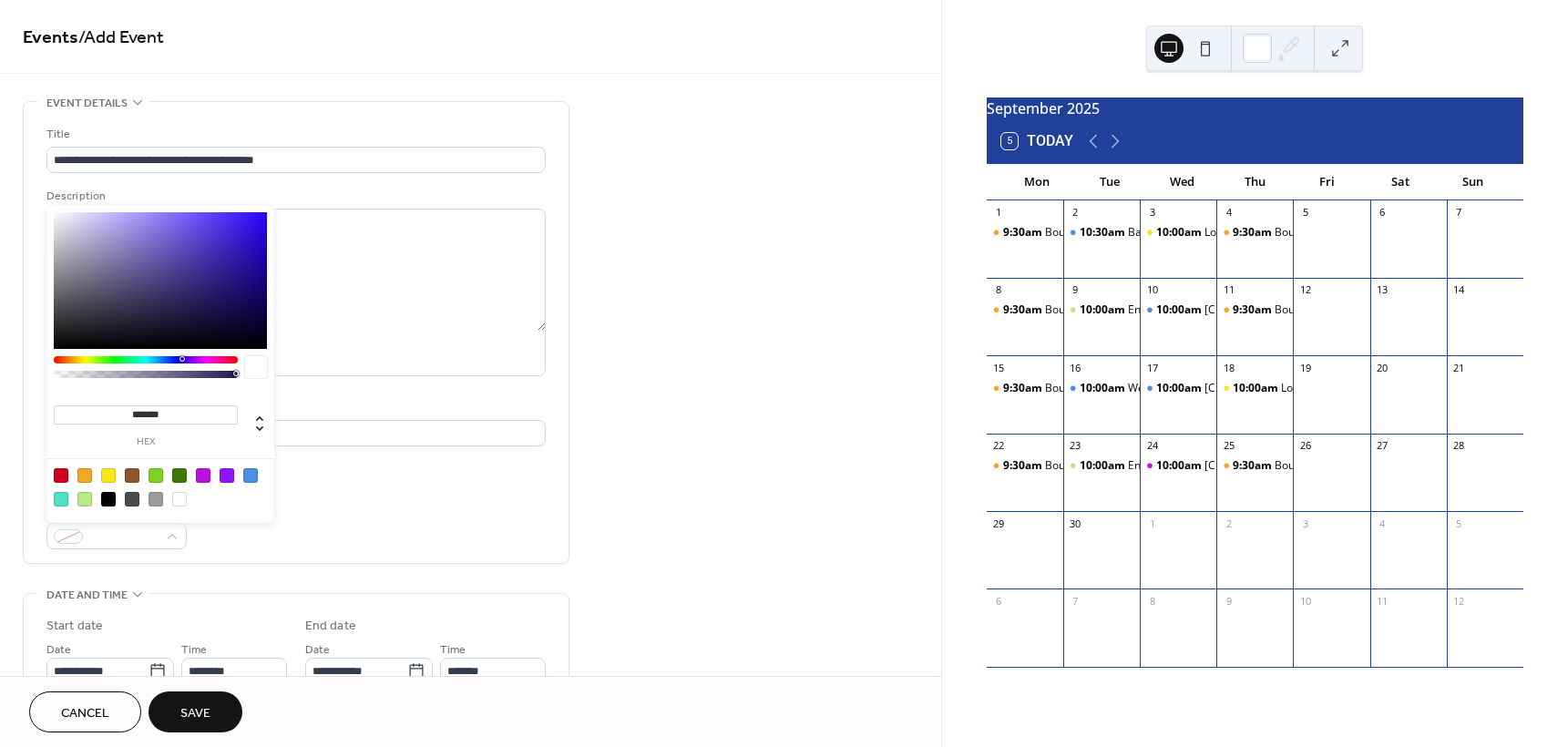 click at bounding box center (85, 476) 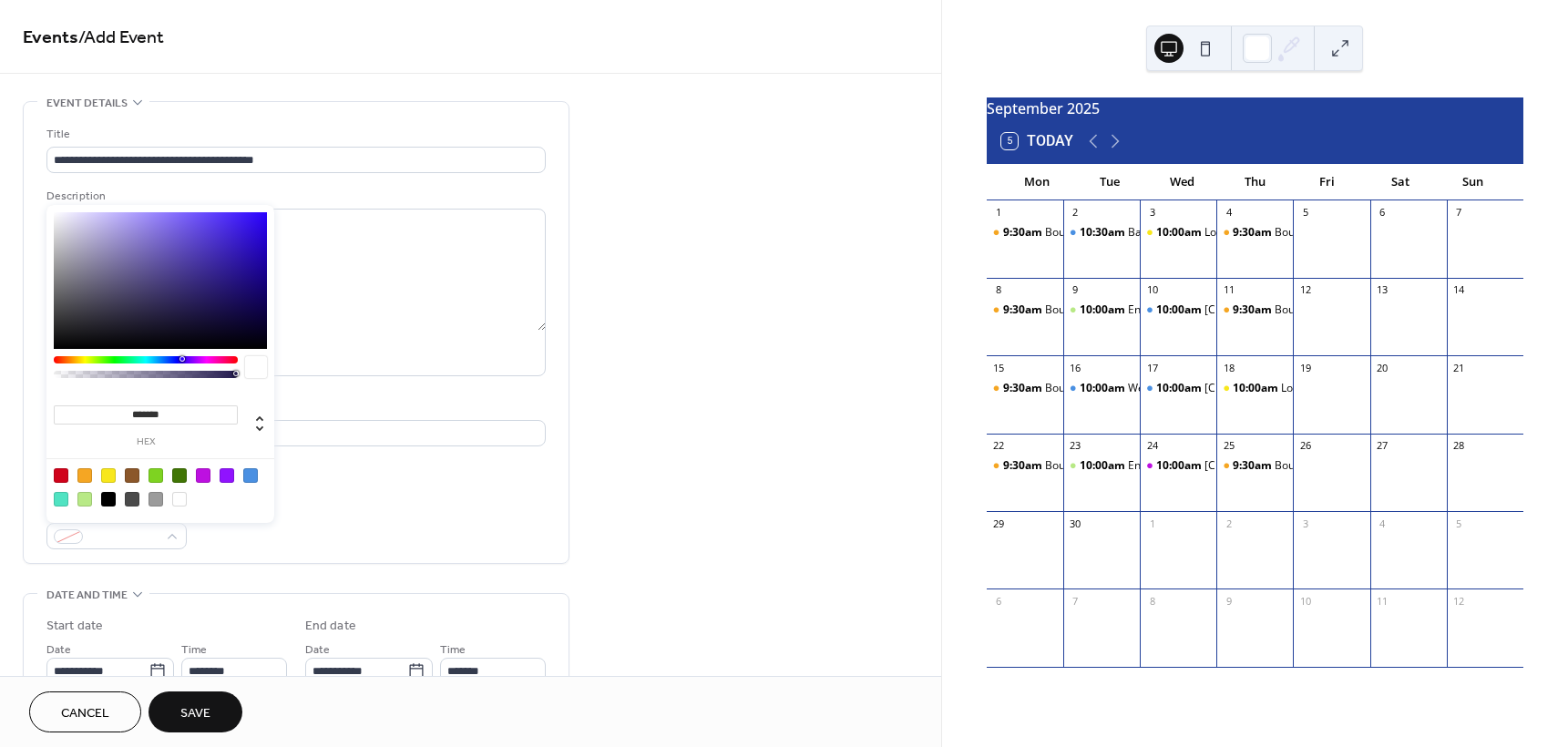 type on "*******" 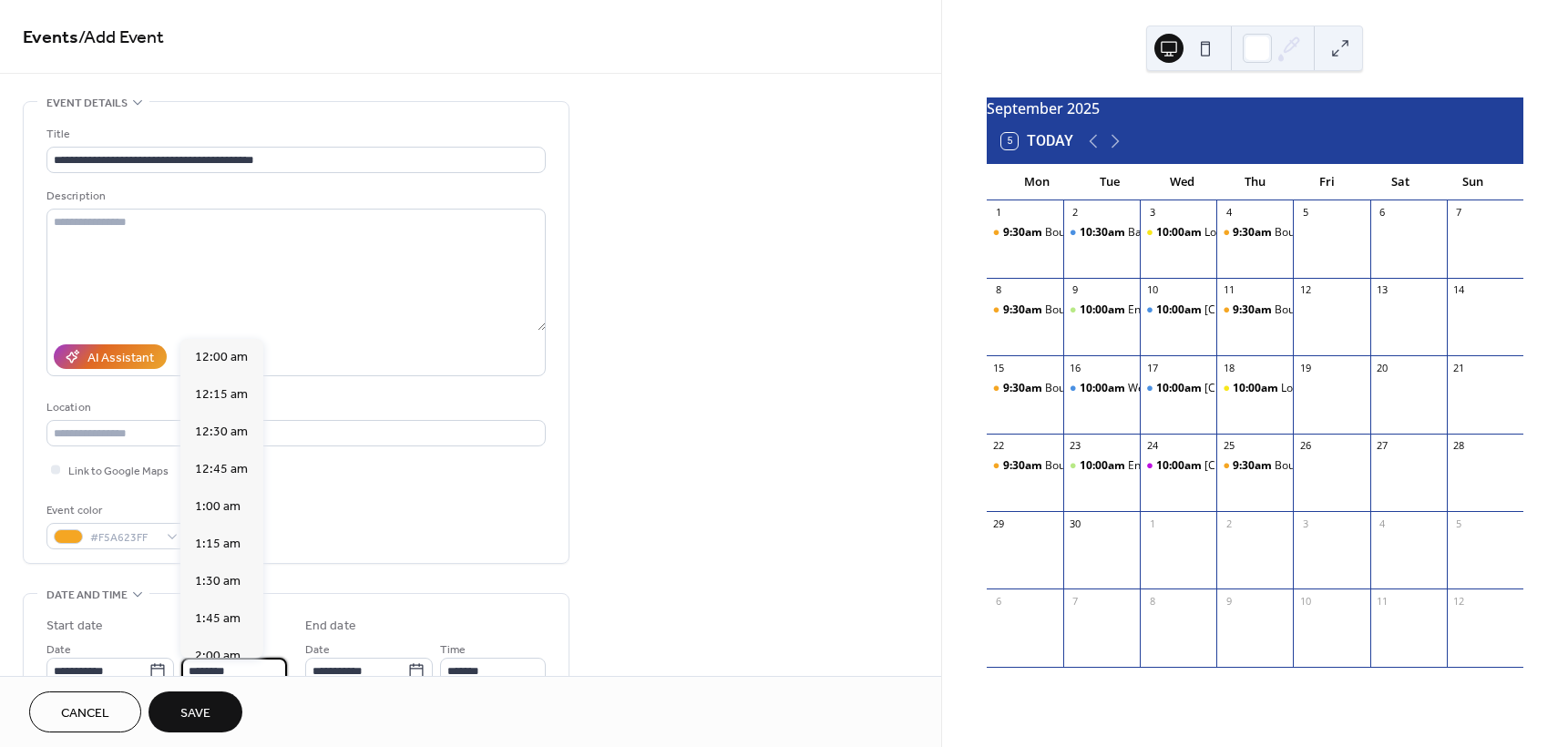 scroll, scrollTop: 1793, scrollLeft: 0, axis: vertical 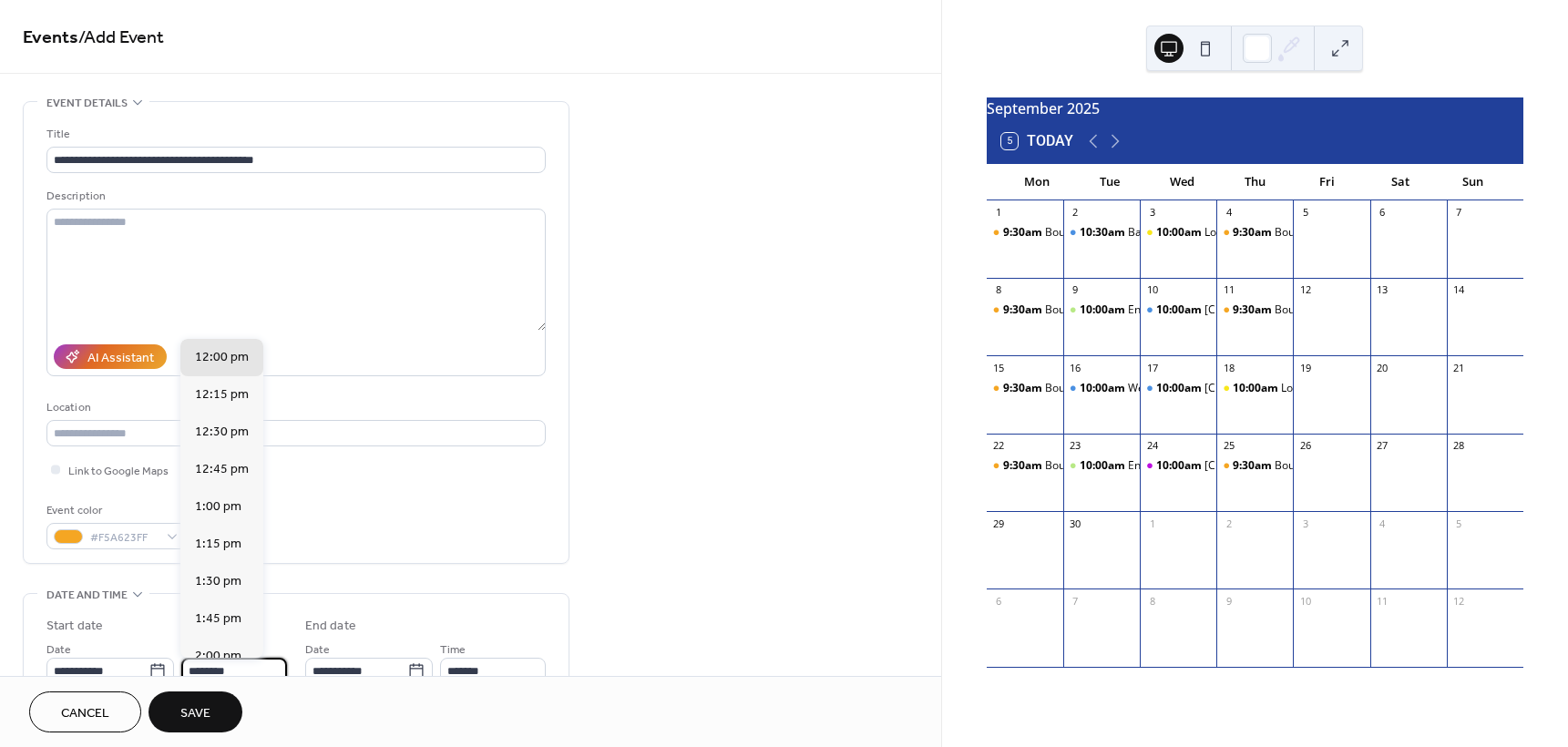 click on "********" at bounding box center (234, 670) 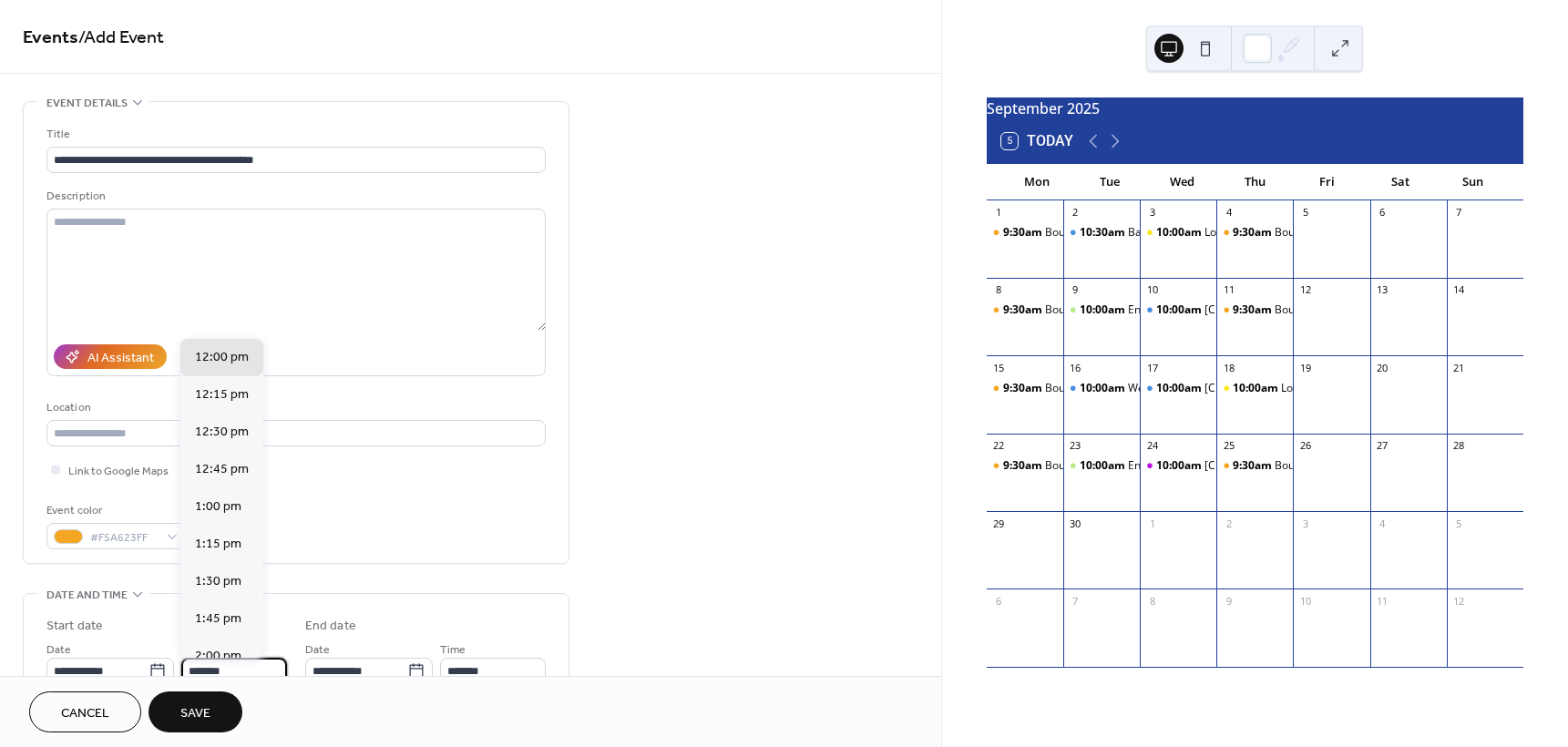scroll, scrollTop: 5, scrollLeft: 0, axis: vertical 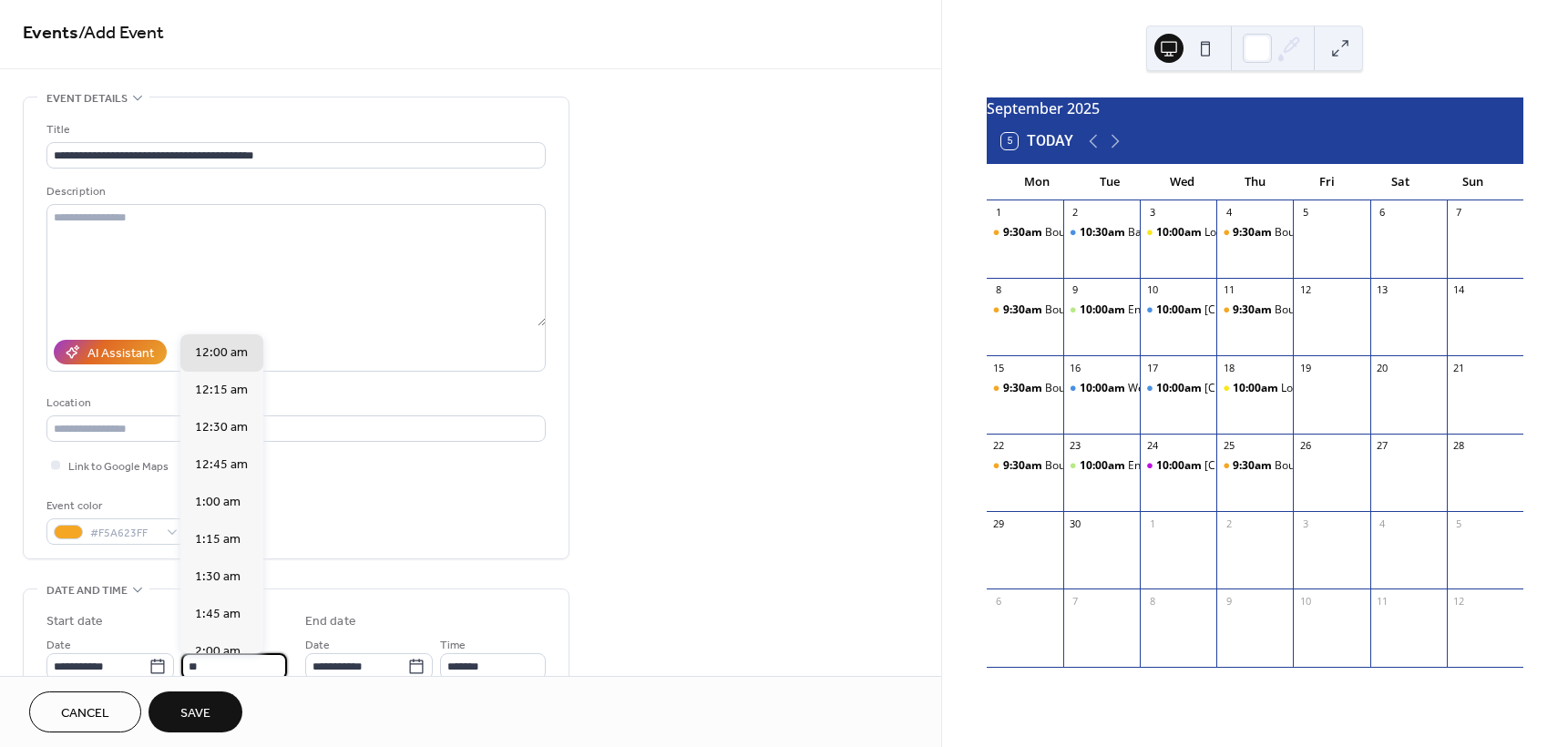 type on "*" 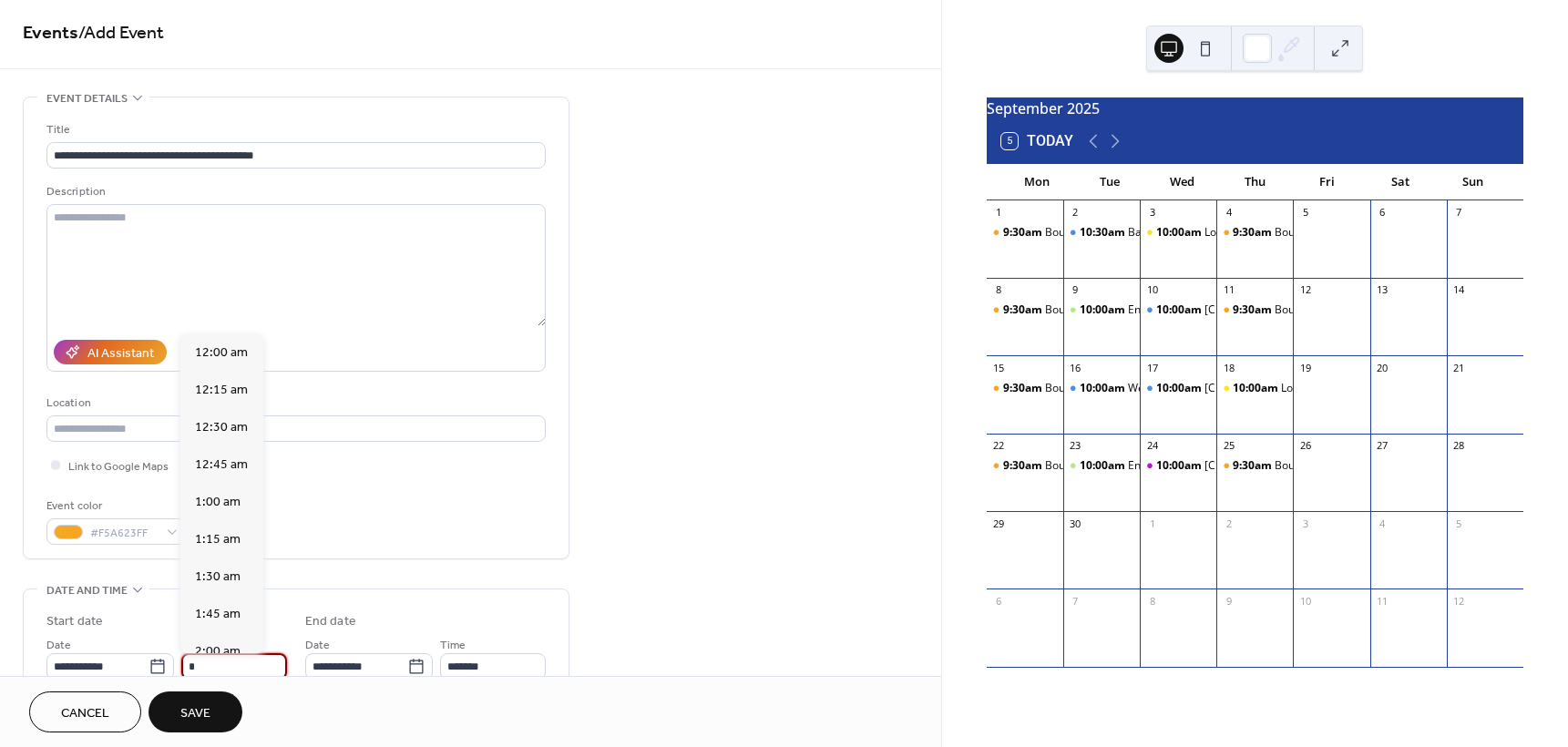 scroll, scrollTop: 1345, scrollLeft: 0, axis: vertical 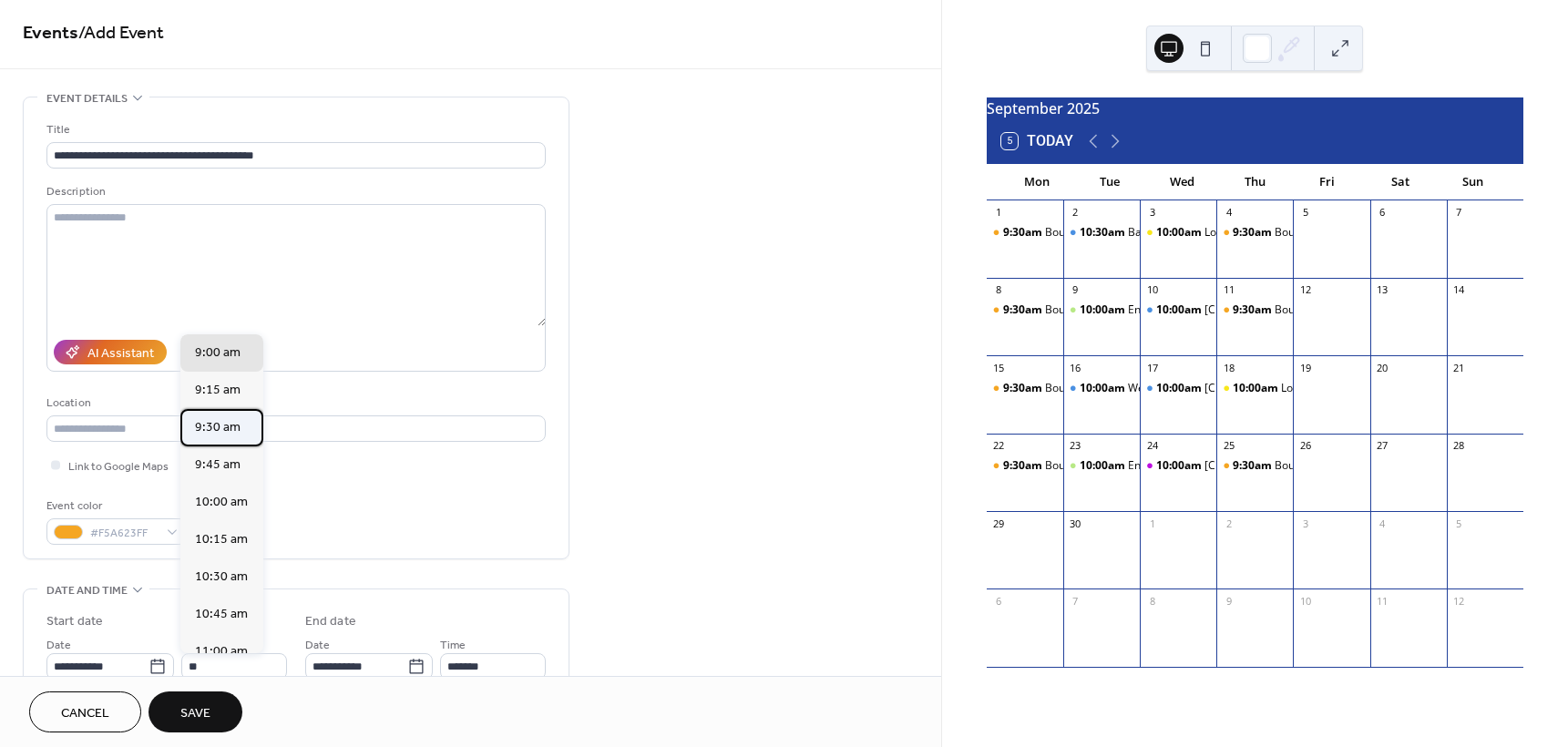 click on "9:30 am" at bounding box center [218, 427] 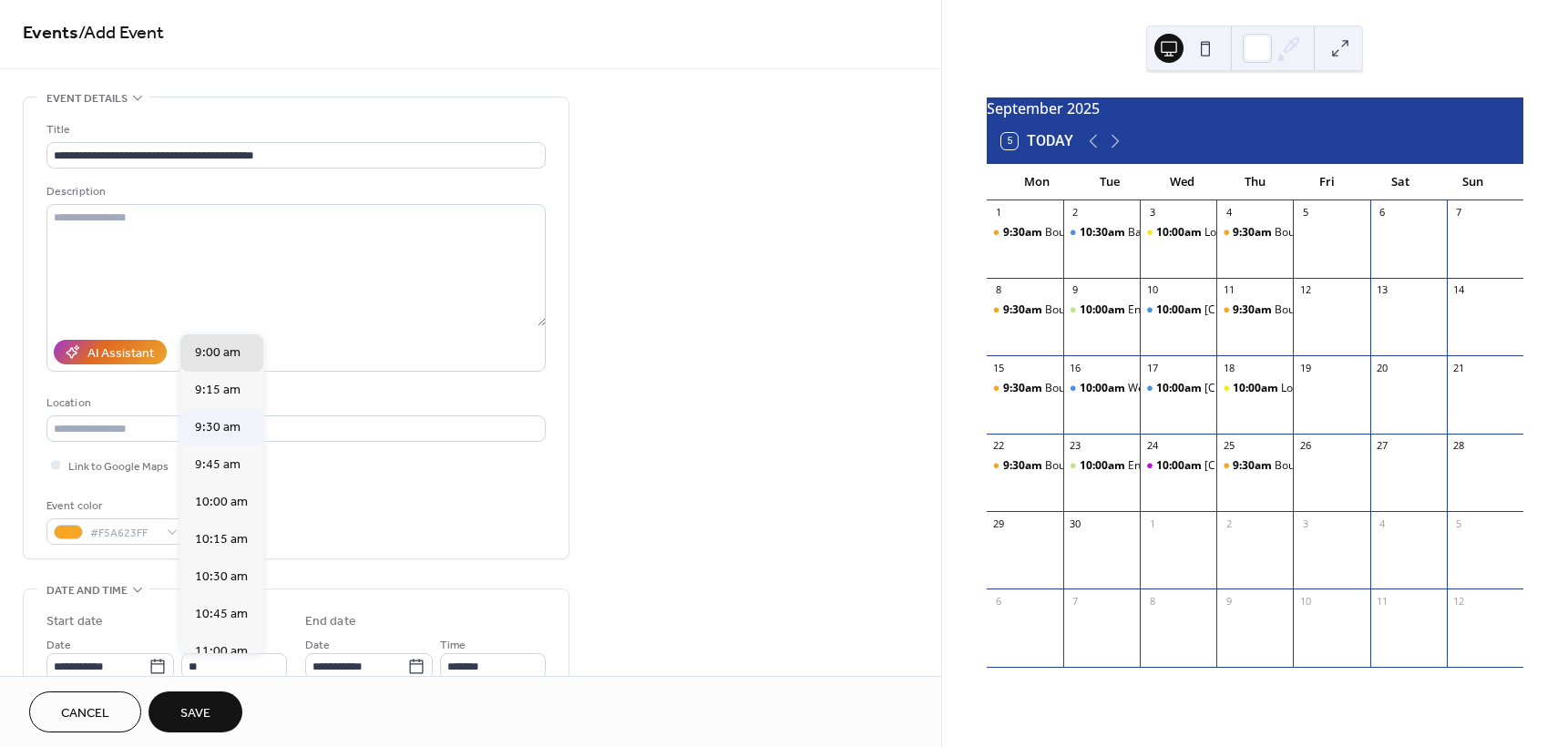 type on "*******" 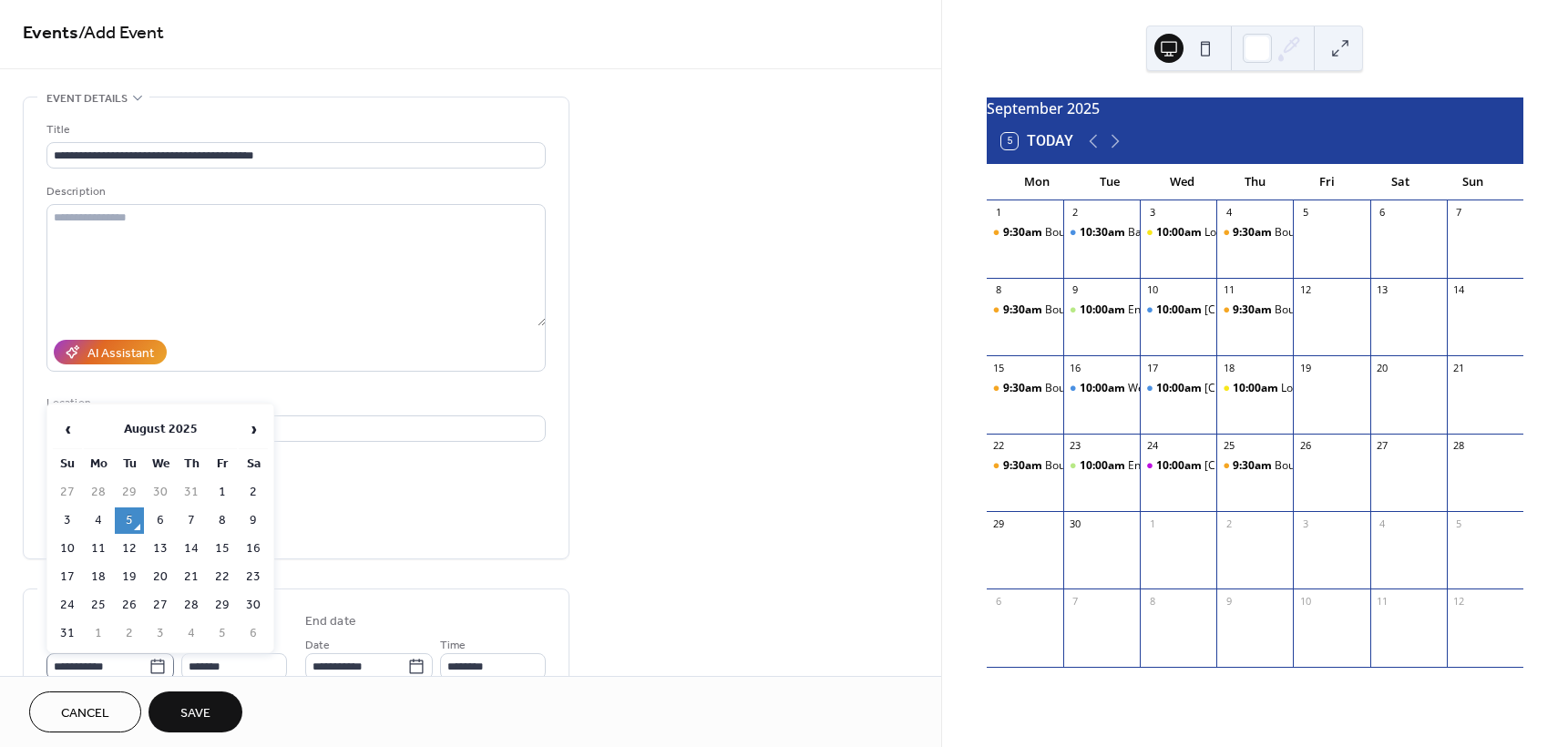 click 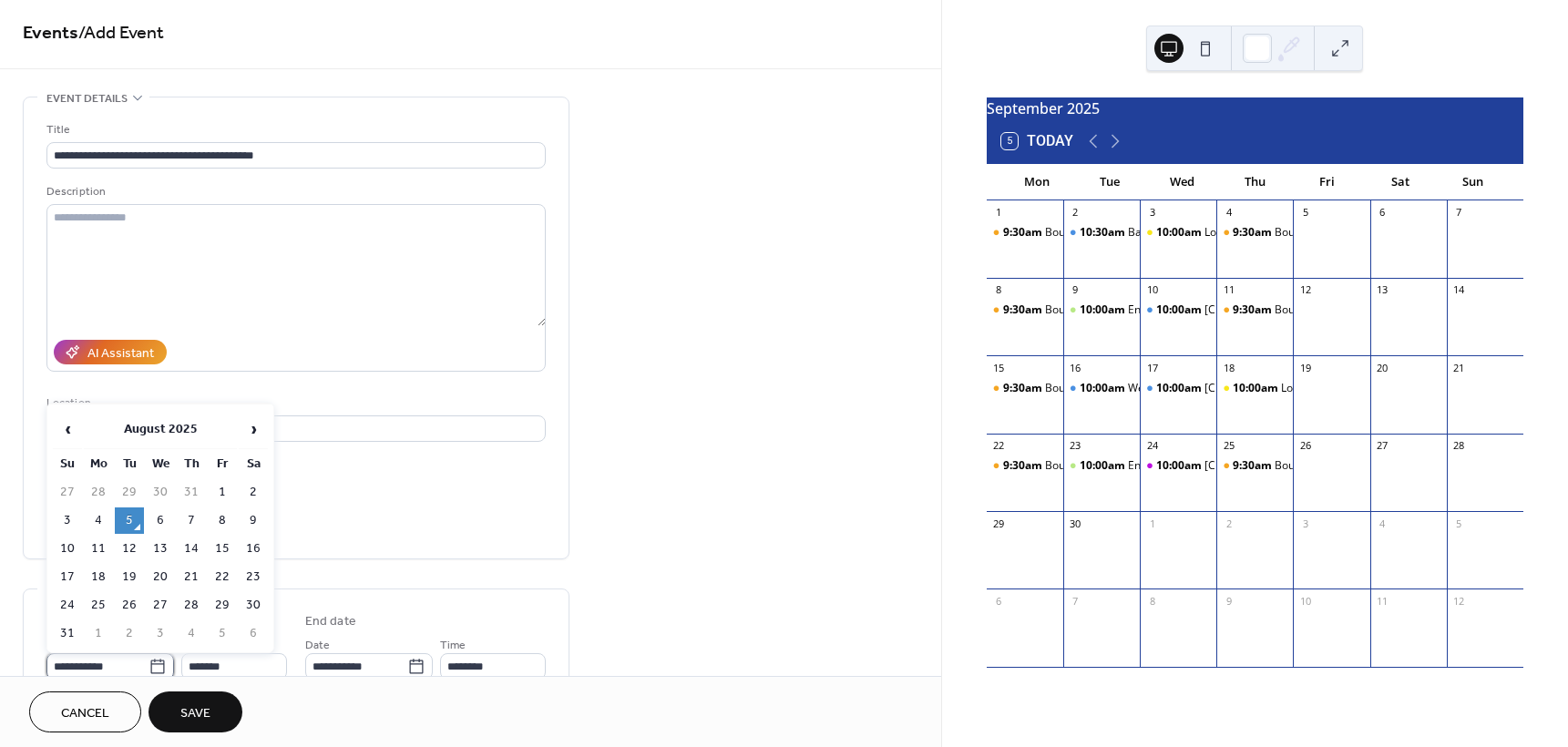 click on "**********" at bounding box center (97, 666) 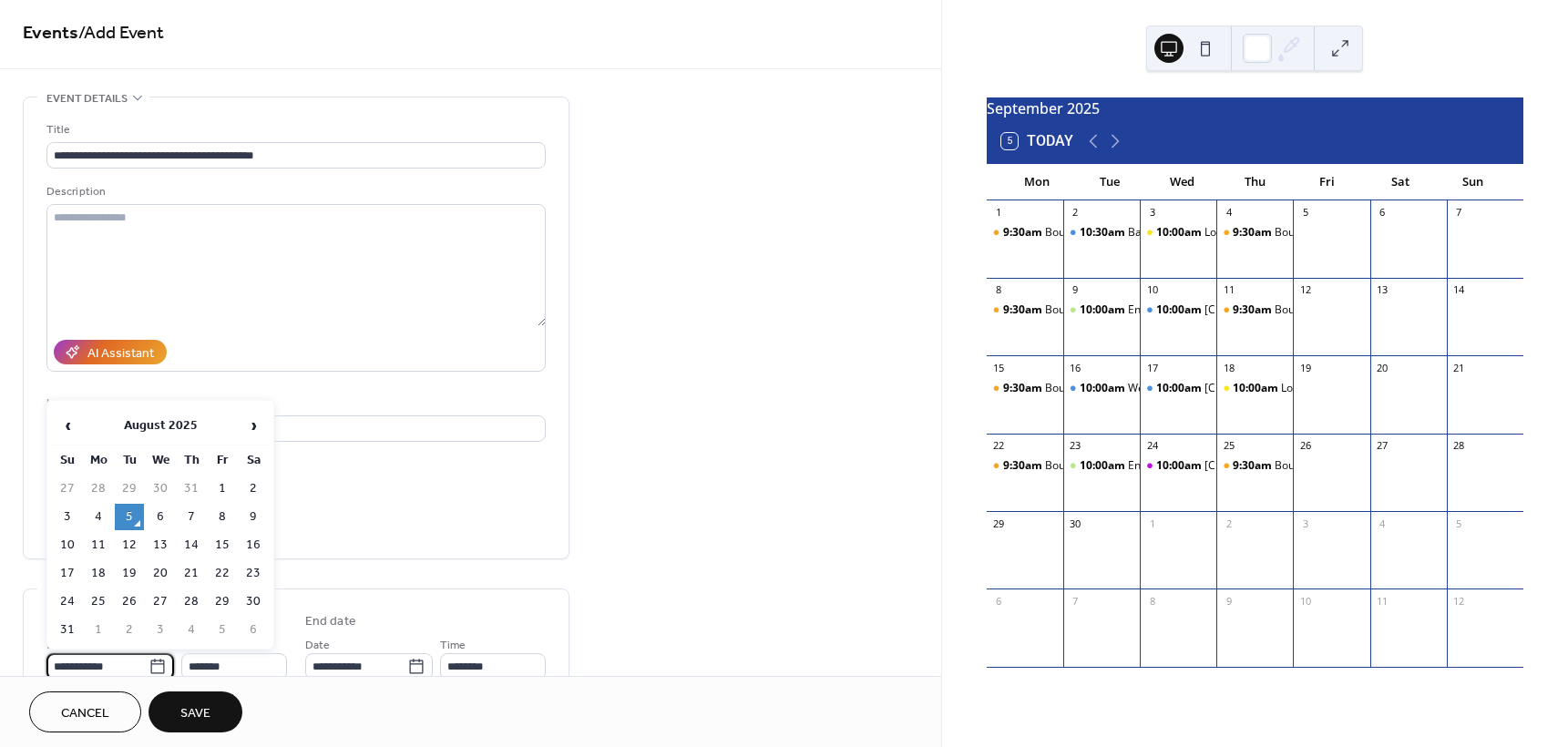 scroll, scrollTop: 8, scrollLeft: 0, axis: vertical 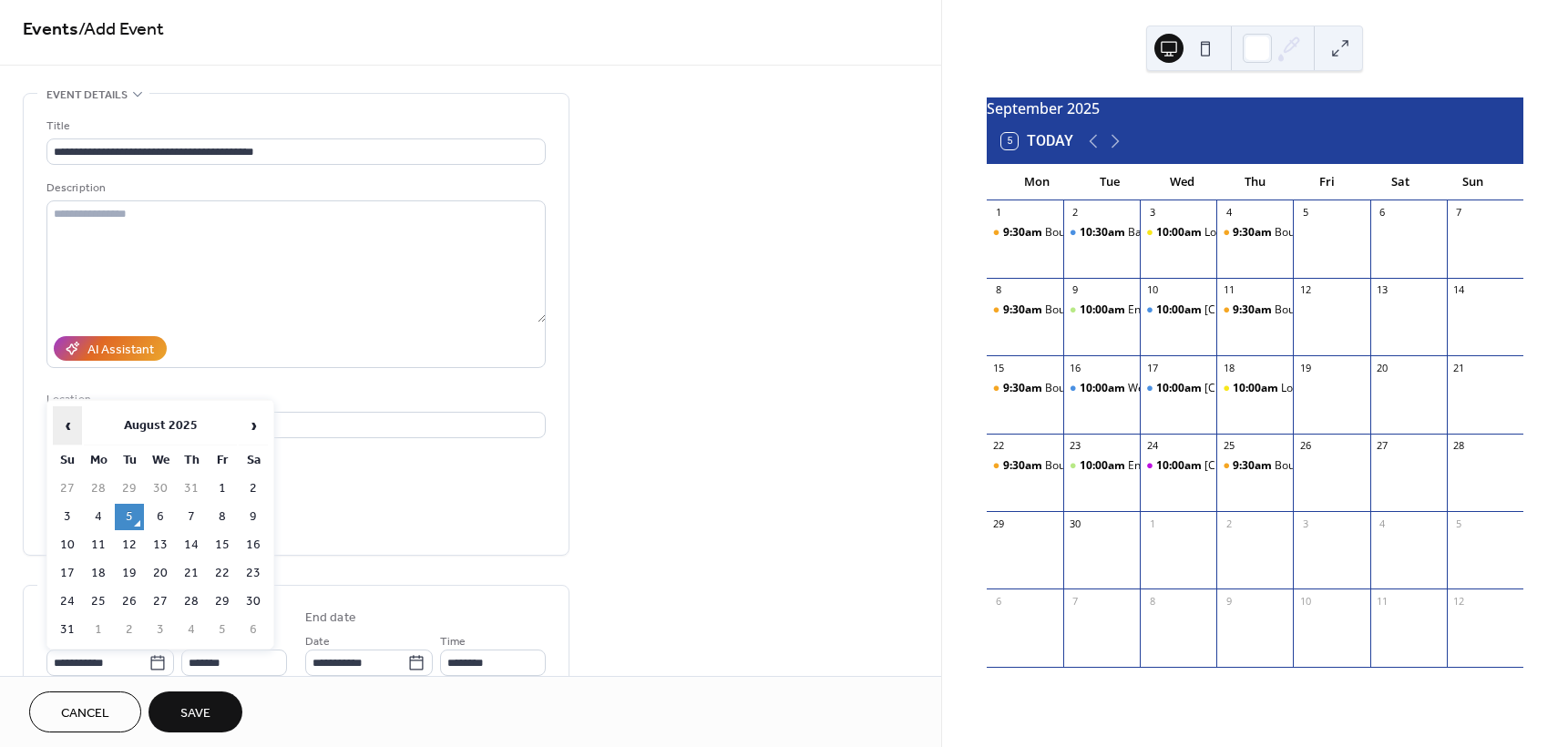click on "‹" at bounding box center (67, 425) 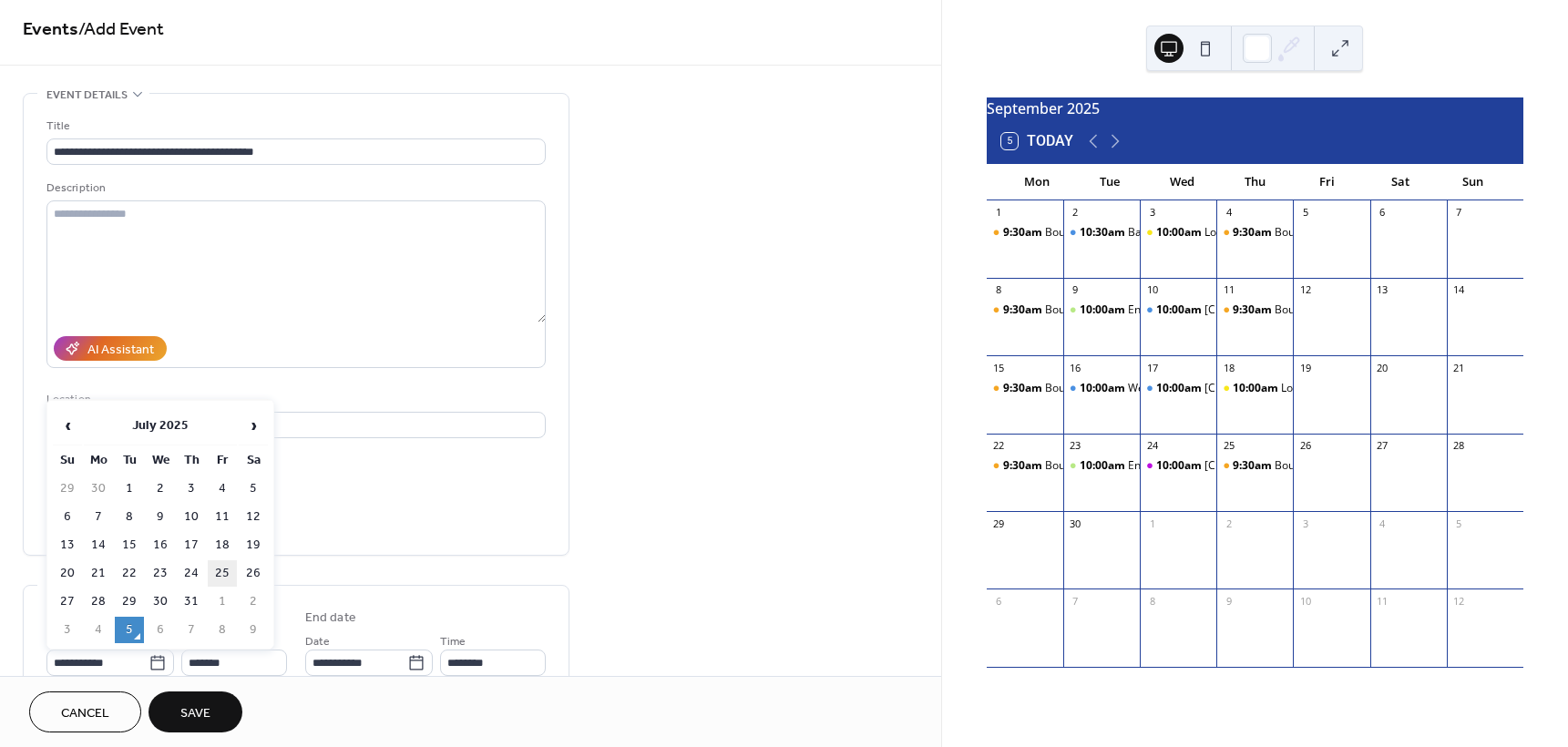 click on "25" at bounding box center [222, 573] 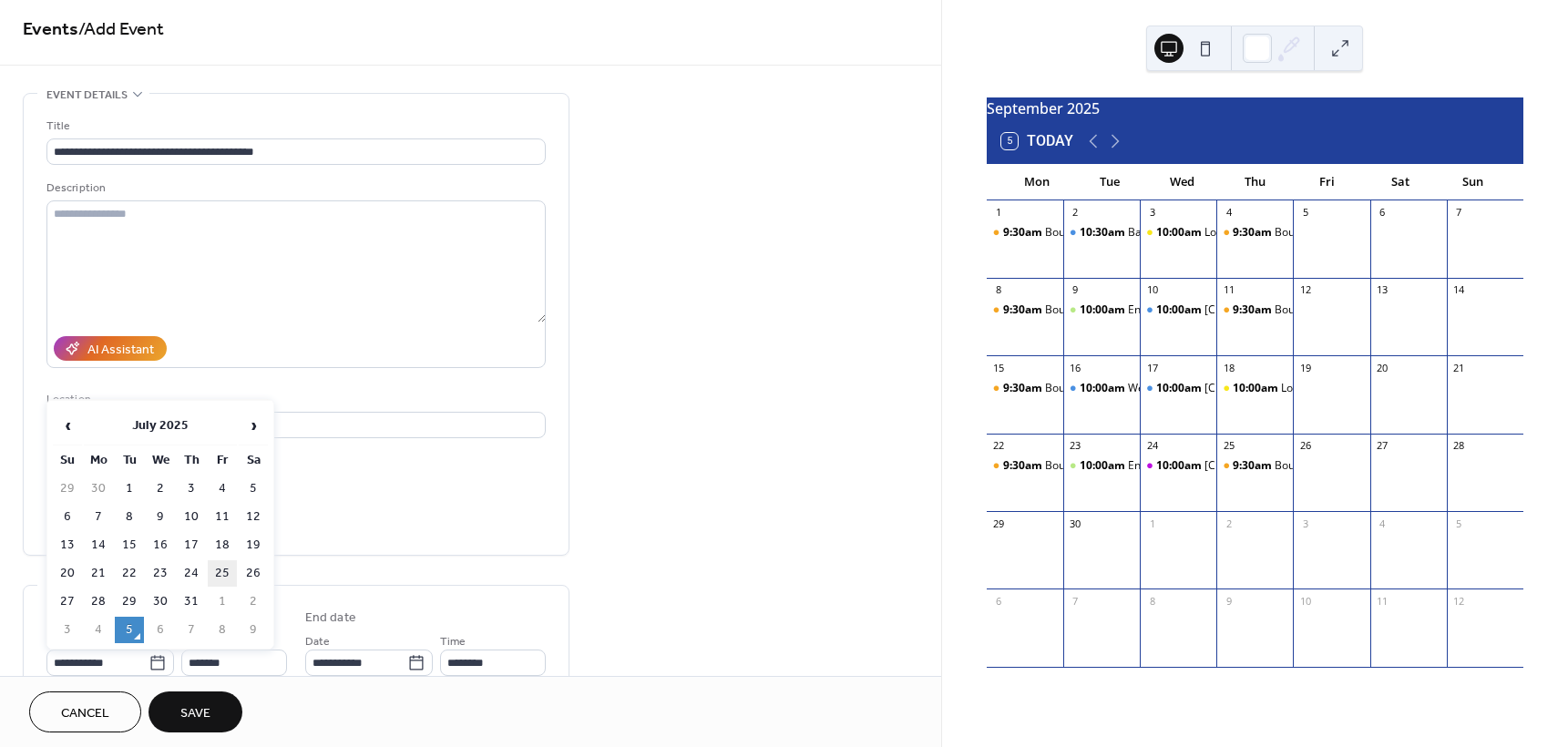 type on "**********" 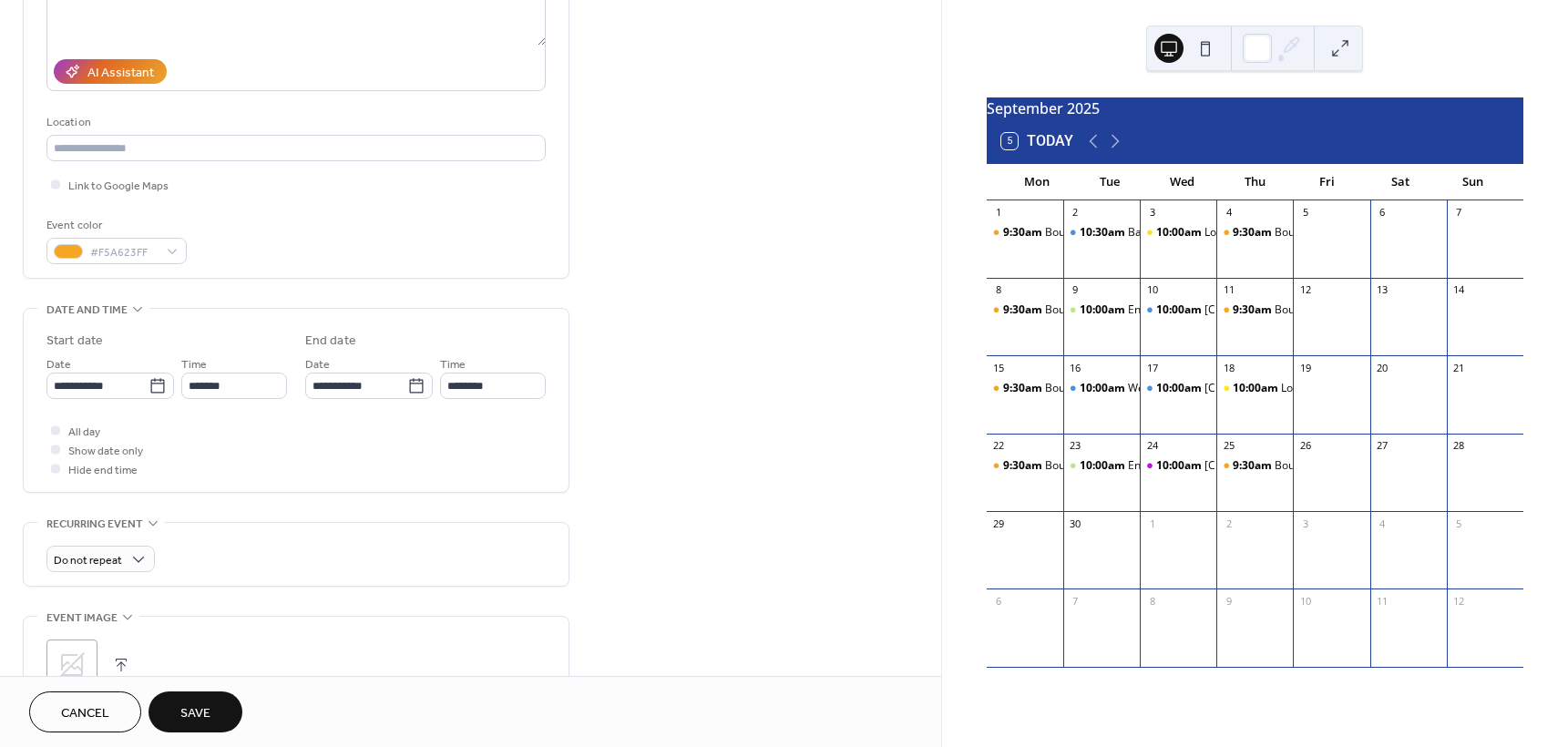 scroll, scrollTop: 313, scrollLeft: 0, axis: vertical 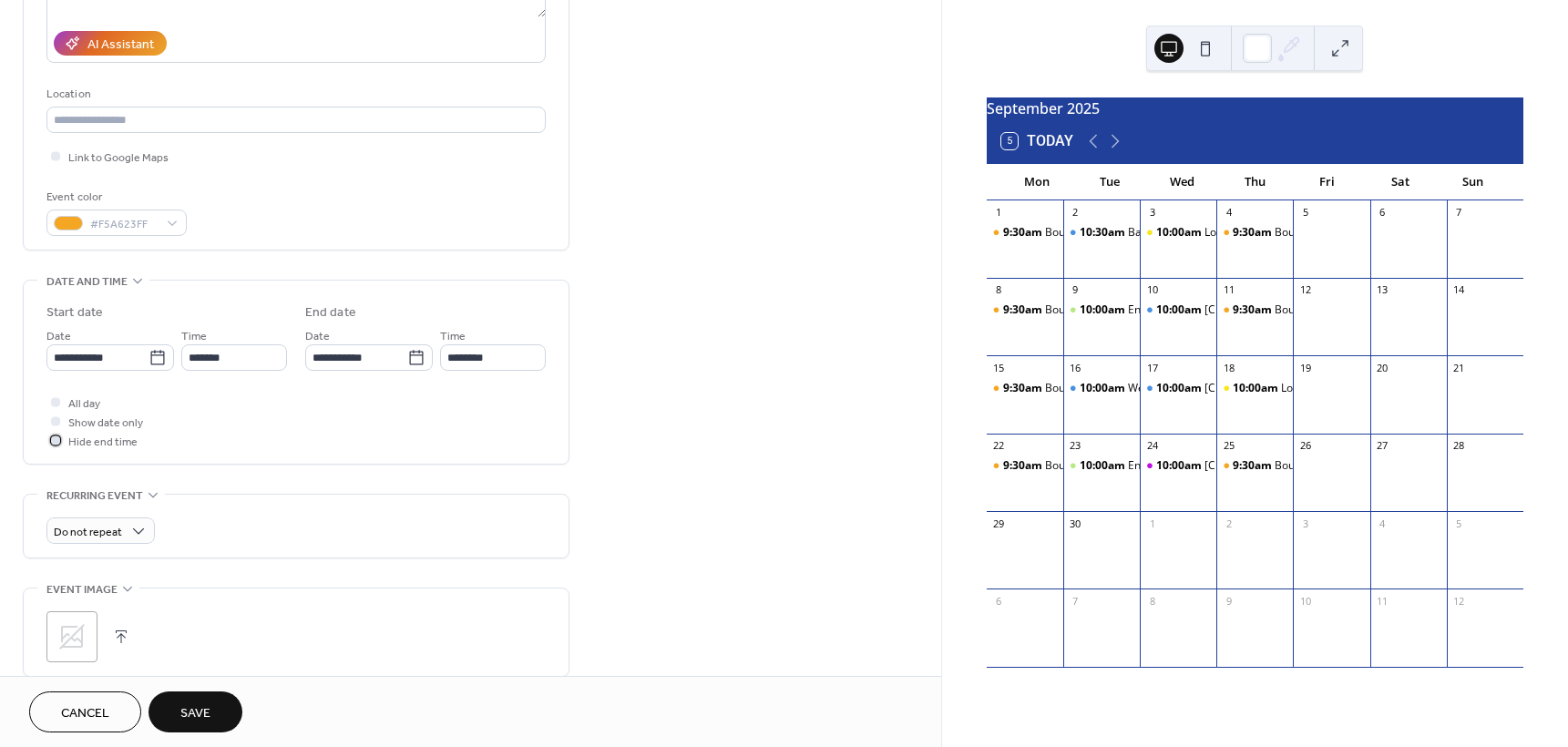 click at bounding box center [56, 440] 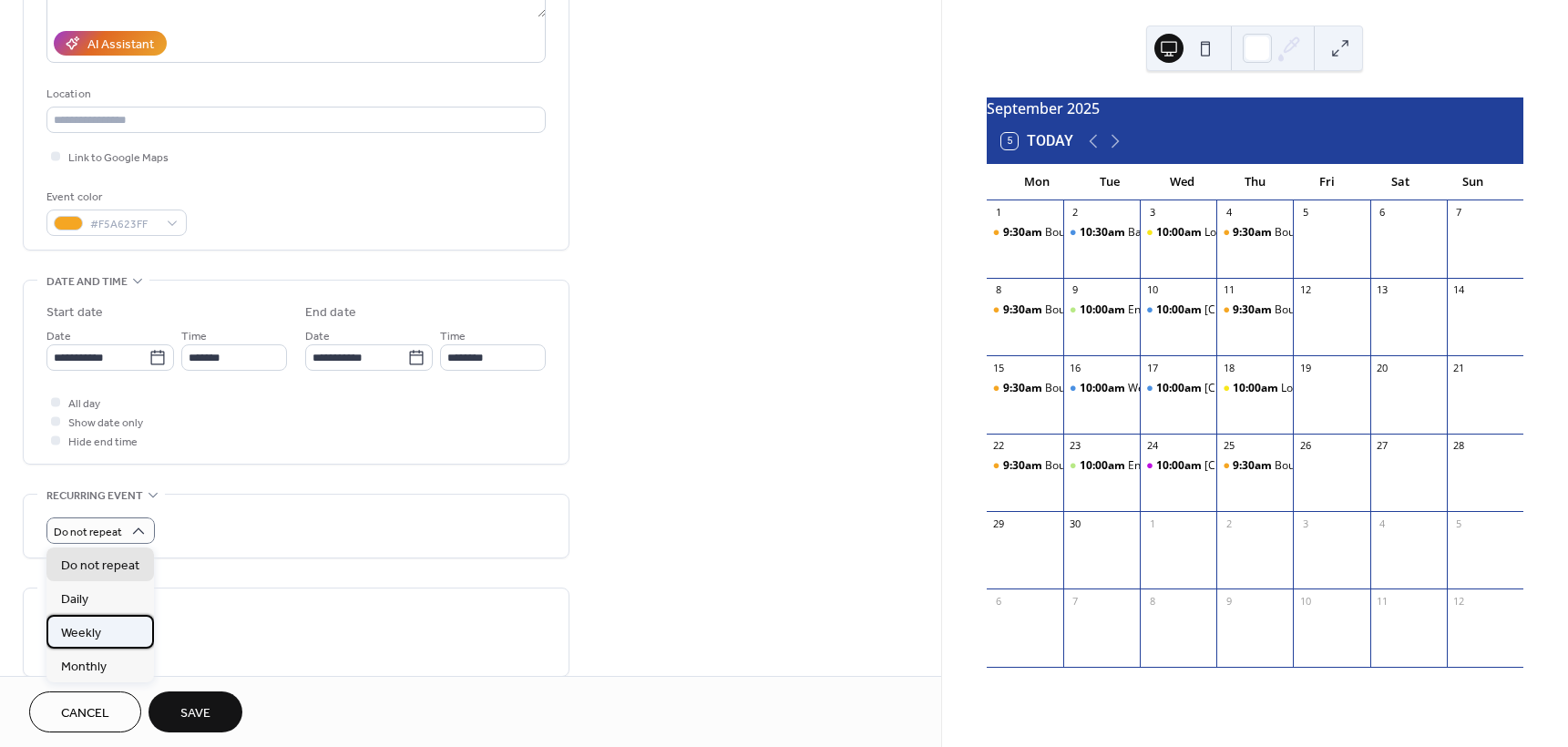 click on "Weekly" at bounding box center [100, 631] 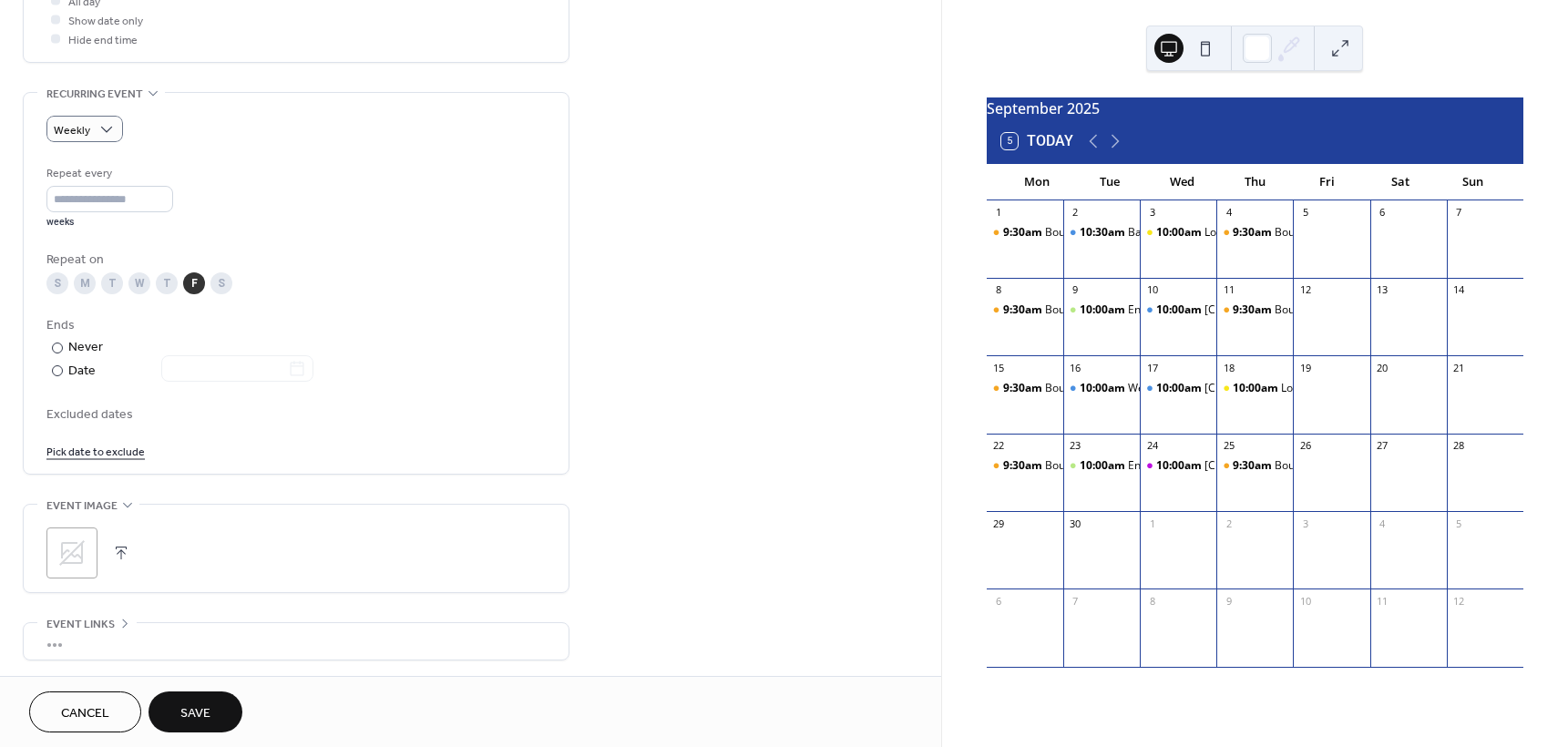 scroll, scrollTop: 717, scrollLeft: 0, axis: vertical 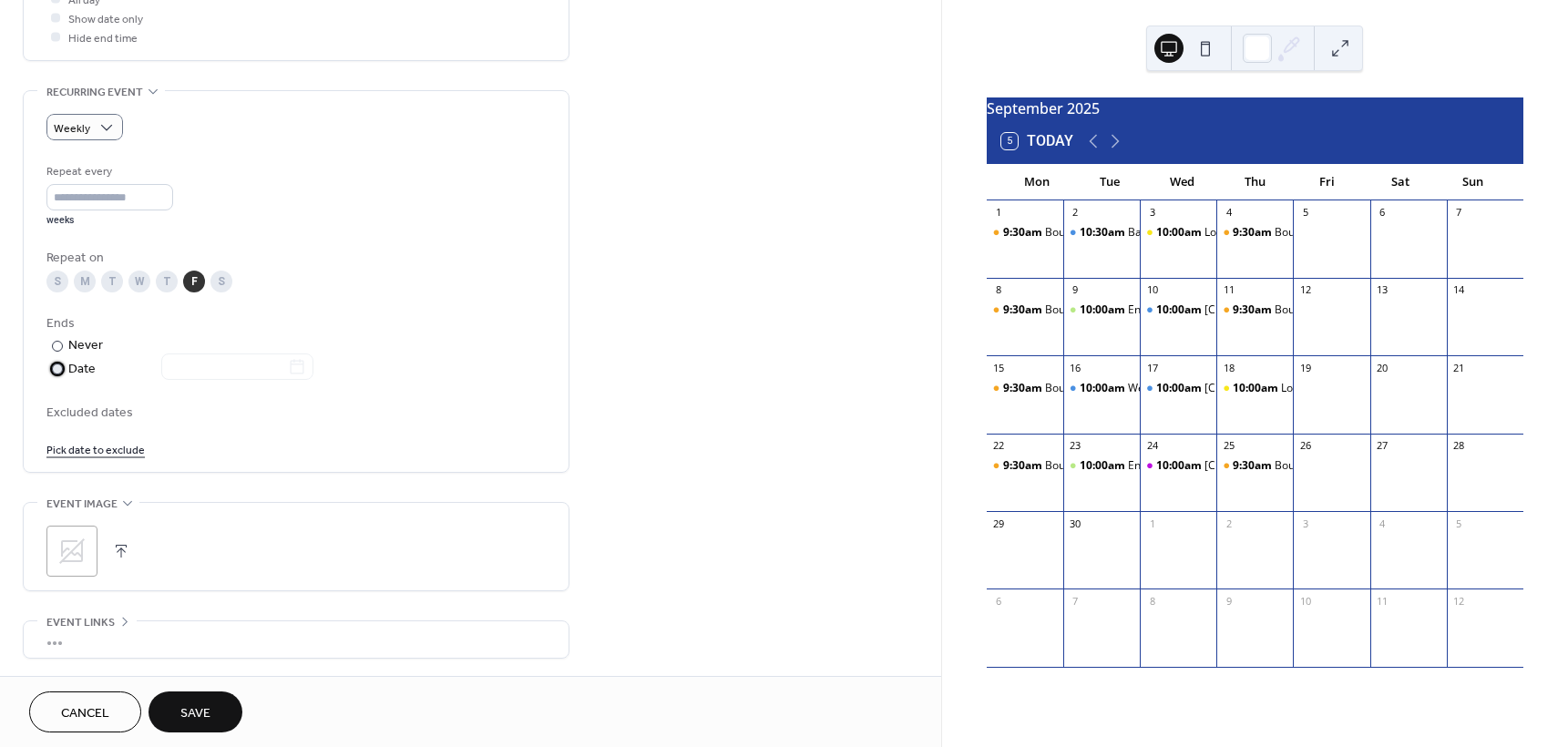 click on "Date" at bounding box center (190, 369) 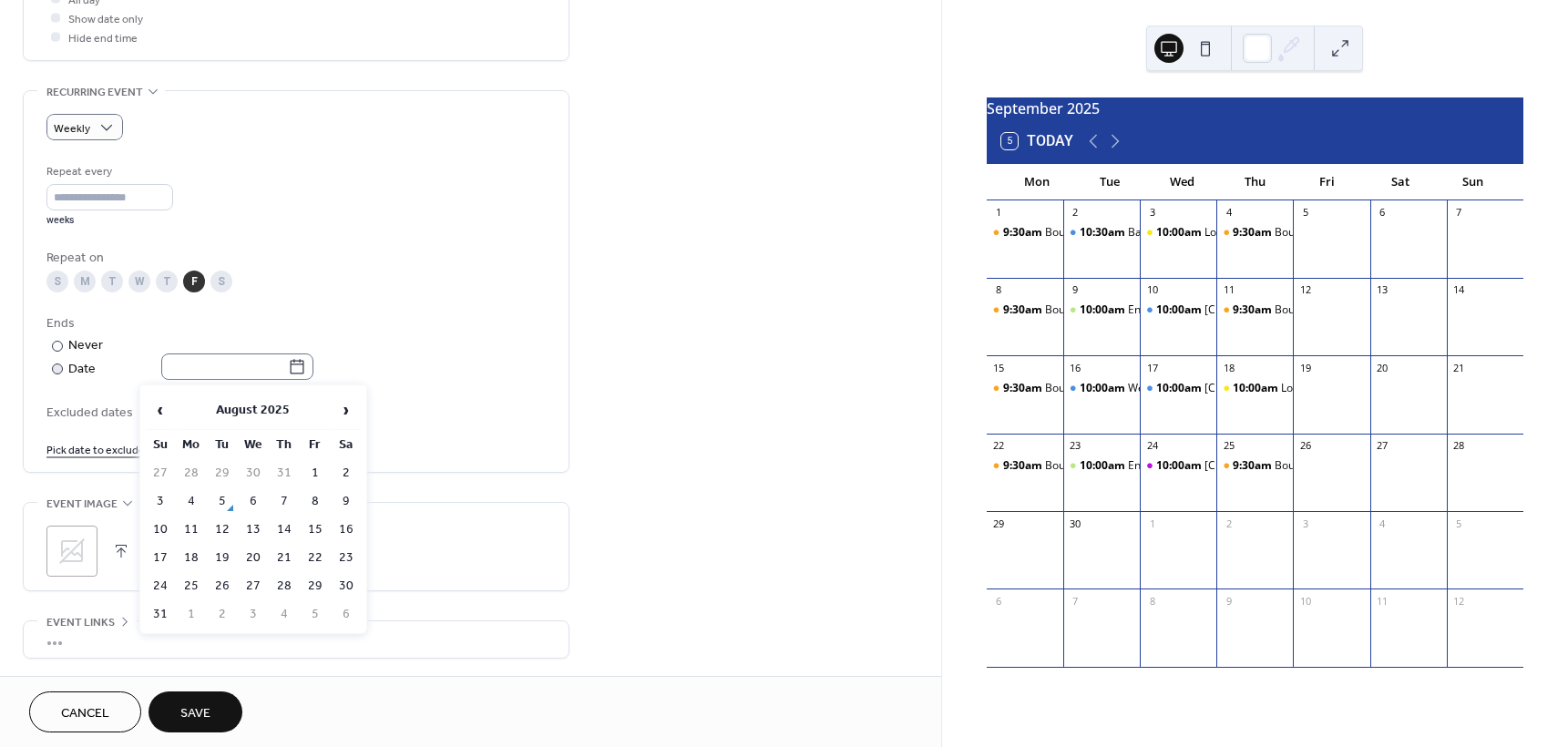 click 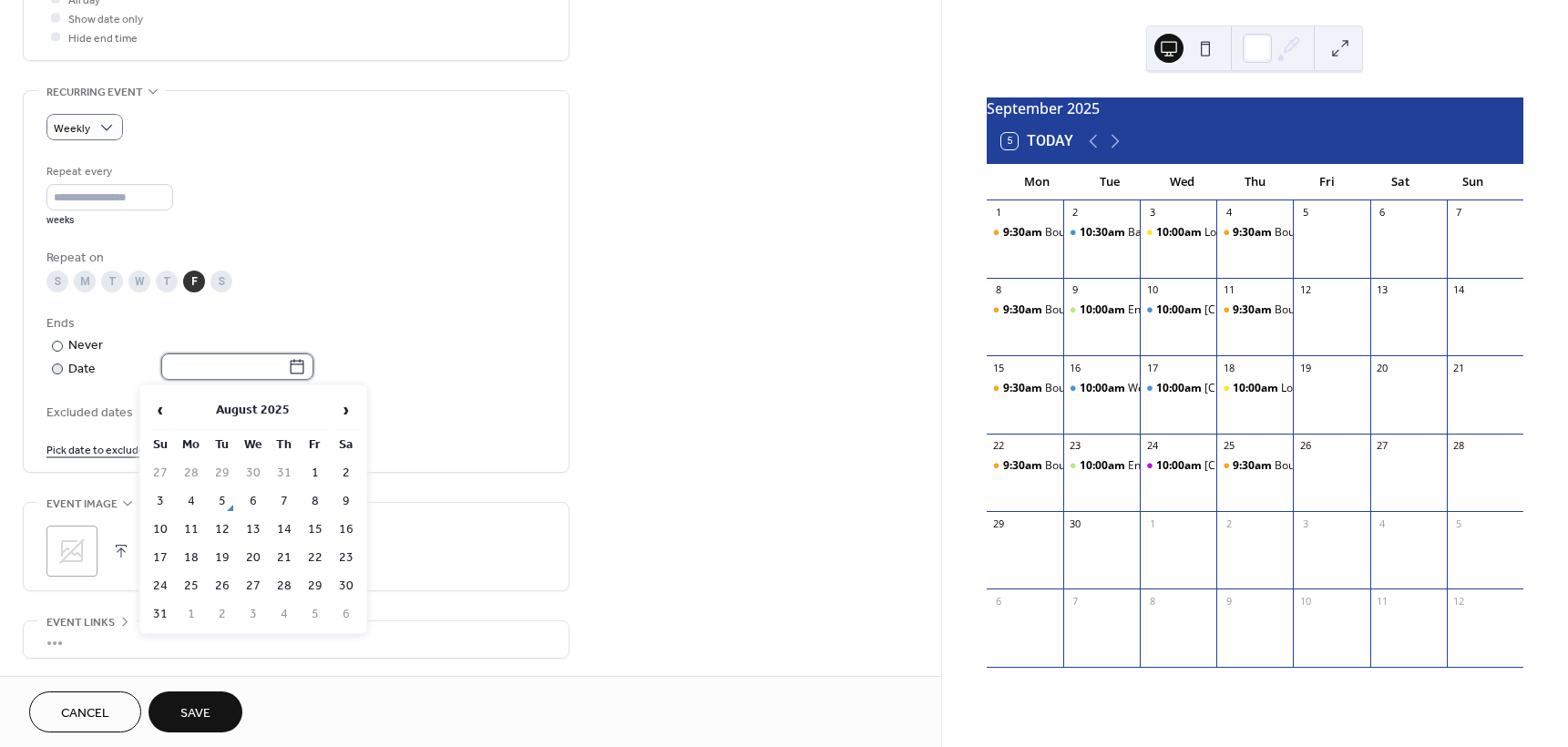 click at bounding box center [224, 366] 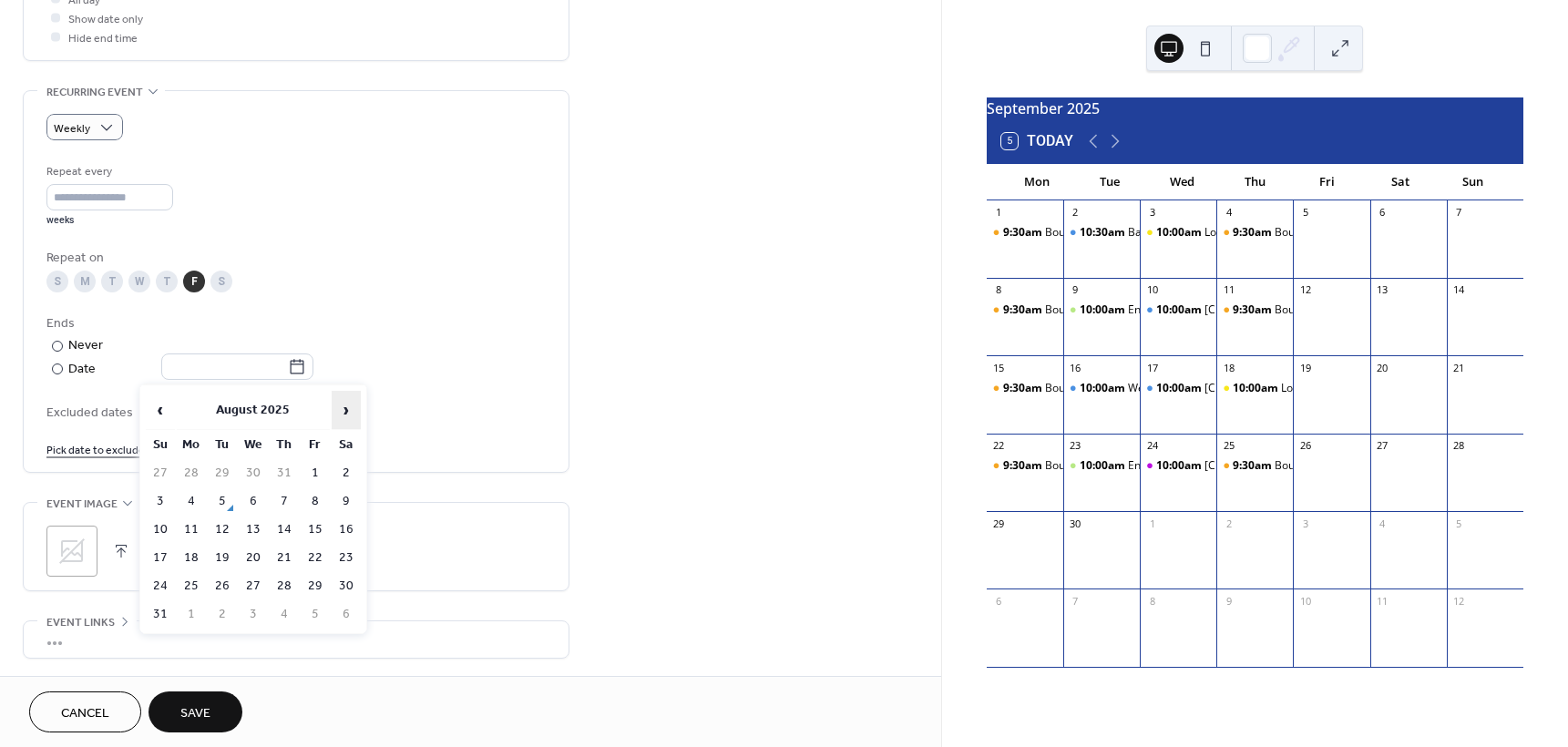 click on "›" at bounding box center [346, 410] 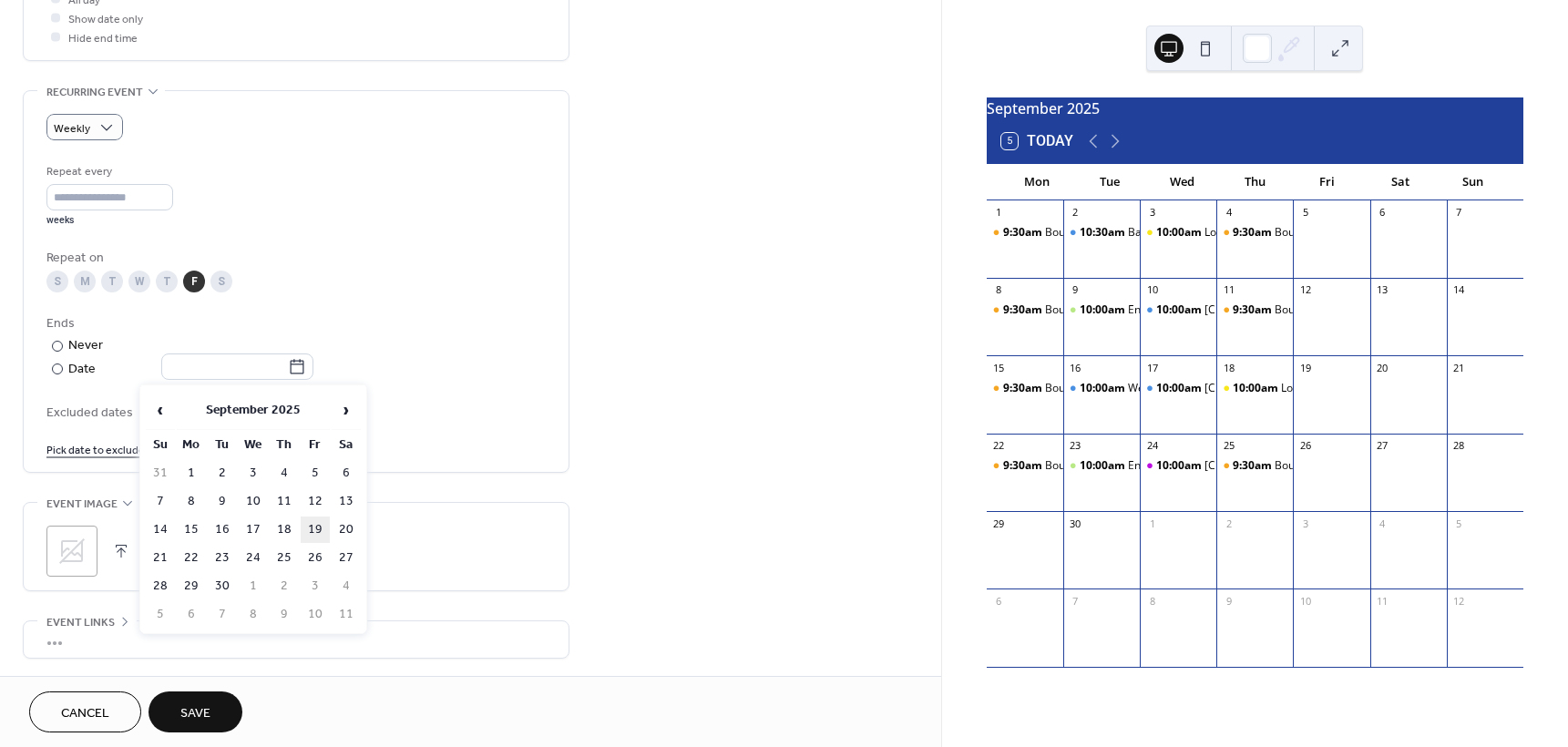 click on "19" at bounding box center [315, 529] 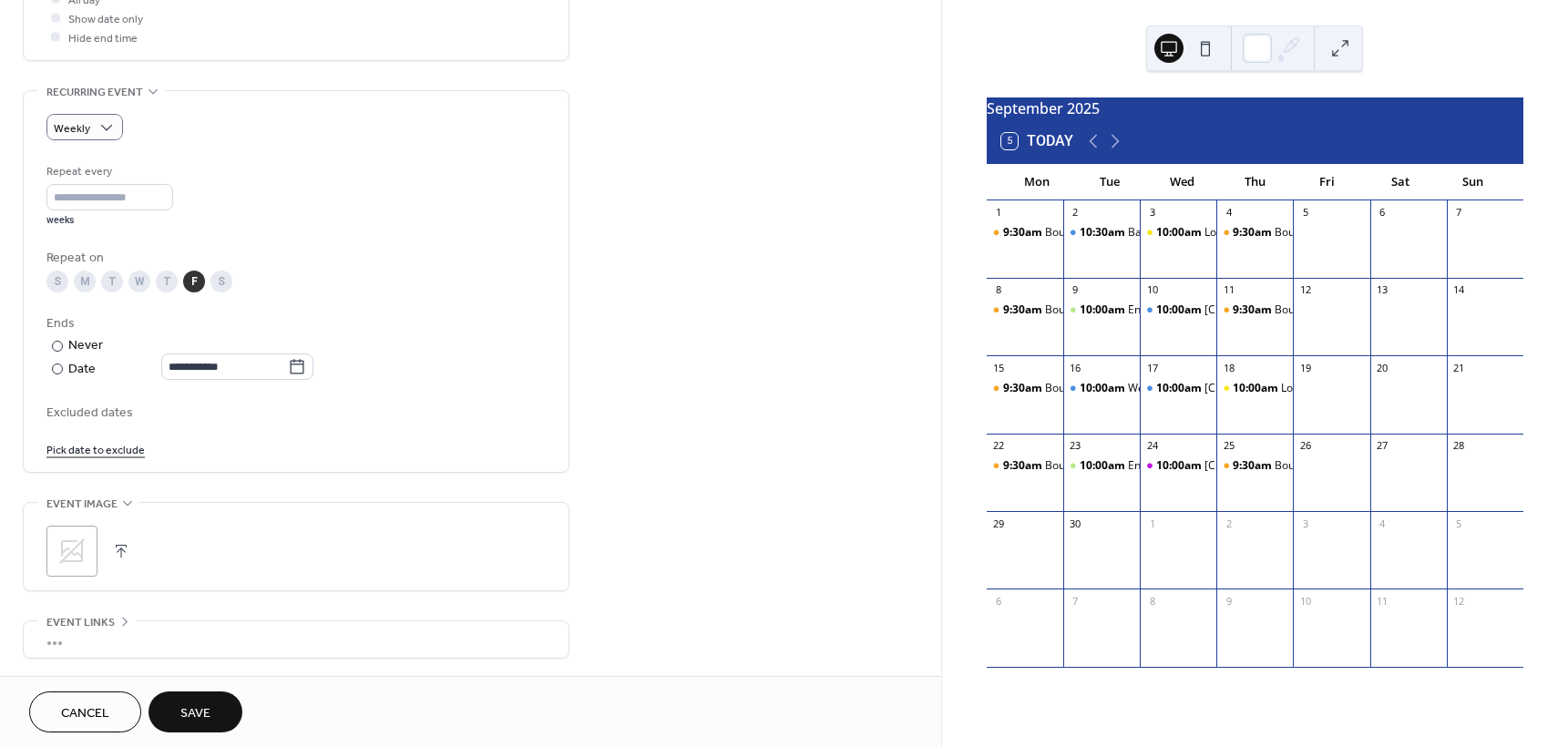 click on "Pick date to exclude" at bounding box center (96, 448) 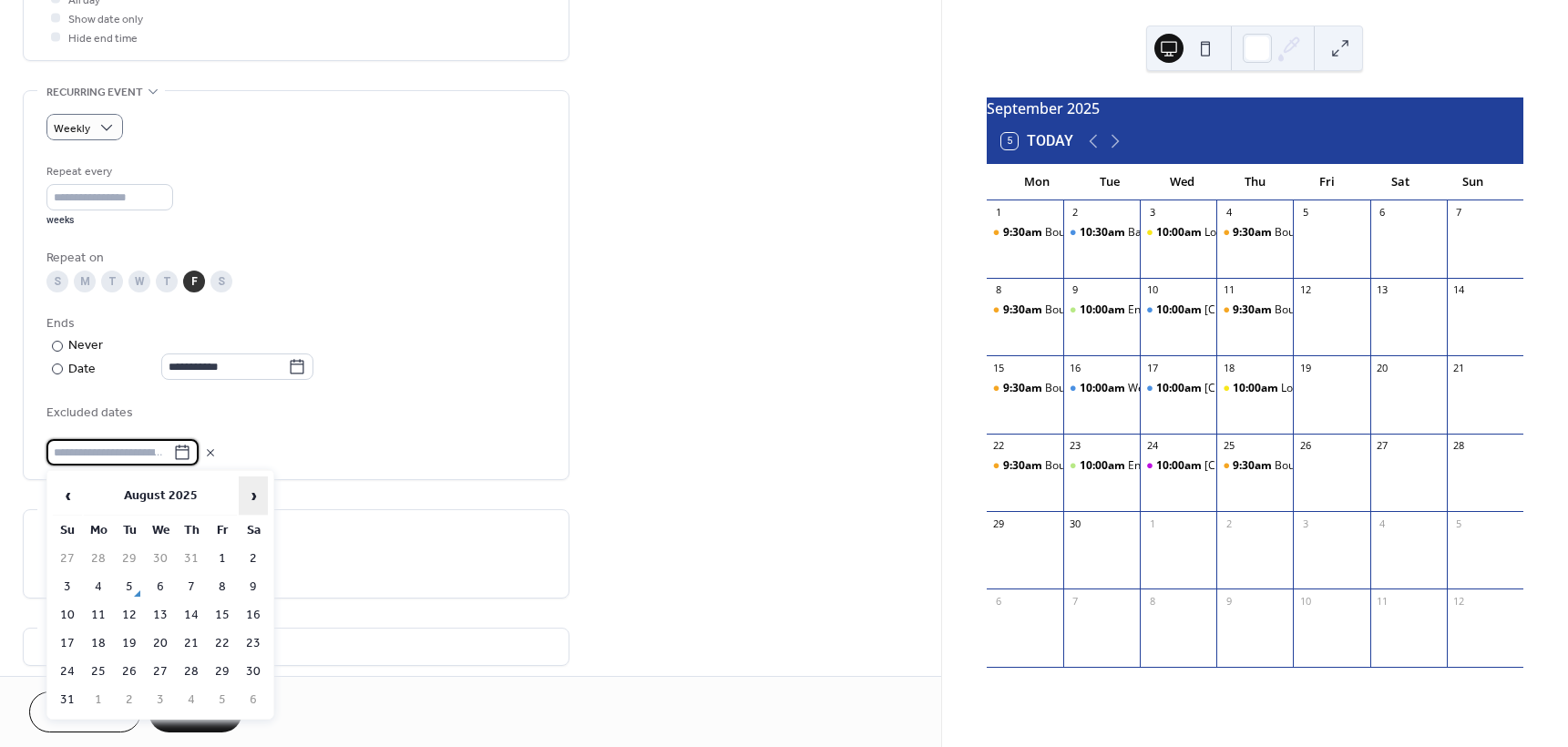 click on "›" at bounding box center (253, 496) 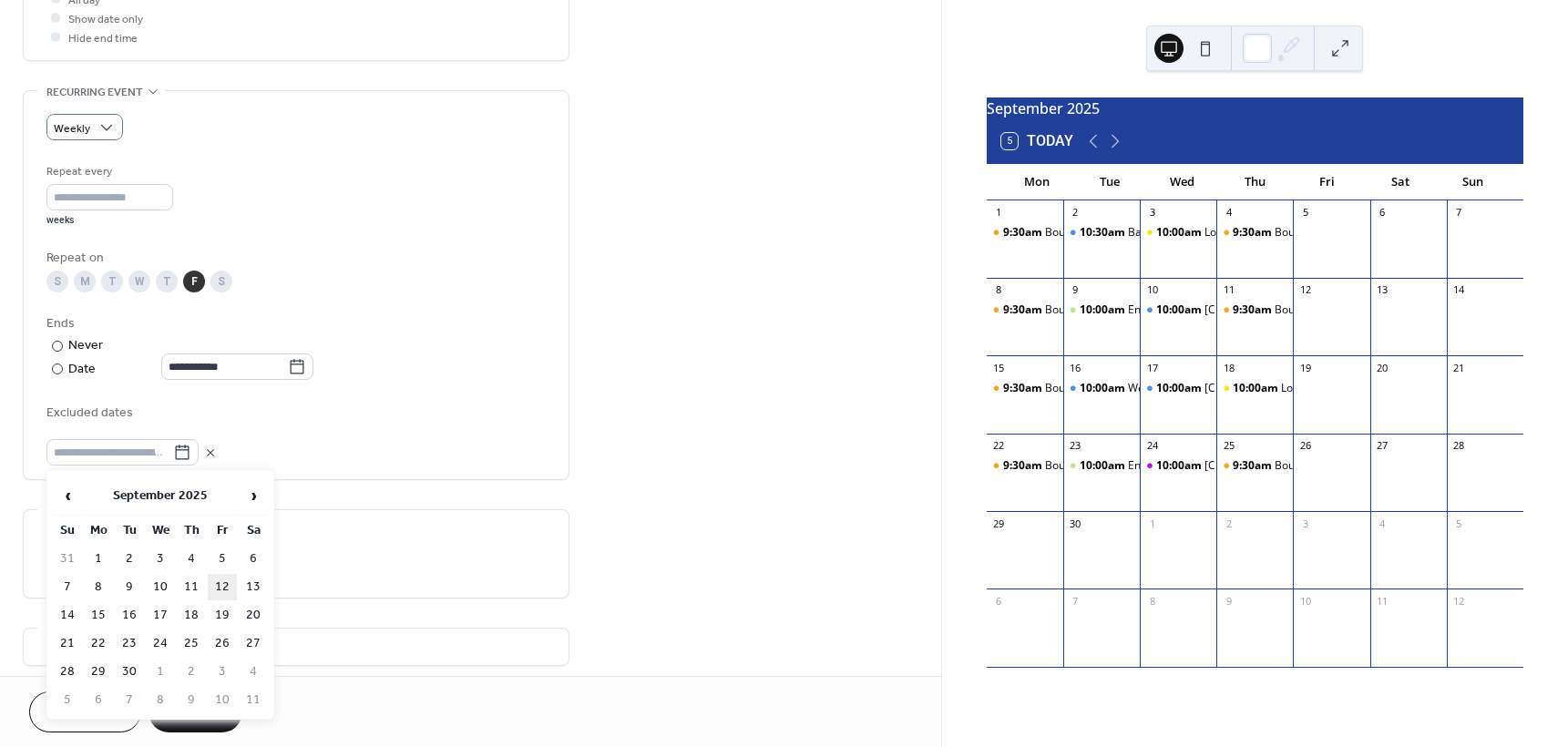 click on "12" at bounding box center (222, 587) 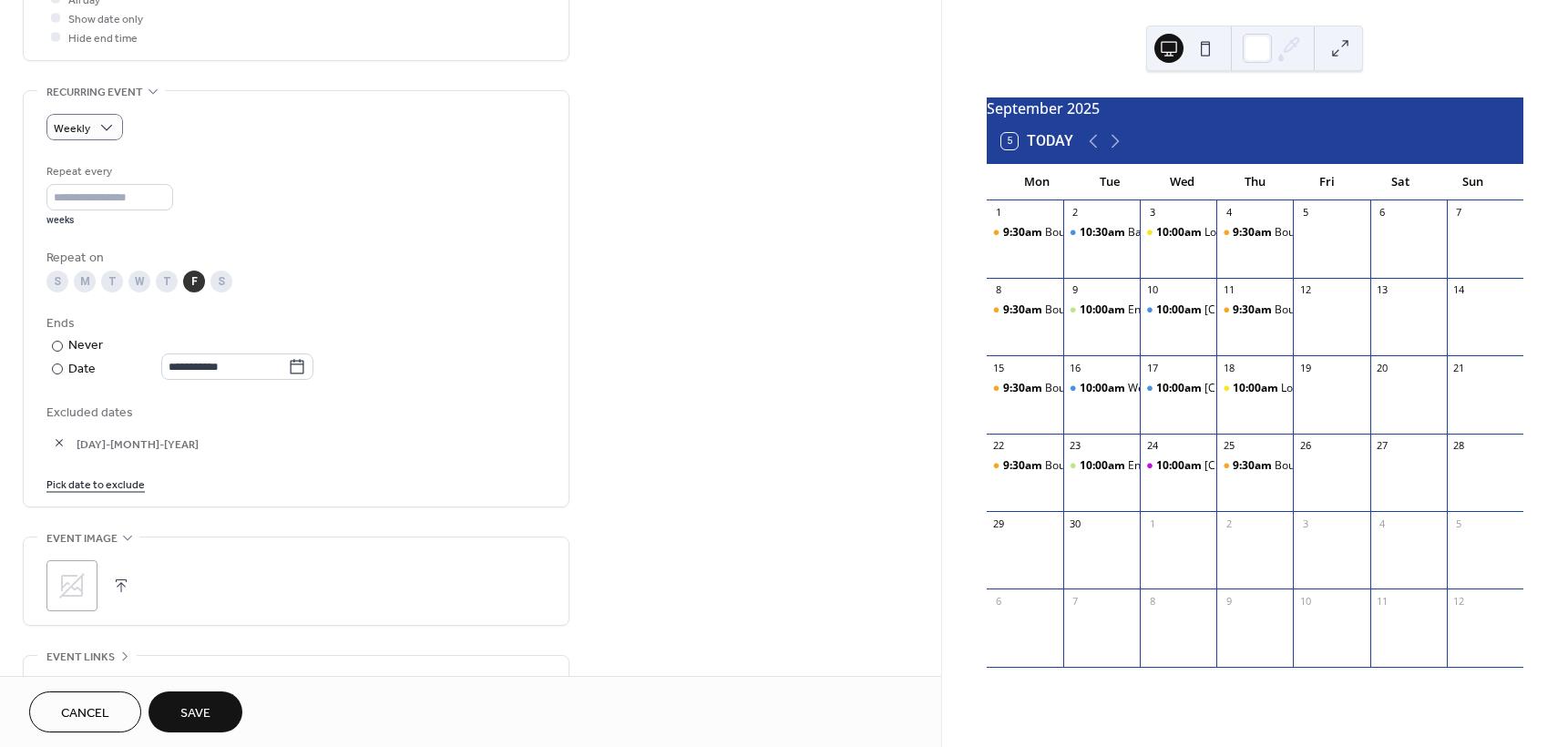 click on "Pick date to exclude" at bounding box center [96, 483] 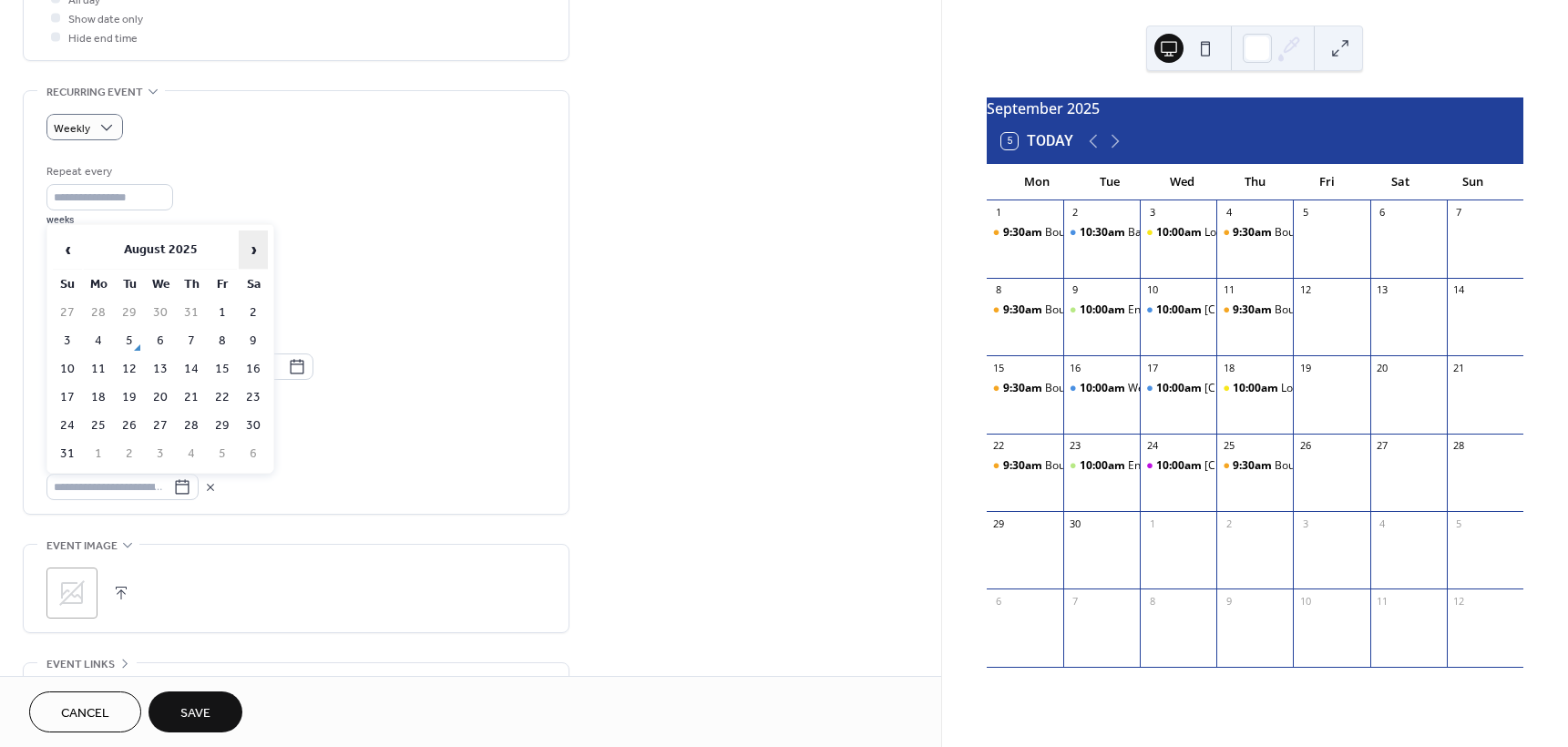 click on "›" at bounding box center (253, 250) 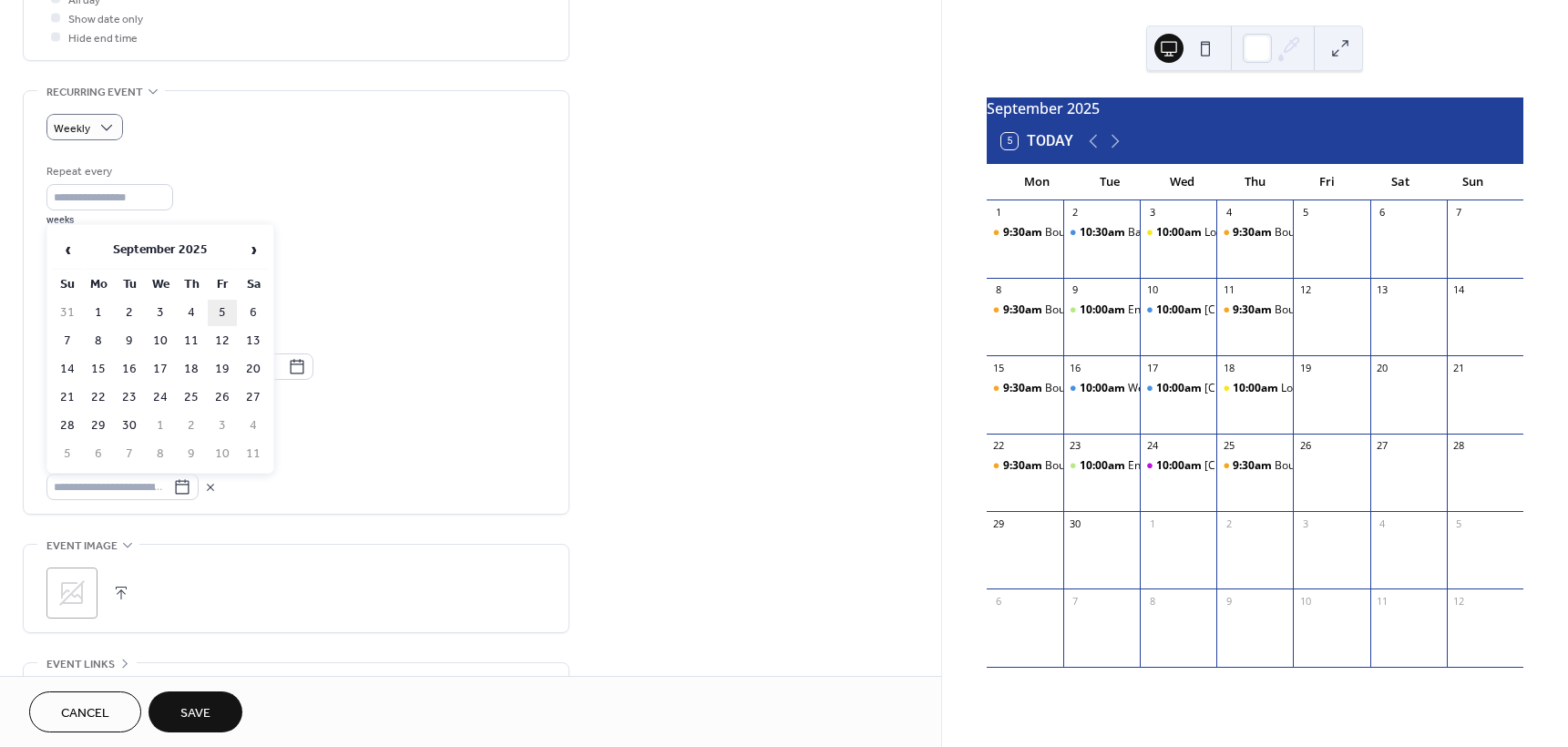 click on "5" at bounding box center [222, 312] 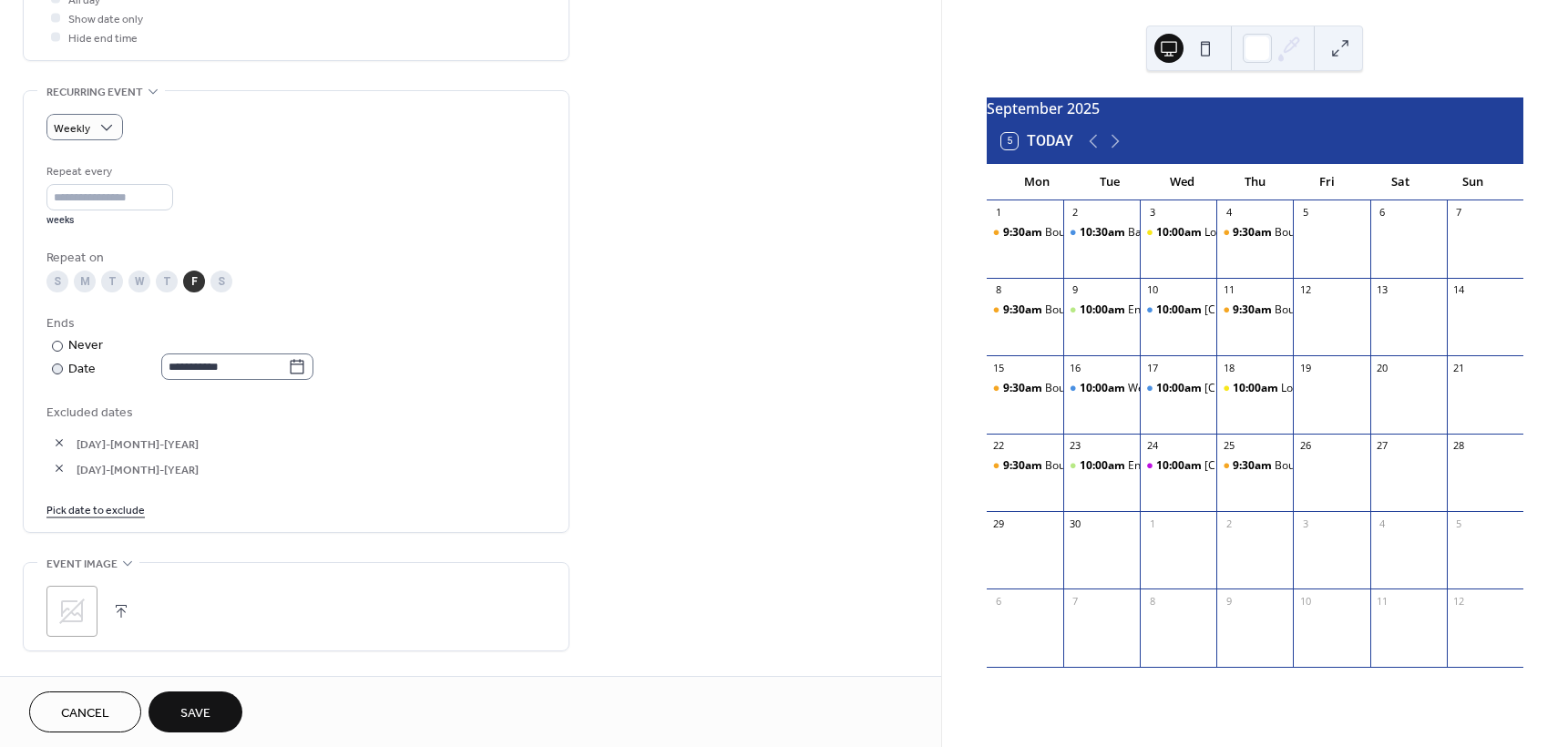 click 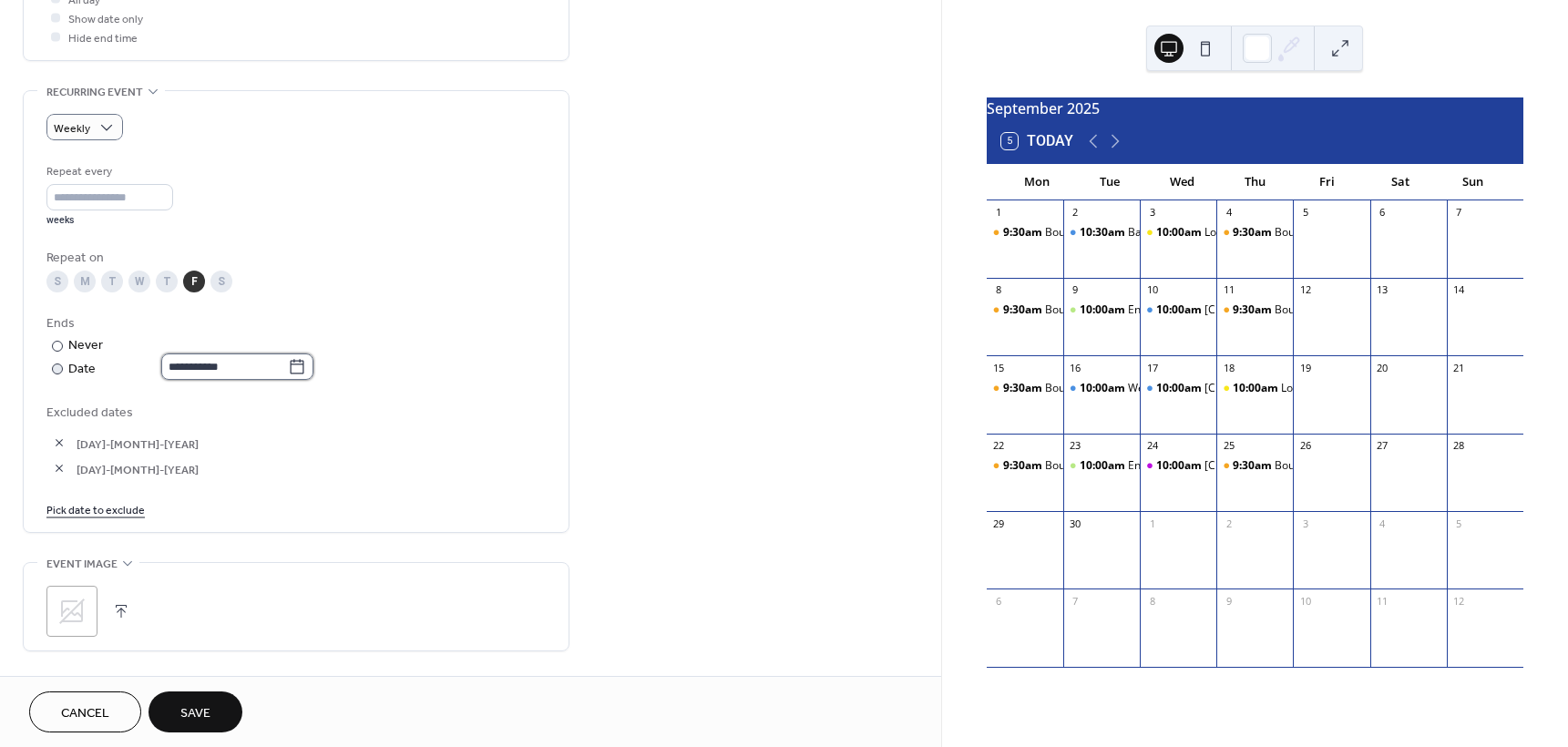 click on "**********" at bounding box center (224, 366) 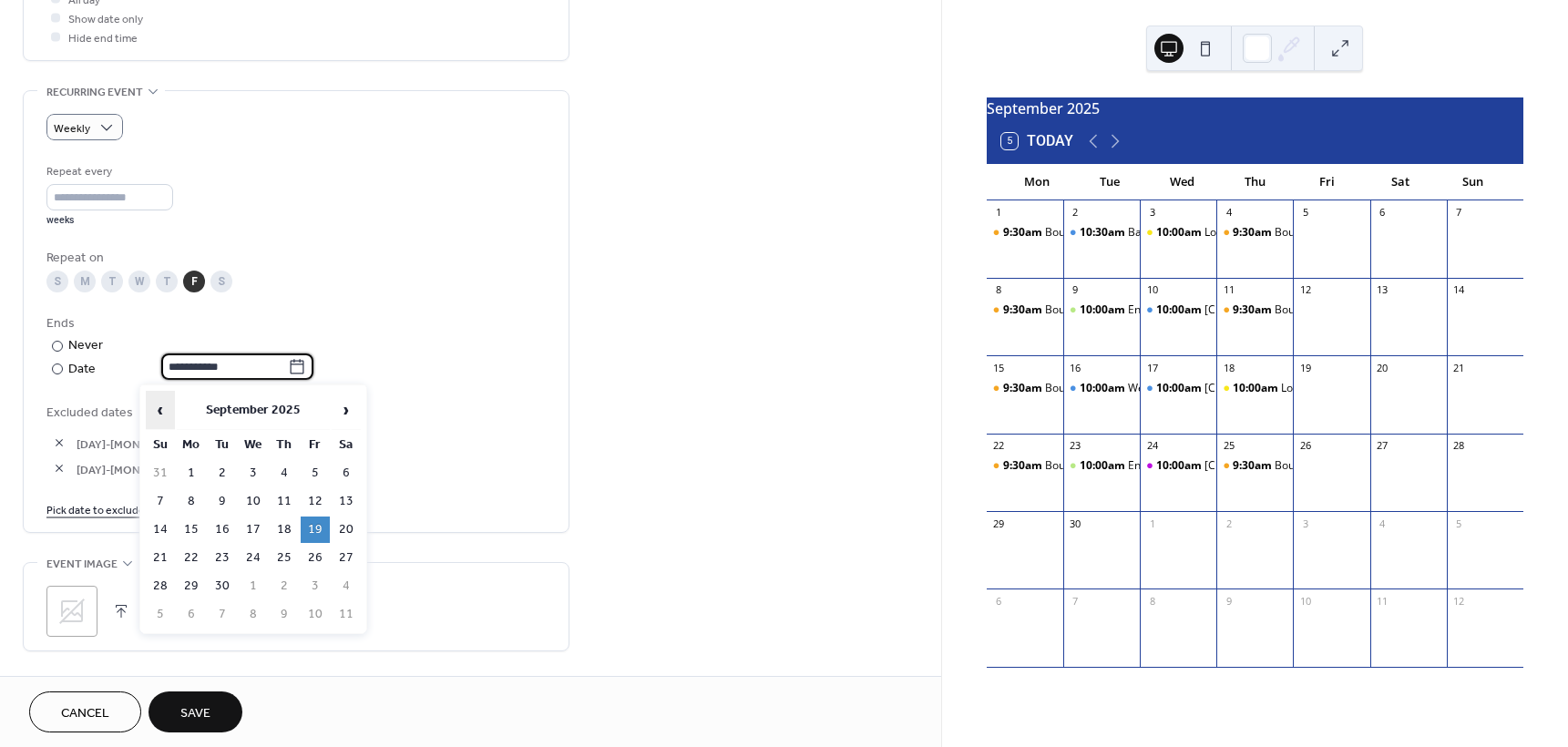 click on "‹" at bounding box center (160, 410) 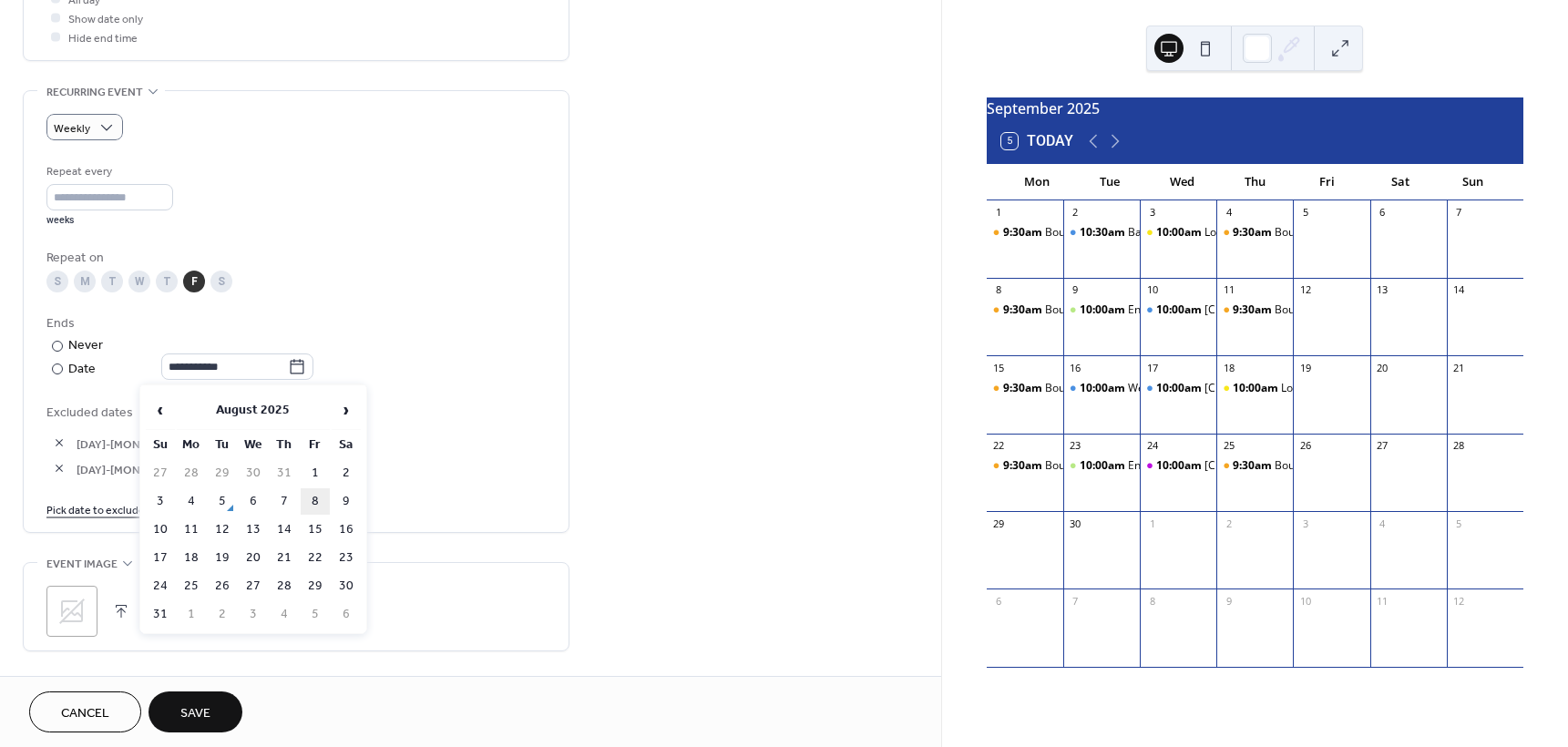 click on "8" at bounding box center [315, 501] 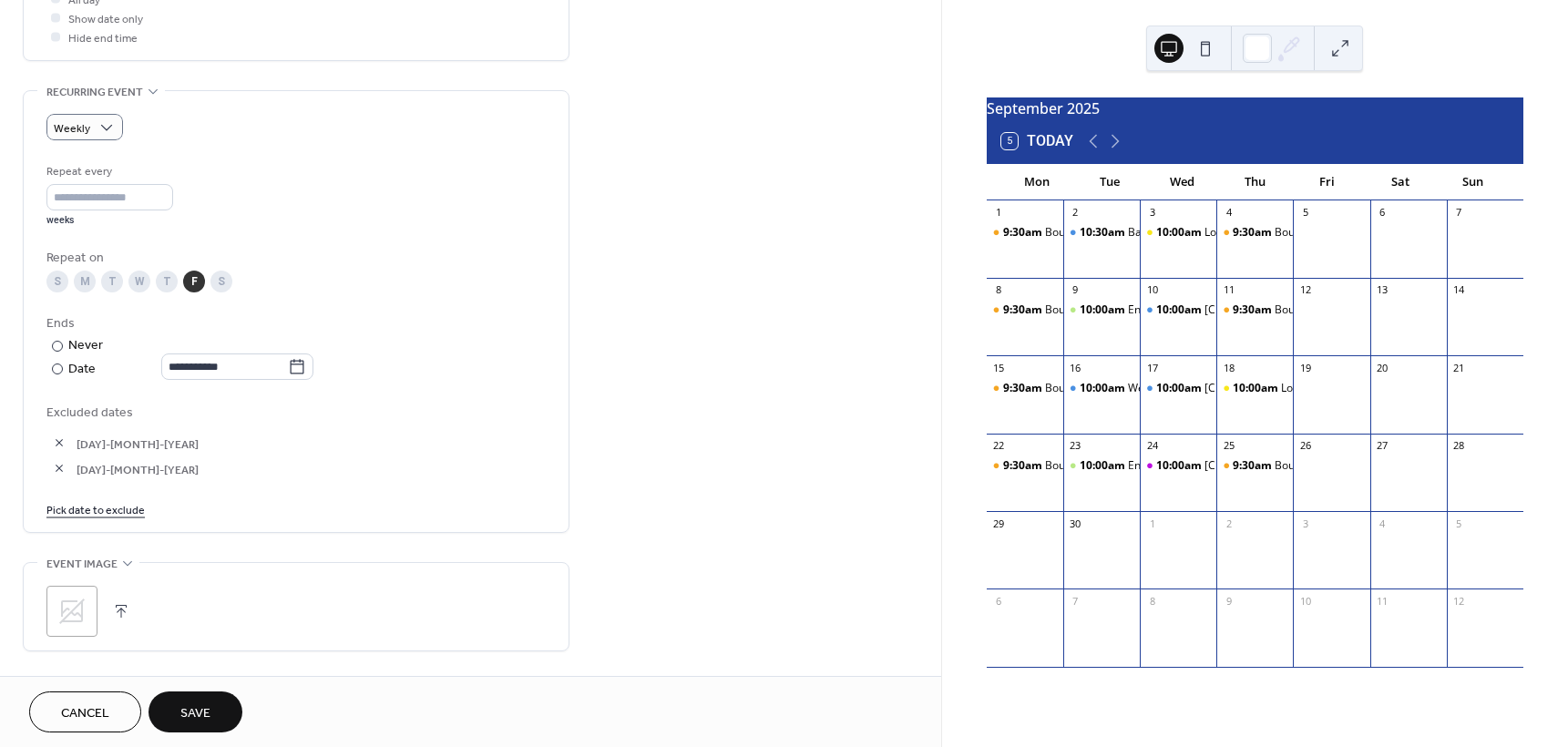 click on "Pick date to exclude" at bounding box center [96, 508] 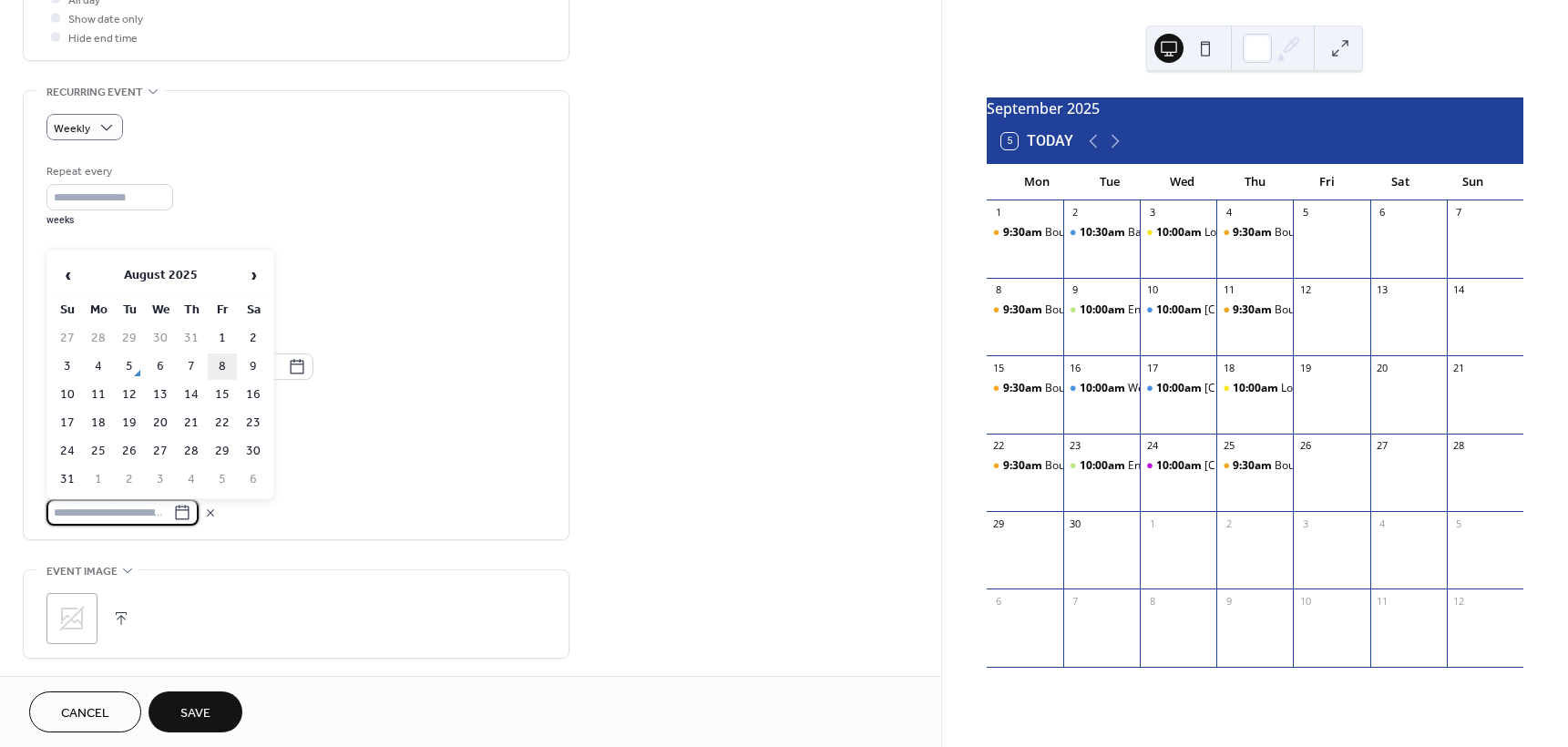 click on "8" at bounding box center (222, 366) 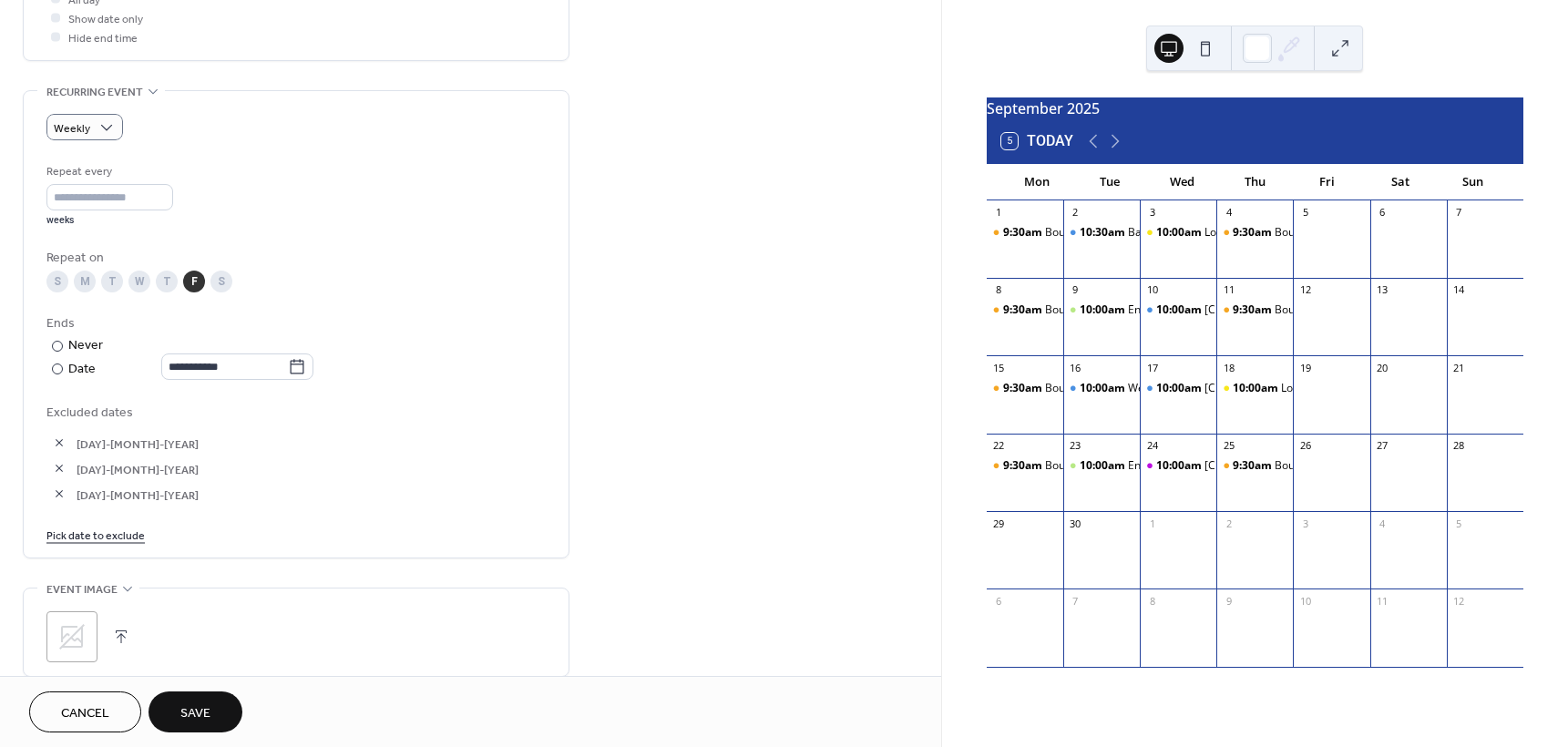 click on "Pick date to exclude" at bounding box center (96, 534) 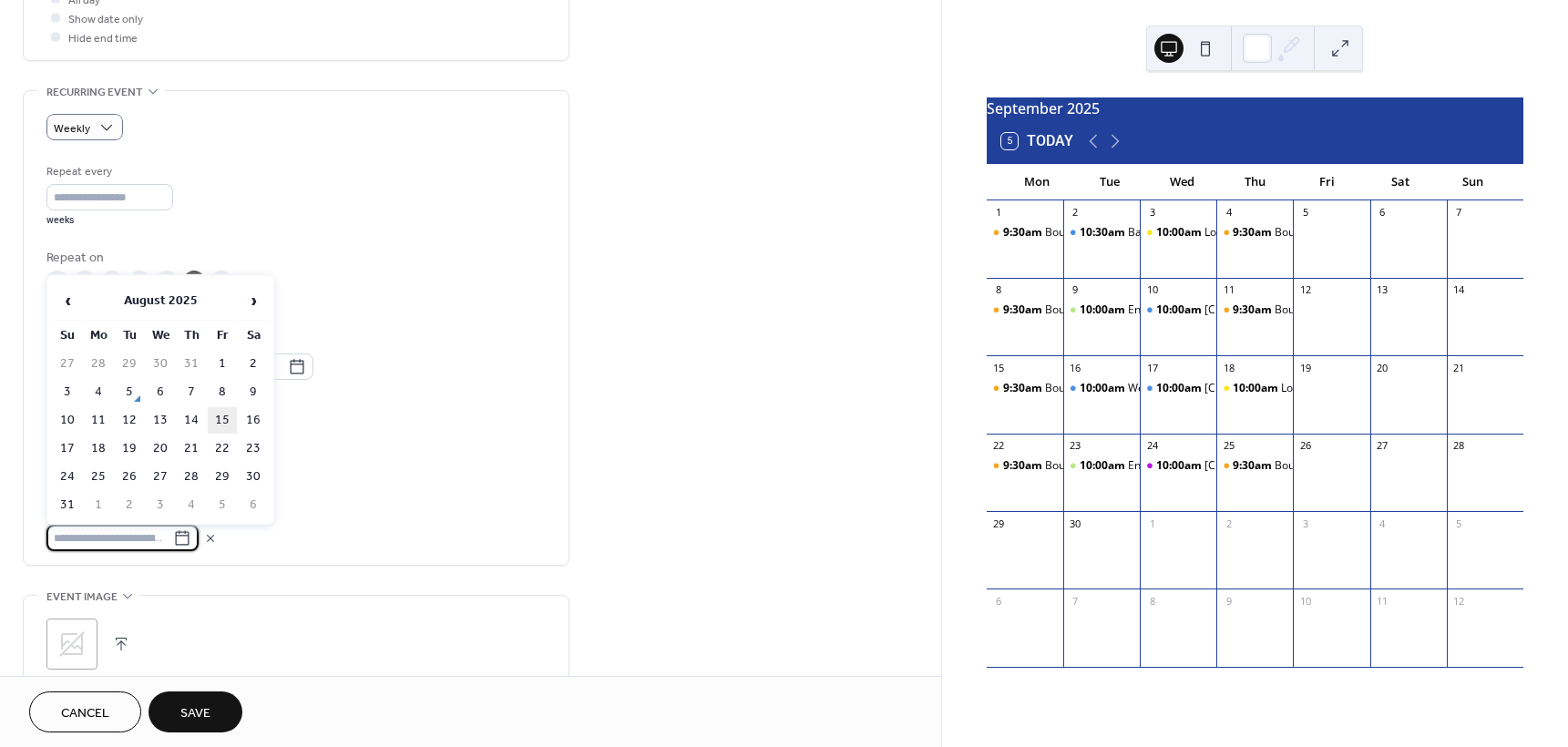 click on "15" at bounding box center (222, 420) 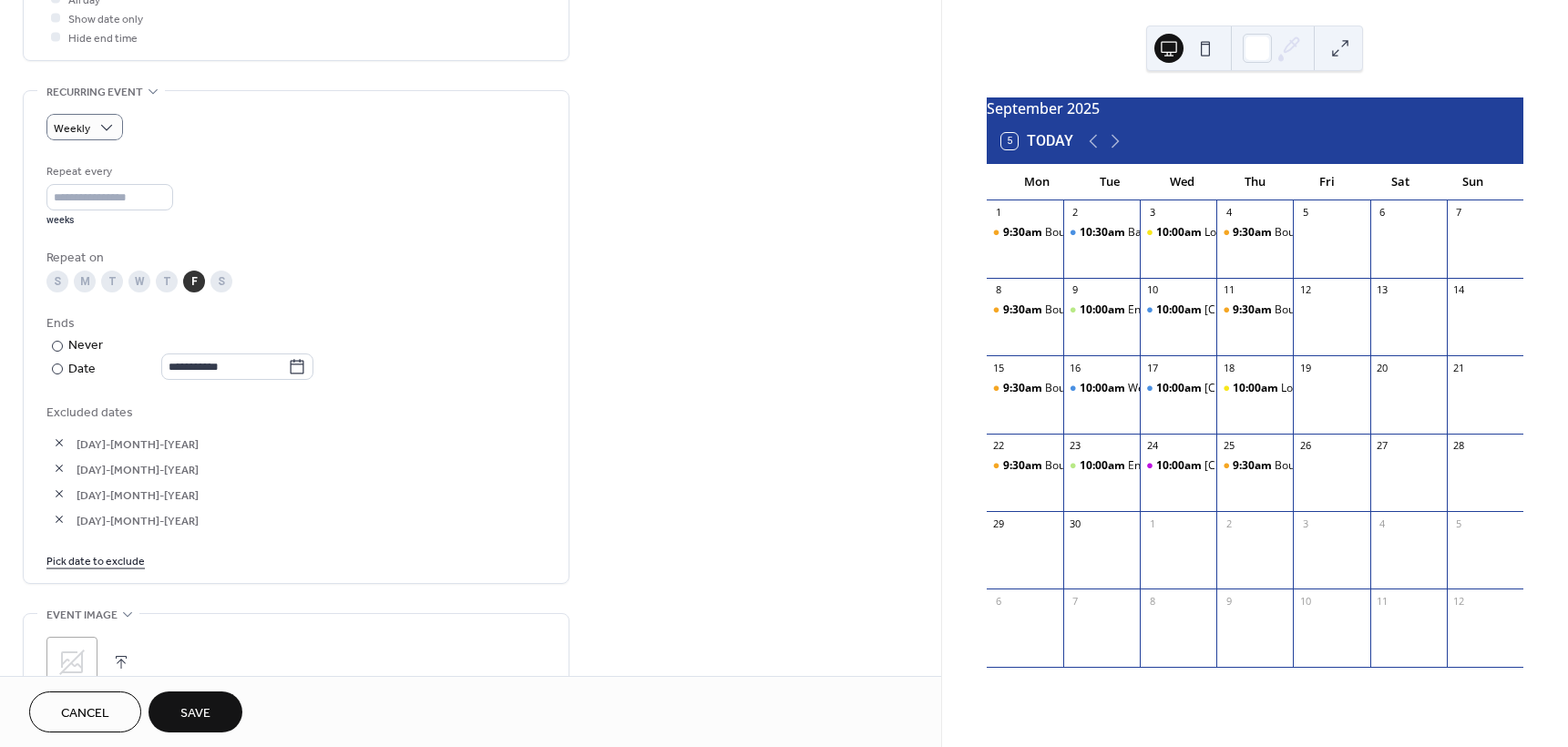 click on "Pick date to exclude" at bounding box center (96, 559) 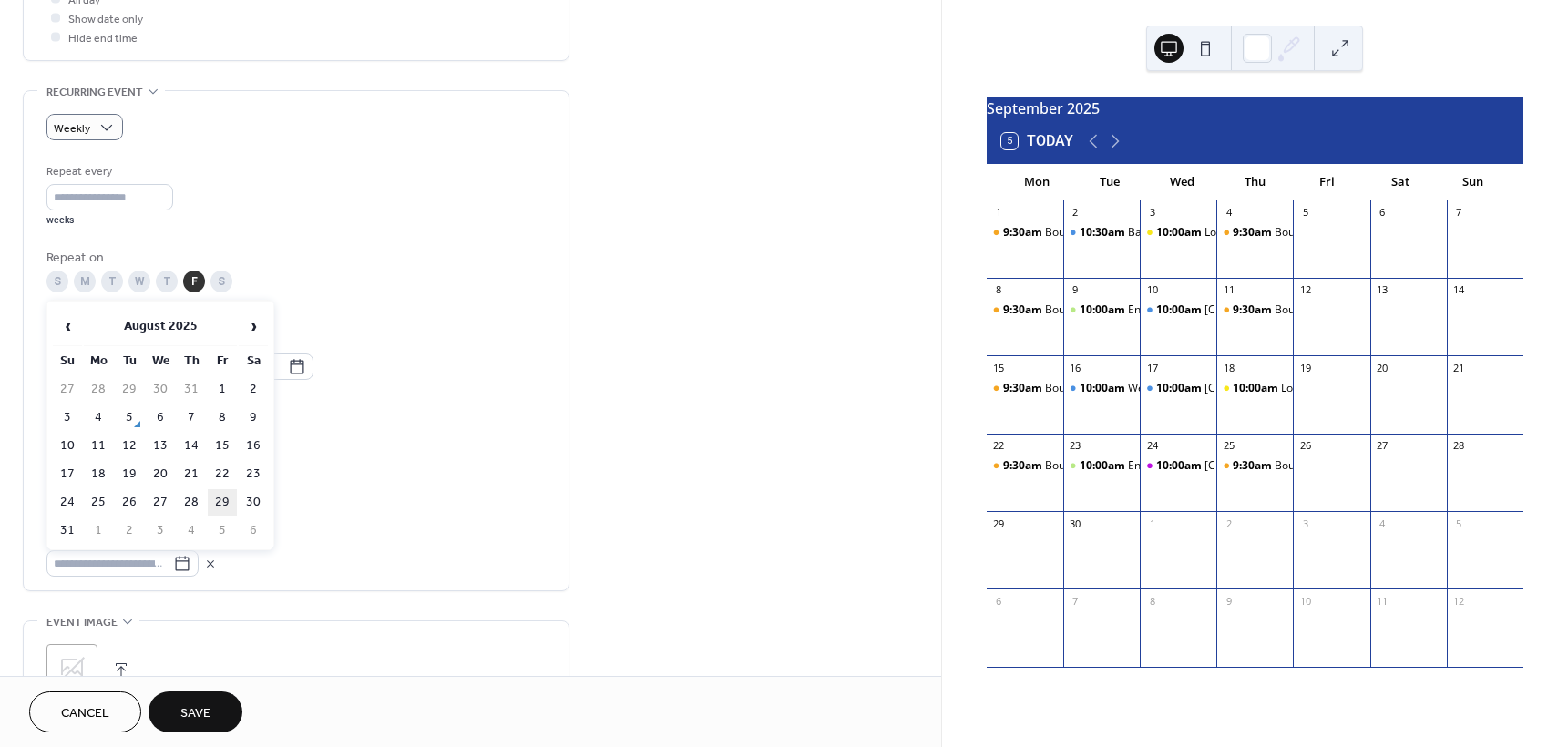 click on "29" at bounding box center (222, 502) 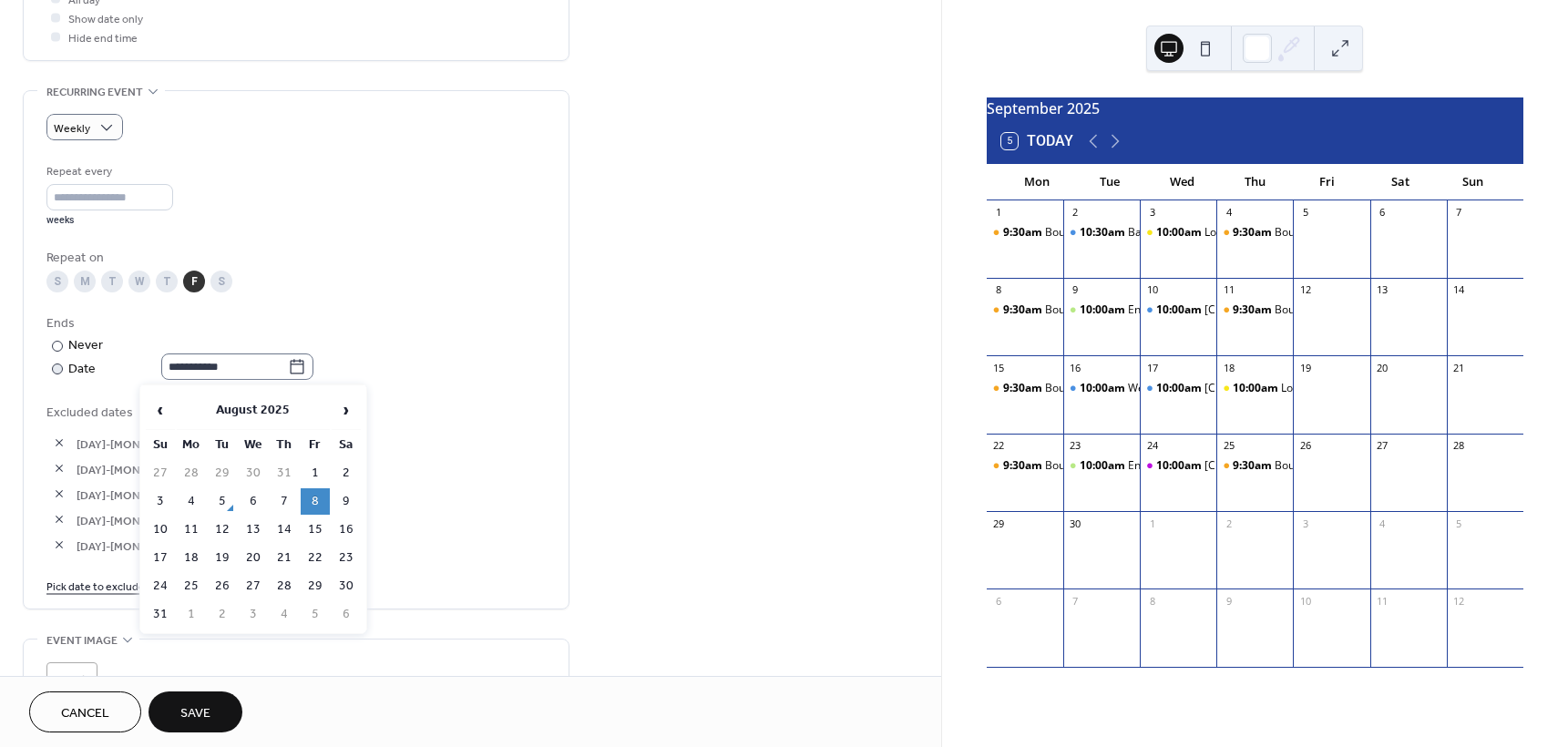 click 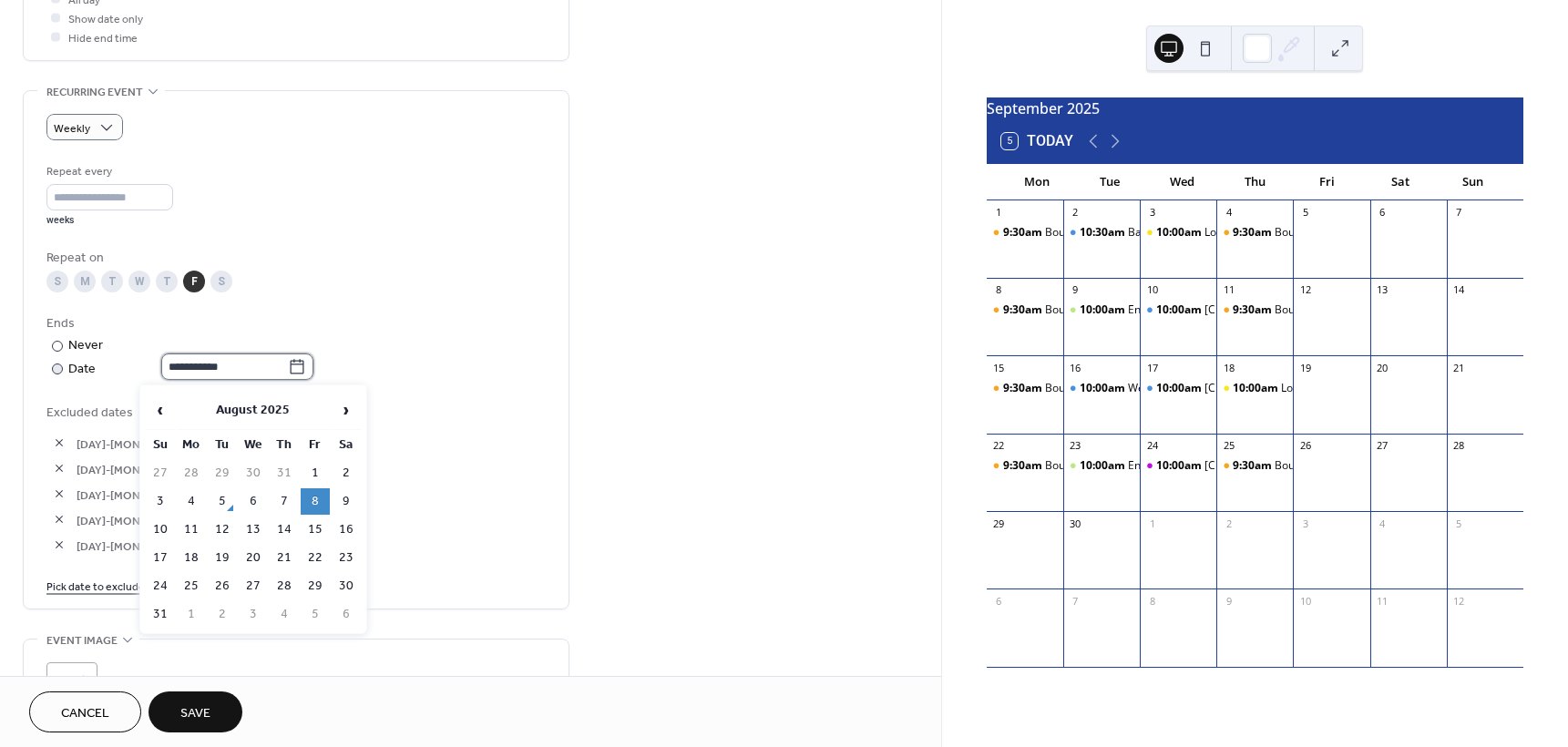 click on "**********" at bounding box center [224, 366] 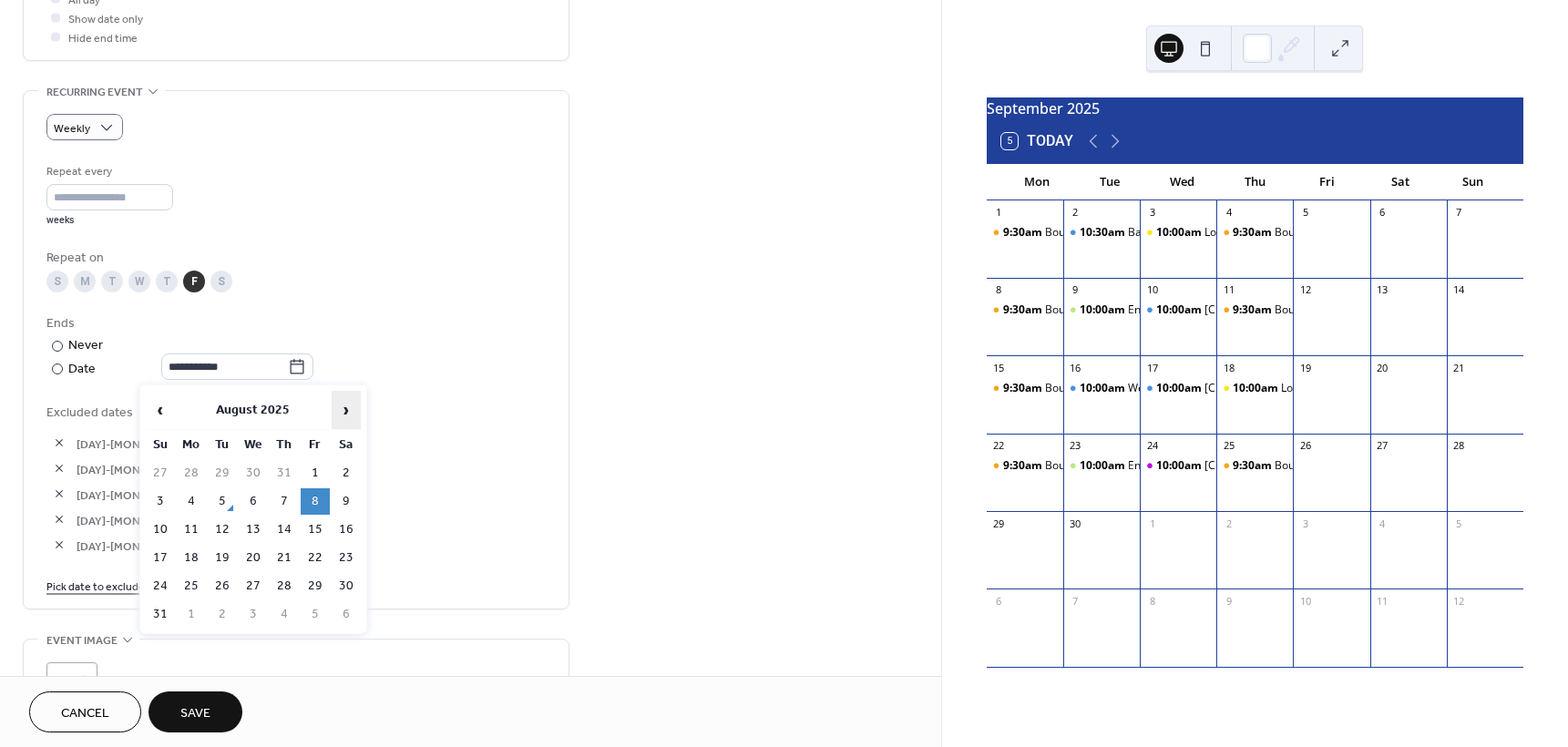 click on "›" at bounding box center [346, 410] 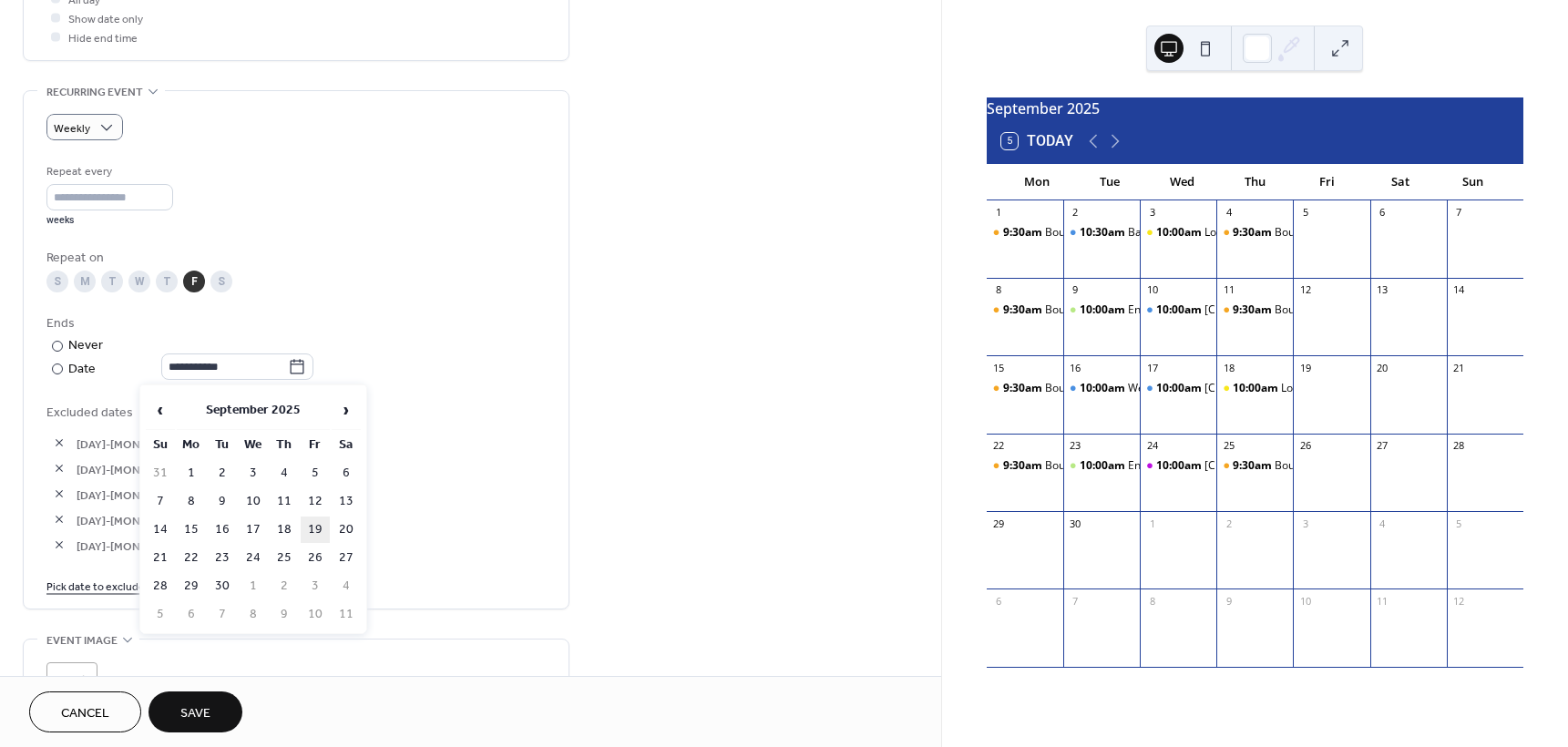 click on "19" at bounding box center (315, 529) 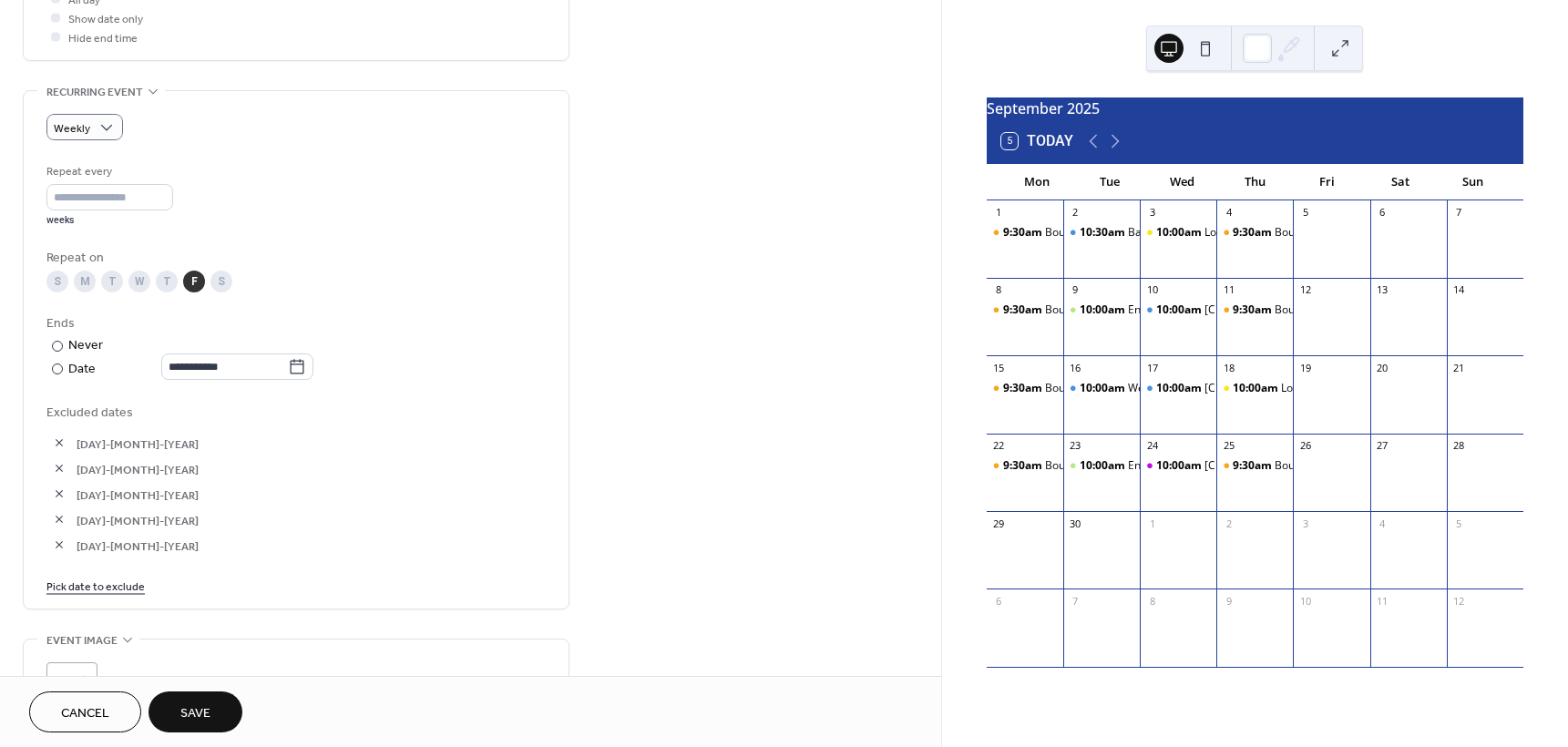 click on "Save" at bounding box center (195, 713) 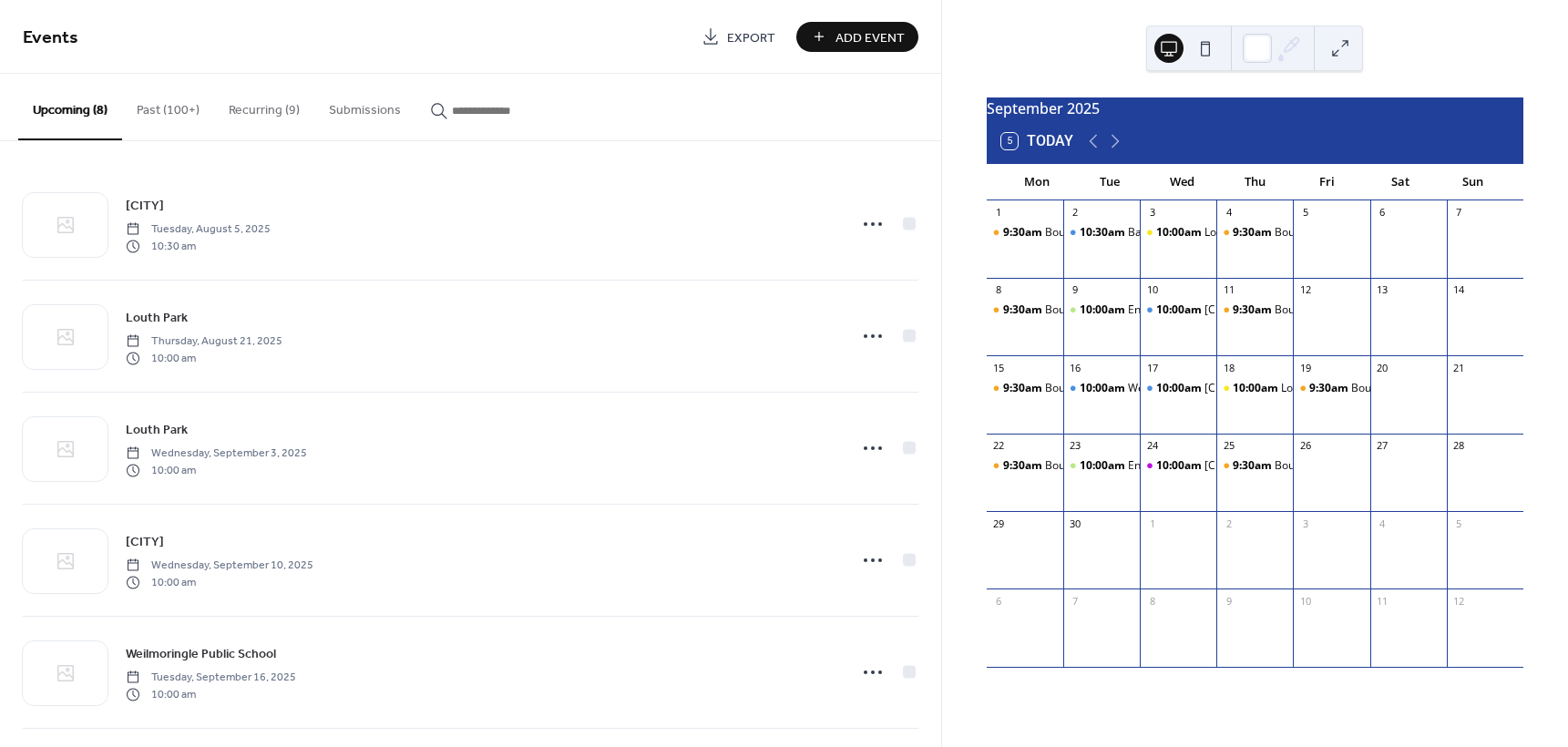 click on "Add Event" at bounding box center [870, 37] 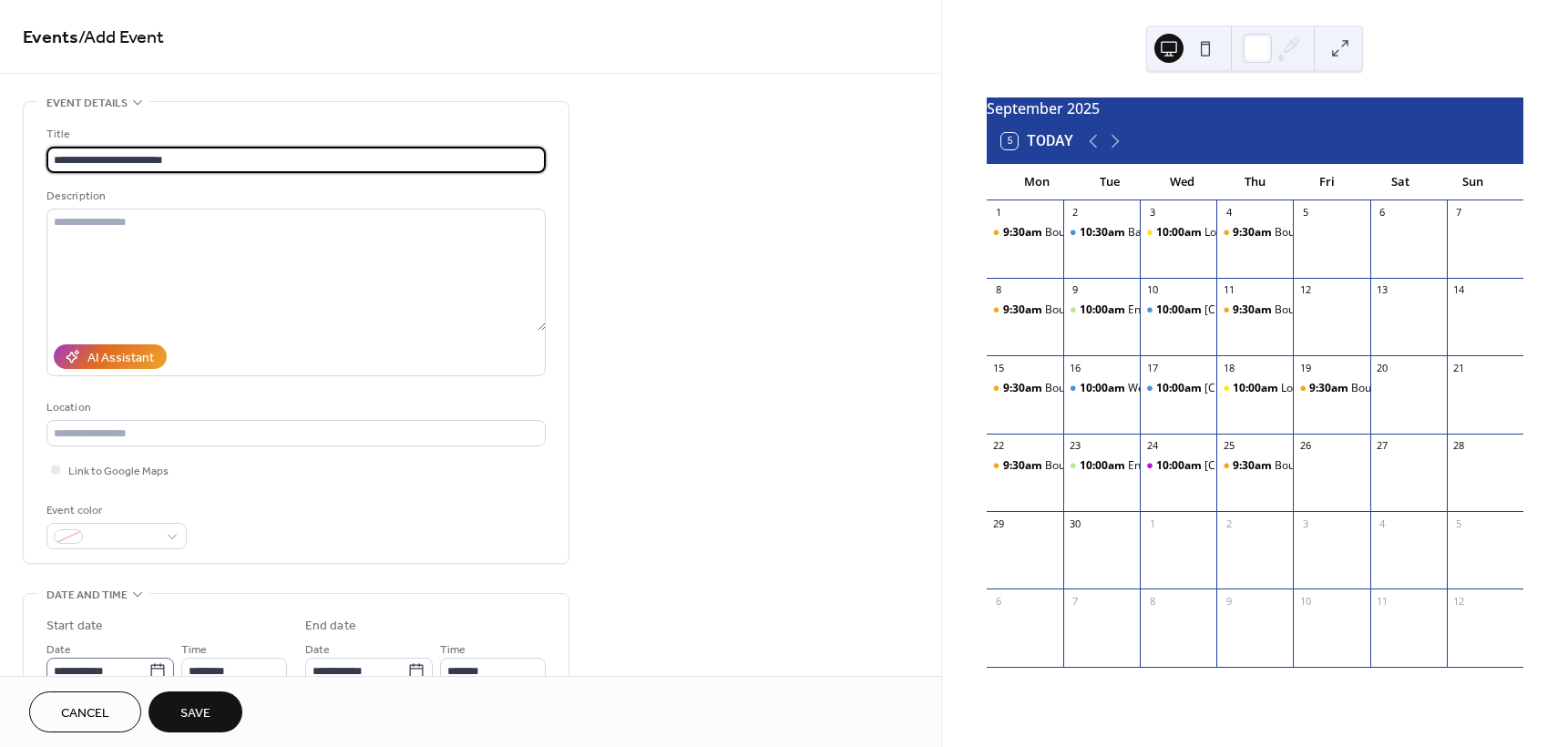 type on "**********" 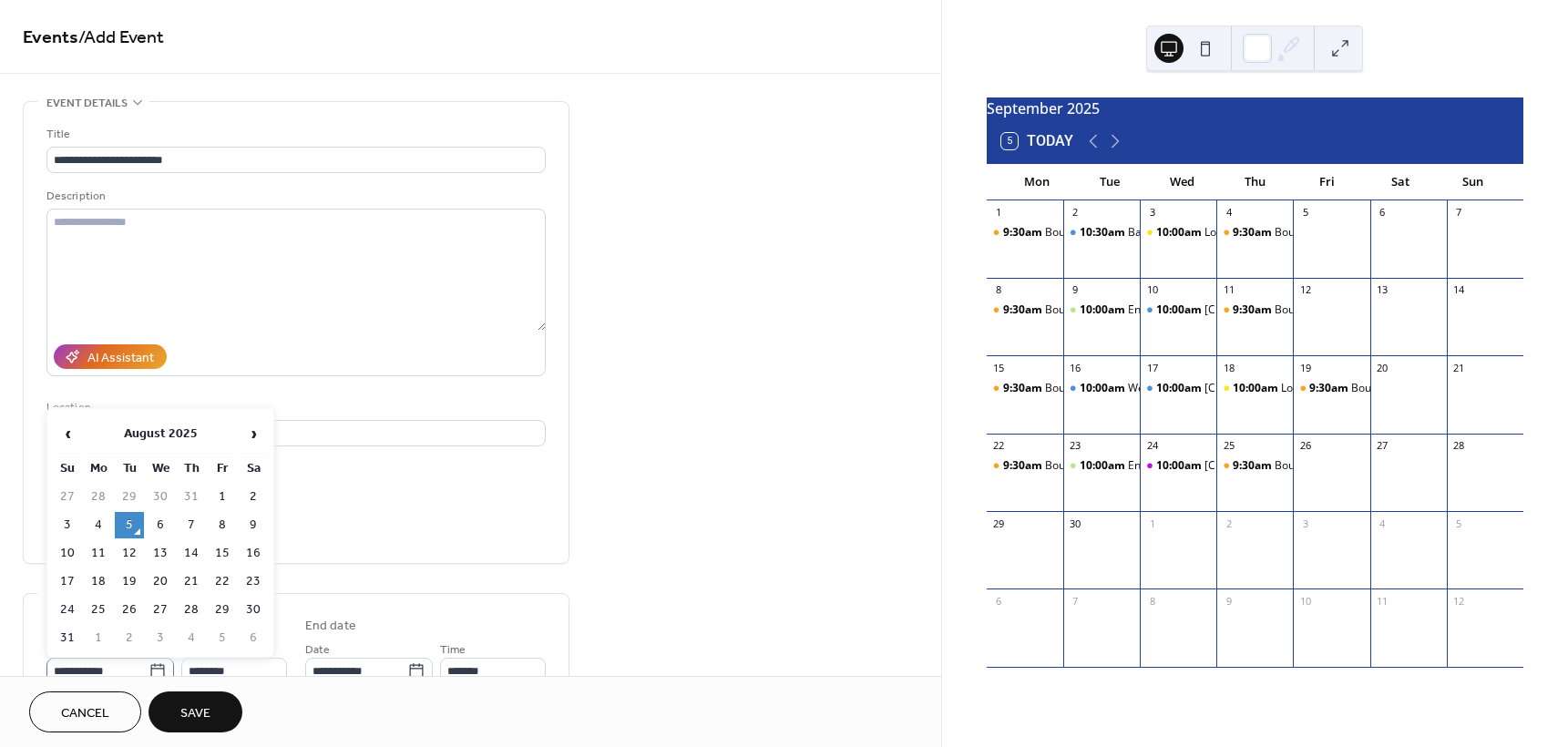 click 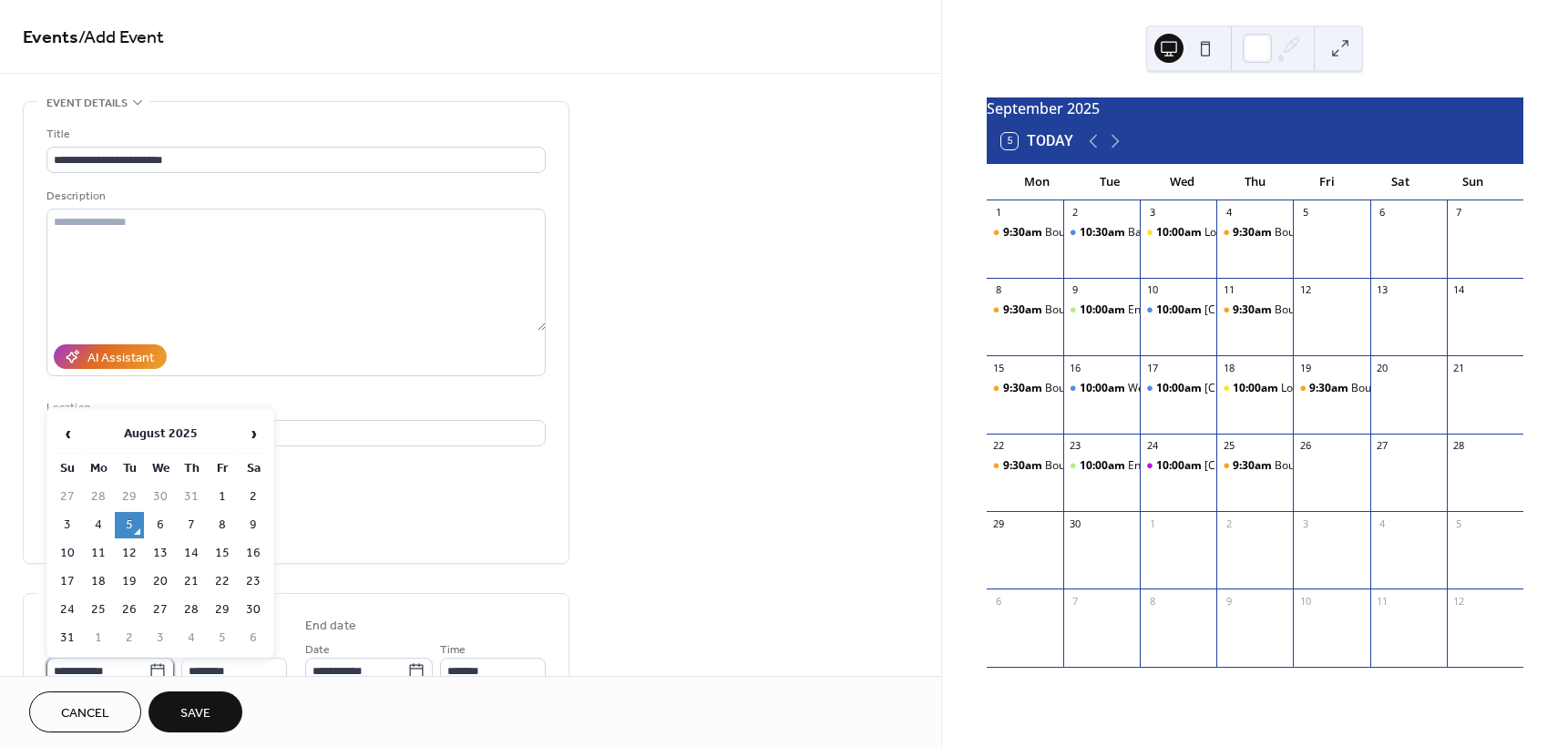 click on "**********" at bounding box center [97, 670] 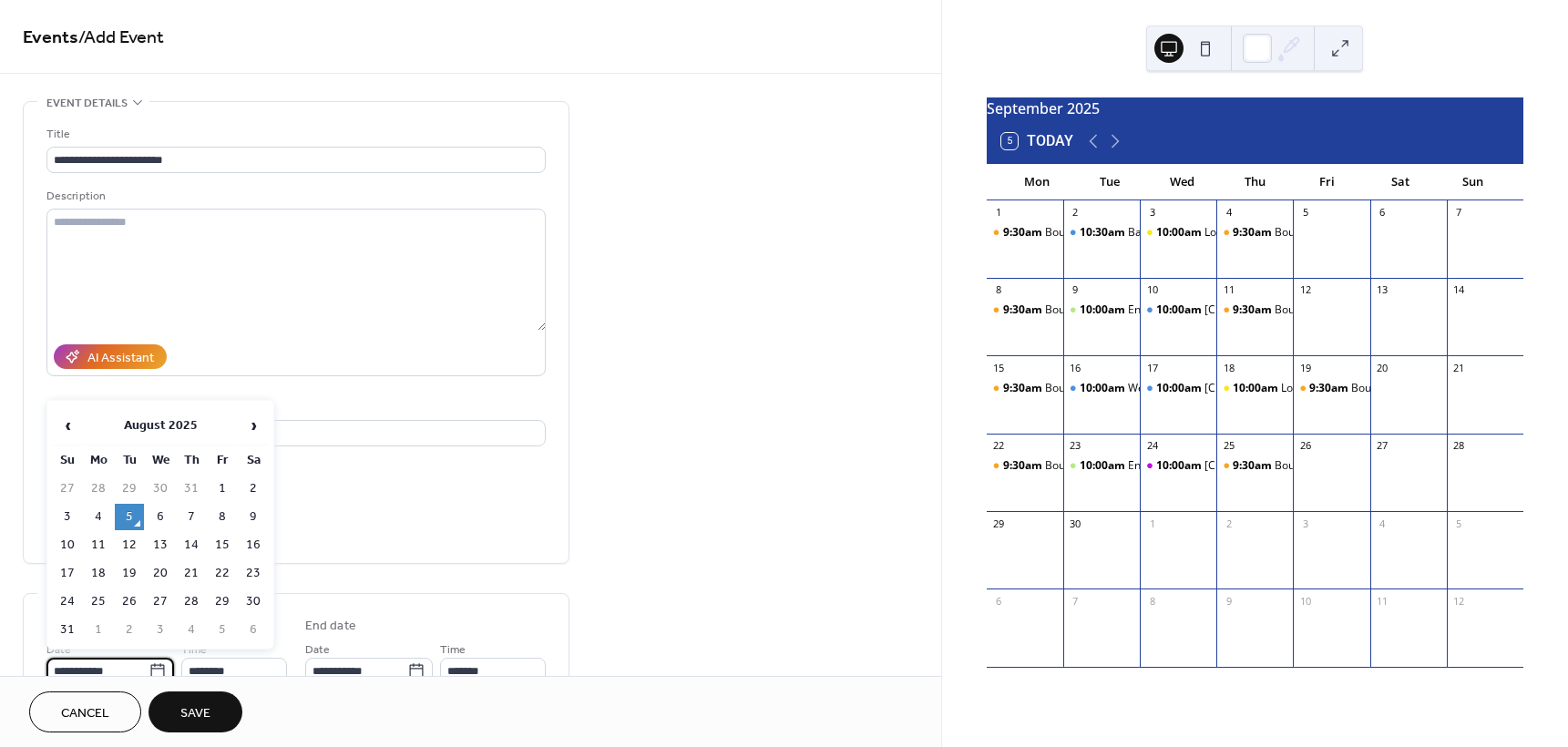 scroll, scrollTop: 8, scrollLeft: 0, axis: vertical 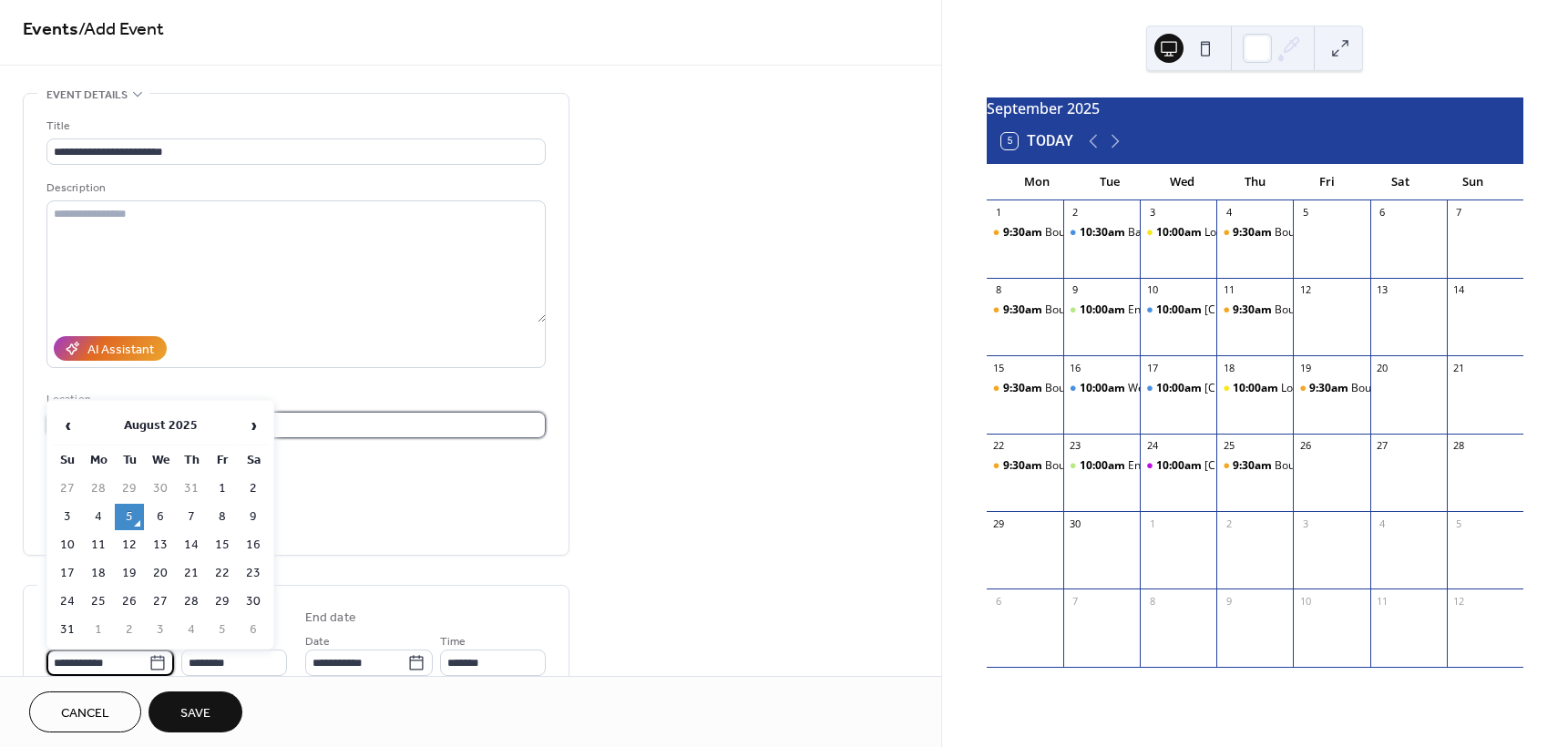 click at bounding box center [296, 425] 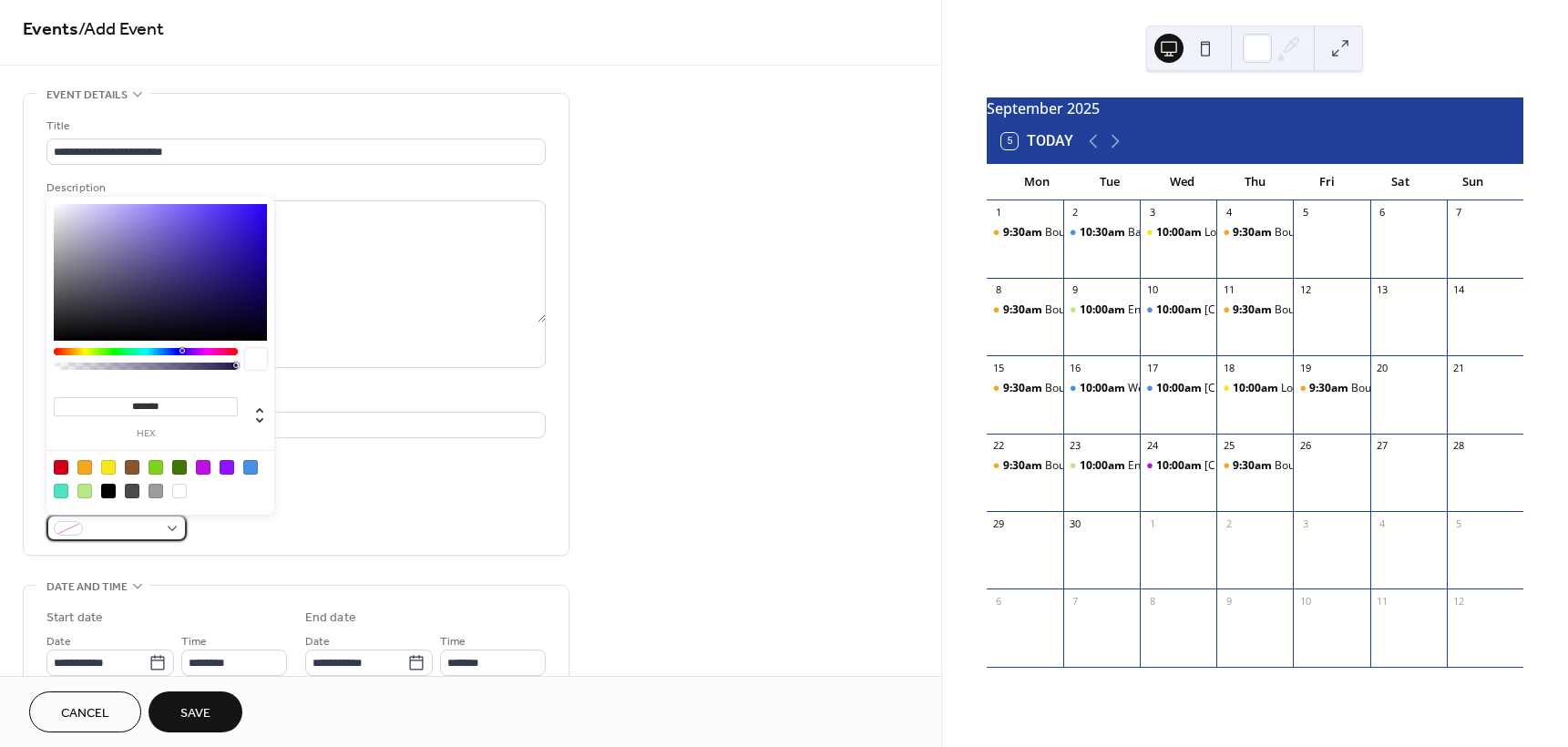 click at bounding box center [117, 527] 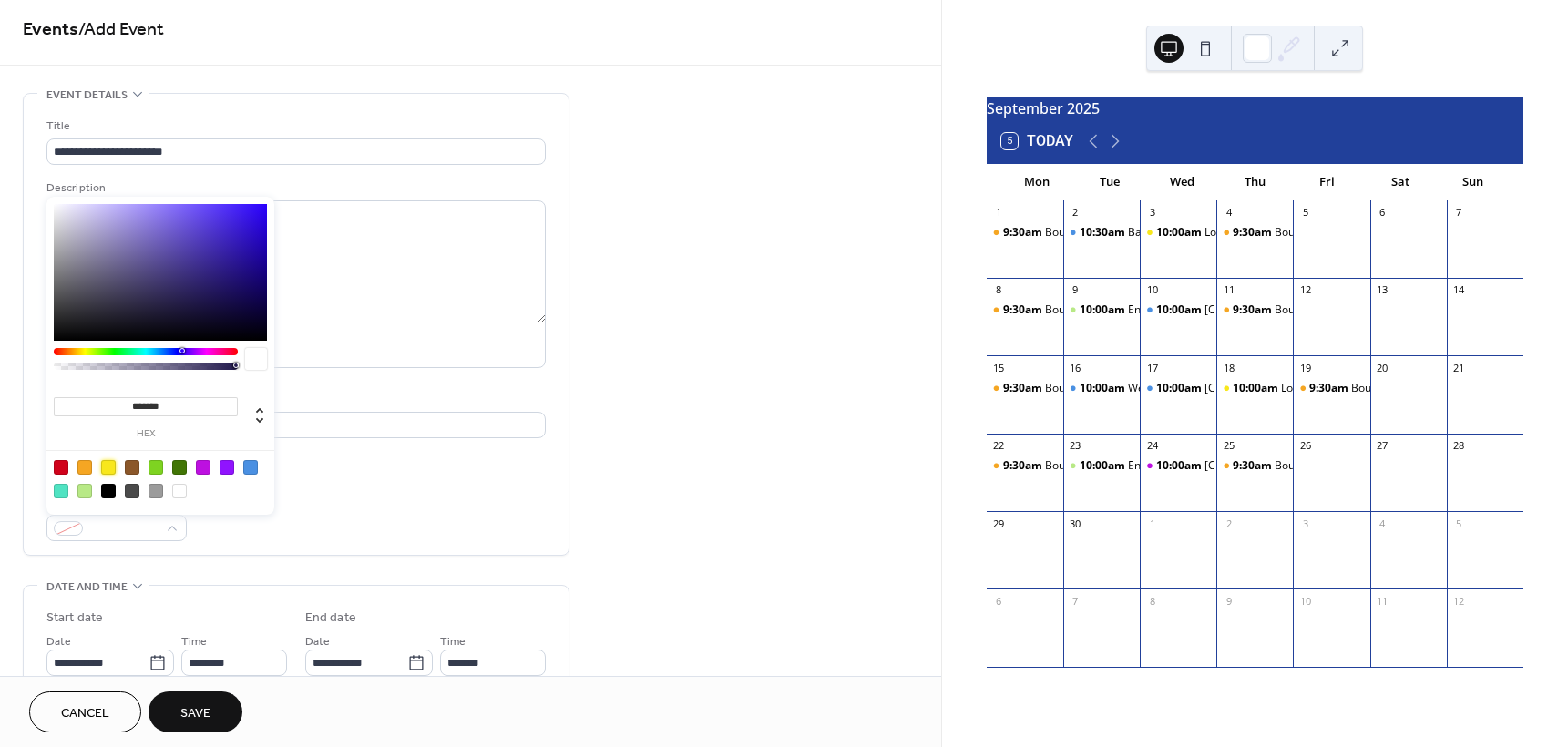 click at bounding box center [108, 467] 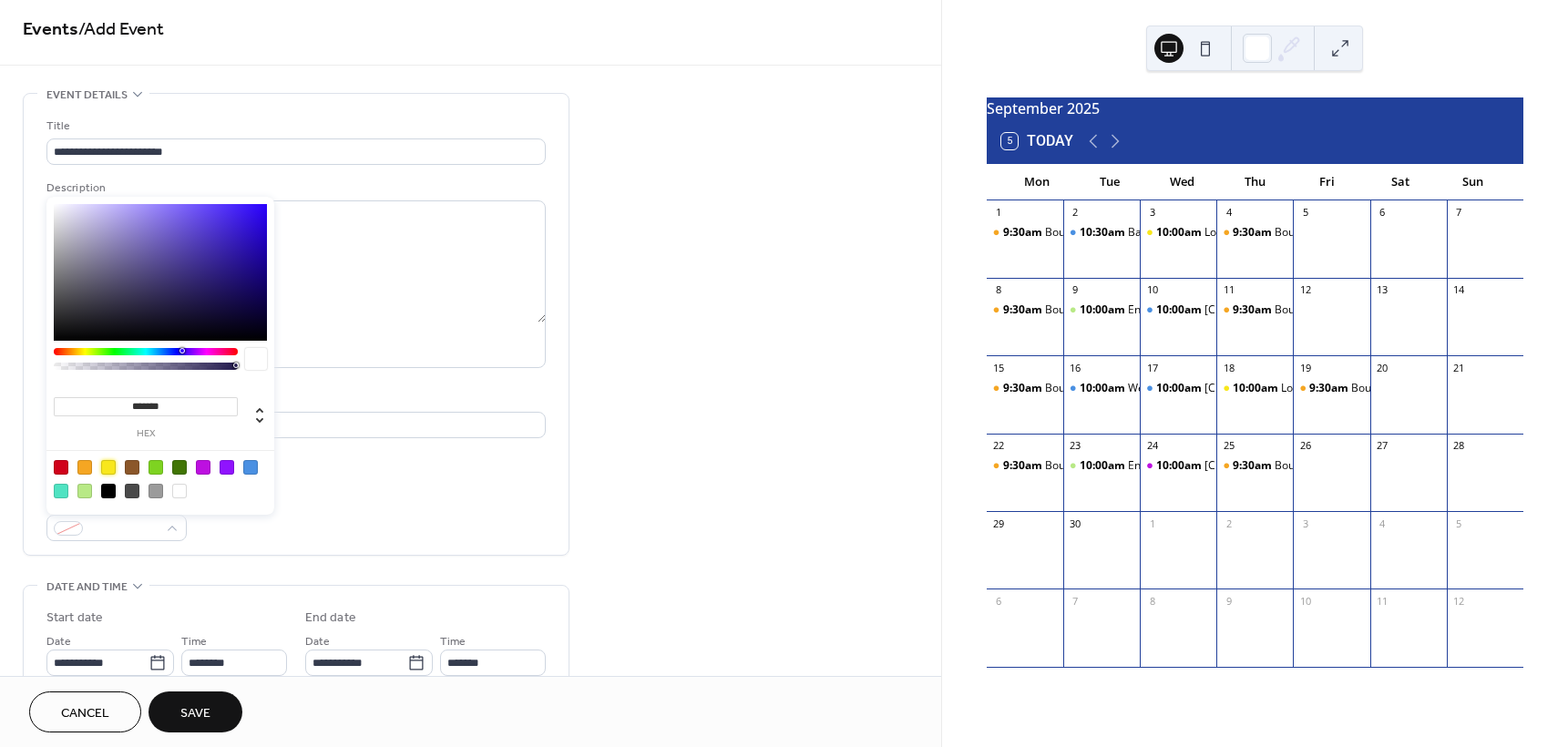type on "*******" 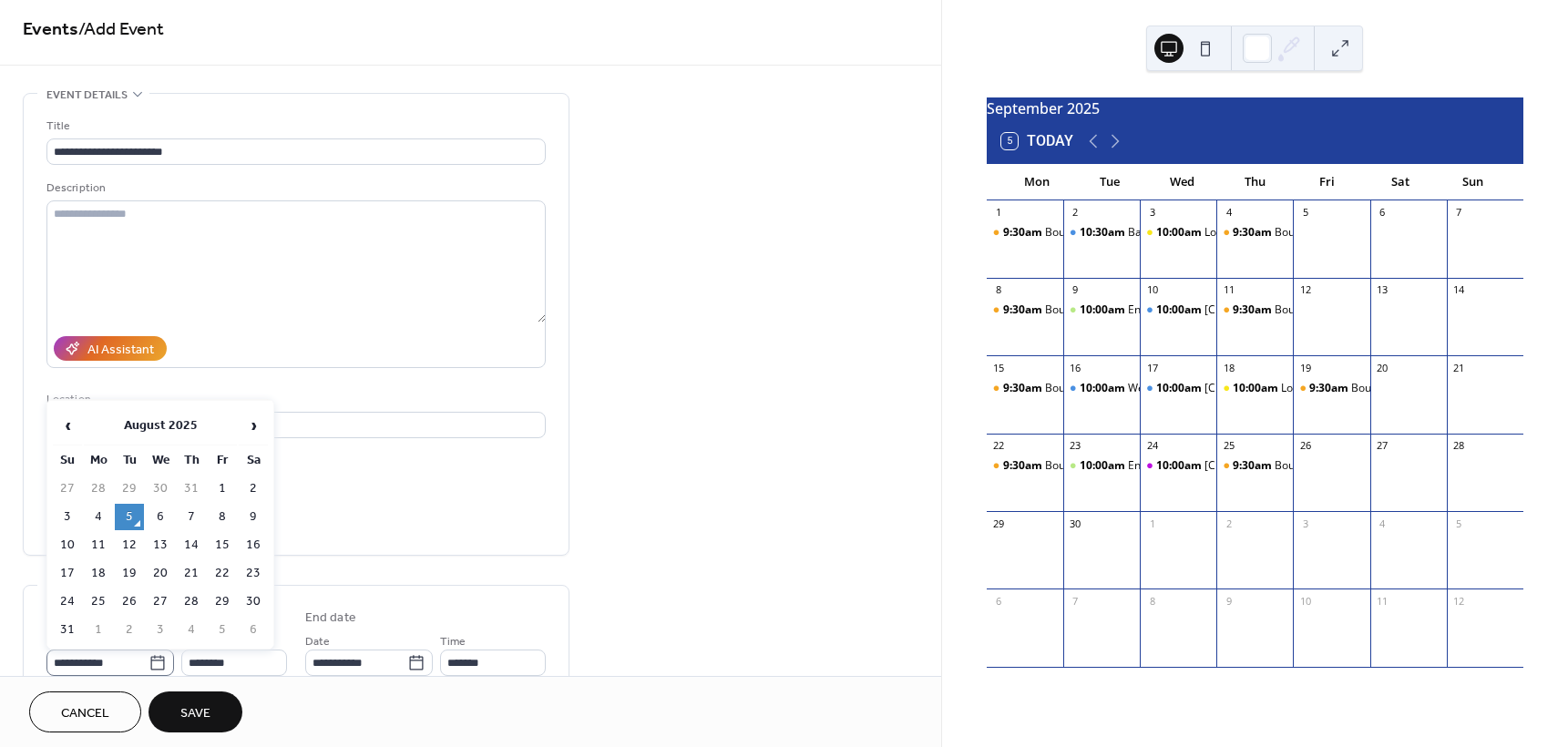 click 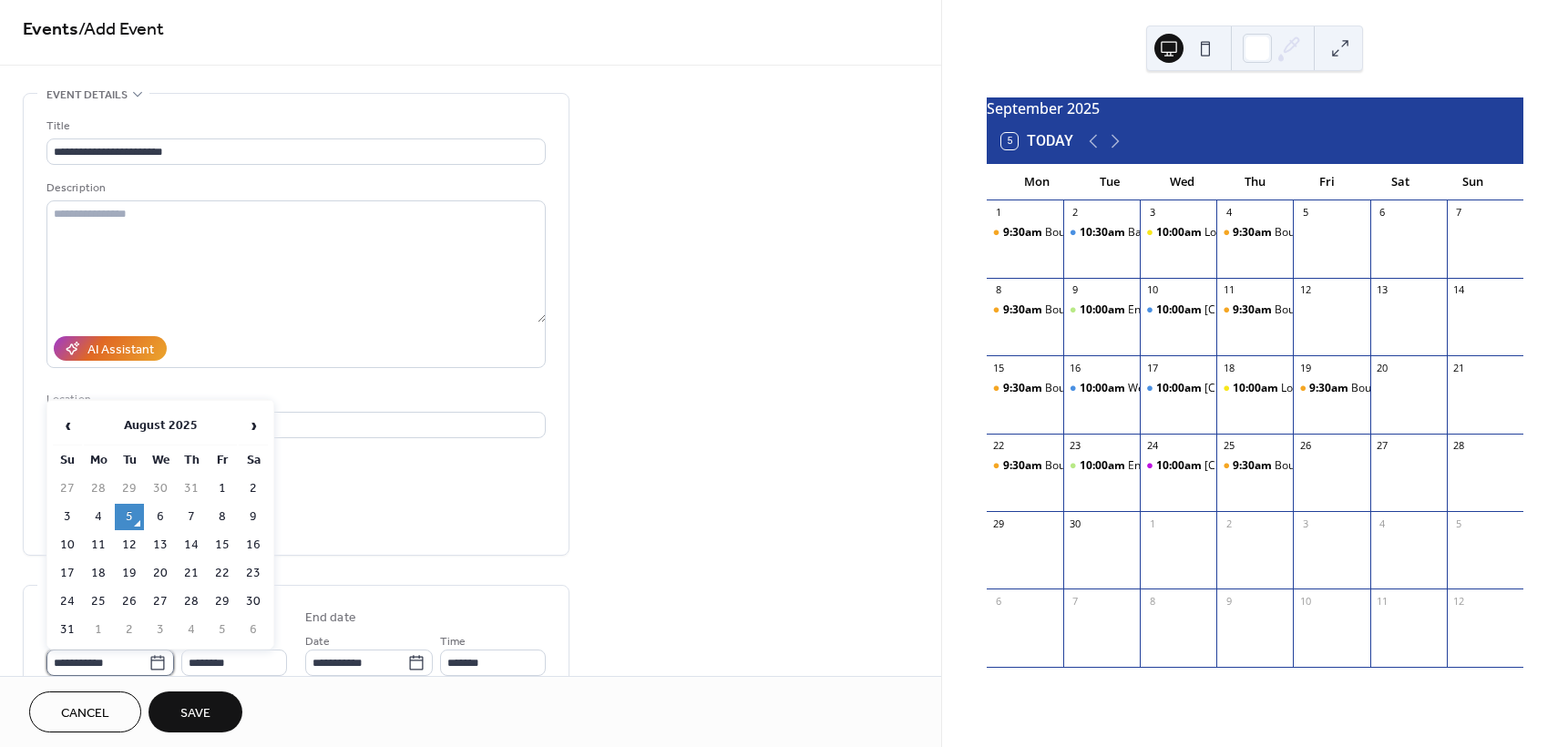 click on "**********" at bounding box center (97, 662) 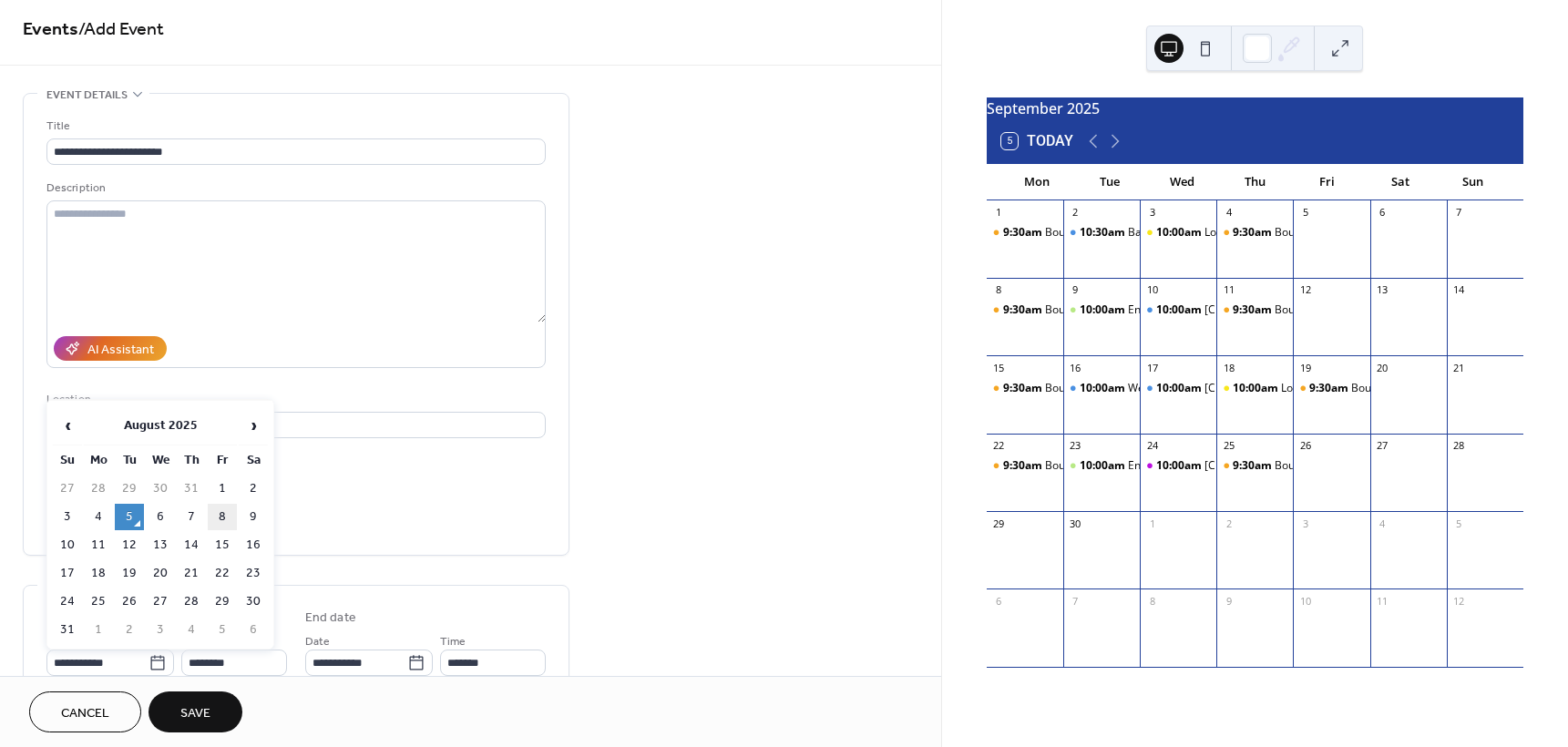 click on "8" at bounding box center (222, 517) 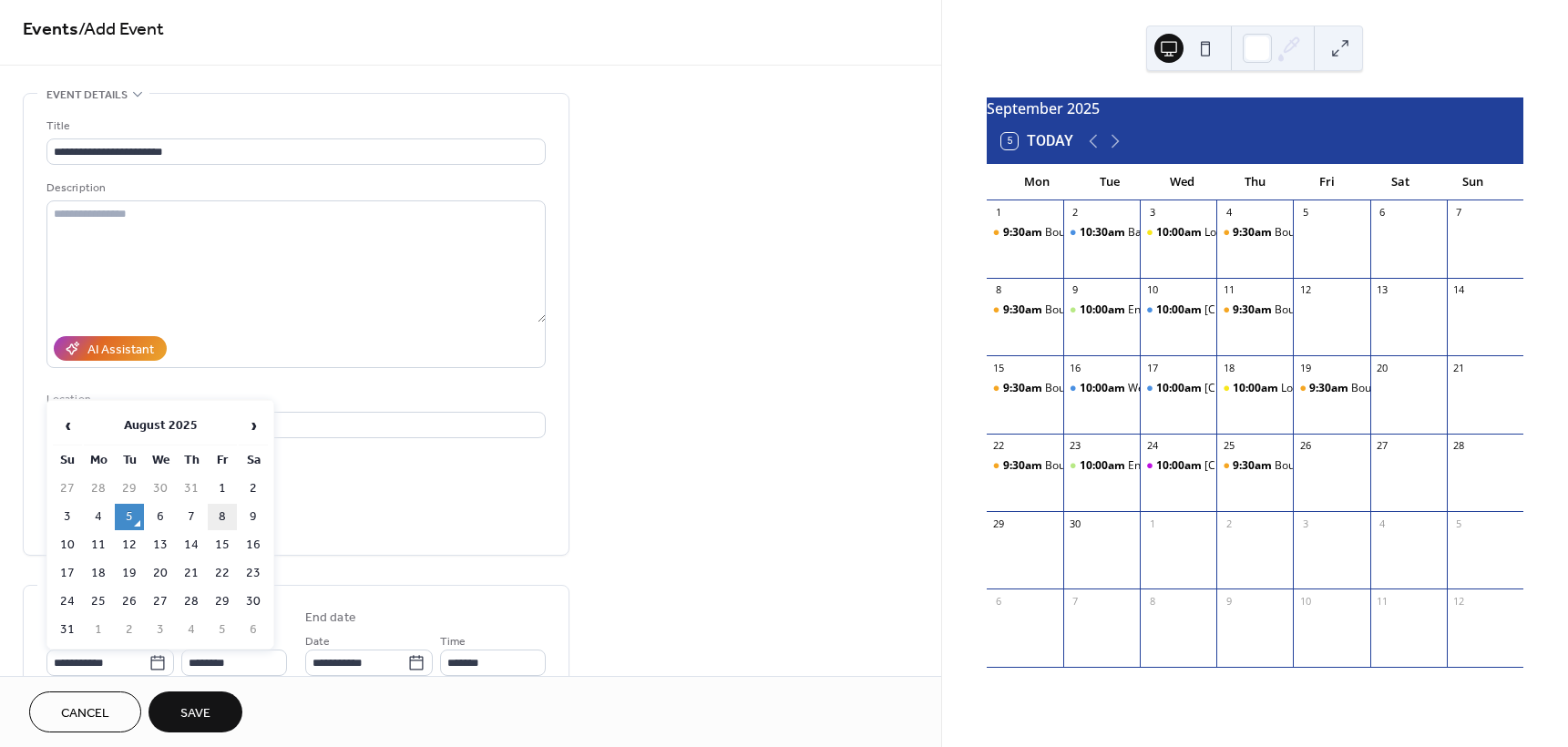 type on "**********" 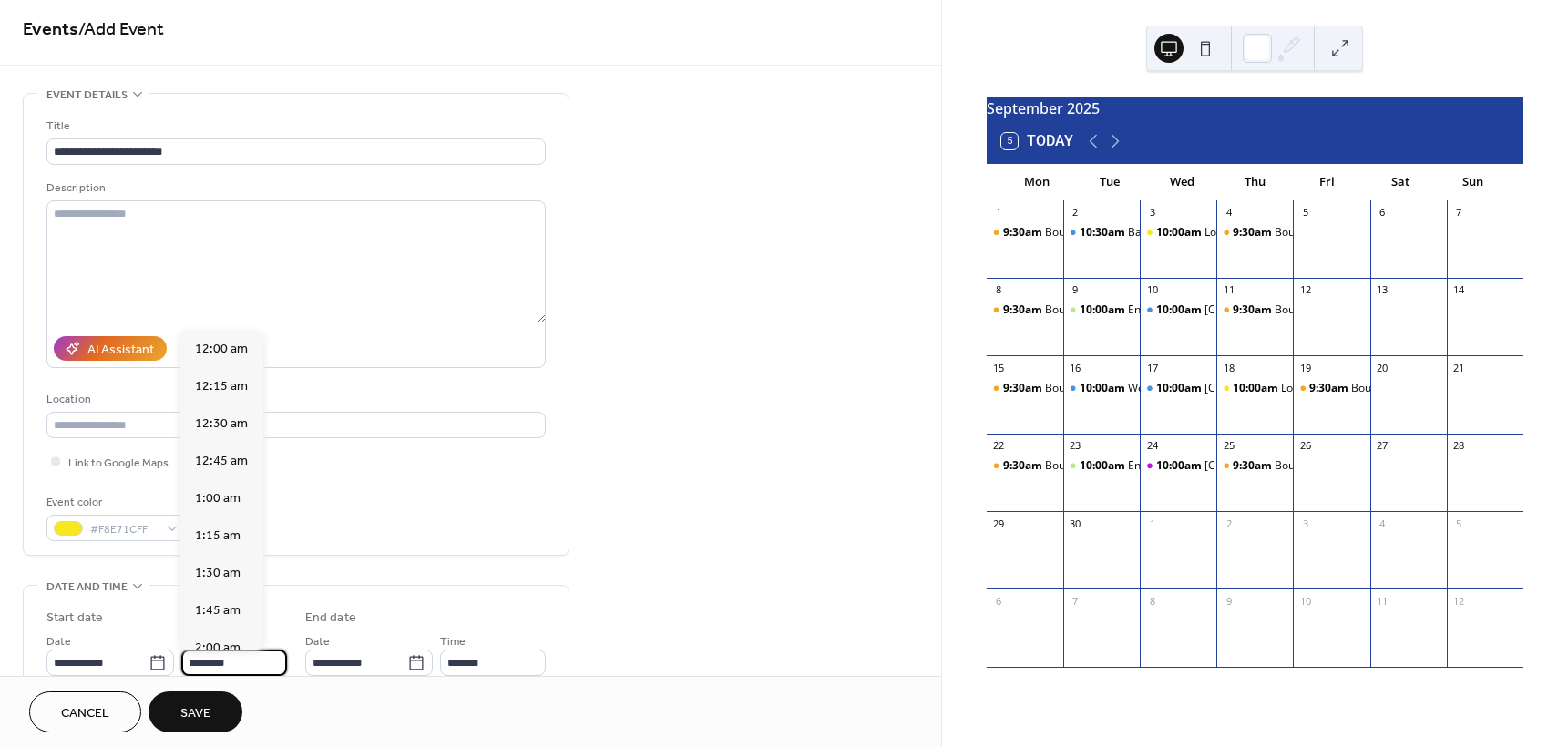 click on "********" at bounding box center [234, 662] 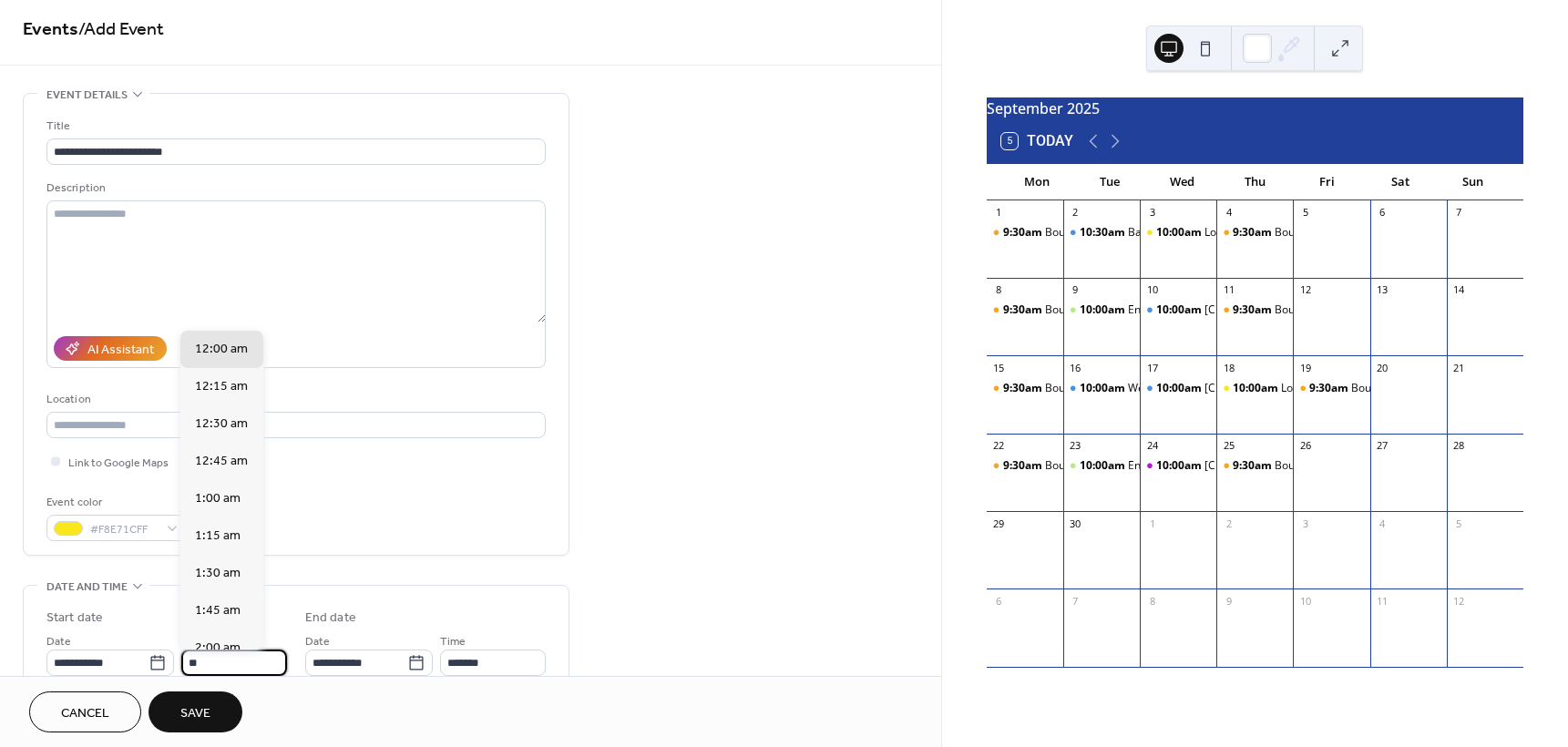 scroll, scrollTop: 1494, scrollLeft: 0, axis: vertical 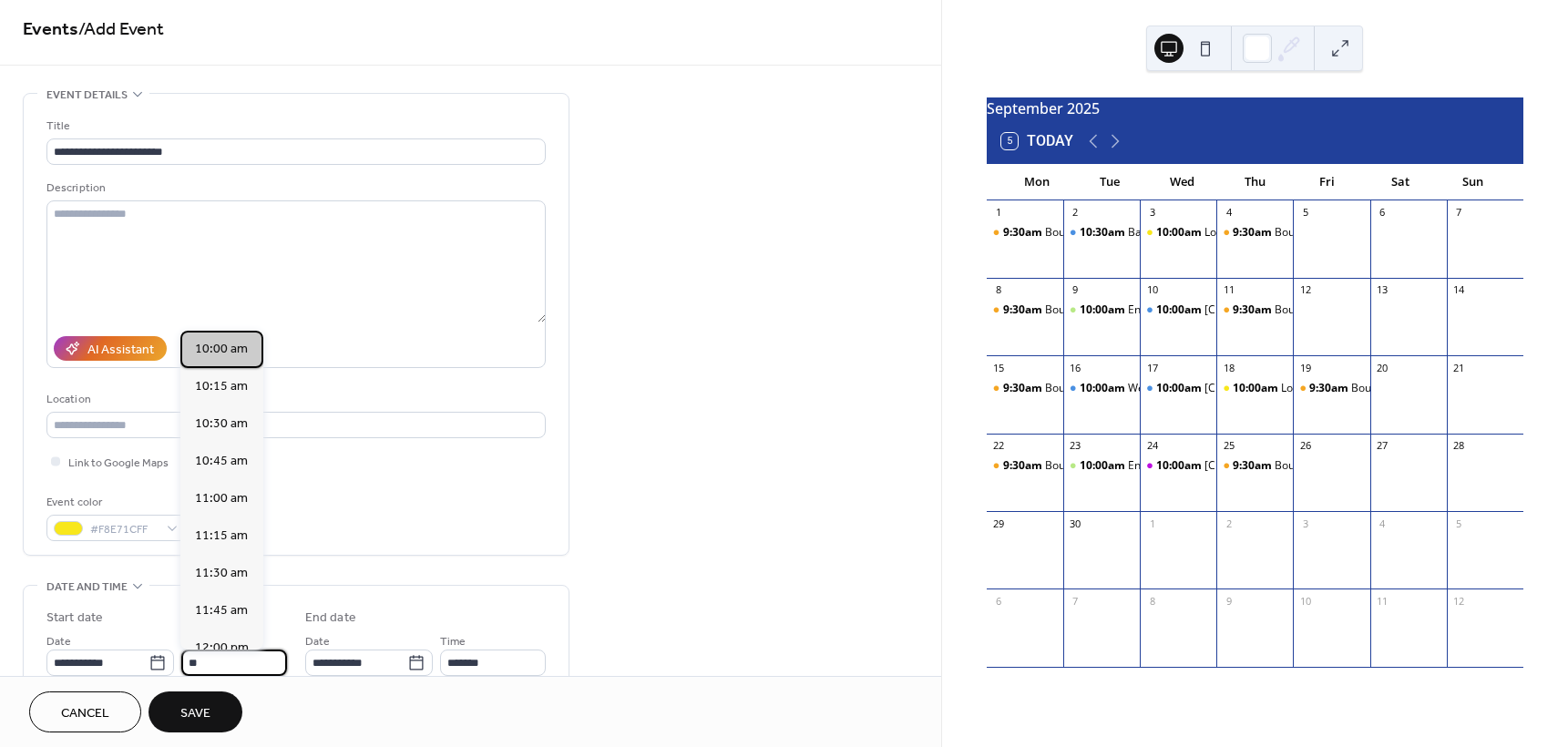 click on "10:00 am" at bounding box center (221, 349) 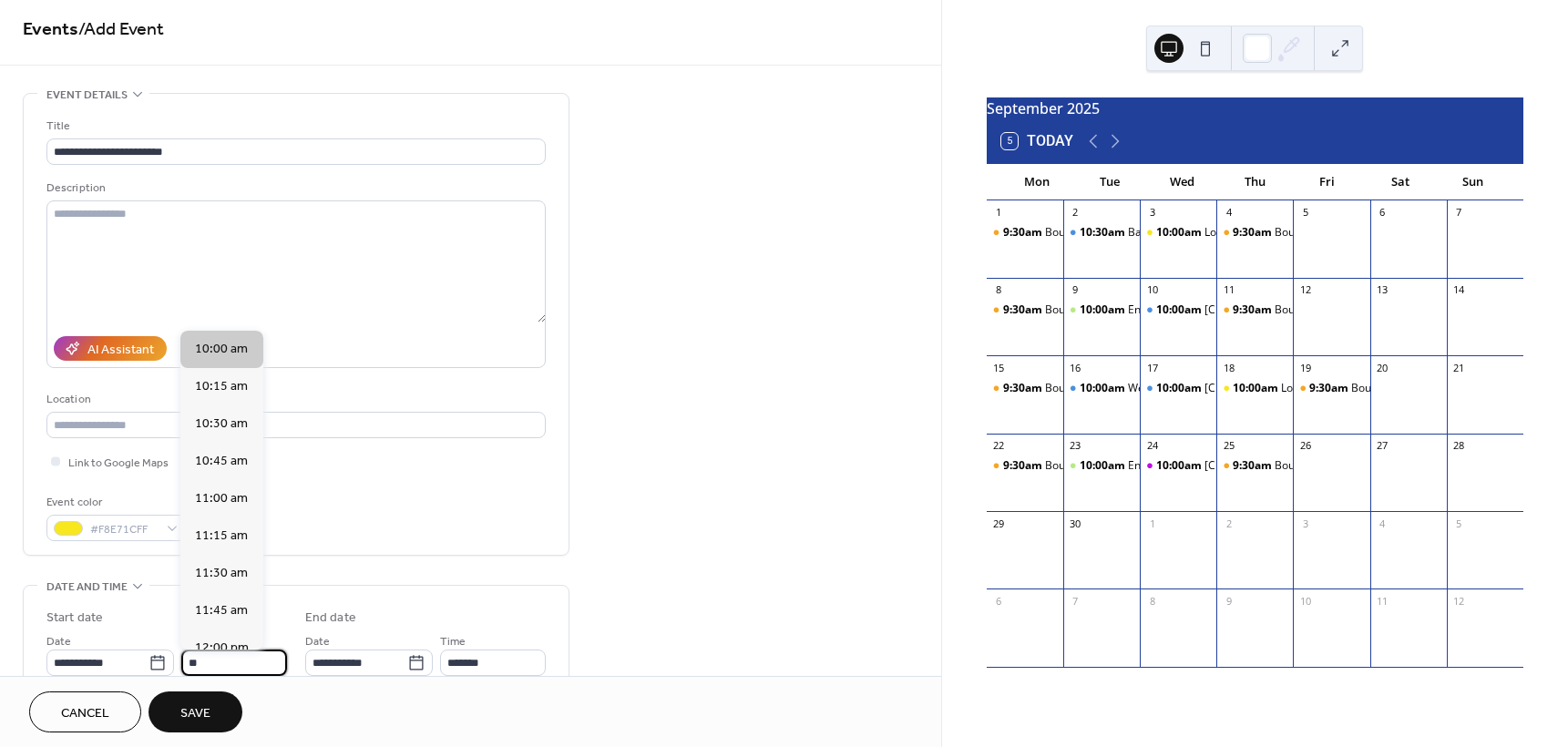 type on "********" 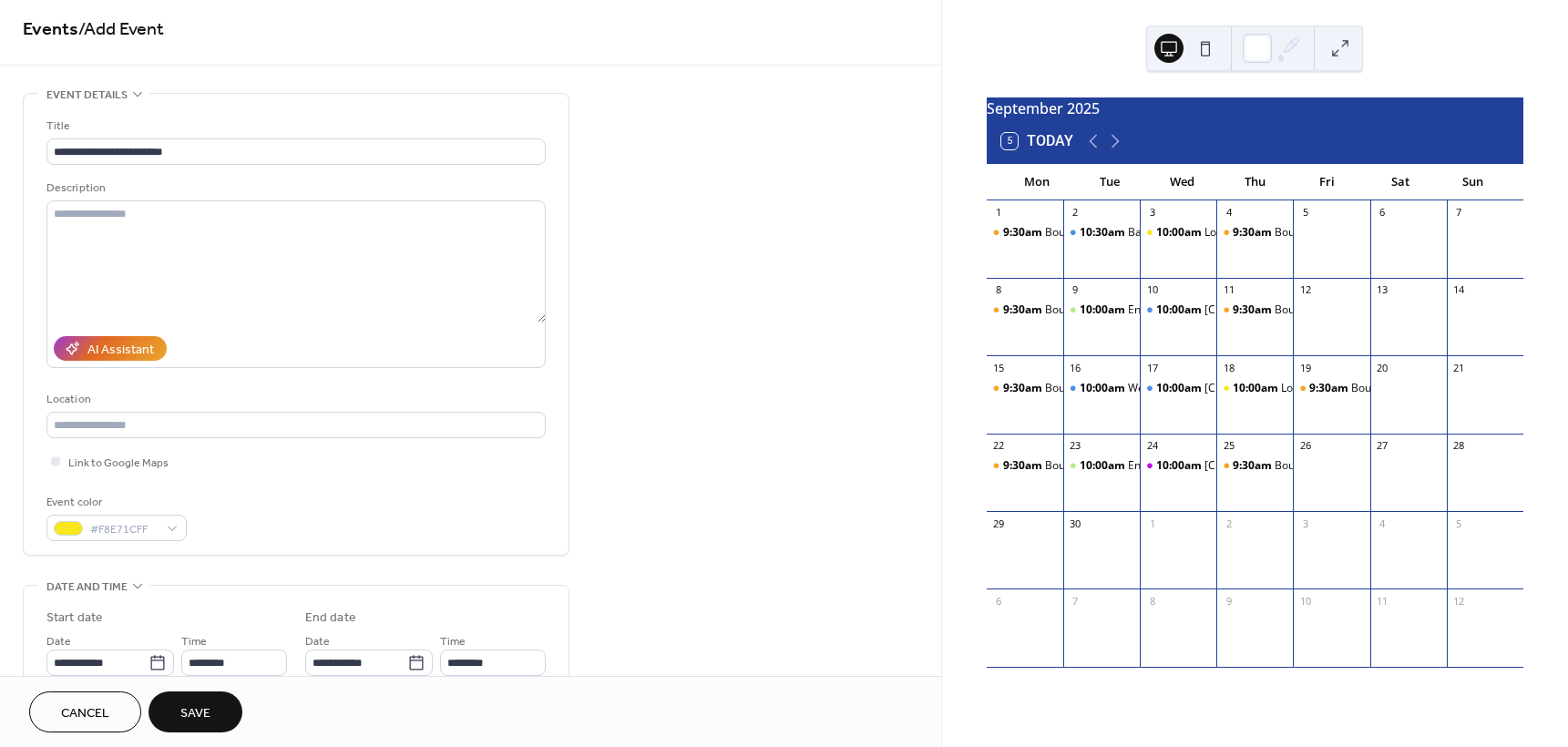 drag, startPoint x: 935, startPoint y: 277, endPoint x: 935, endPoint y: 295, distance: 18 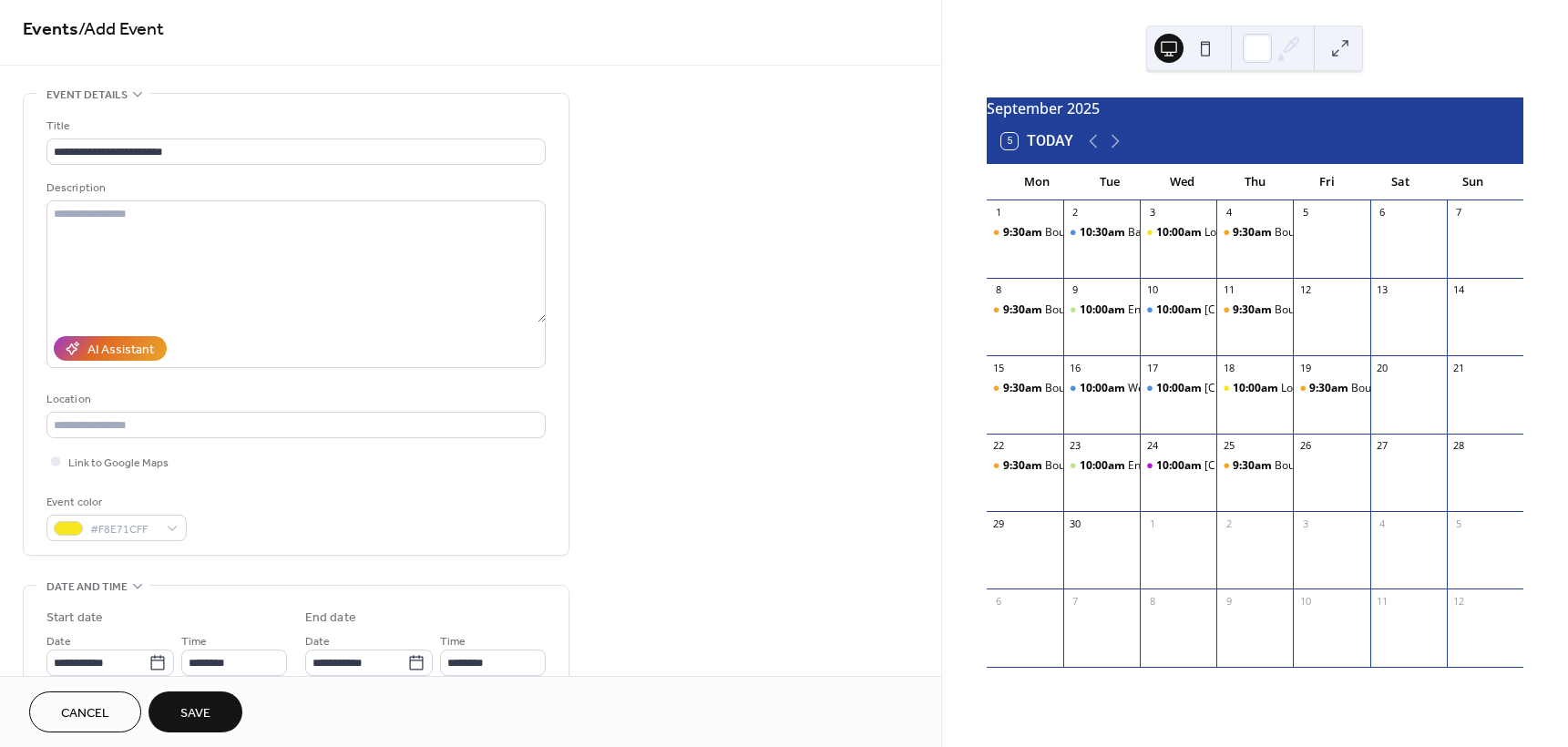 click on "**********" at bounding box center [470, 648] 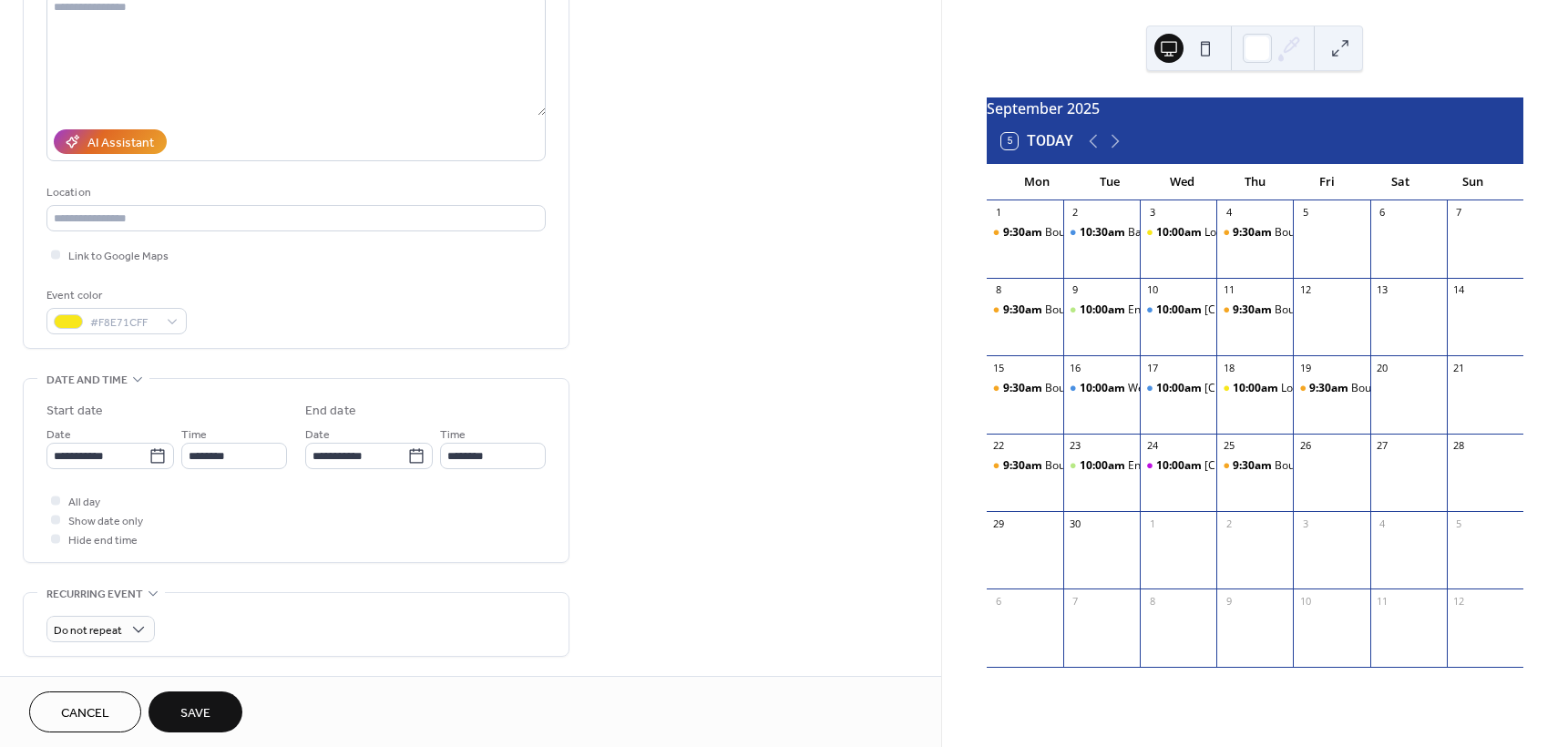 scroll, scrollTop: 252, scrollLeft: 0, axis: vertical 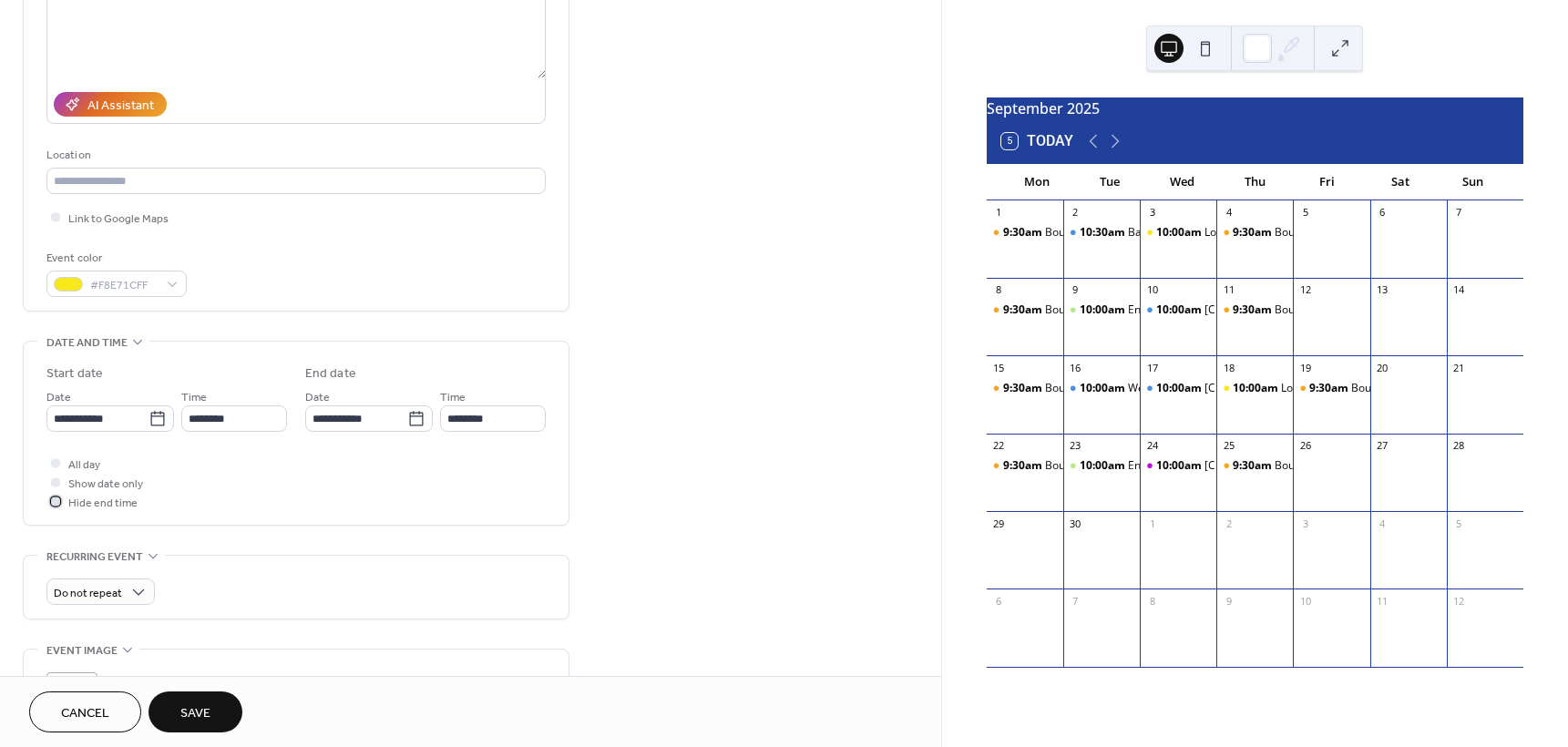 click at bounding box center (56, 501) 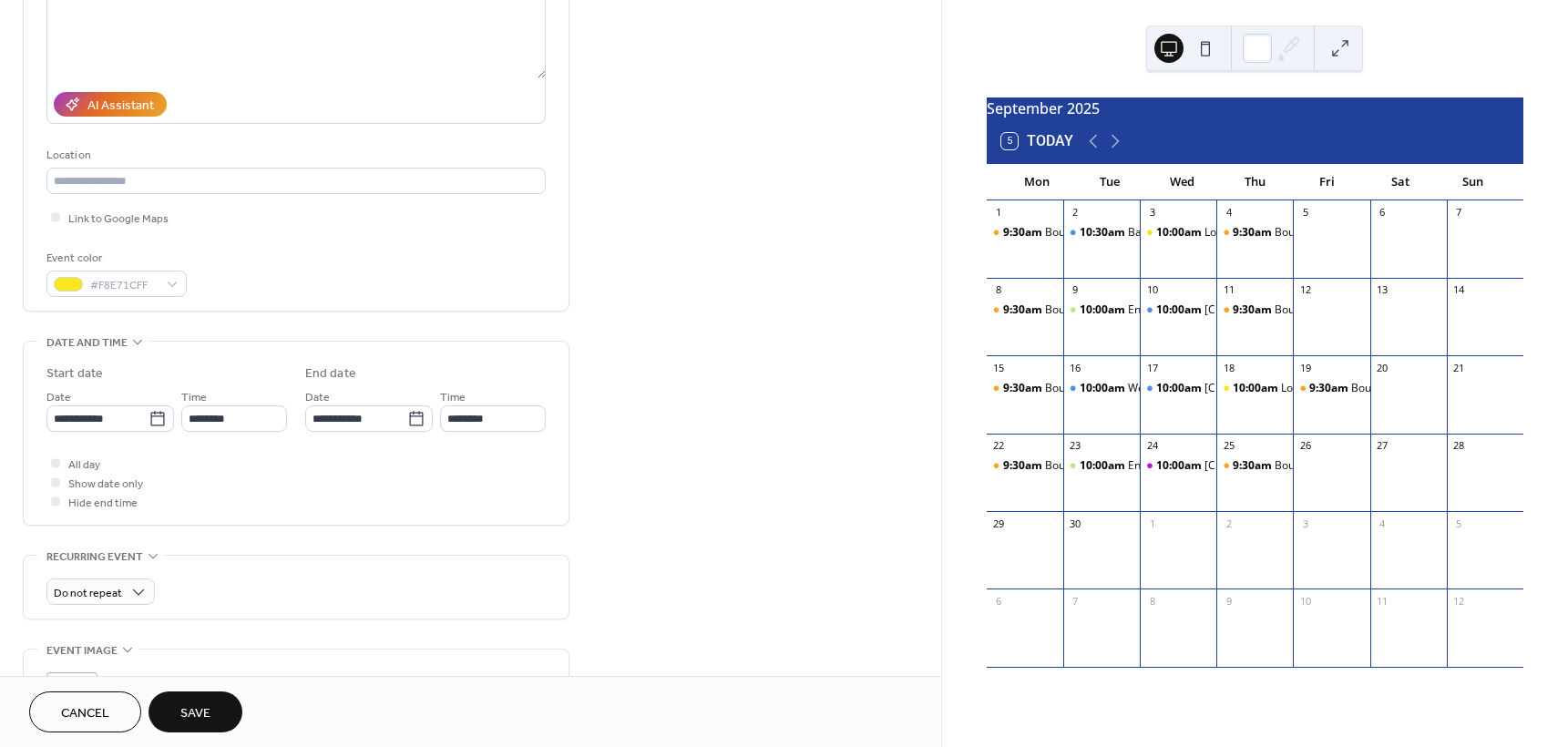 click on "Save" at bounding box center [195, 713] 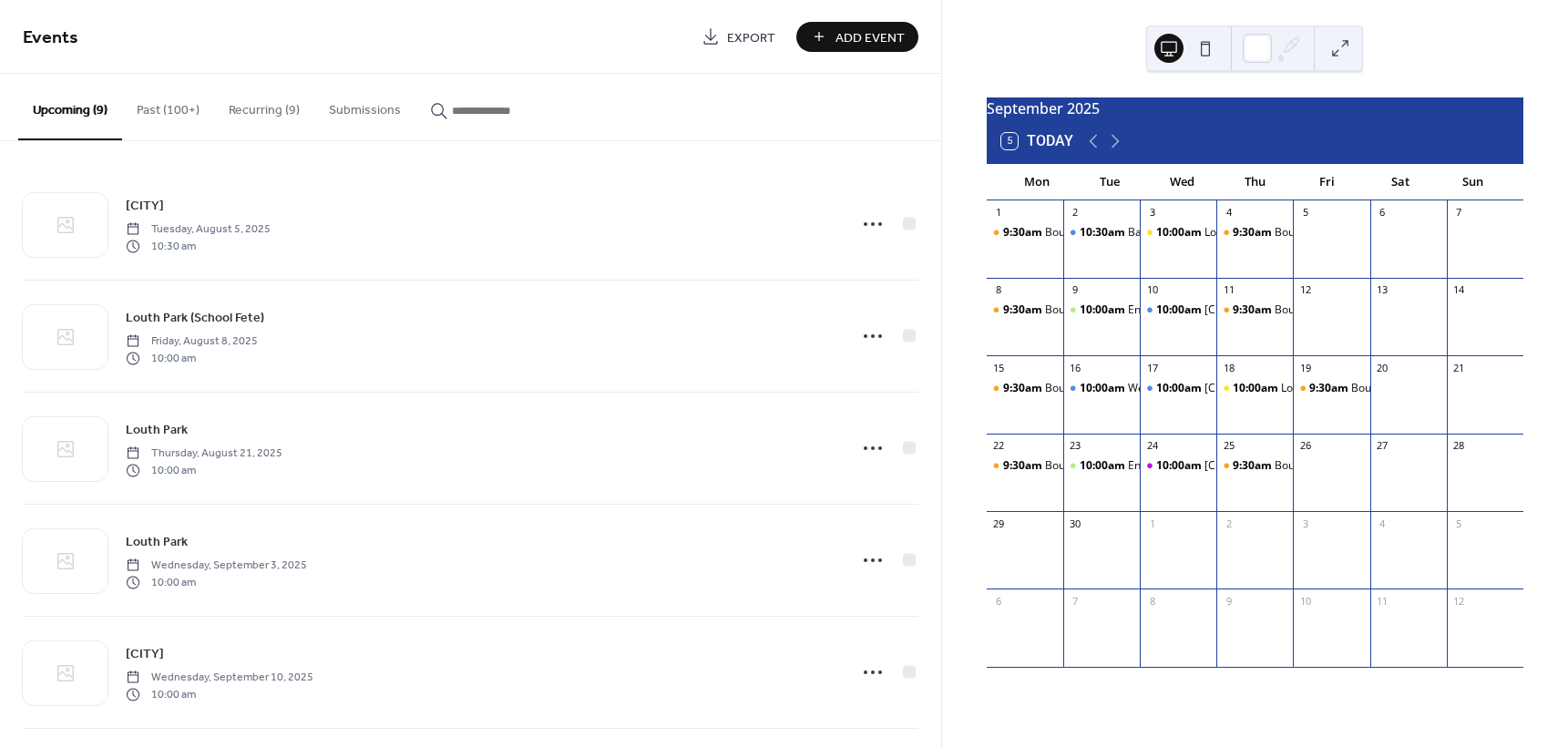 click on "Add Event" at bounding box center [870, 37] 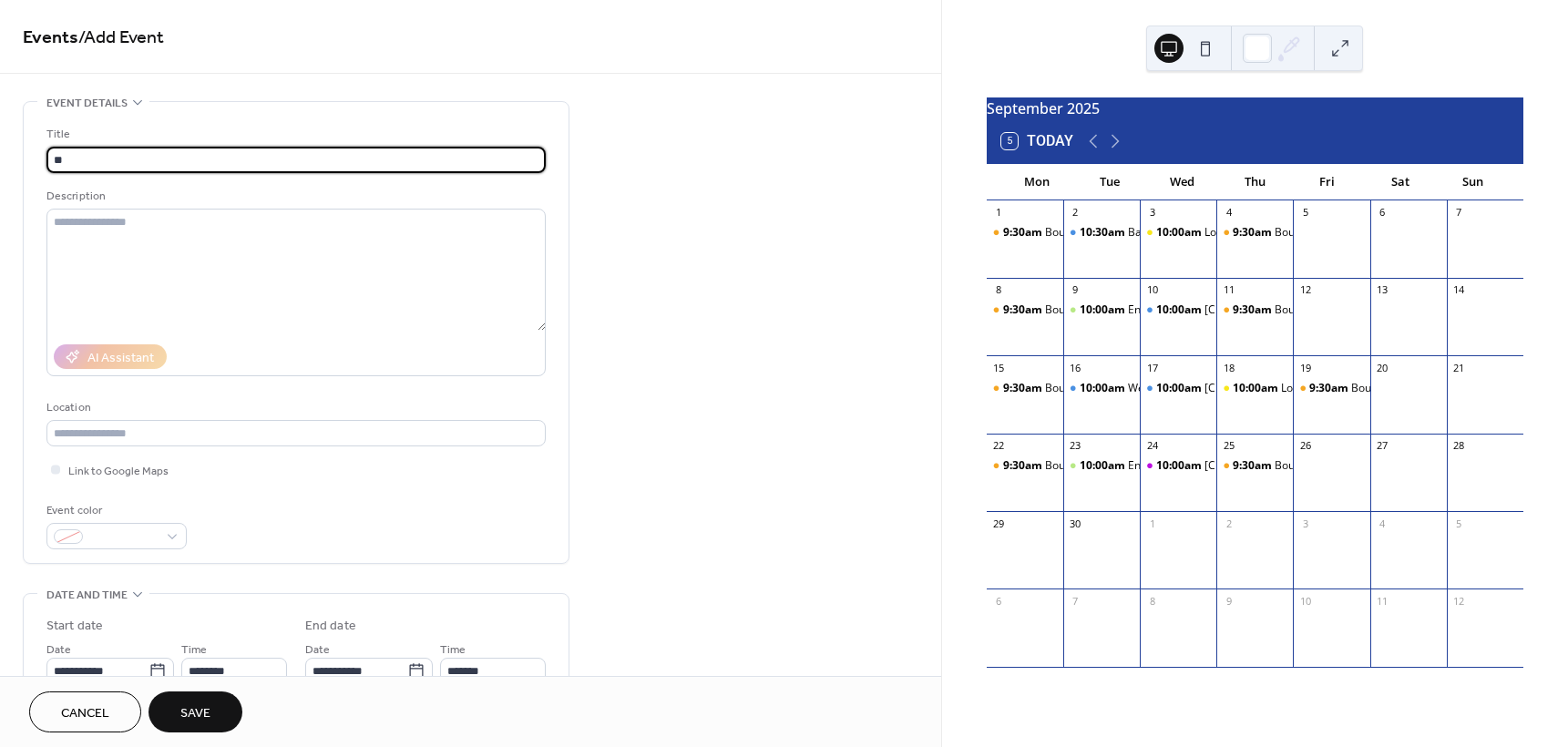 type on "**********" 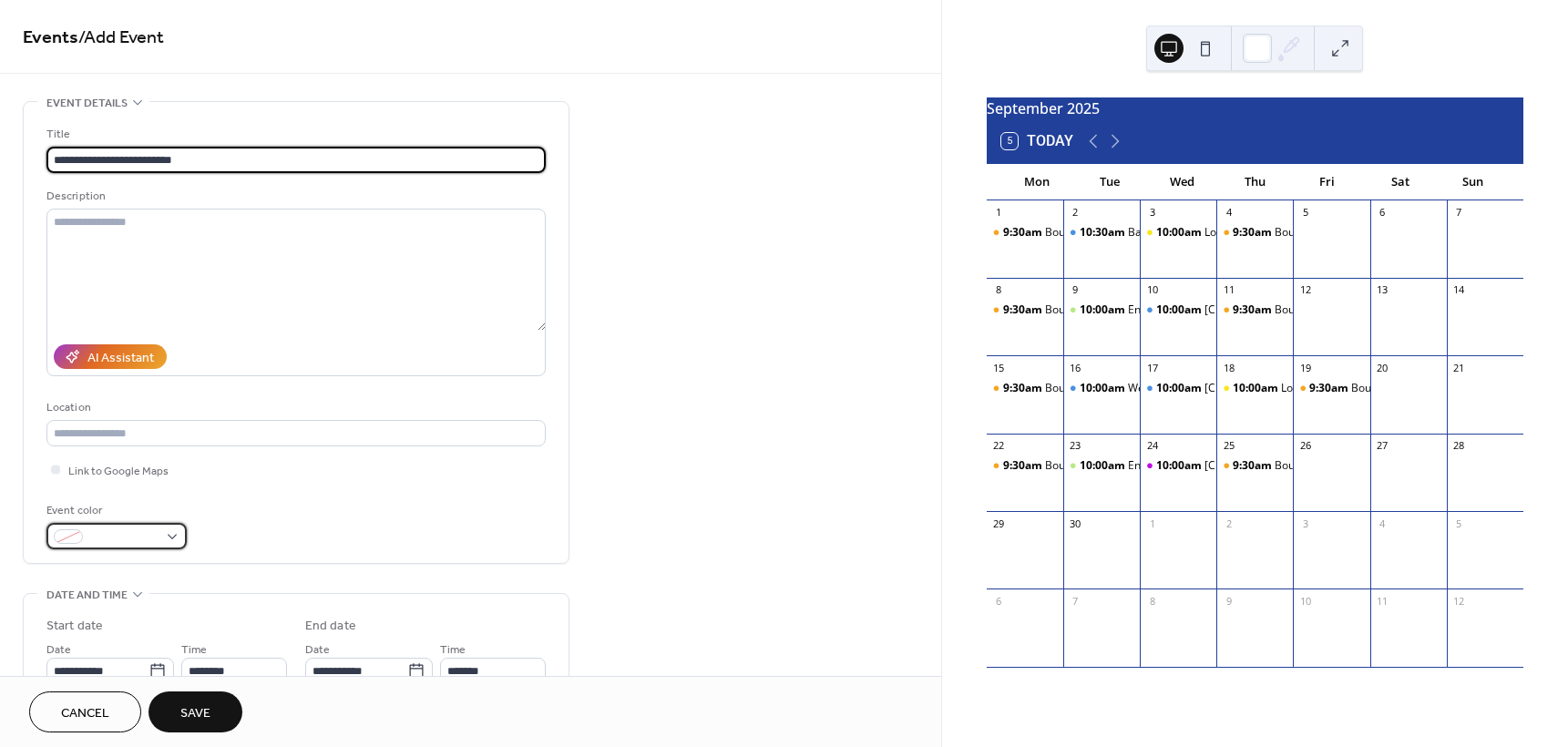 click at bounding box center (117, 536) 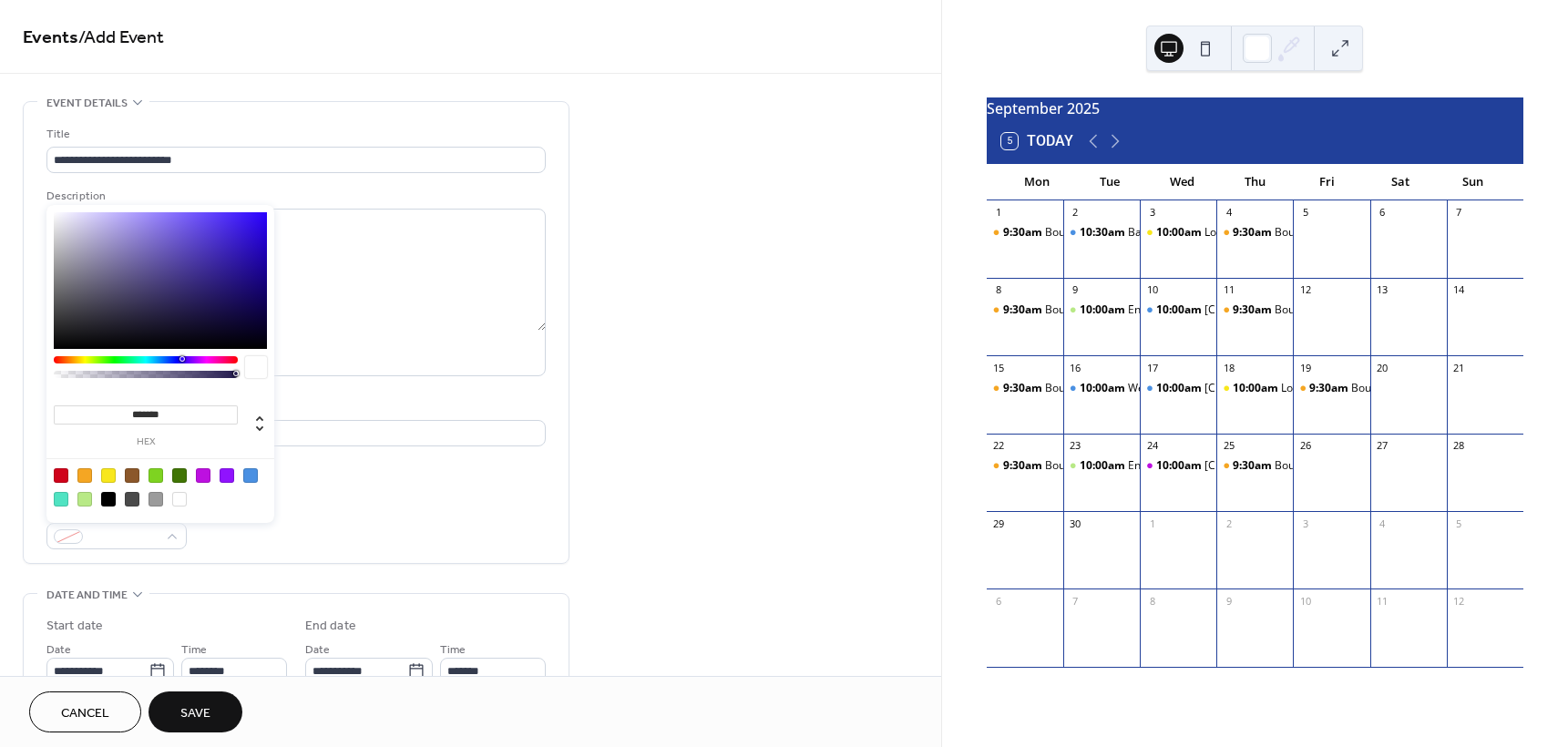 click at bounding box center (160, 486) 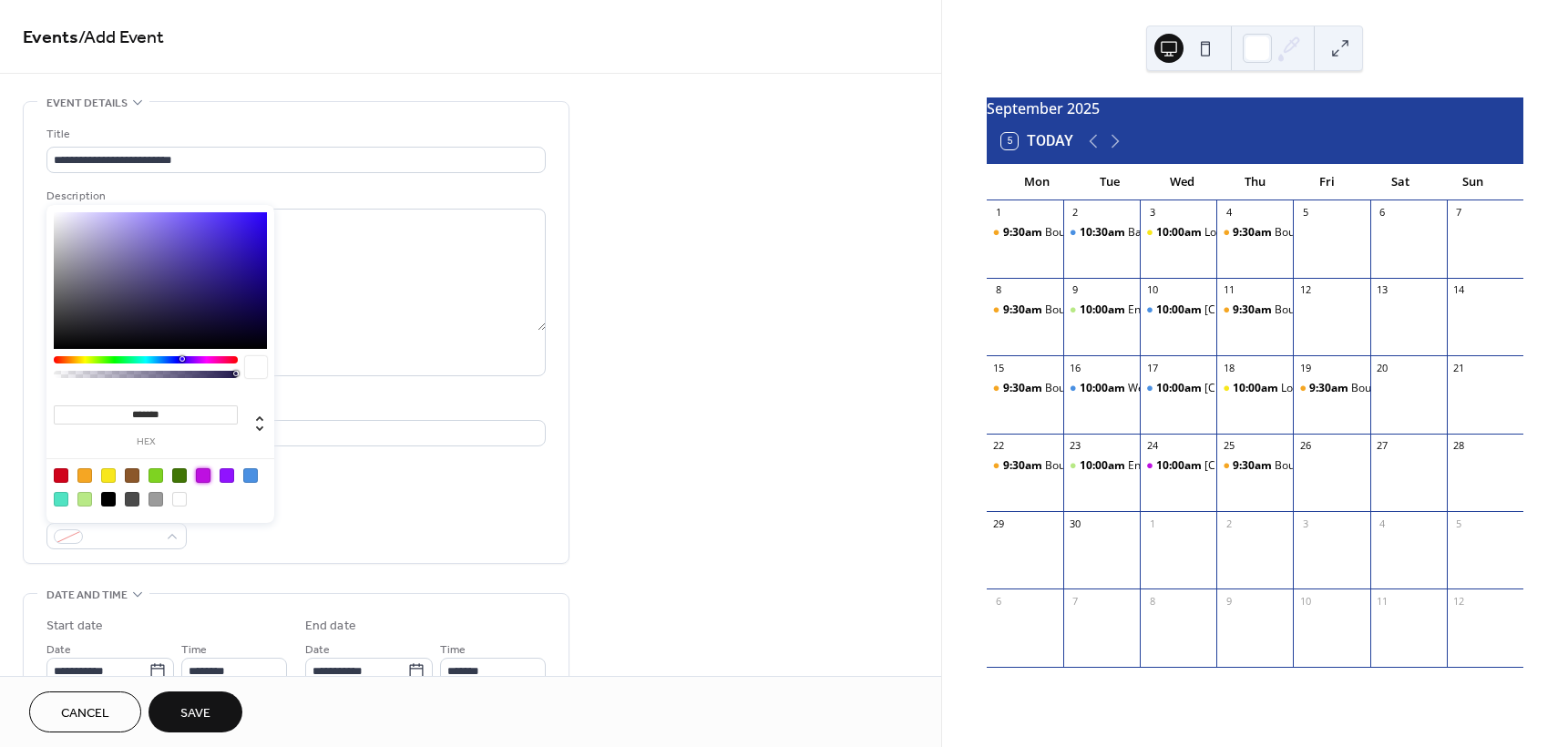 click at bounding box center [203, 476] 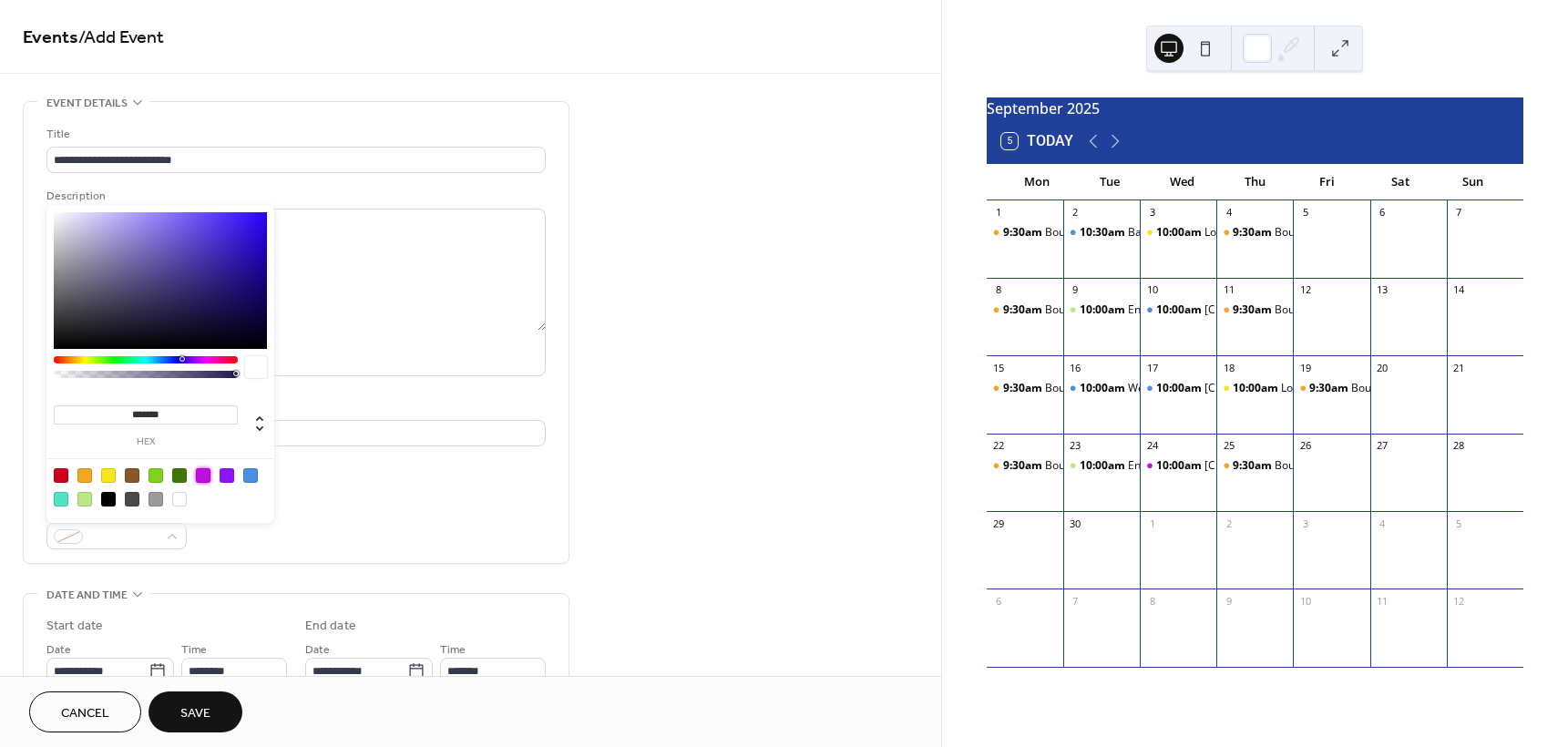 type on "*******" 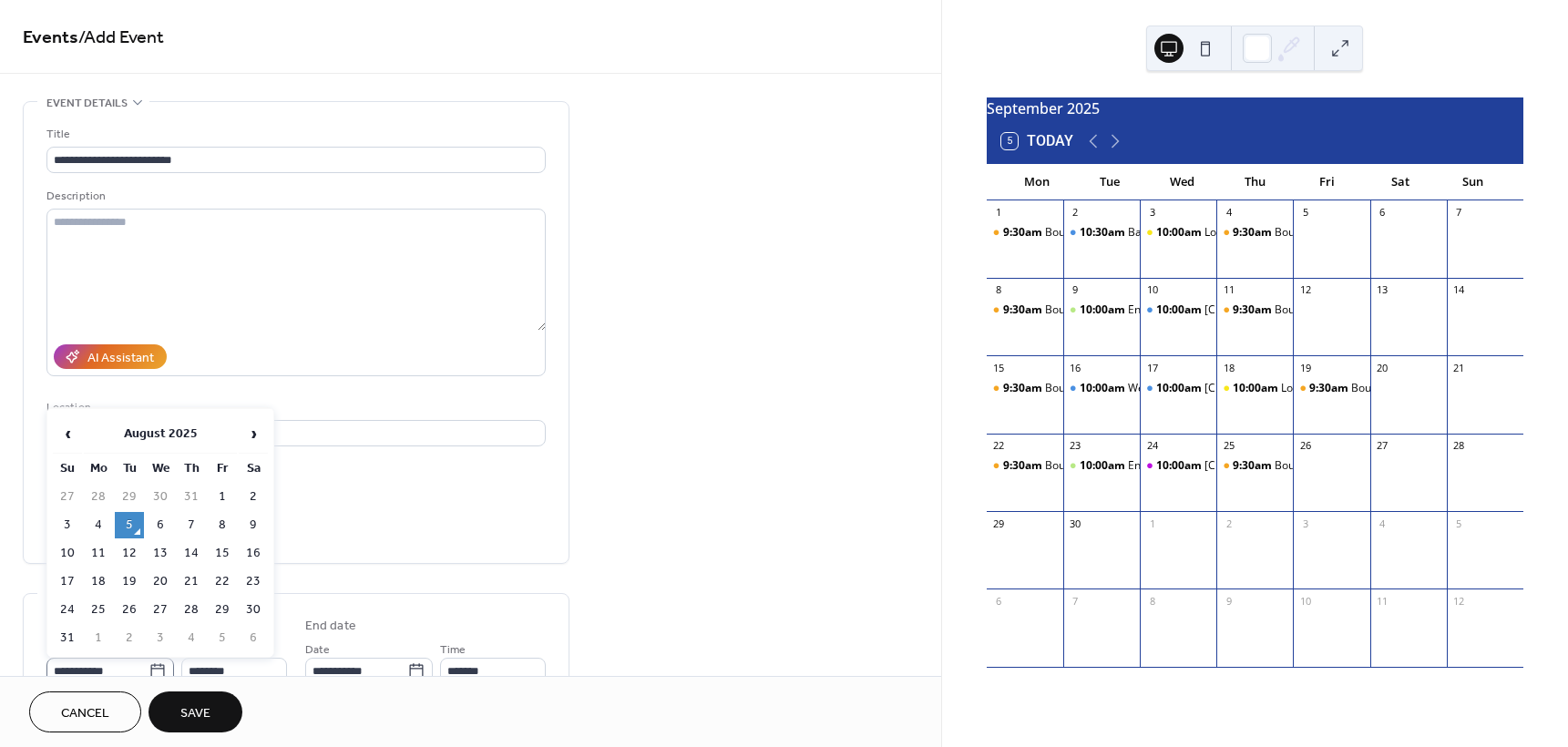 click 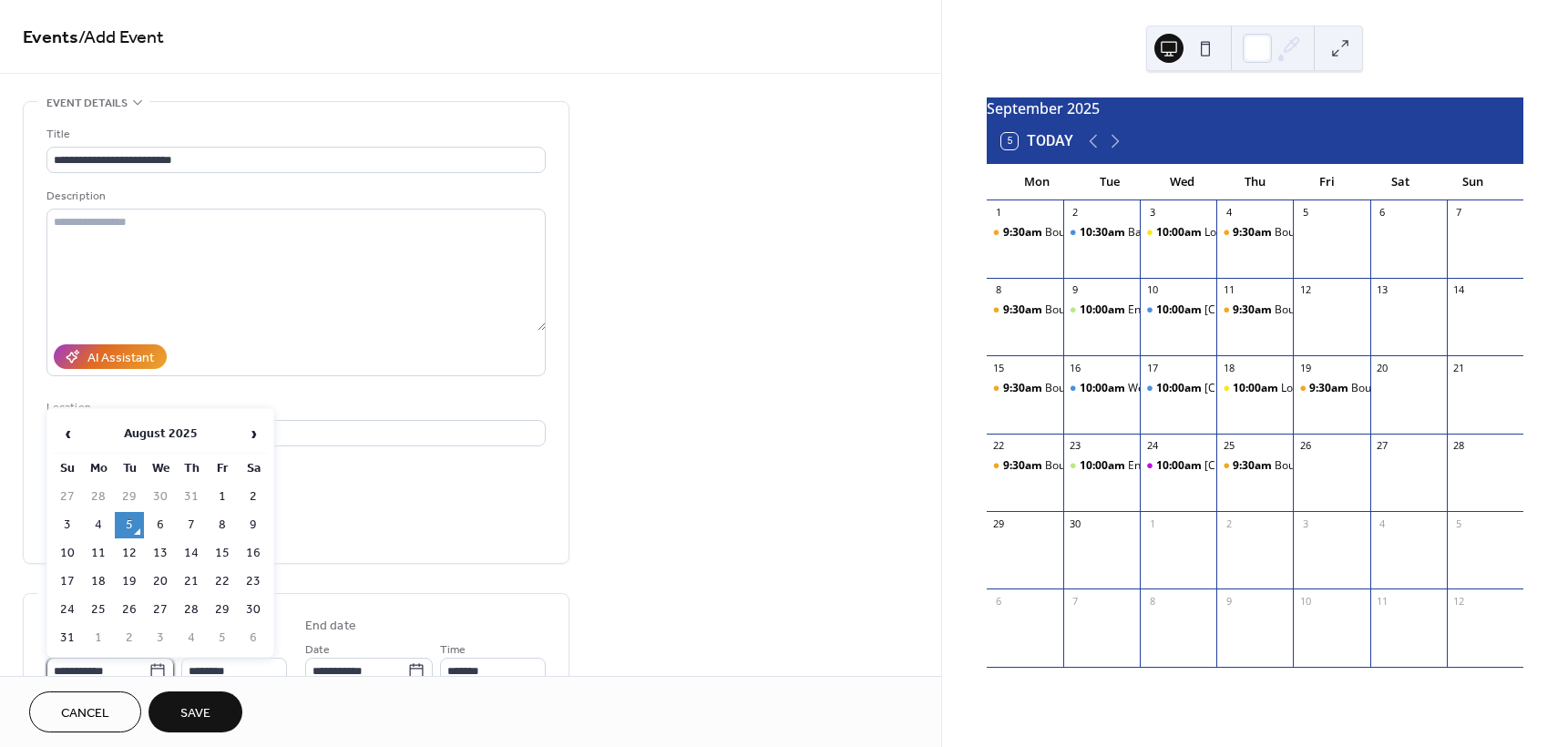 click on "**********" at bounding box center [97, 670] 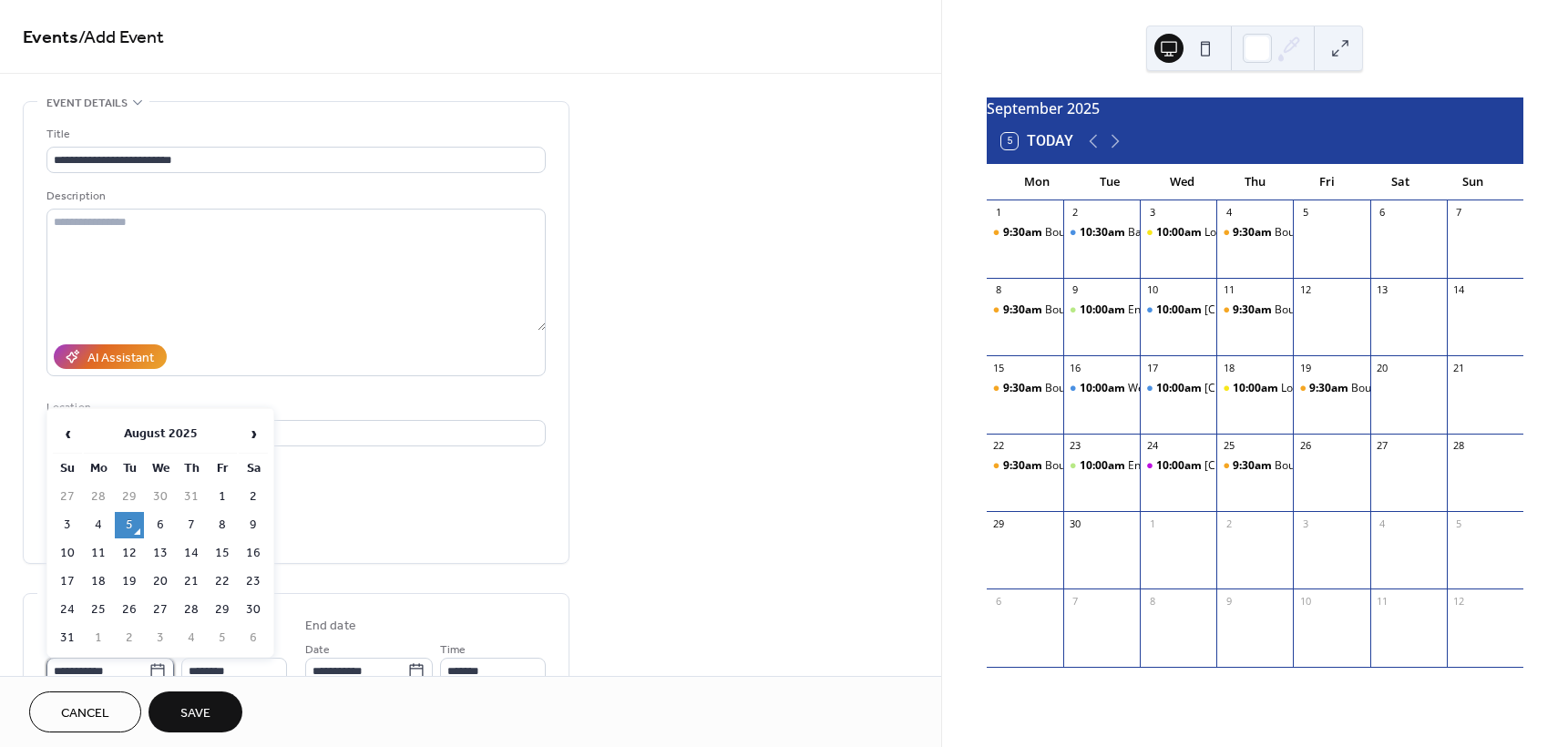 scroll, scrollTop: 8, scrollLeft: 0, axis: vertical 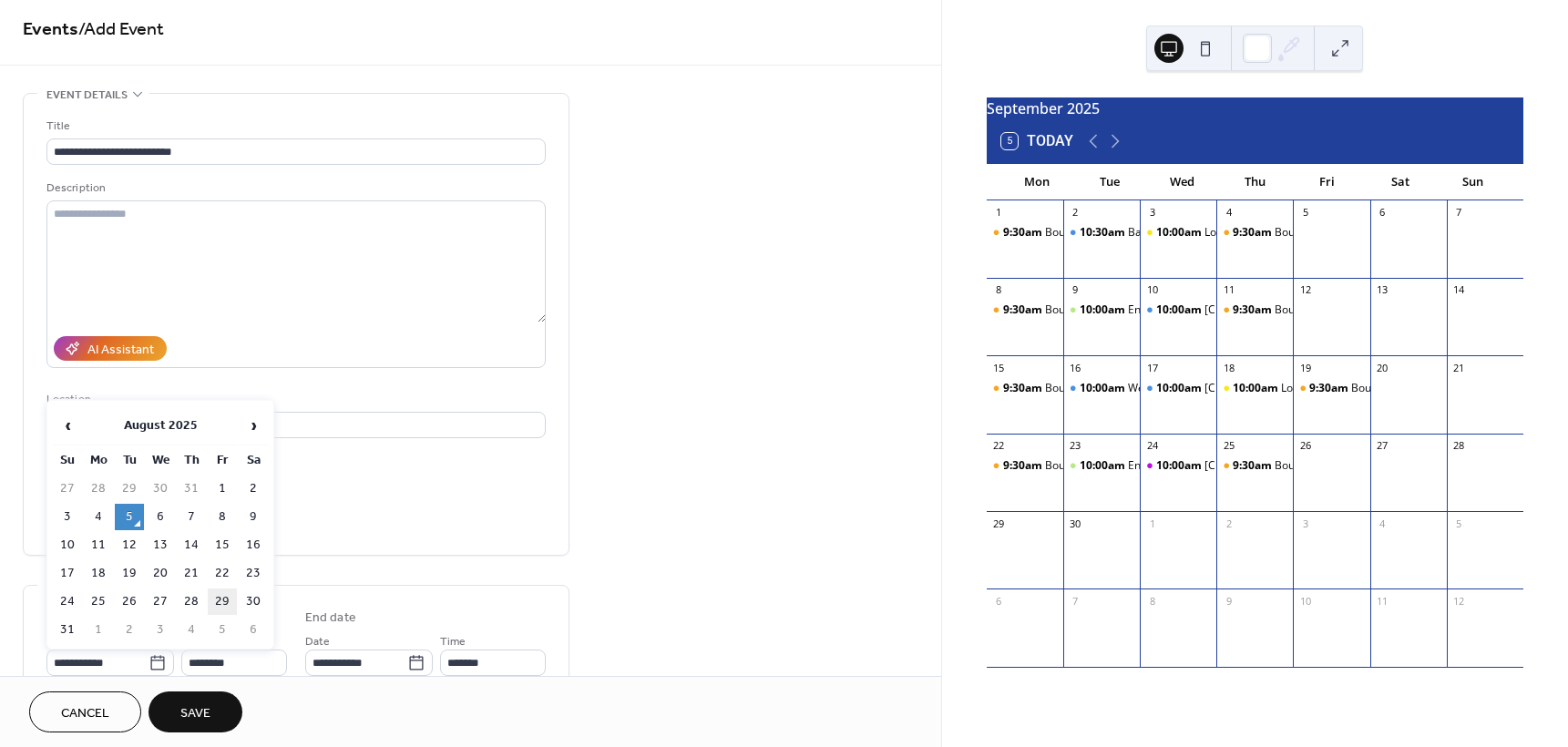 click on "29" at bounding box center (222, 601) 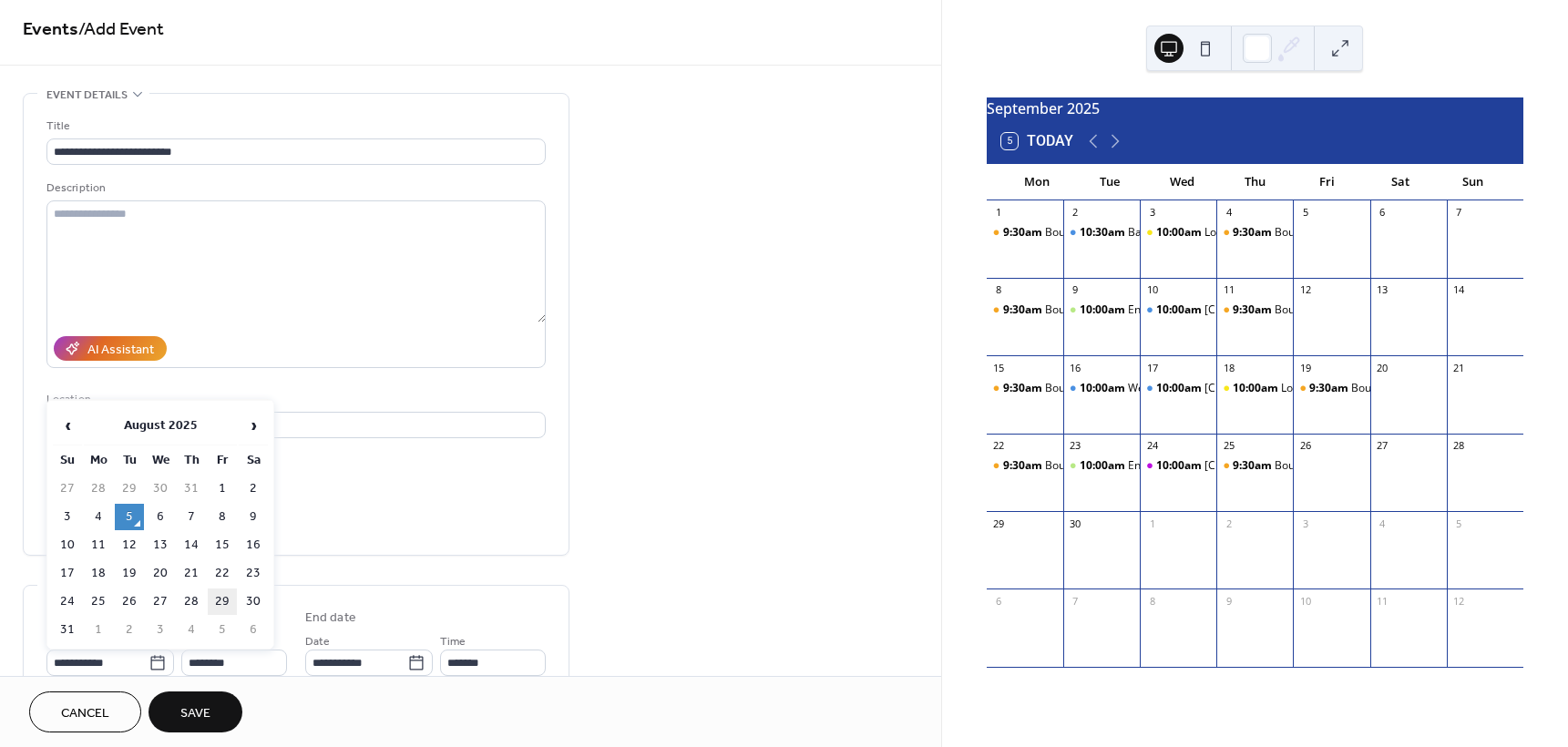 type on "**********" 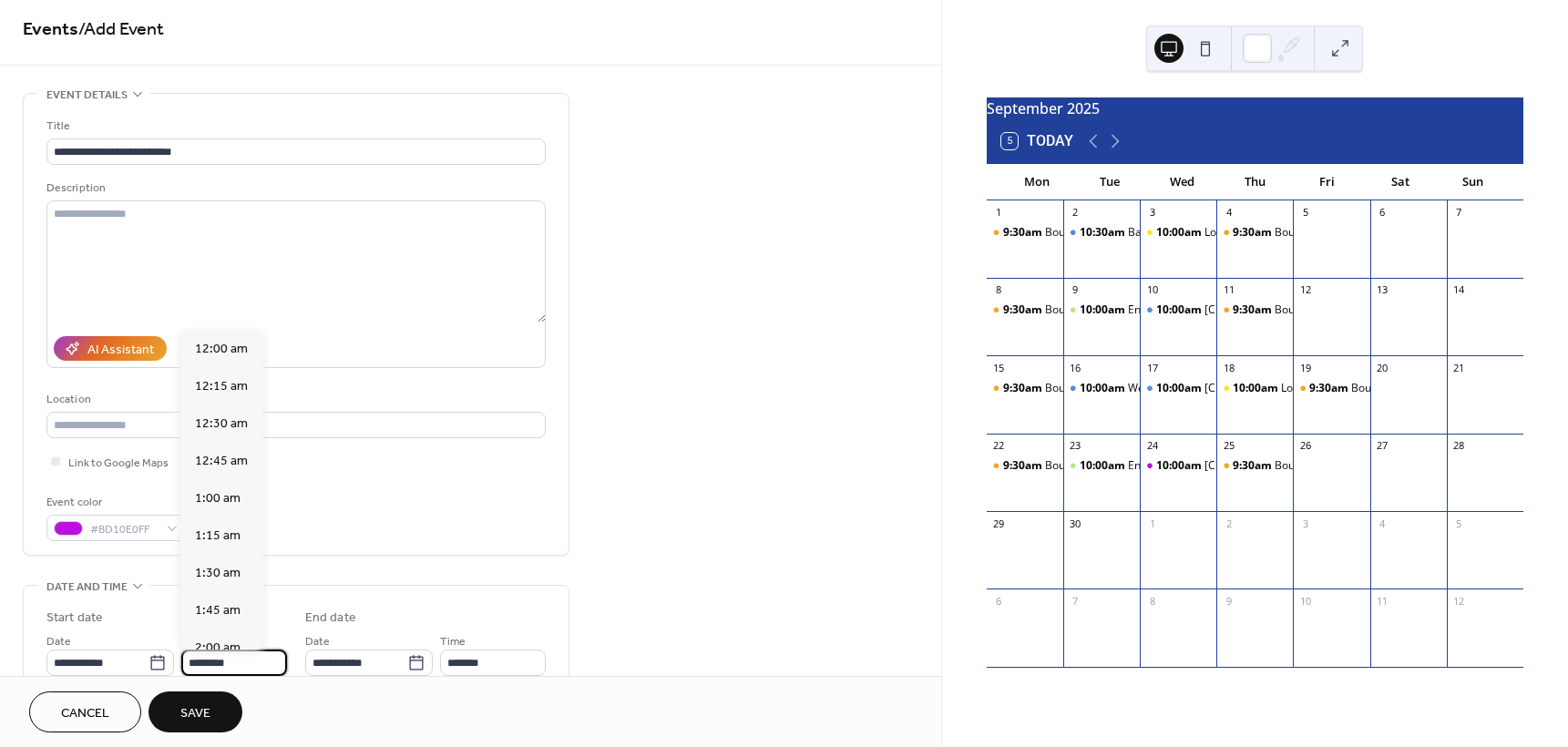 click on "********" at bounding box center (234, 662) 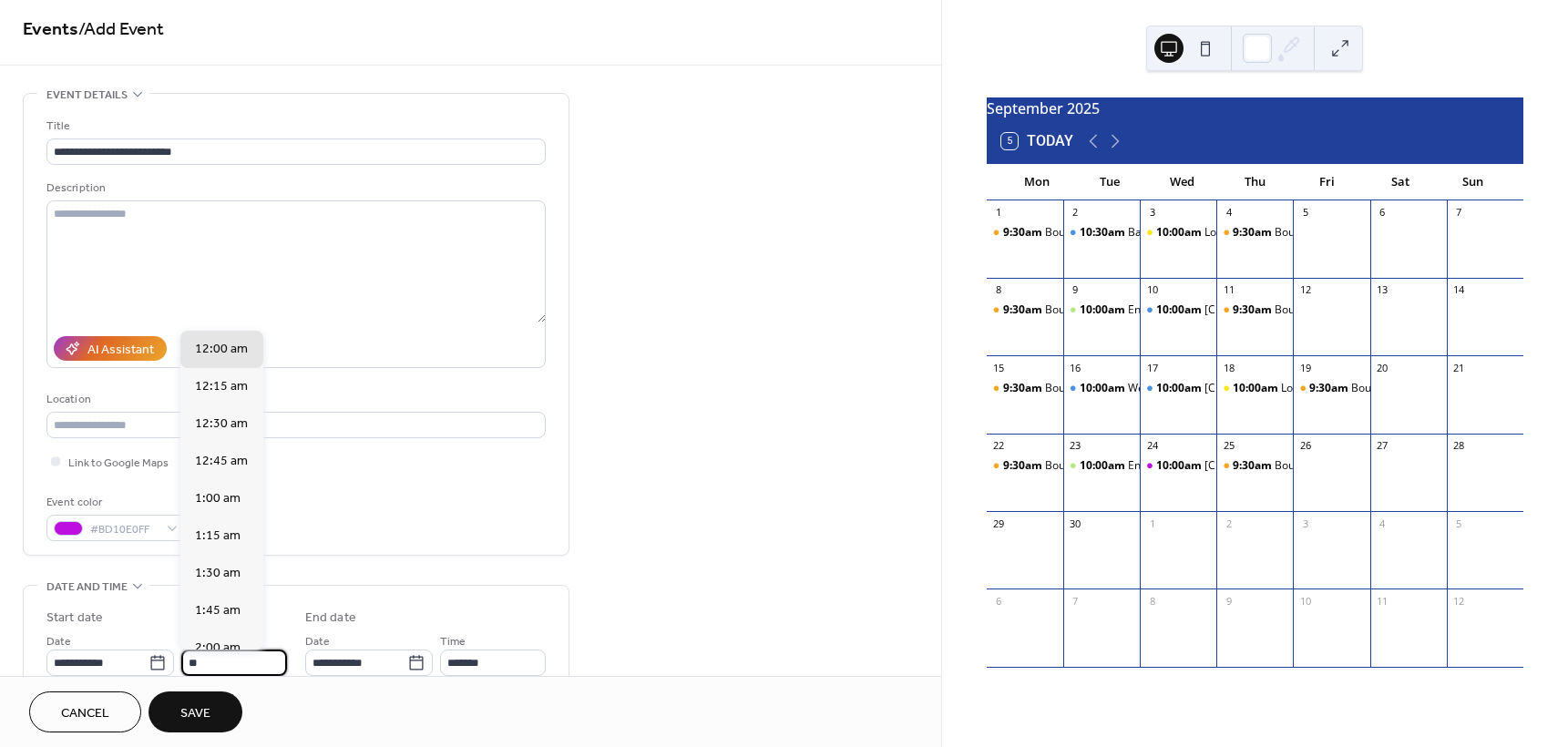 scroll, scrollTop: 1494, scrollLeft: 0, axis: vertical 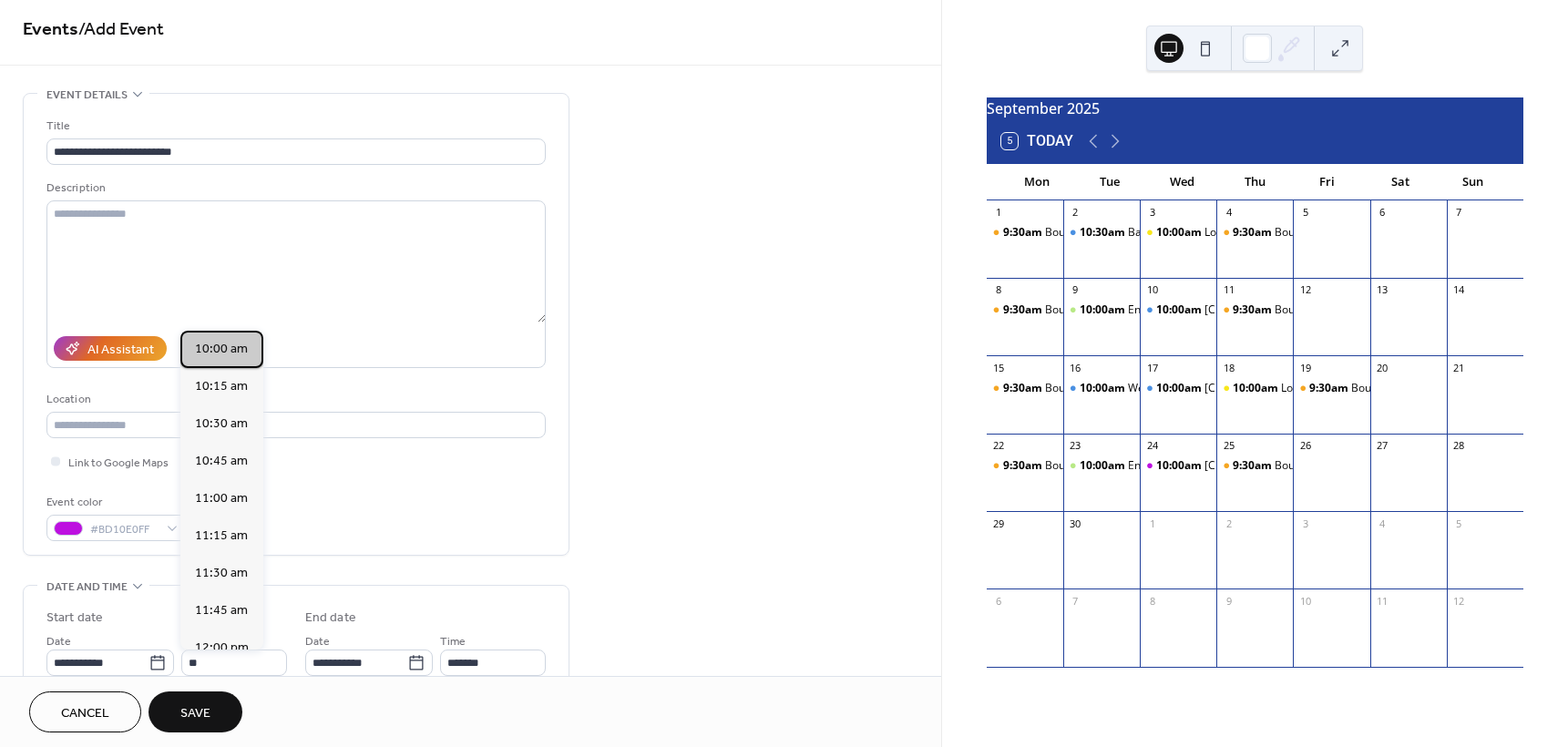 click on "10:00 am" at bounding box center [221, 349] 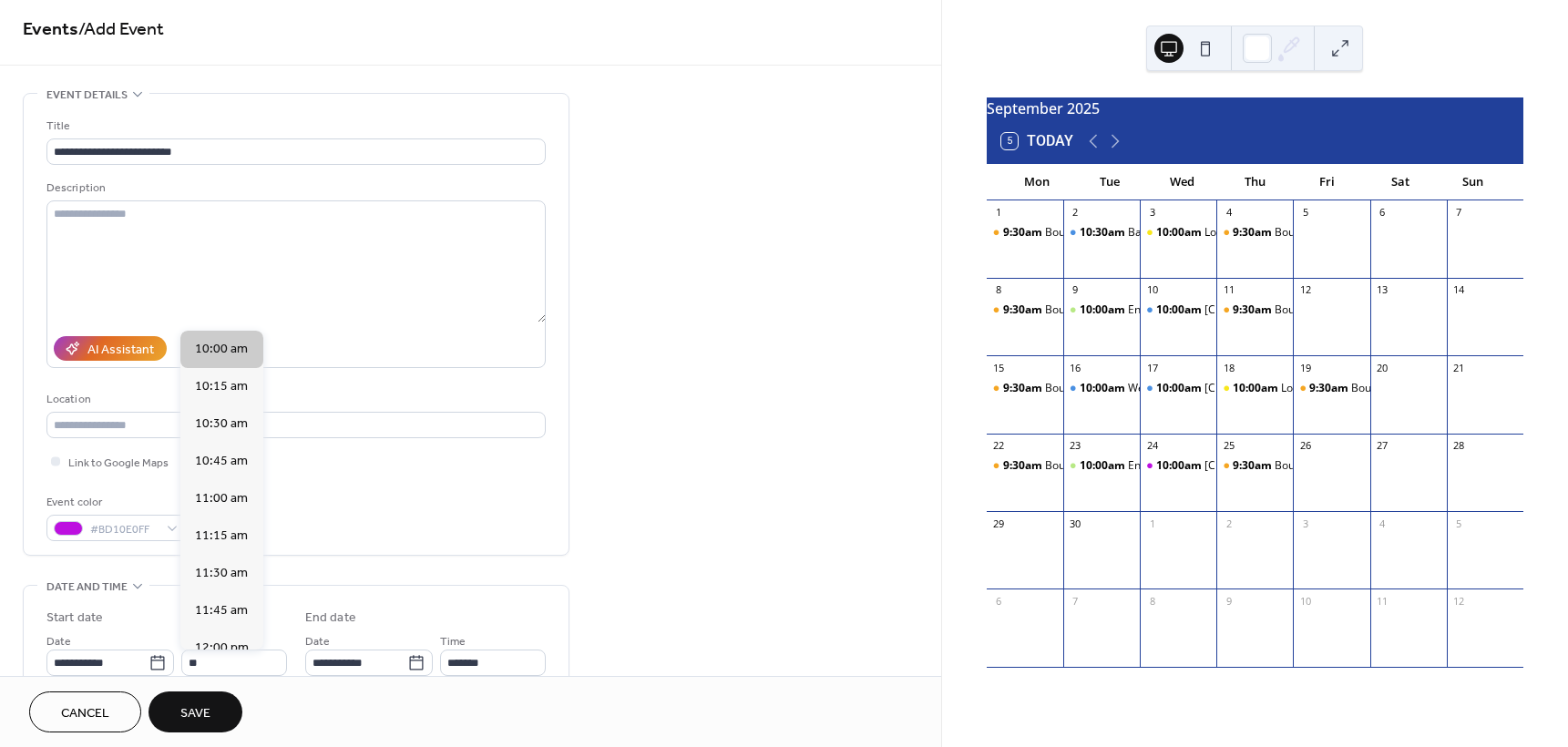 type on "********" 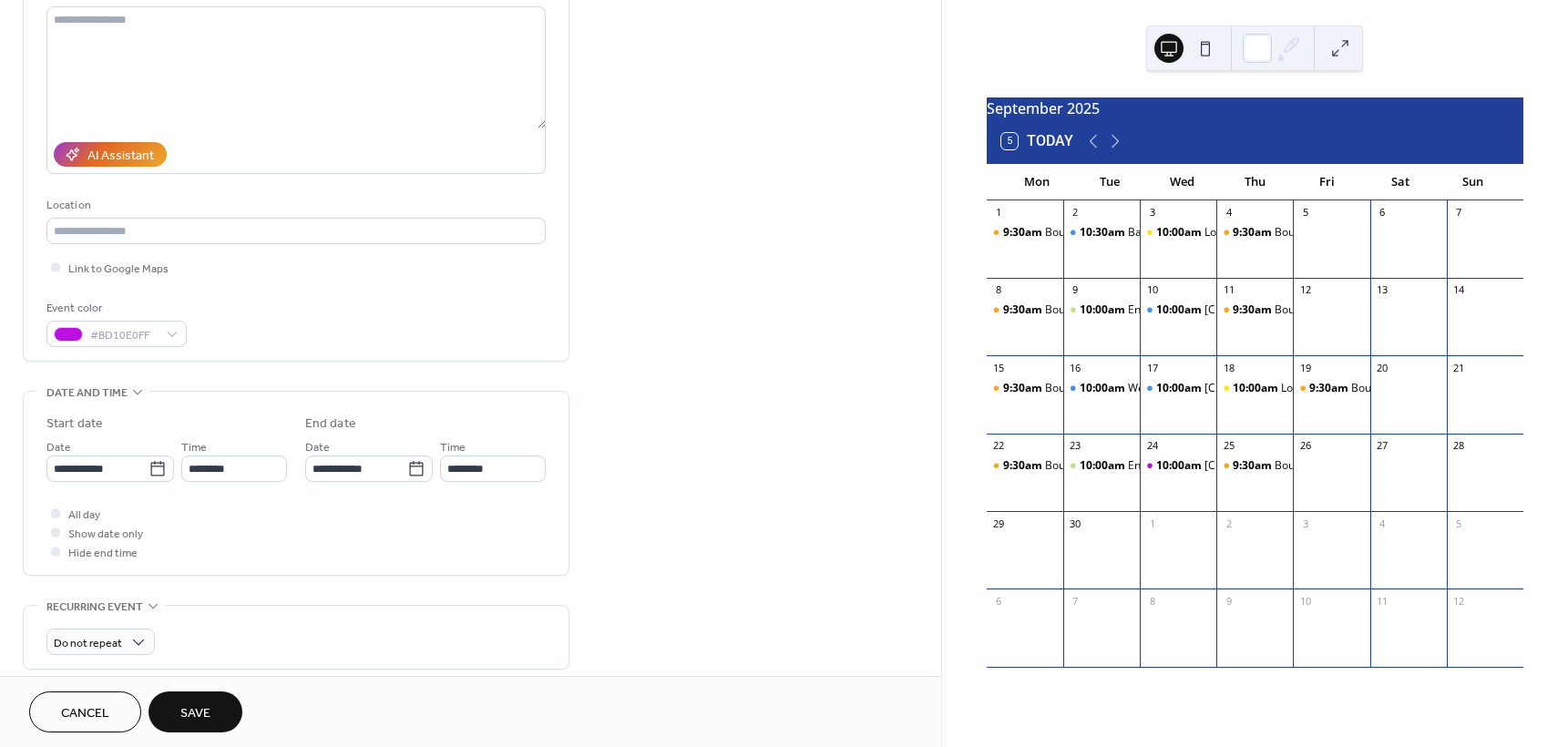 scroll, scrollTop: 264, scrollLeft: 0, axis: vertical 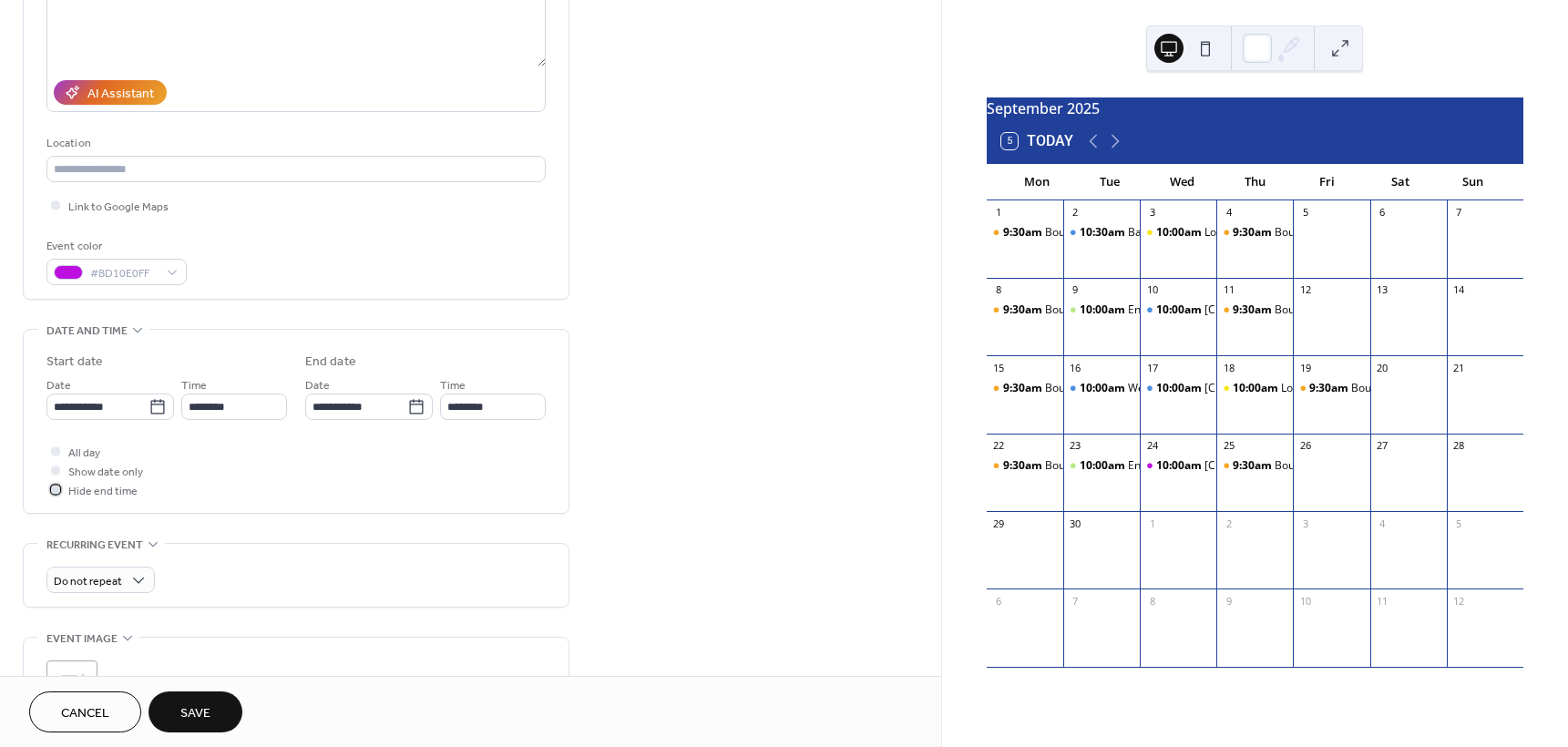 click on "Hide end time" at bounding box center (103, 491) 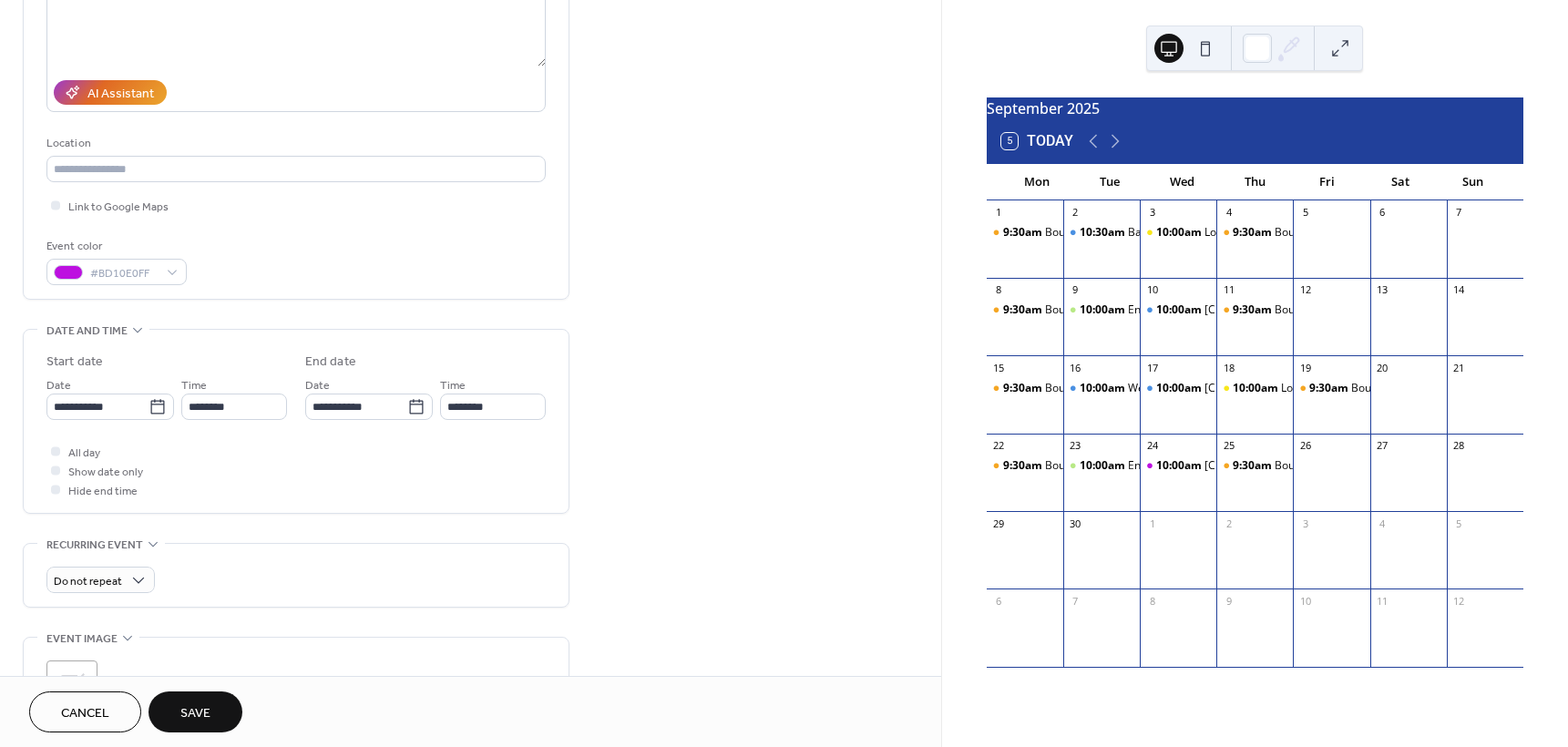 click on "Save" at bounding box center [195, 713] 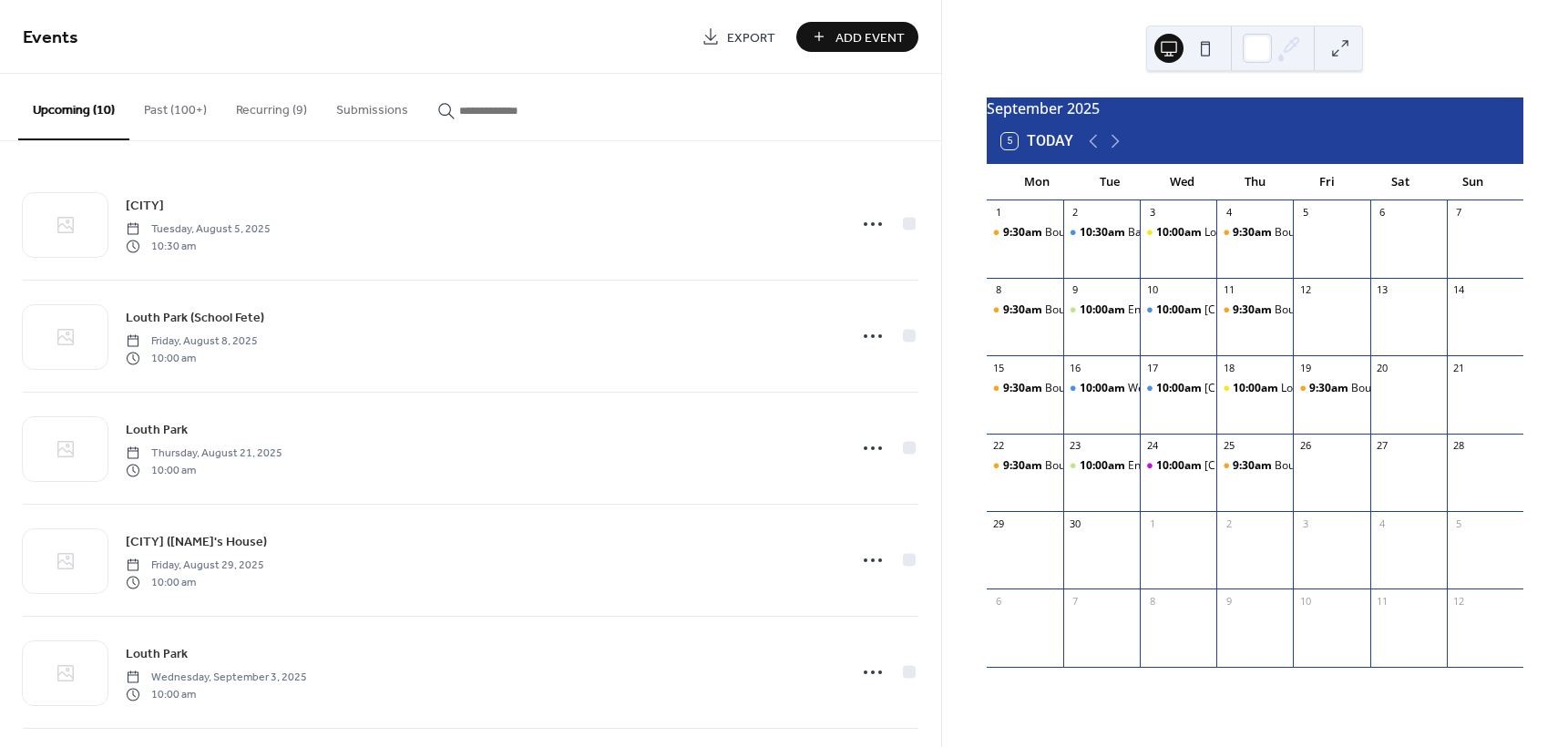 click on "Add Event" at bounding box center (857, 36) 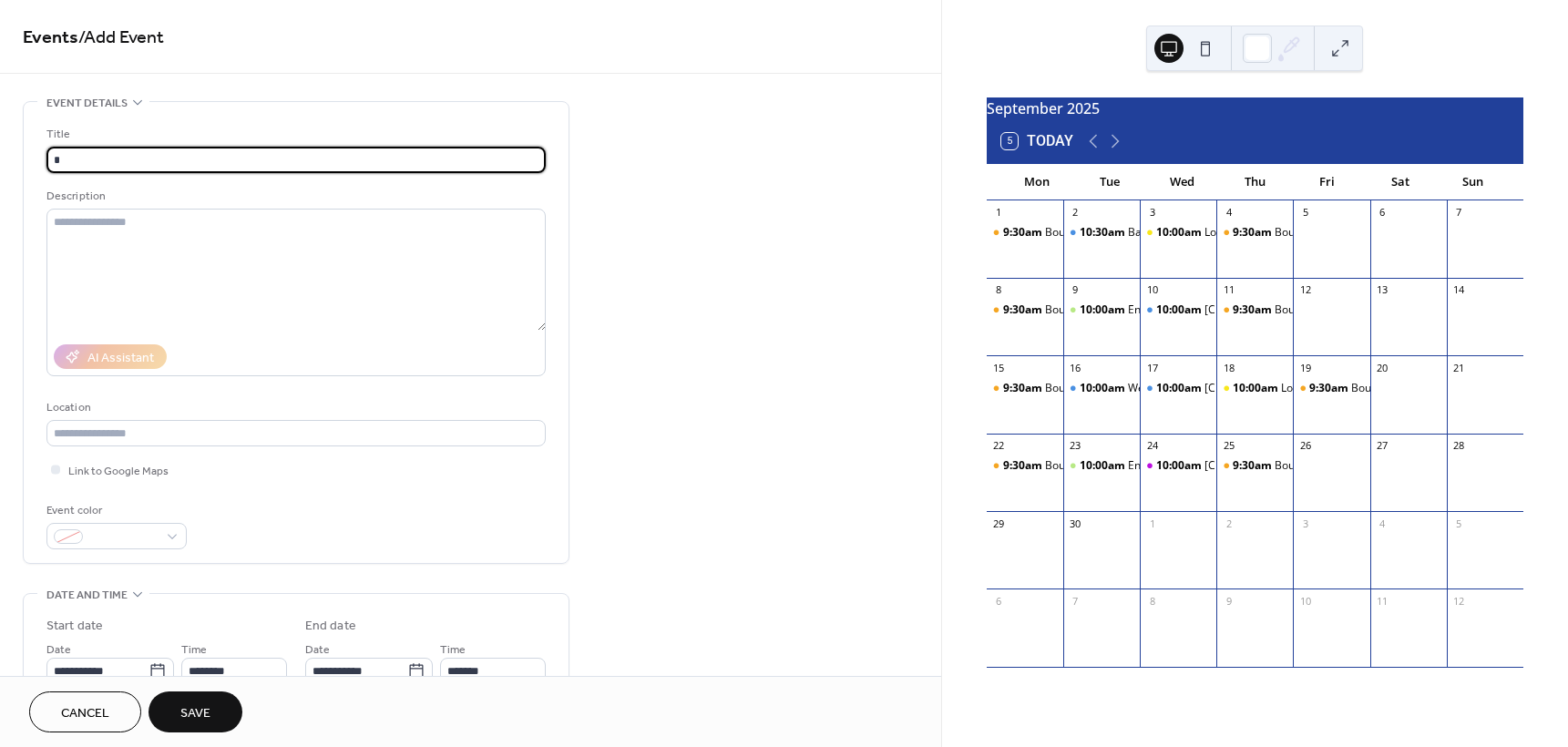 type on "*********" 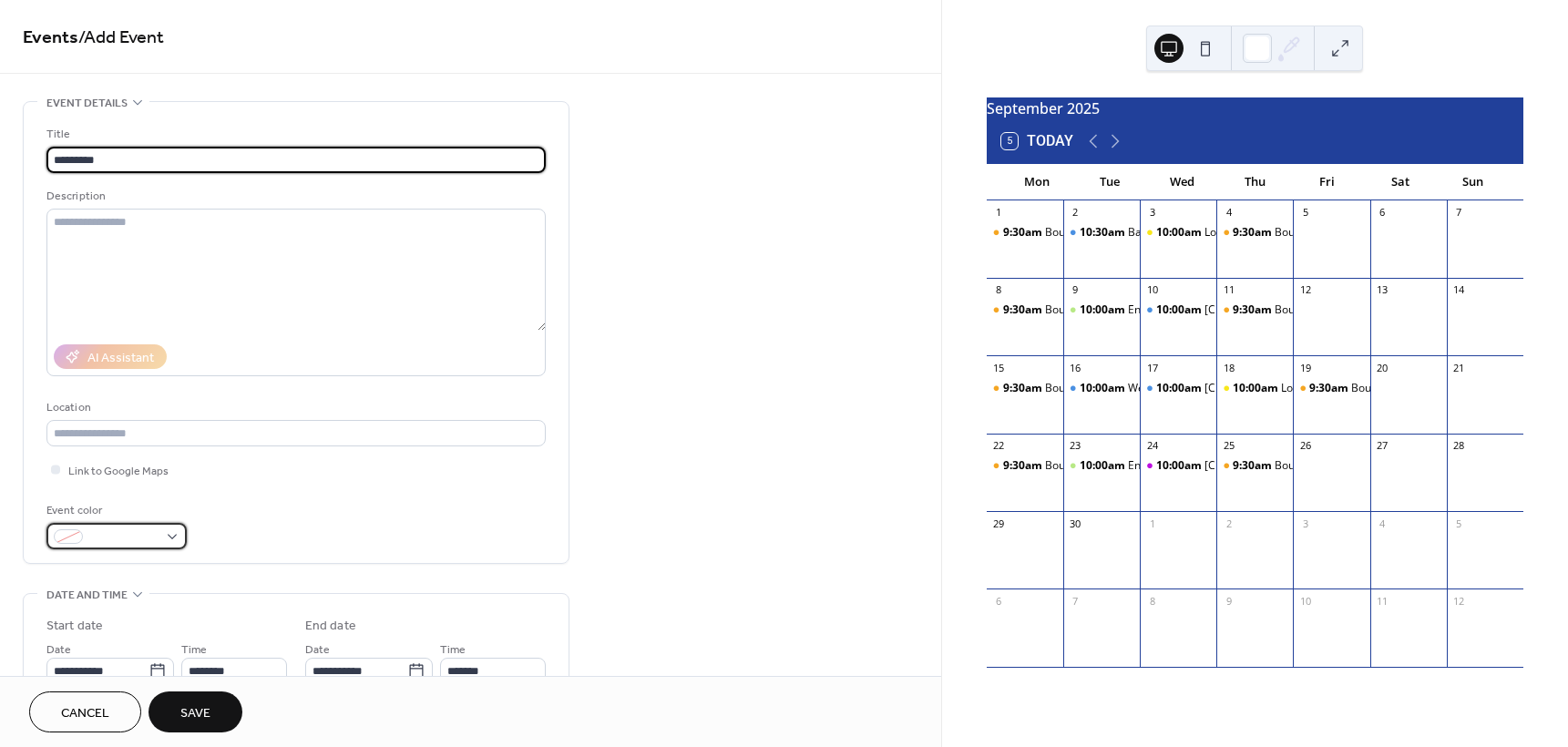 click at bounding box center (124, 537) 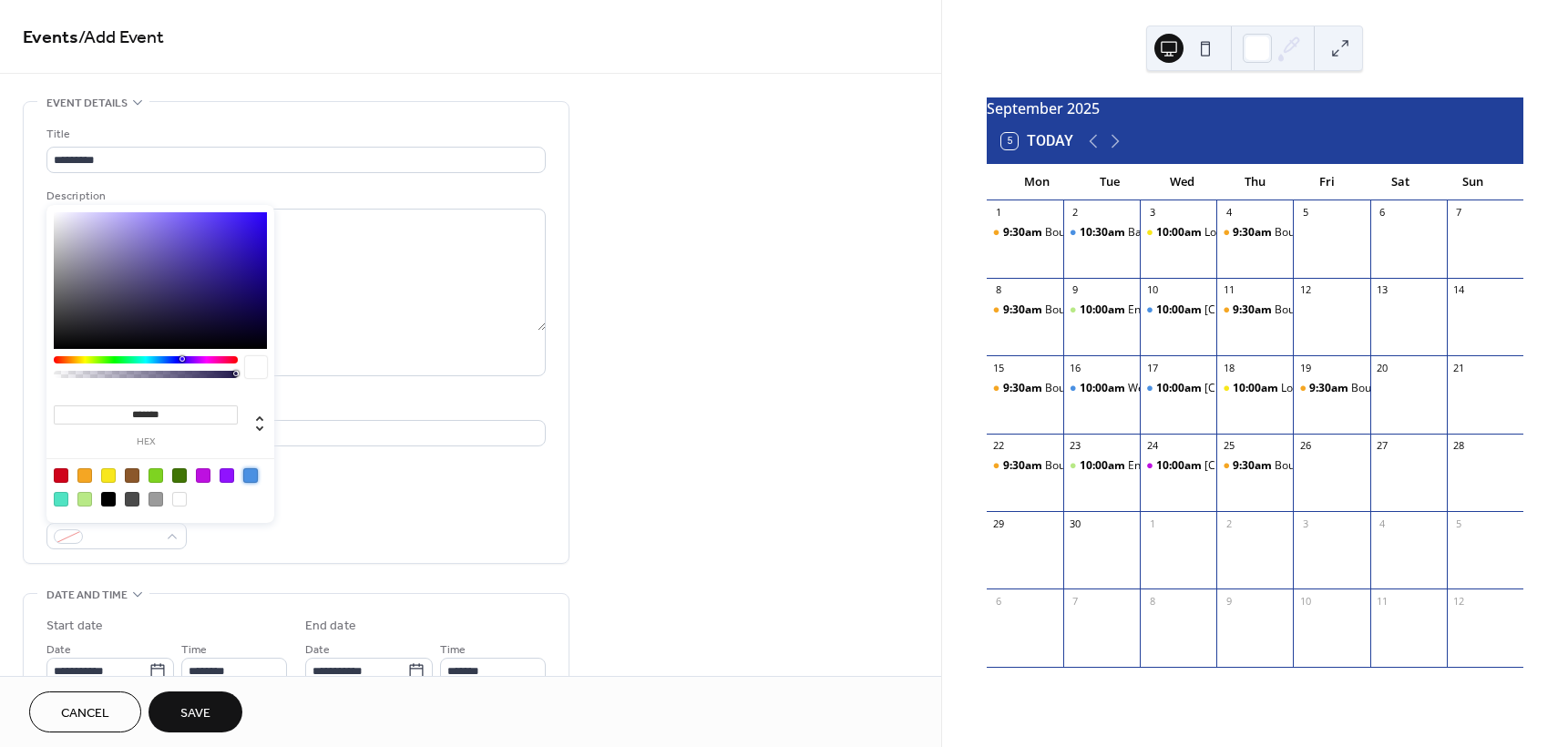 click at bounding box center (251, 476) 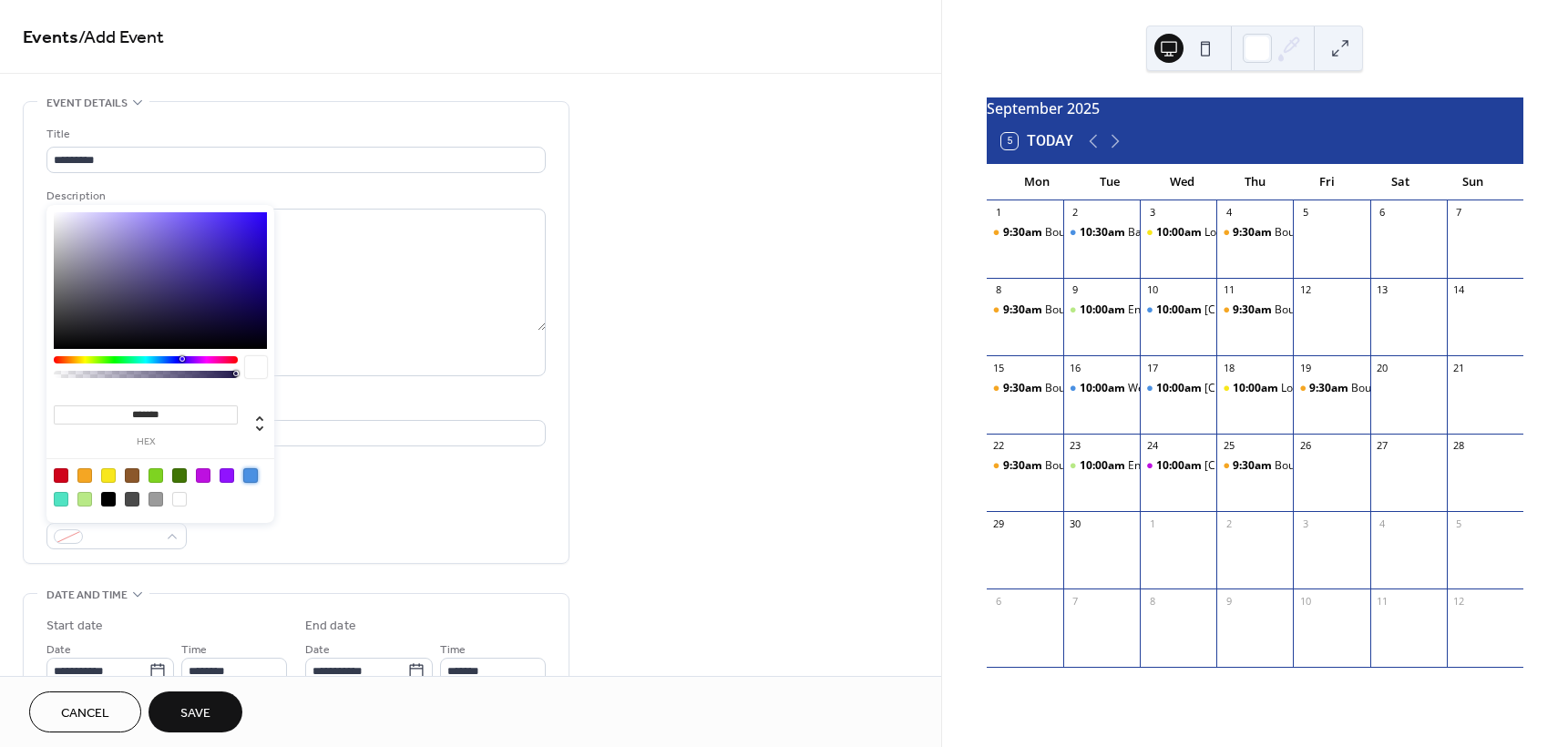 type on "*******" 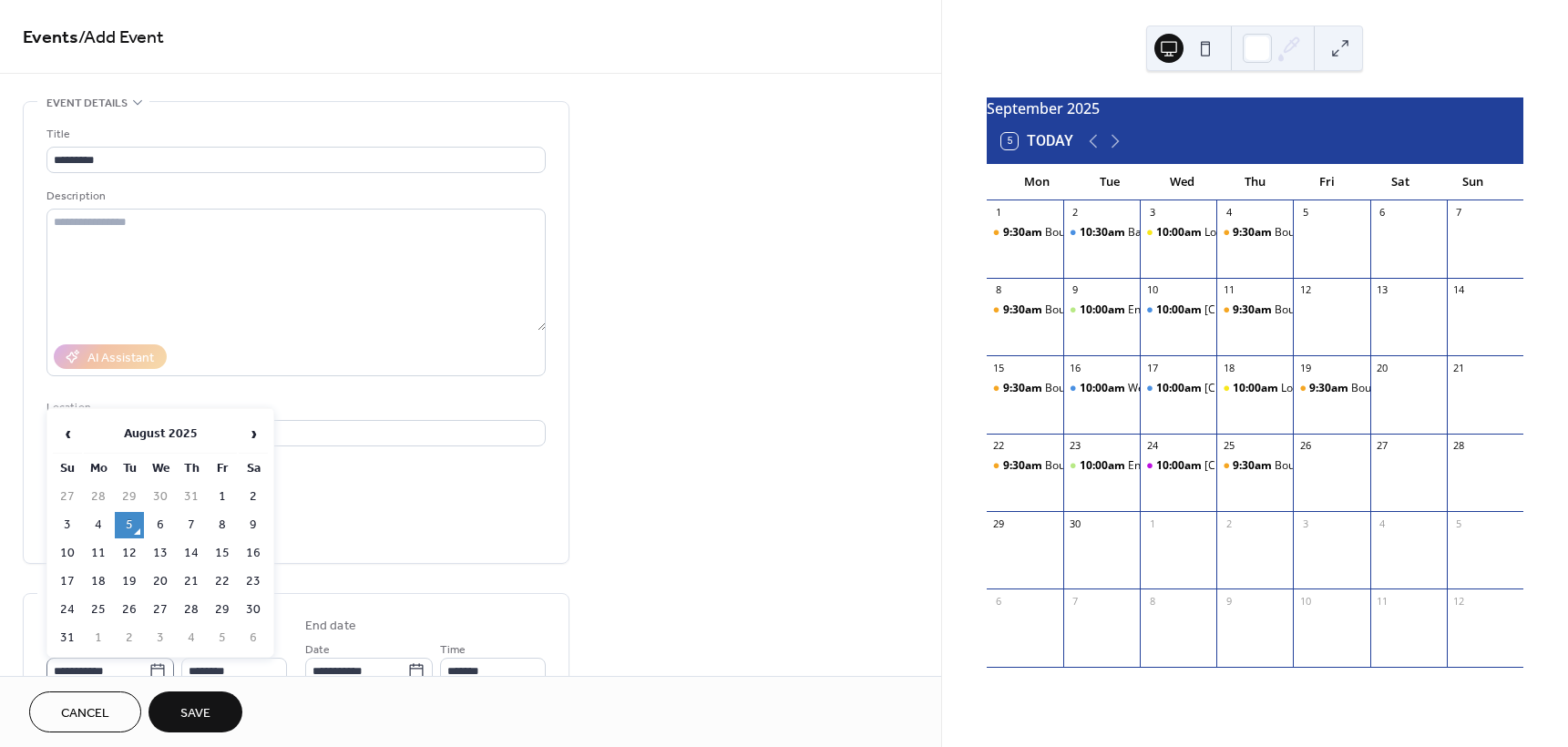 click 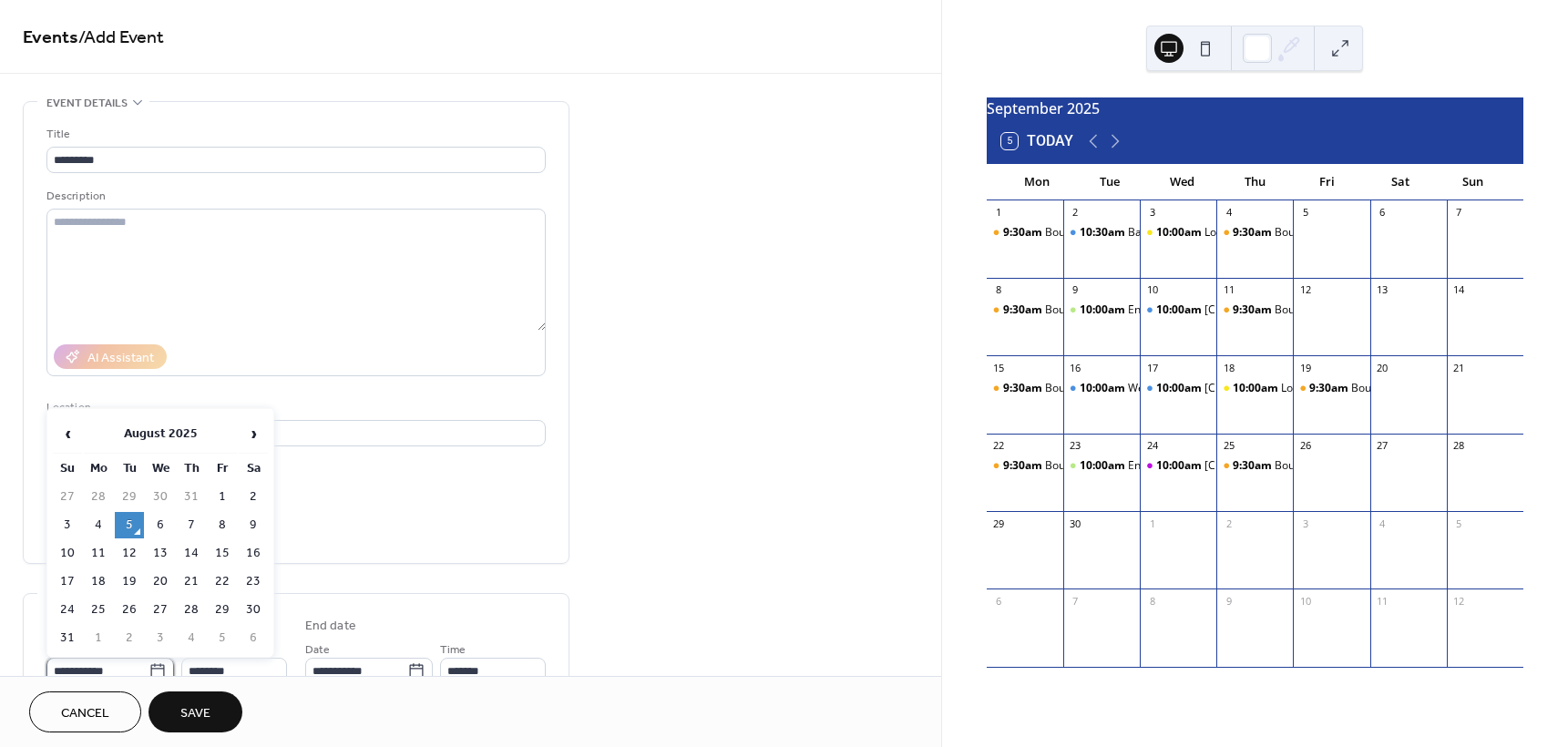 click on "**********" at bounding box center (97, 670) 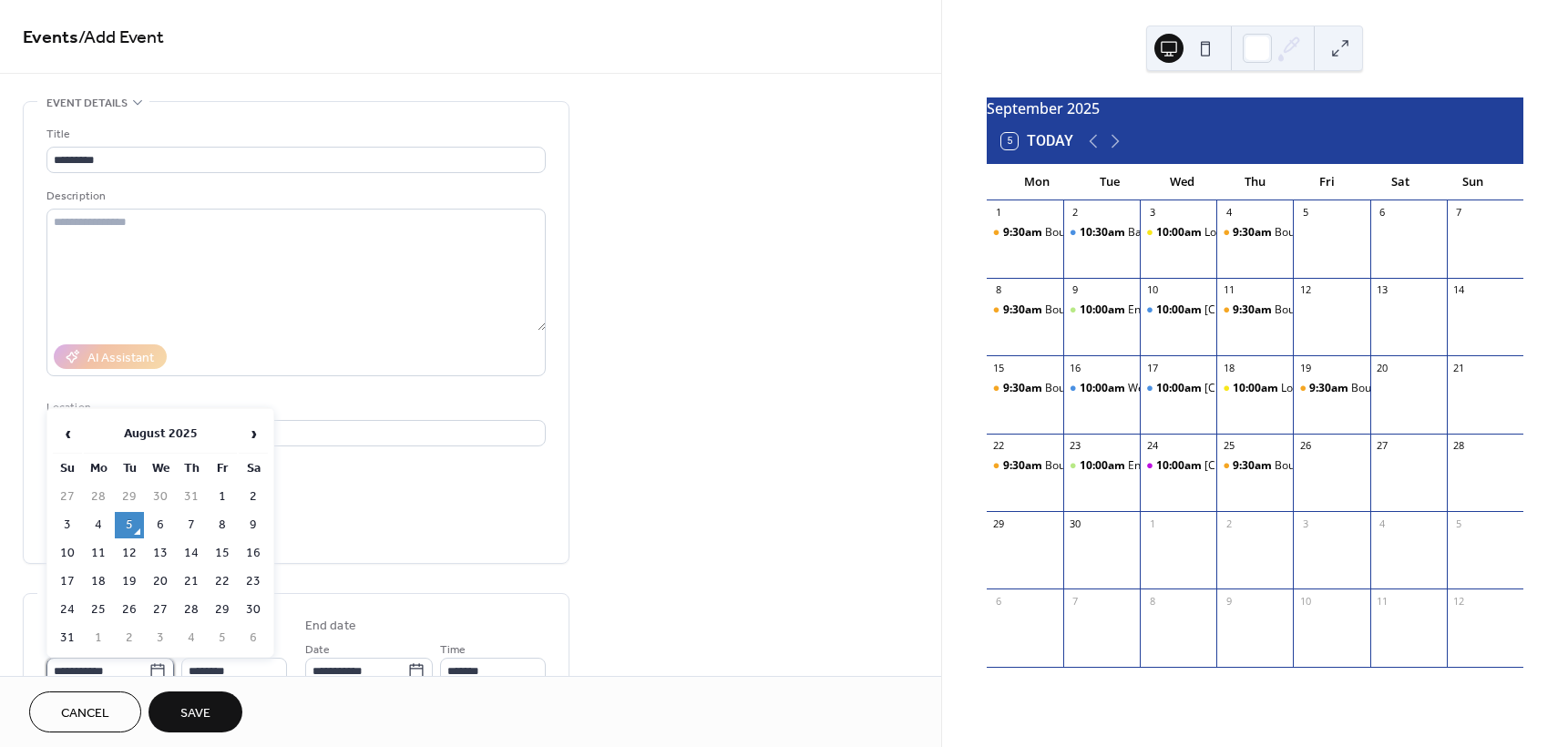 scroll, scrollTop: 8, scrollLeft: 0, axis: vertical 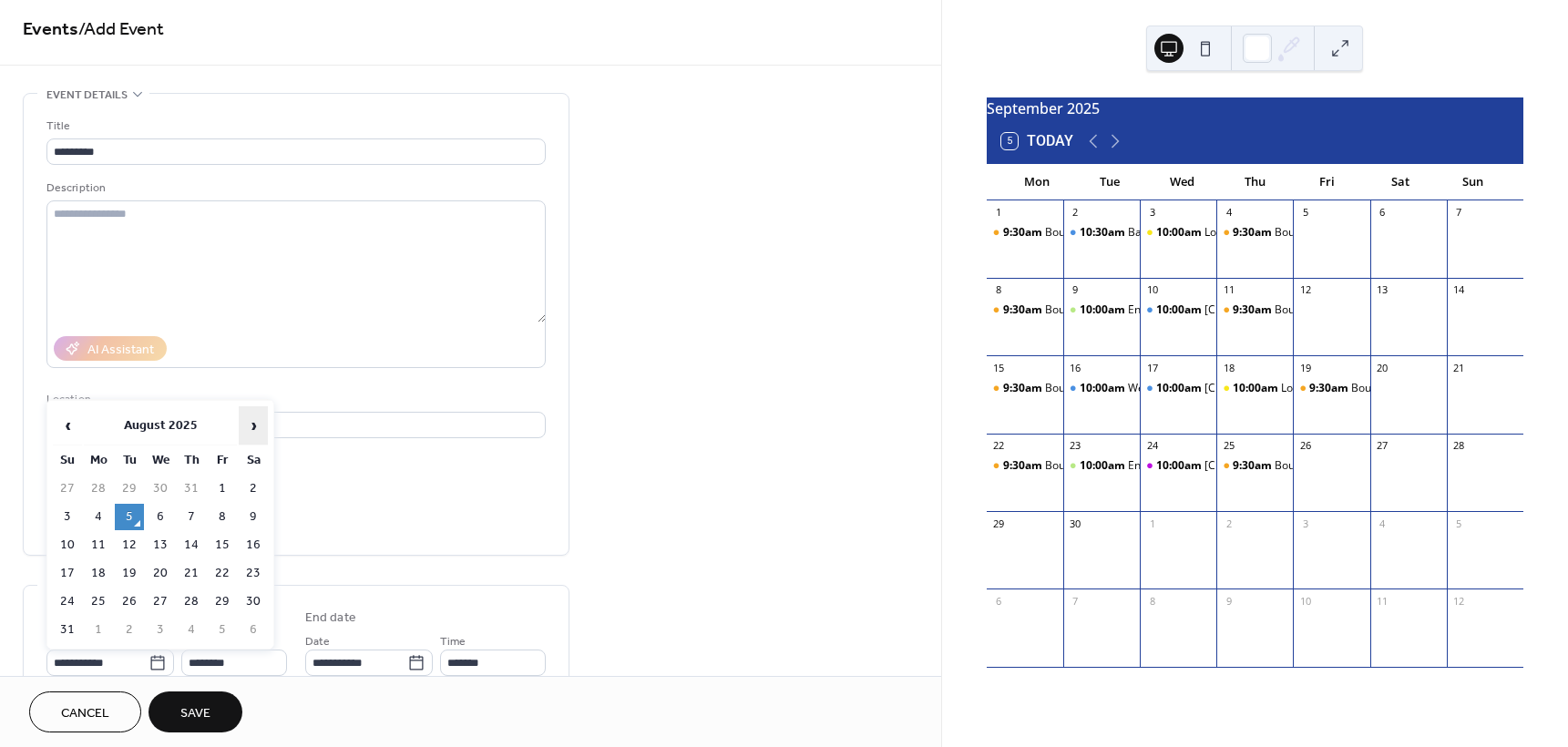click on "›" at bounding box center [253, 425] 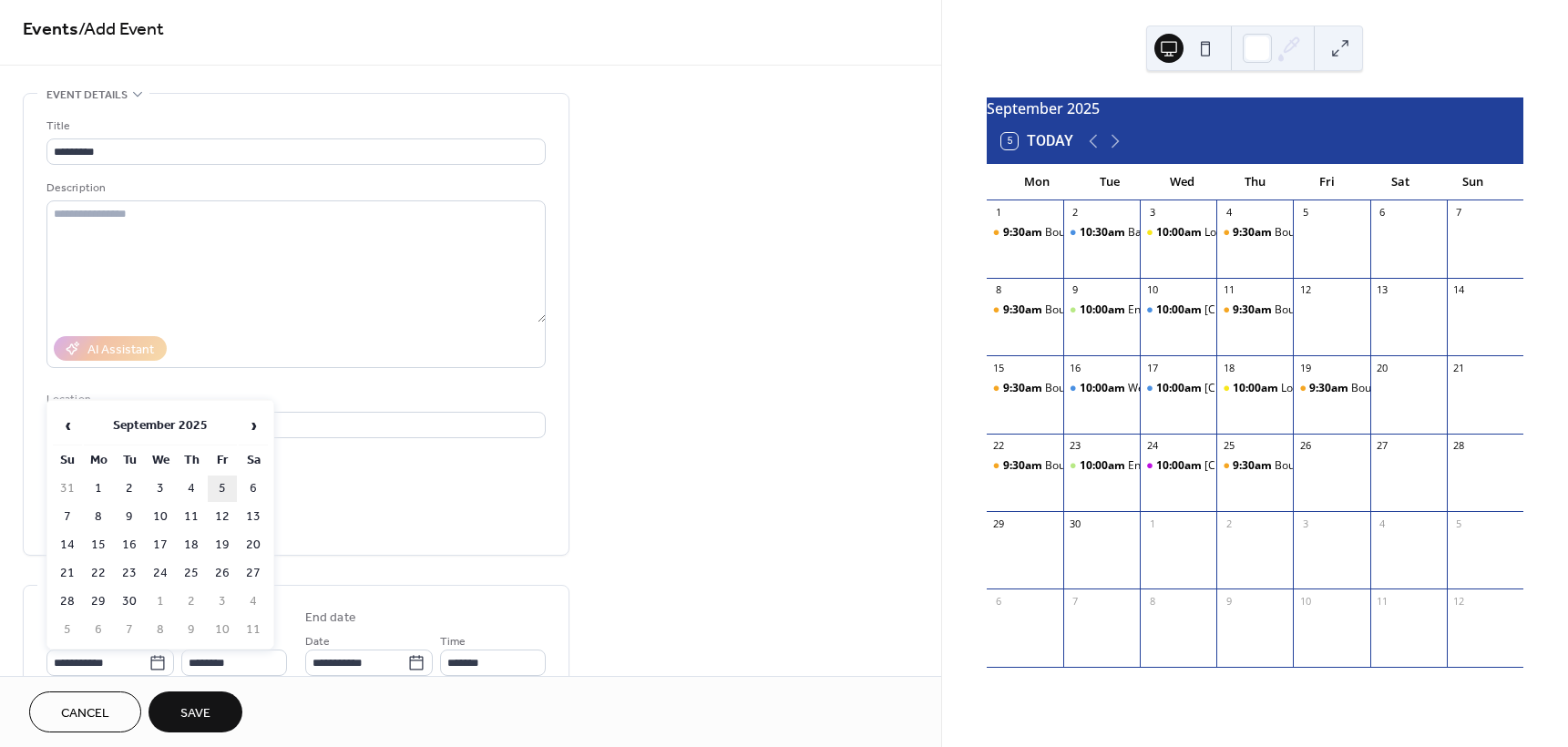 click on "5" at bounding box center (222, 488) 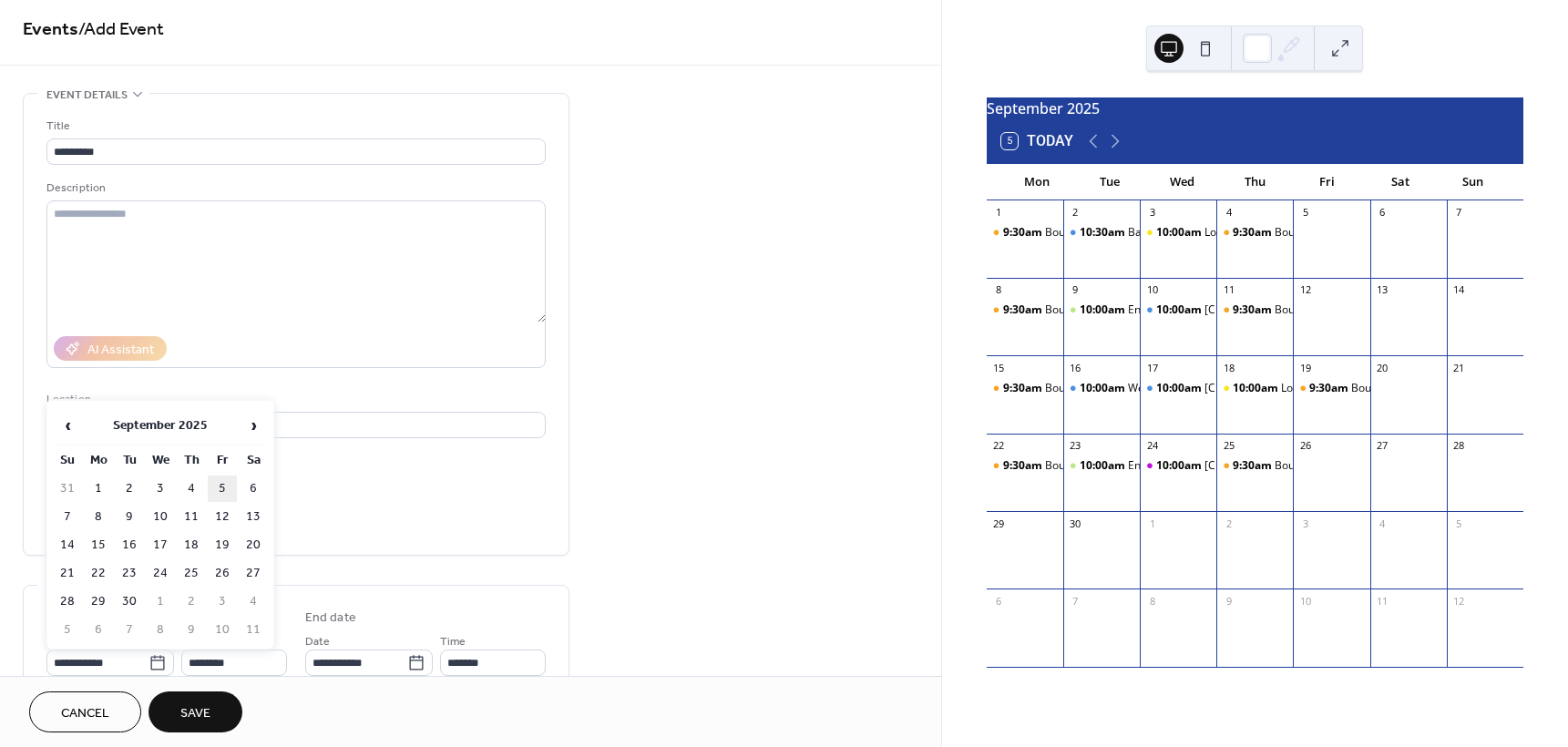 type on "**********" 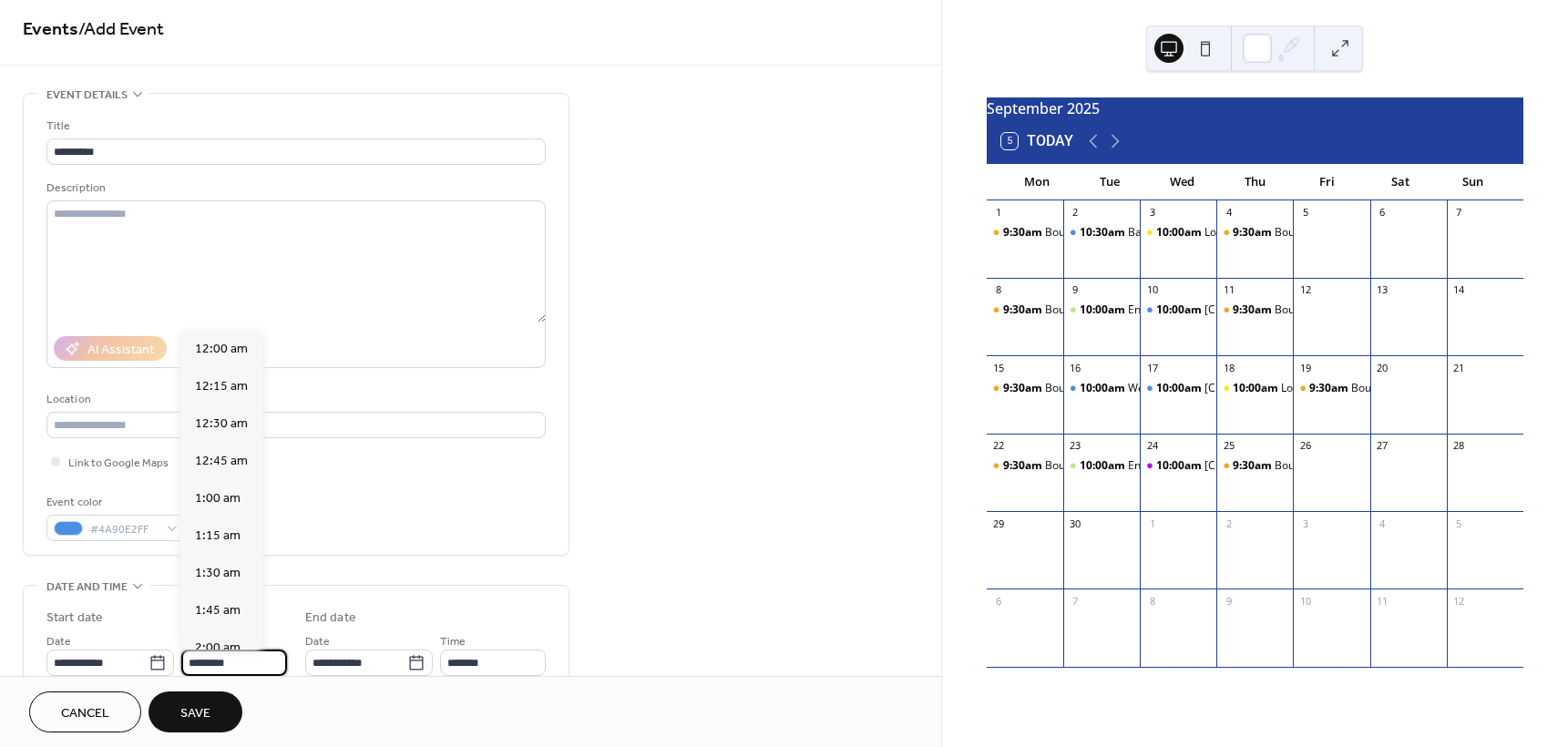 scroll, scrollTop: 1793, scrollLeft: 0, axis: vertical 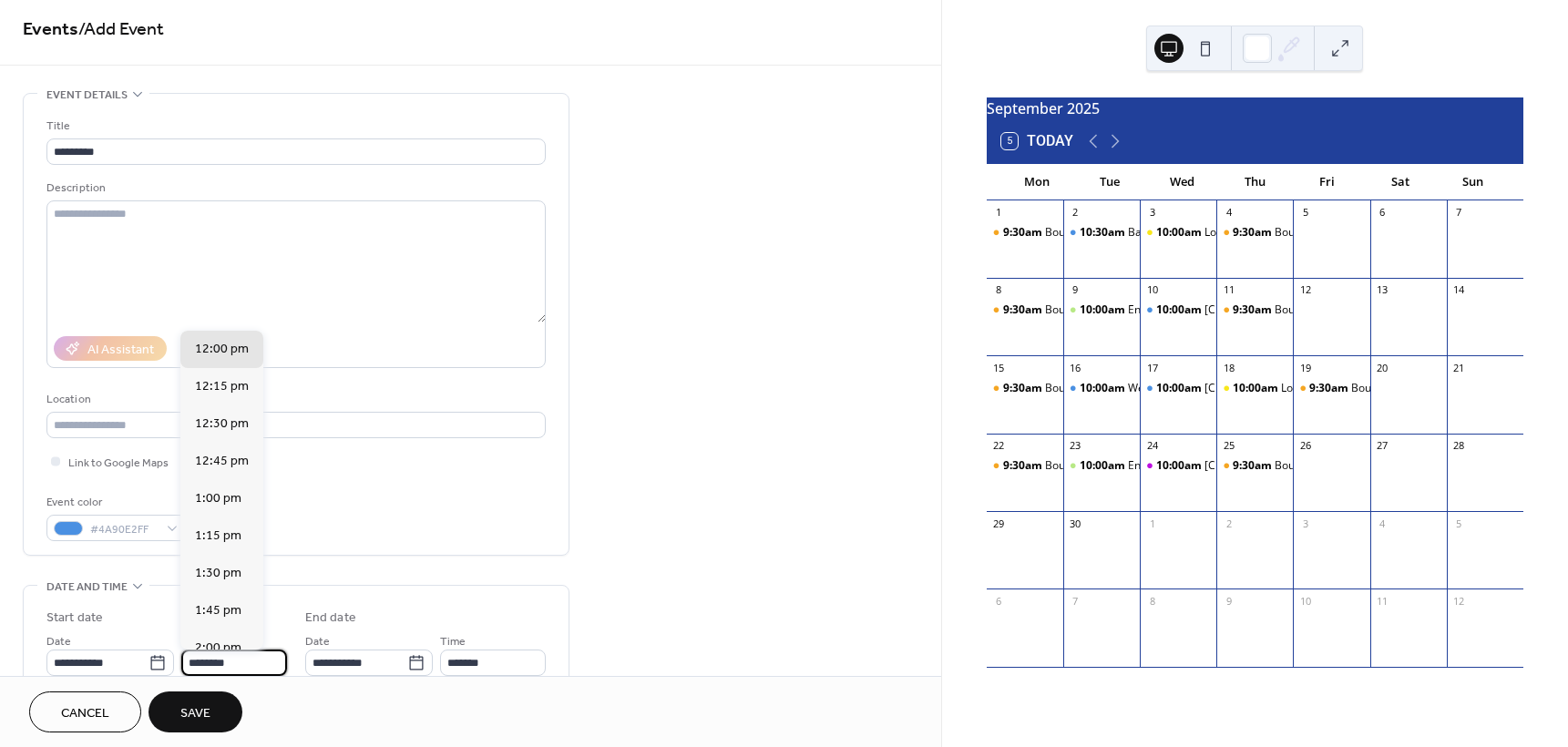 click on "********" at bounding box center (234, 662) 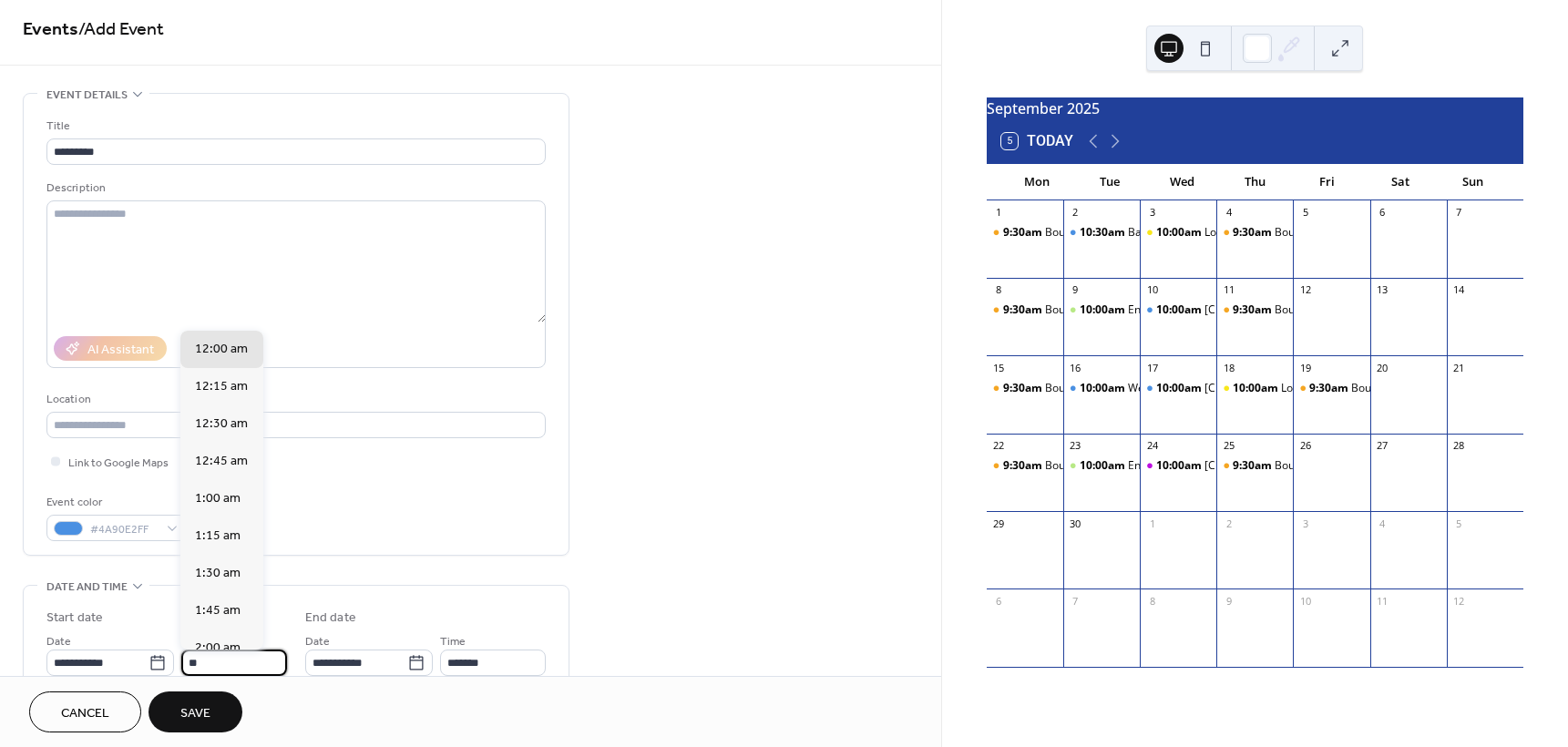 scroll, scrollTop: 1494, scrollLeft: 0, axis: vertical 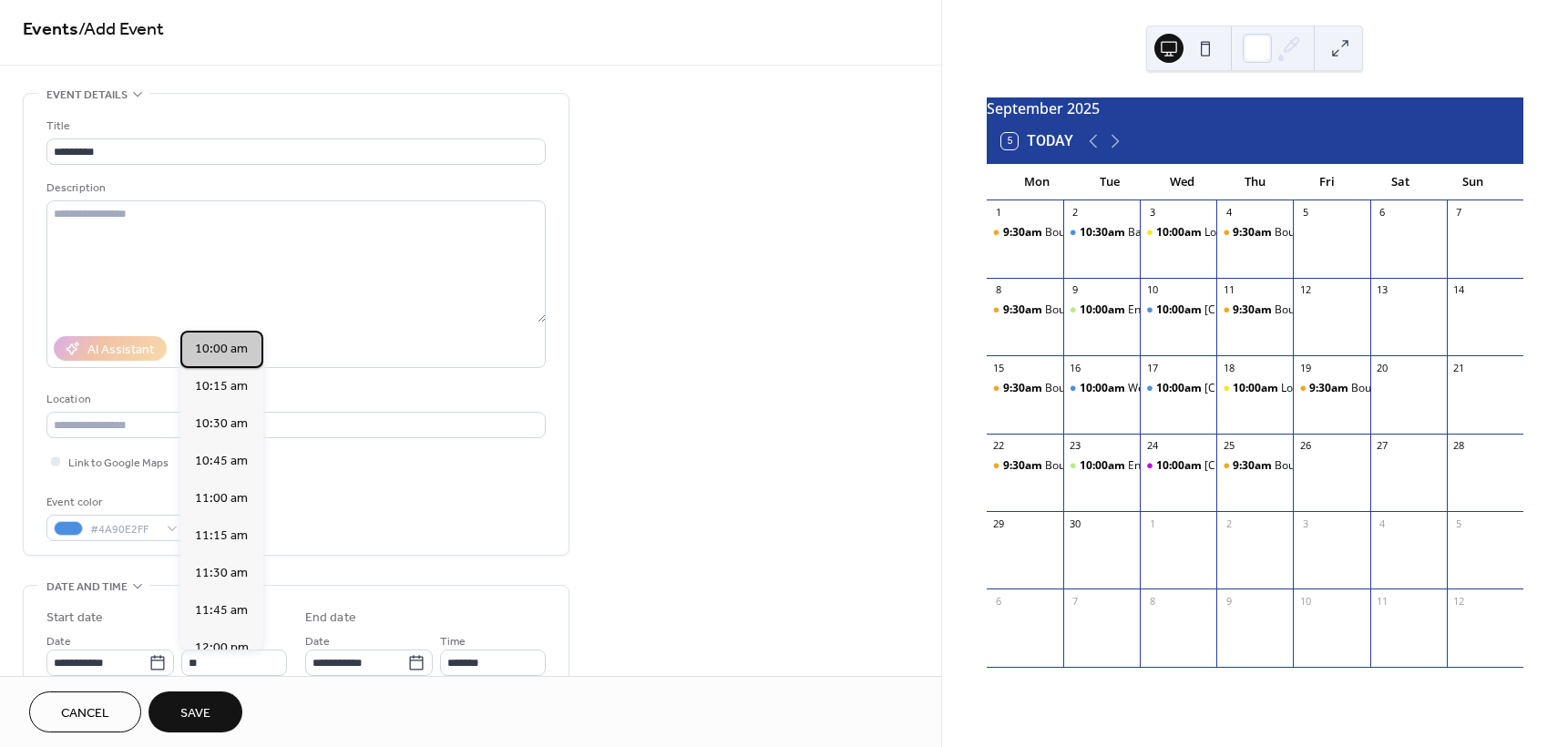 click on "10:00 am" at bounding box center [221, 349] 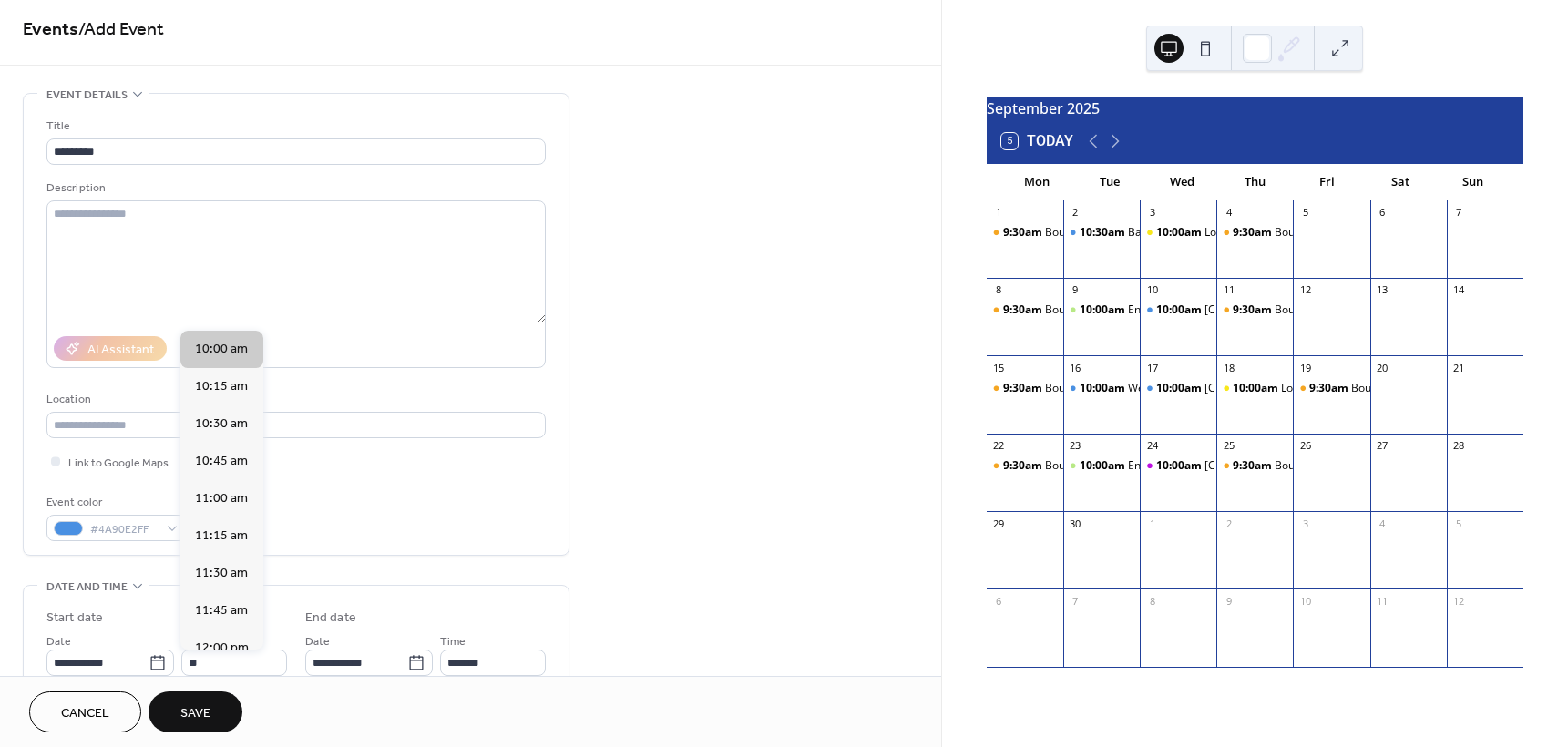 type on "********" 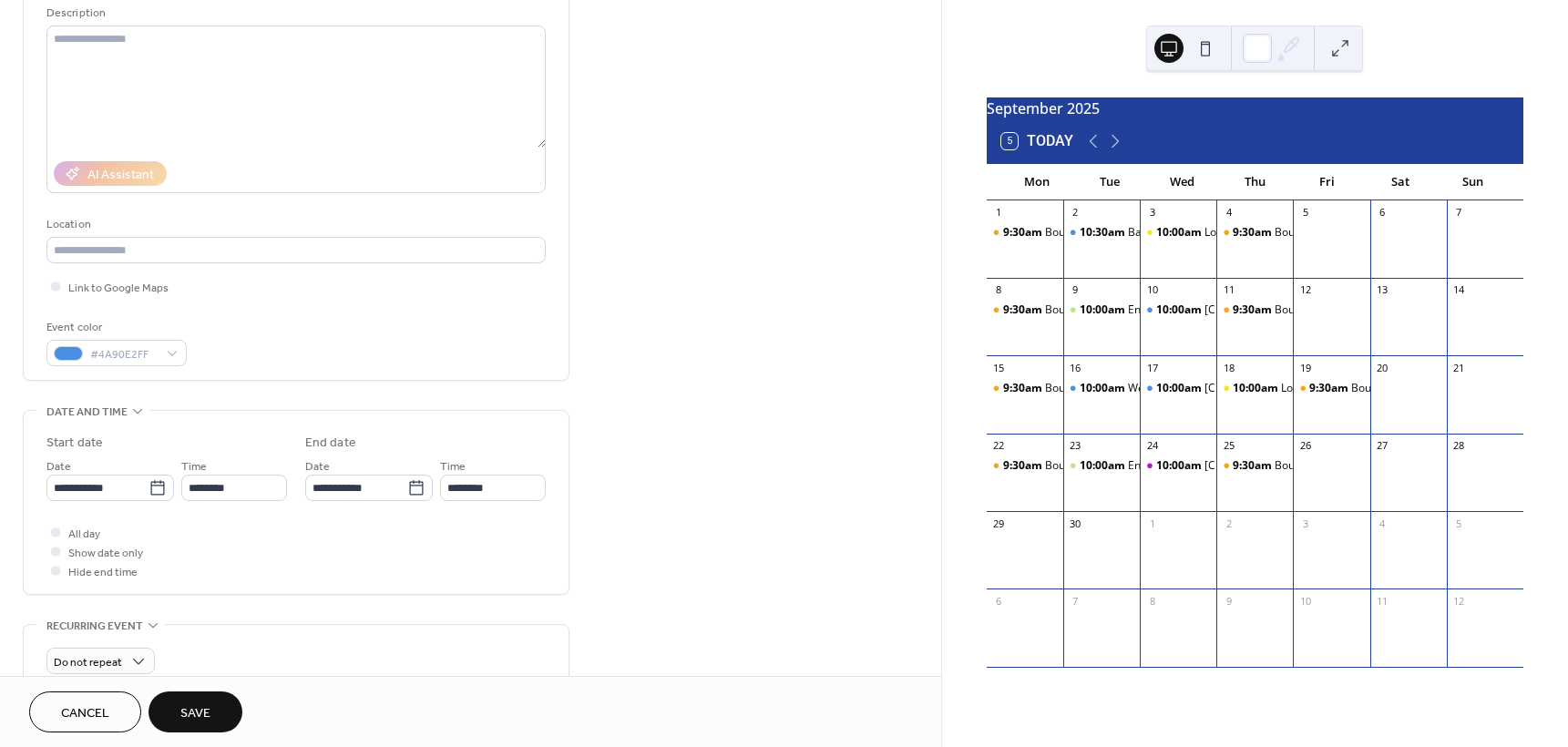 scroll, scrollTop: 190, scrollLeft: 0, axis: vertical 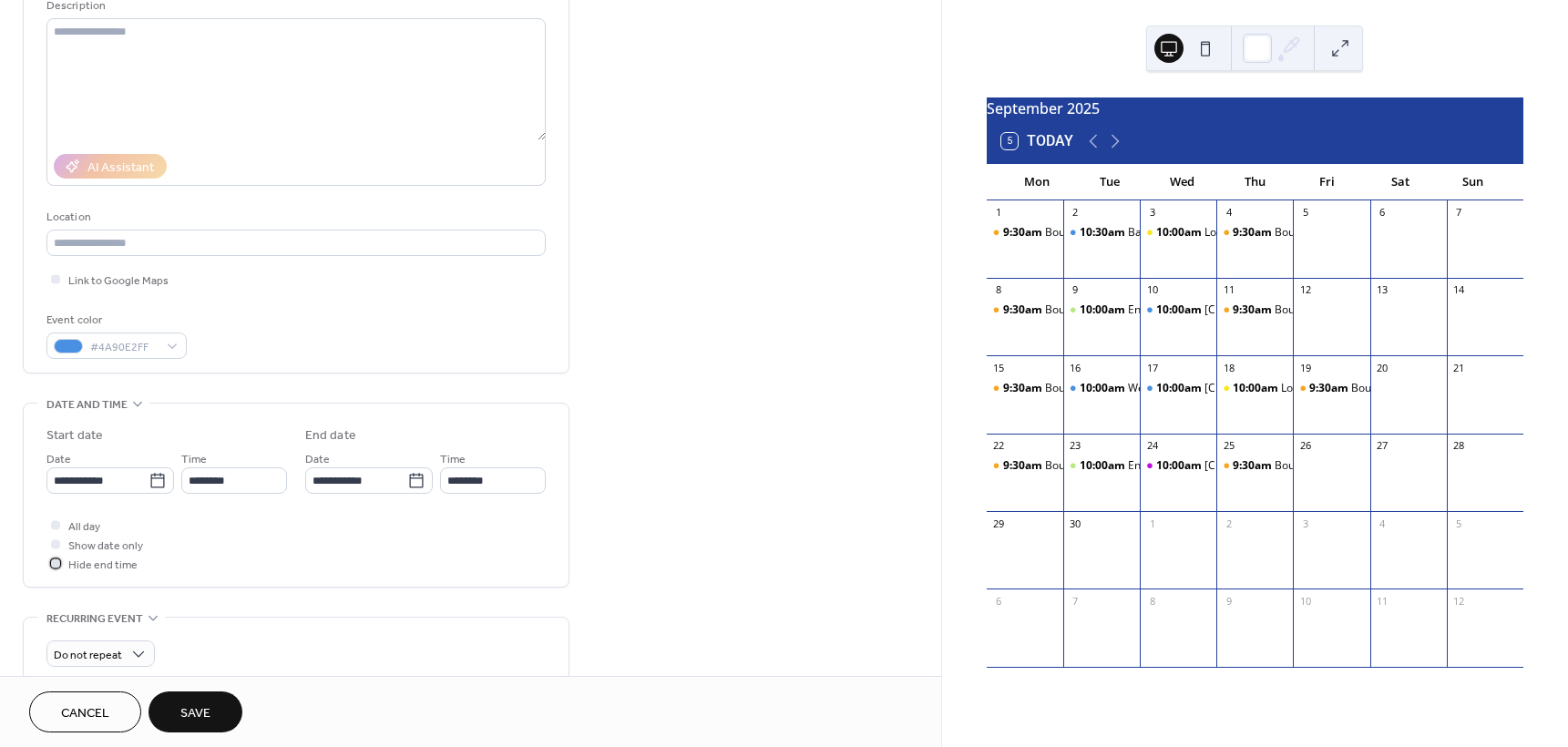 click on "Hide end time" at bounding box center (103, 565) 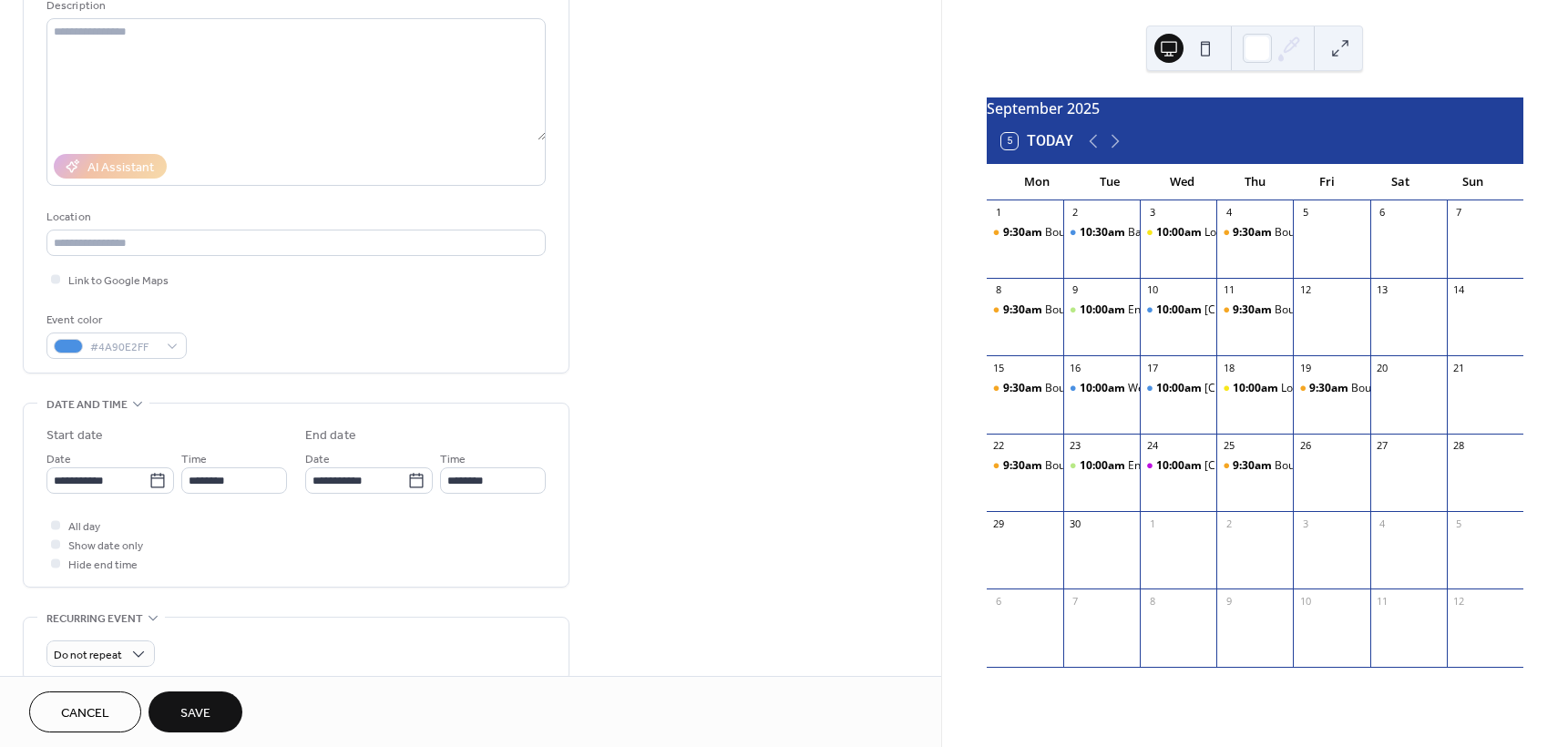click on "Save" at bounding box center [195, 713] 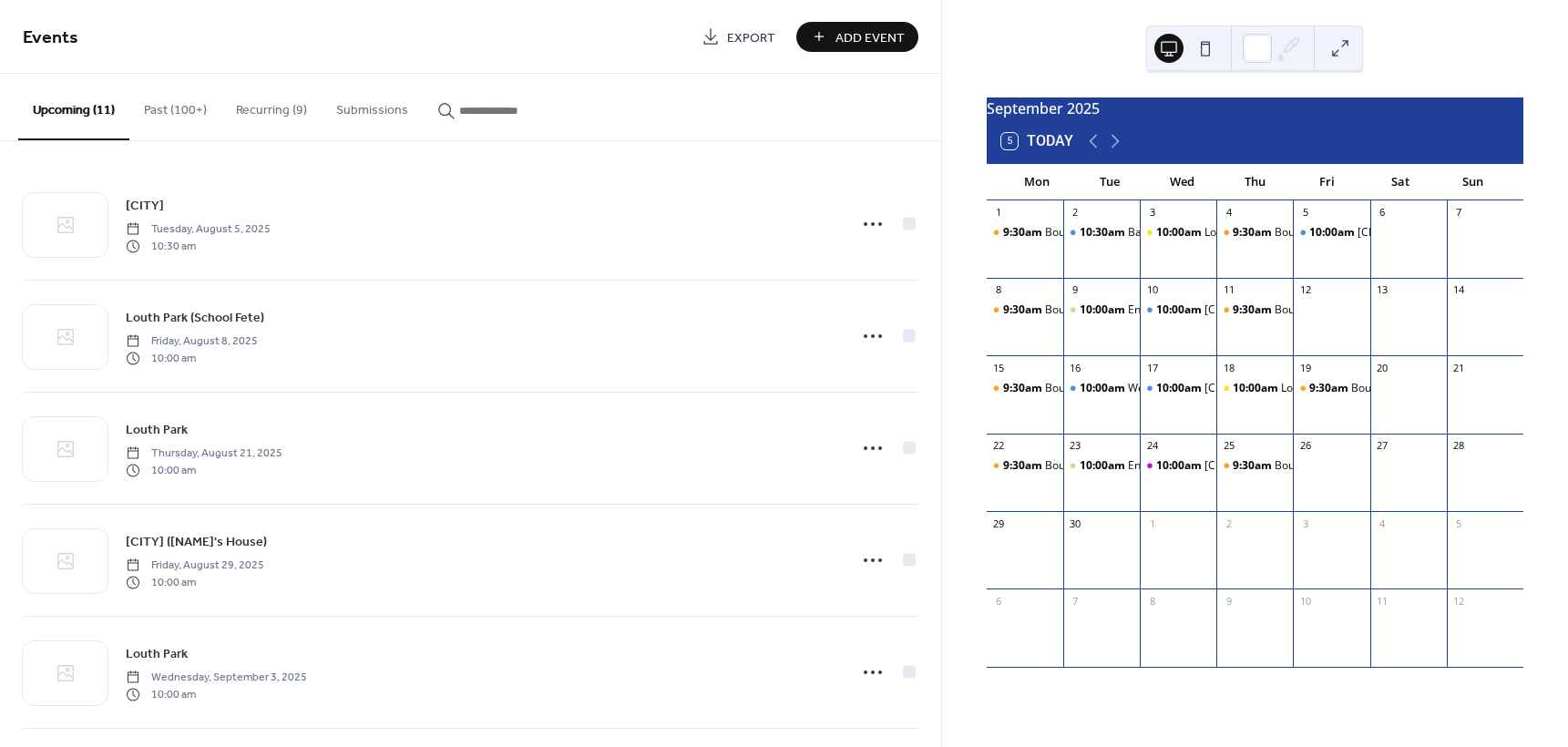 click on "Add Event" at bounding box center (857, 36) 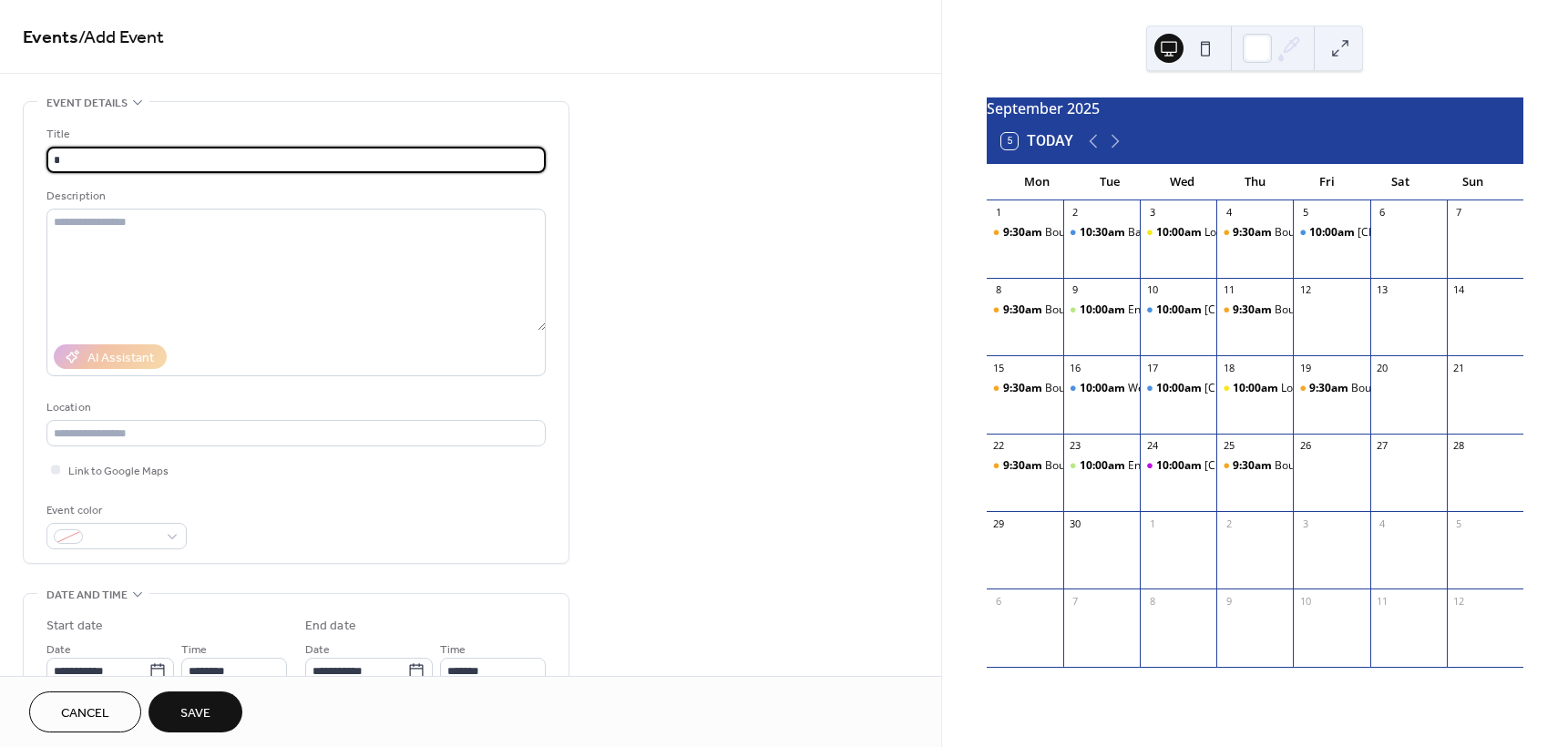 type on "**********" 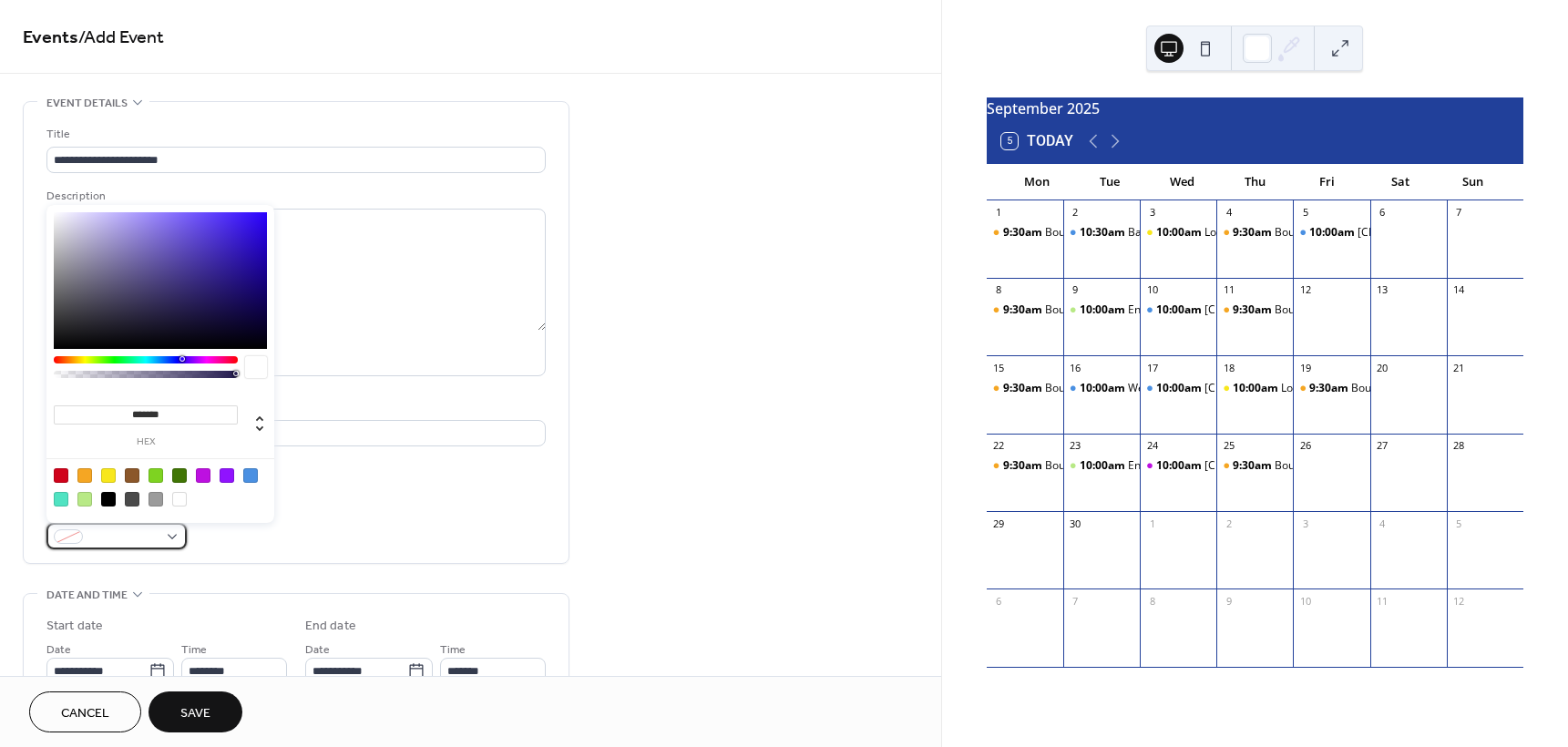 click at bounding box center [124, 537] 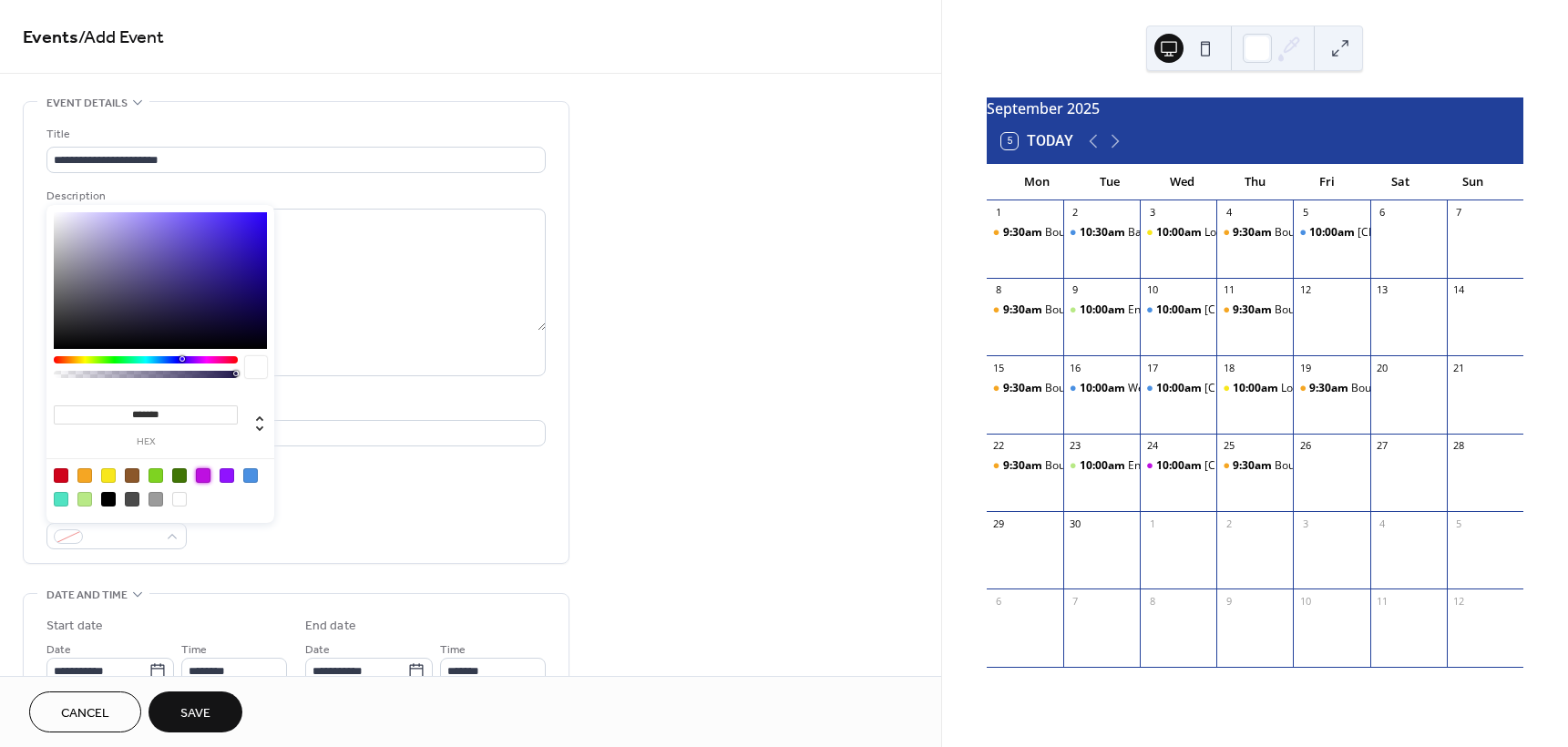click at bounding box center (203, 476) 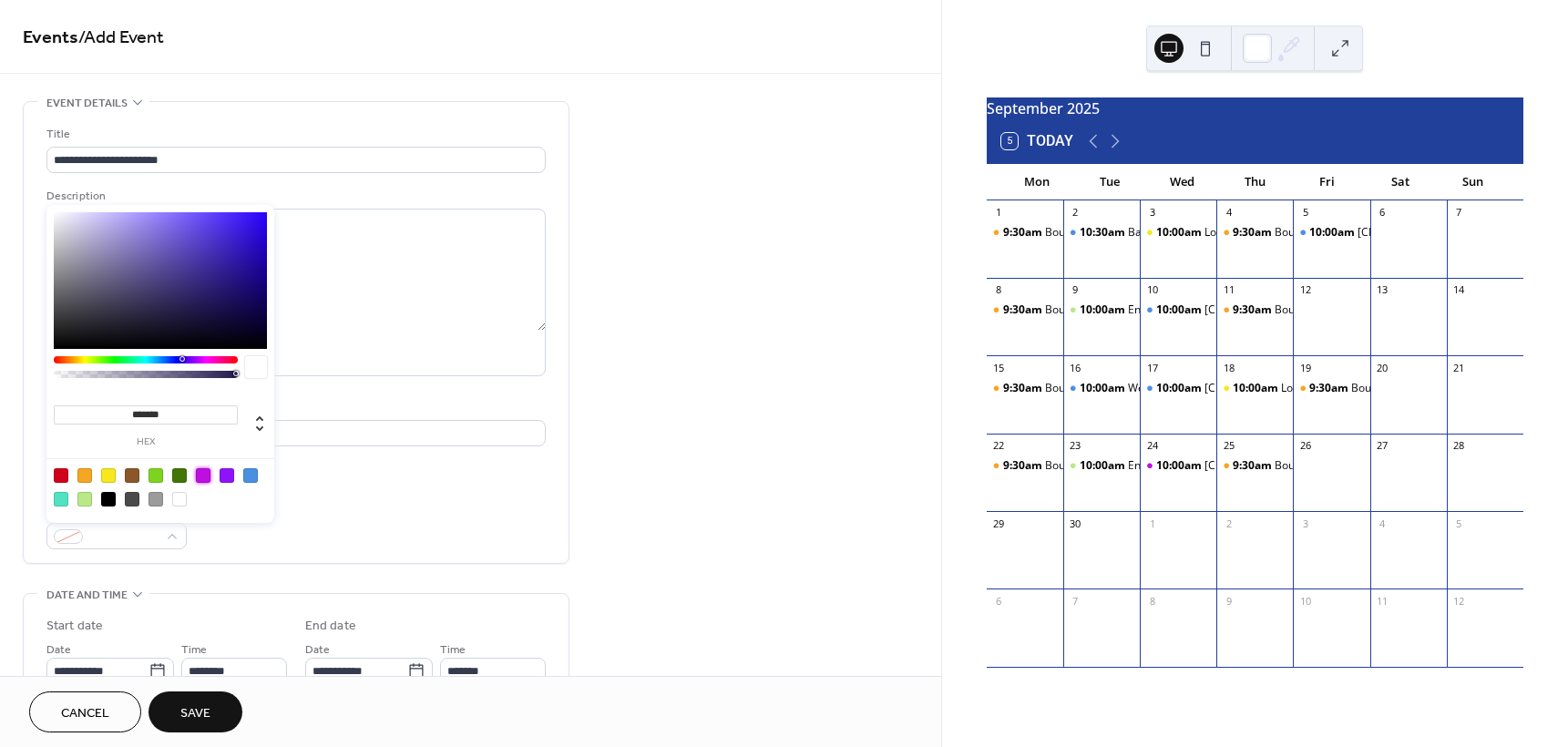 type on "*******" 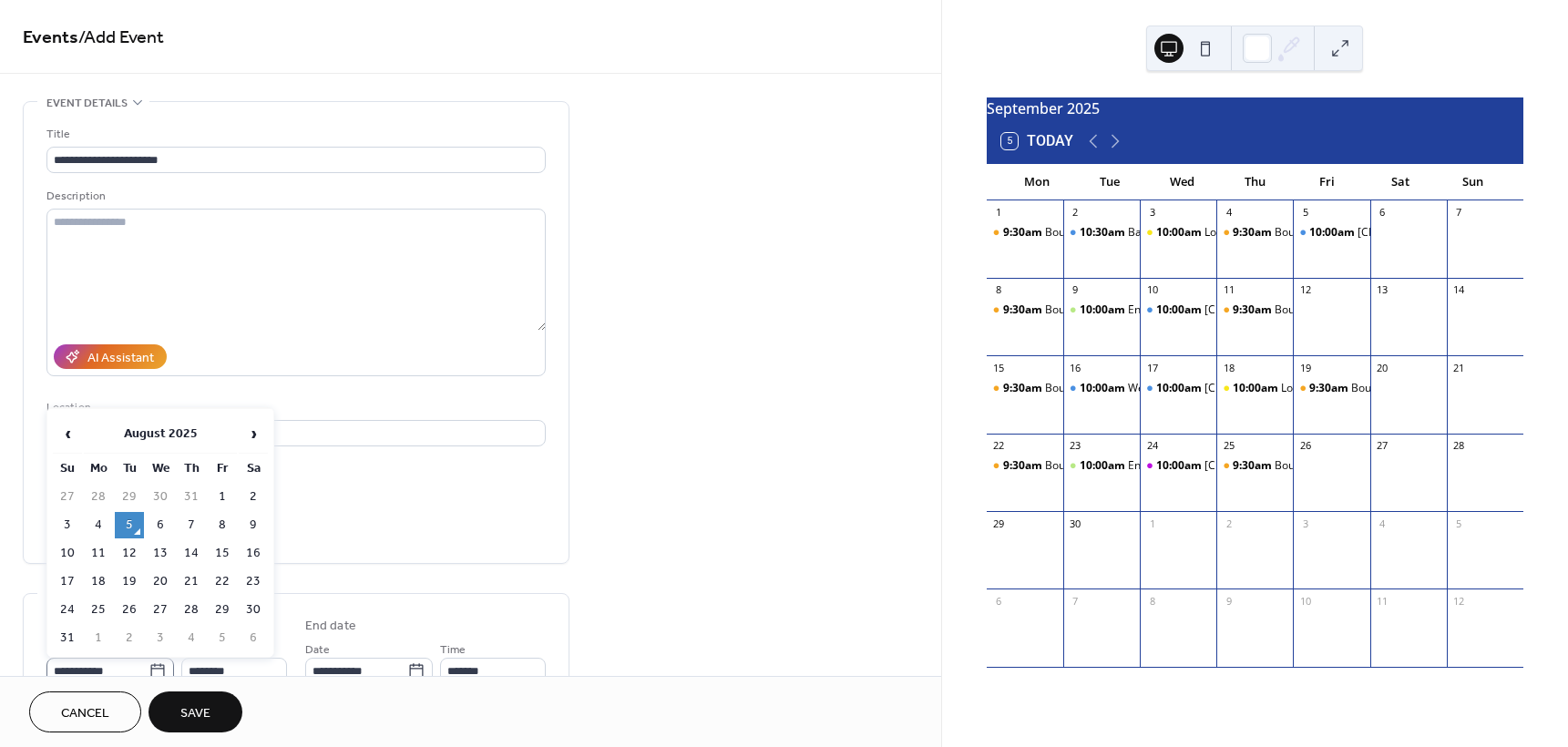 click 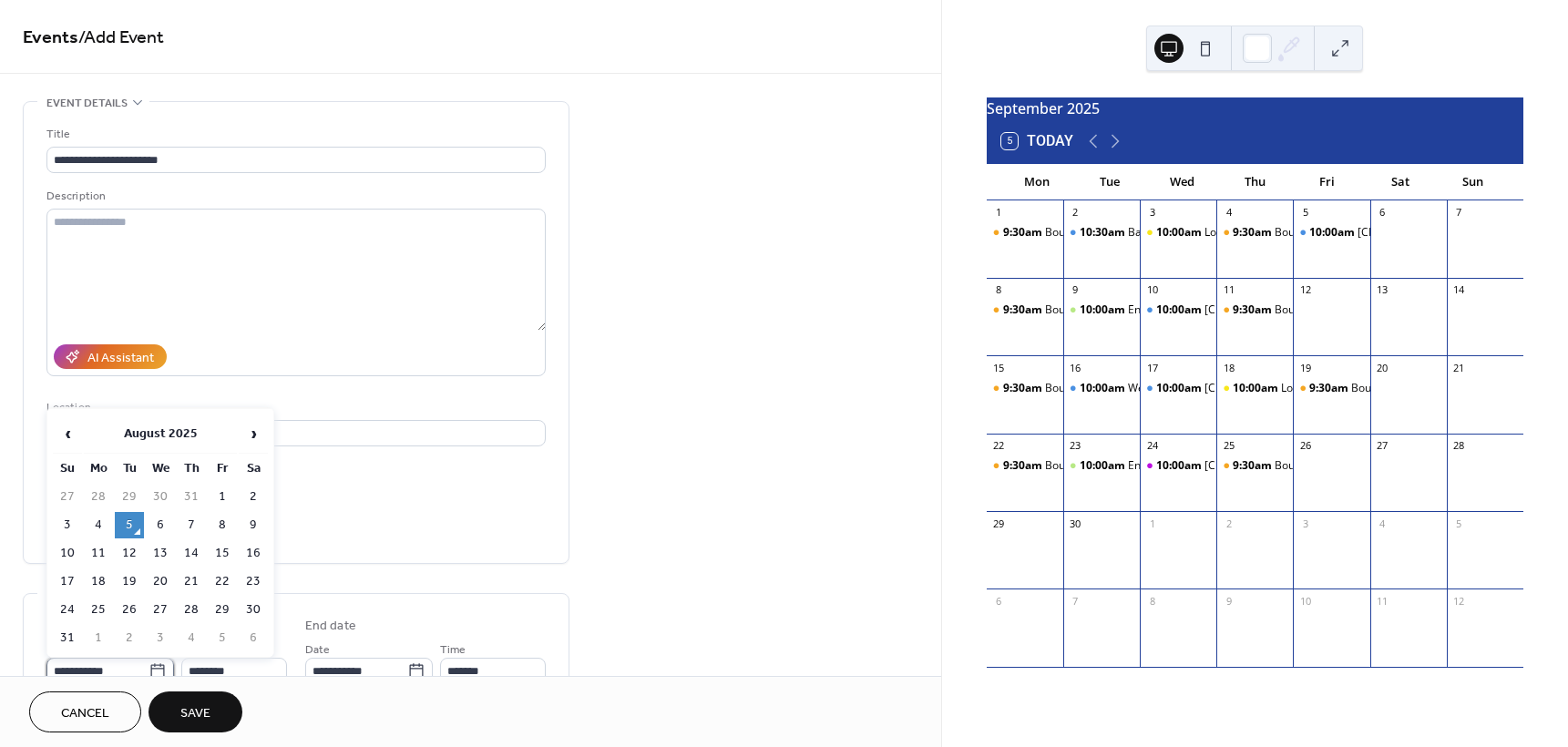 click on "**********" at bounding box center [97, 670] 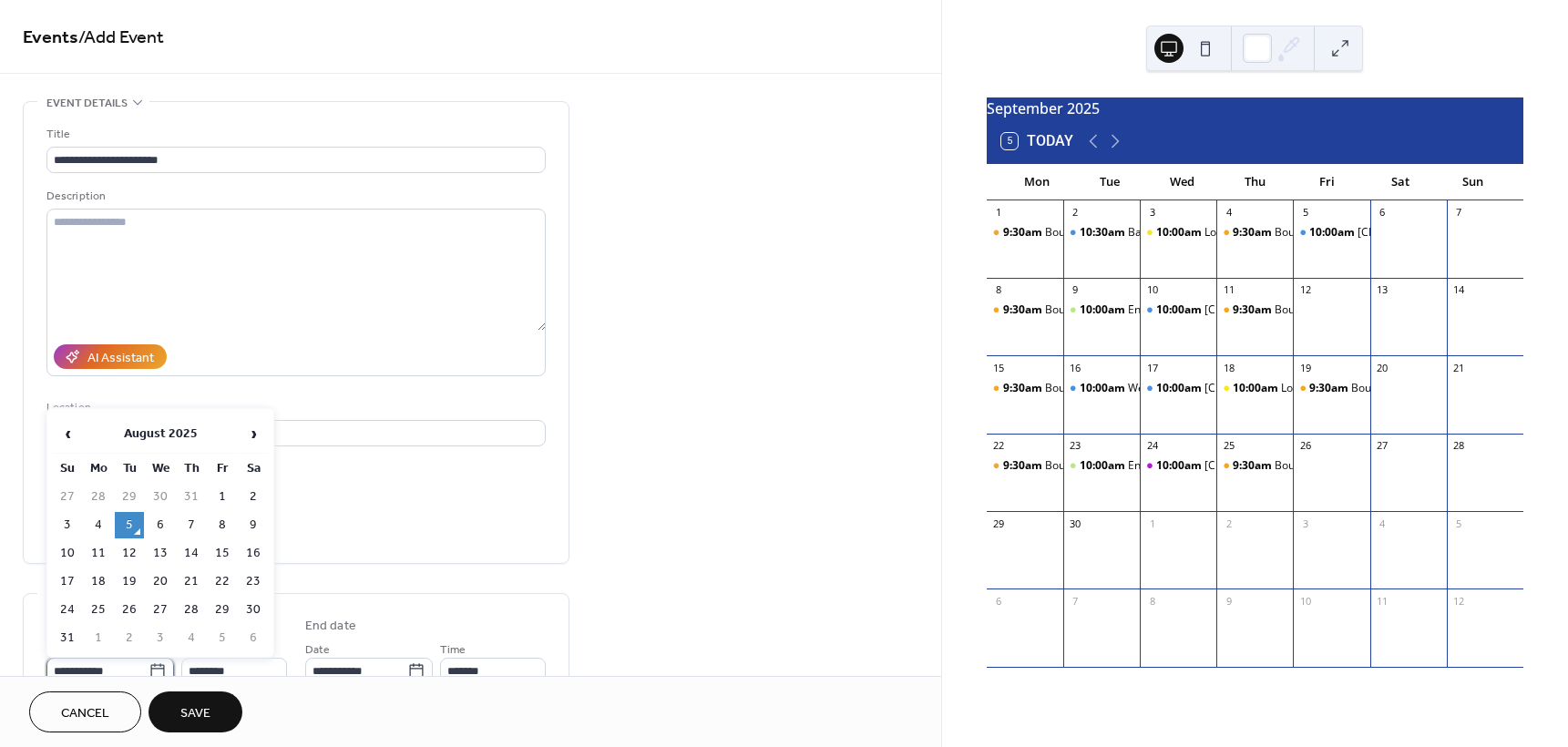 scroll, scrollTop: 8, scrollLeft: 0, axis: vertical 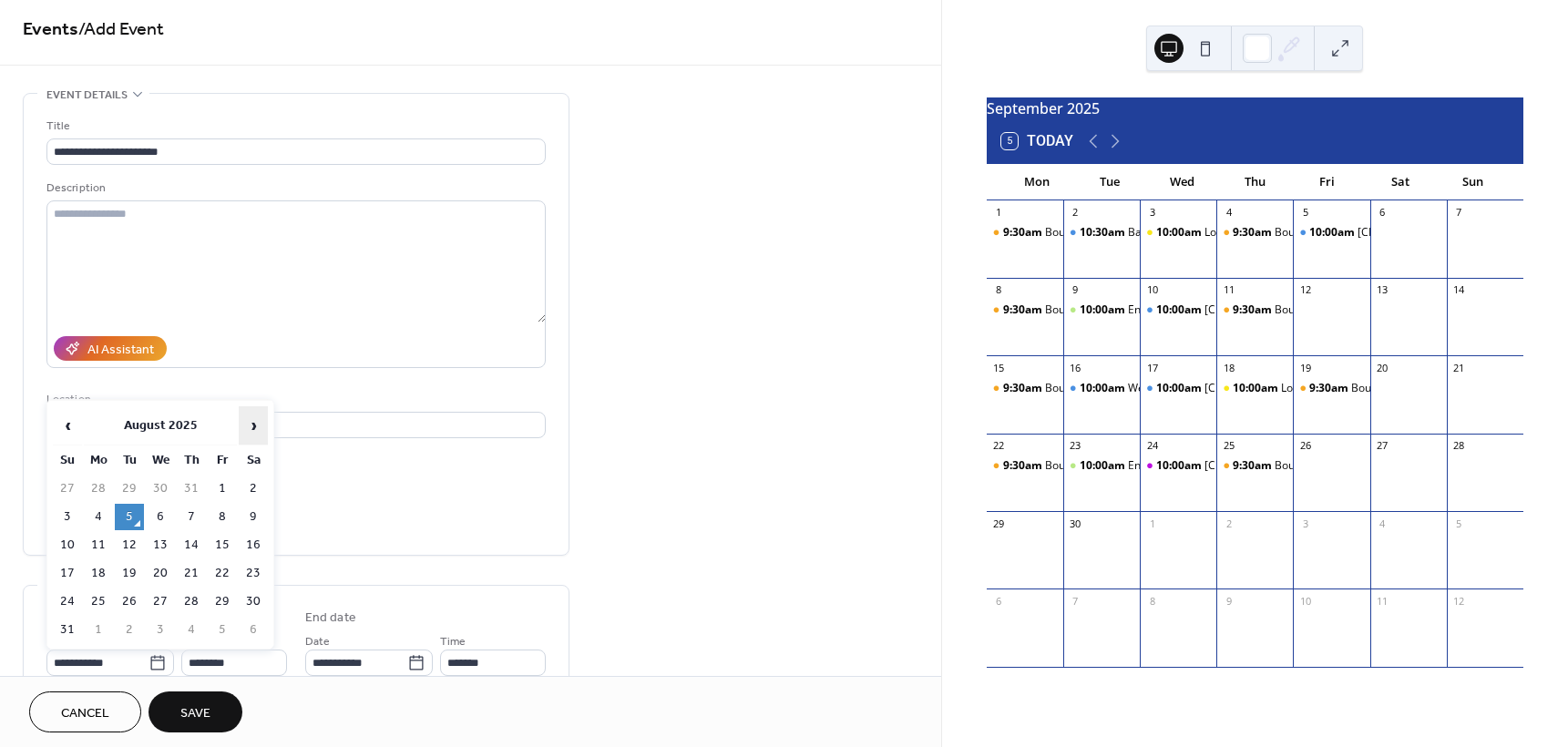 click on "›" at bounding box center [253, 425] 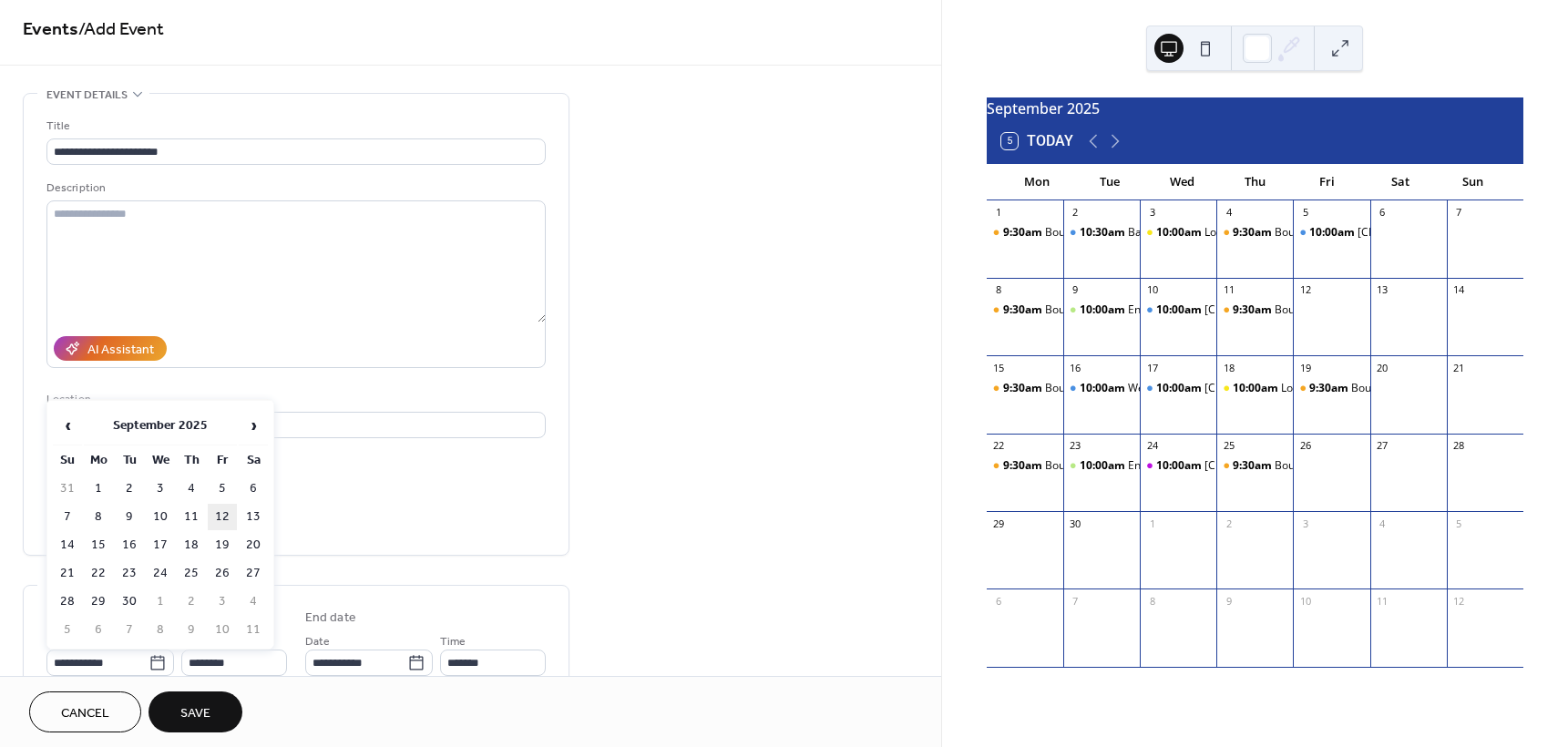click on "12" at bounding box center [222, 517] 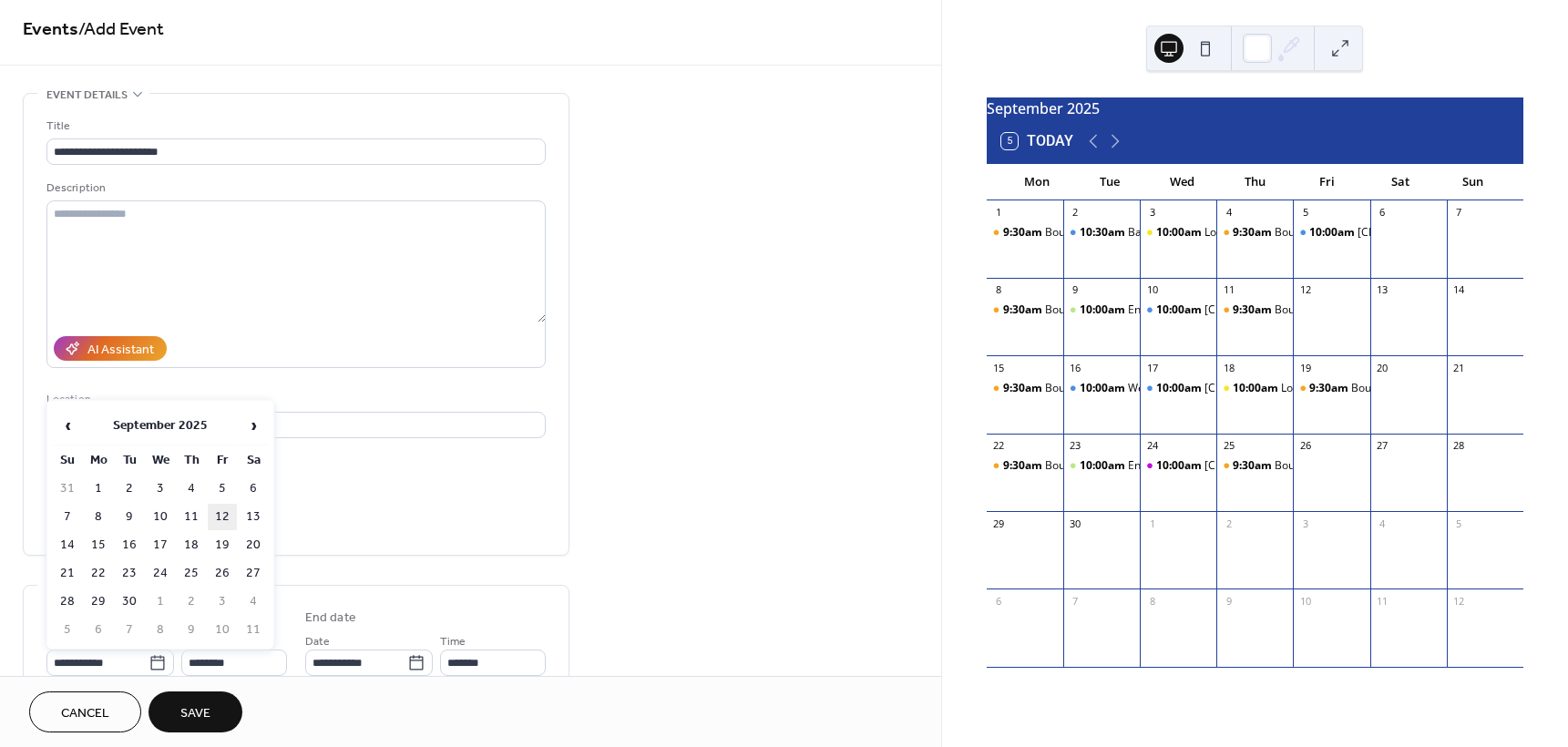 type on "**********" 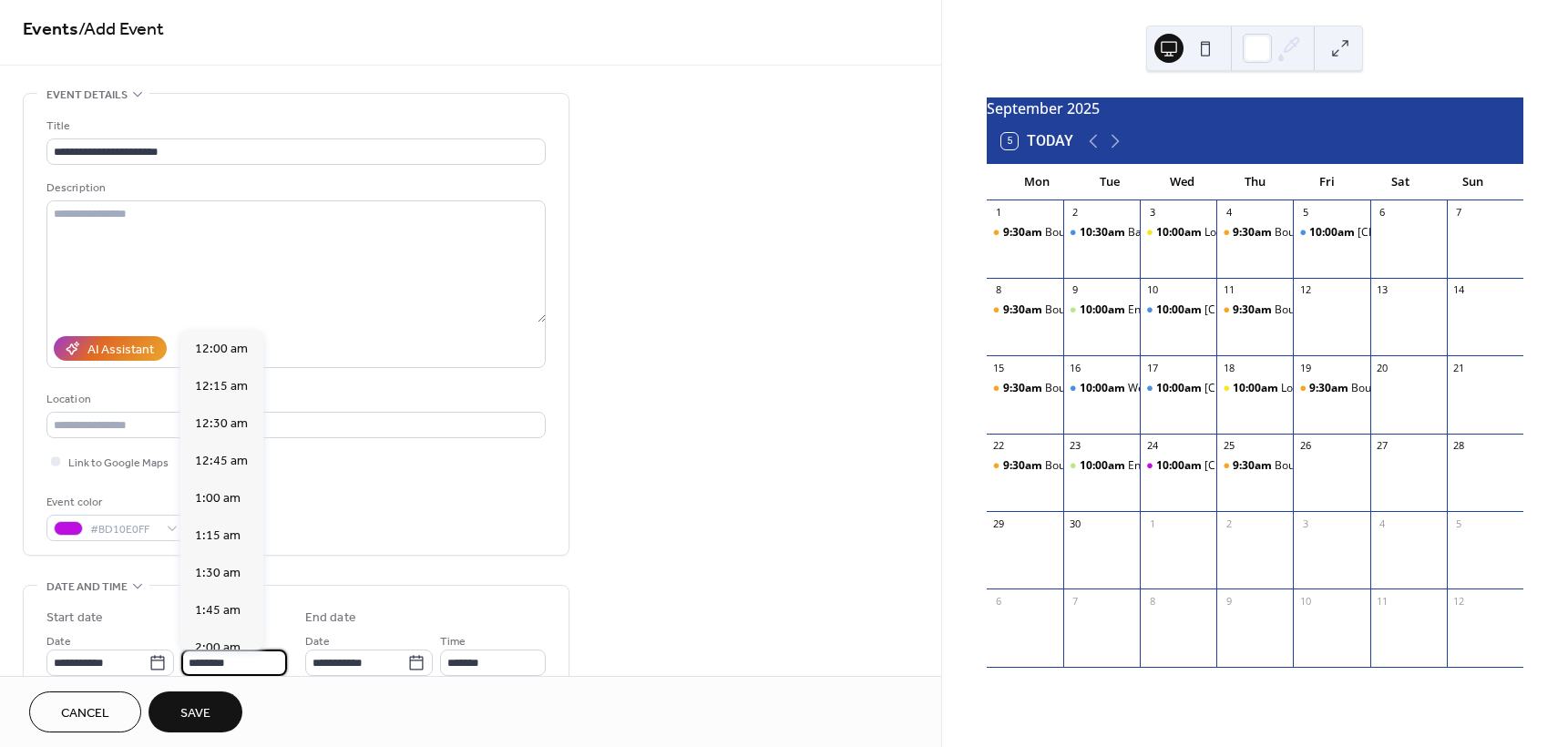 scroll, scrollTop: 1793, scrollLeft: 0, axis: vertical 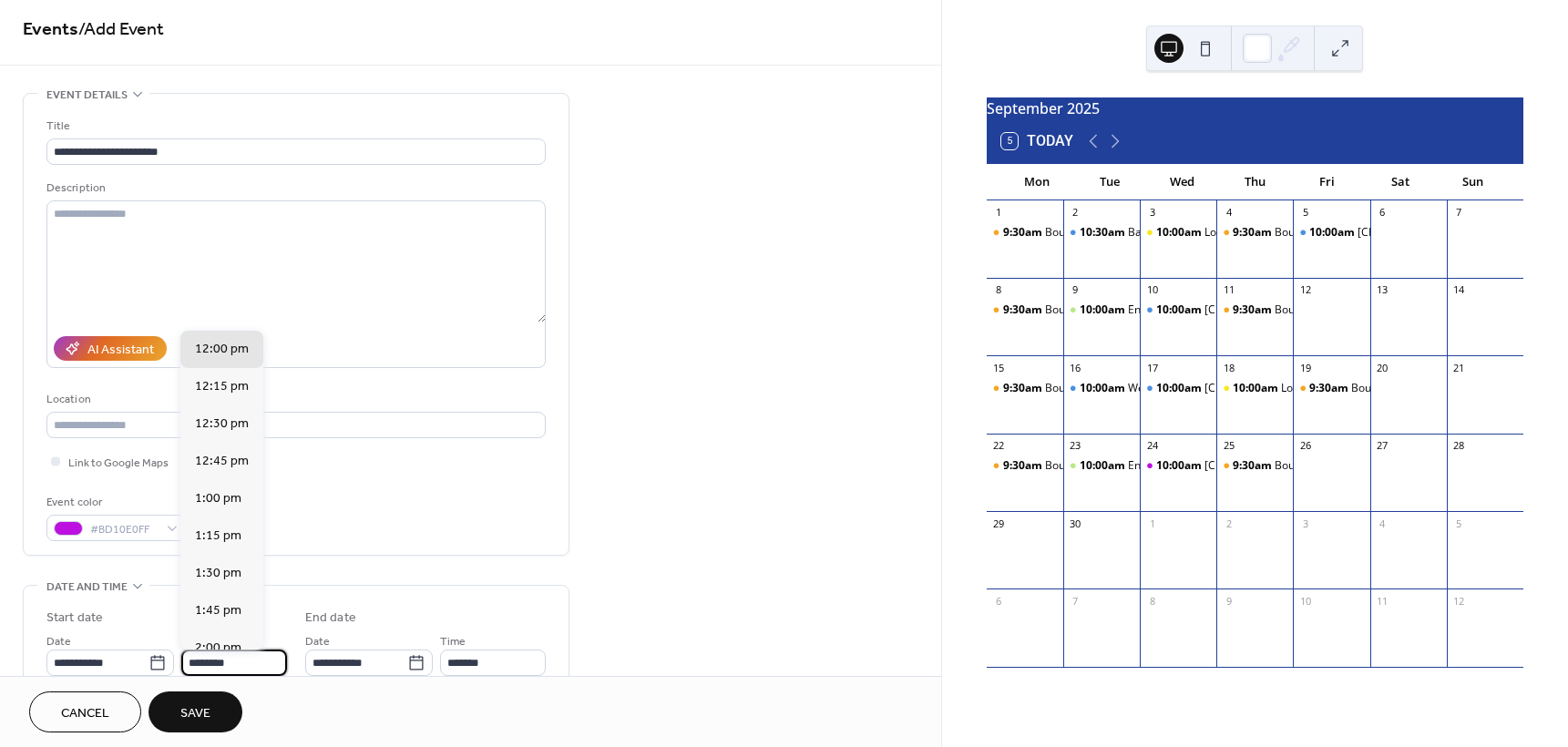 click on "********" at bounding box center (234, 662) 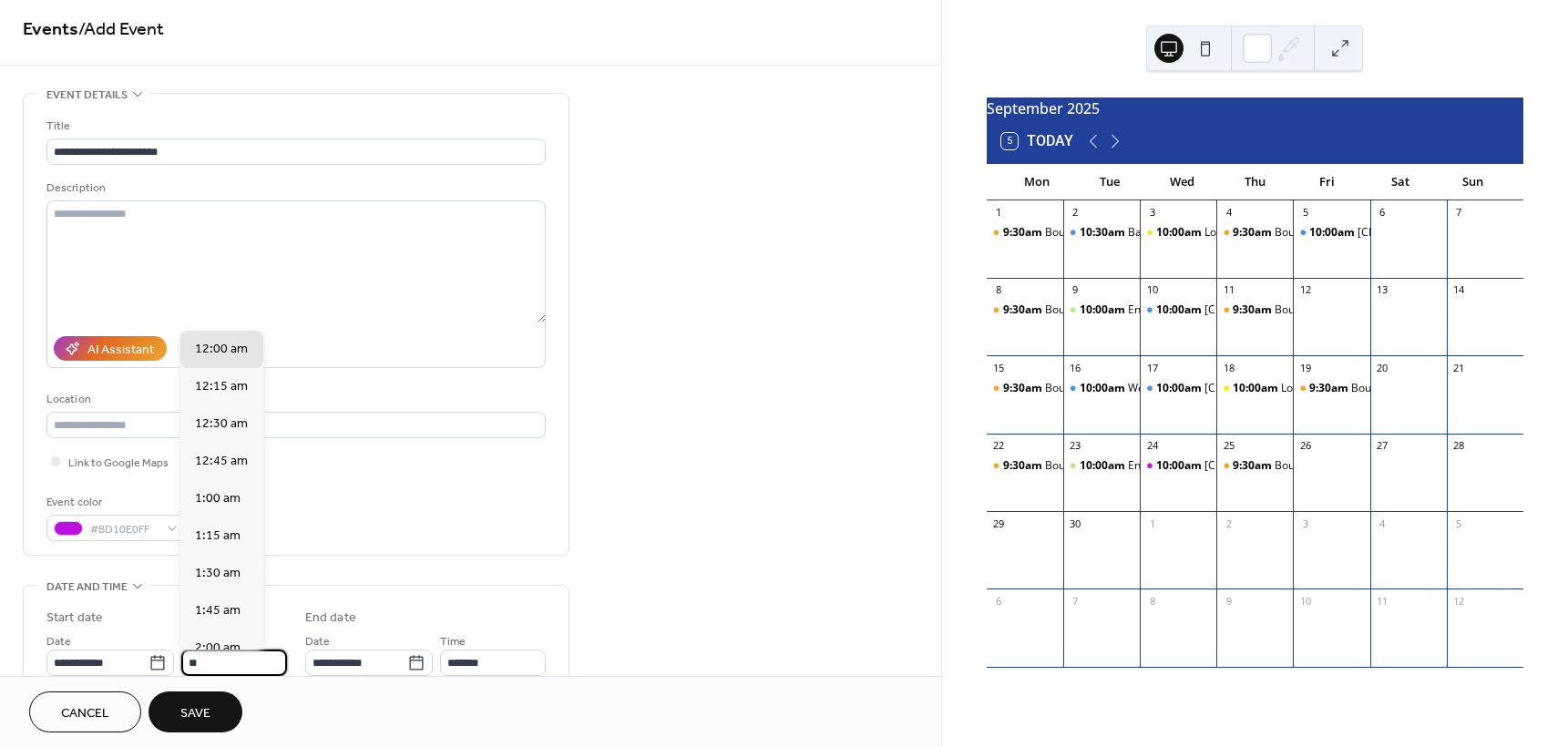 scroll, scrollTop: 1494, scrollLeft: 0, axis: vertical 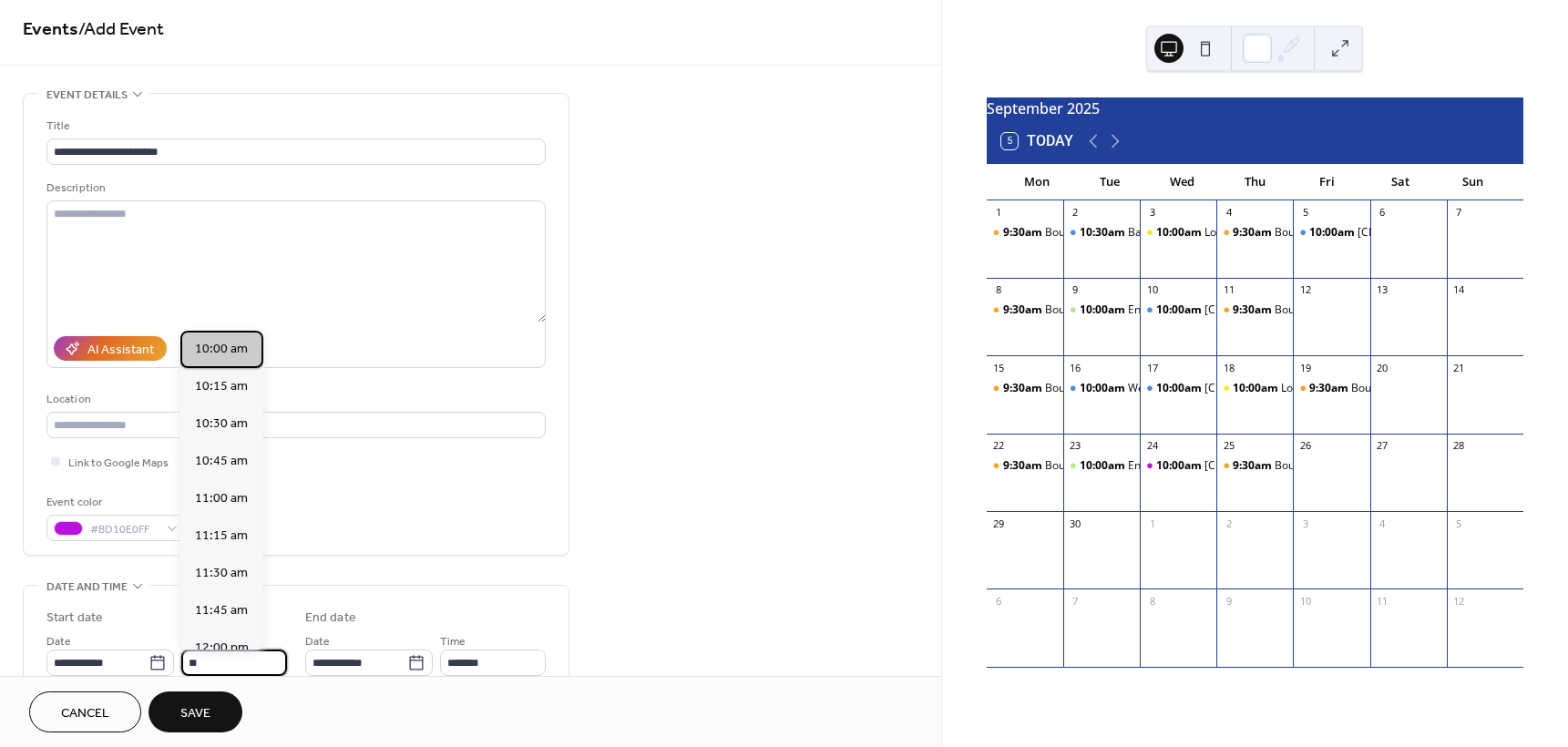click on "10:00 am" at bounding box center [221, 349] 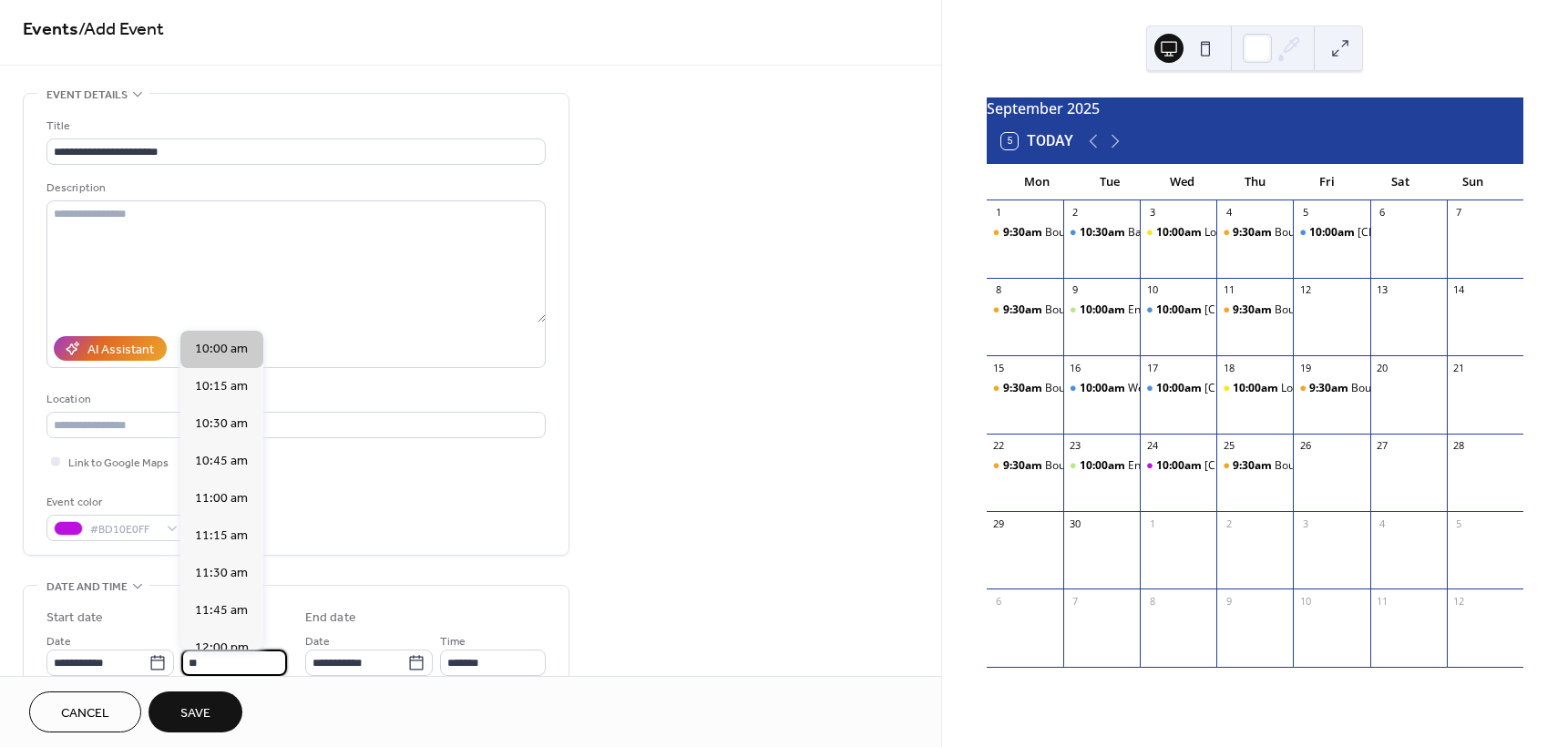 type on "********" 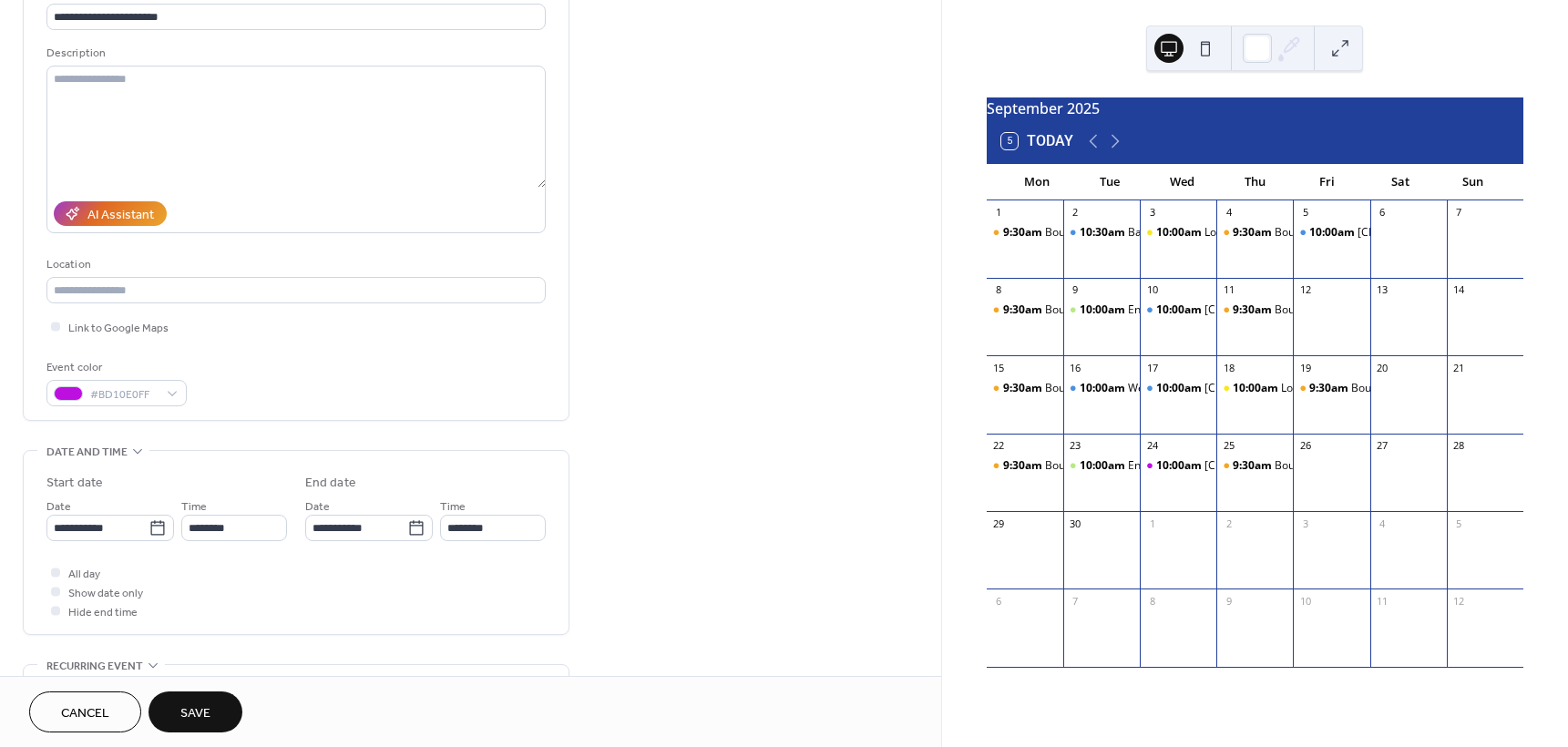 scroll, scrollTop: 227, scrollLeft: 0, axis: vertical 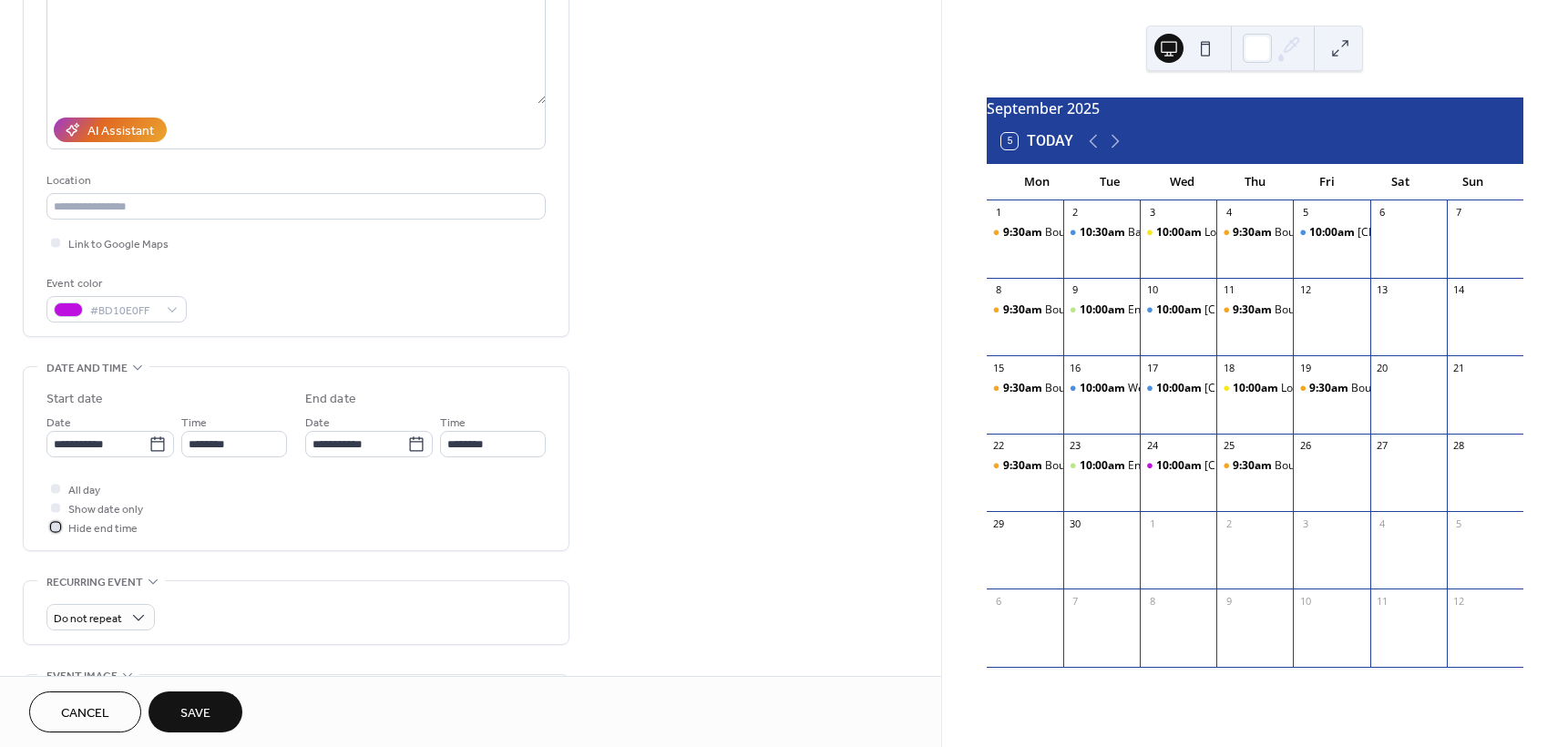 click on "Hide end time" at bounding box center [103, 528] 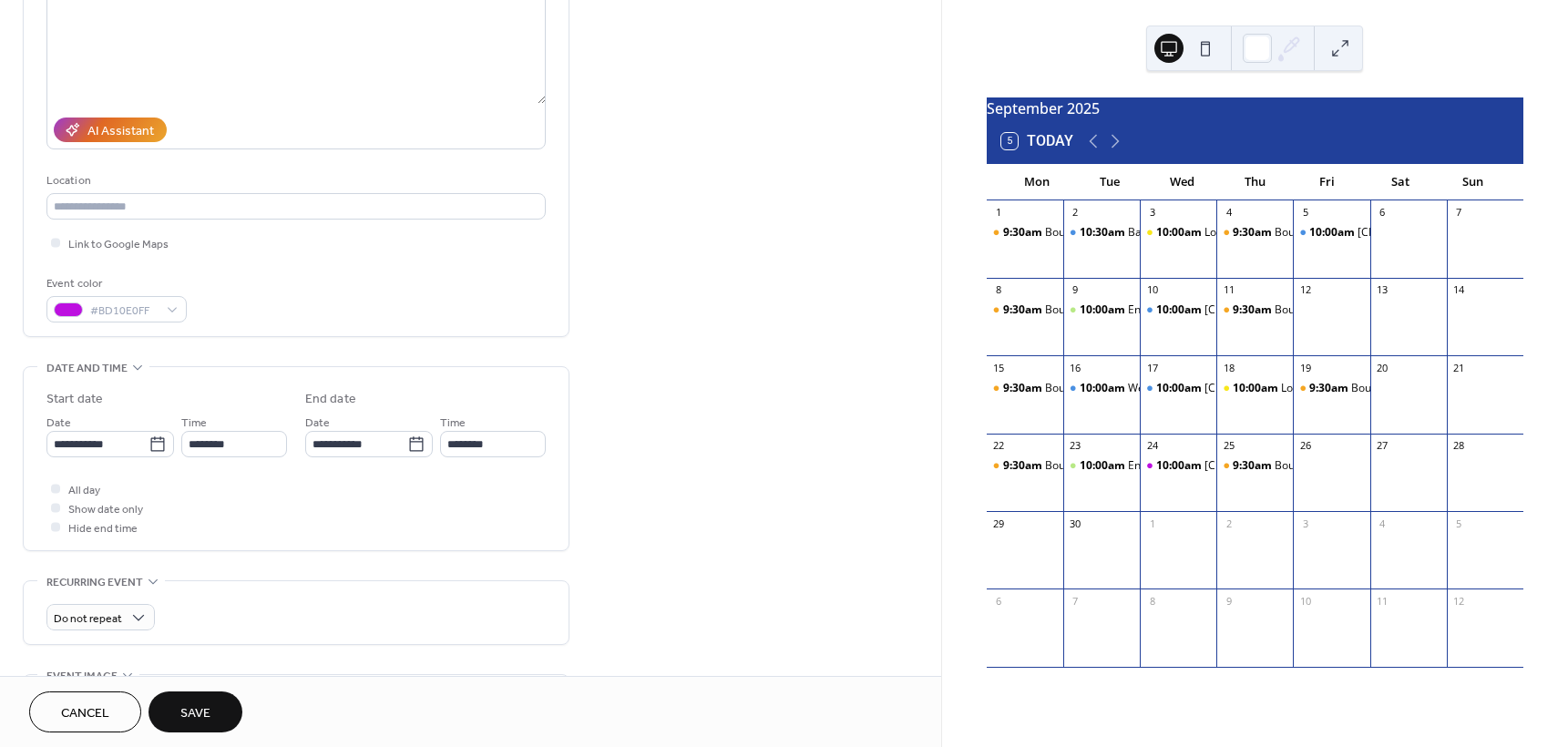 click on "Save" at bounding box center (195, 713) 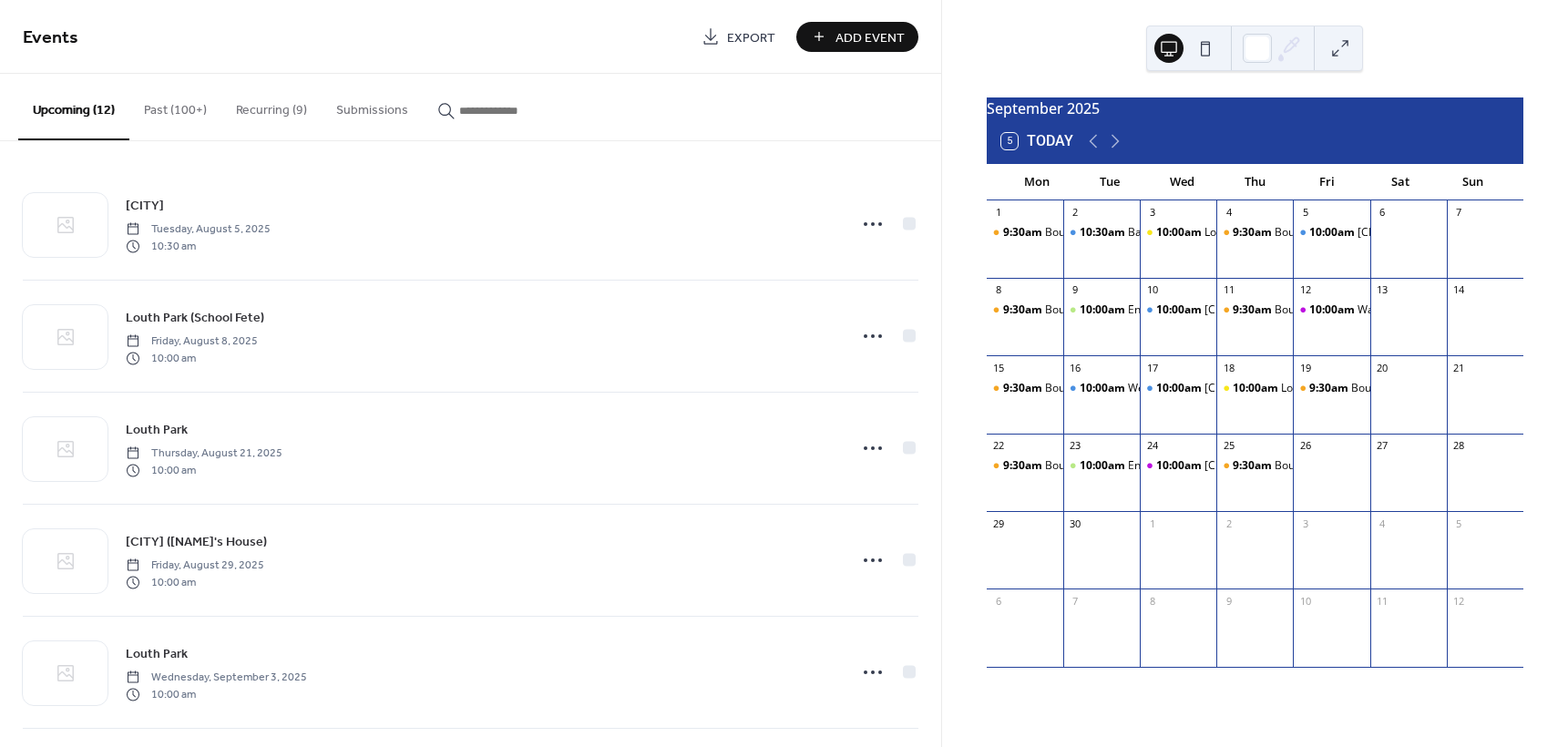 click on "Add Event" at bounding box center [870, 37] 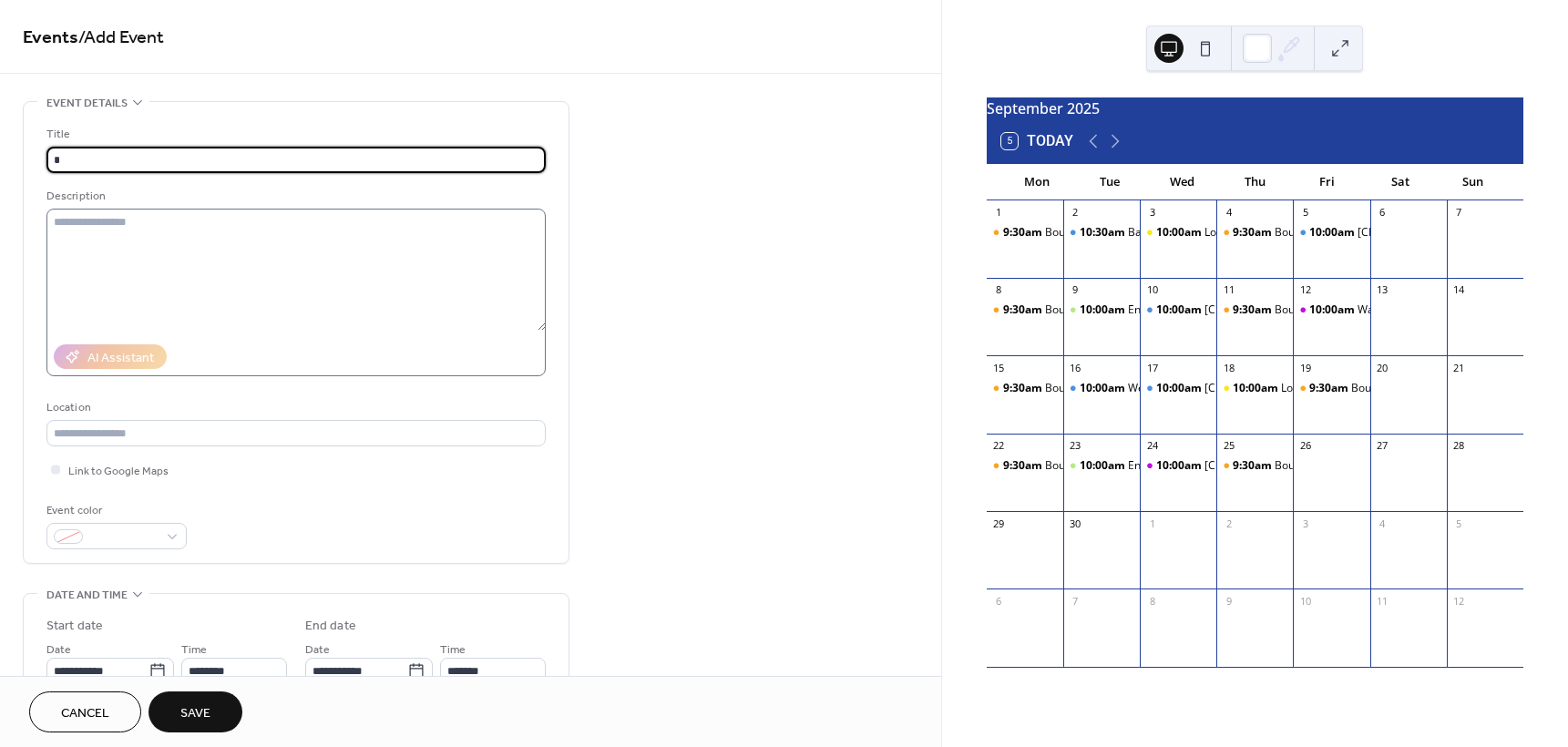 type on "********" 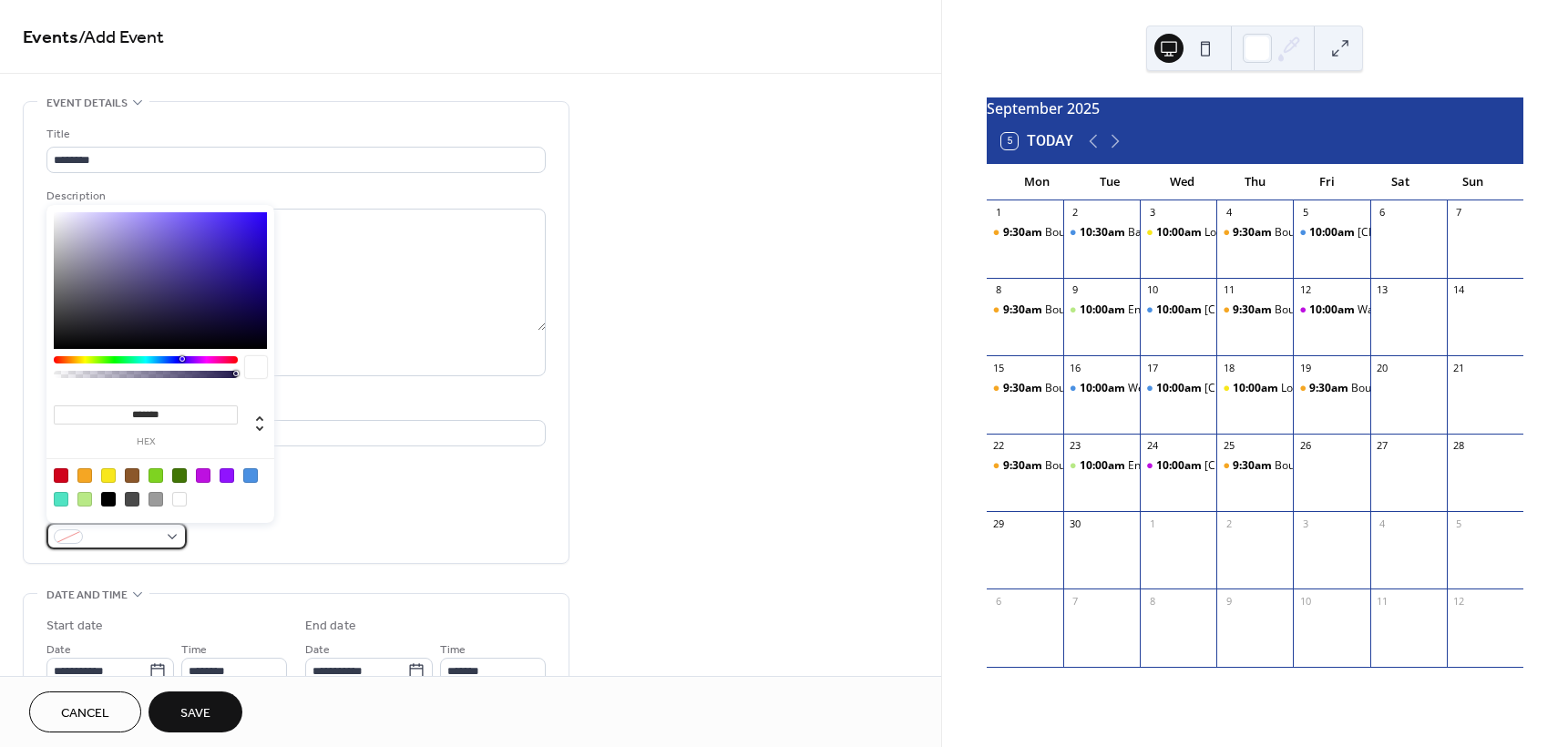 click at bounding box center [124, 537] 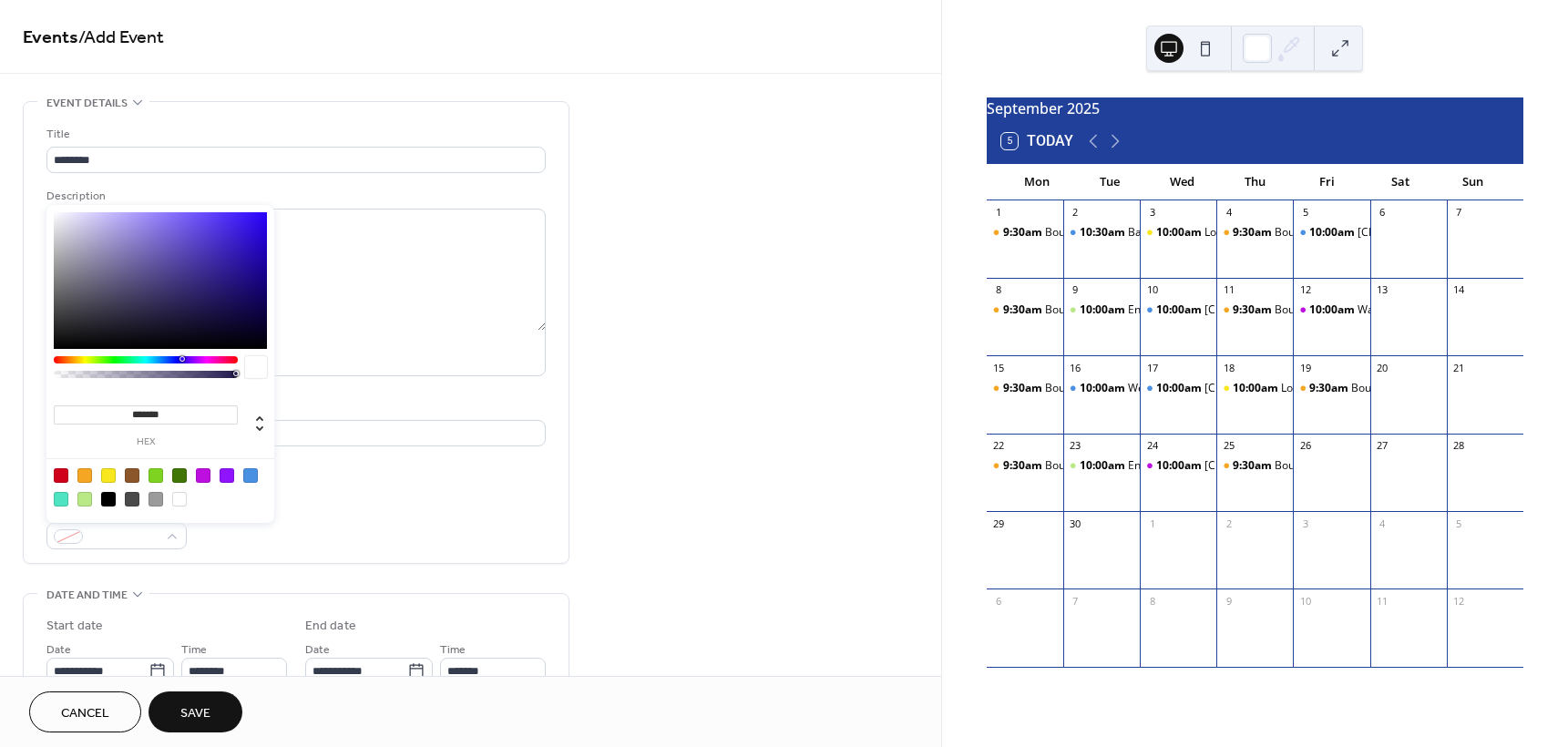 click at bounding box center [251, 476] 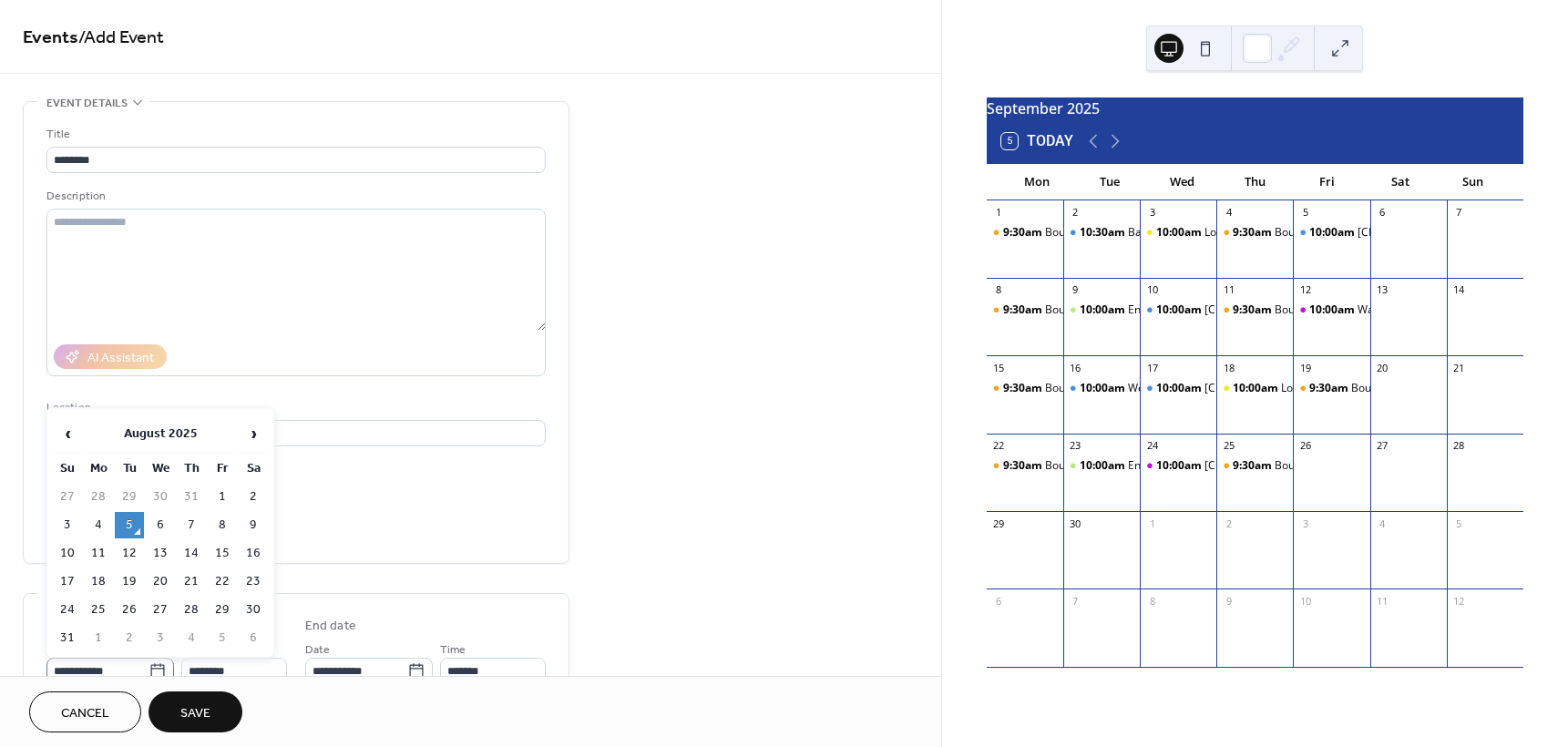 click 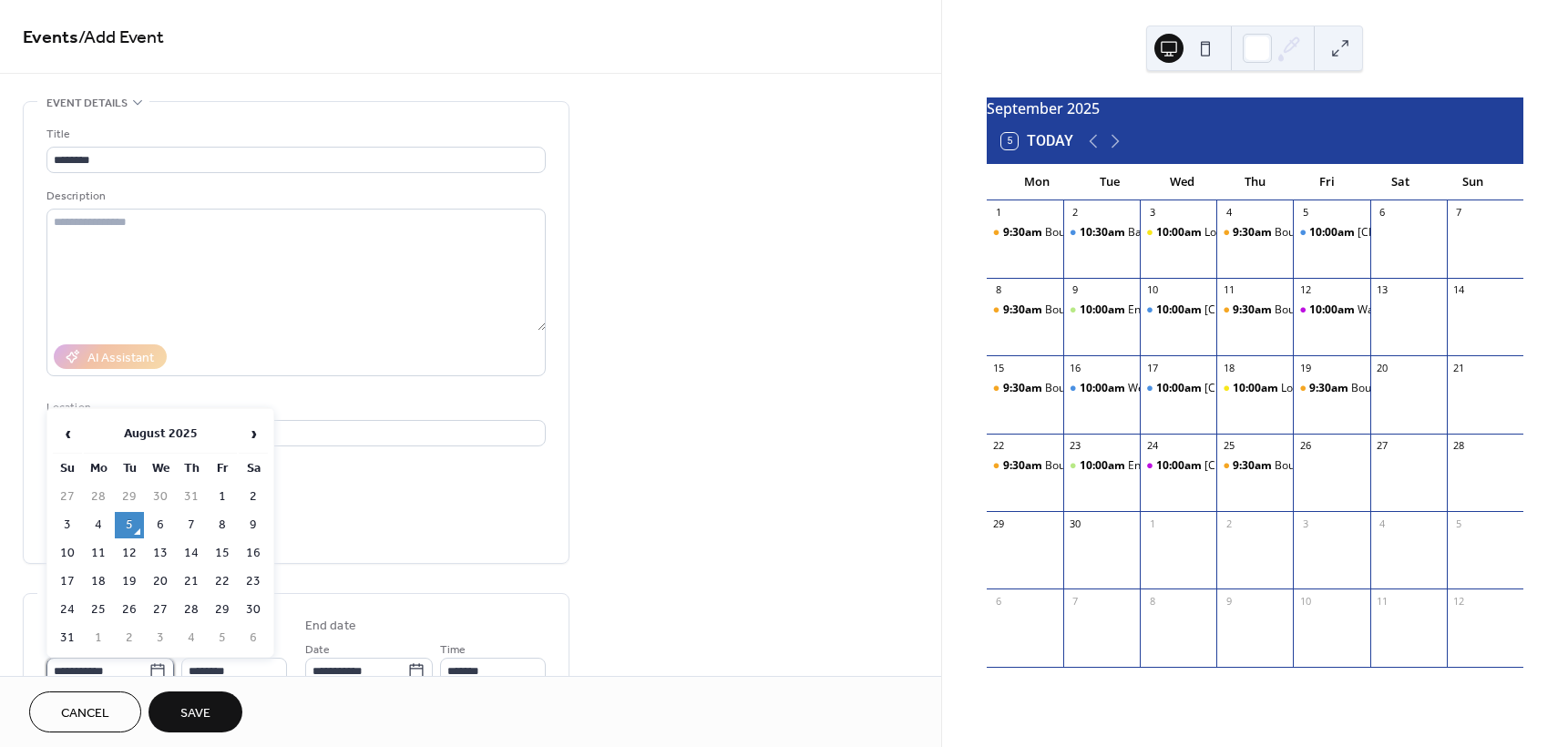 click on "**********" at bounding box center [97, 670] 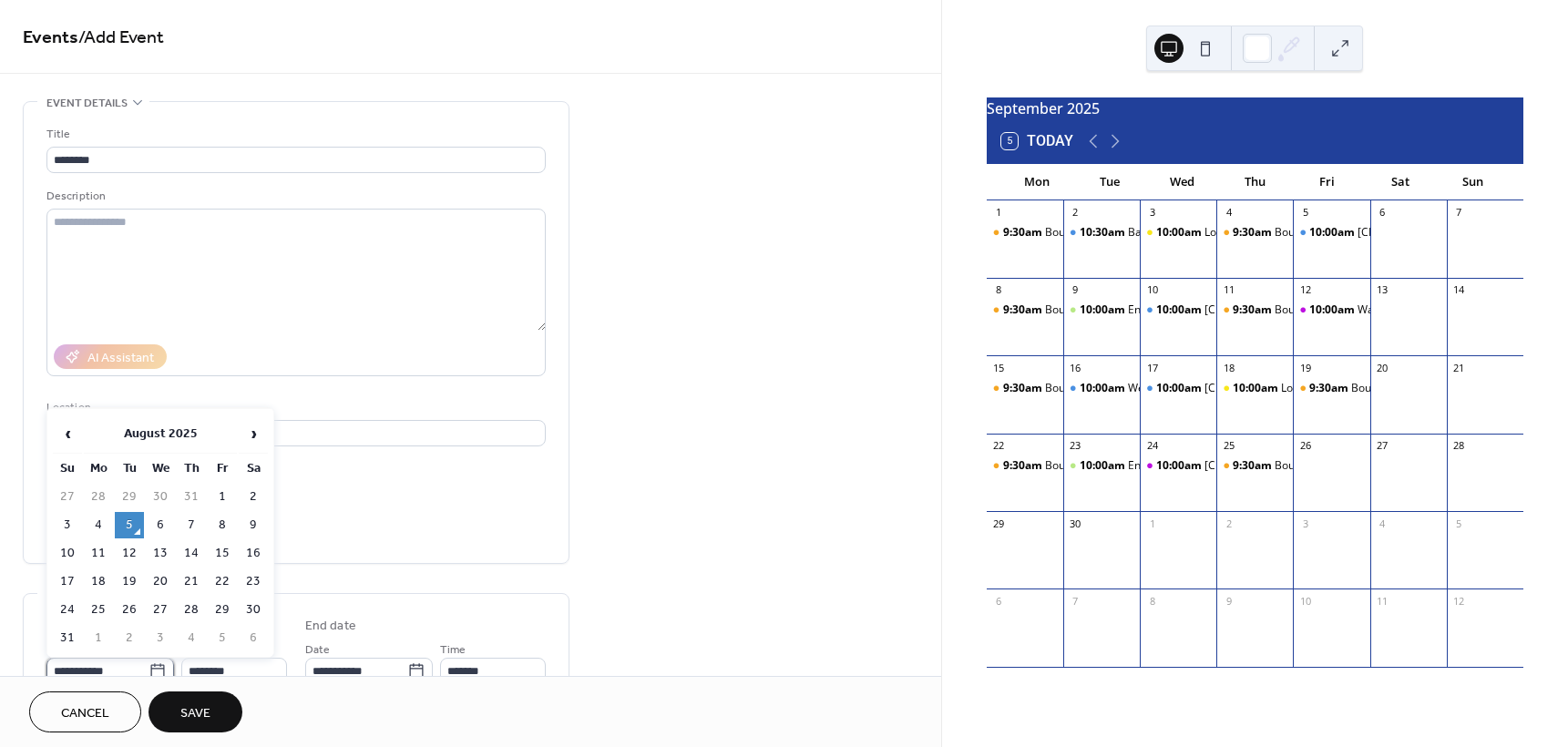 scroll, scrollTop: 8, scrollLeft: 0, axis: vertical 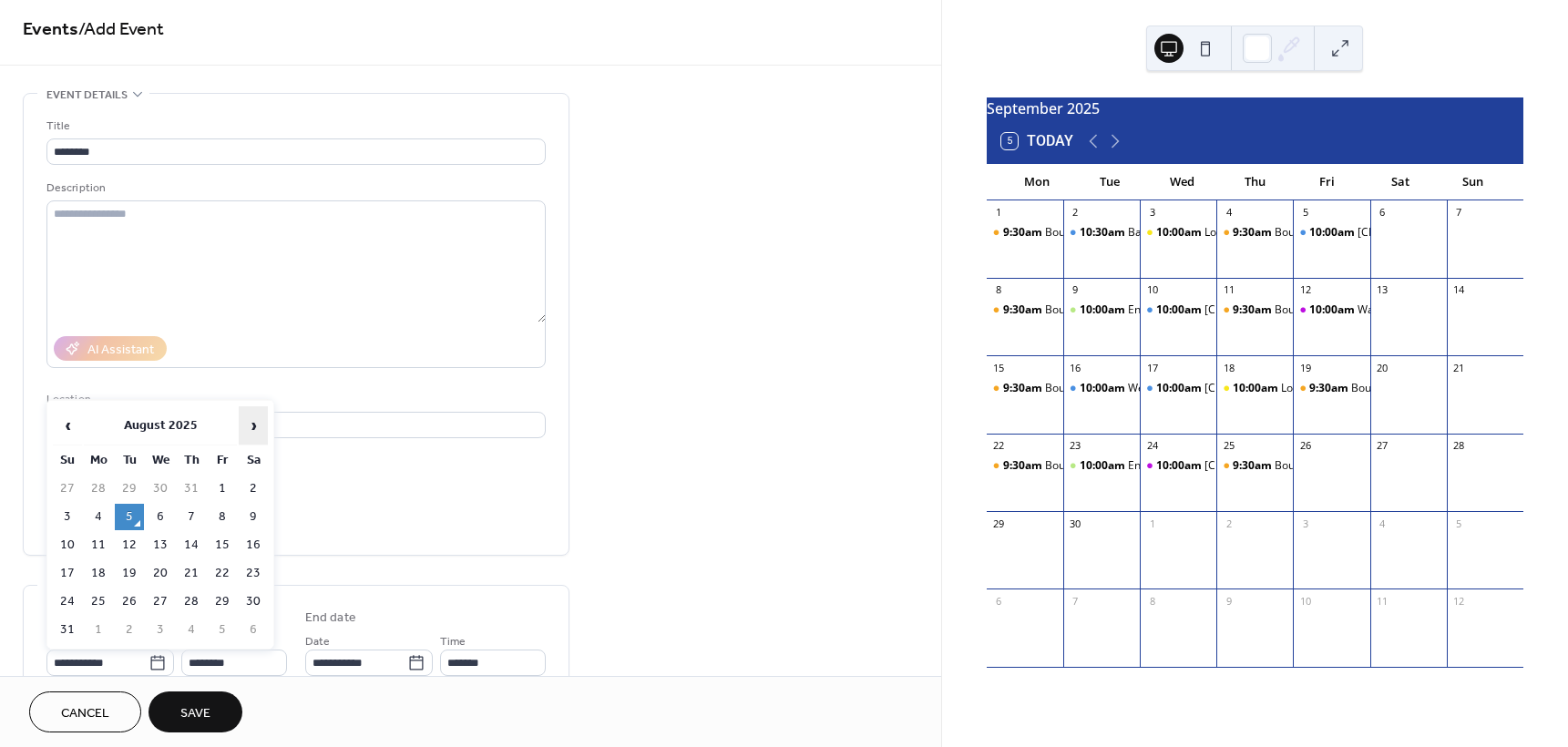 click on "›" at bounding box center (253, 425) 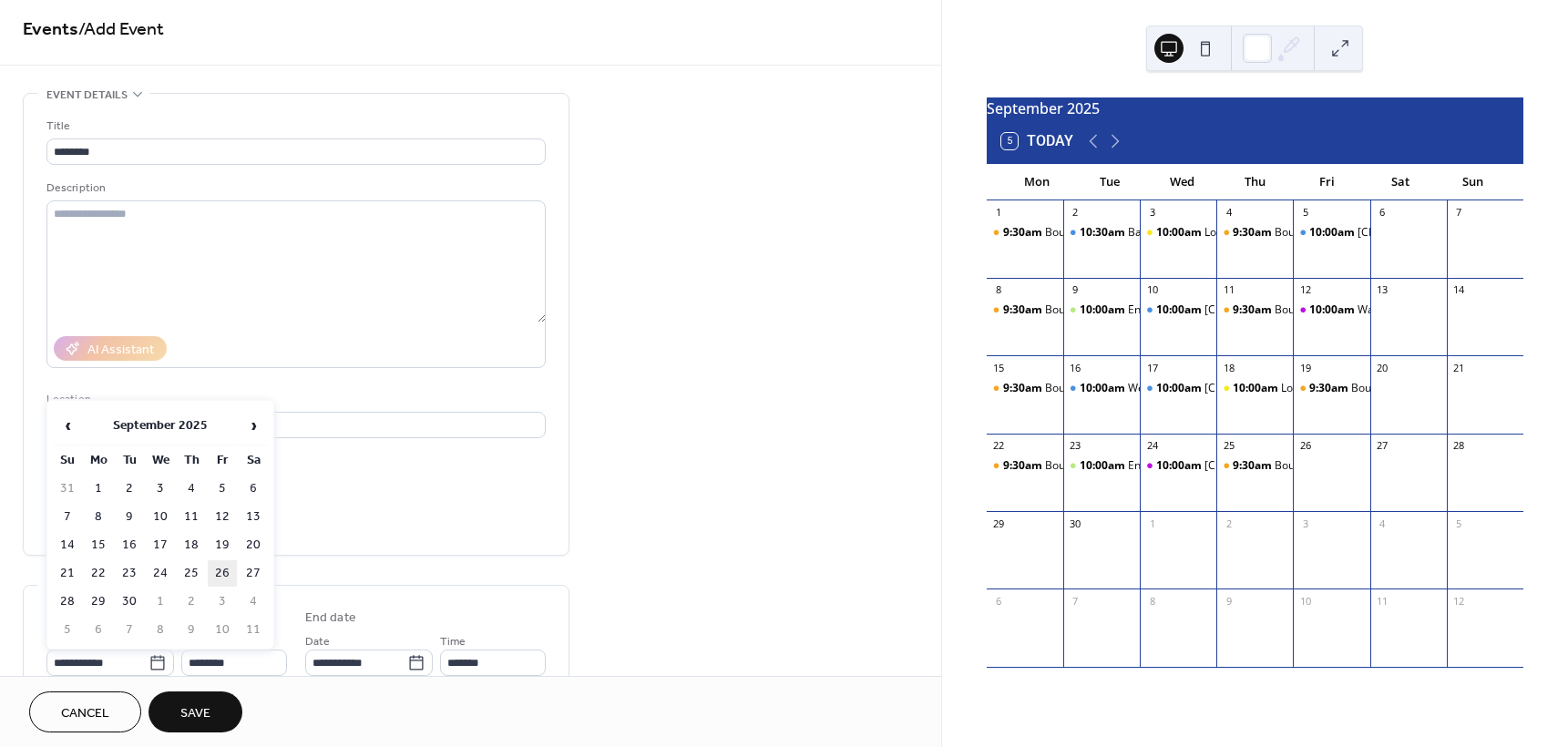 click on "26" at bounding box center (222, 573) 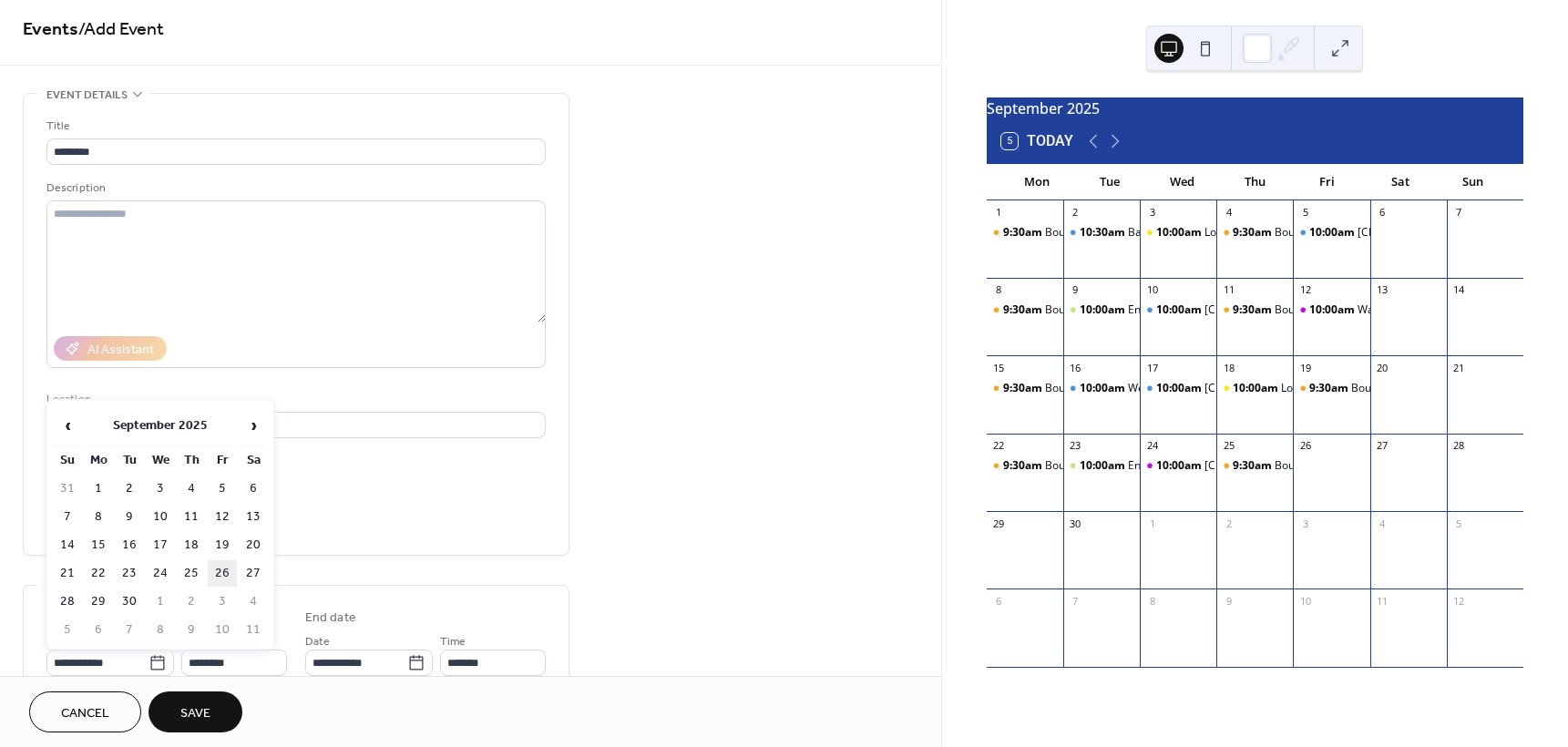 type on "**********" 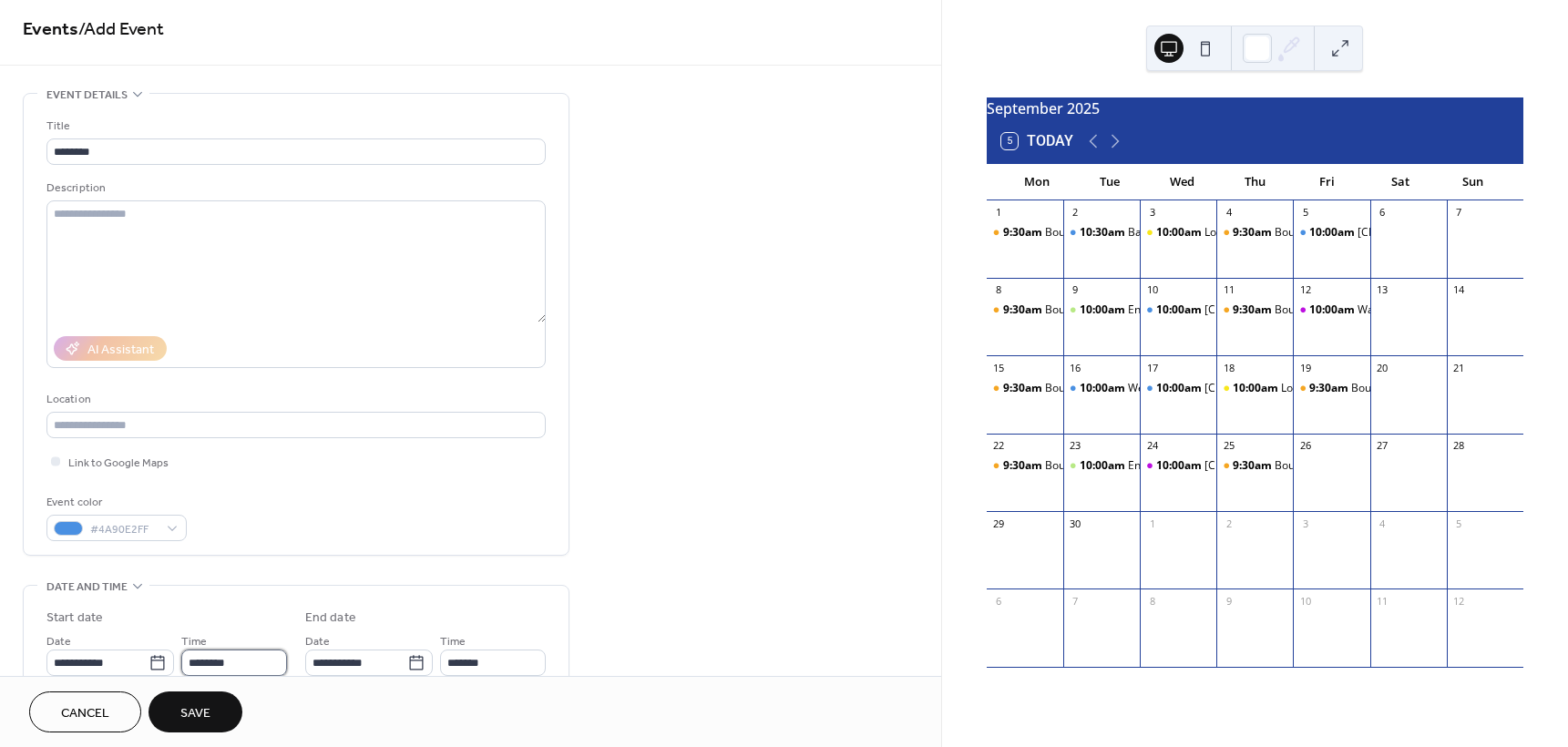 click on "********" at bounding box center [234, 662] 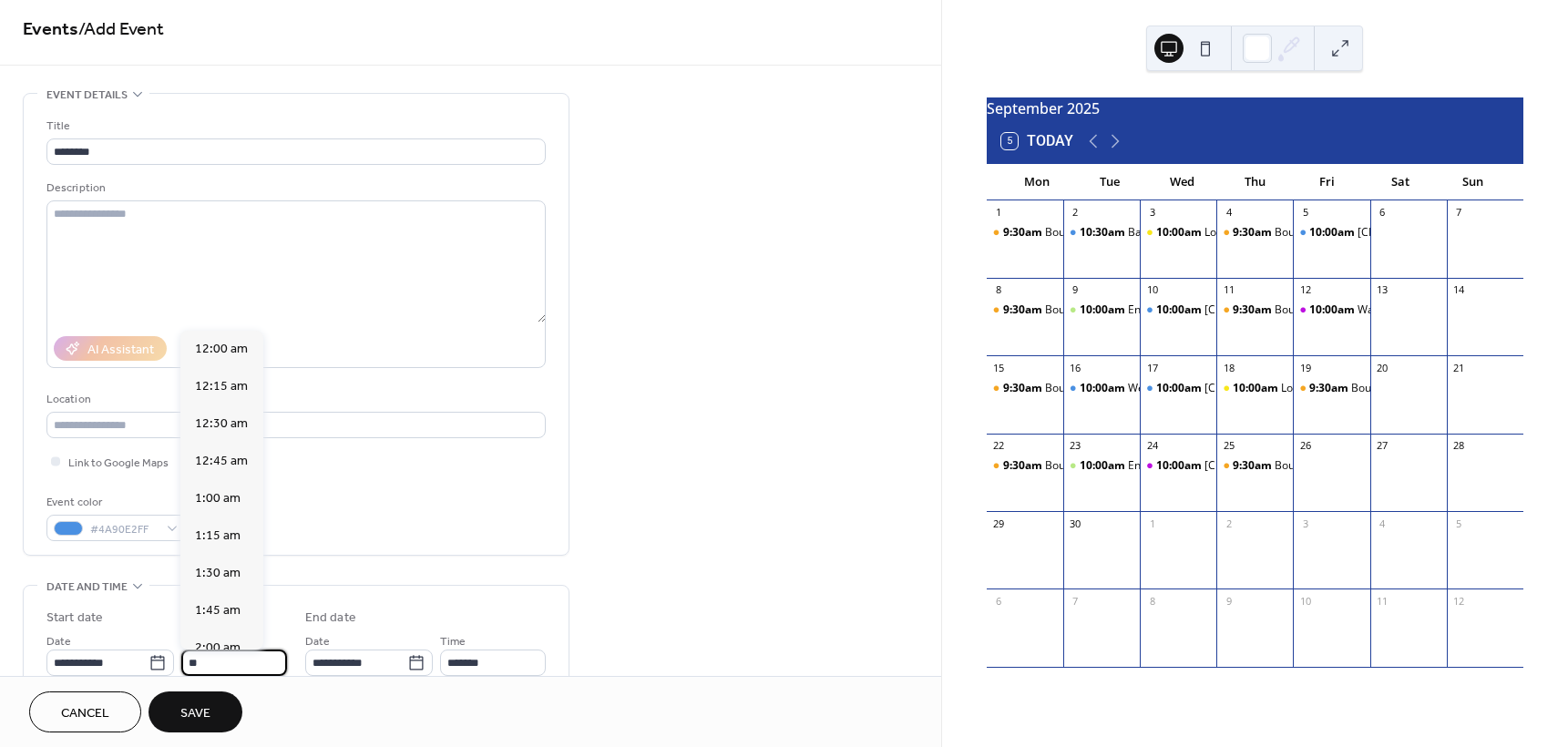 scroll, scrollTop: 1494, scrollLeft: 0, axis: vertical 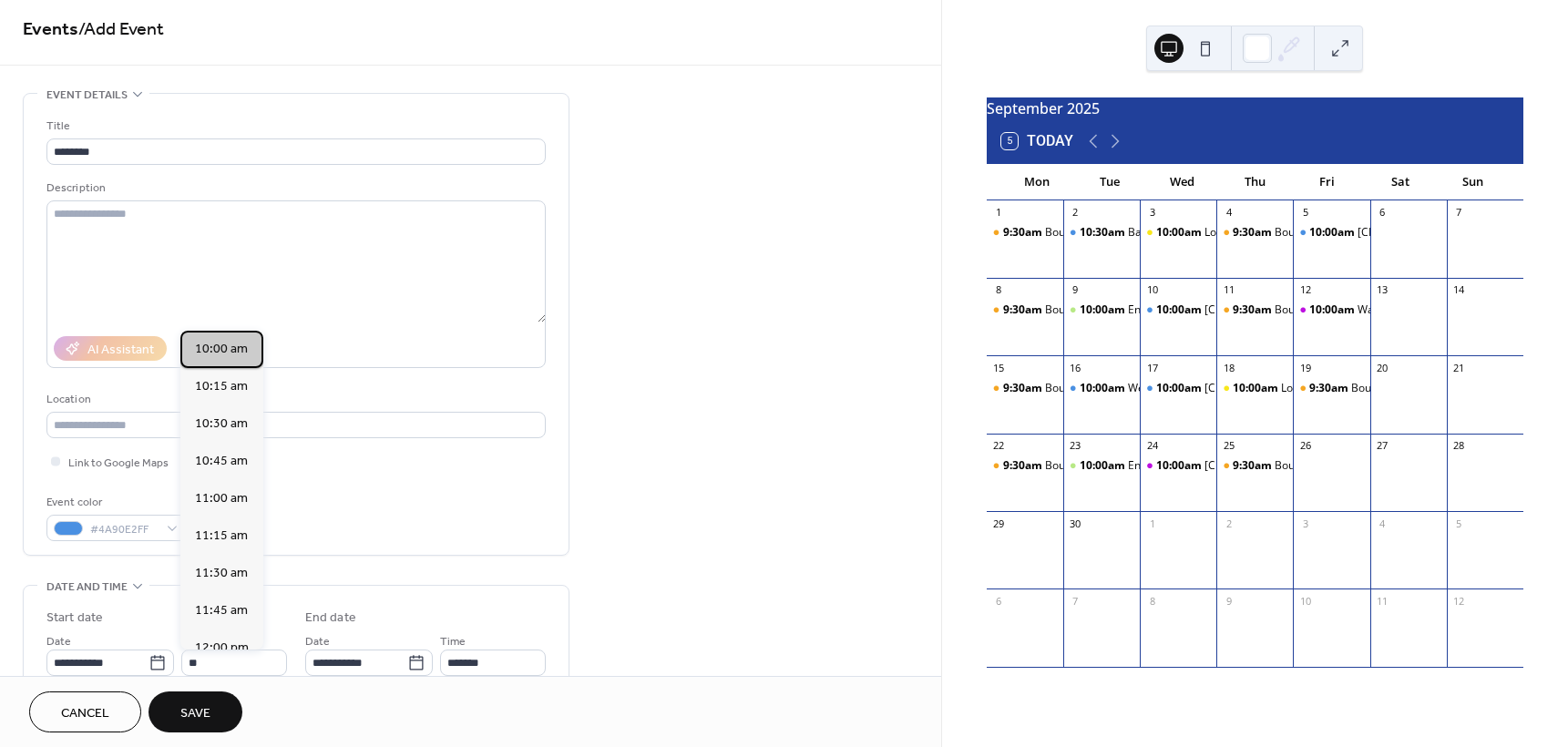 click on "10:00 am" at bounding box center (221, 349) 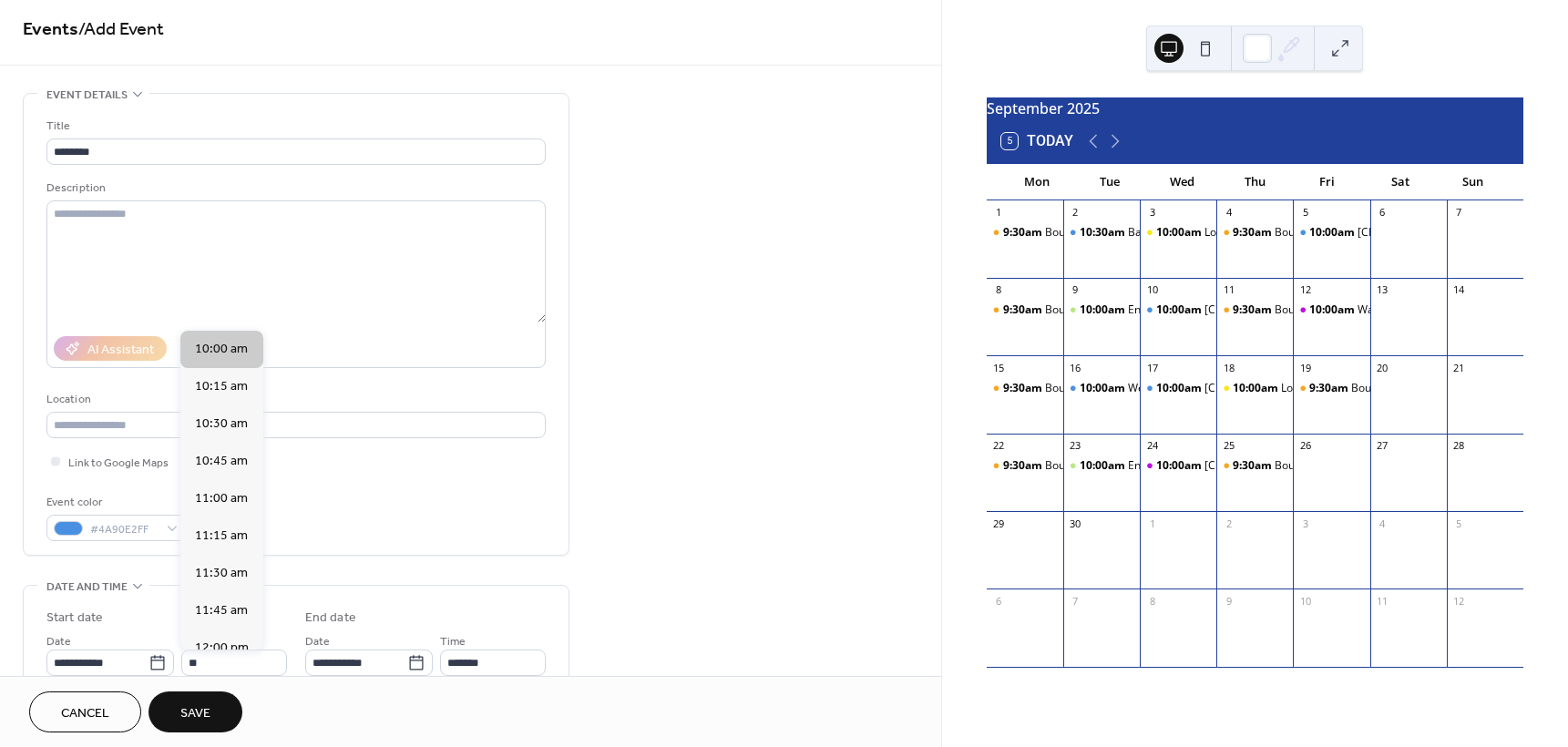 type on "********" 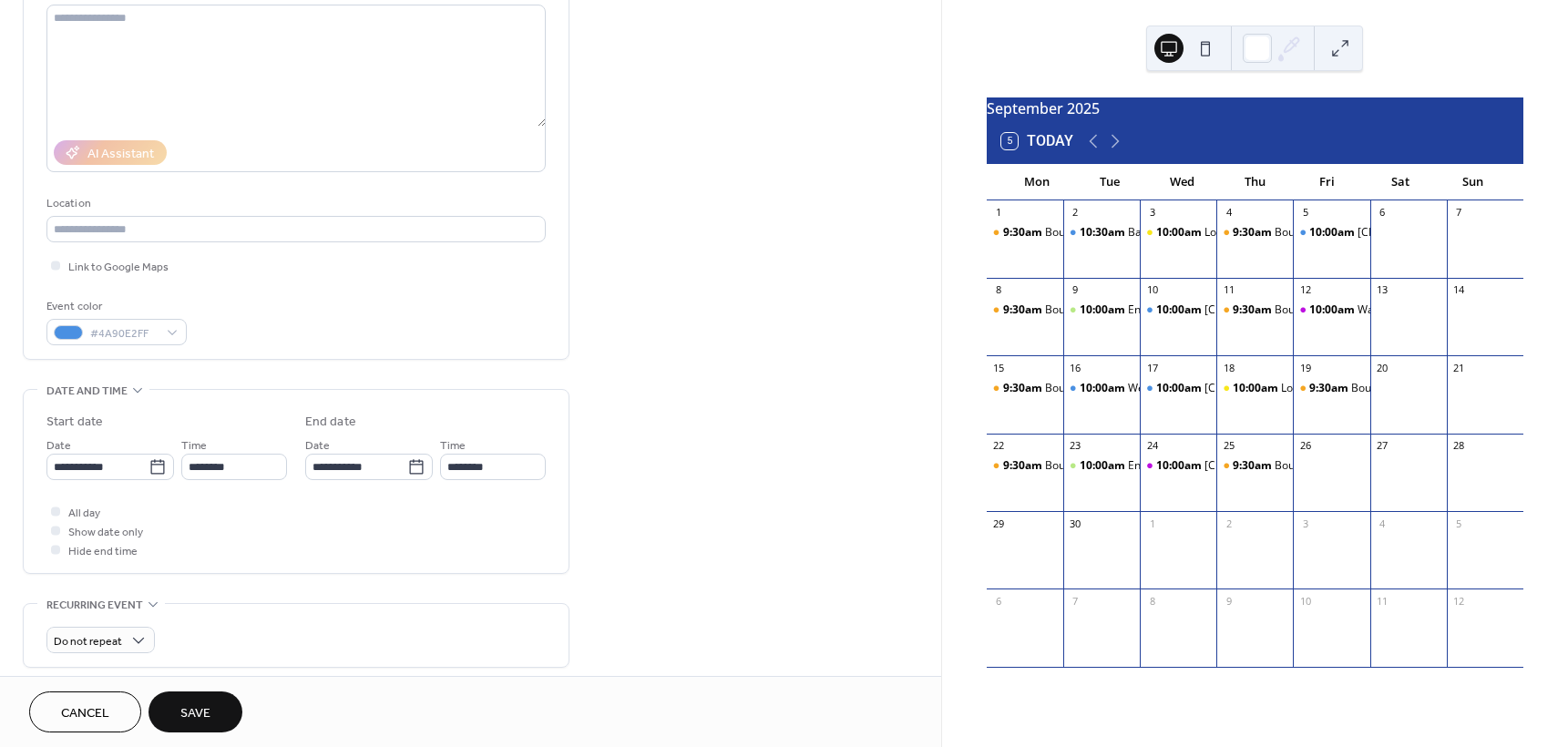 scroll, scrollTop: 206, scrollLeft: 0, axis: vertical 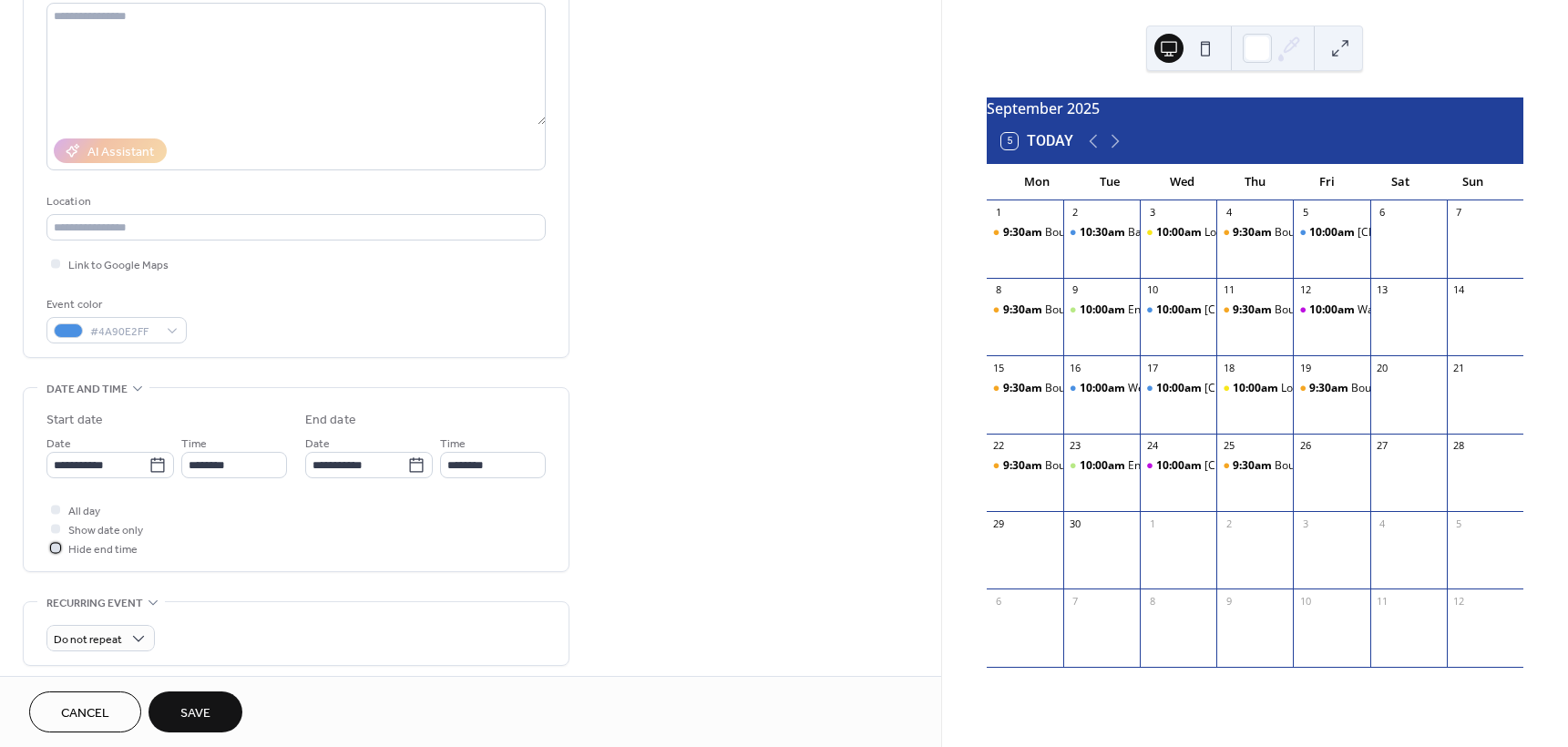 click on "Hide end time" at bounding box center [103, 549] 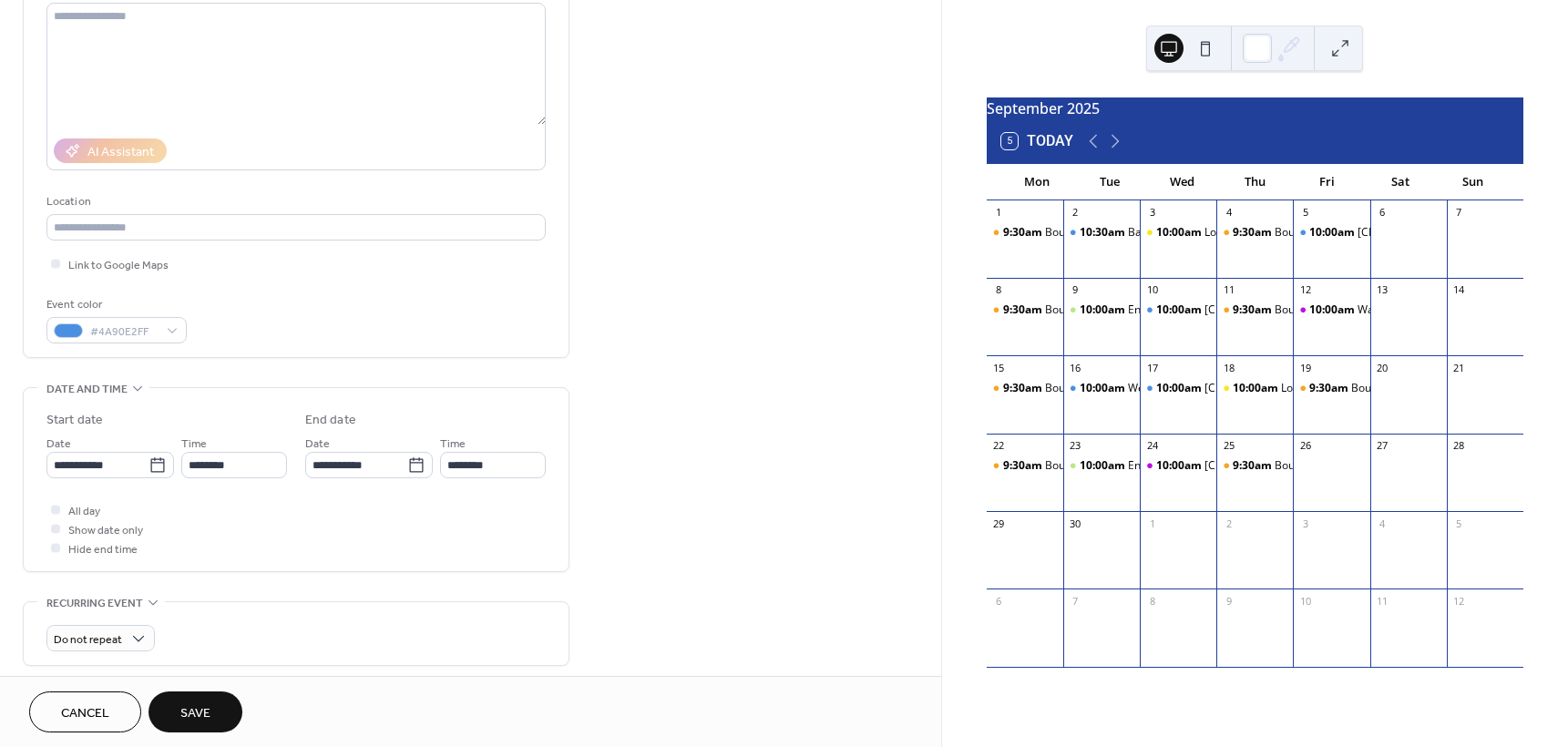 click on "Save" at bounding box center [195, 713] 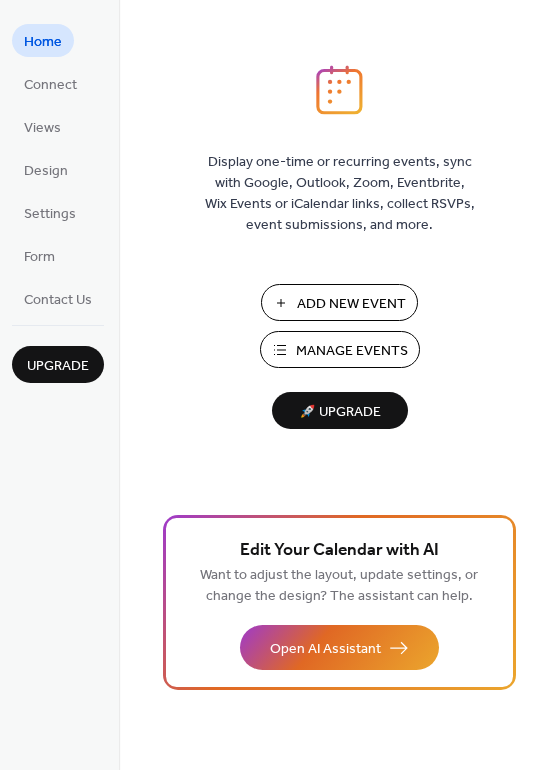 scroll, scrollTop: 0, scrollLeft: 0, axis: both 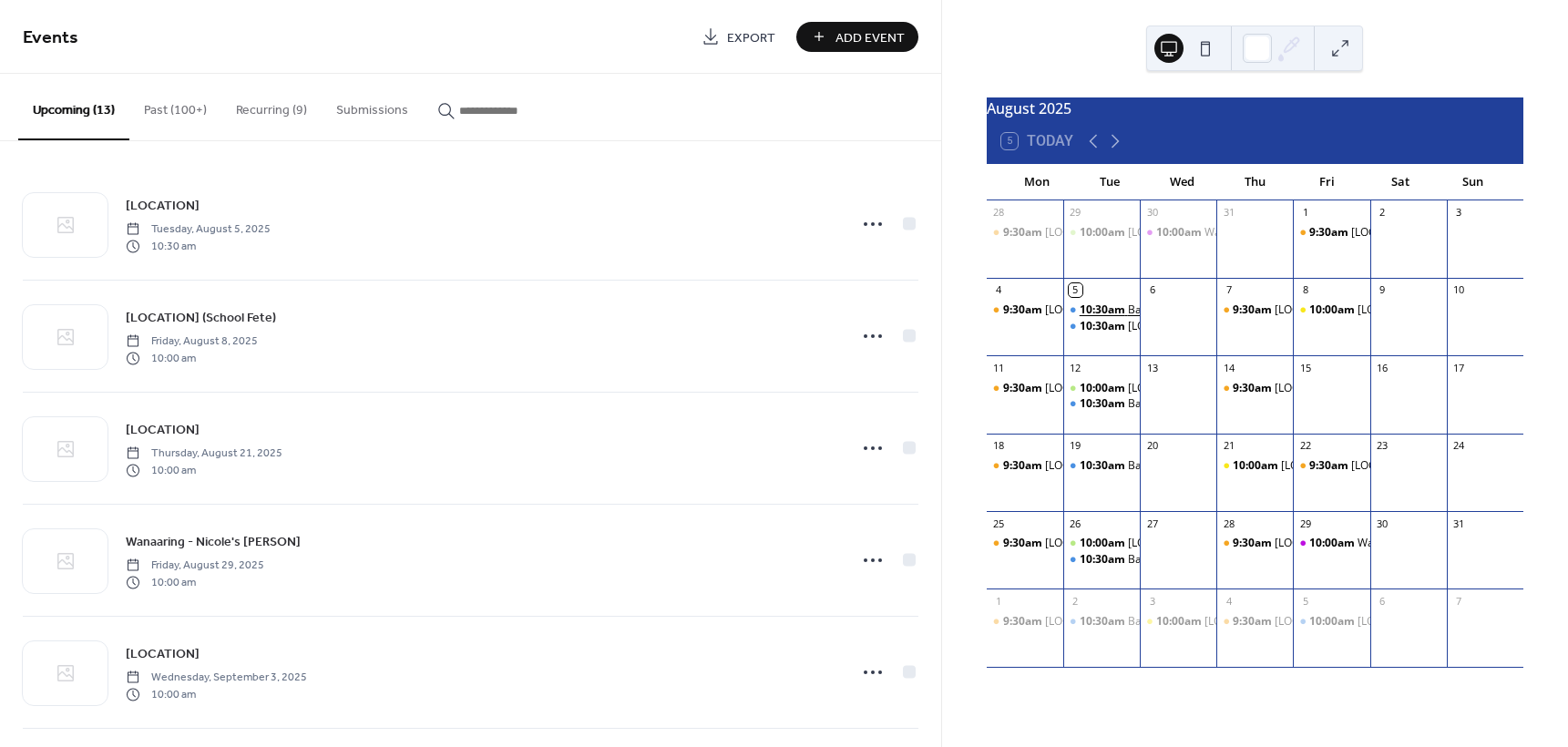 click on "10:30am" at bounding box center [1103, 310] 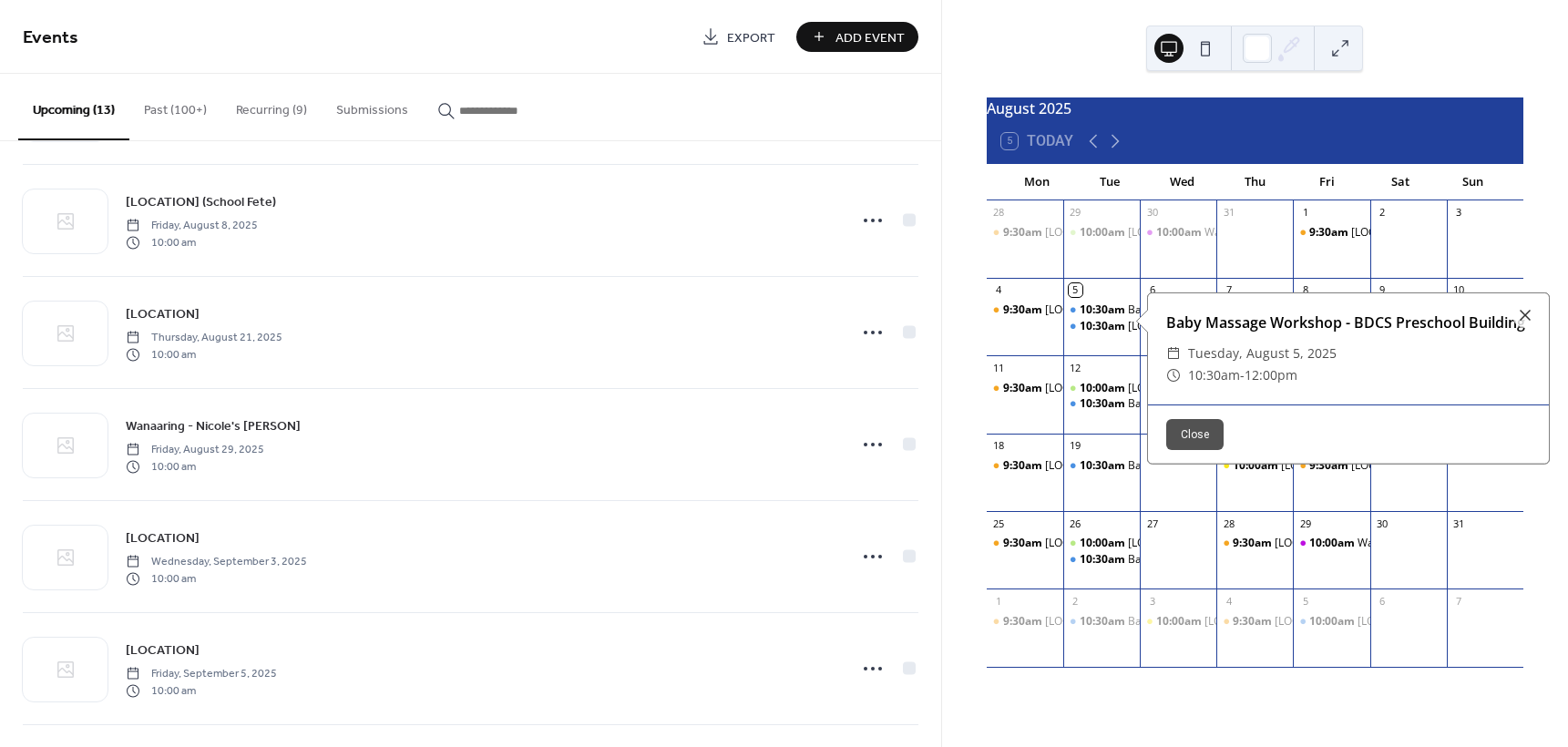 scroll, scrollTop: 0, scrollLeft: 0, axis: both 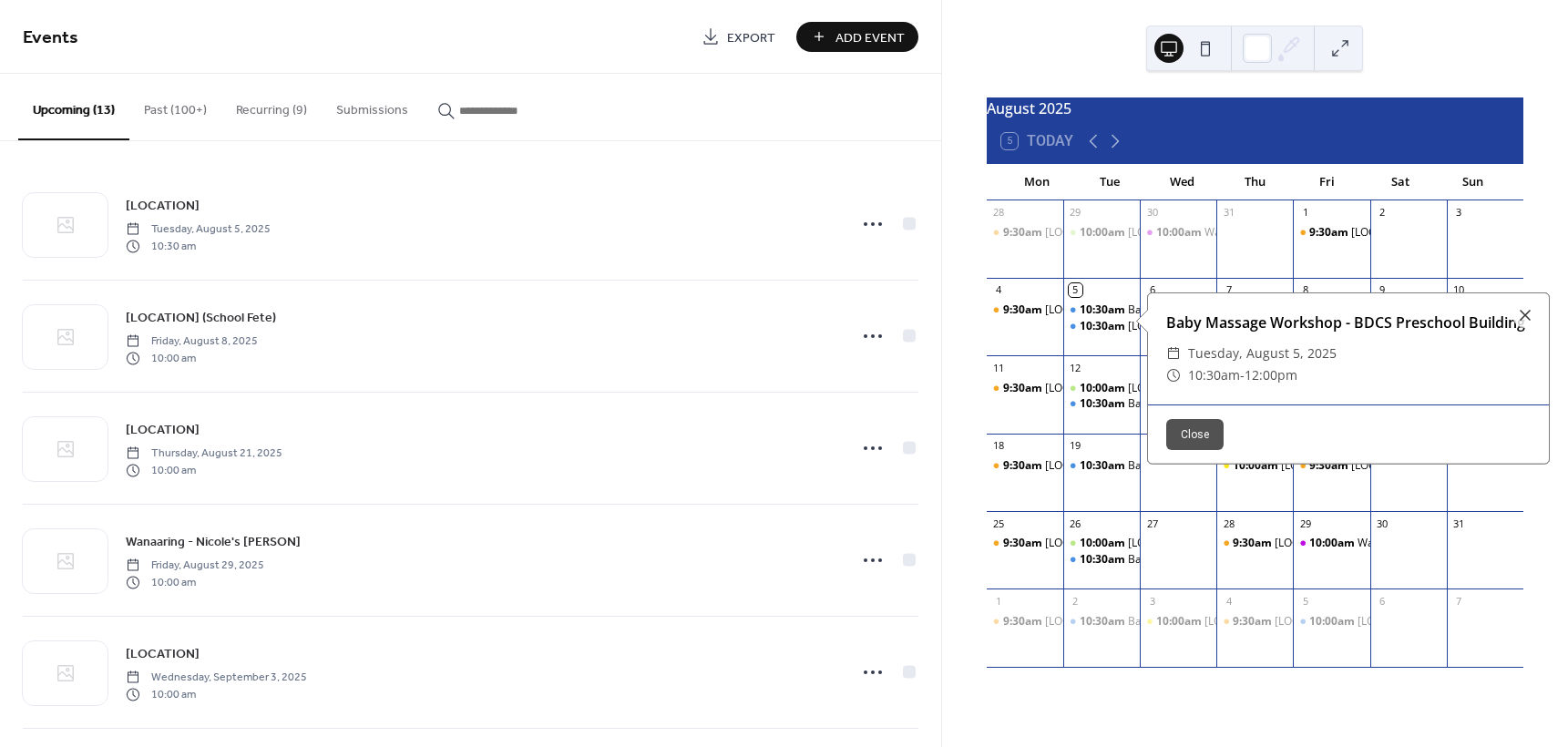 click on "Past (100+)" at bounding box center (175, 106) 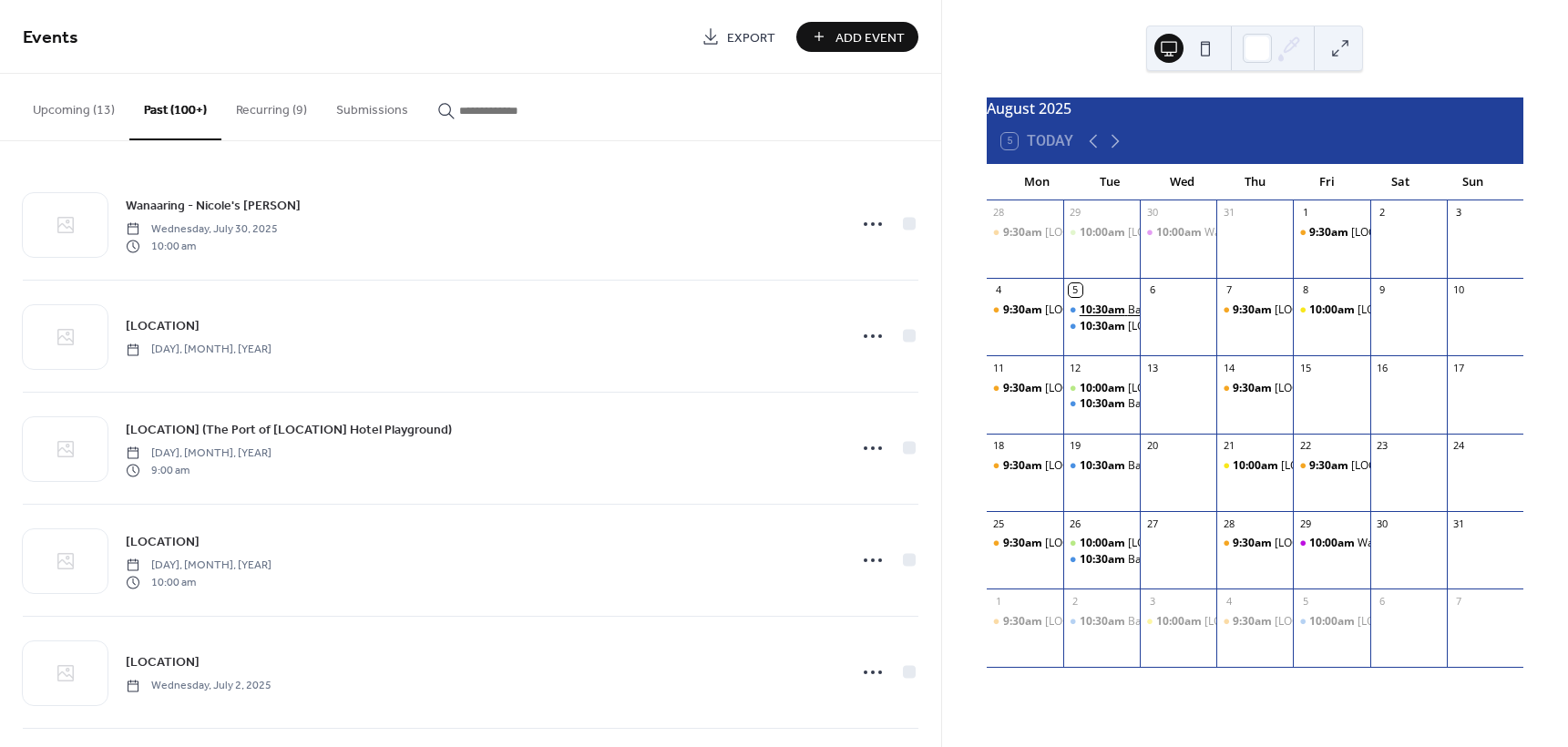 click on "10:30am" at bounding box center [1103, 310] 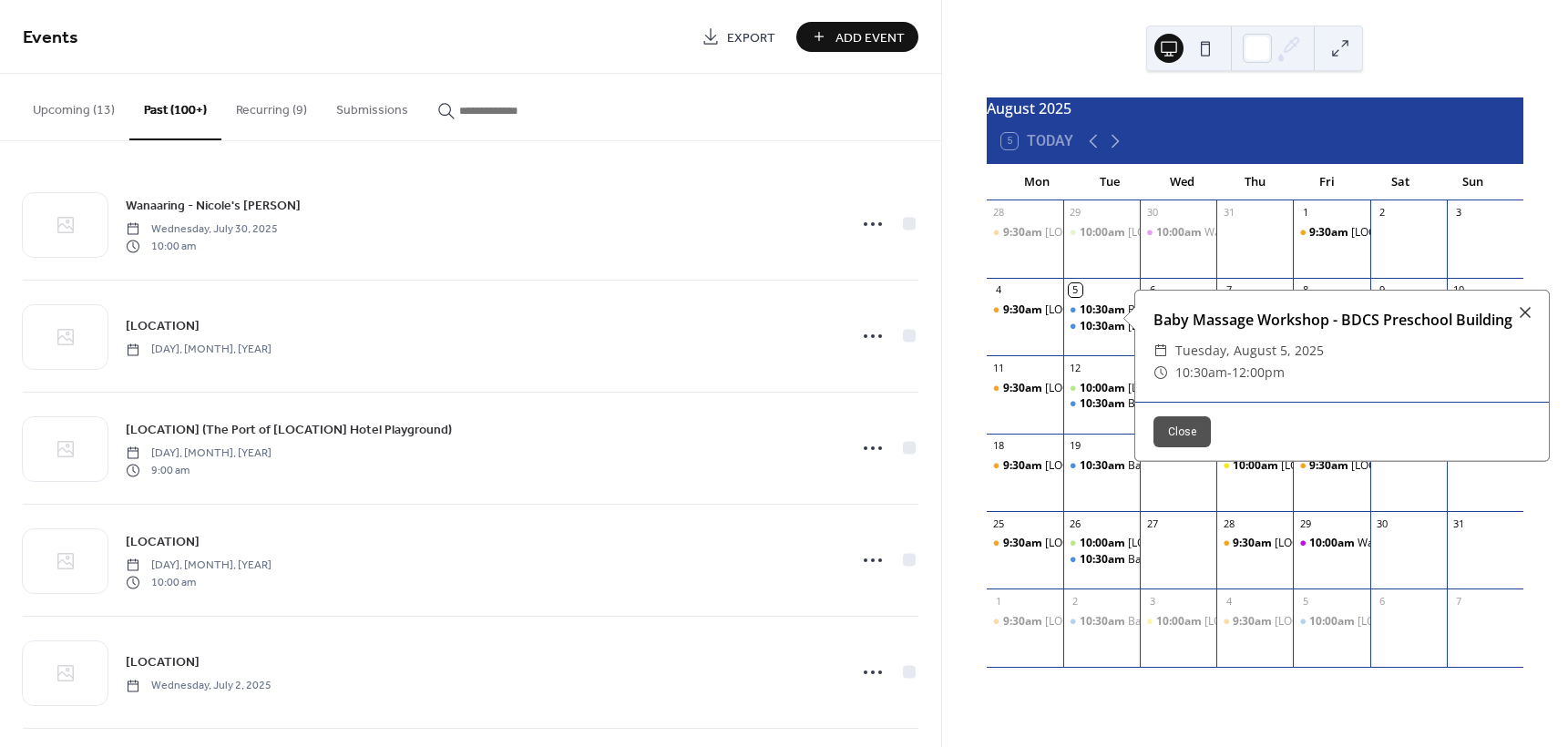 click at bounding box center (514, 110) 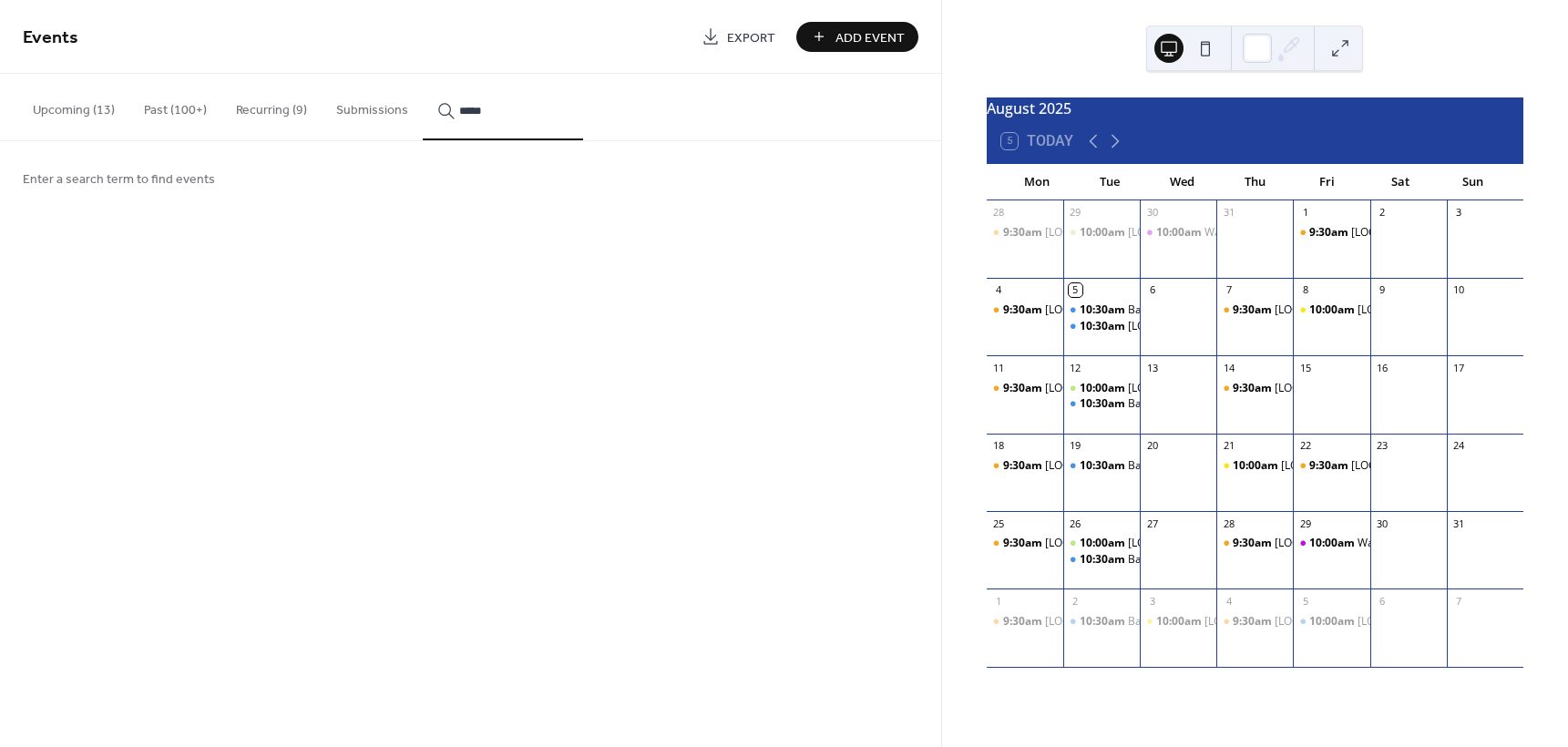 click on "****" at bounding box center (503, 107) 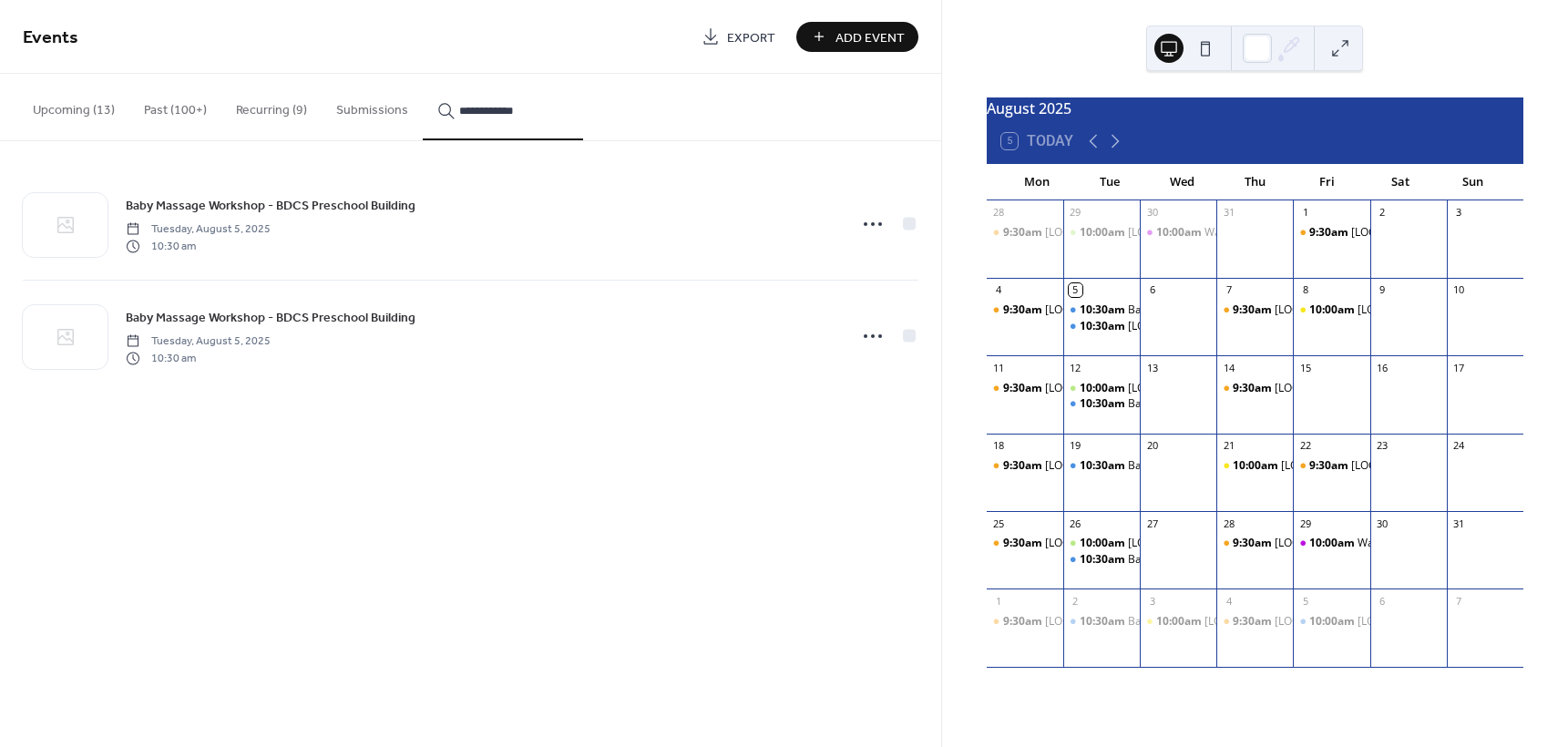 type on "**********" 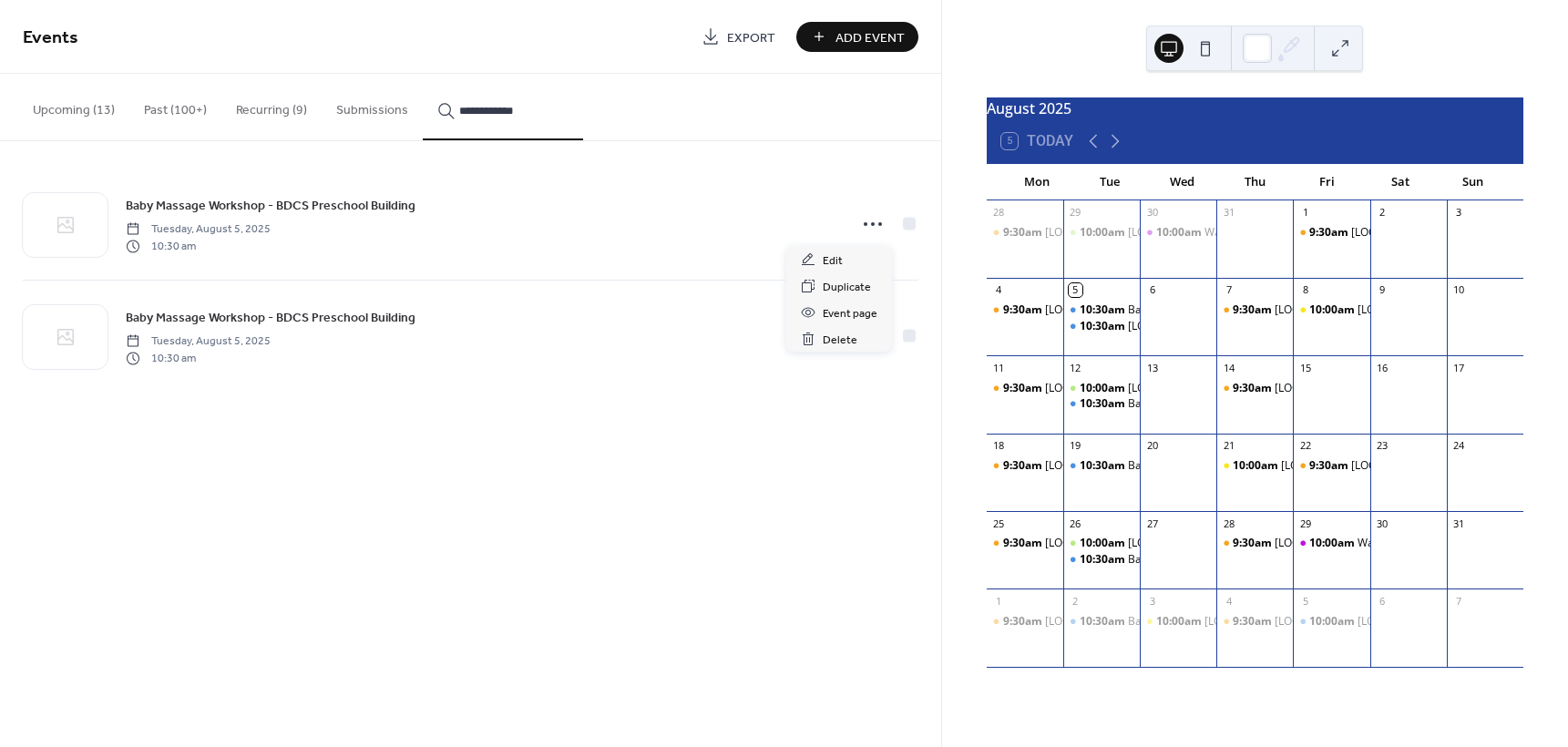 click 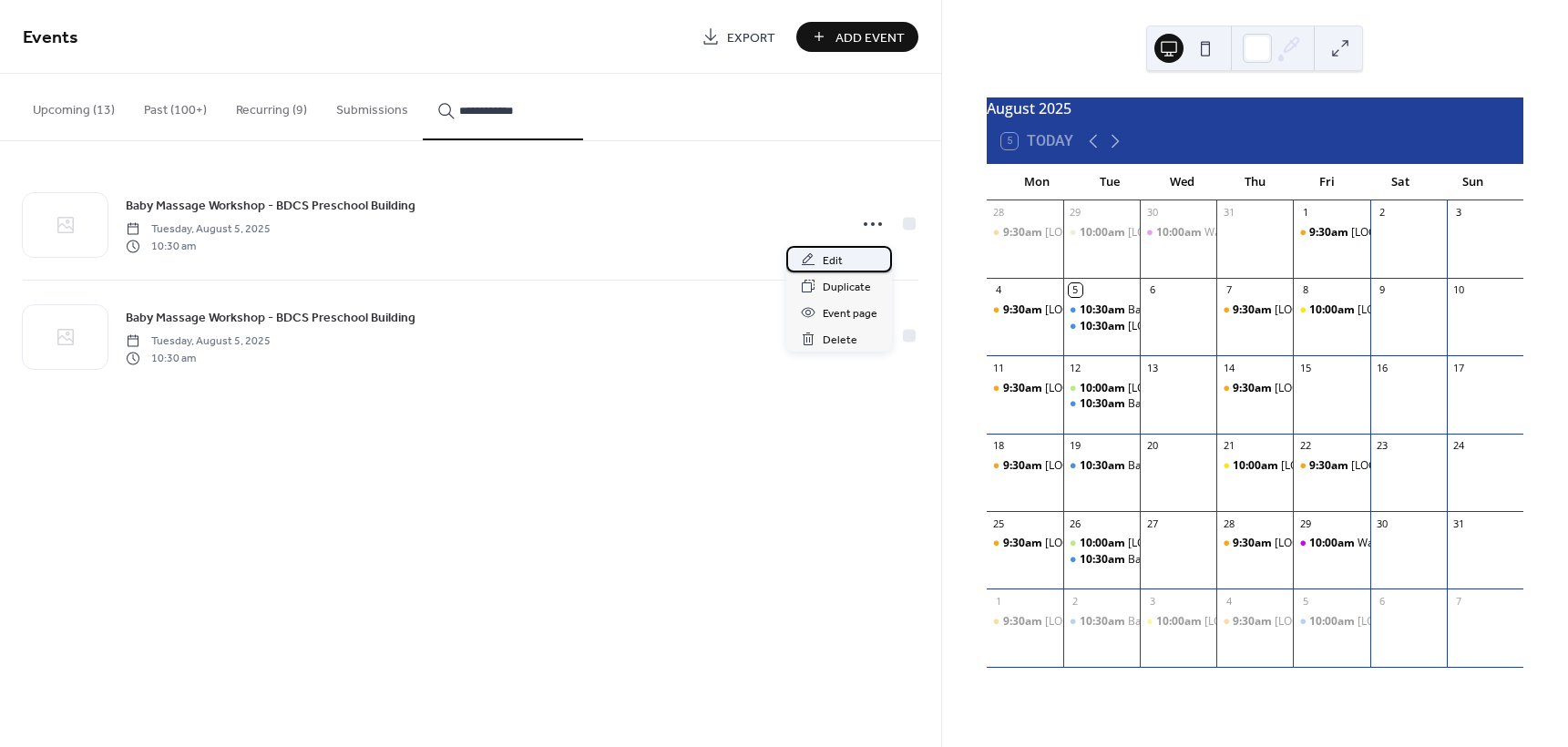 click on "Edit" at bounding box center [839, 259] 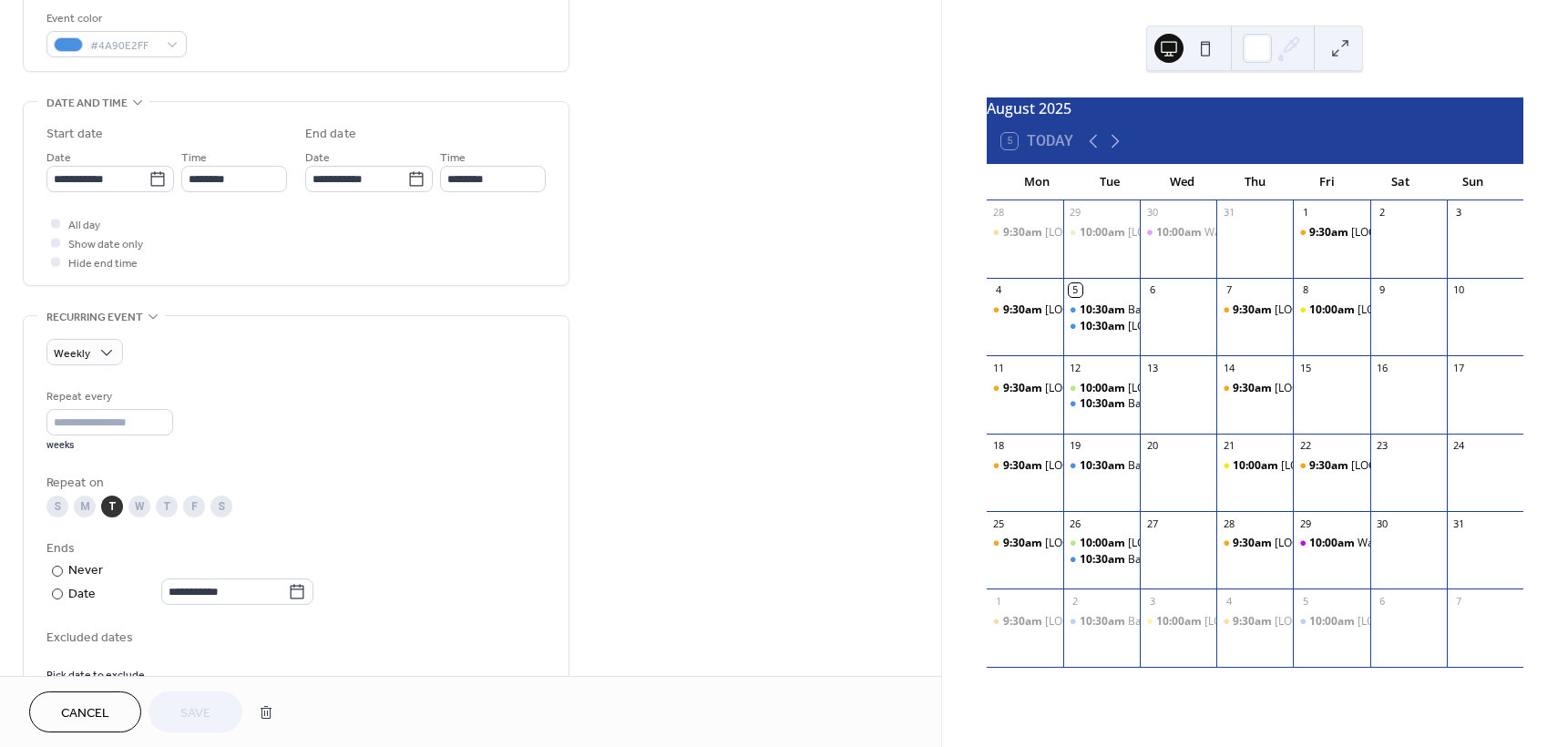 scroll, scrollTop: 495, scrollLeft: 0, axis: vertical 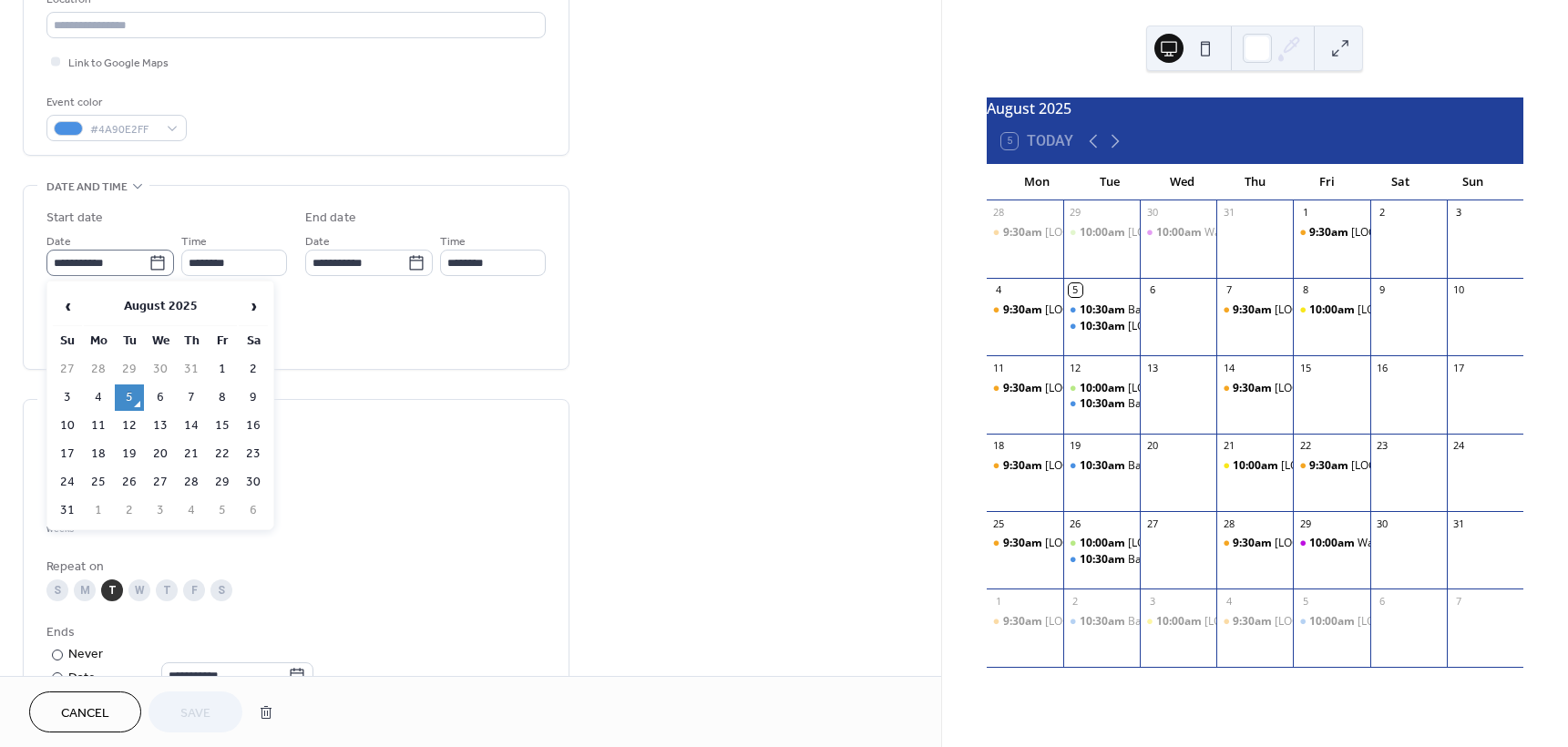 click 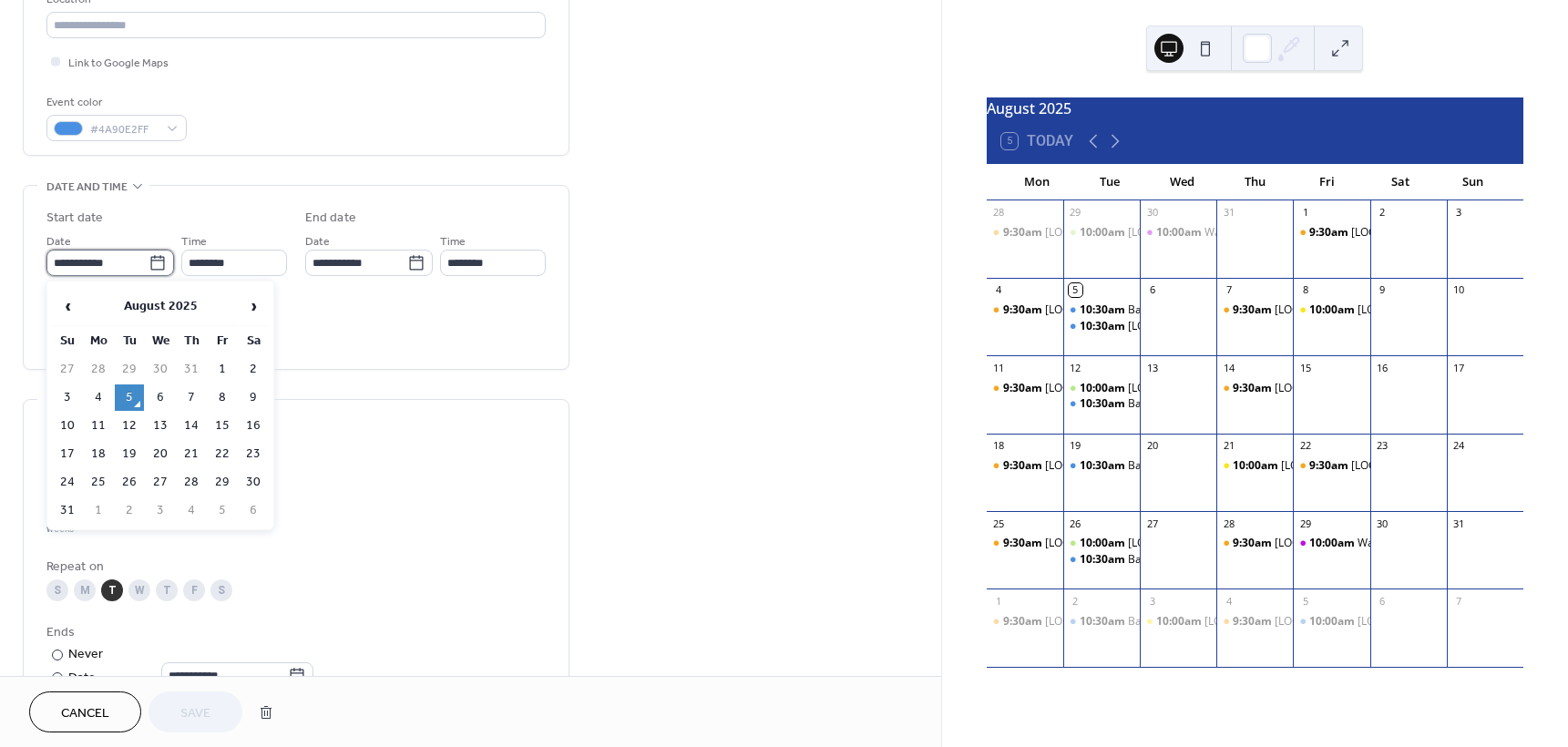 click on "**********" at bounding box center (97, 262) 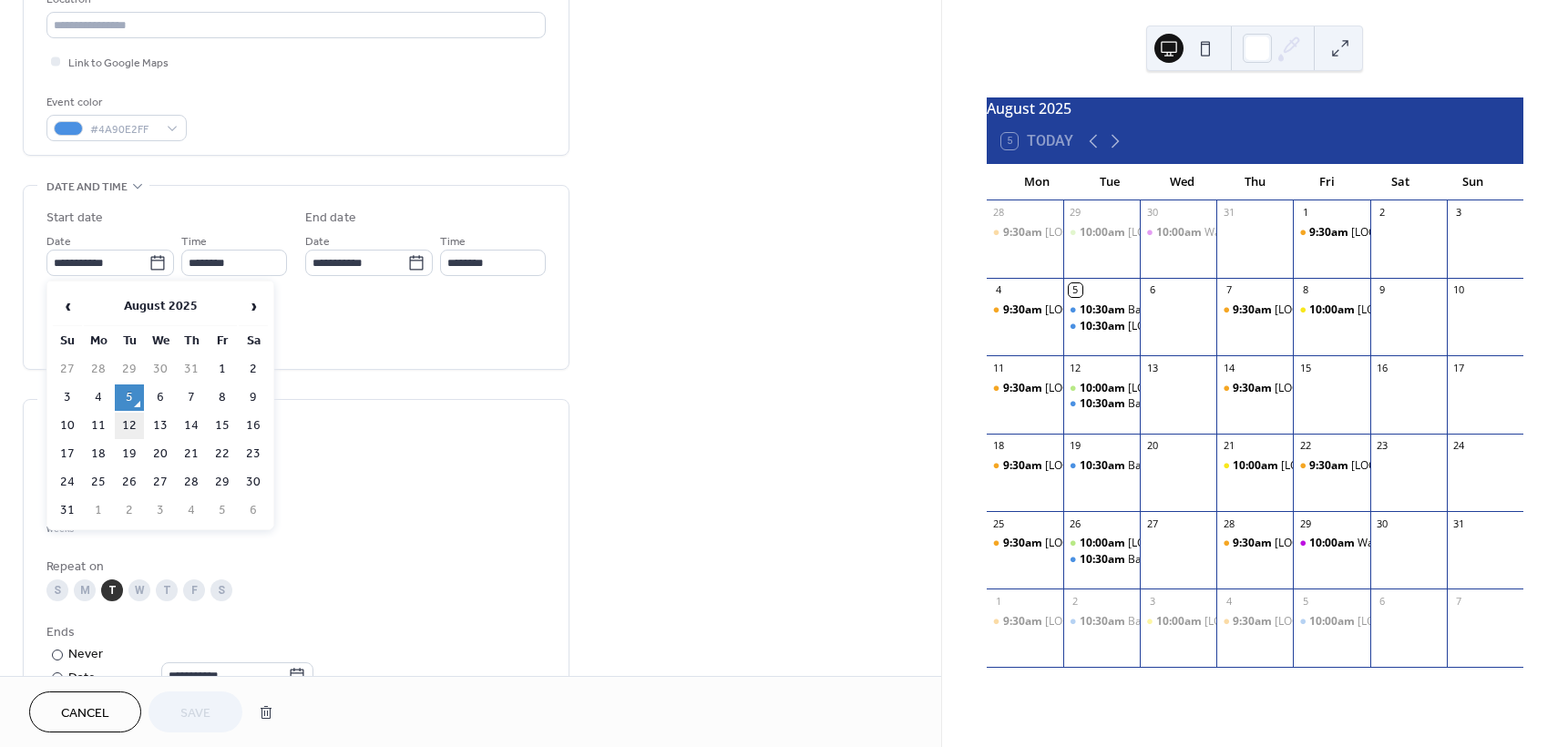 click on "12" at bounding box center [129, 425] 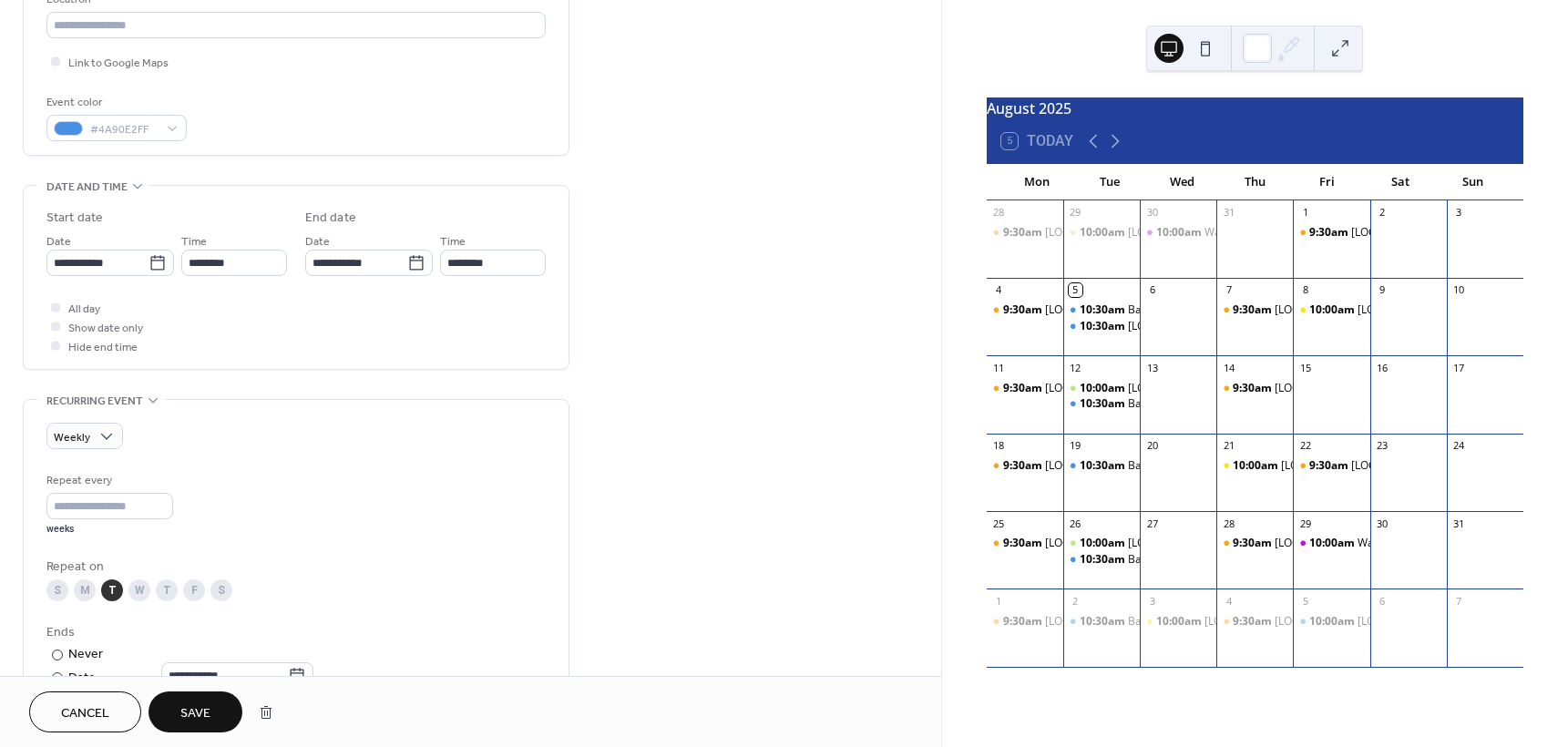 click on "Save" at bounding box center [195, 713] 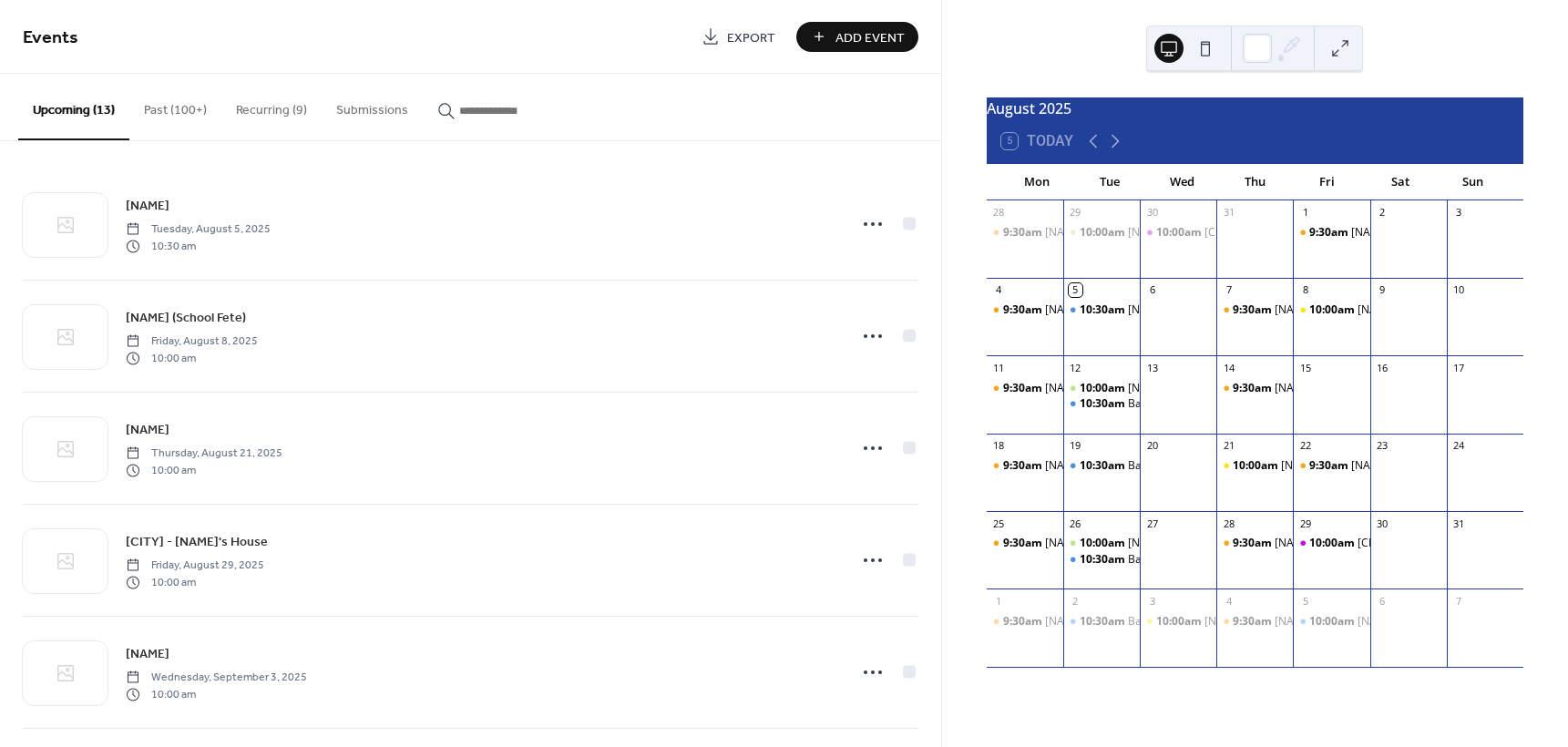 scroll, scrollTop: 0, scrollLeft: 0, axis: both 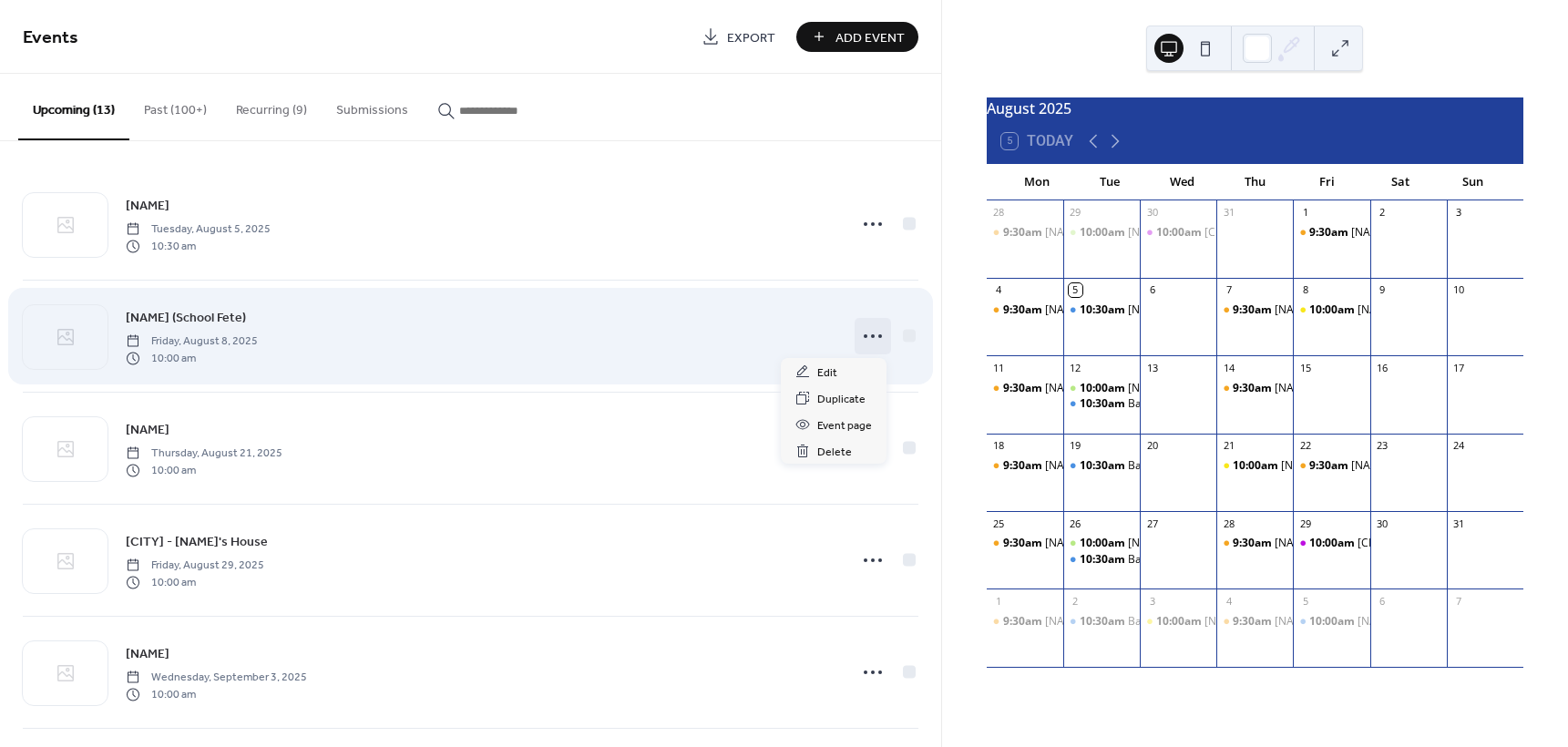 click 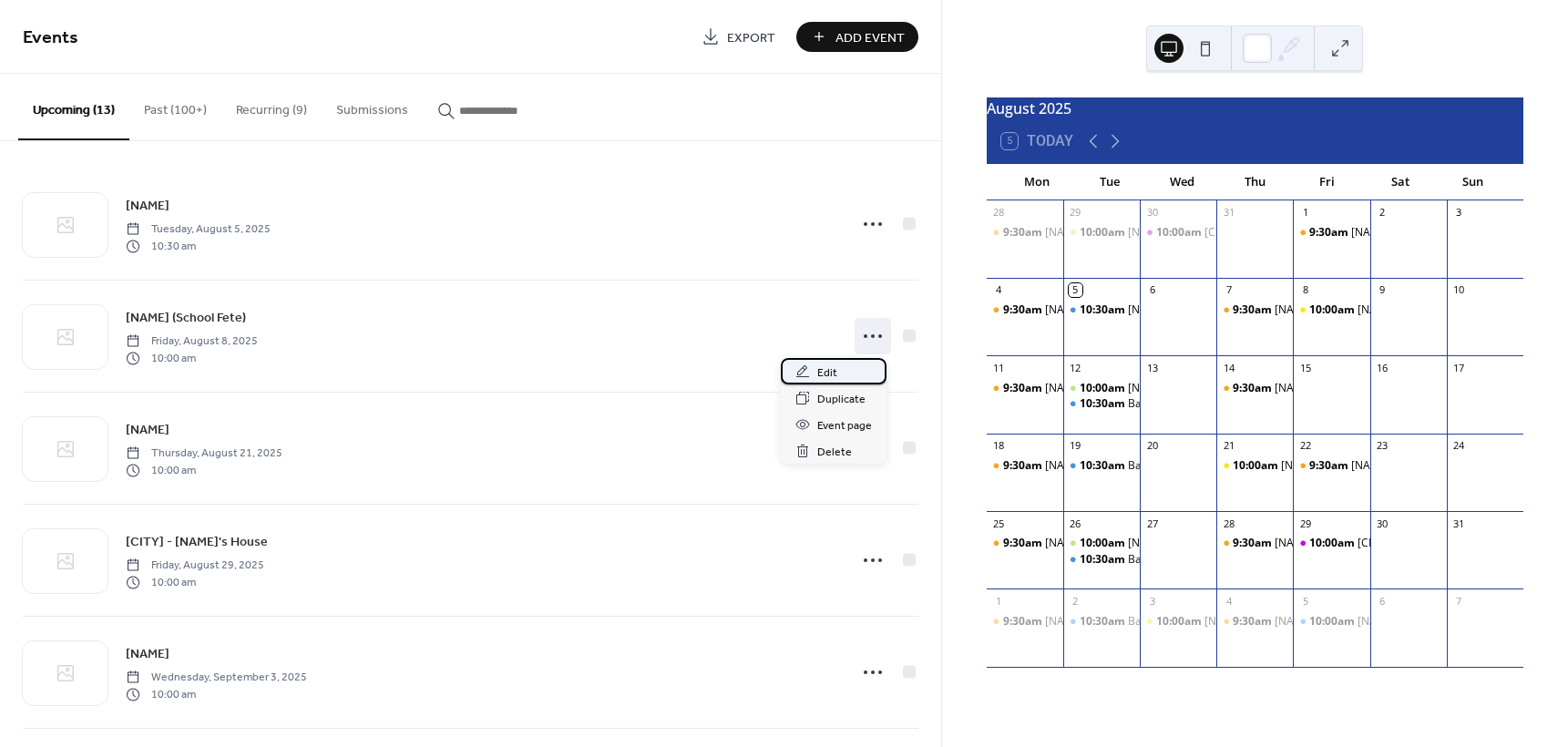 click on "Edit" at bounding box center [834, 371] 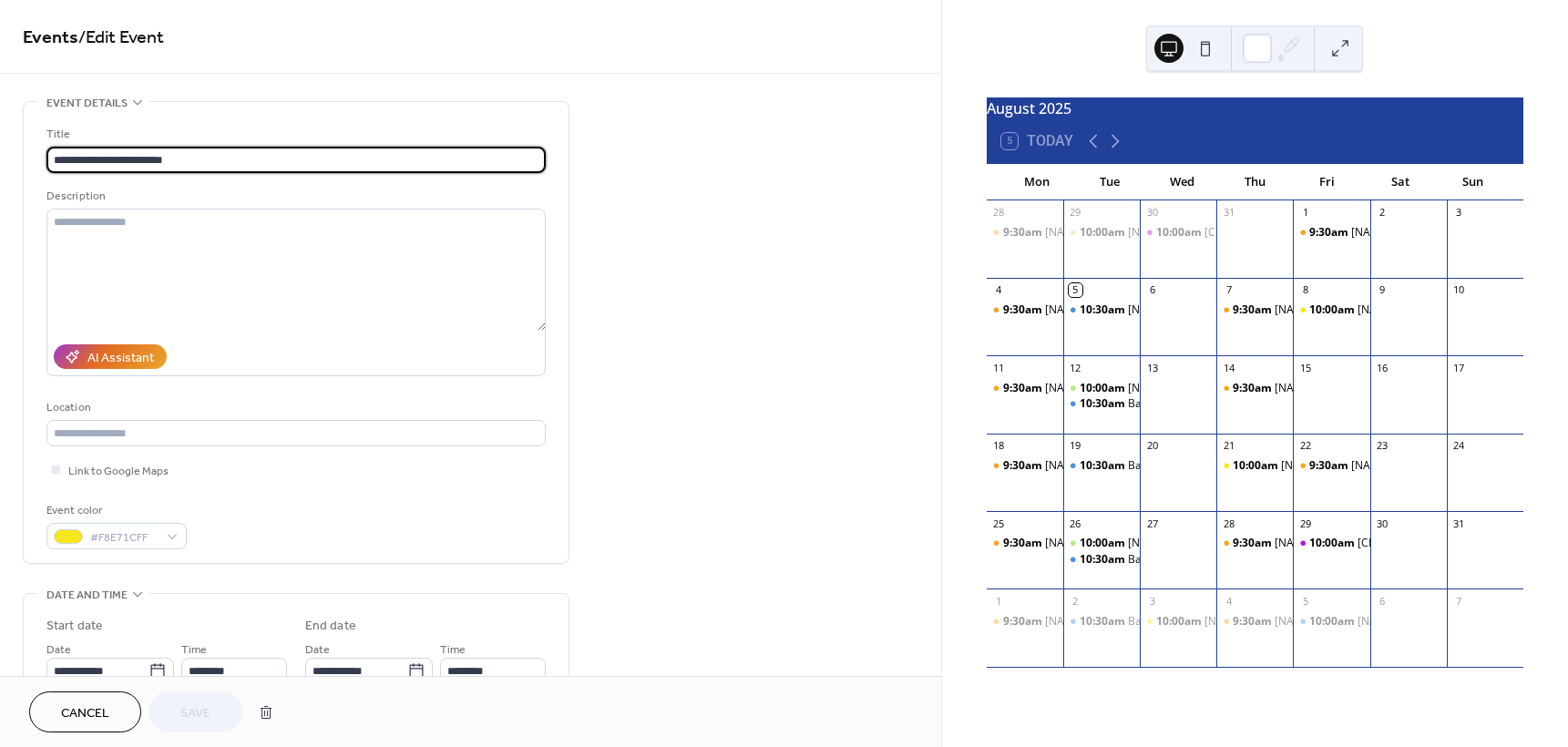click on "**********" at bounding box center (296, 159) 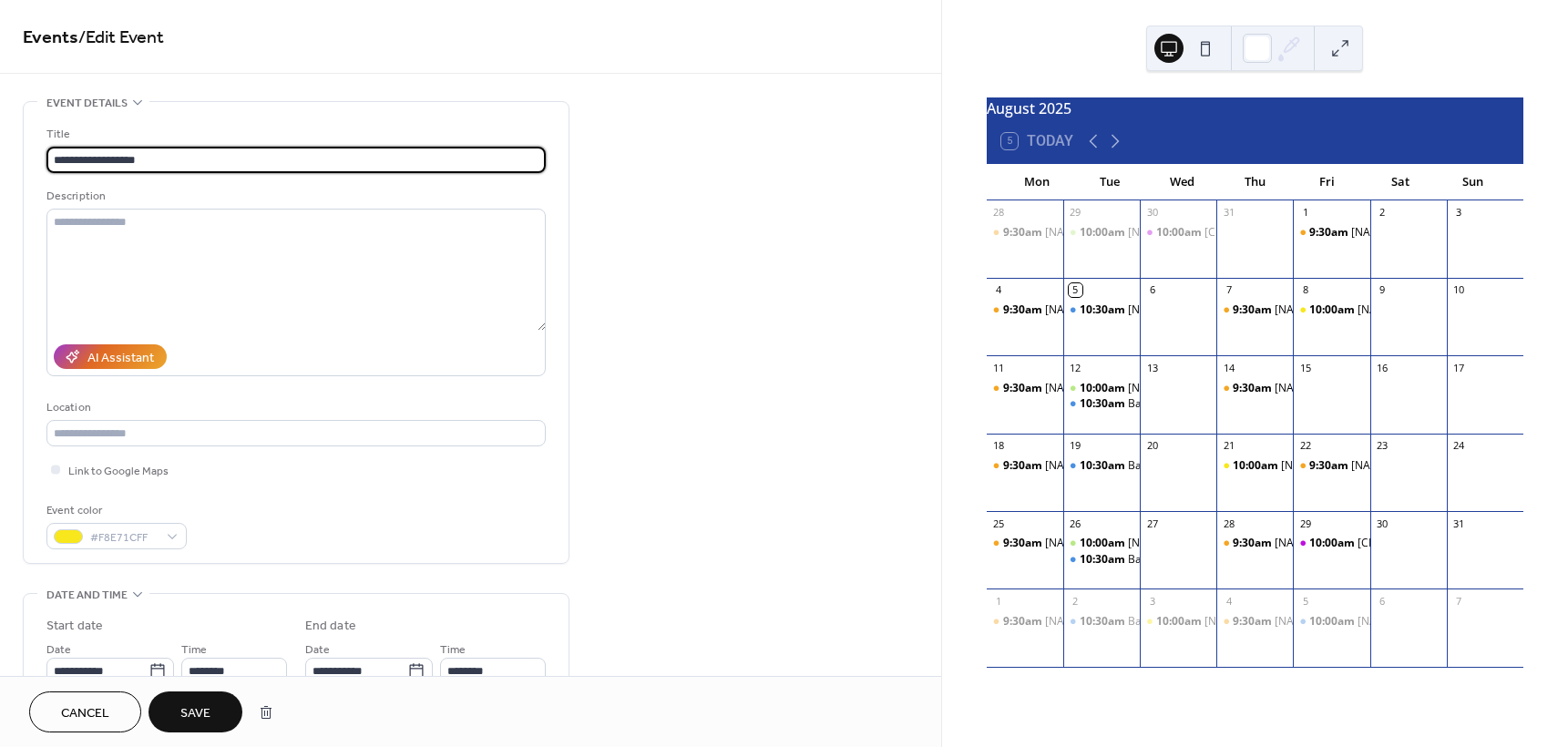 click on "**********" at bounding box center (296, 159) 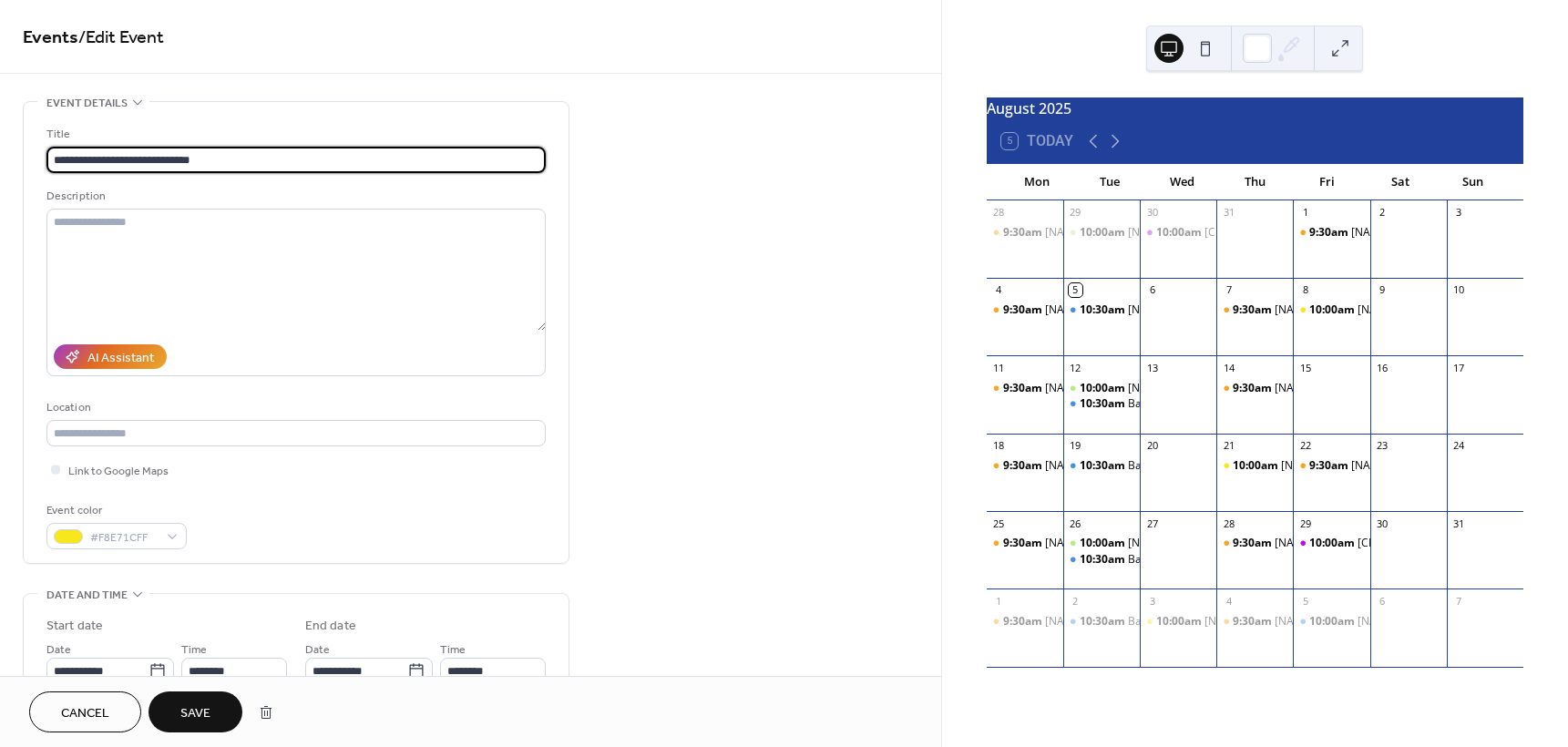 type on "**********" 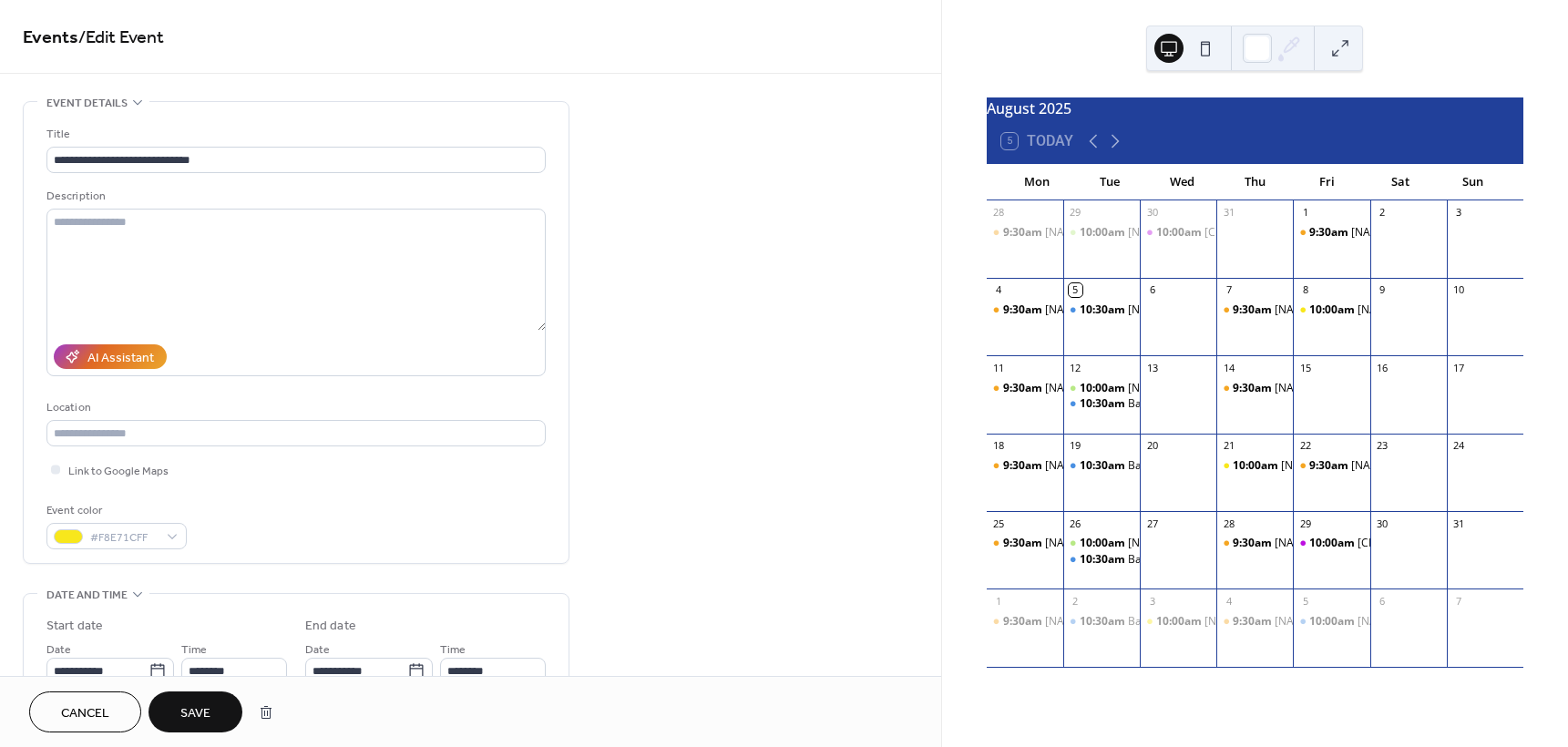click on "Save" at bounding box center [195, 713] 